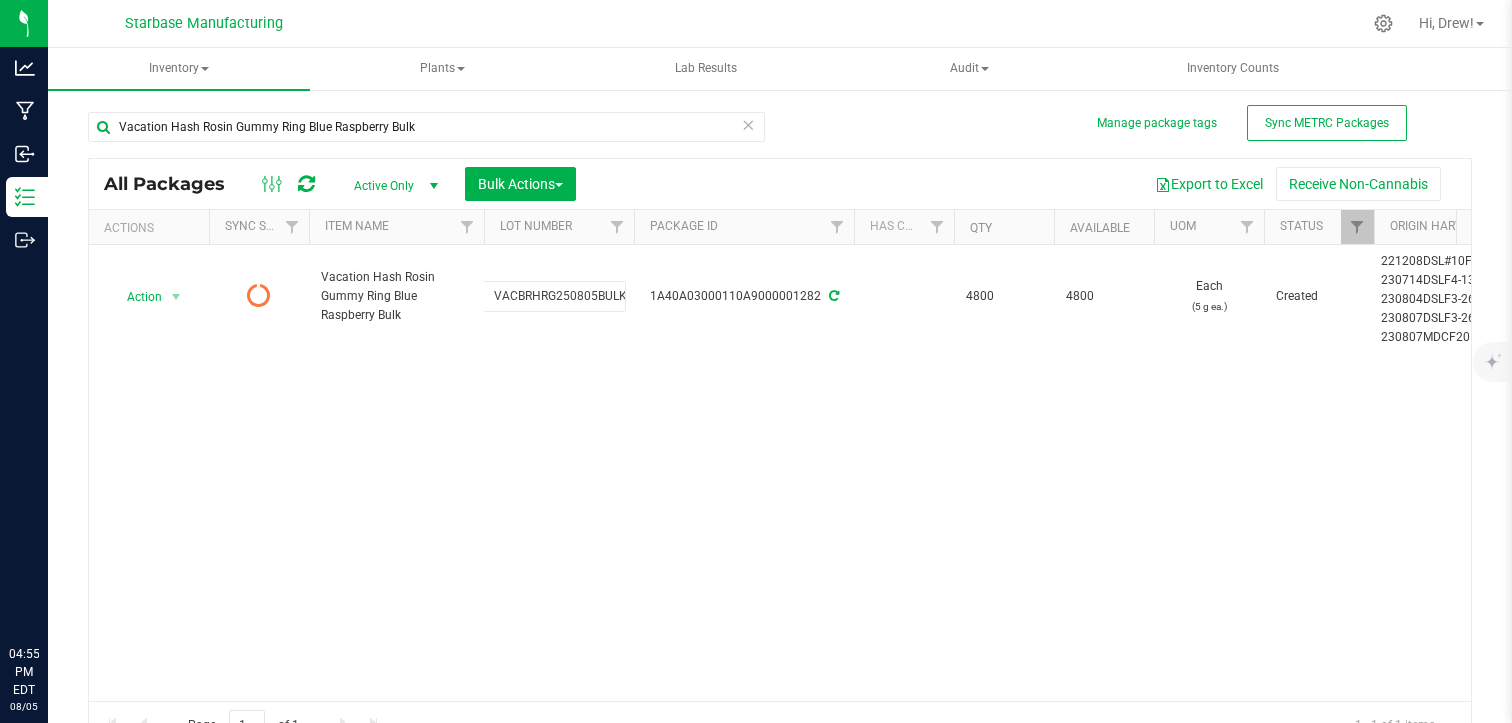 scroll, scrollTop: 0, scrollLeft: 0, axis: both 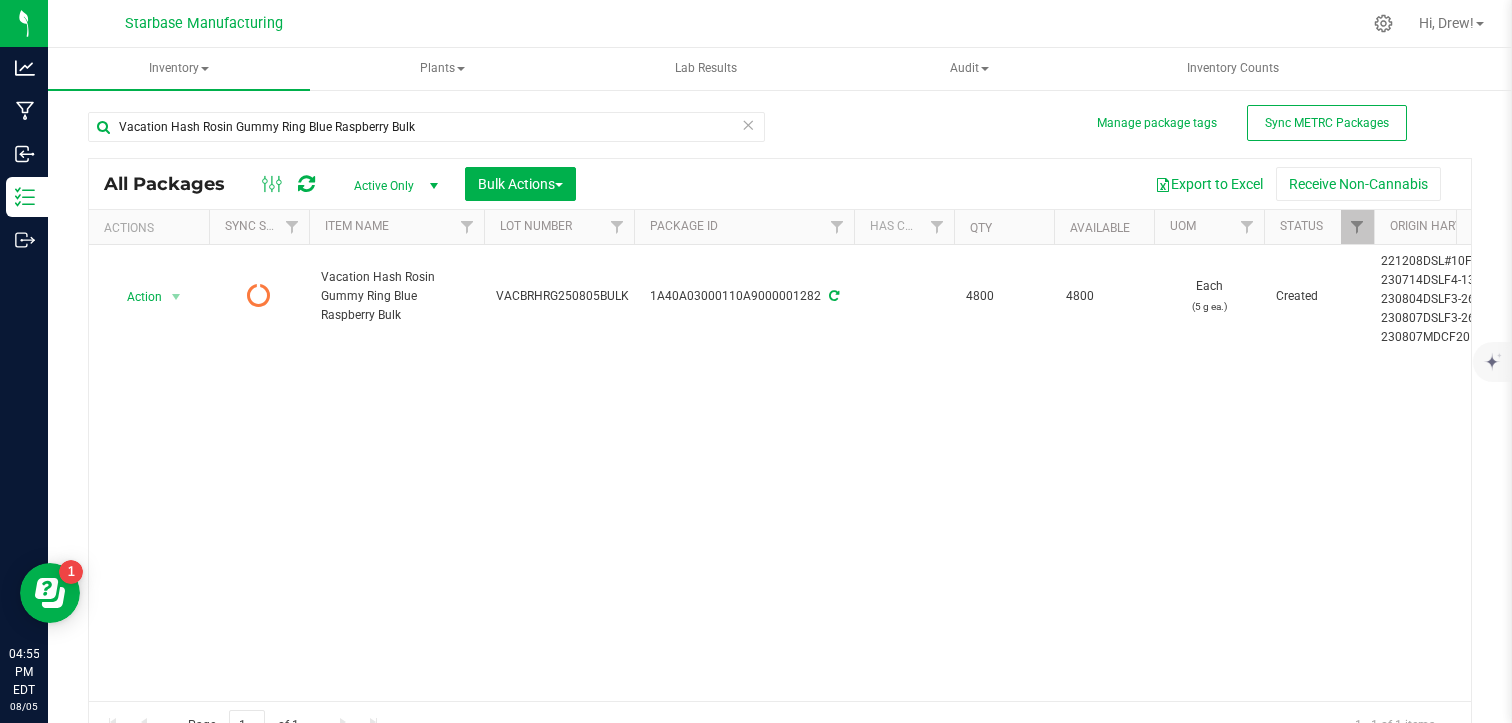 click at bounding box center (748, 124) 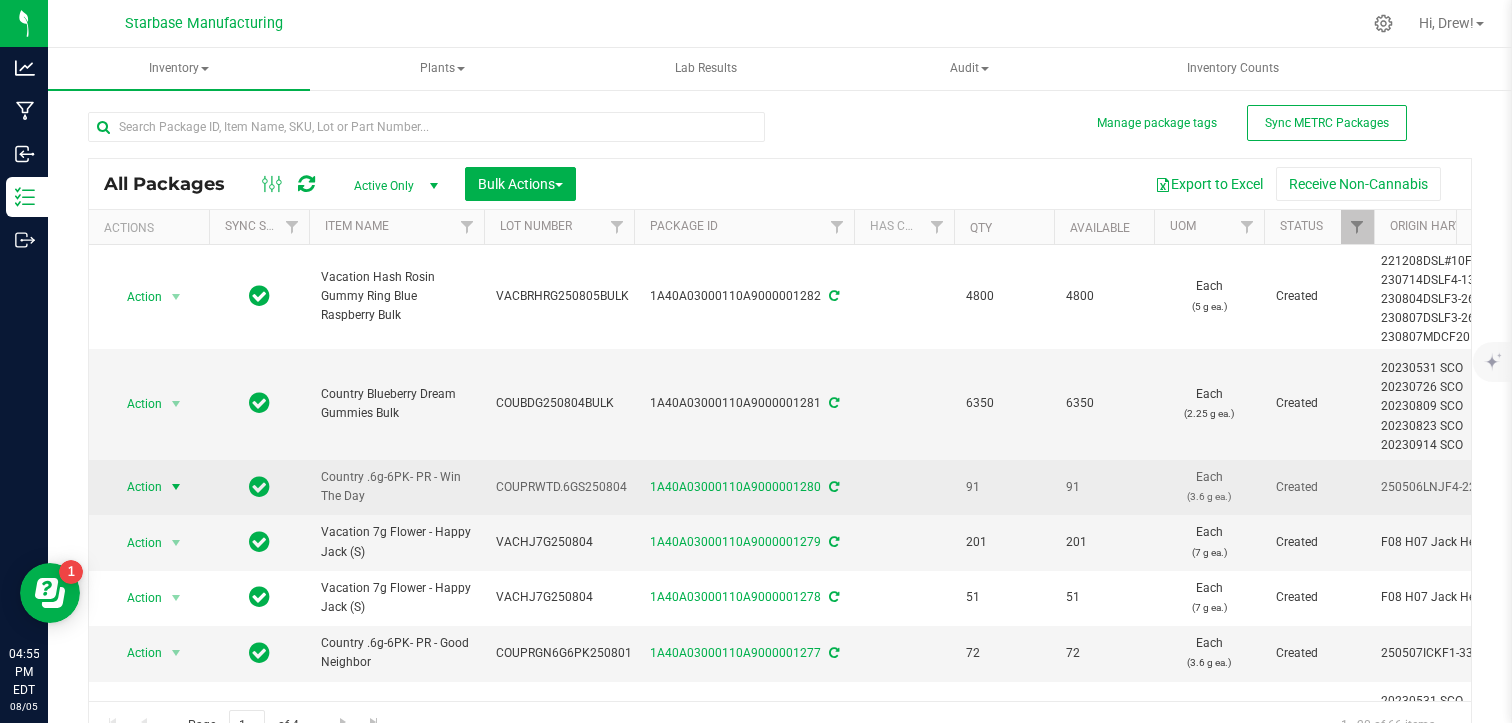 click at bounding box center (176, 487) 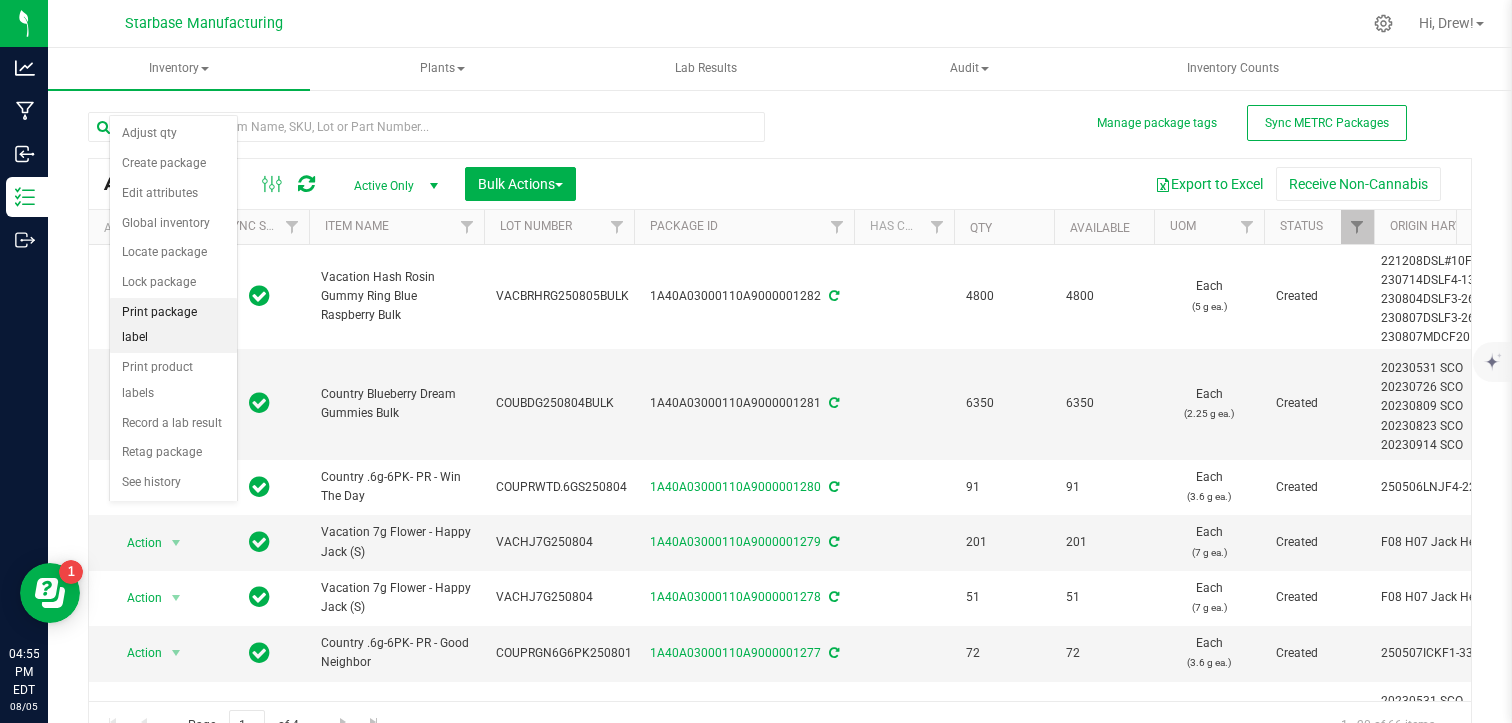 click on "Print package label" at bounding box center (173, 325) 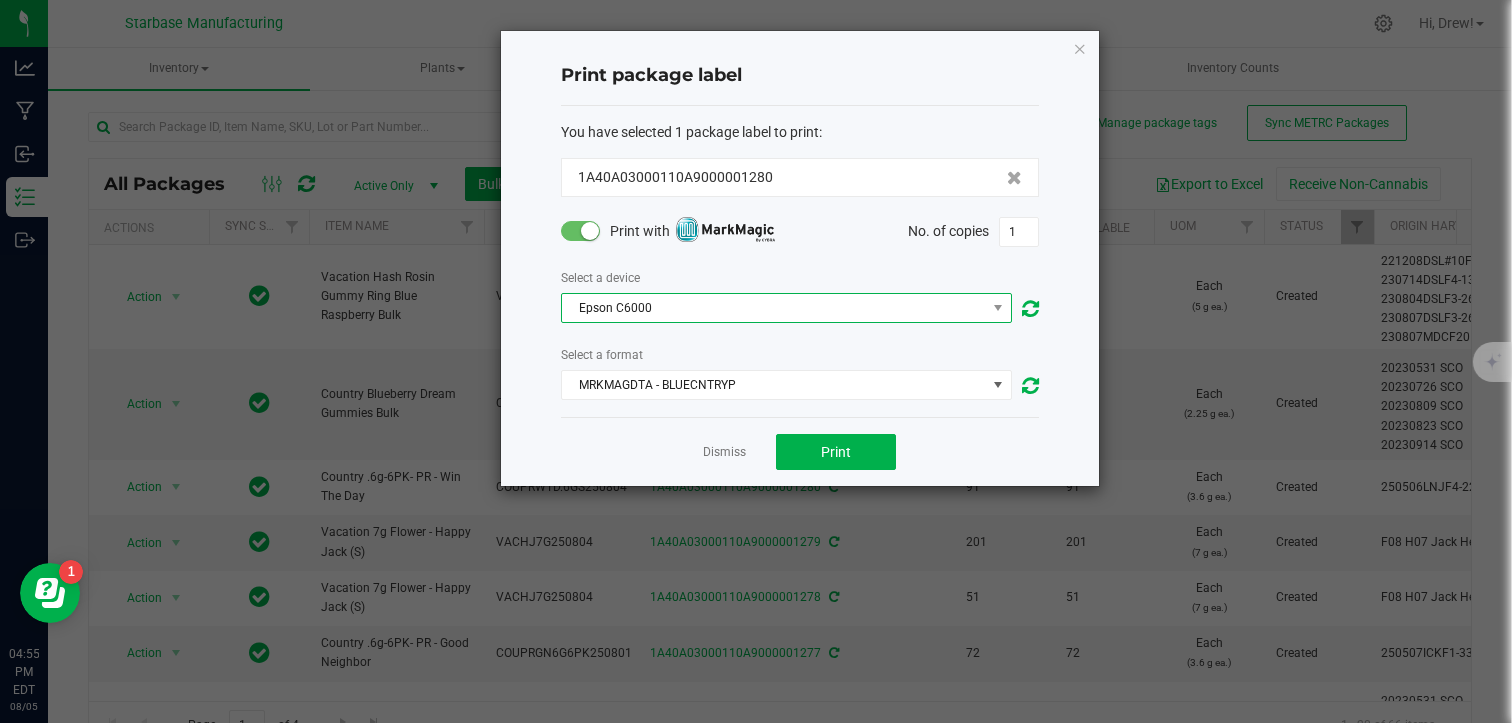 click on "Epson C6000" at bounding box center (774, 308) 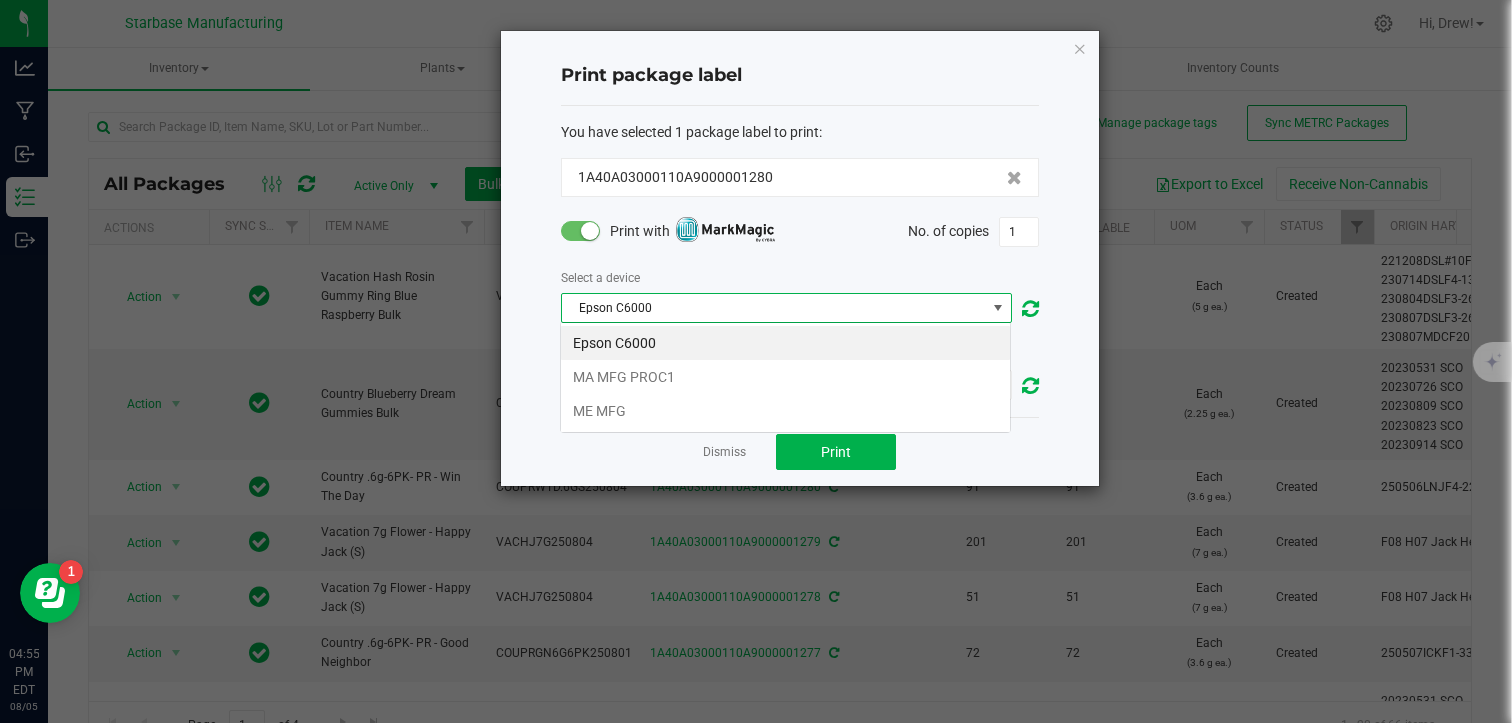 scroll, scrollTop: 99970, scrollLeft: 99548, axis: both 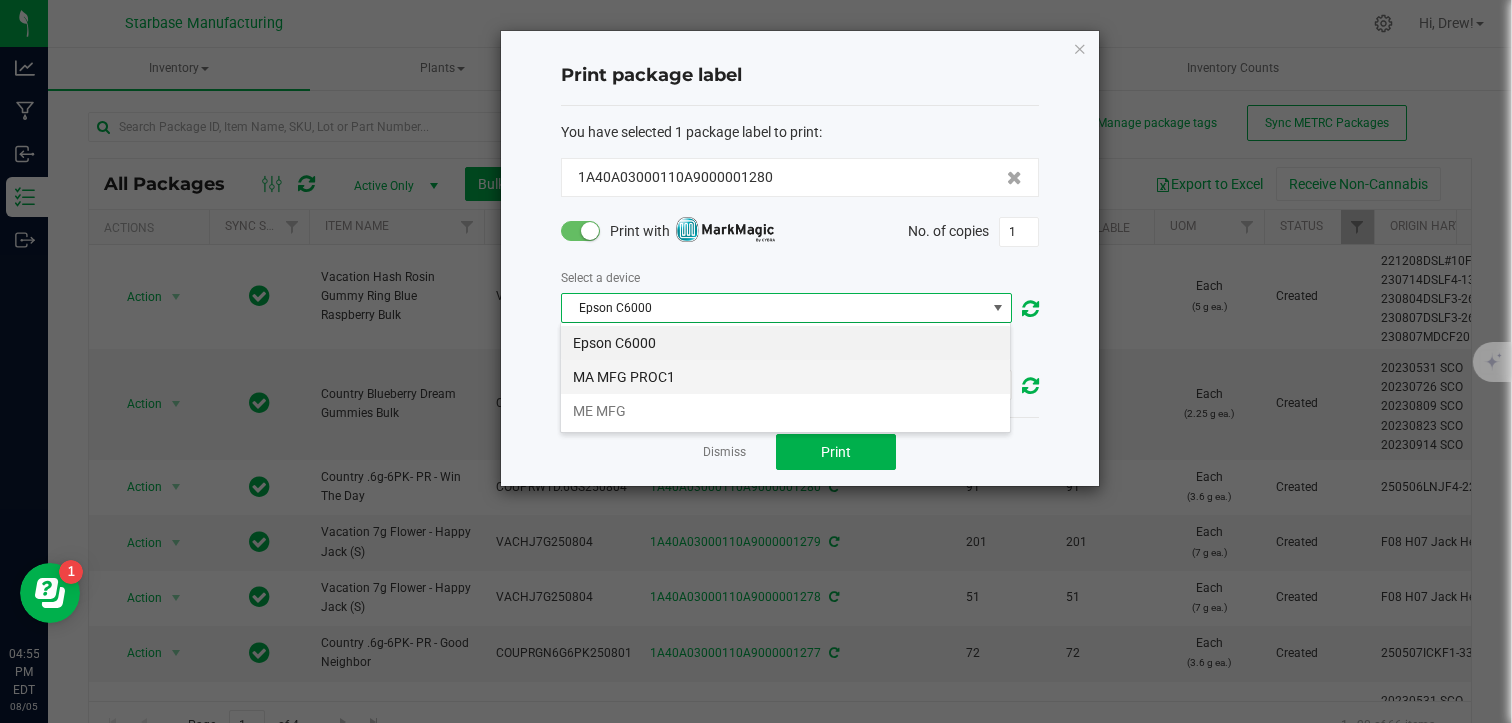 click on "MA MFG PROC1" at bounding box center [785, 377] 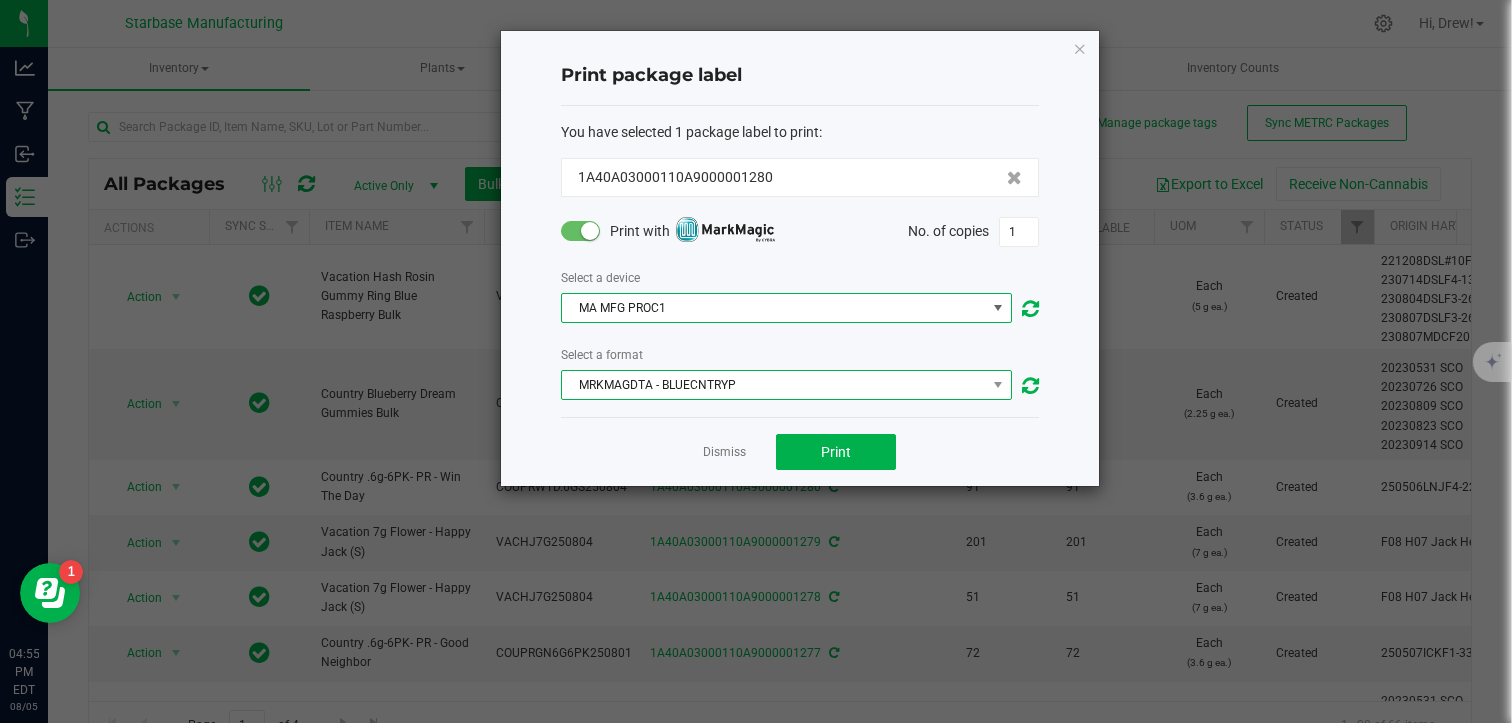 click on "MRKMAGDTA - BLUECNTRYP" at bounding box center (774, 385) 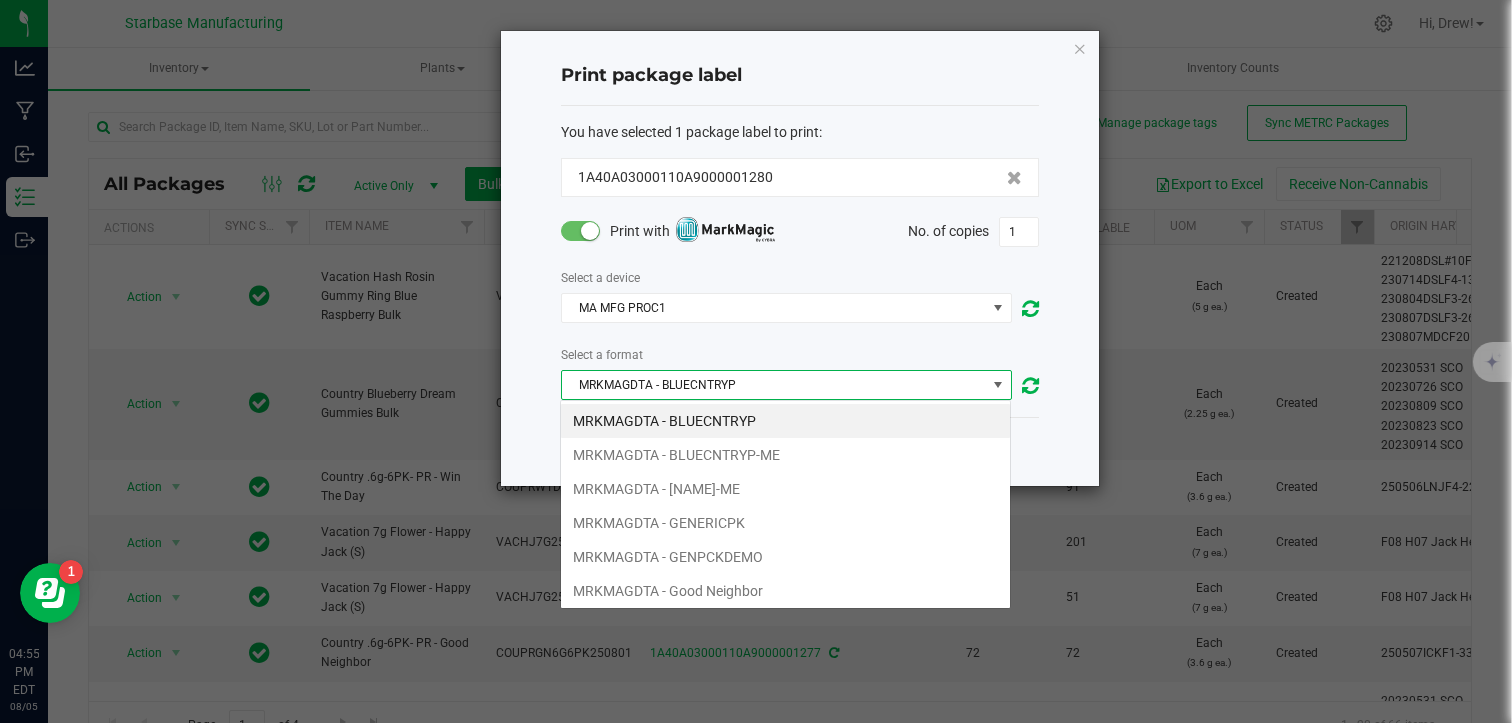 scroll, scrollTop: 99970, scrollLeft: 99548, axis: both 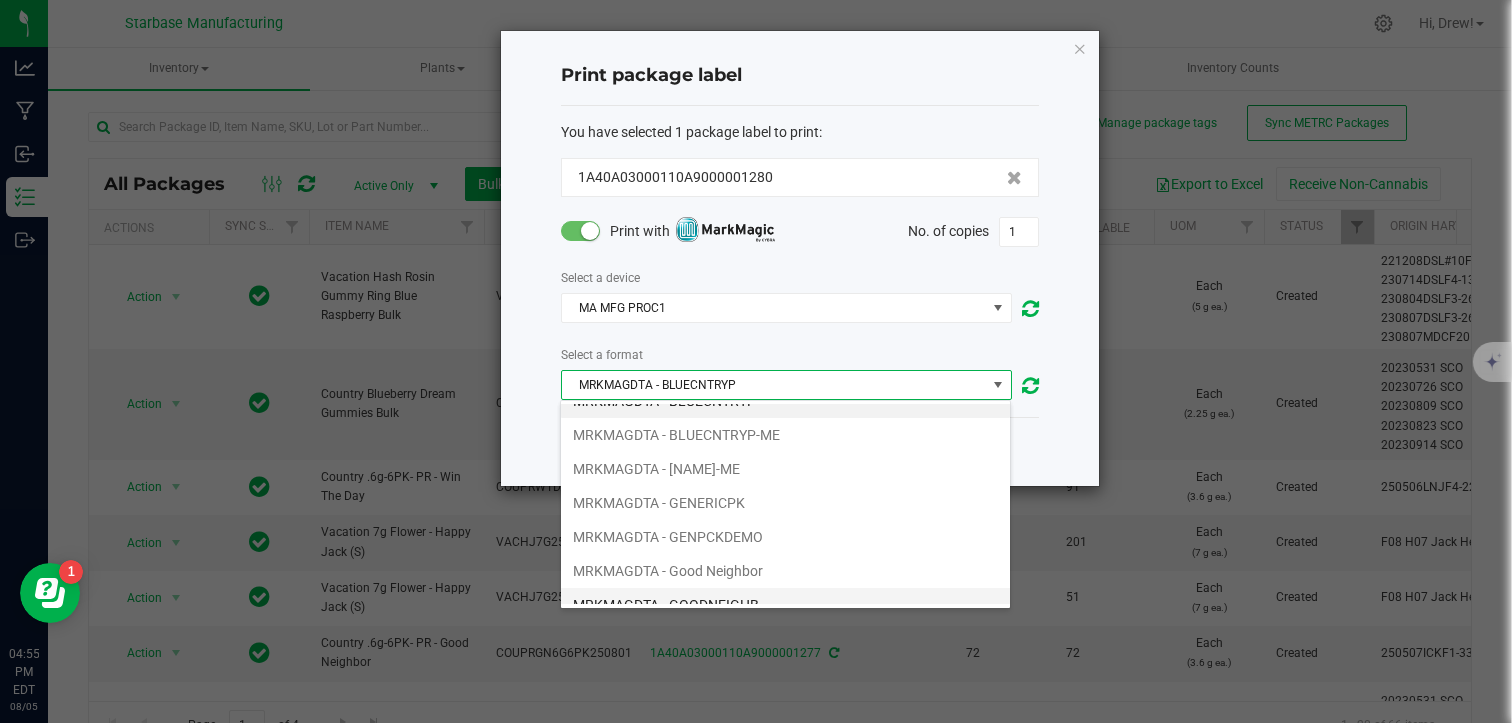 click on "MRKMAGDTA - GOODNEIGHB" at bounding box center [785, 605] 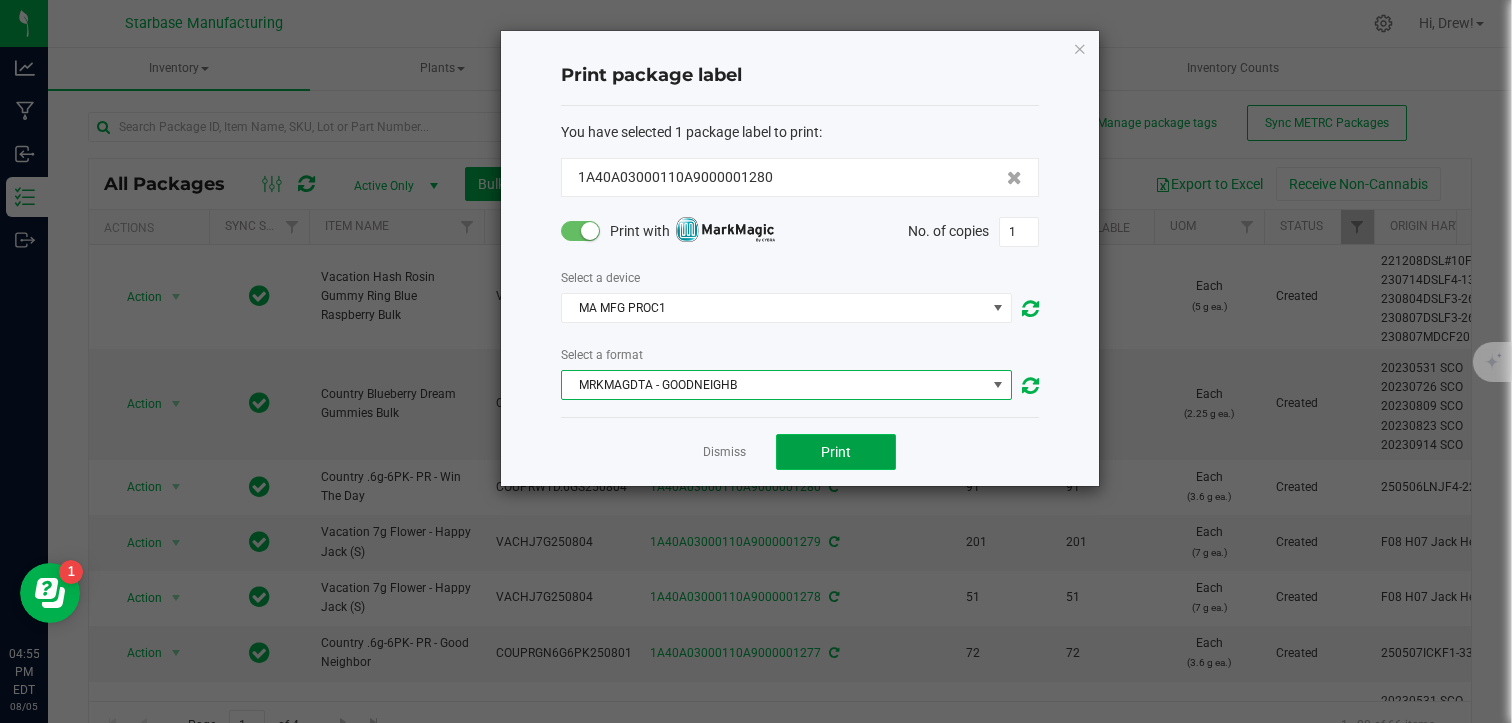 click on "Print" 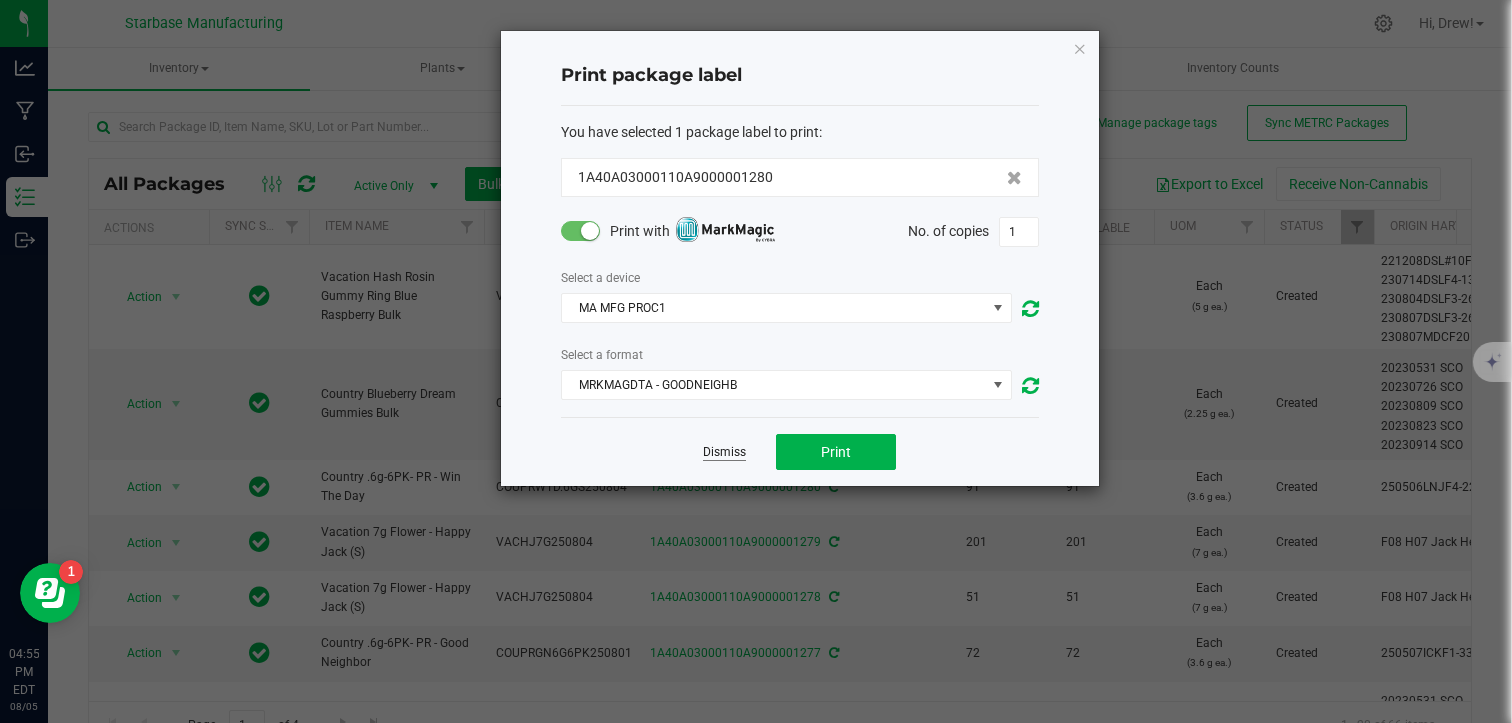click on "Dismiss" 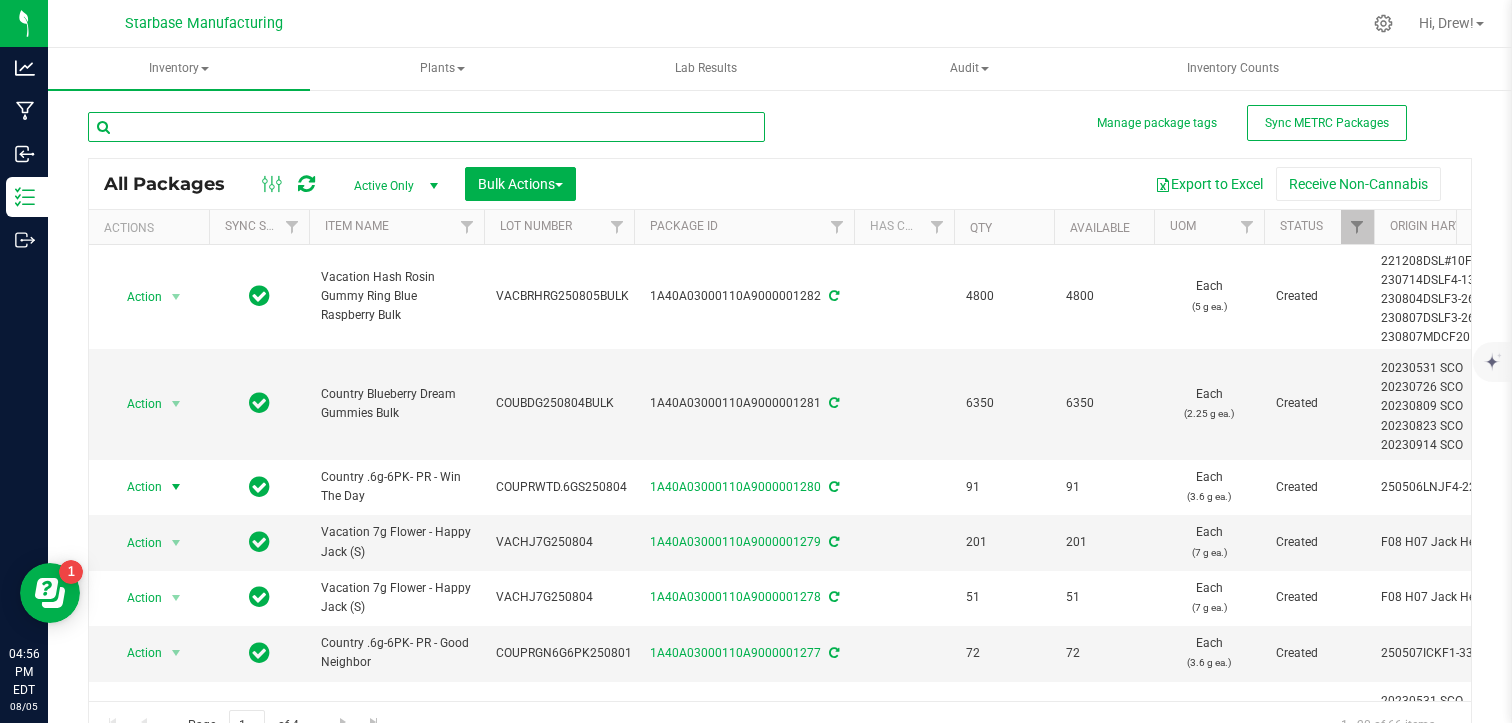 click at bounding box center [426, 127] 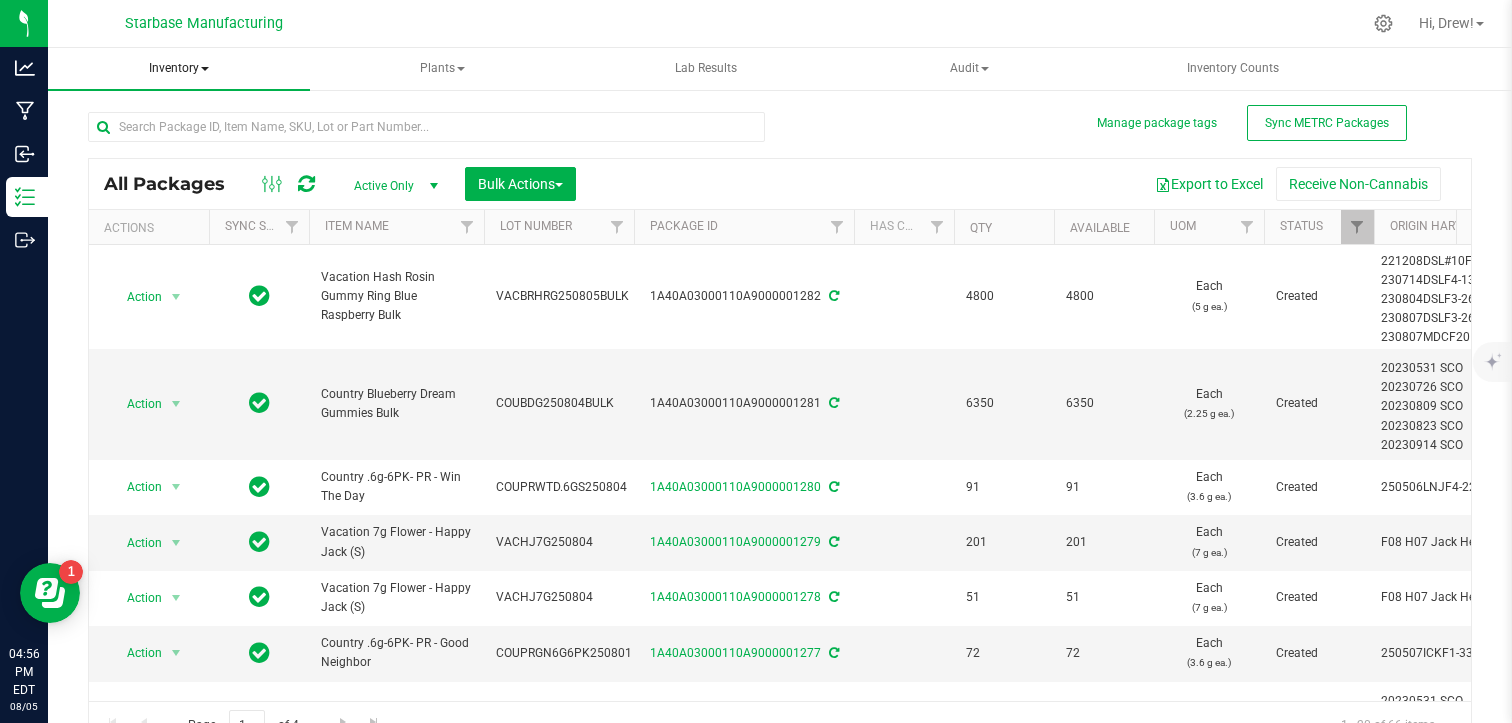 click on "Inventory" at bounding box center (179, 69) 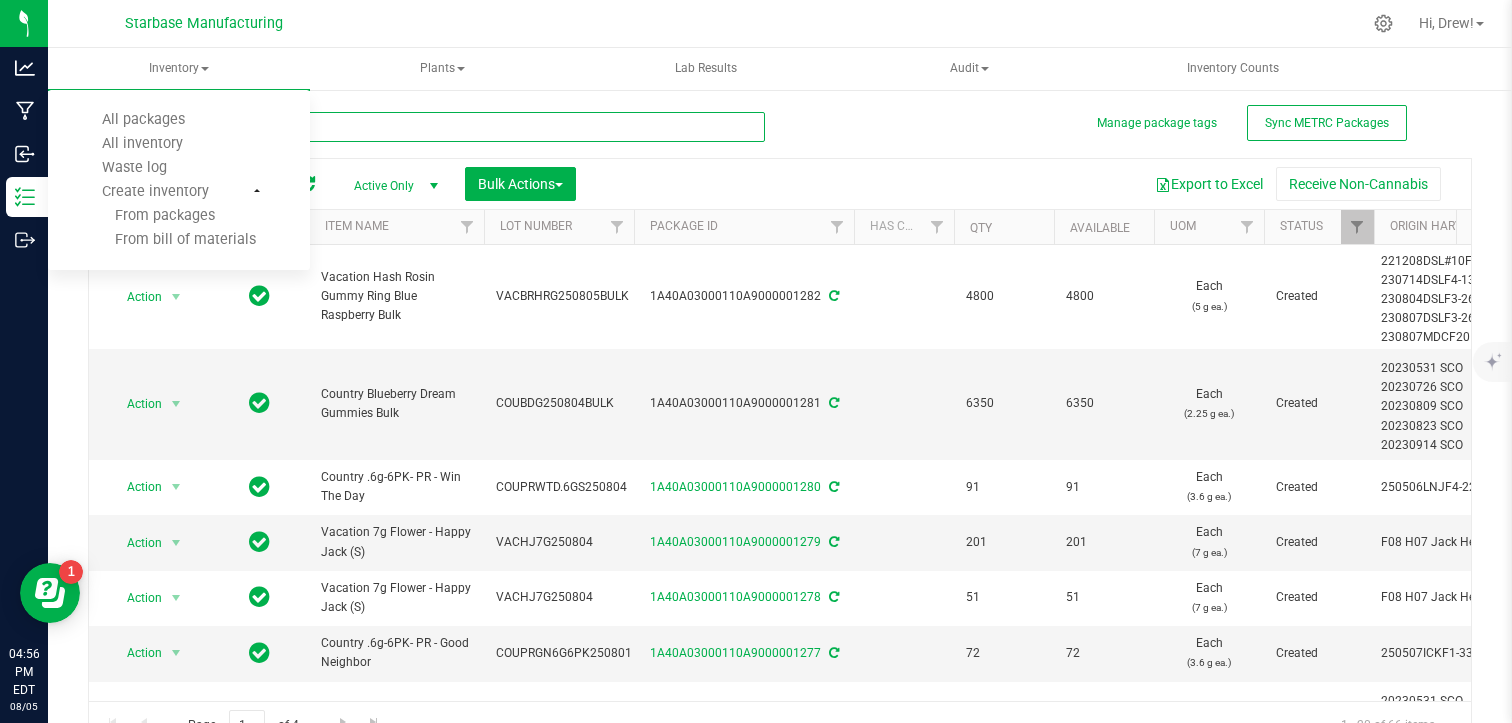 click at bounding box center (426, 127) 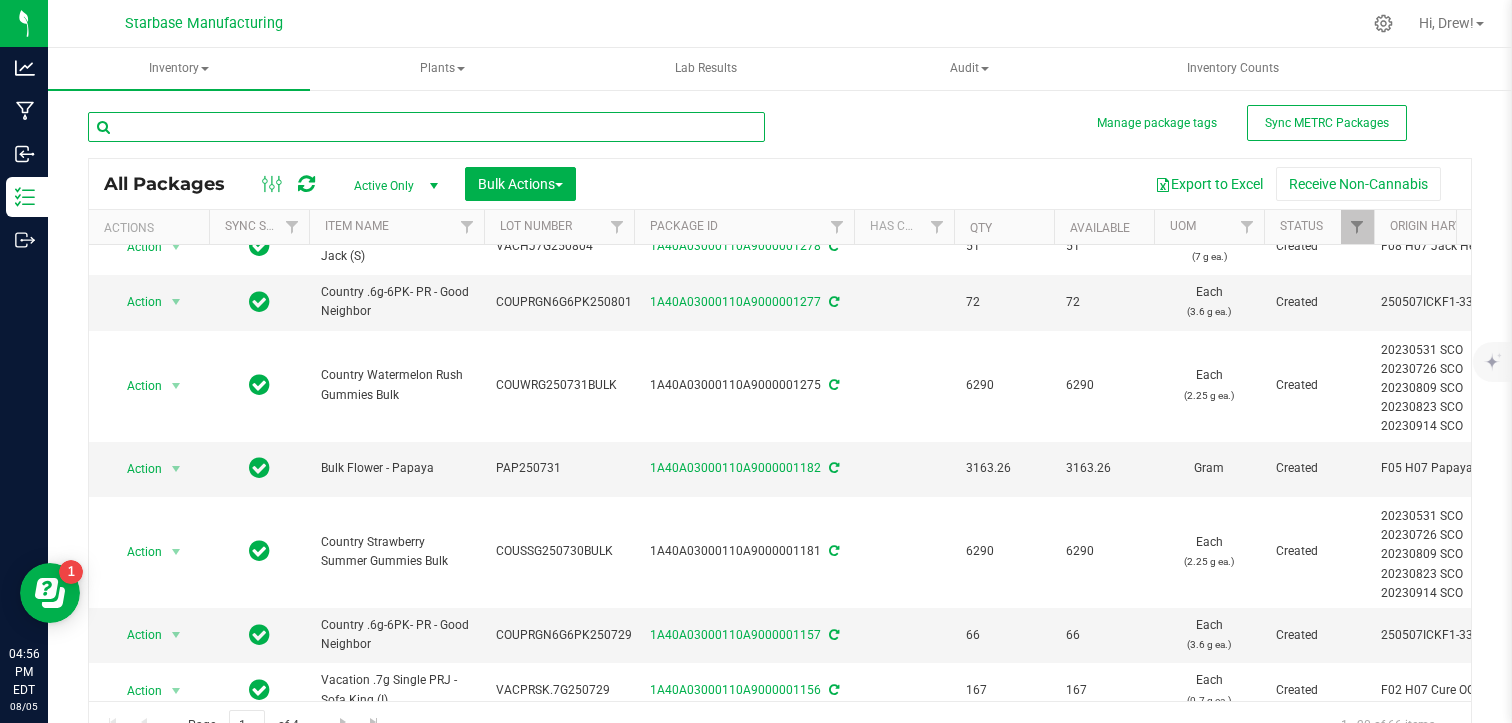 scroll, scrollTop: 352, scrollLeft: 0, axis: vertical 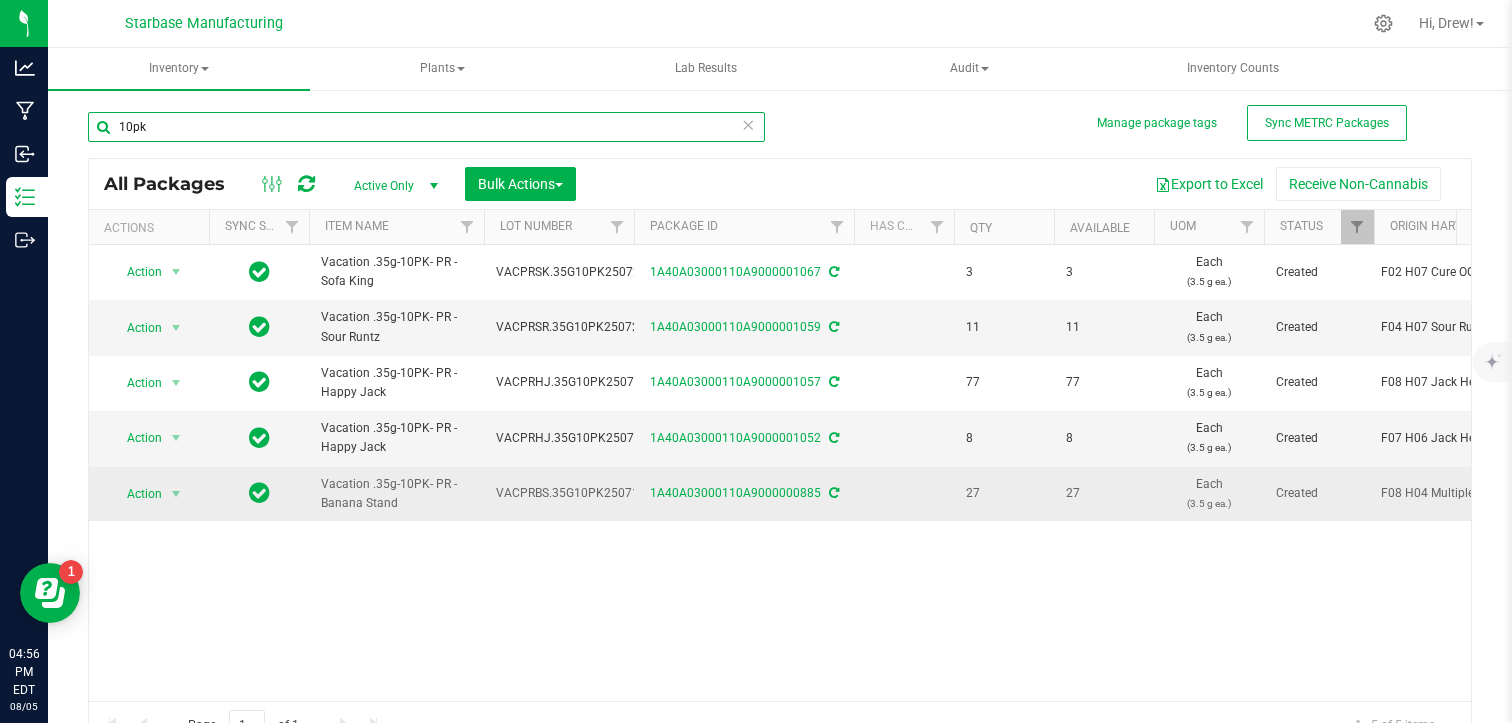 type on "10pk" 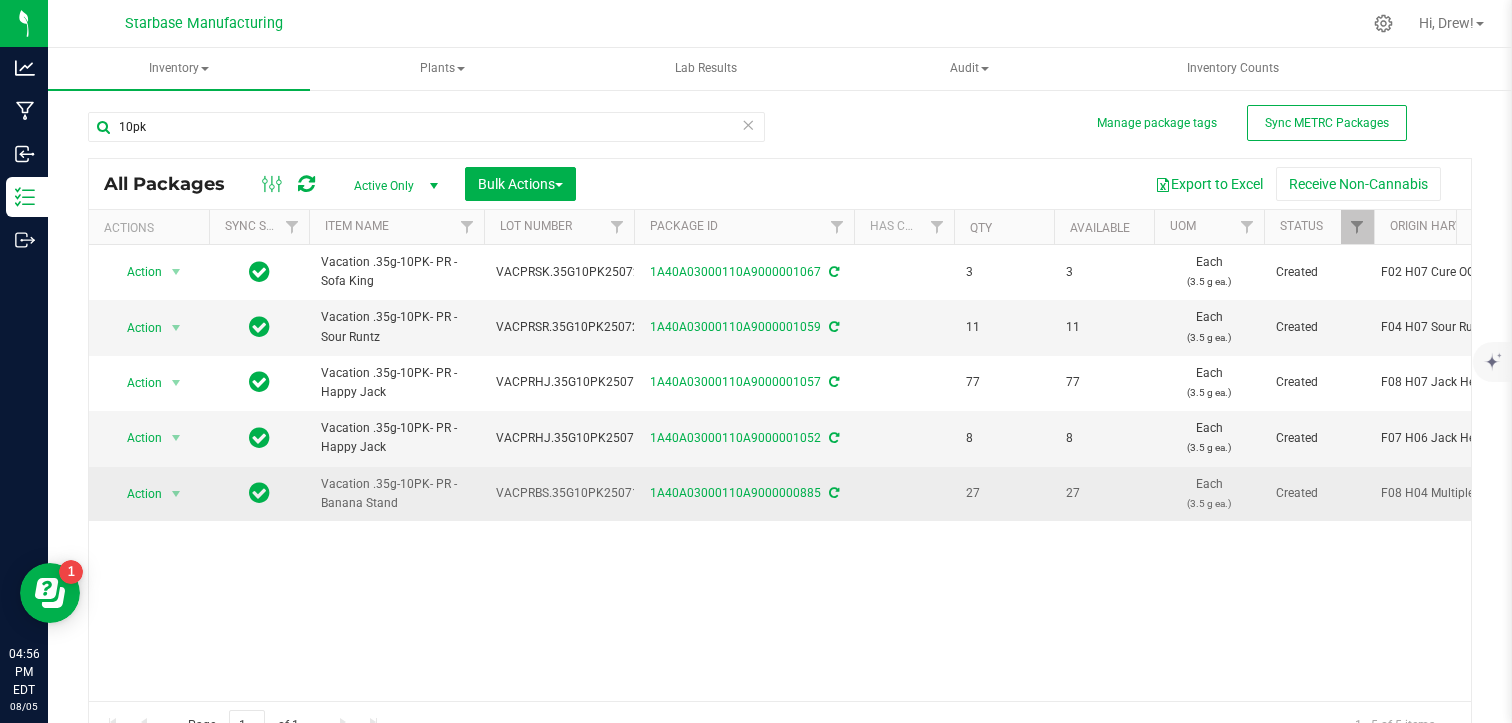 click on "VACPRBS.35G10PK250717" at bounding box center [571, 493] 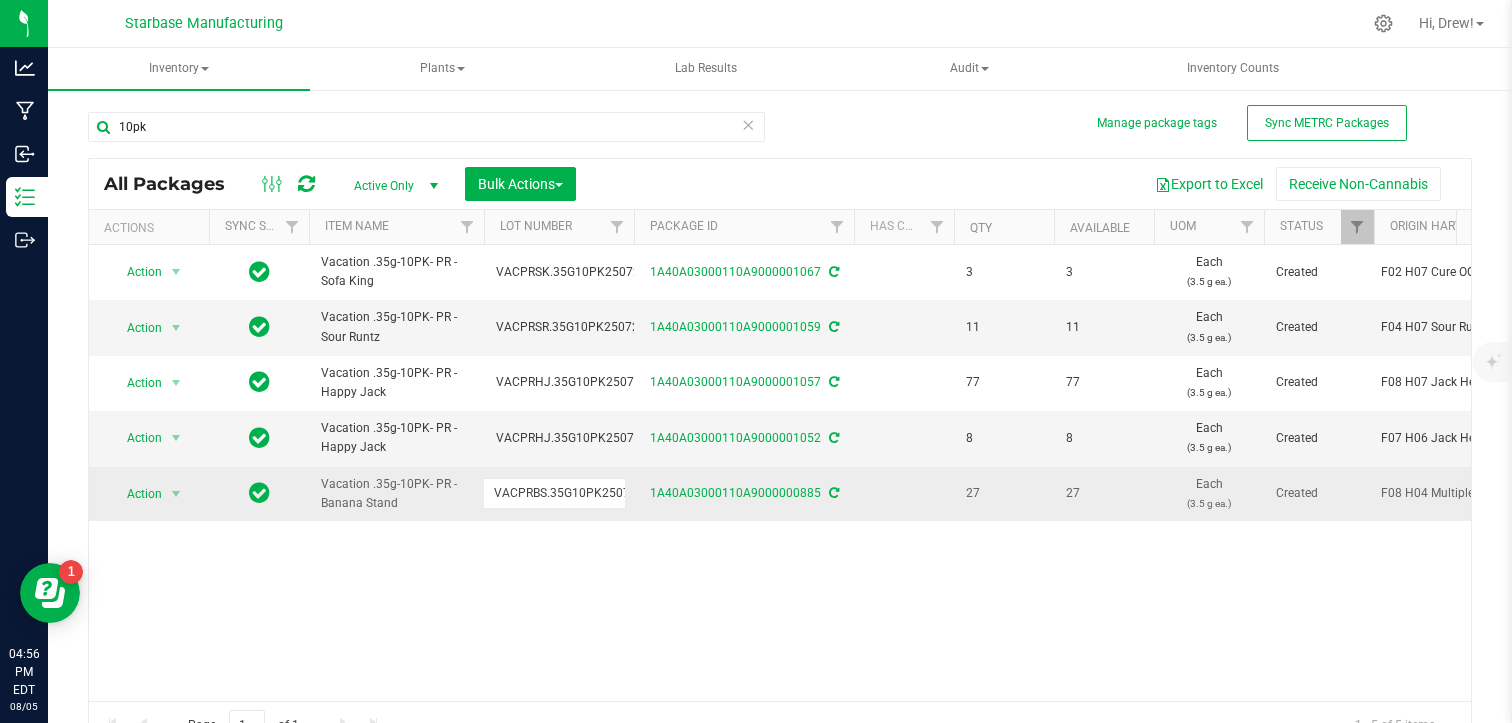 click on "VACPRBS.35G10PK250717" at bounding box center (554, 493) 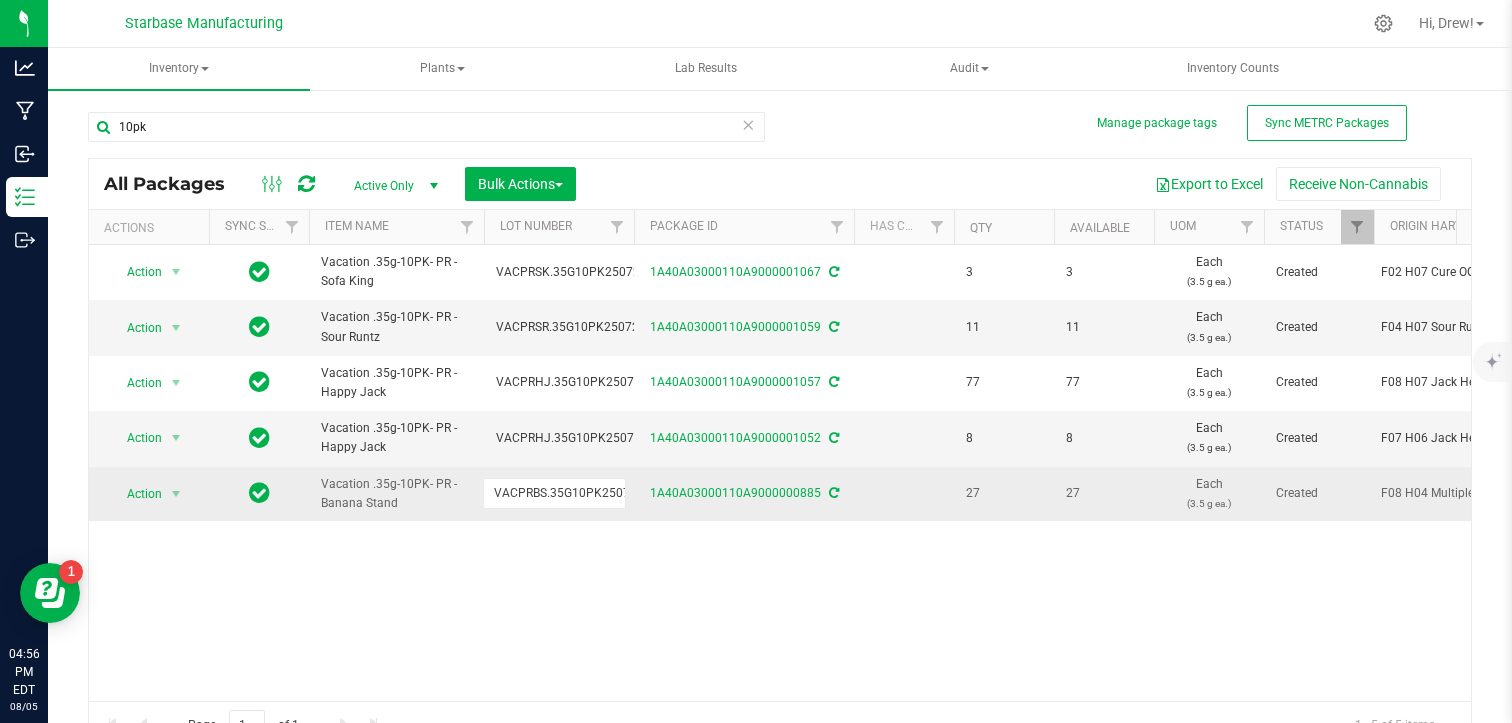 scroll, scrollTop: 0, scrollLeft: 14, axis: horizontal 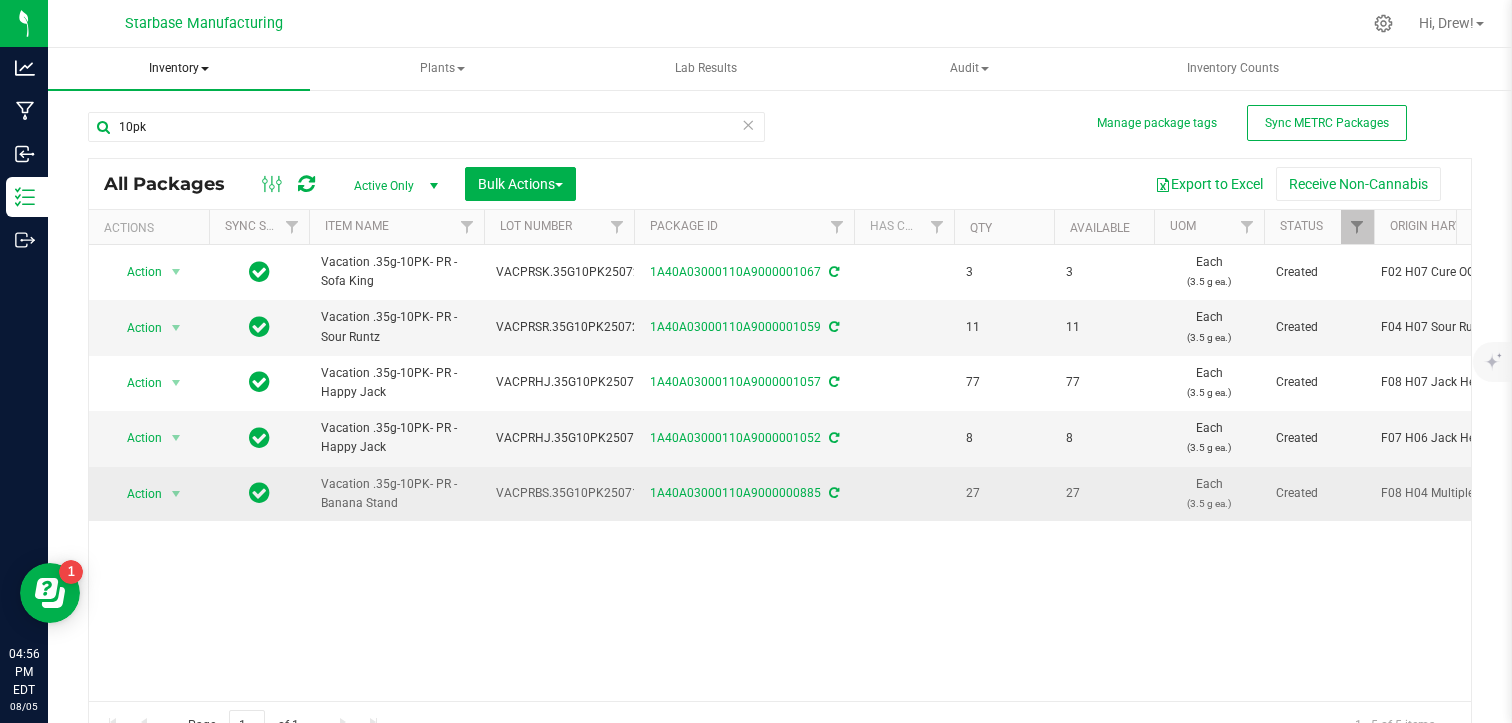 click on "Inventory" at bounding box center [179, 69] 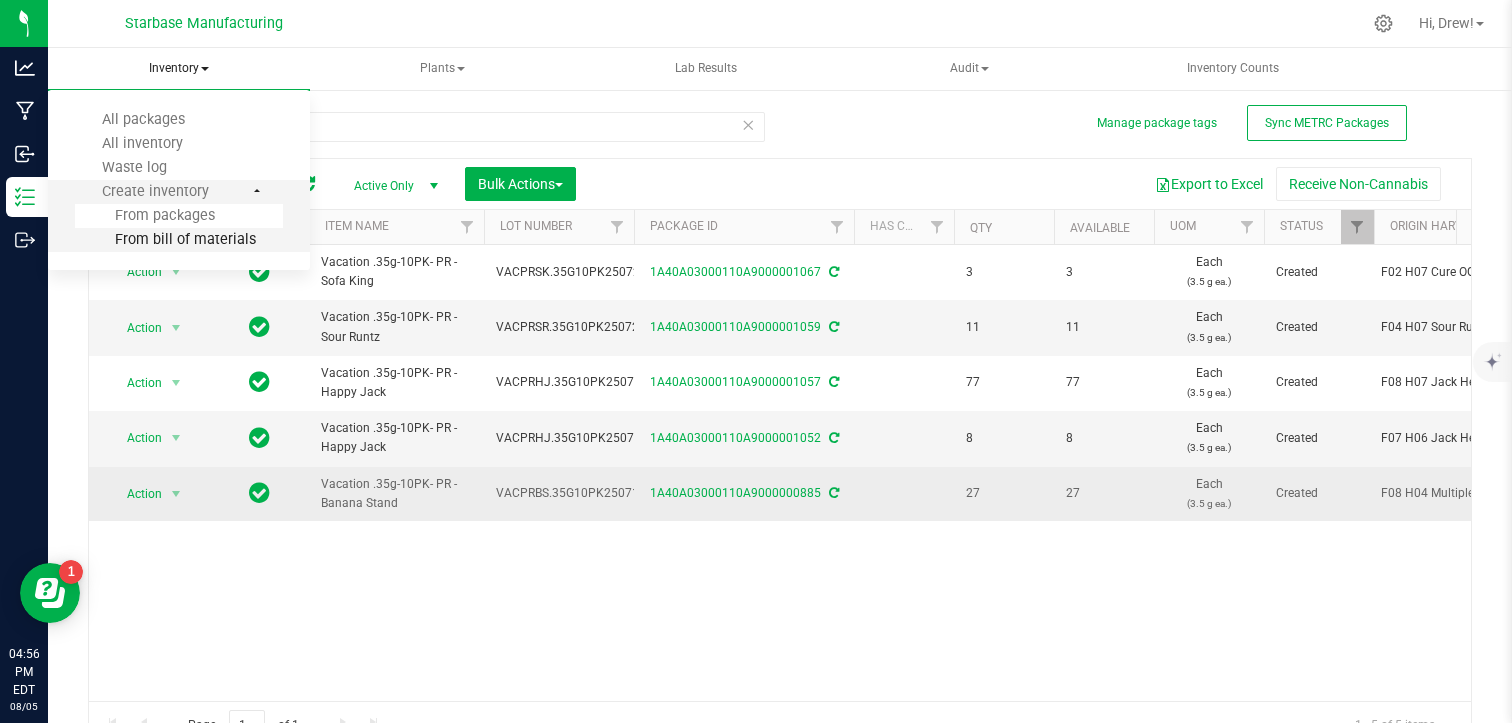 click on "From bill of materials" at bounding box center [165, 239] 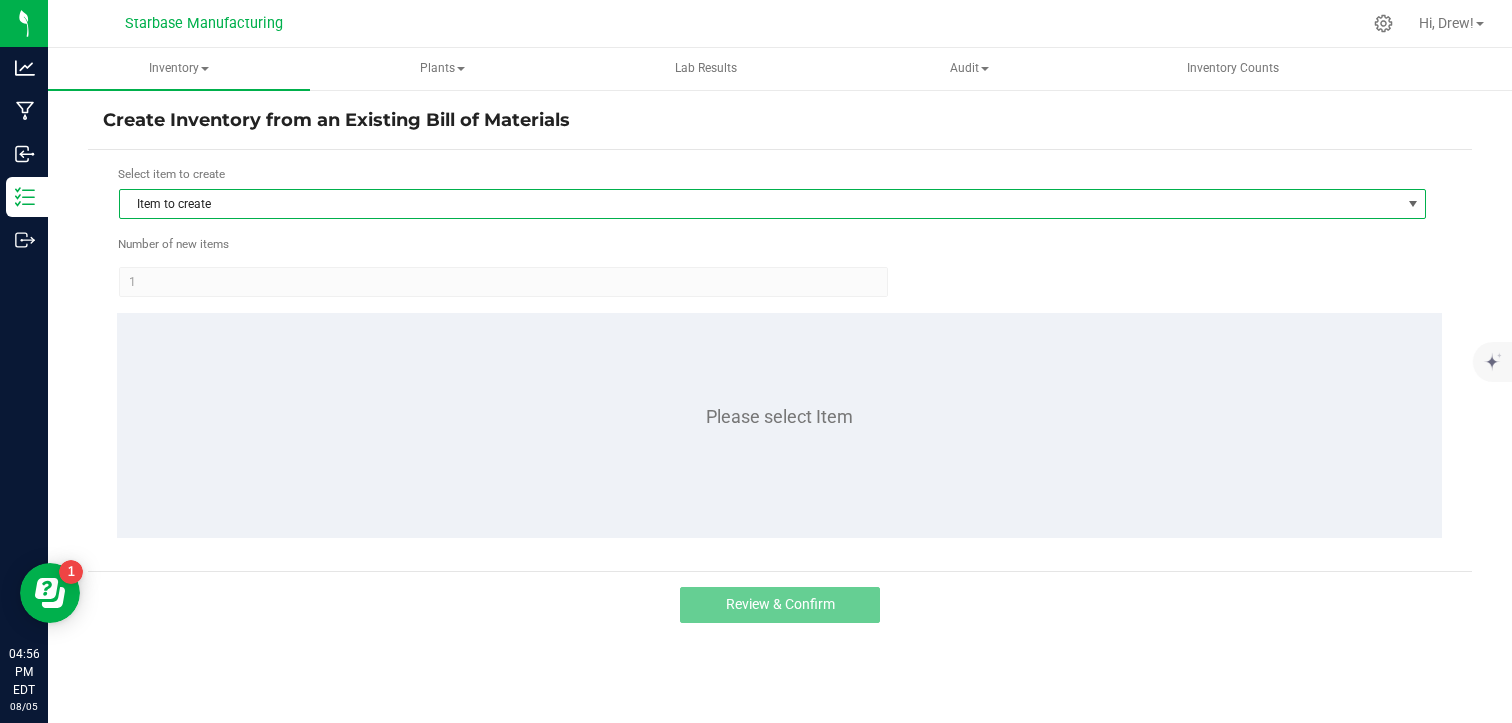 click on "Item to create" at bounding box center (760, 204) 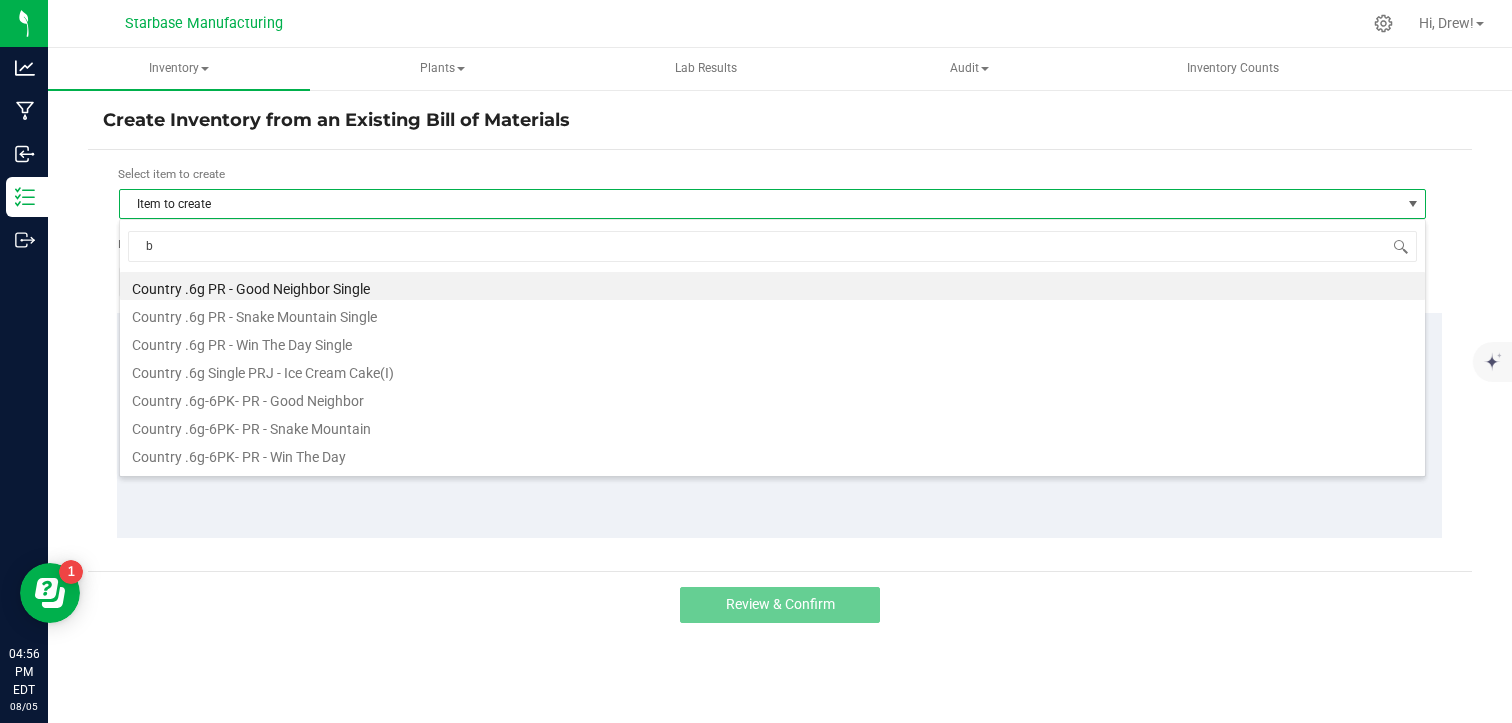 scroll, scrollTop: 99970, scrollLeft: 98692, axis: both 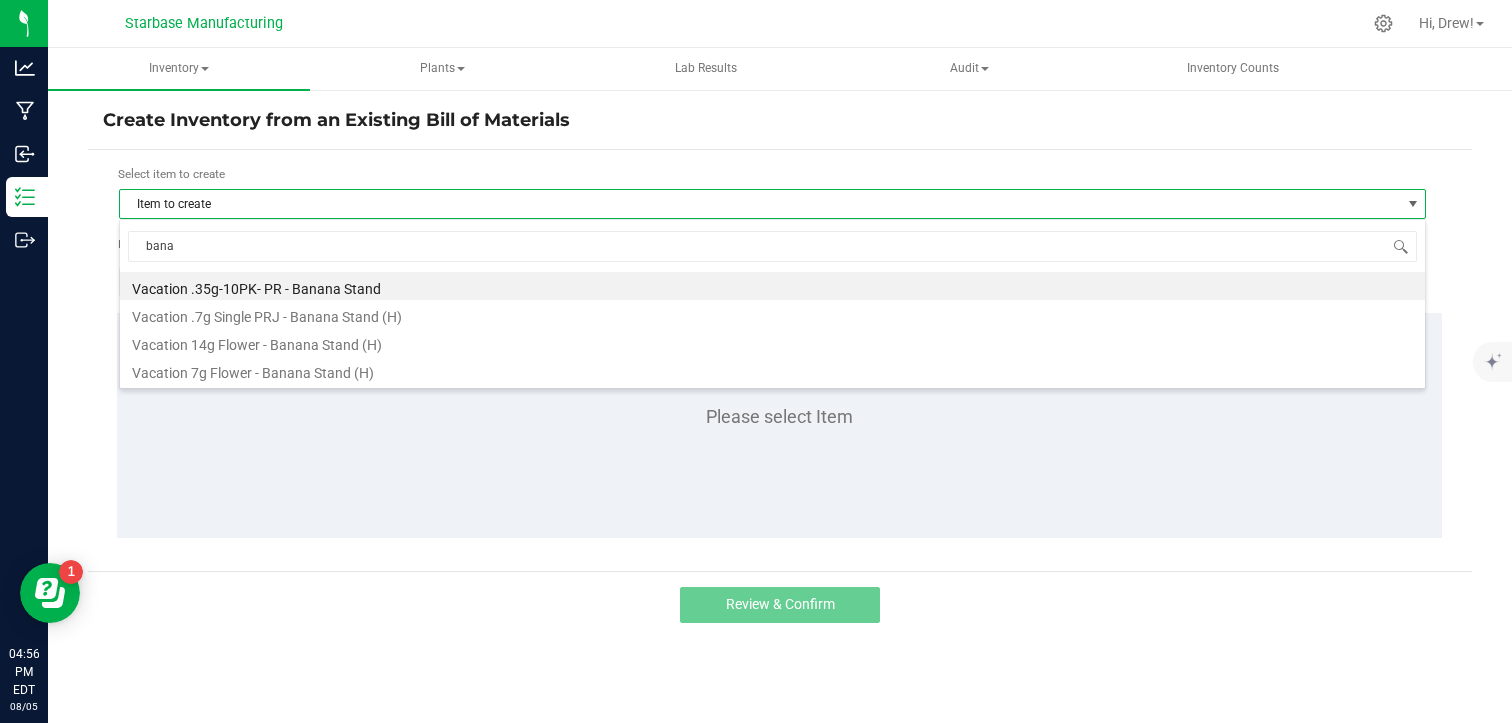 type on "banan" 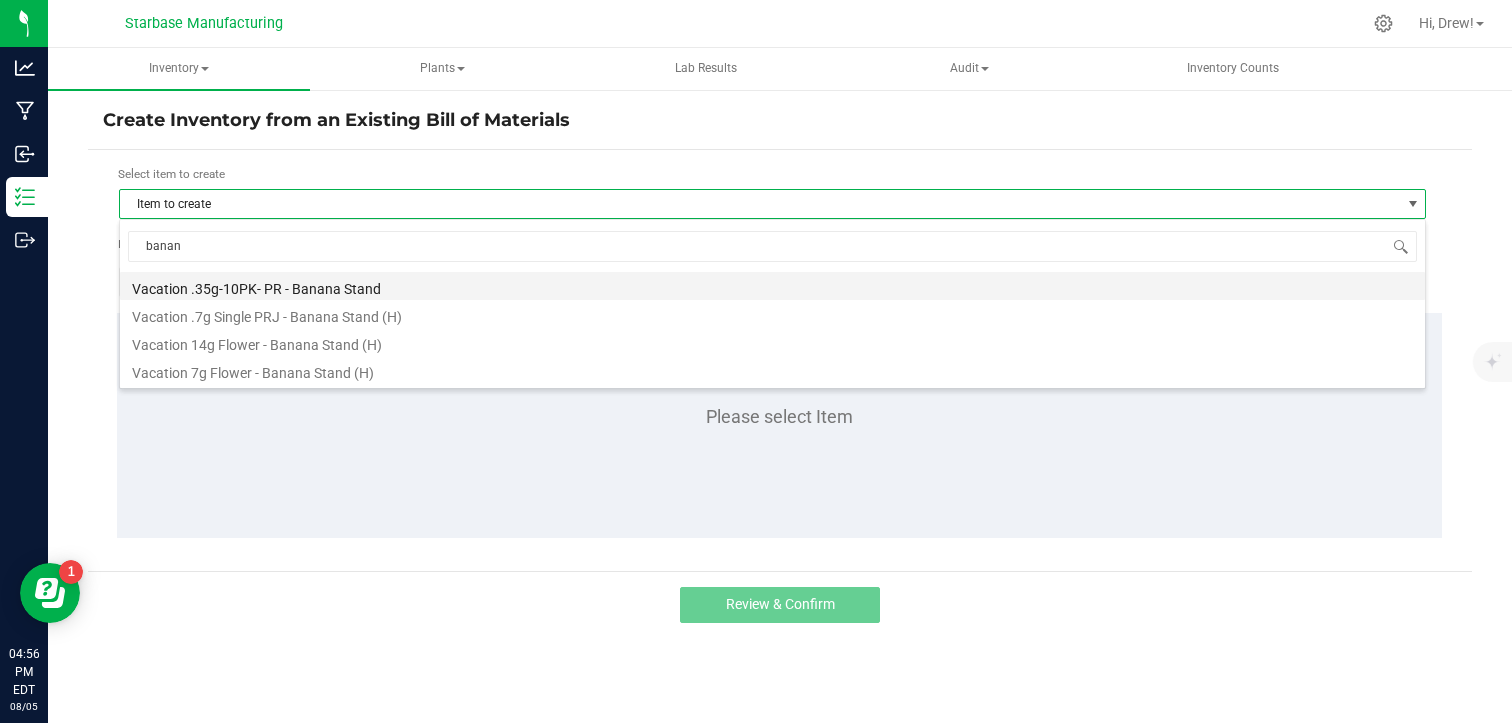 click on "Vacation .35g-10PK- PR - Banana Stand" at bounding box center (772, 286) 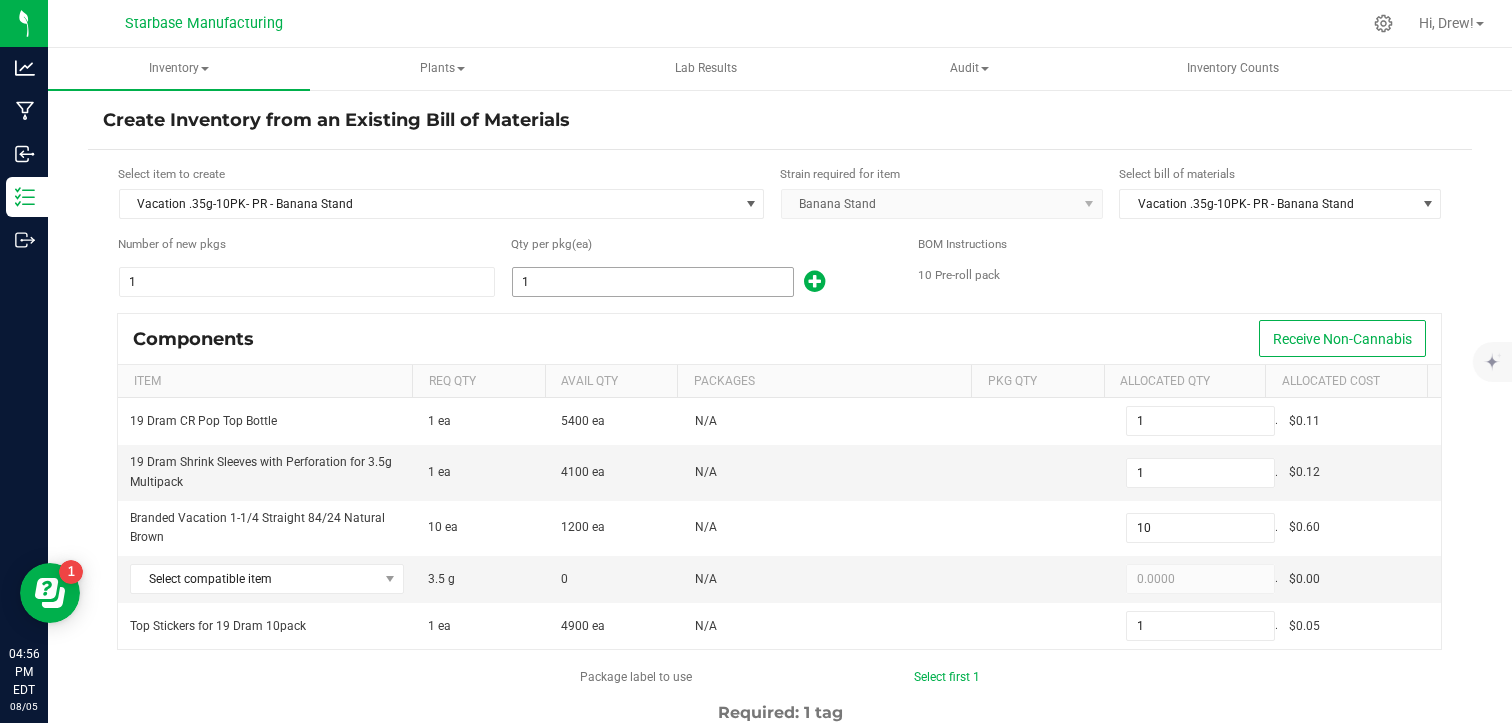 click on "1" at bounding box center (653, 282) 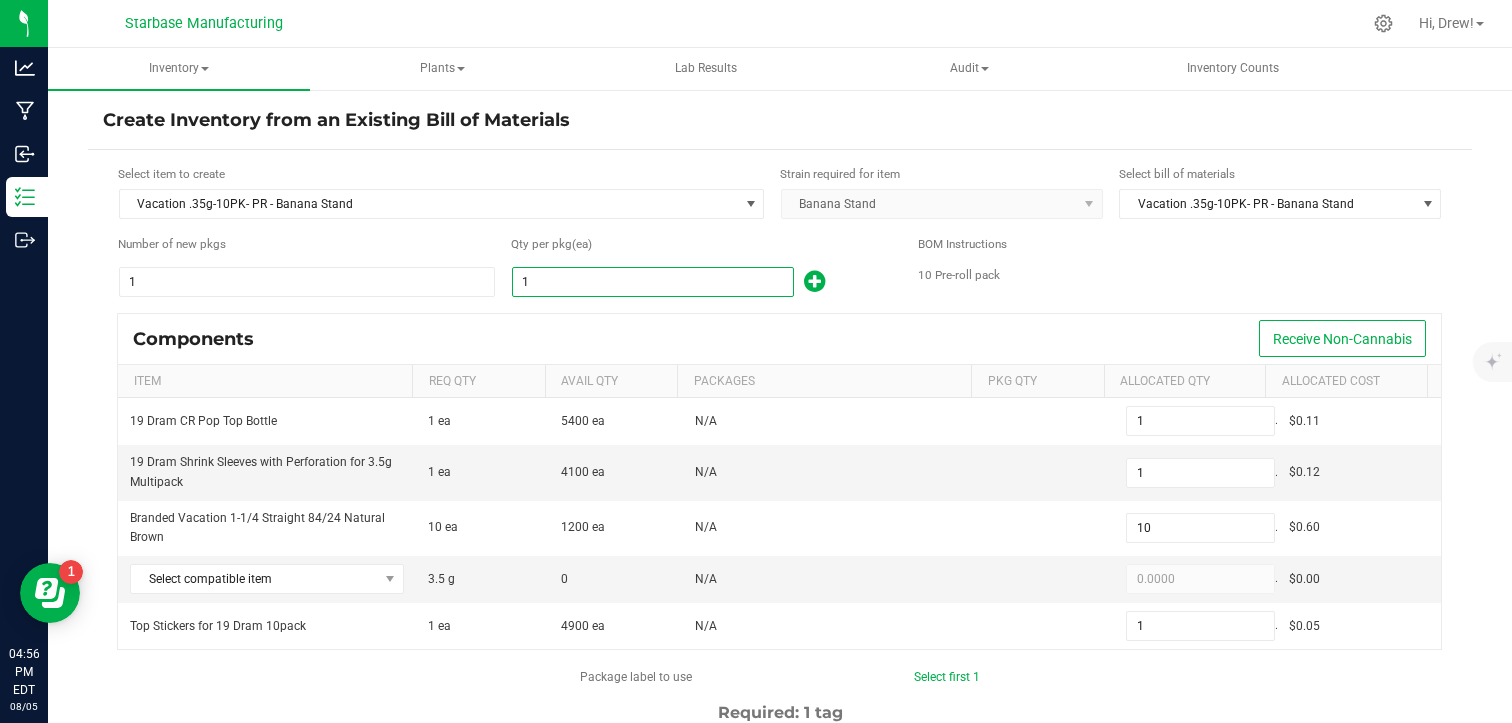 type on "3" 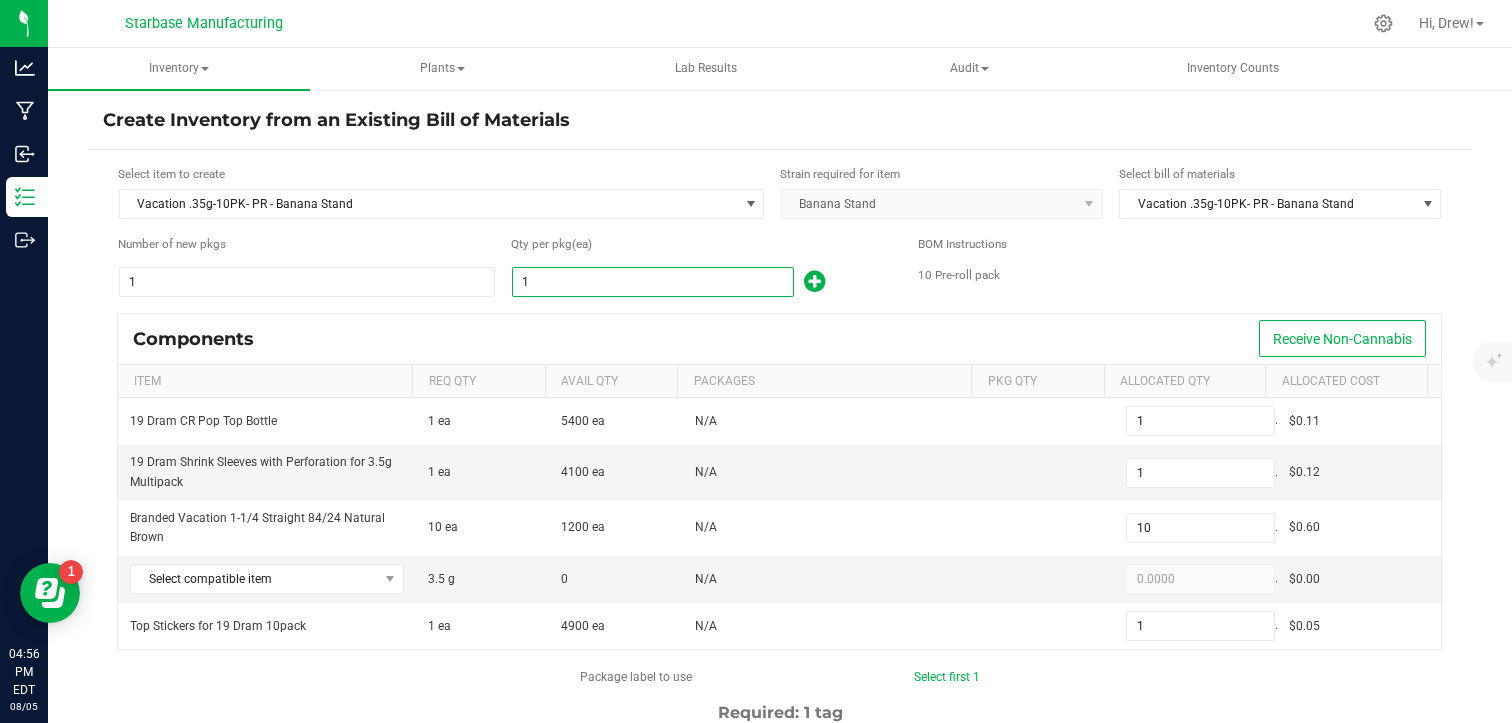 type on "3" 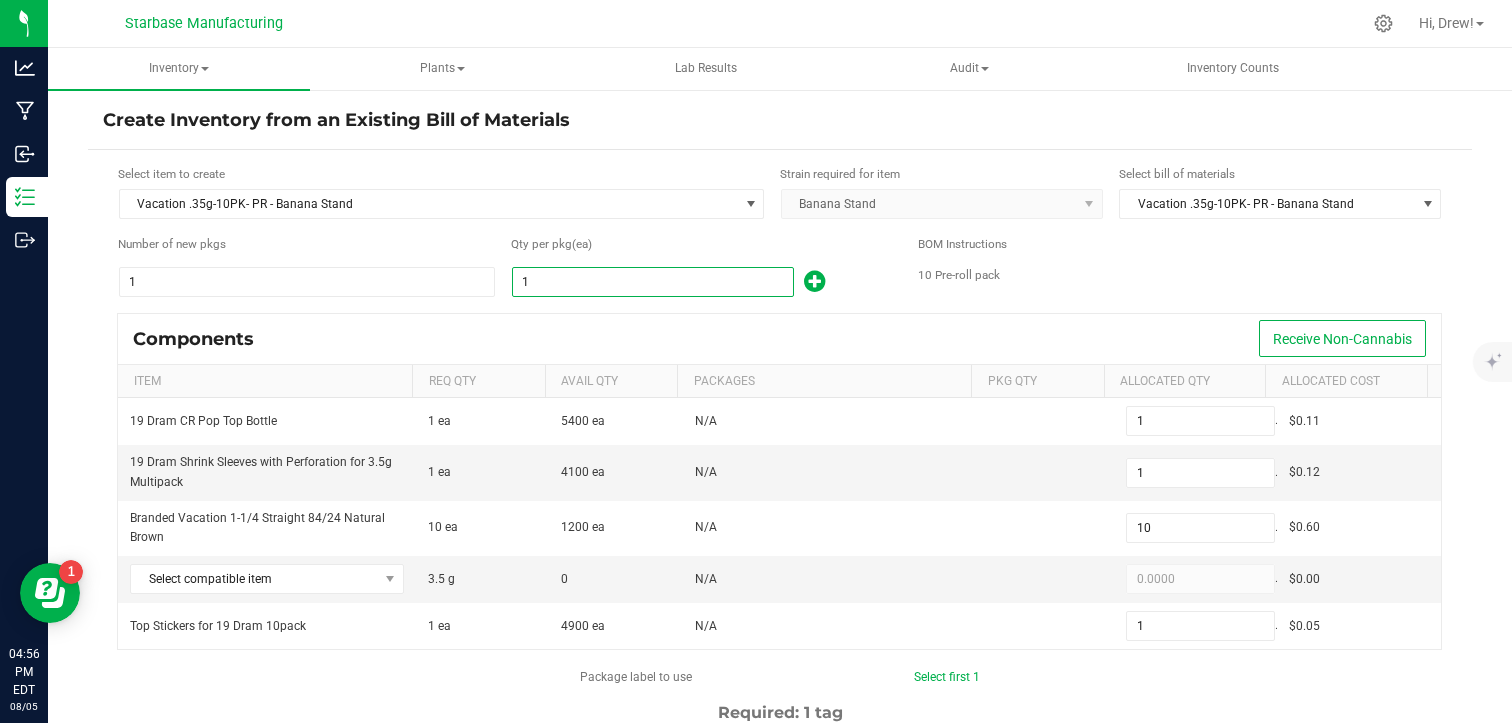 type on "3" 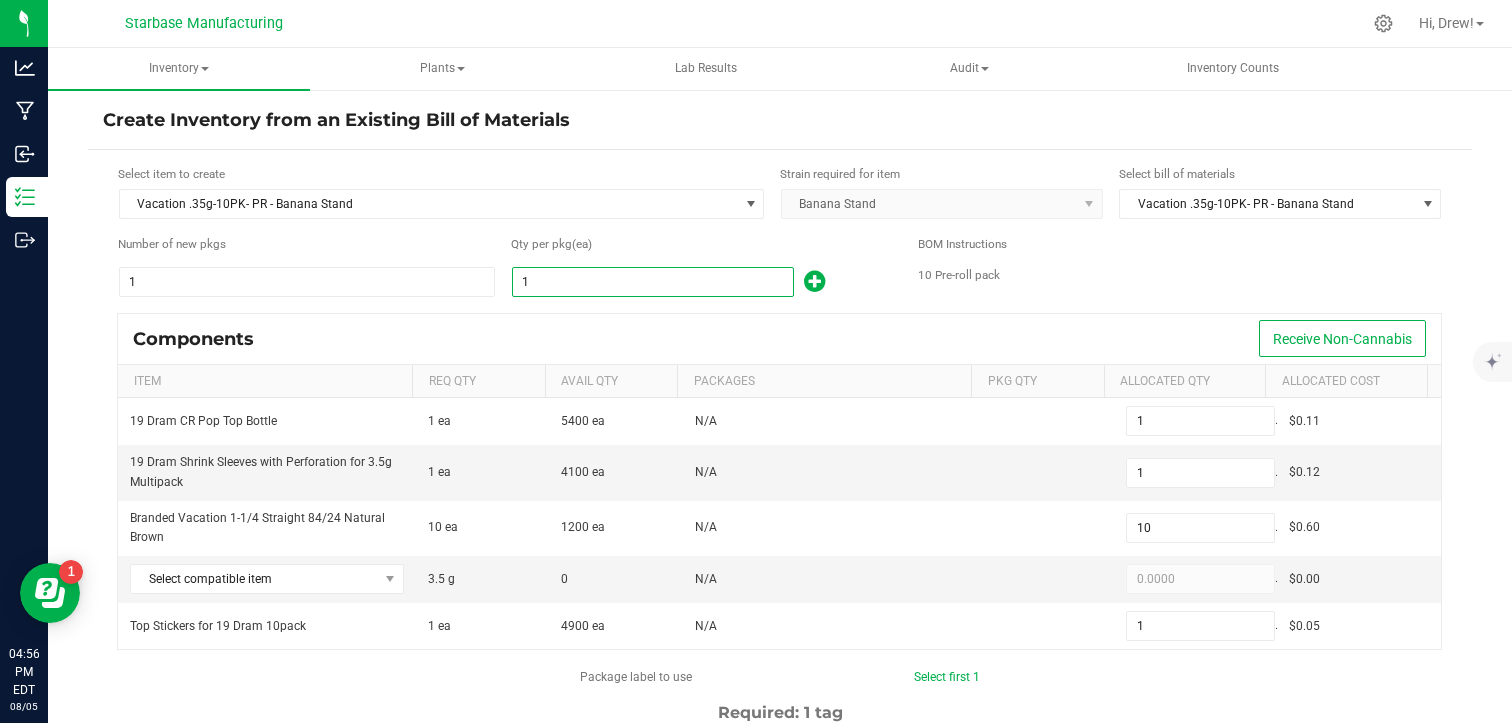 type on "30" 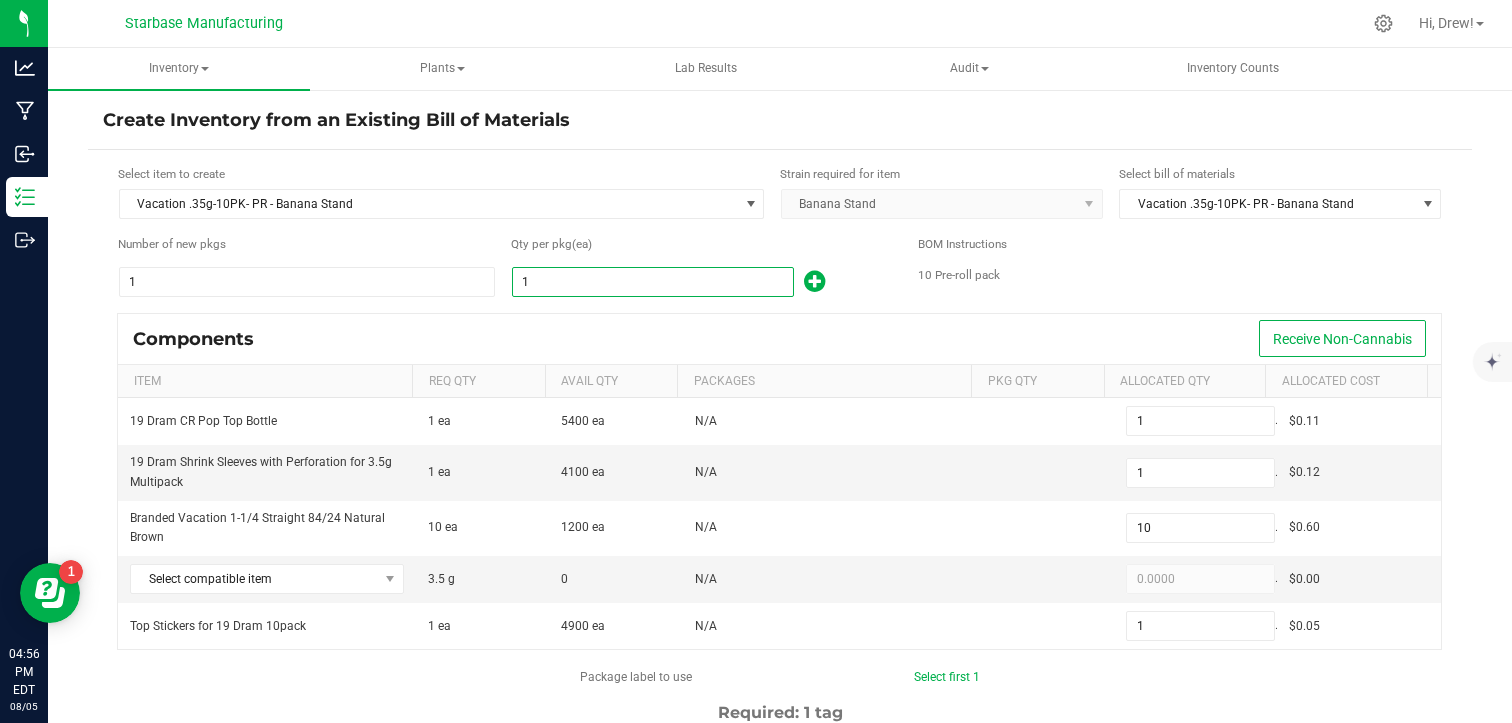 type on "3" 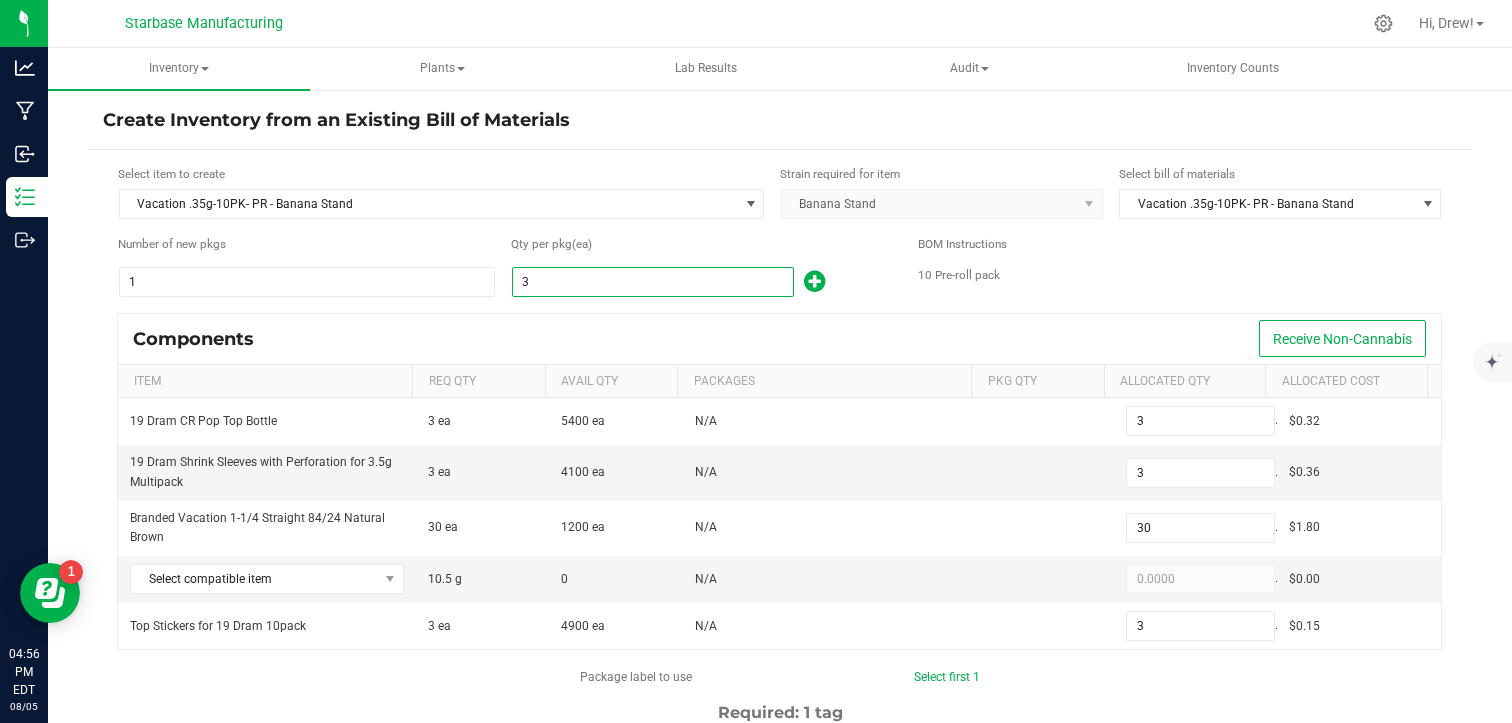 type on "35" 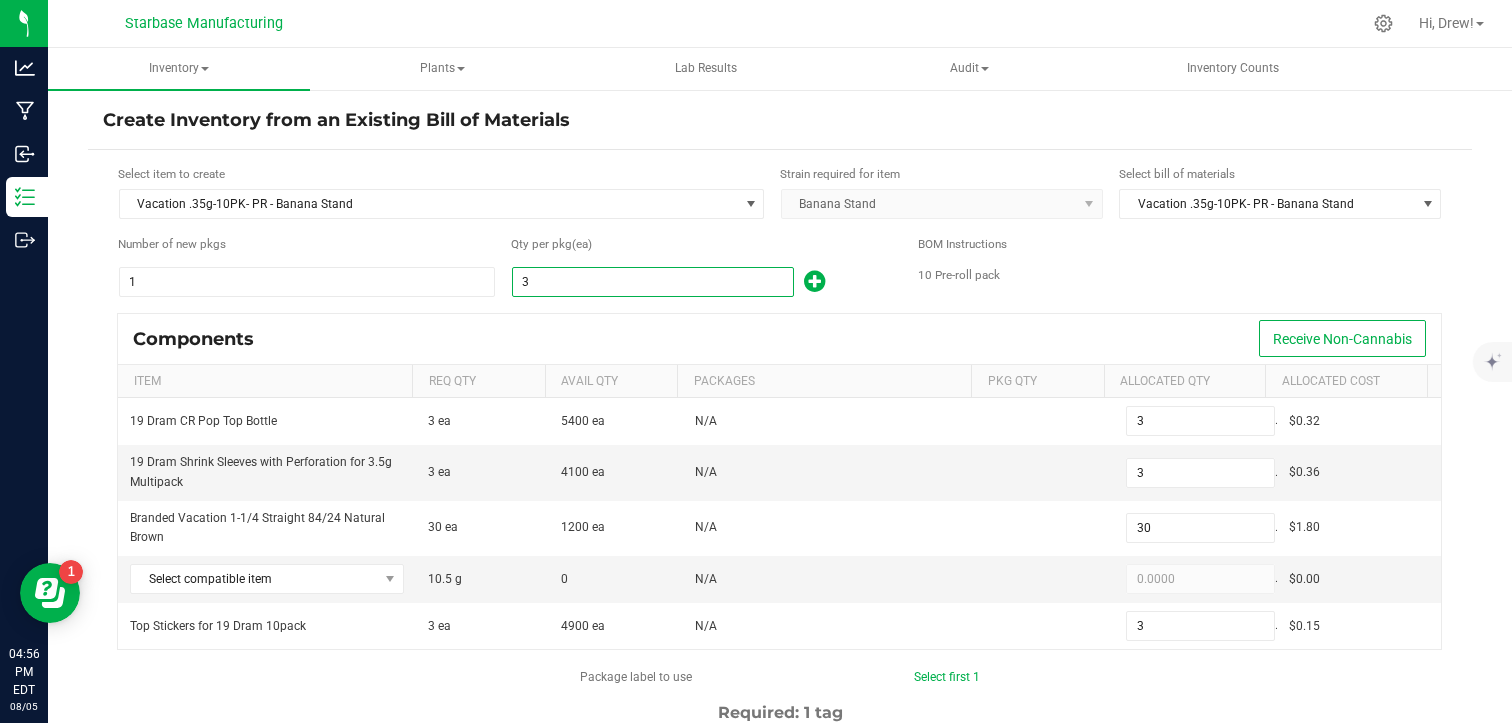 type on "35" 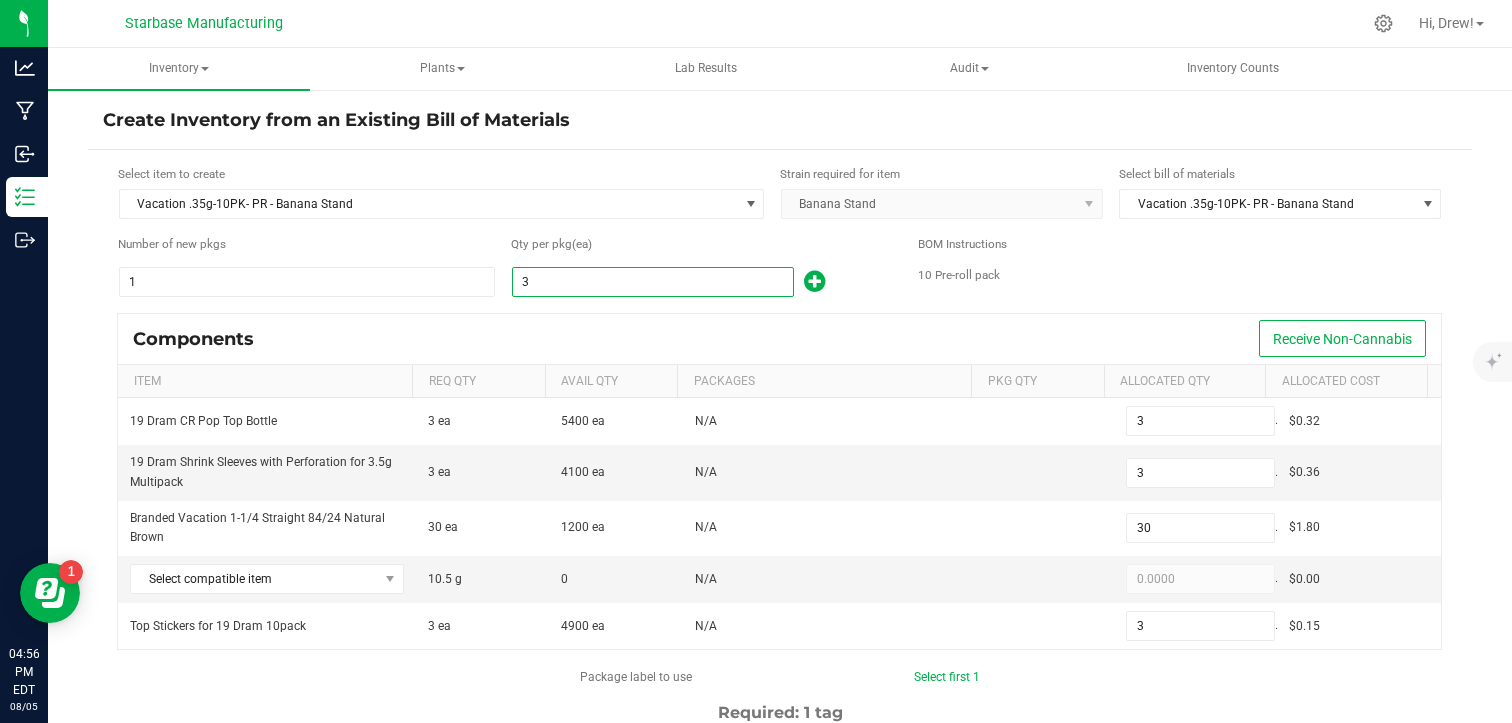 type on "35" 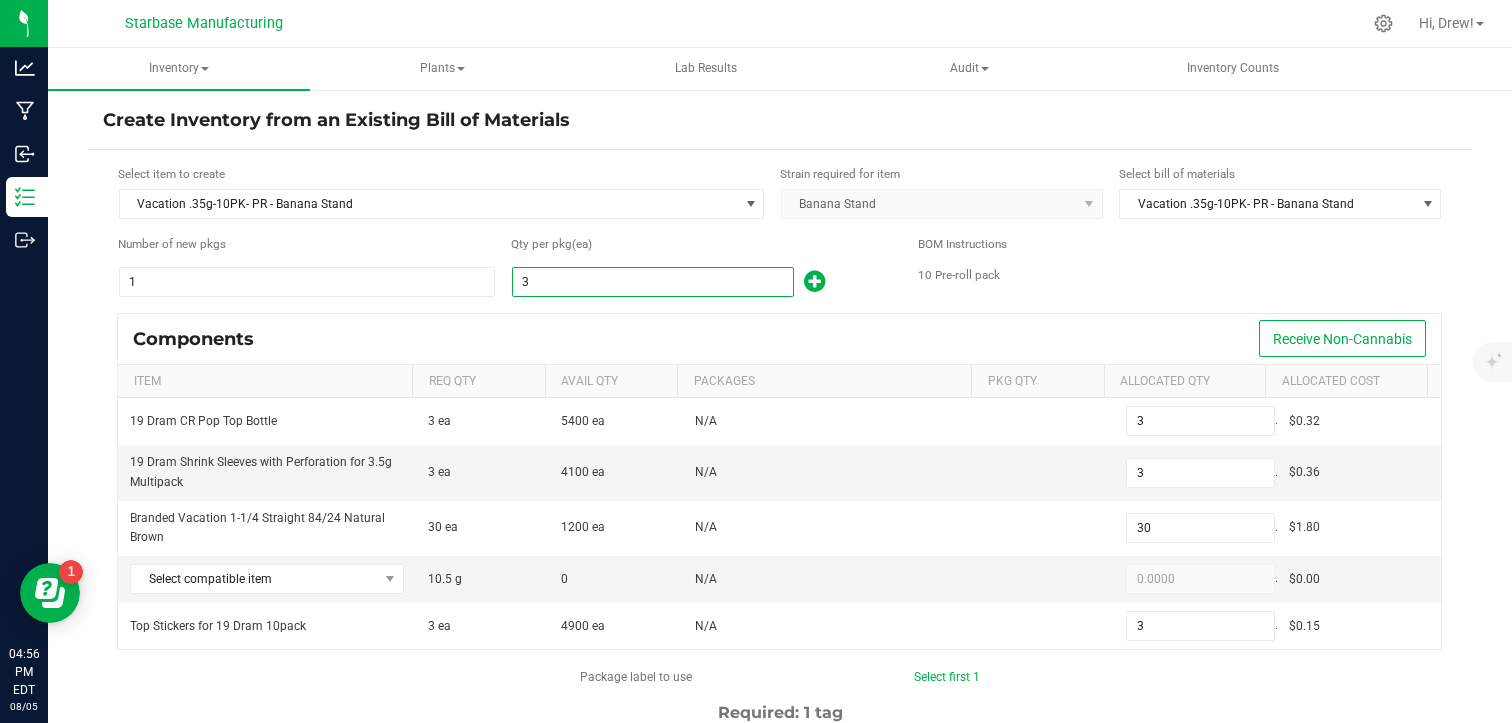 type on "350" 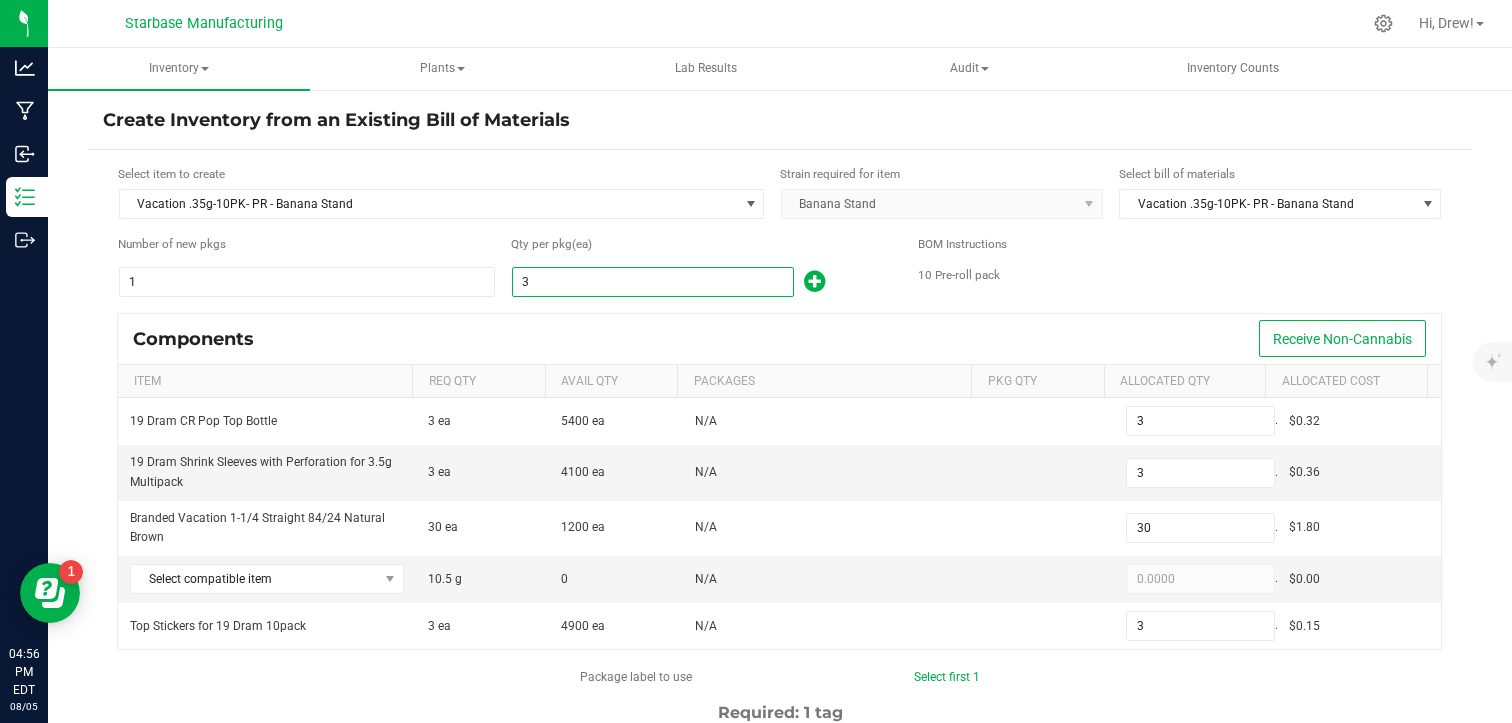 type on "35" 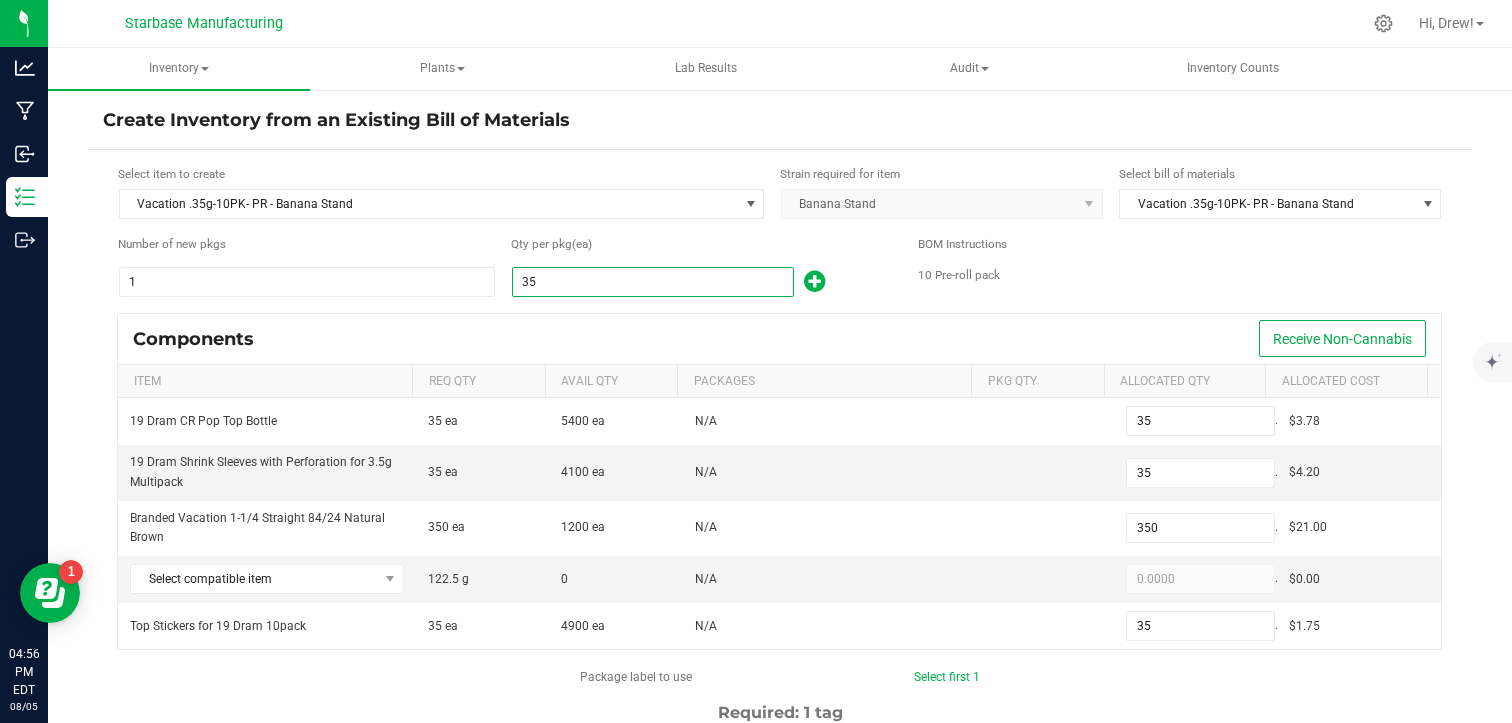 type on "35" 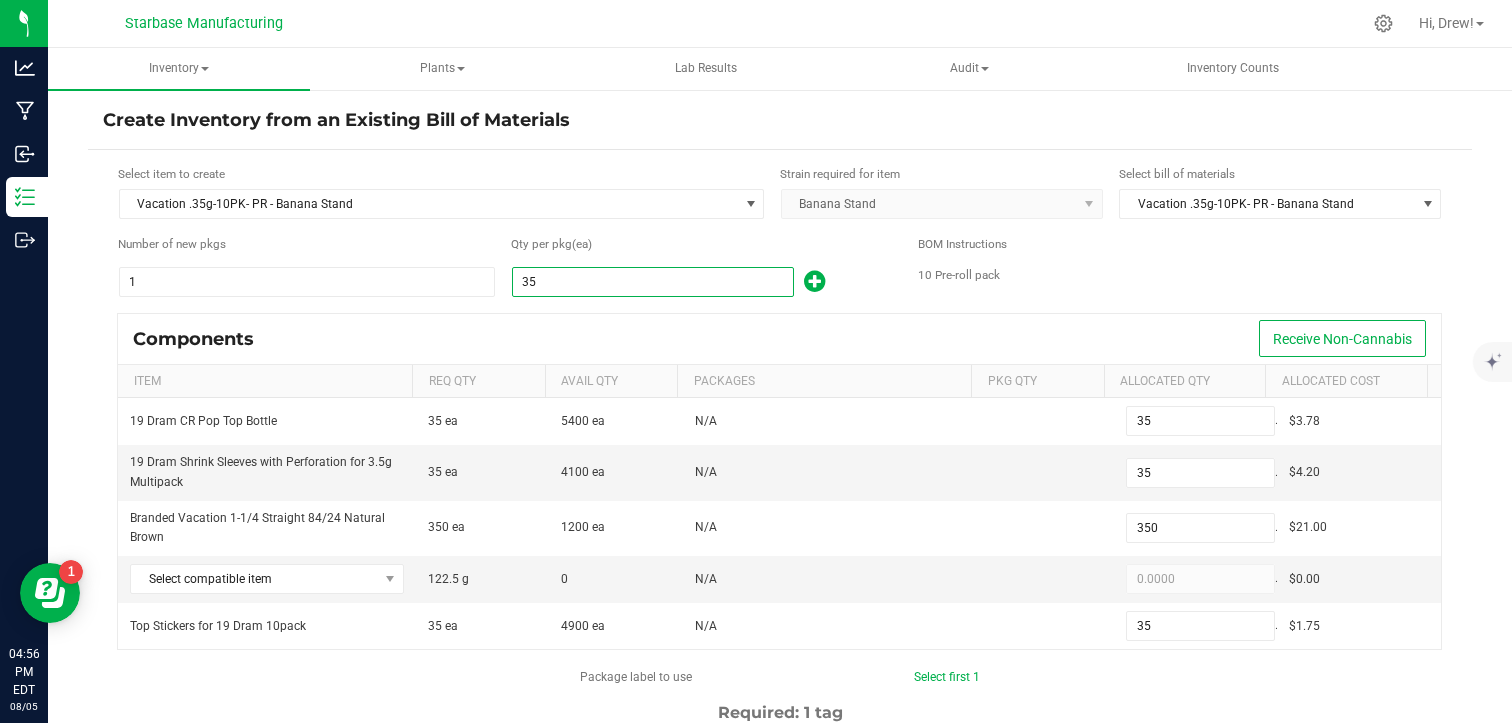 click on "Components   Receive Non-Cannabis" at bounding box center (779, 339) 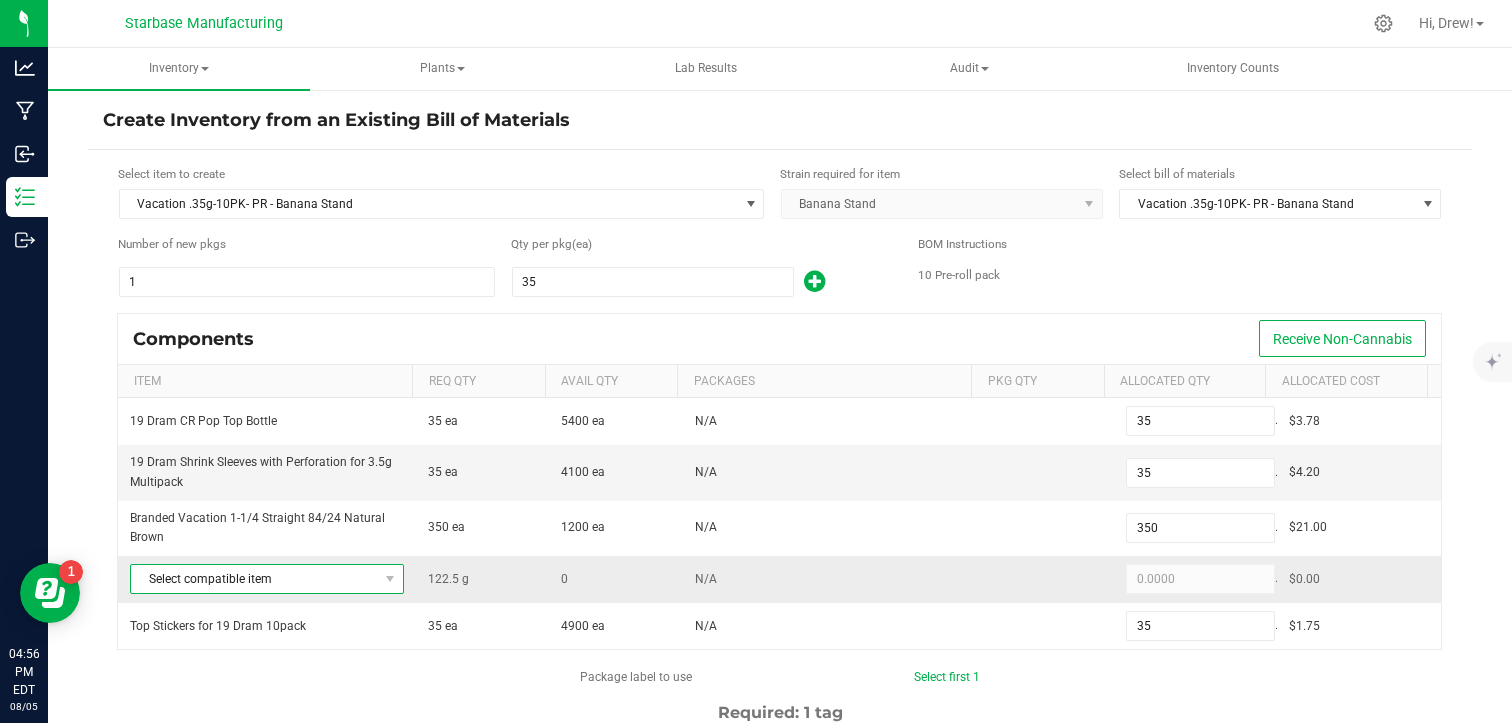 click on "Select compatible item" at bounding box center [254, 579] 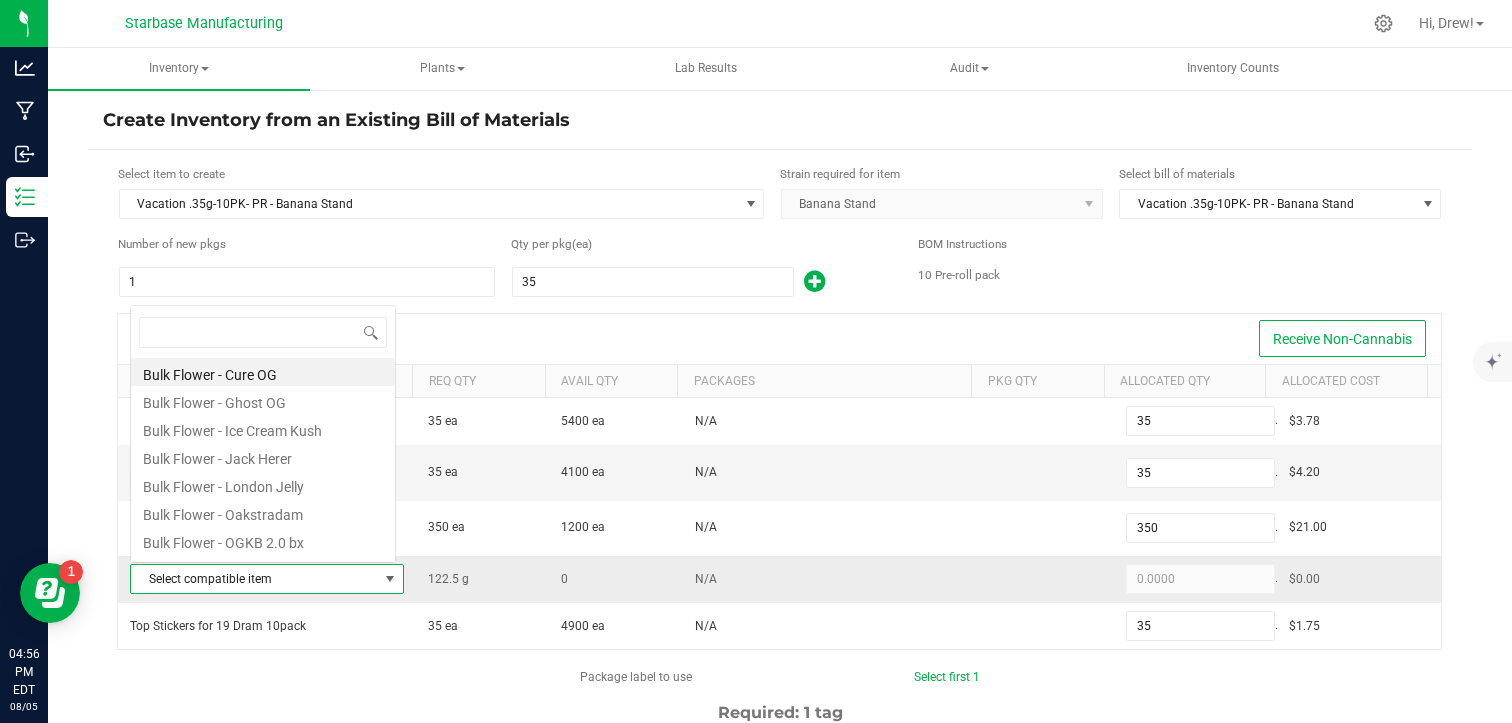 scroll, scrollTop: 0, scrollLeft: 0, axis: both 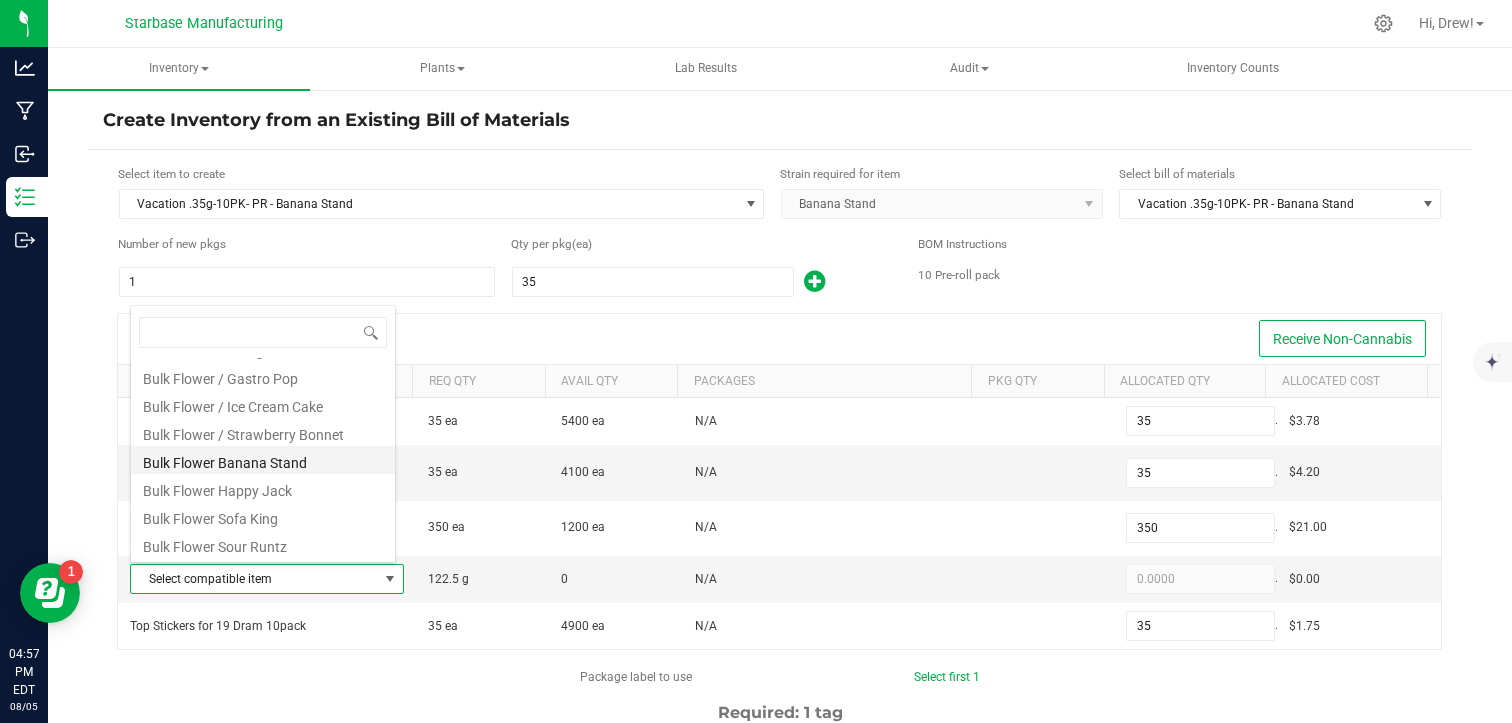 click on "Bulk Flower Banana Stand" at bounding box center (263, 460) 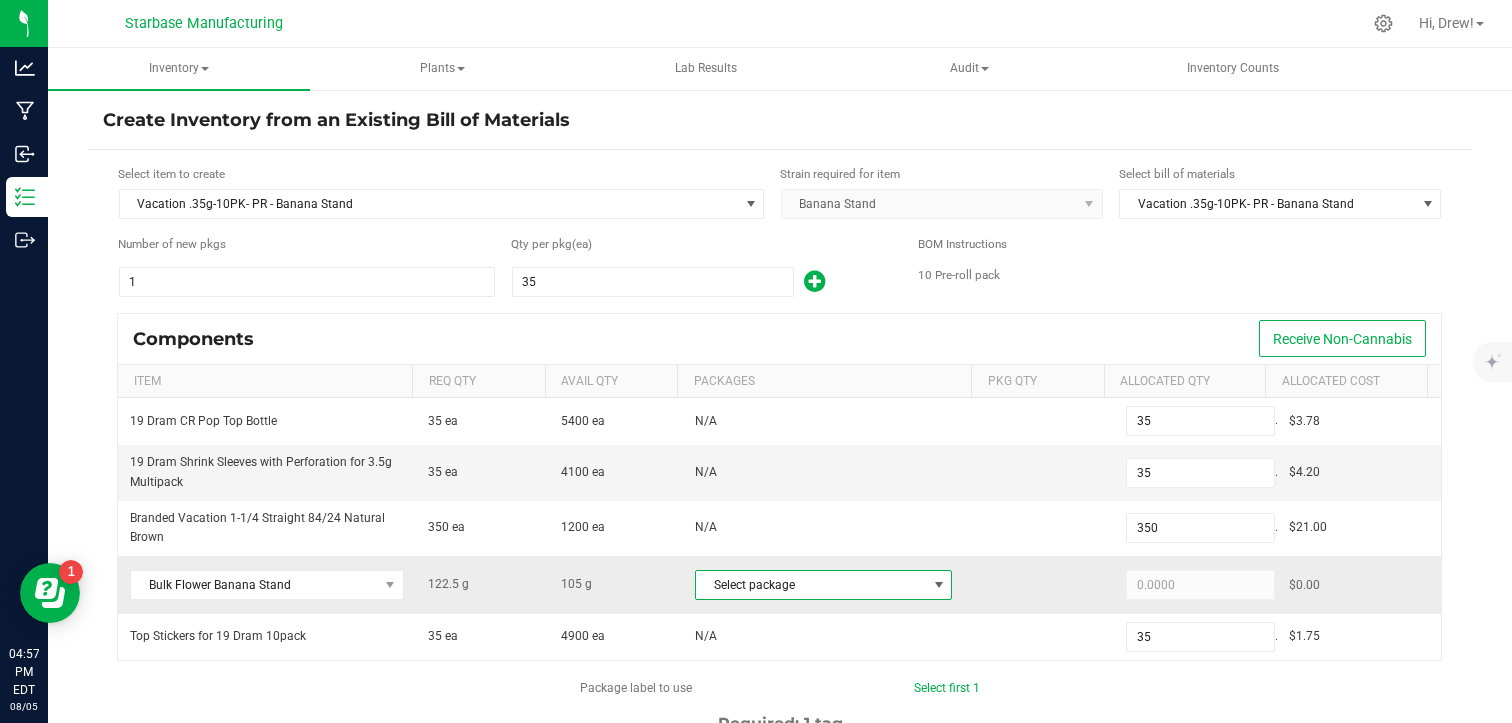 click on "Select package" at bounding box center [811, 585] 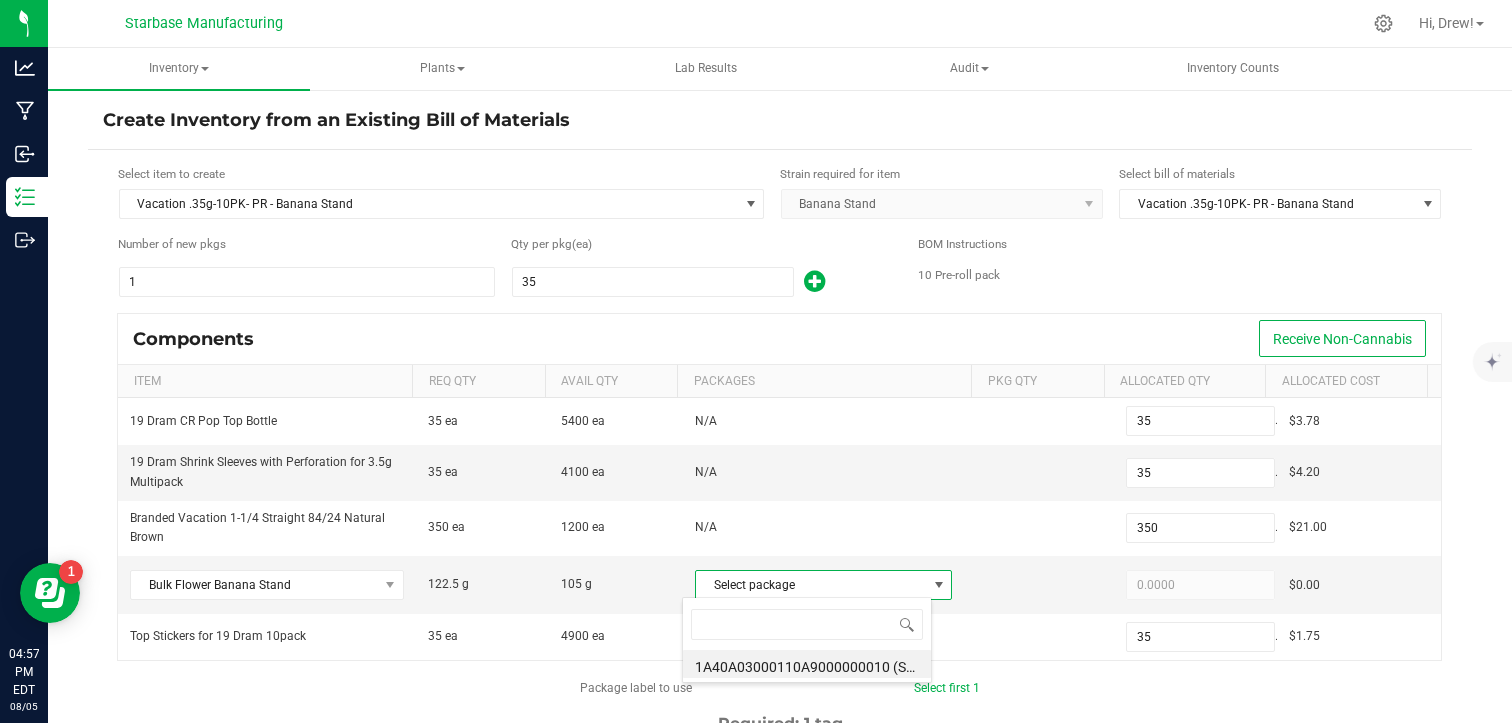 scroll, scrollTop: 99970, scrollLeft: 99749, axis: both 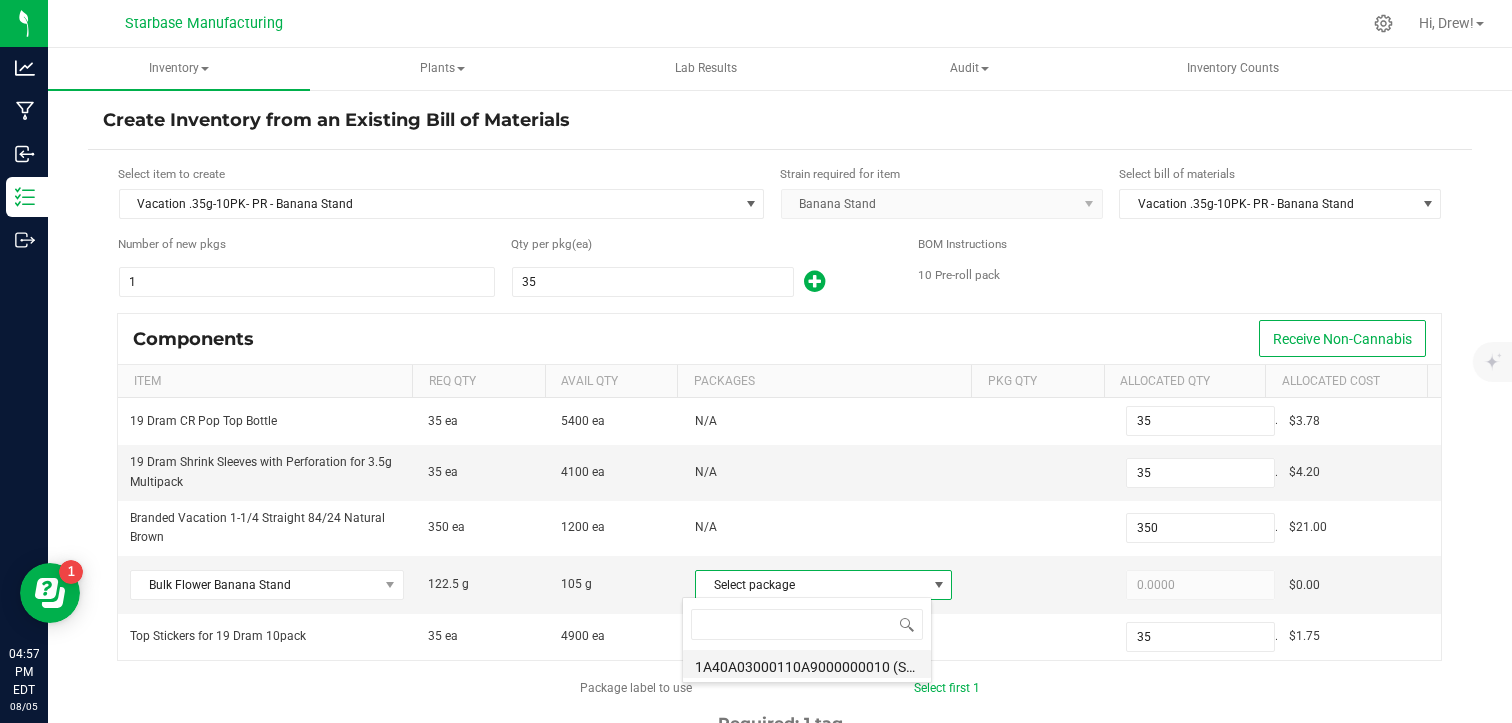click on "1A40A03000110A9000000010 (SBBSBF250210)" at bounding box center [807, 664] 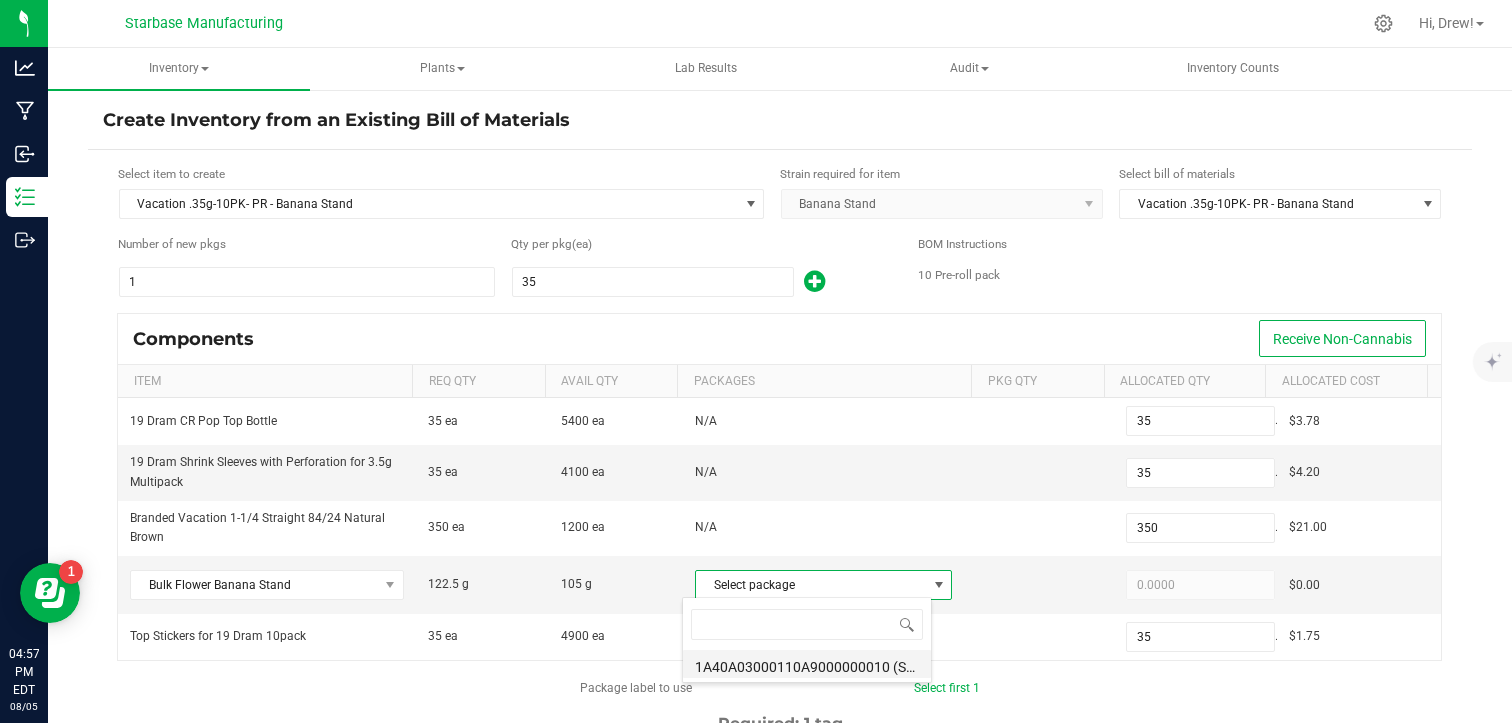 type on "105.0000" 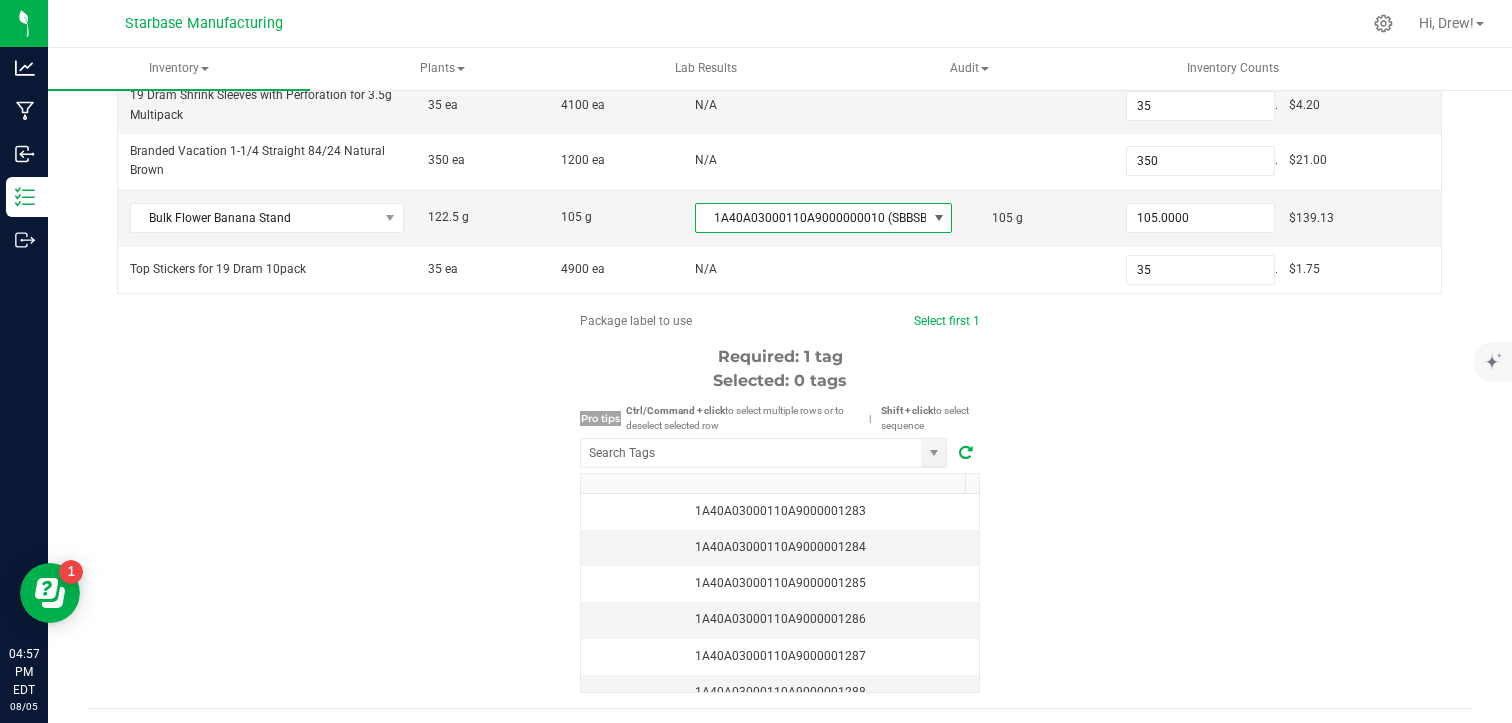 scroll, scrollTop: 368, scrollLeft: 0, axis: vertical 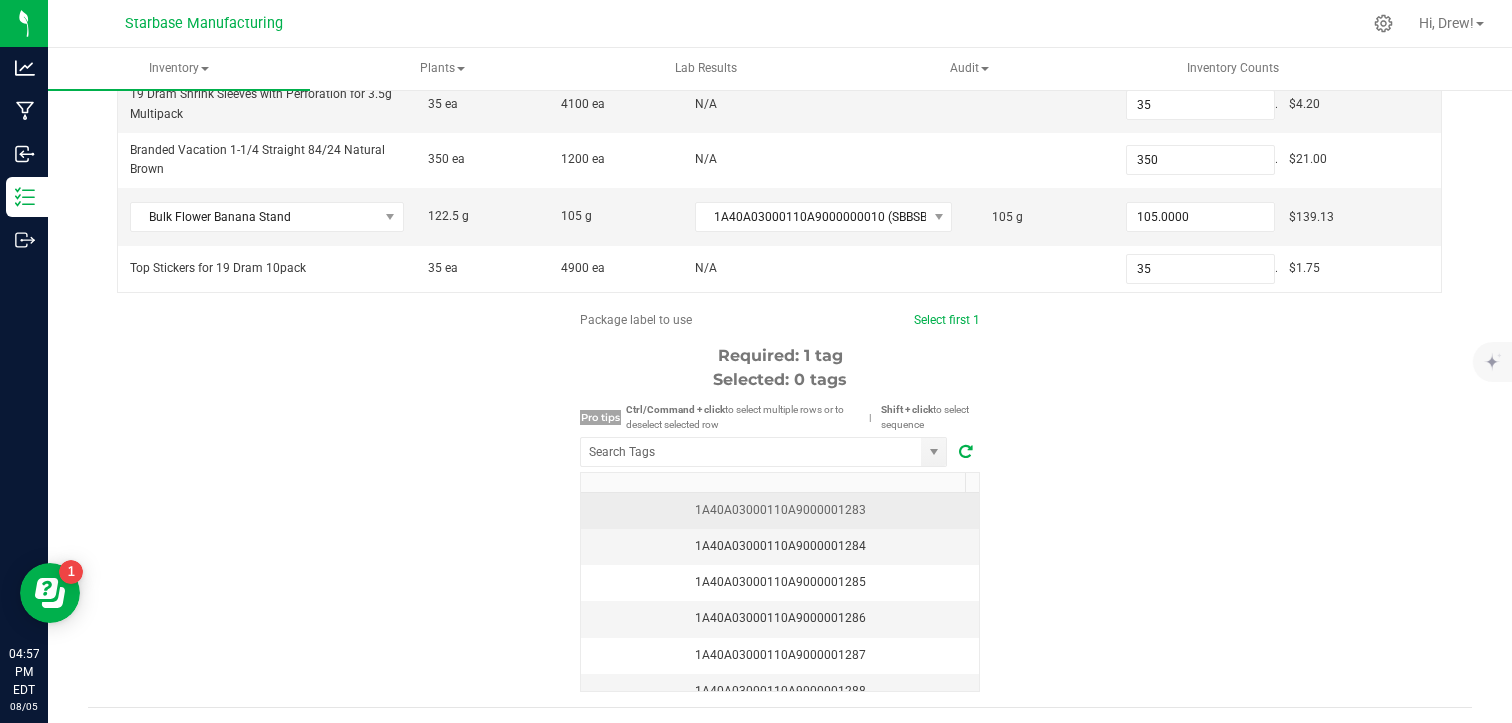 click on "1A40A03000110A9000001283" at bounding box center [780, 510] 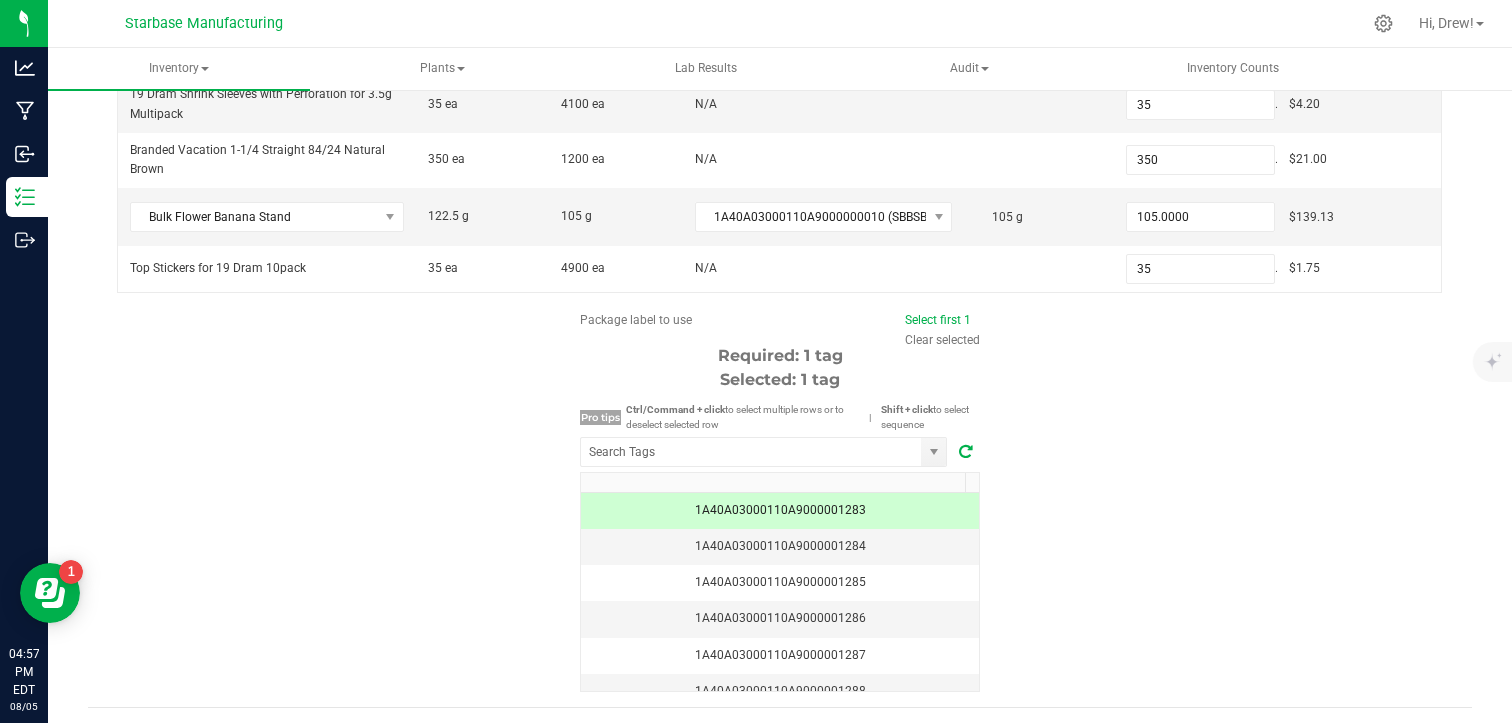 scroll, scrollTop: 414, scrollLeft: 0, axis: vertical 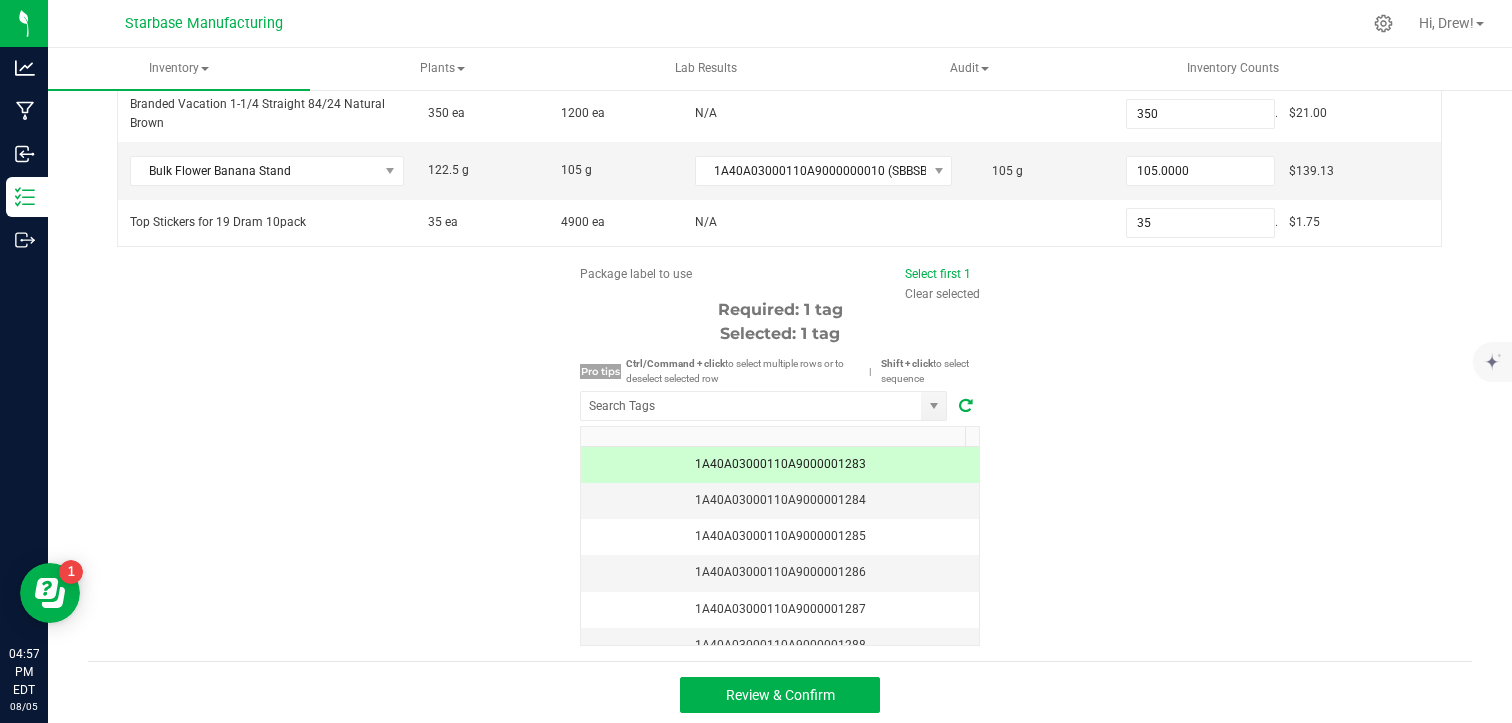 click at bounding box center [966, 405] 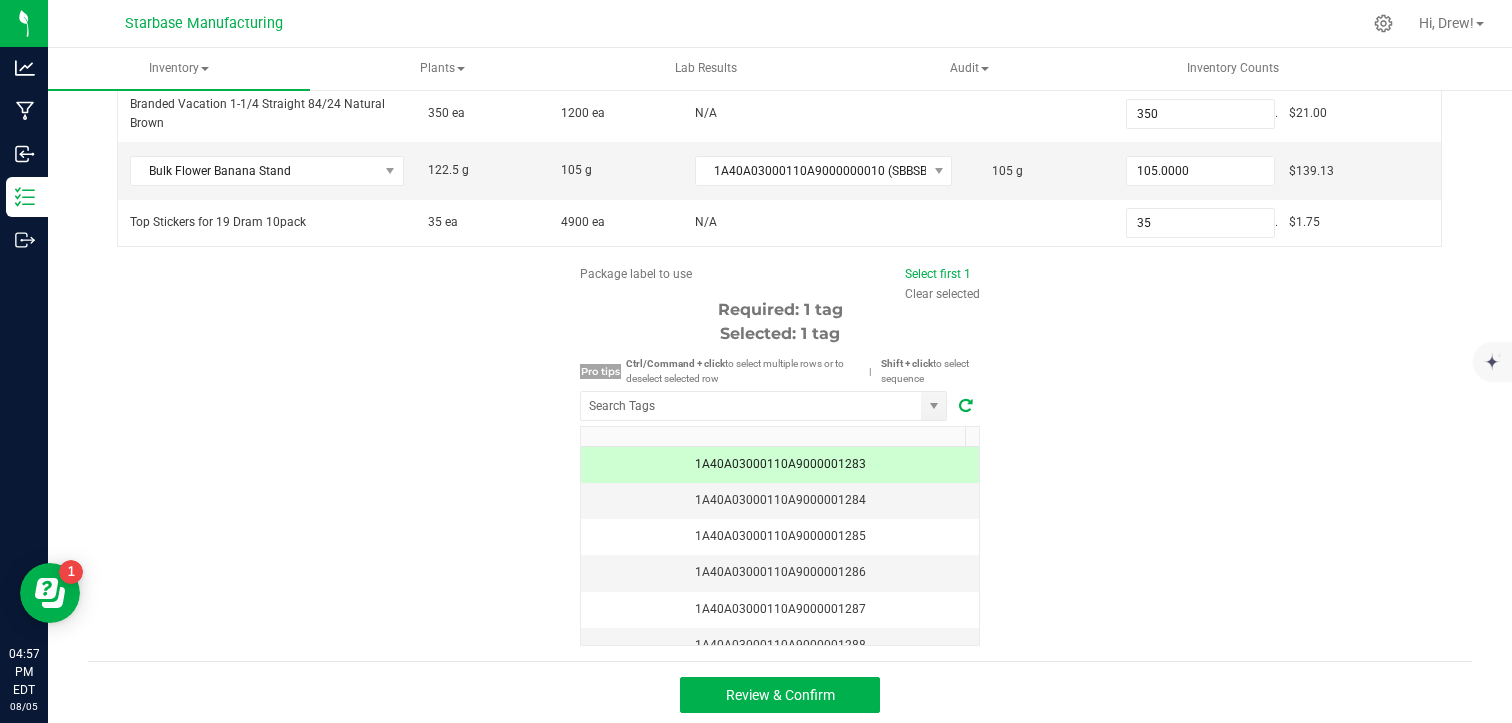 scroll, scrollTop: 0, scrollLeft: 0, axis: both 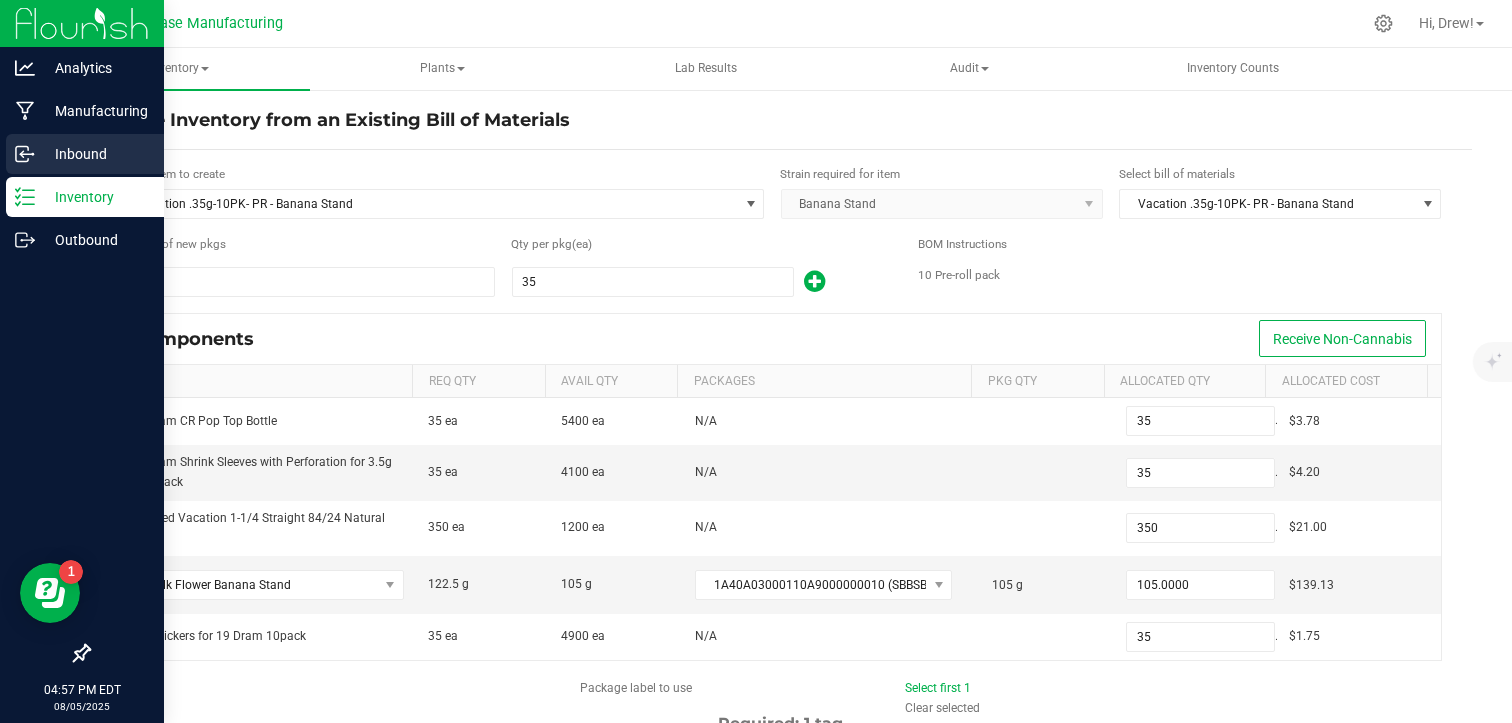 click on "Inbound" at bounding box center [85, 154] 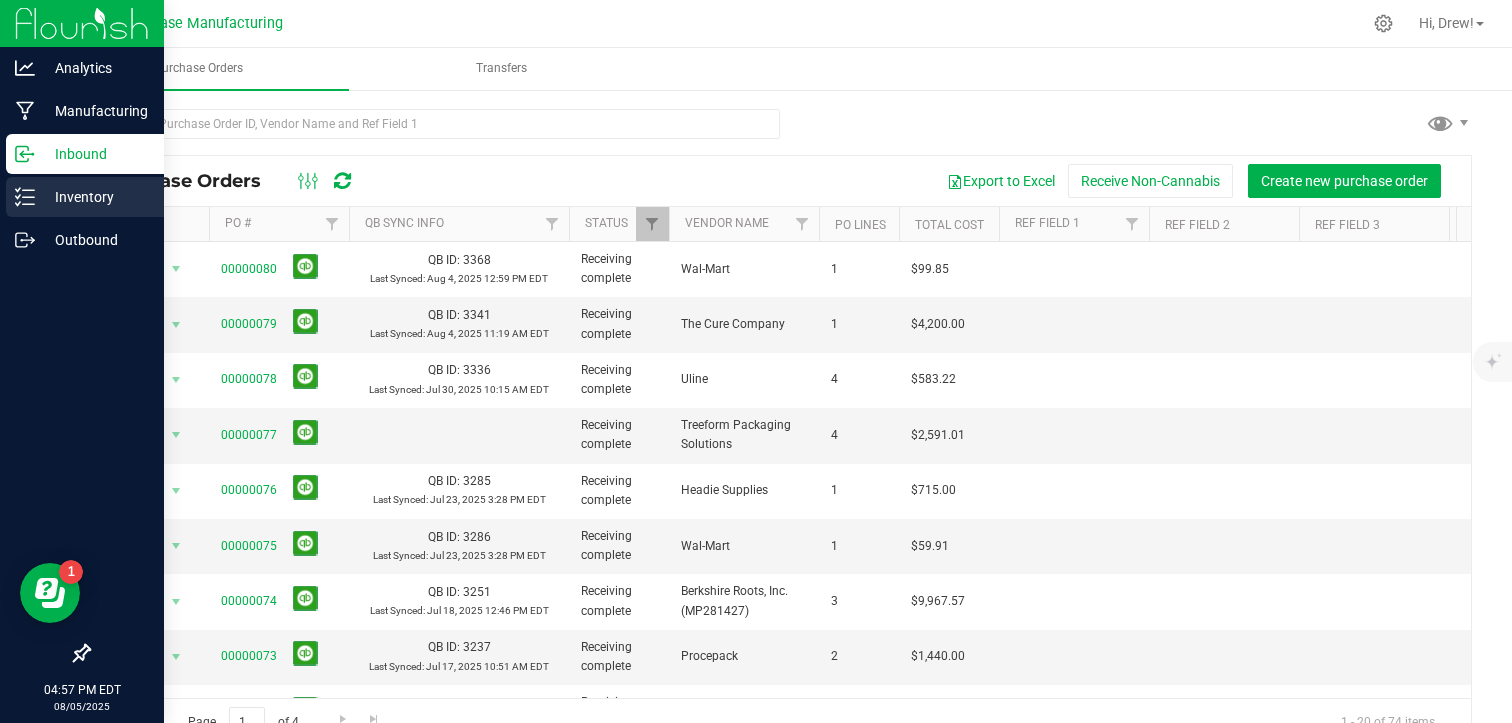 click on "Inventory" at bounding box center [95, 197] 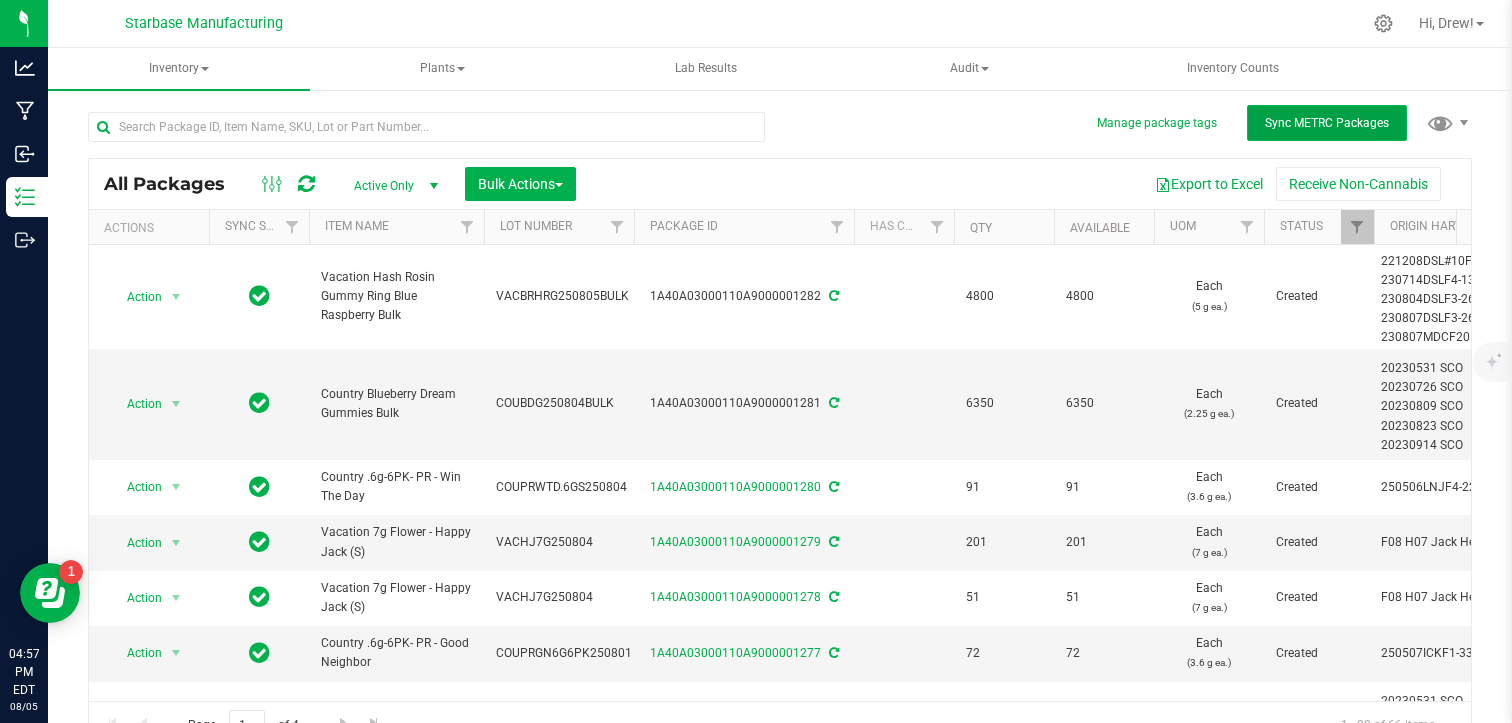 click on "Sync METRC Packages" at bounding box center [1327, 123] 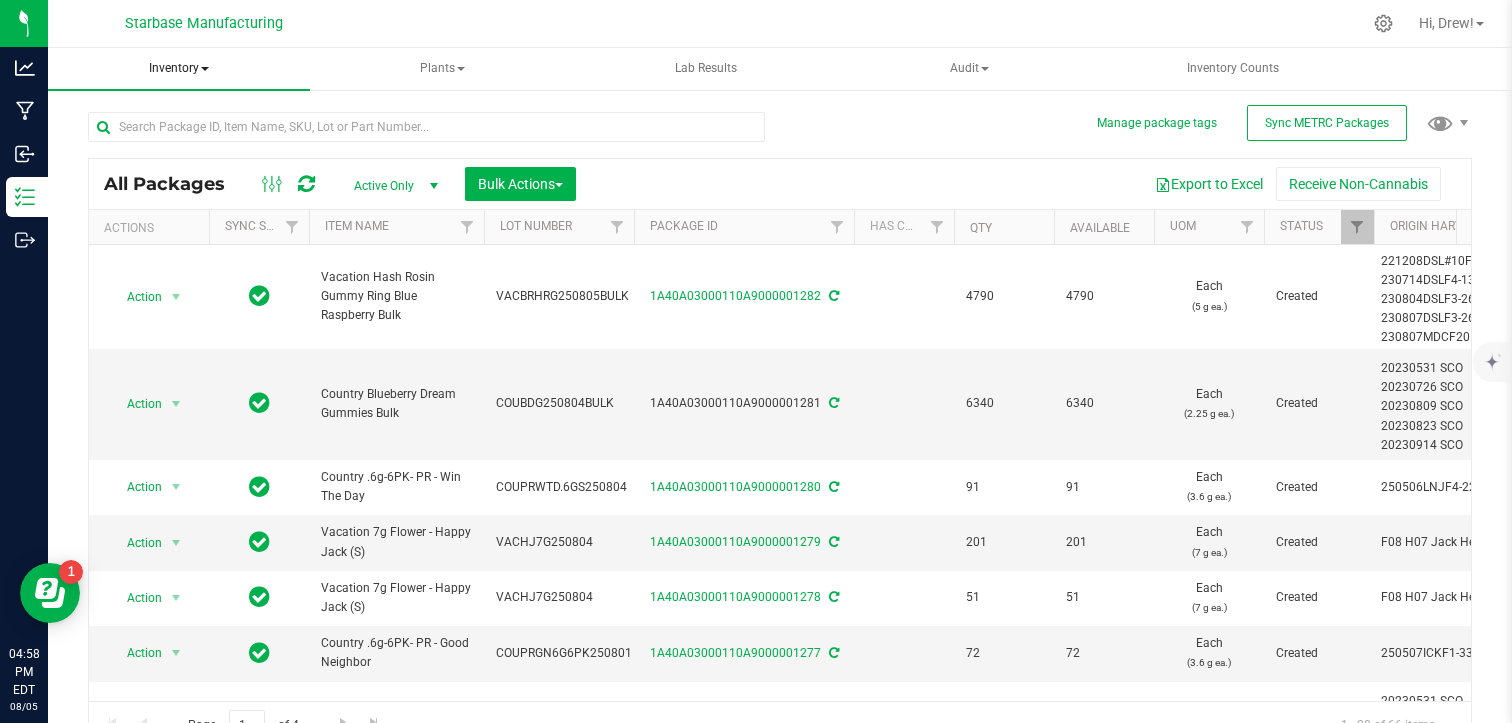 click on "Inventory" at bounding box center [179, 69] 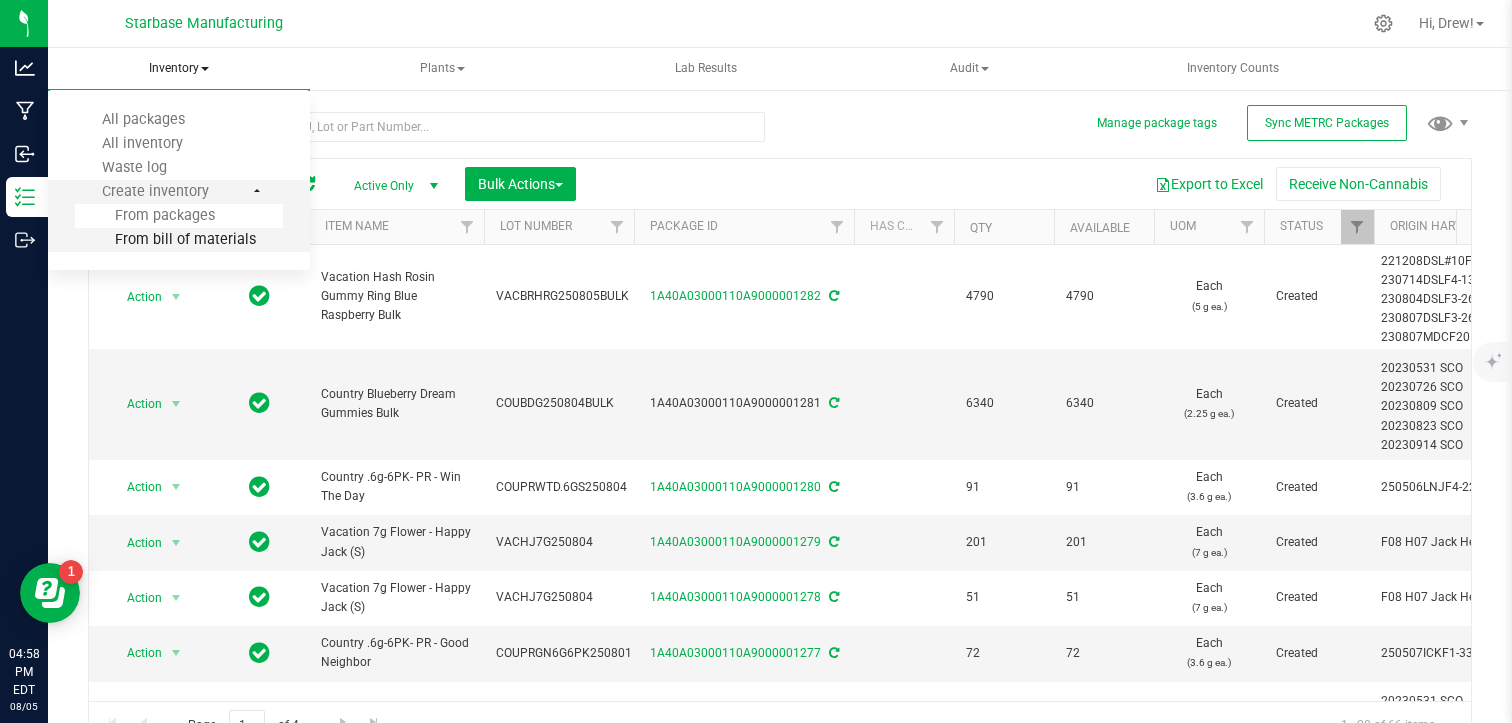 click on "From bill of materials" at bounding box center (165, 239) 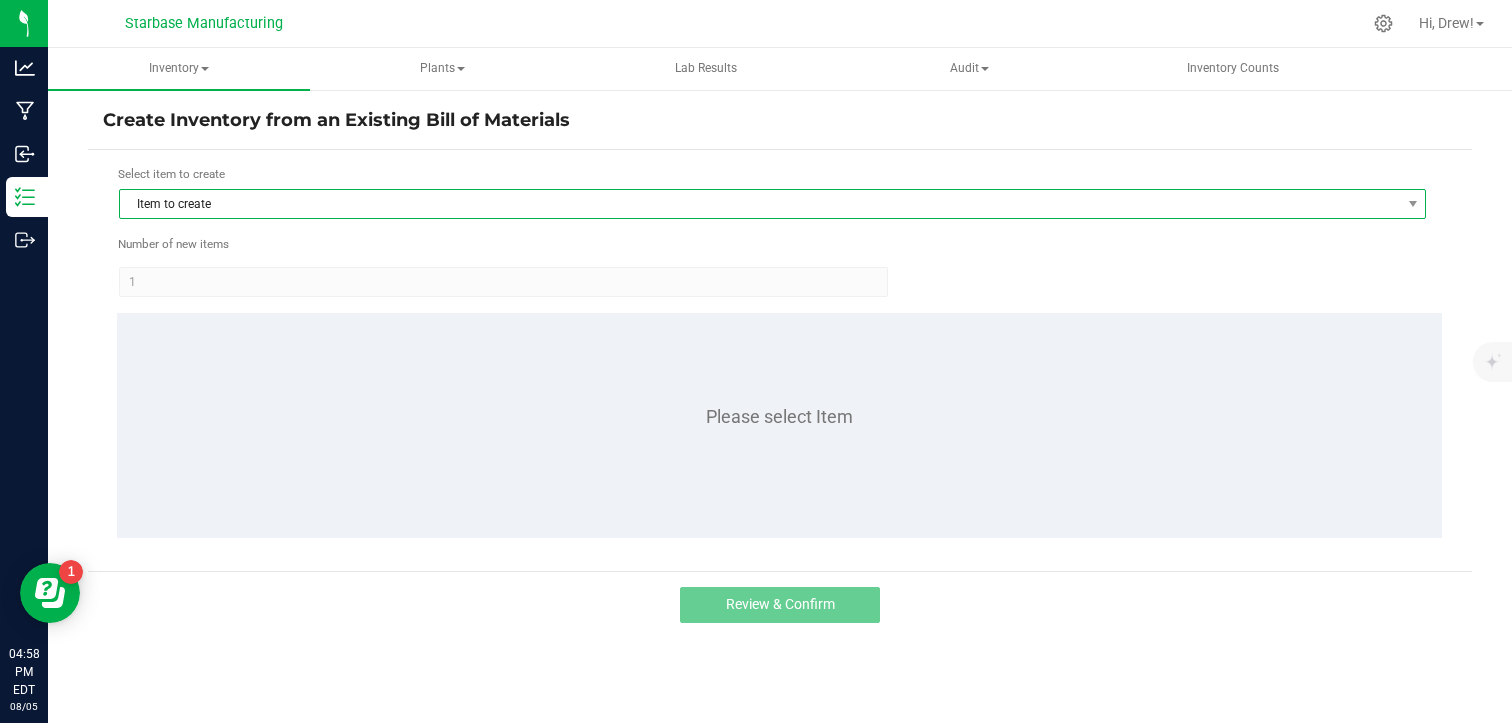 click on "Item to create" at bounding box center [760, 204] 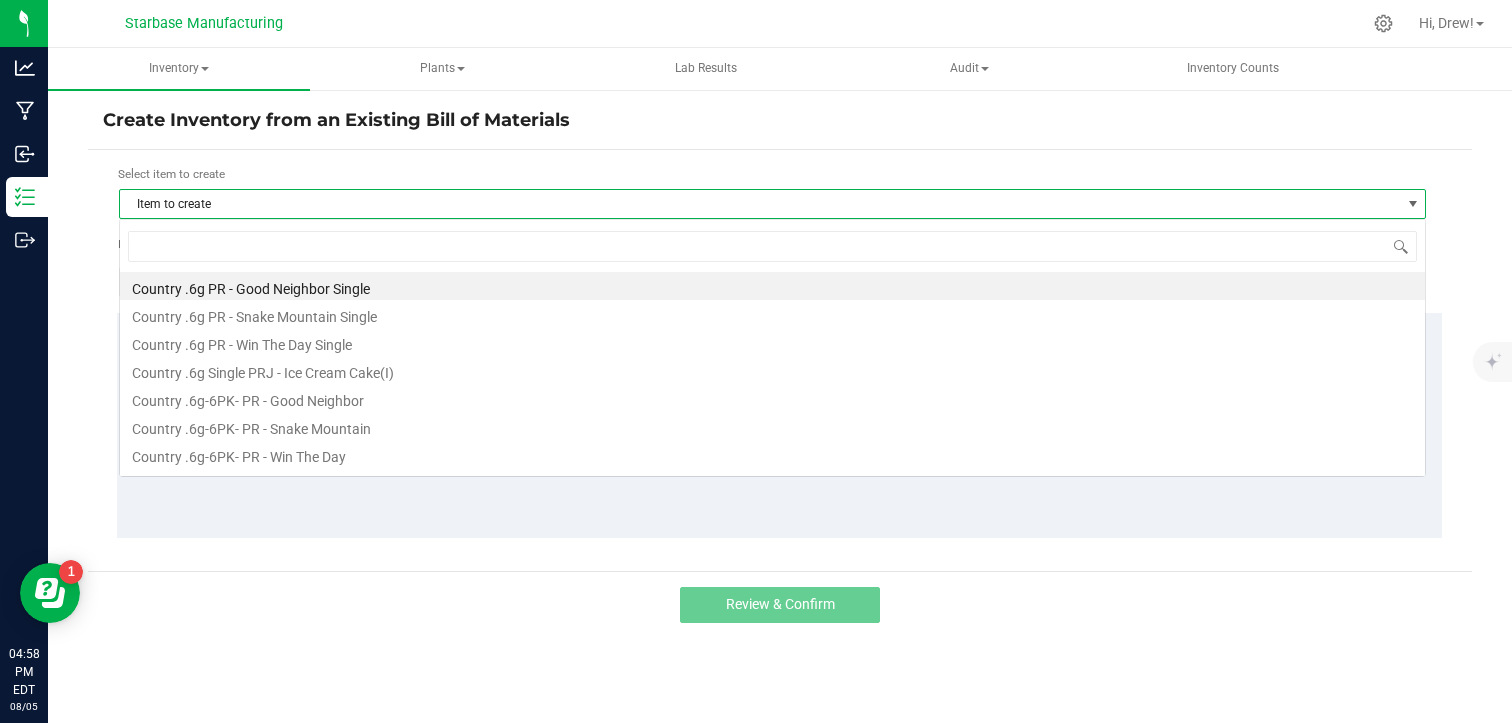 scroll, scrollTop: 99970, scrollLeft: 98692, axis: both 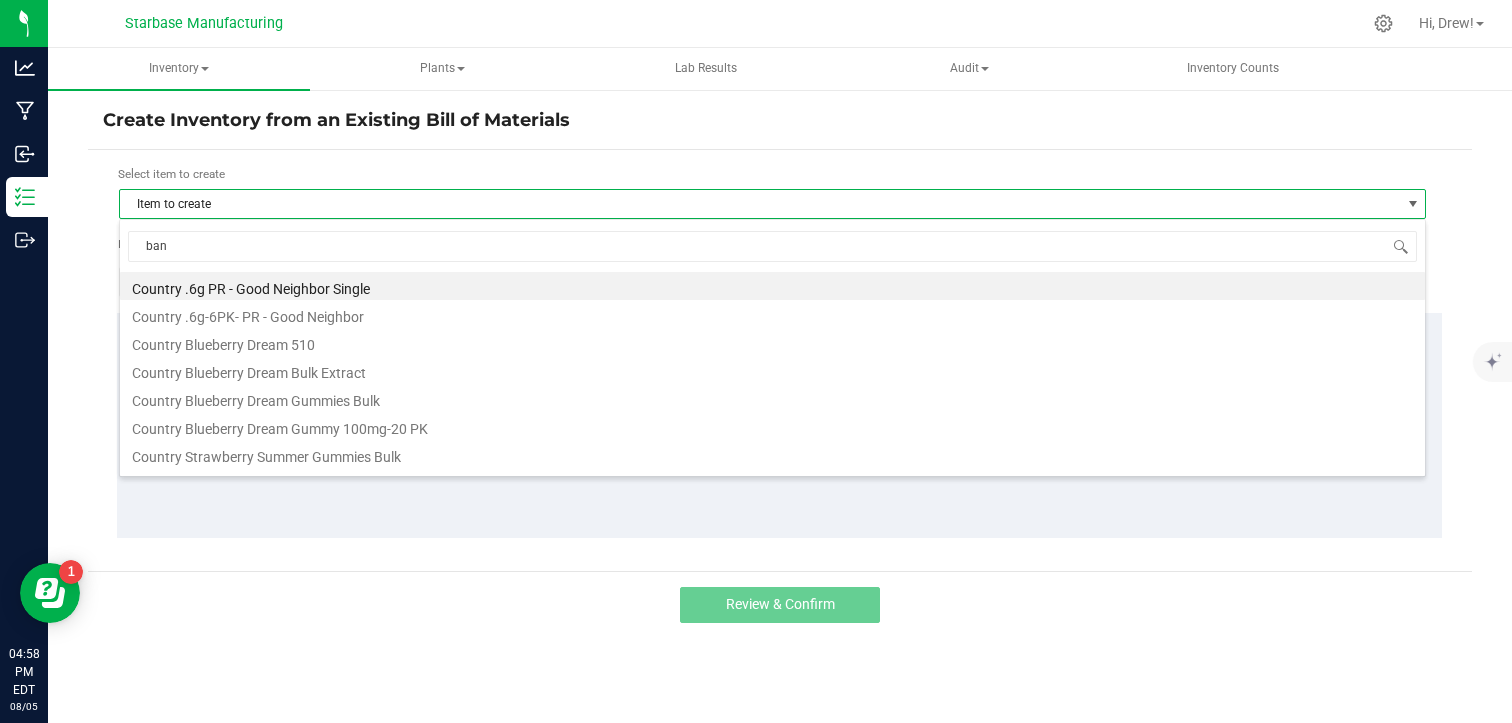 type on "bana" 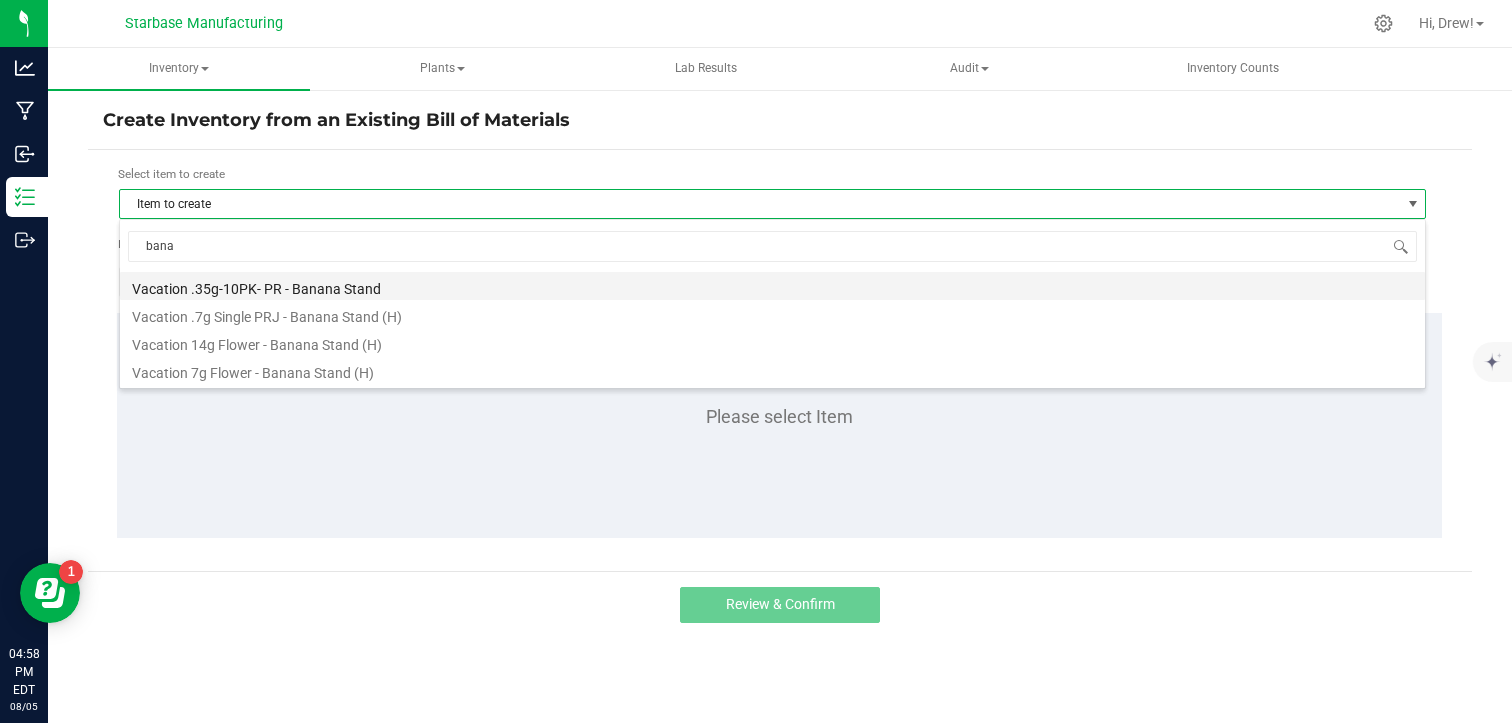 click on "Vacation .35g-10PK- PR - Banana Stand" at bounding box center (772, 286) 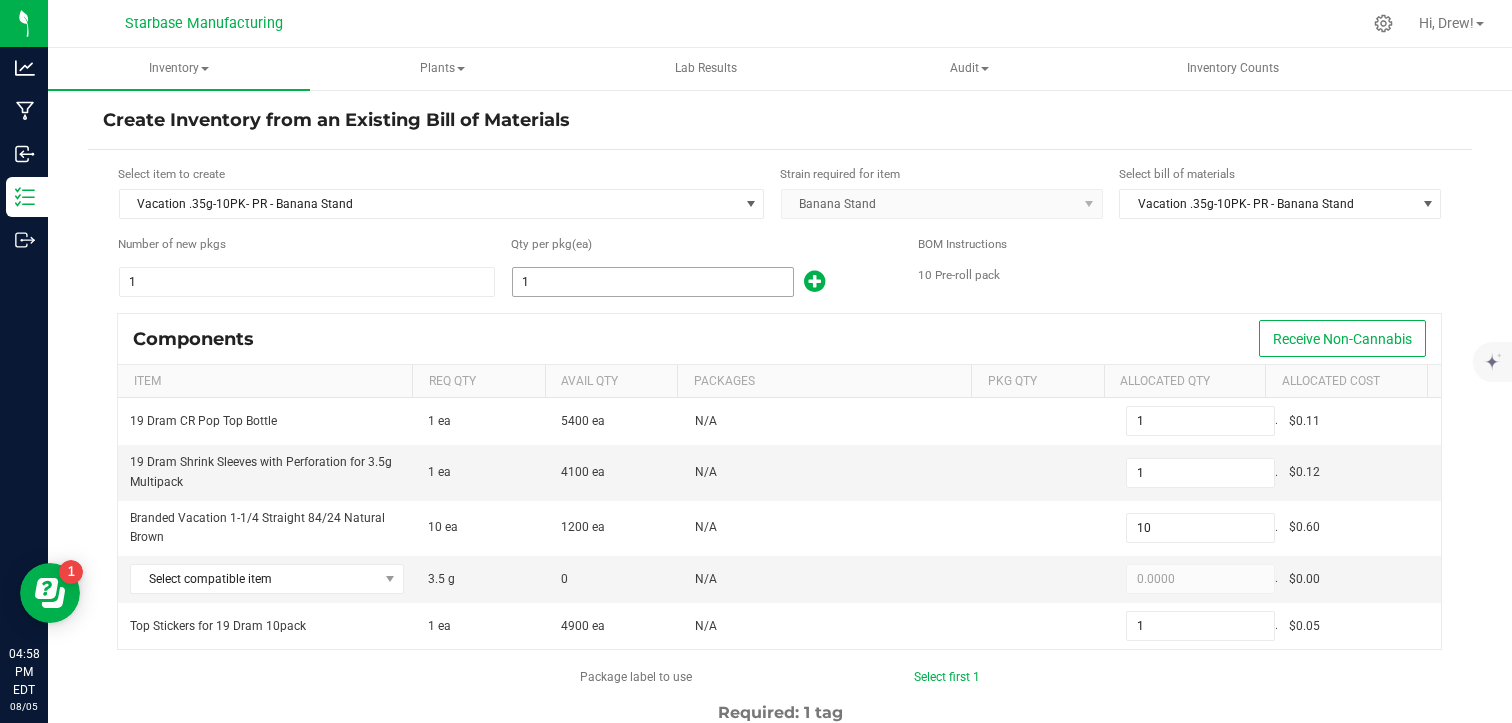 click on "1" at bounding box center [653, 282] 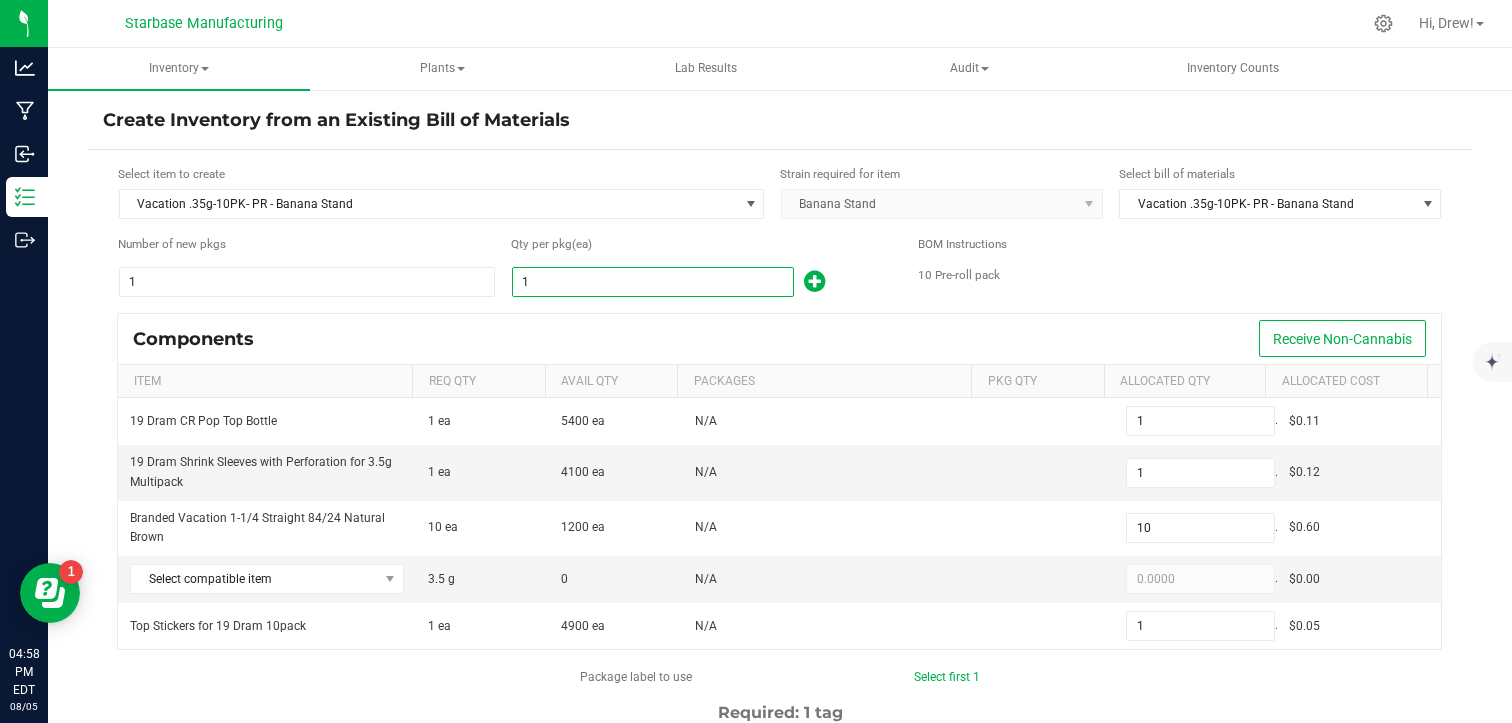 type on "3" 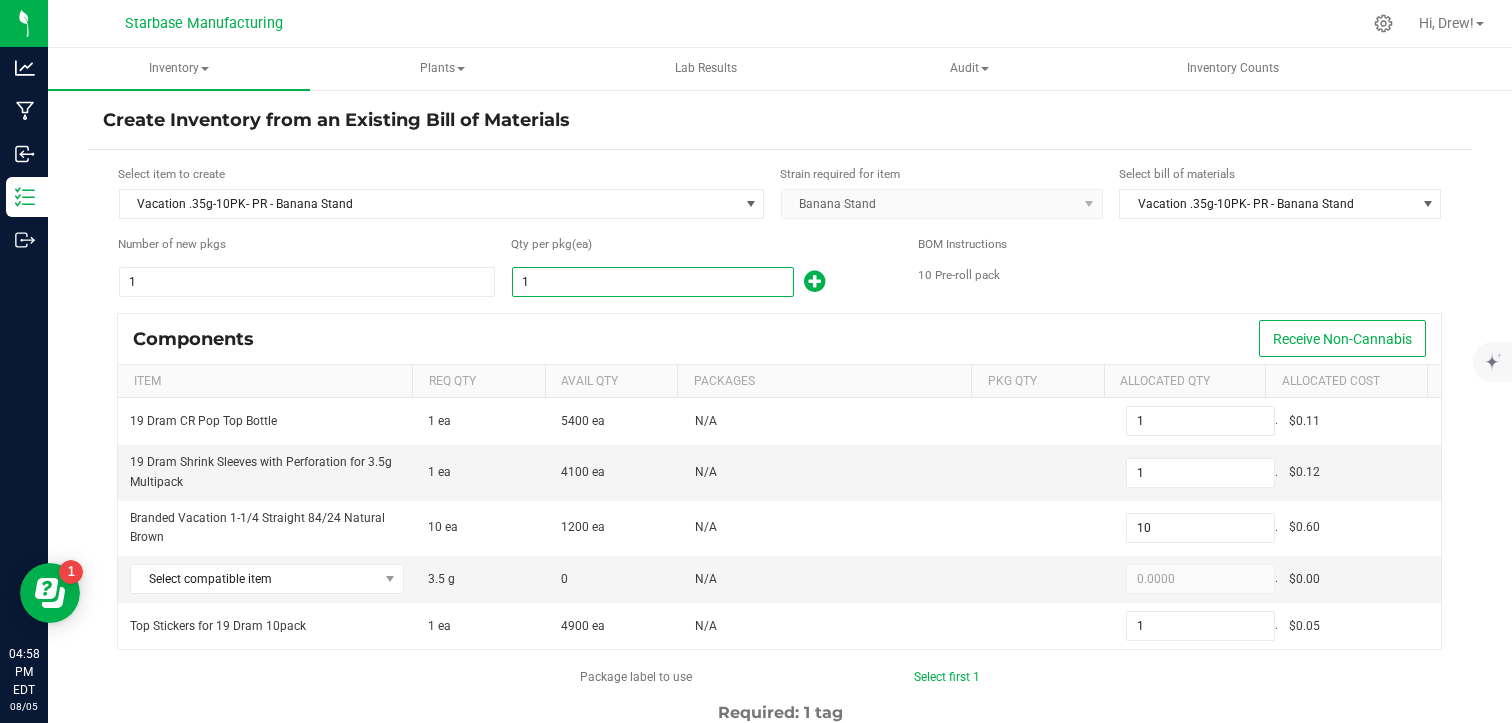 type on "3" 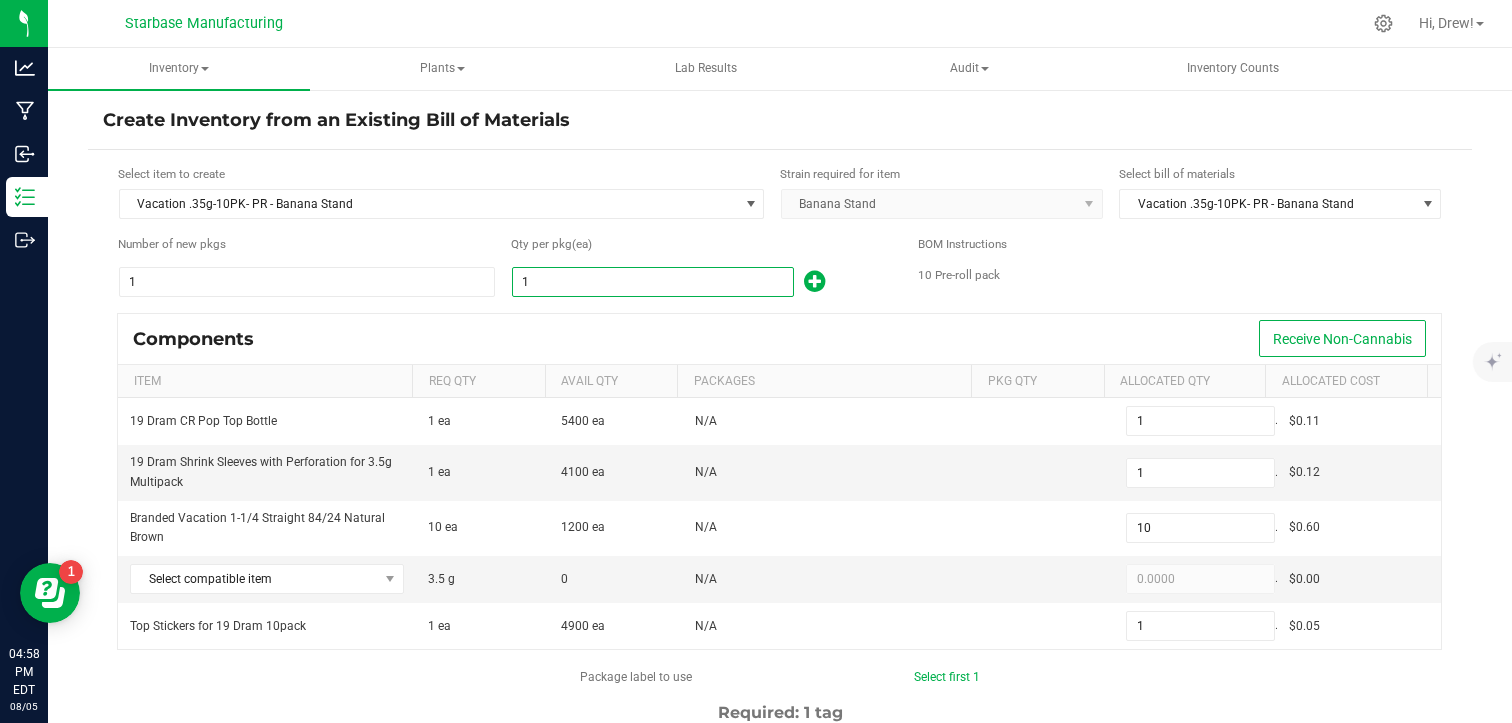type on "3" 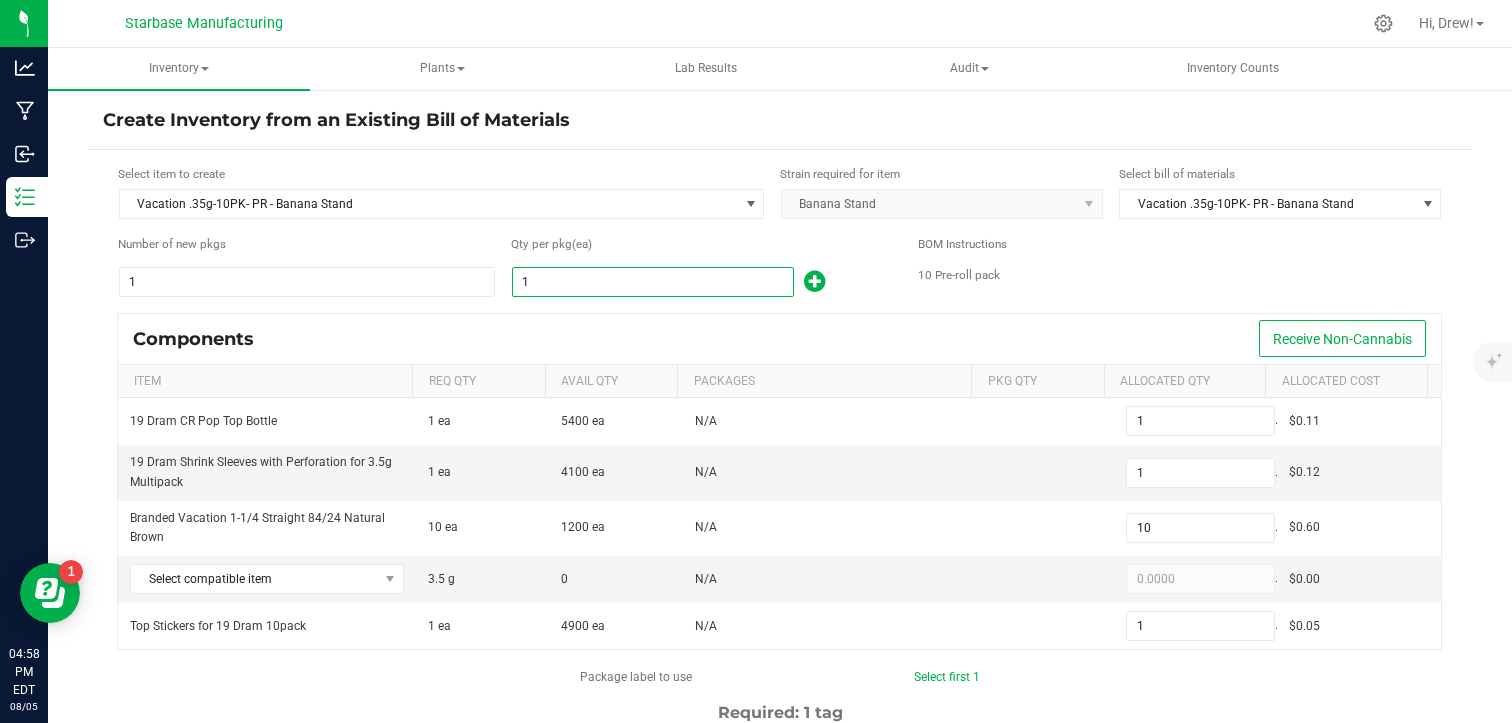 type on "30" 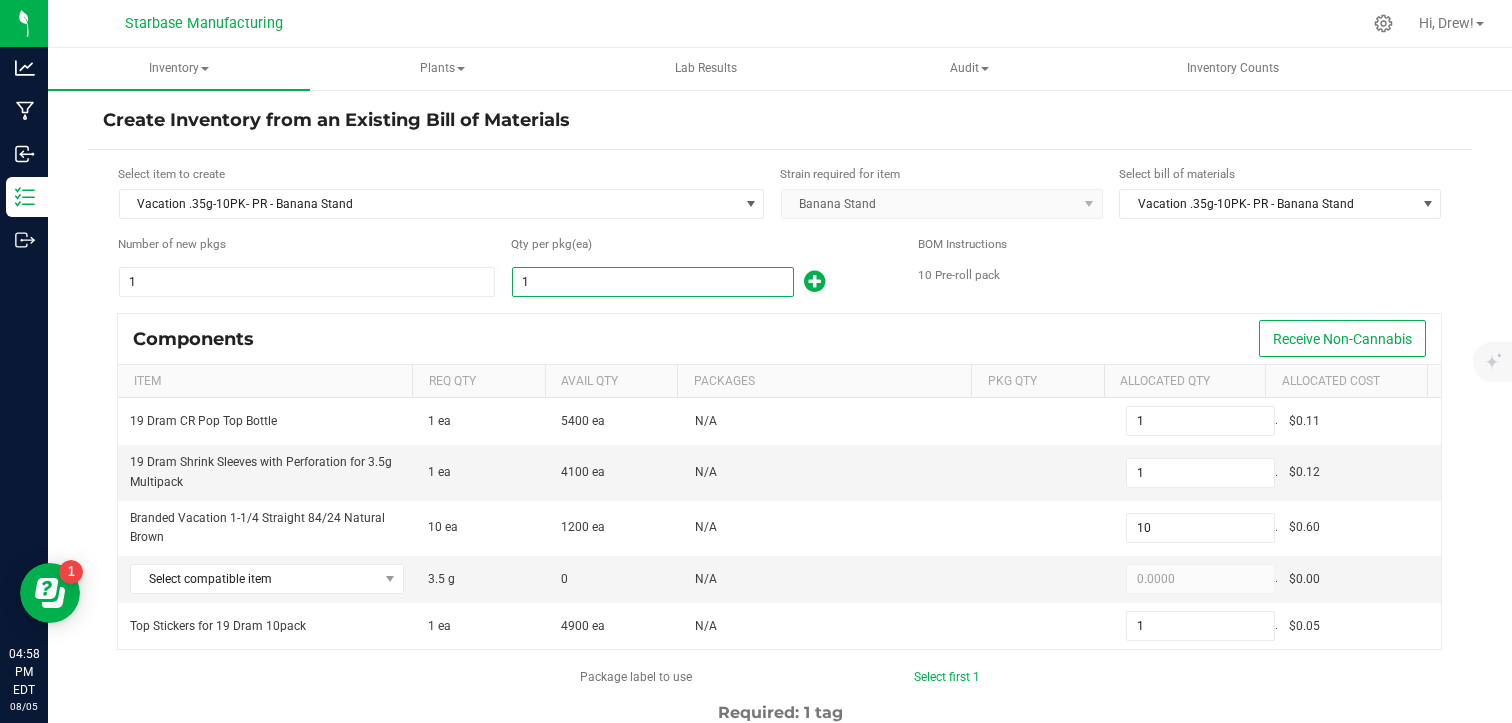 type on "3" 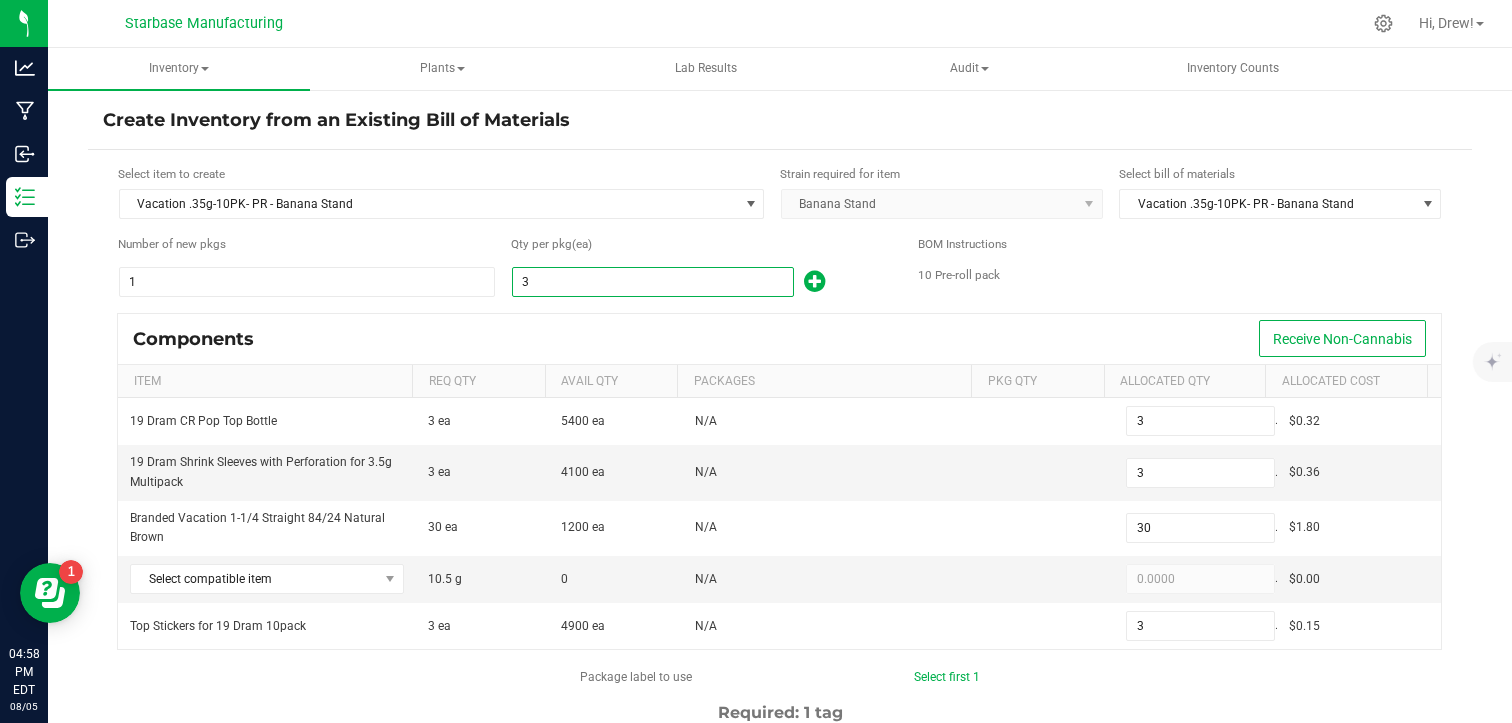type on "35" 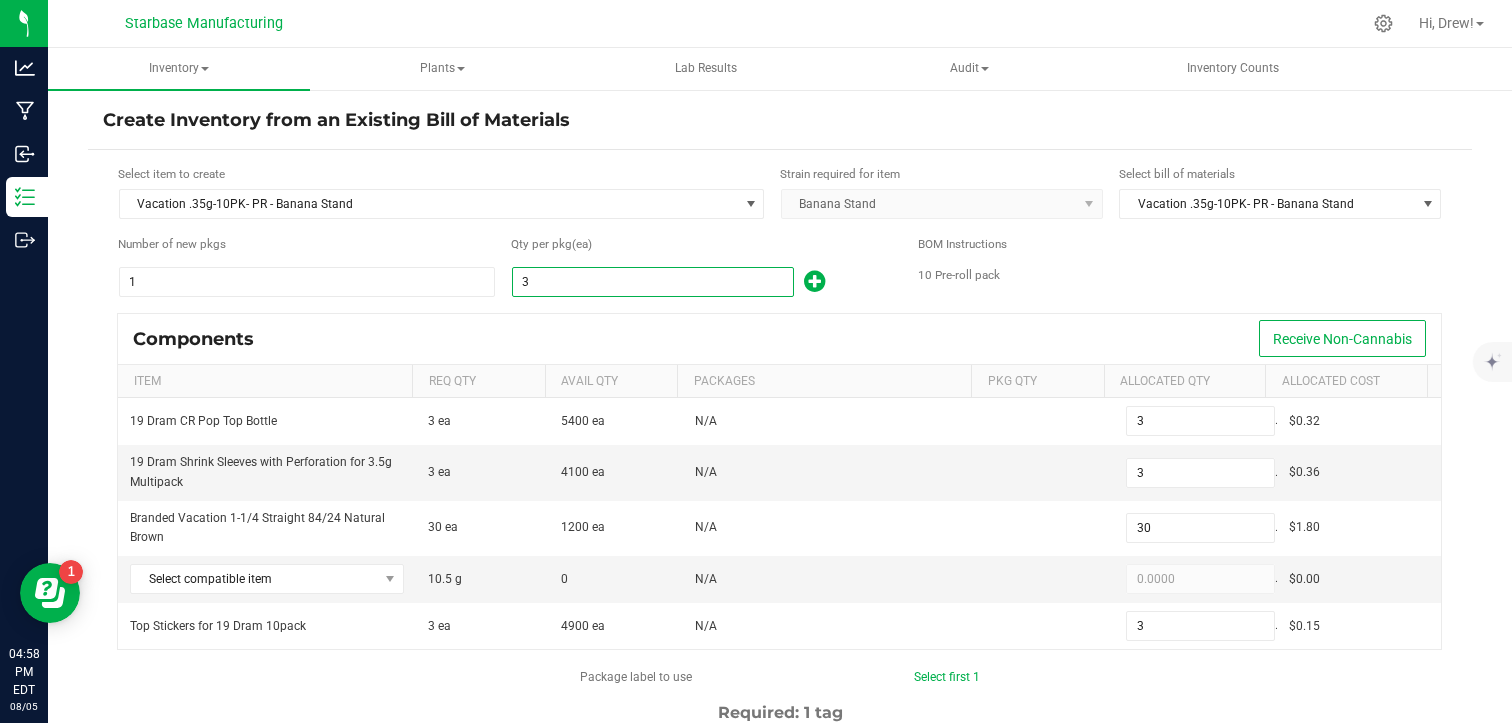 type on "35" 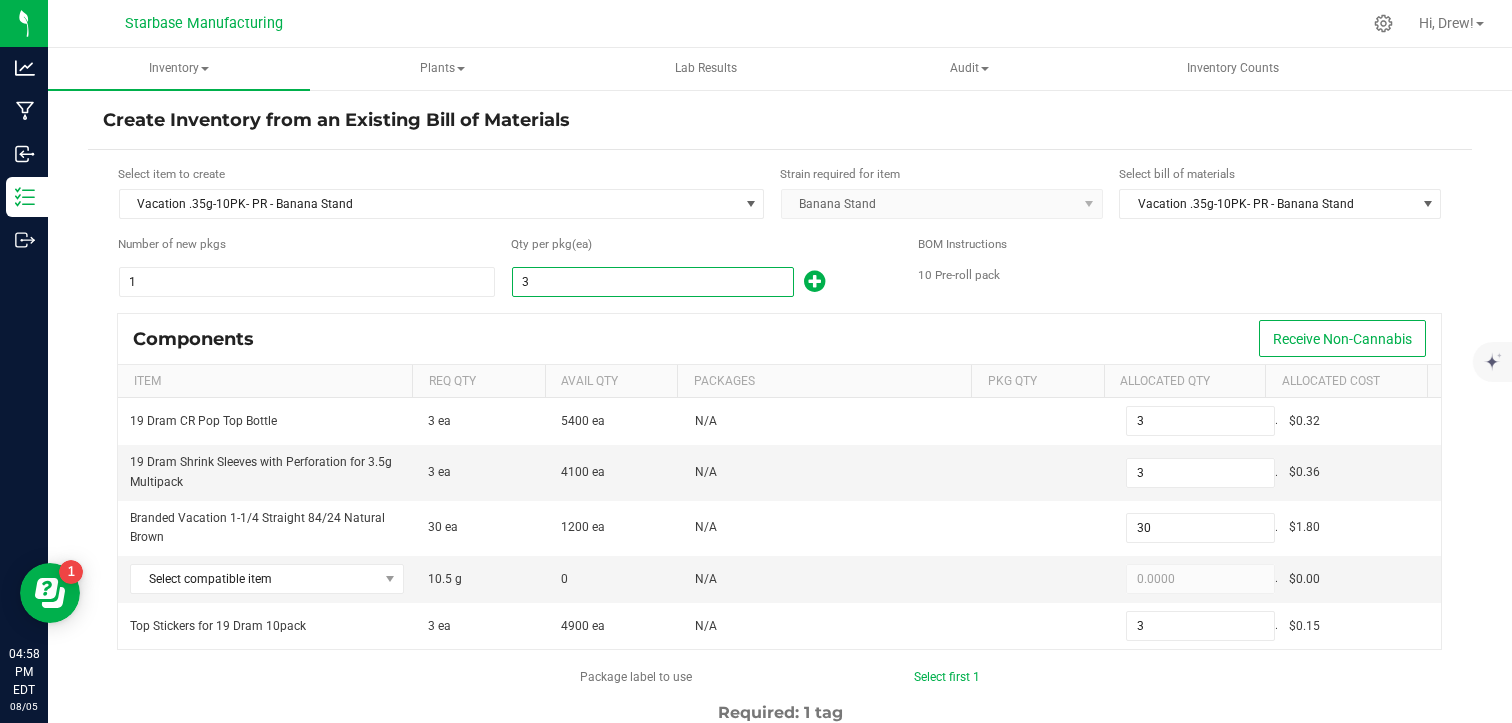 type on "35" 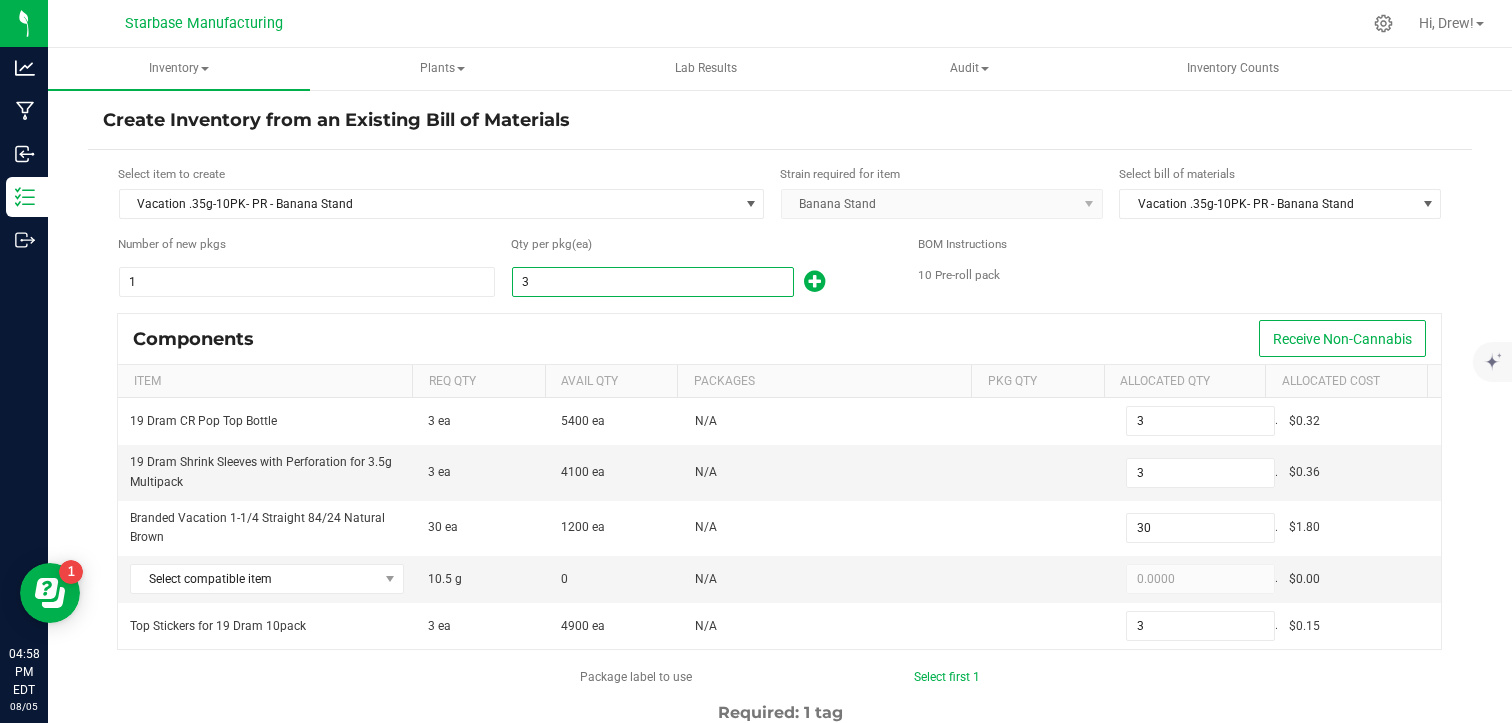 type on "350" 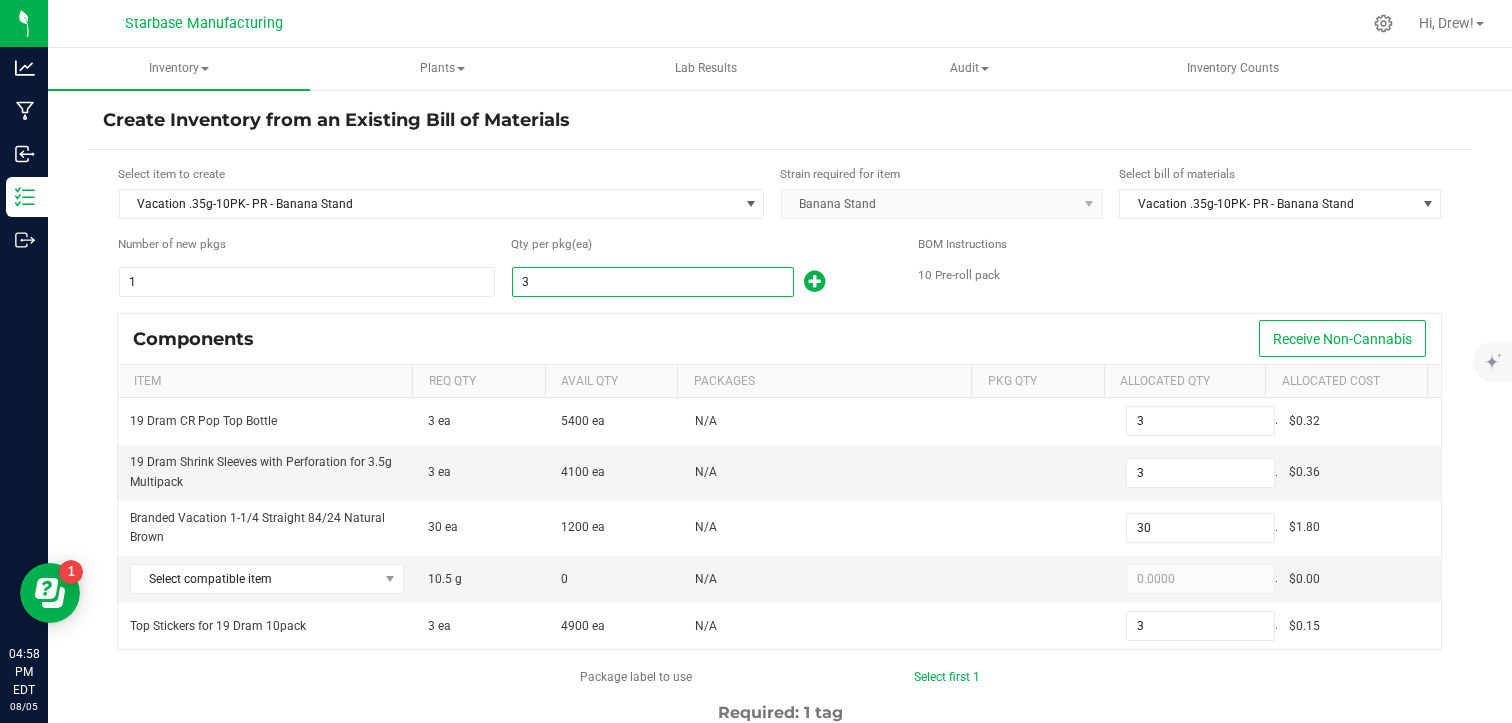 type on "35" 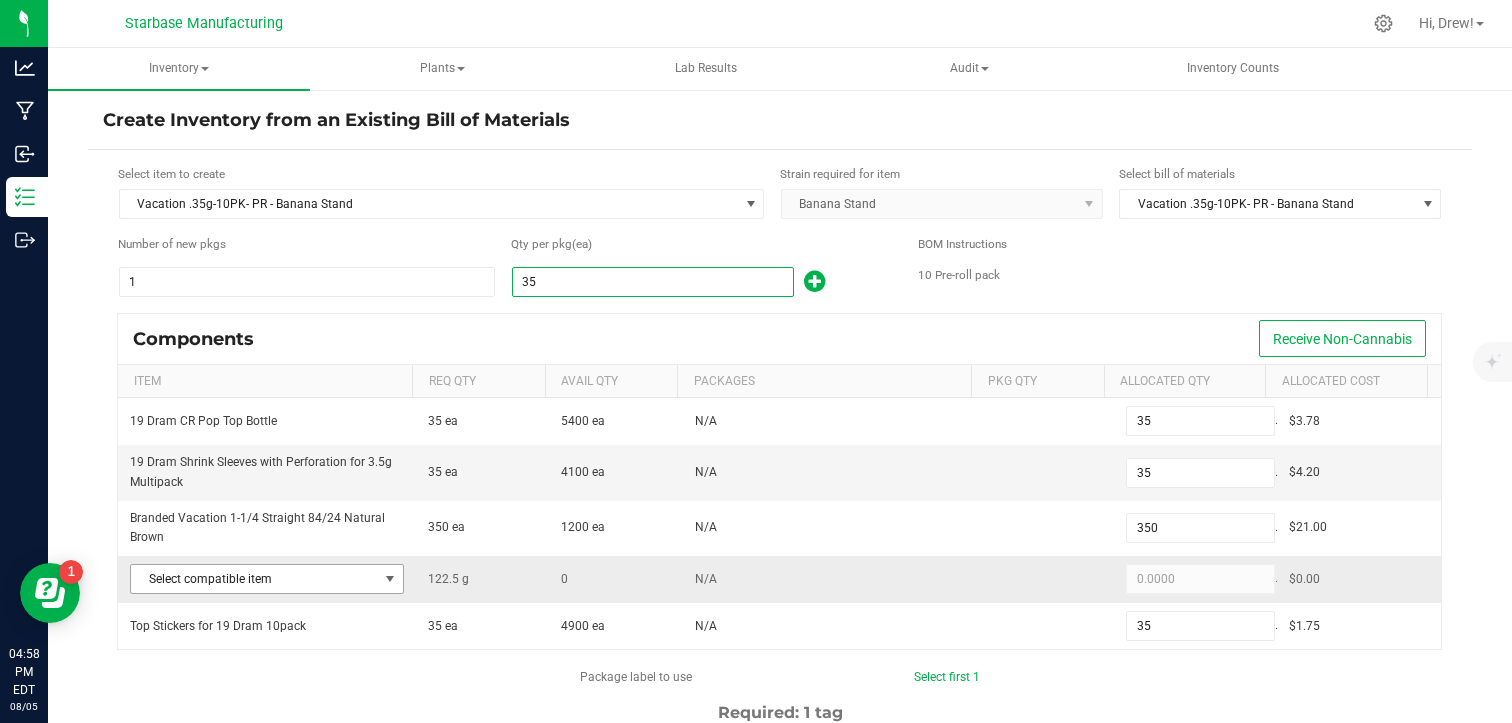 type on "35" 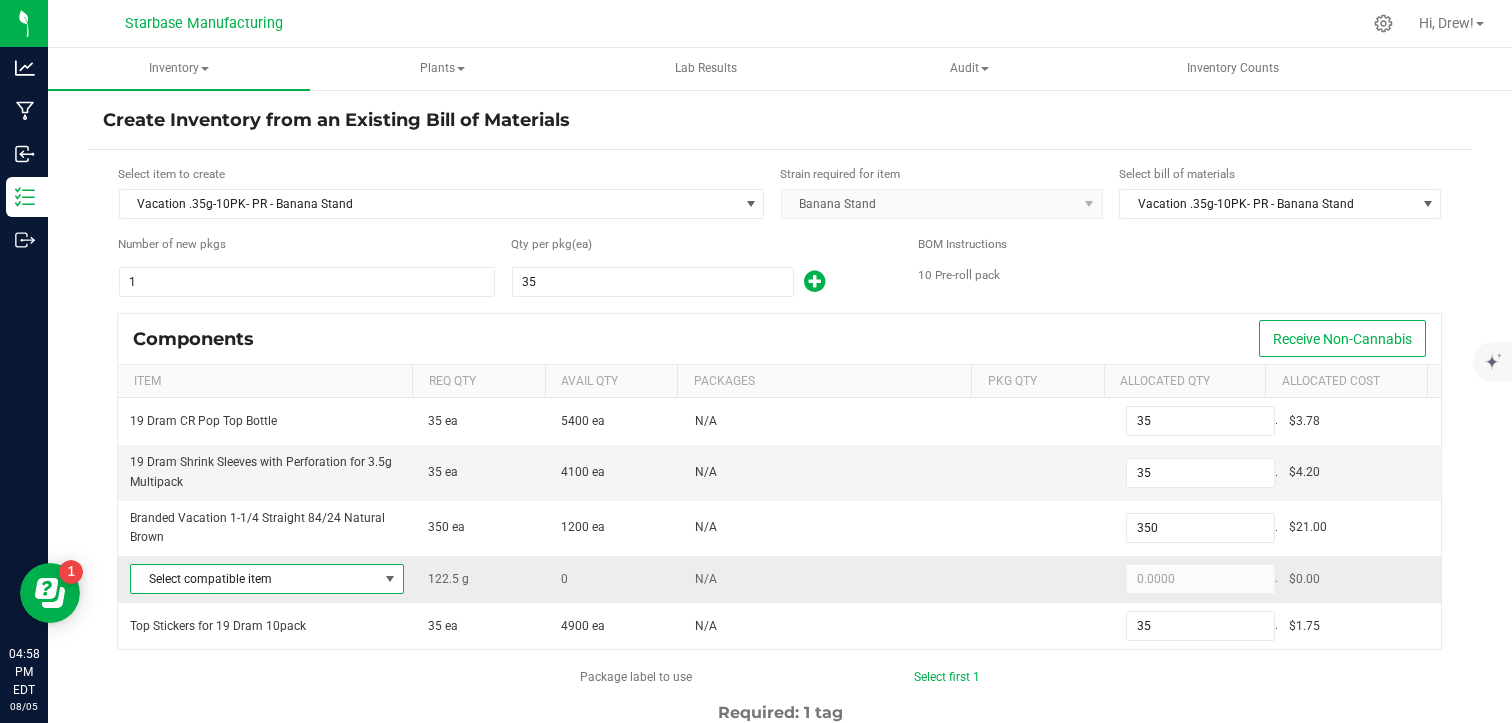 click at bounding box center (390, 579) 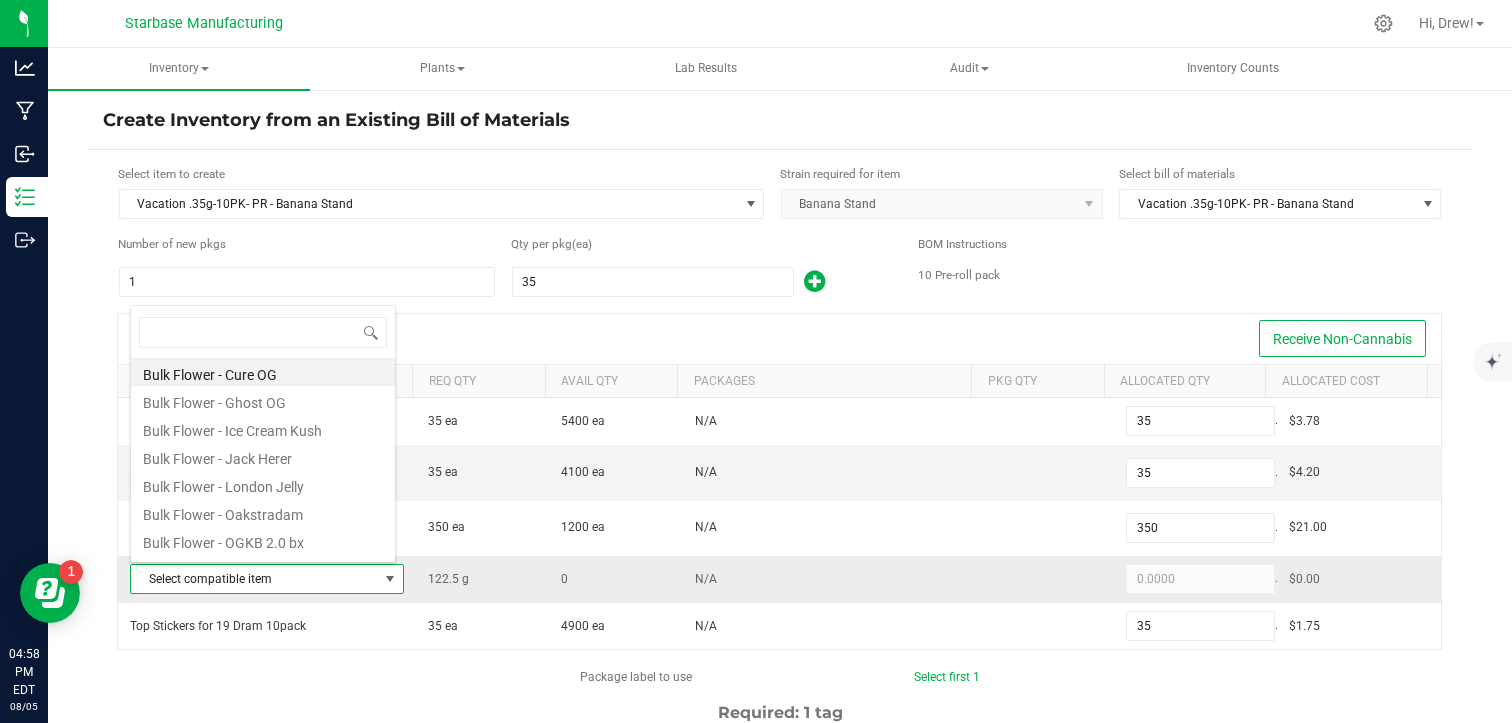 scroll, scrollTop: 99970, scrollLeft: 99733, axis: both 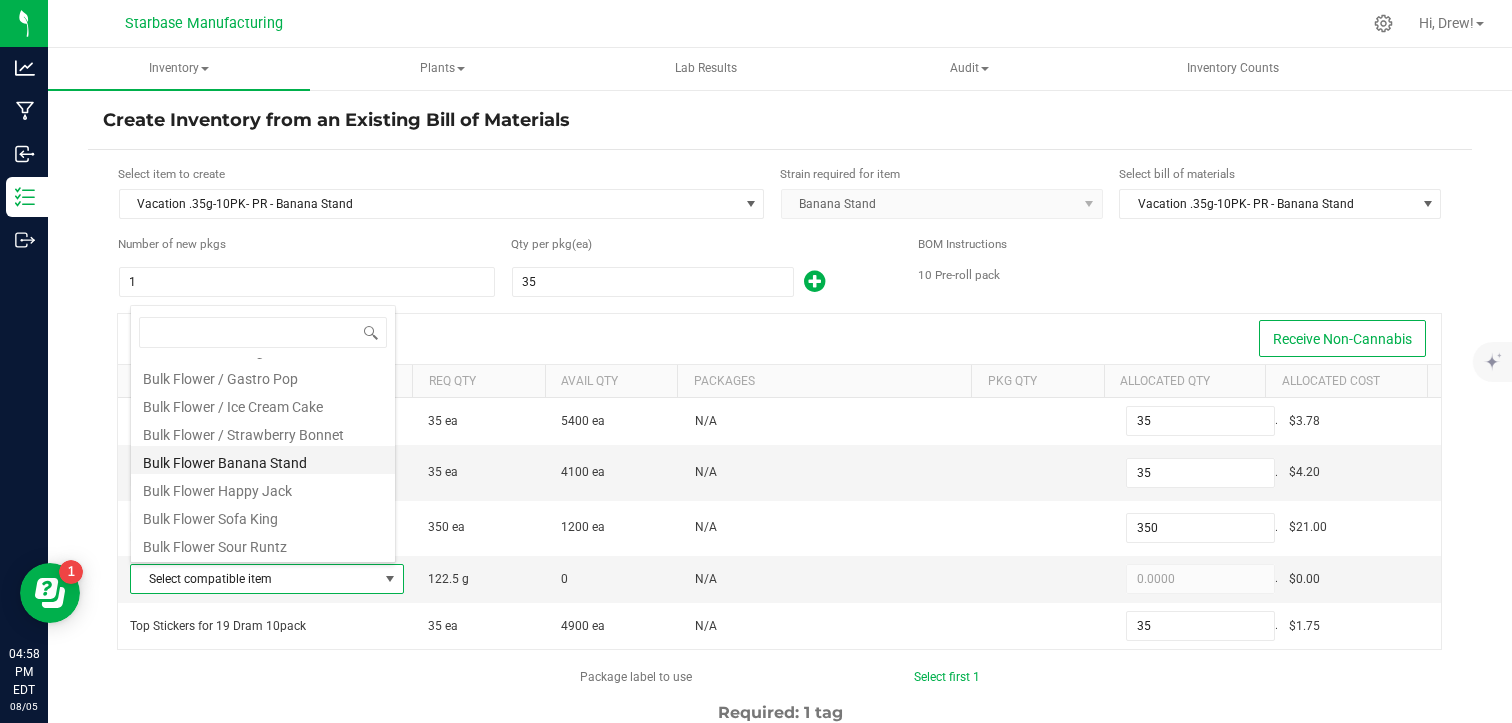 click on "Bulk Flower Banana Stand" at bounding box center (263, 460) 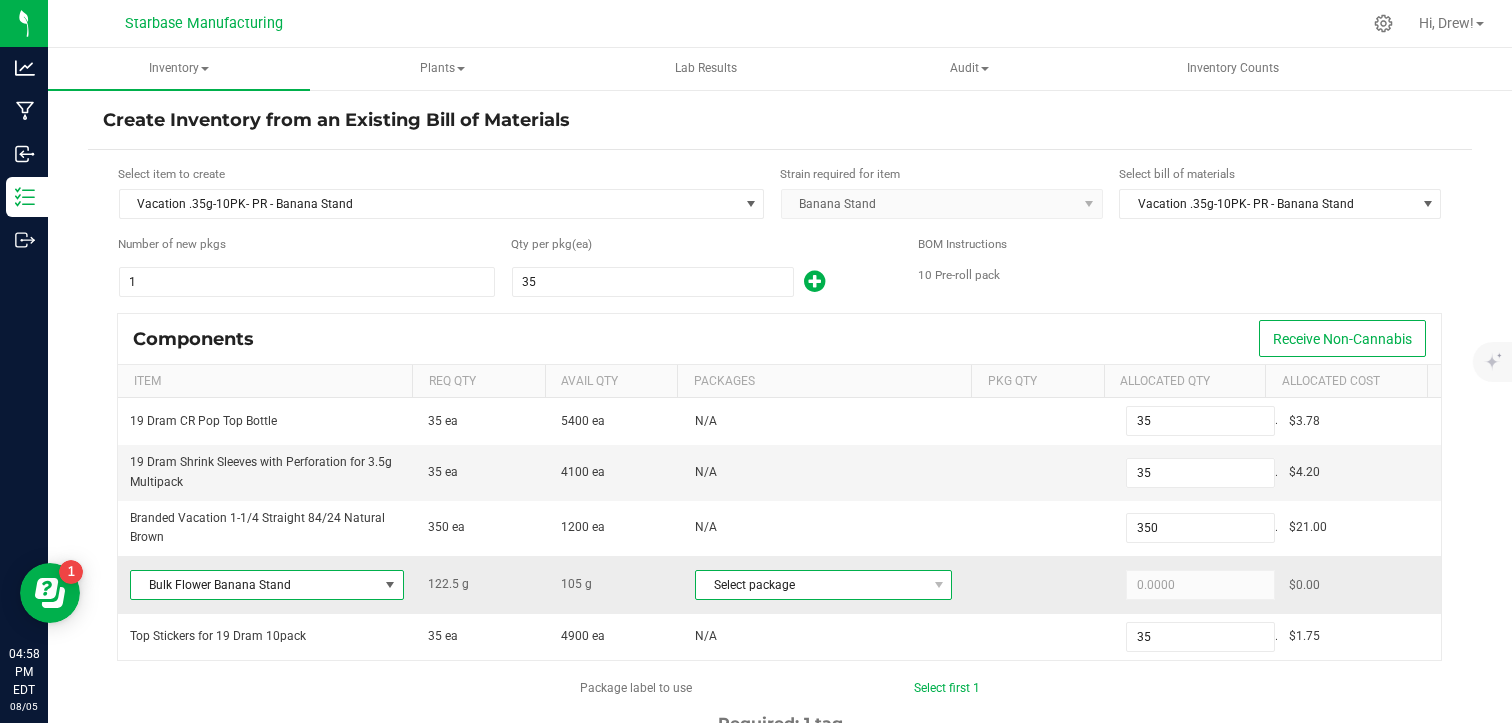 click on "Select package" at bounding box center (811, 585) 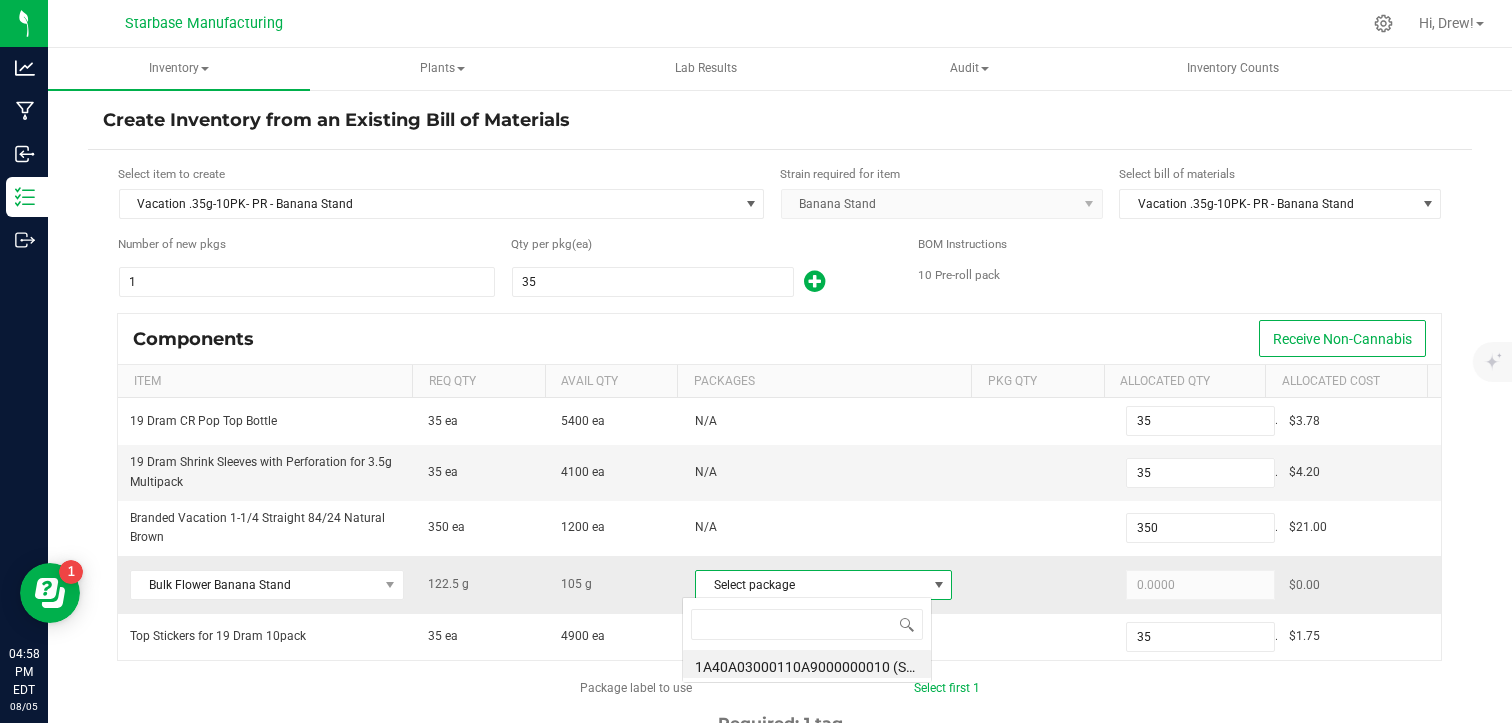 scroll, scrollTop: 99970, scrollLeft: 99749, axis: both 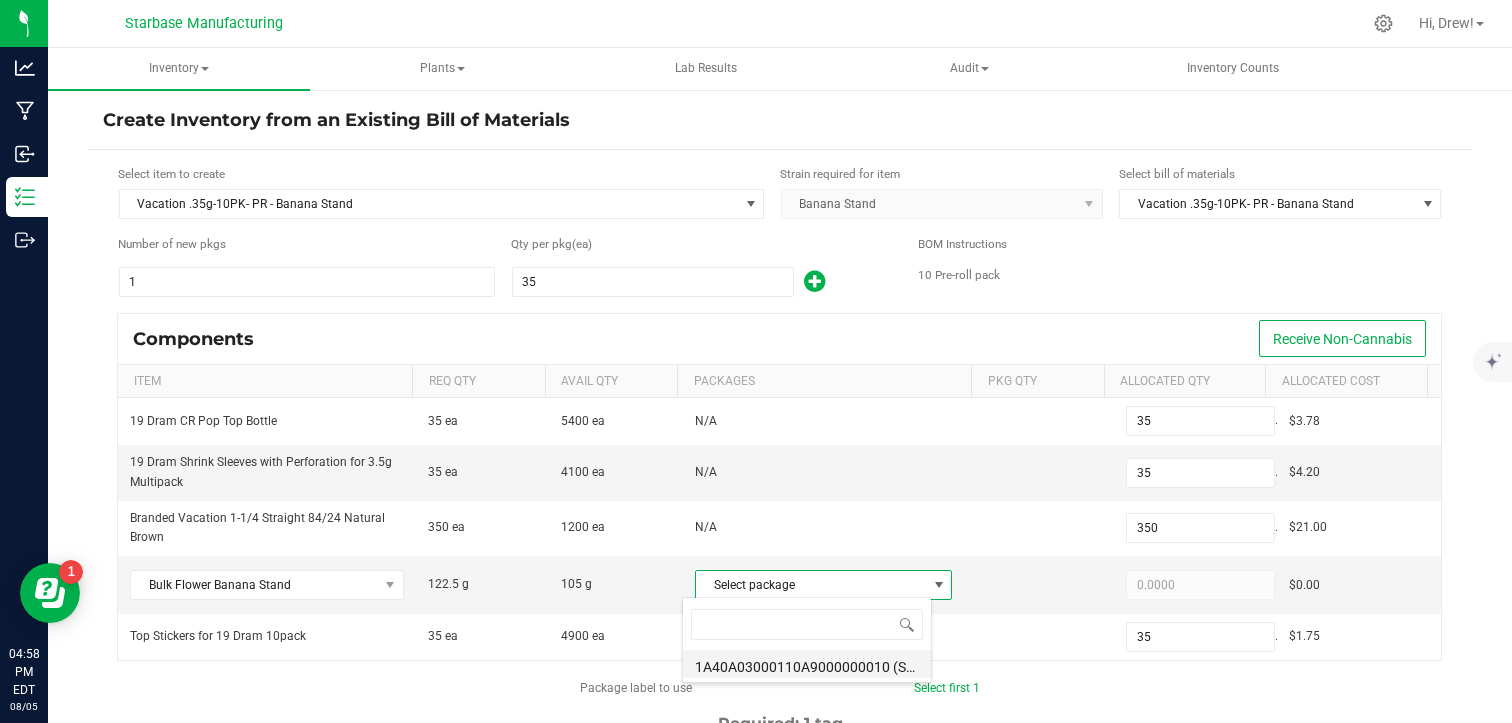 click on "1A40A03000110A9000000010 (SBBSBF250210)" at bounding box center (807, 664) 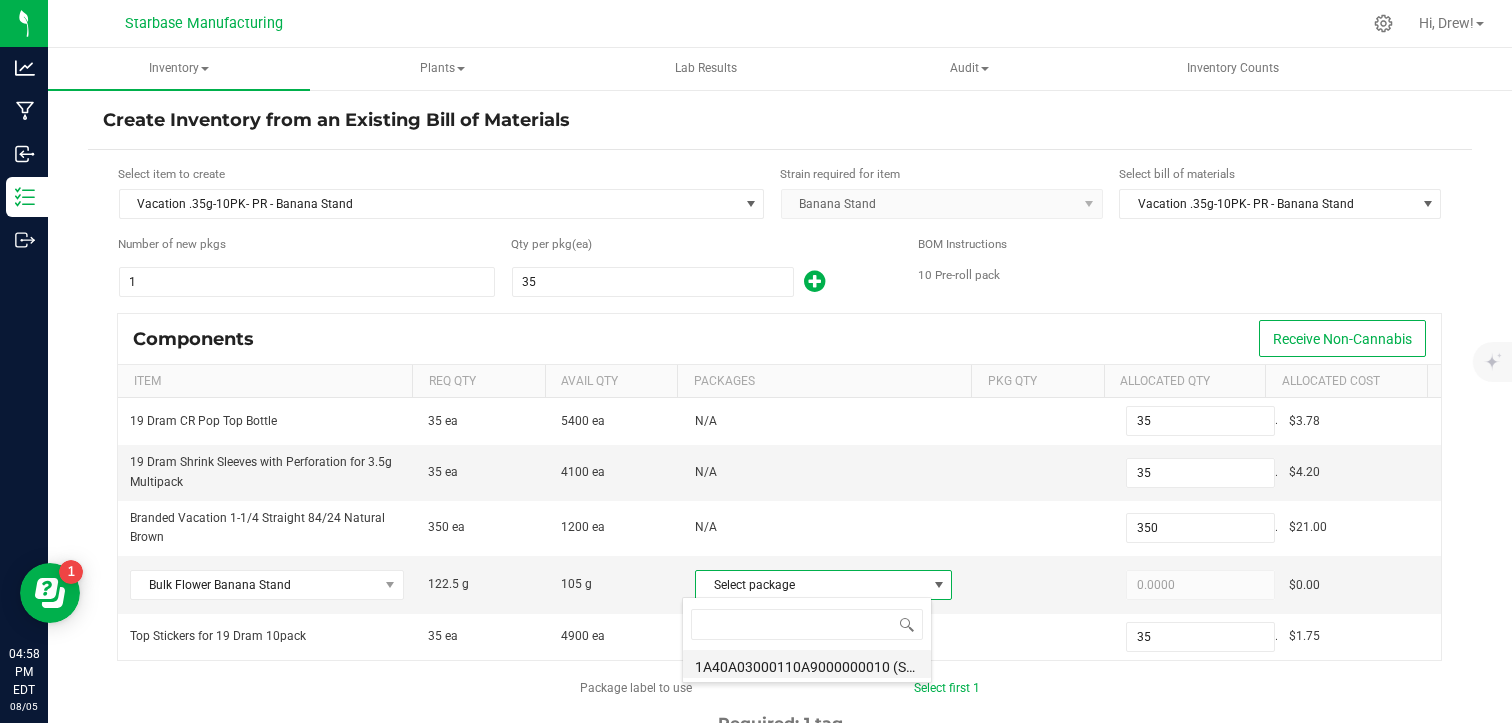 type on "105.0000" 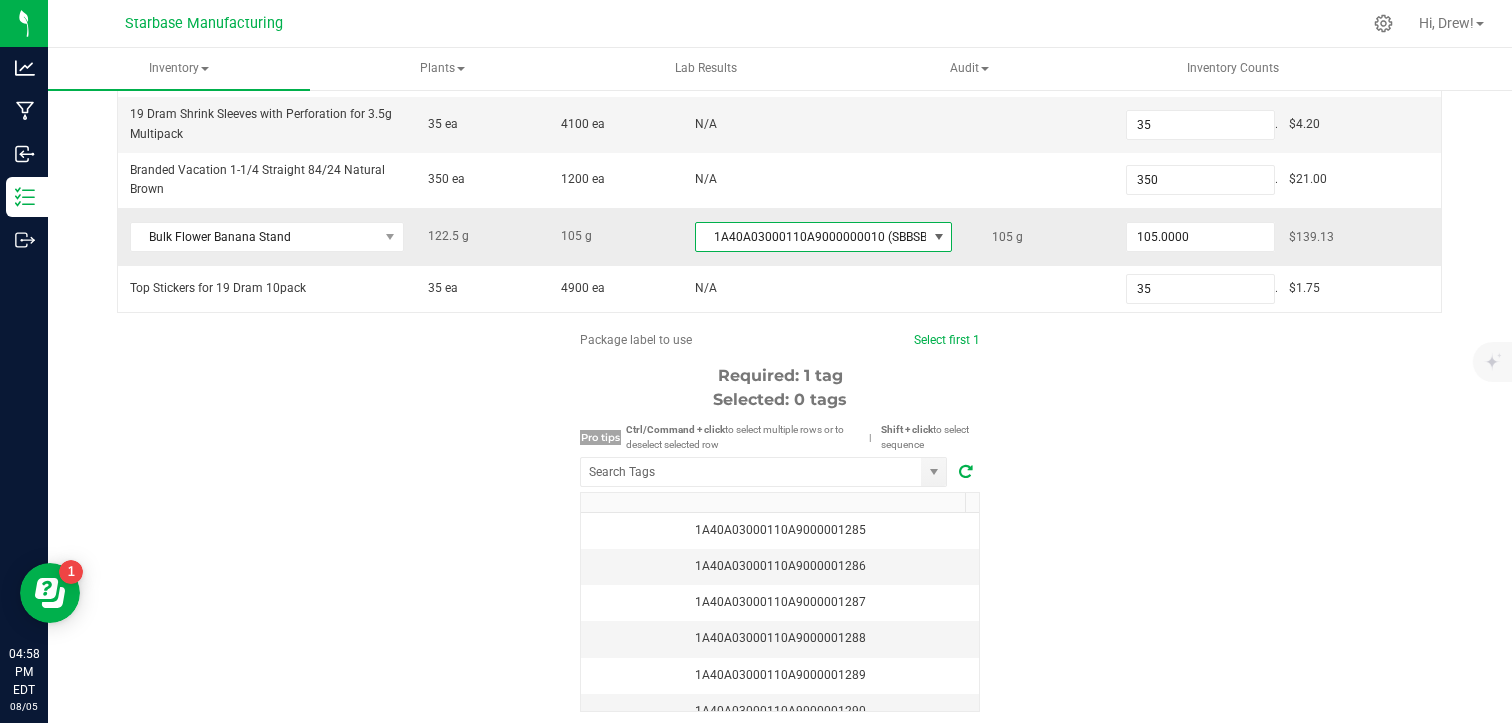 scroll, scrollTop: 360, scrollLeft: 0, axis: vertical 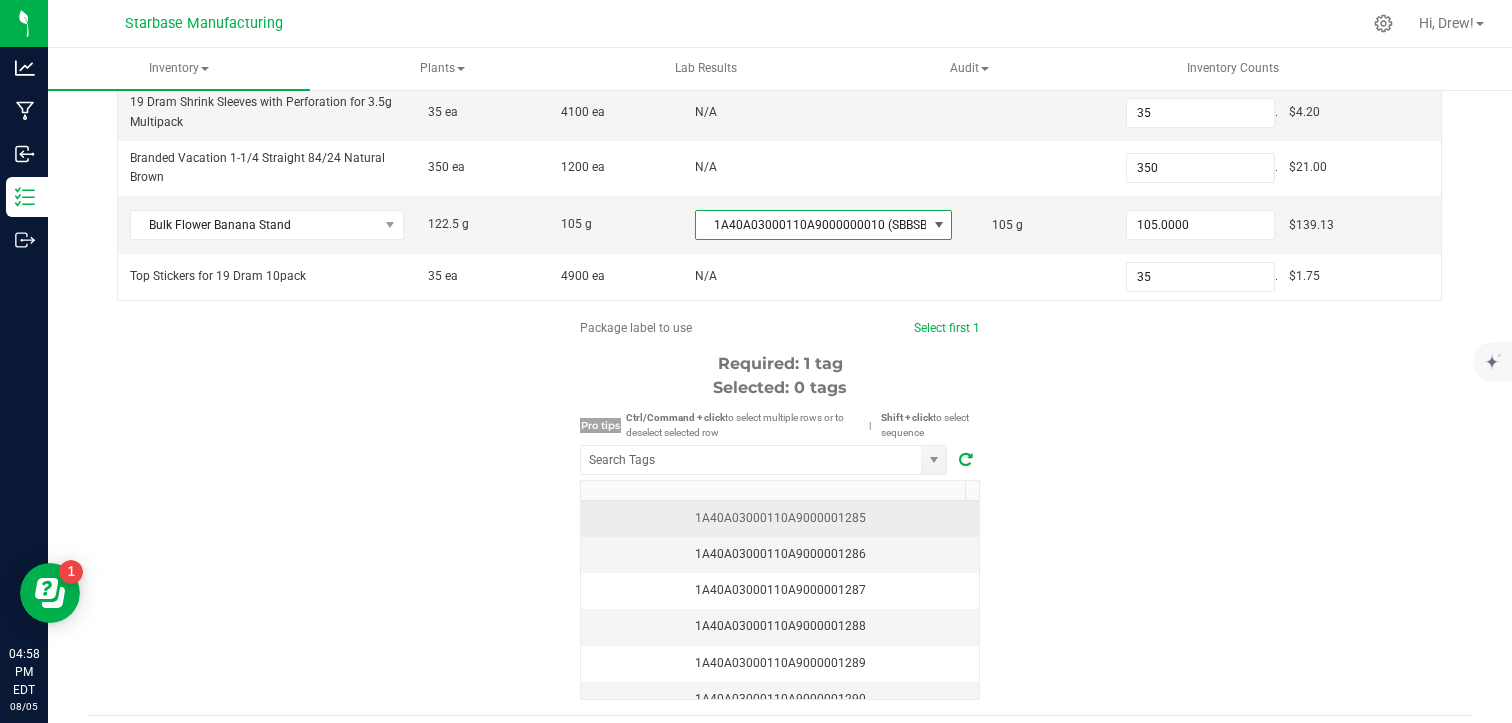 click on "1A40A03000110A9000001285" at bounding box center [780, 518] 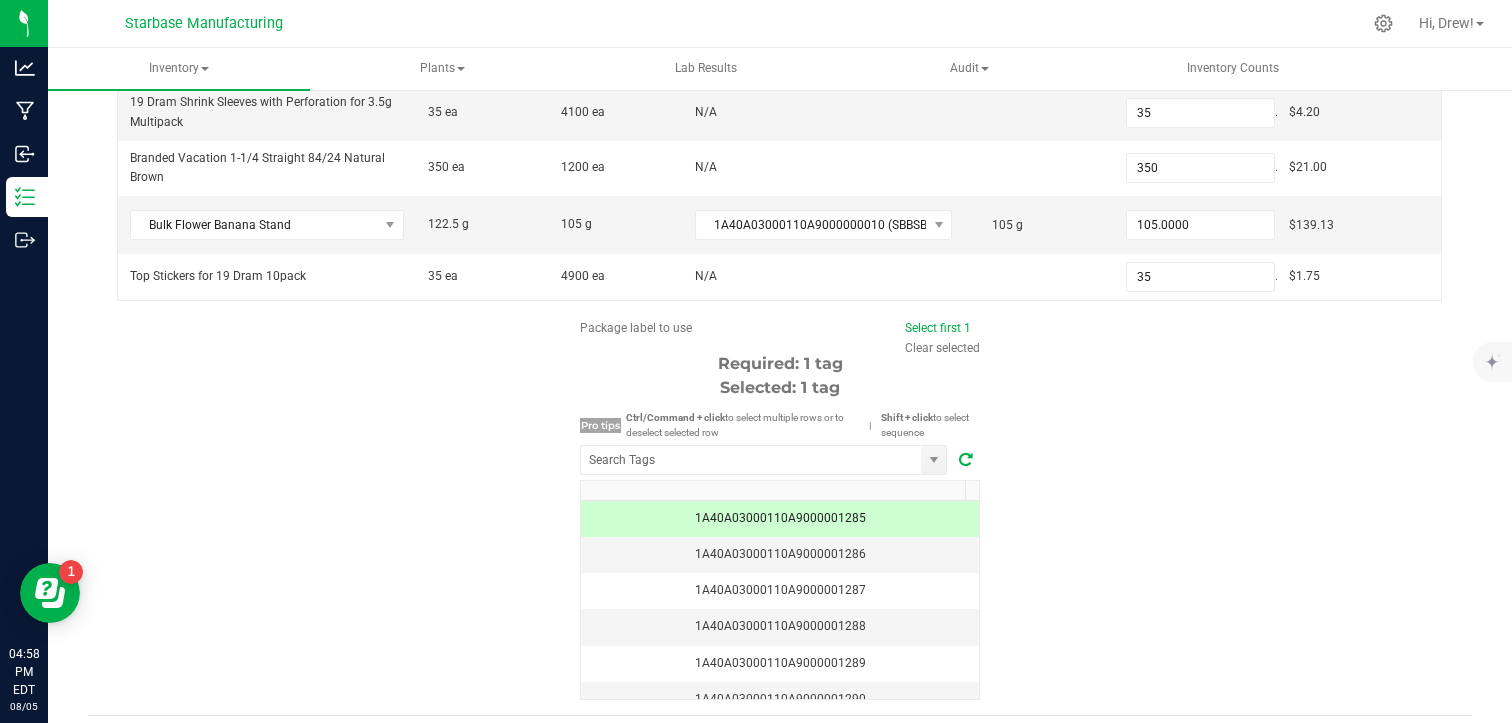 scroll, scrollTop: 414, scrollLeft: 0, axis: vertical 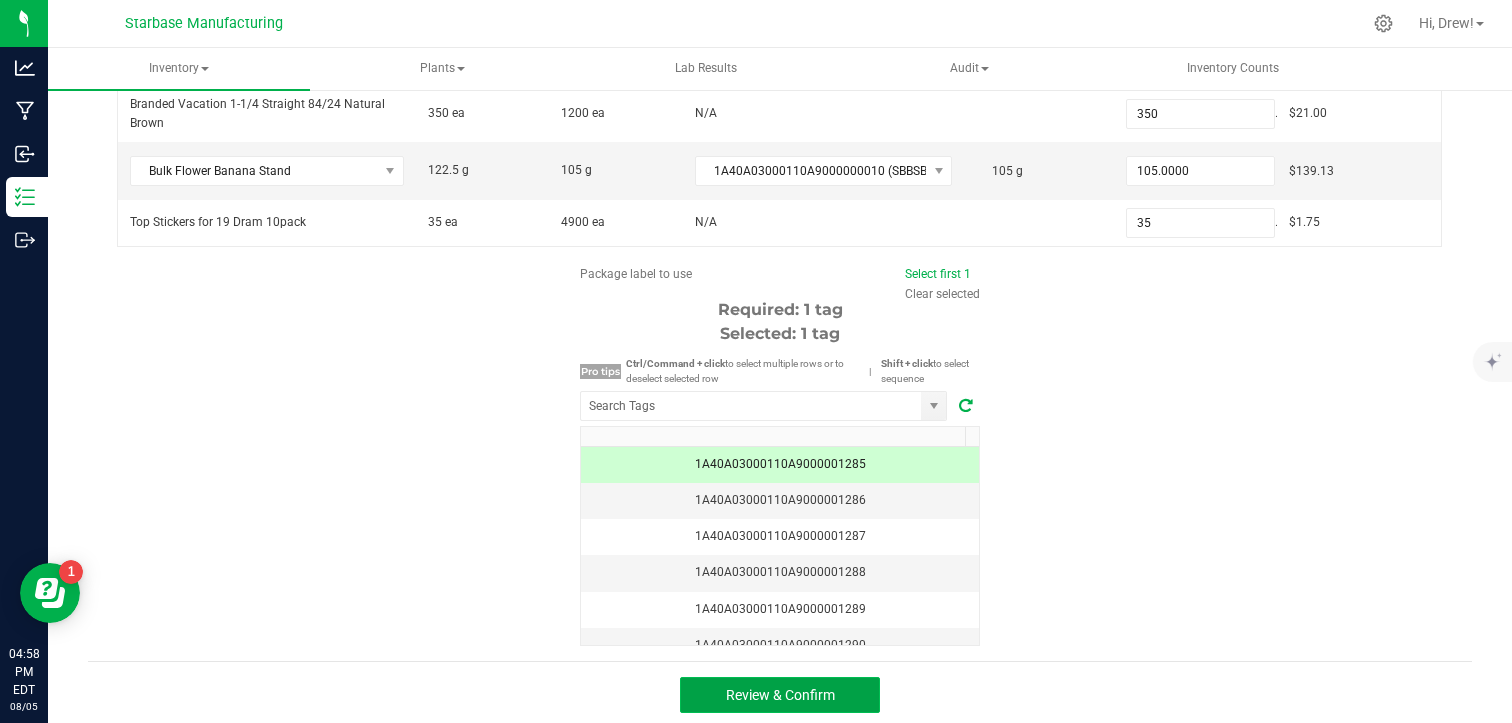 click on "Review & Confirm" at bounding box center (780, 695) 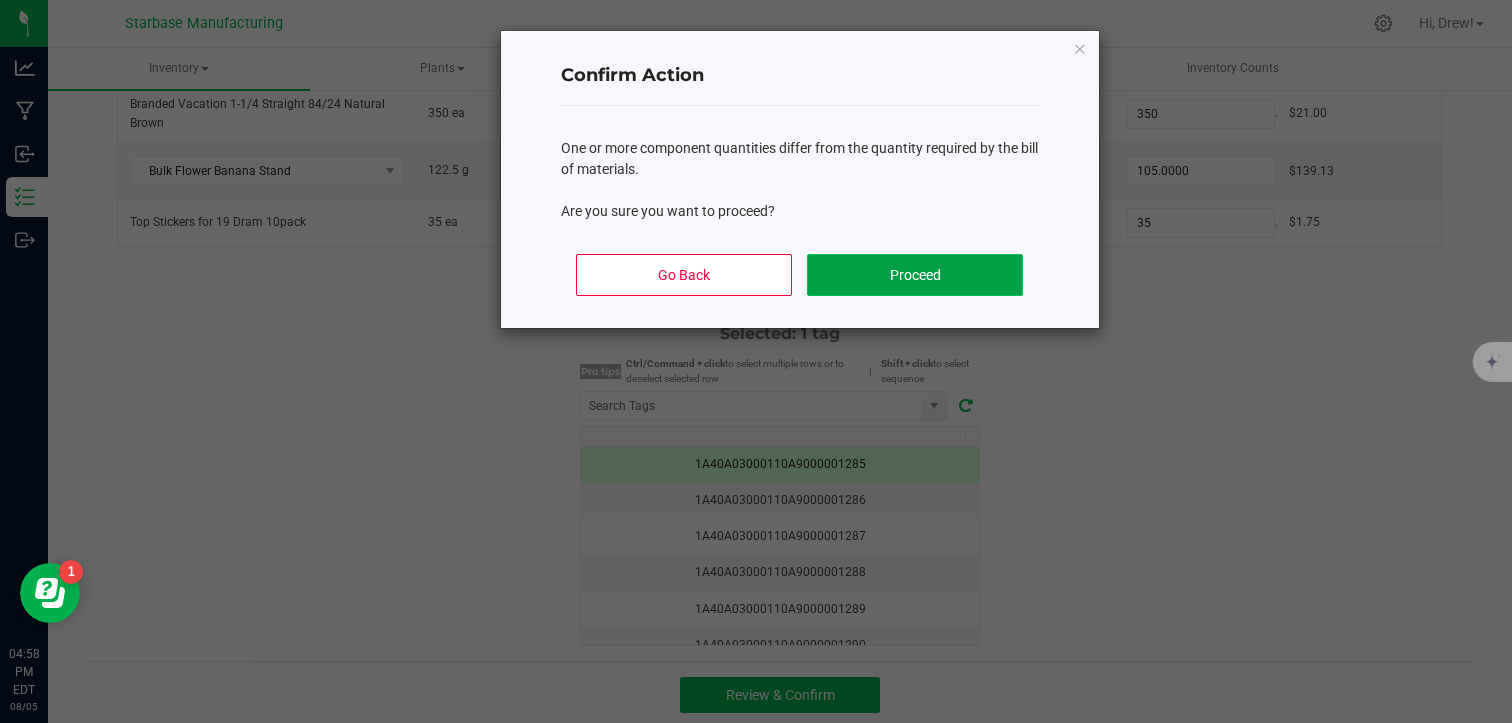 click on "Proceed" 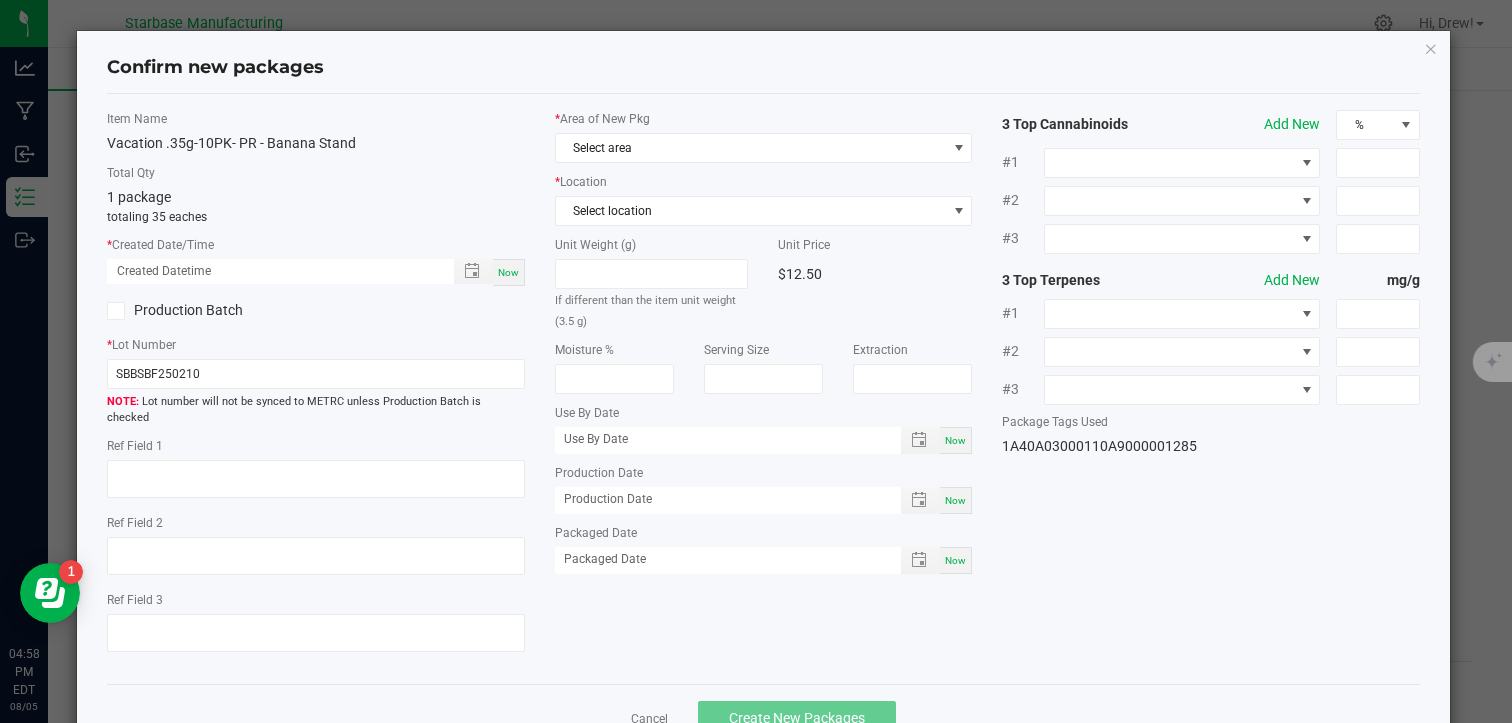 type on "[MONTH]-[DAY]-[YEAR]" 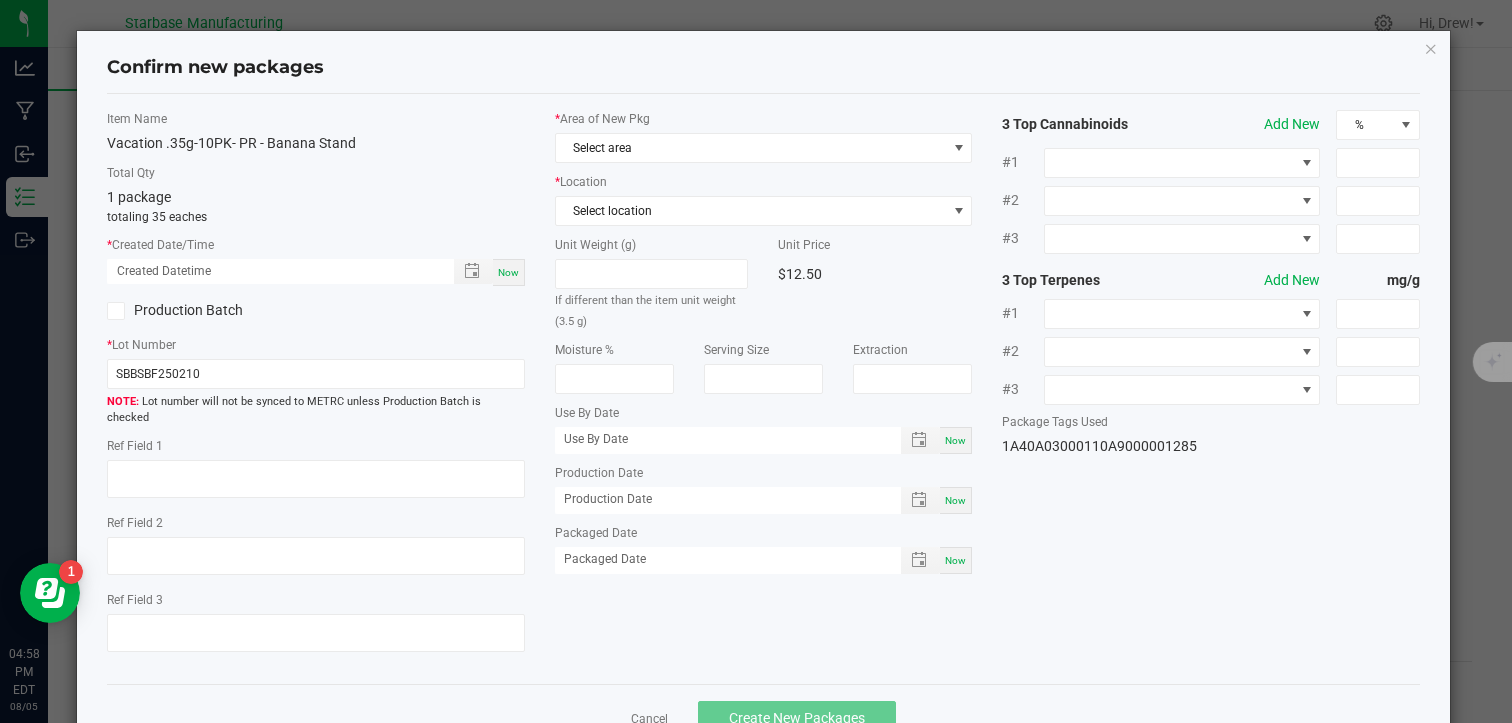 type on "MC281359, [PHONE], [EMAIL]" 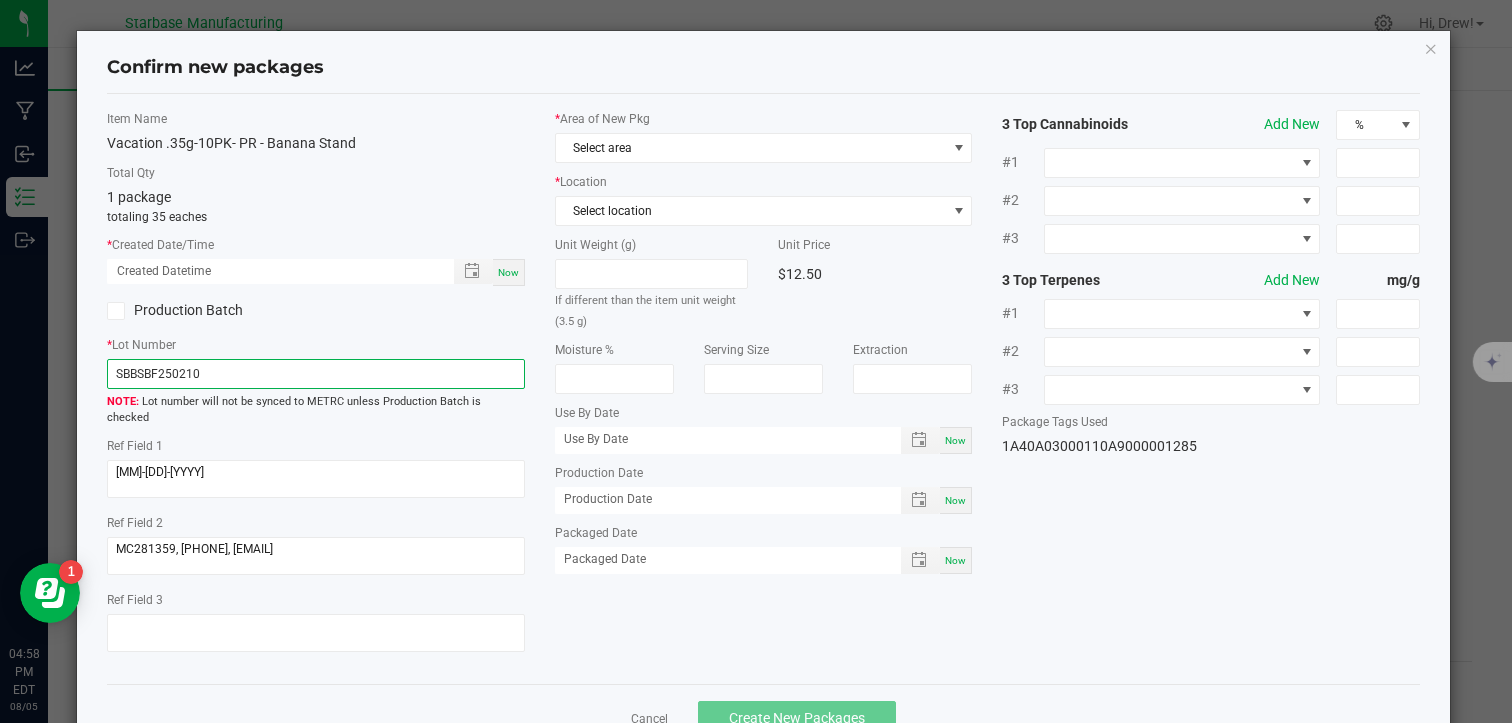 click on "SBBSBF250210" at bounding box center (315, 374) 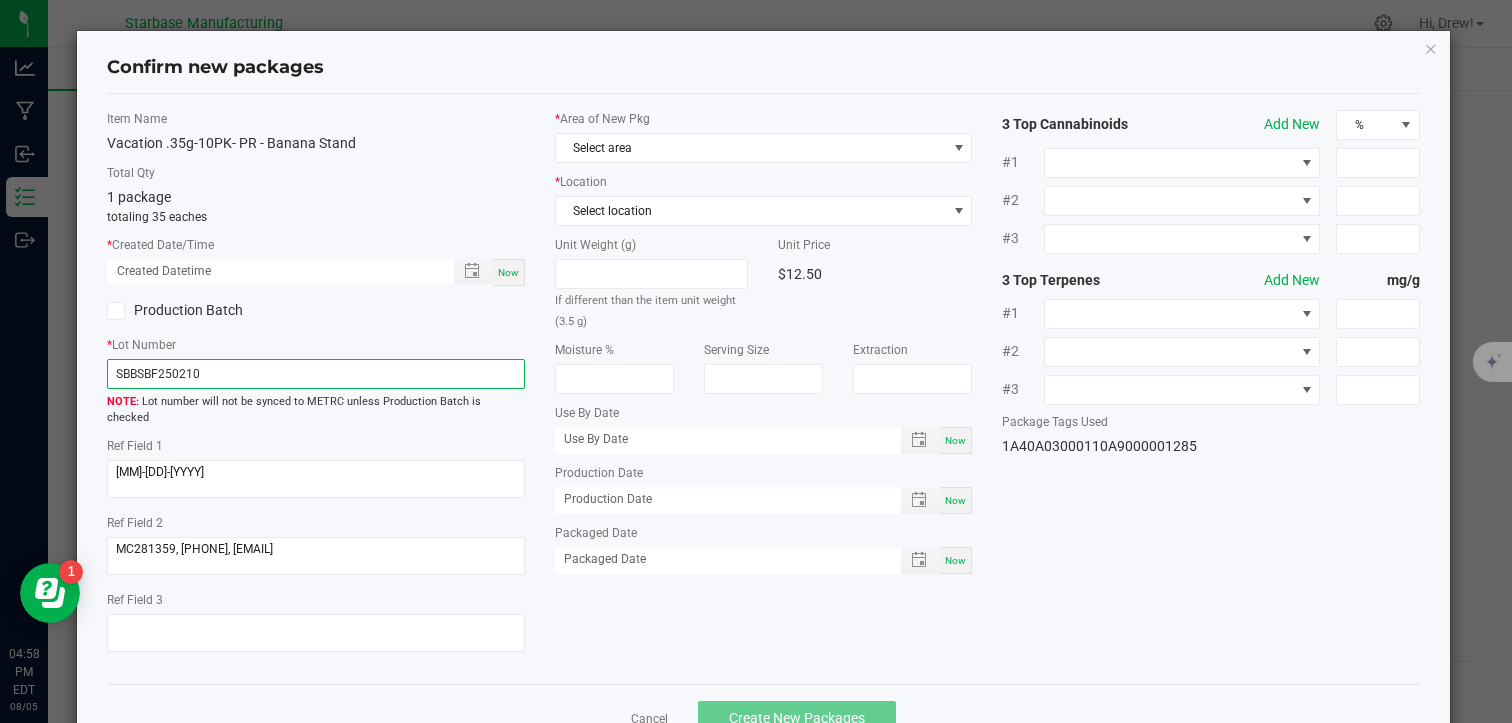 click on "SBBSBF250210" at bounding box center [315, 374] 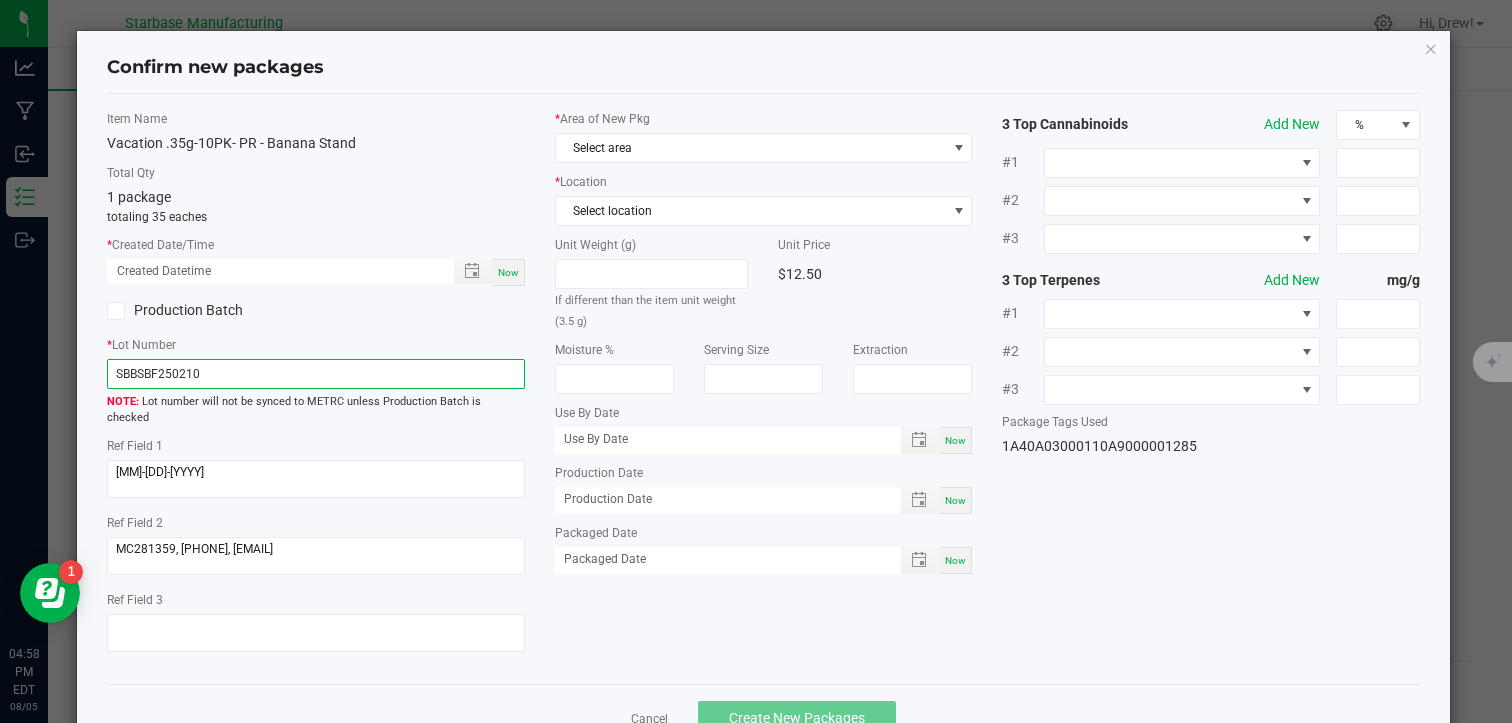 paste on "VACPRBS.35G10PK250717" 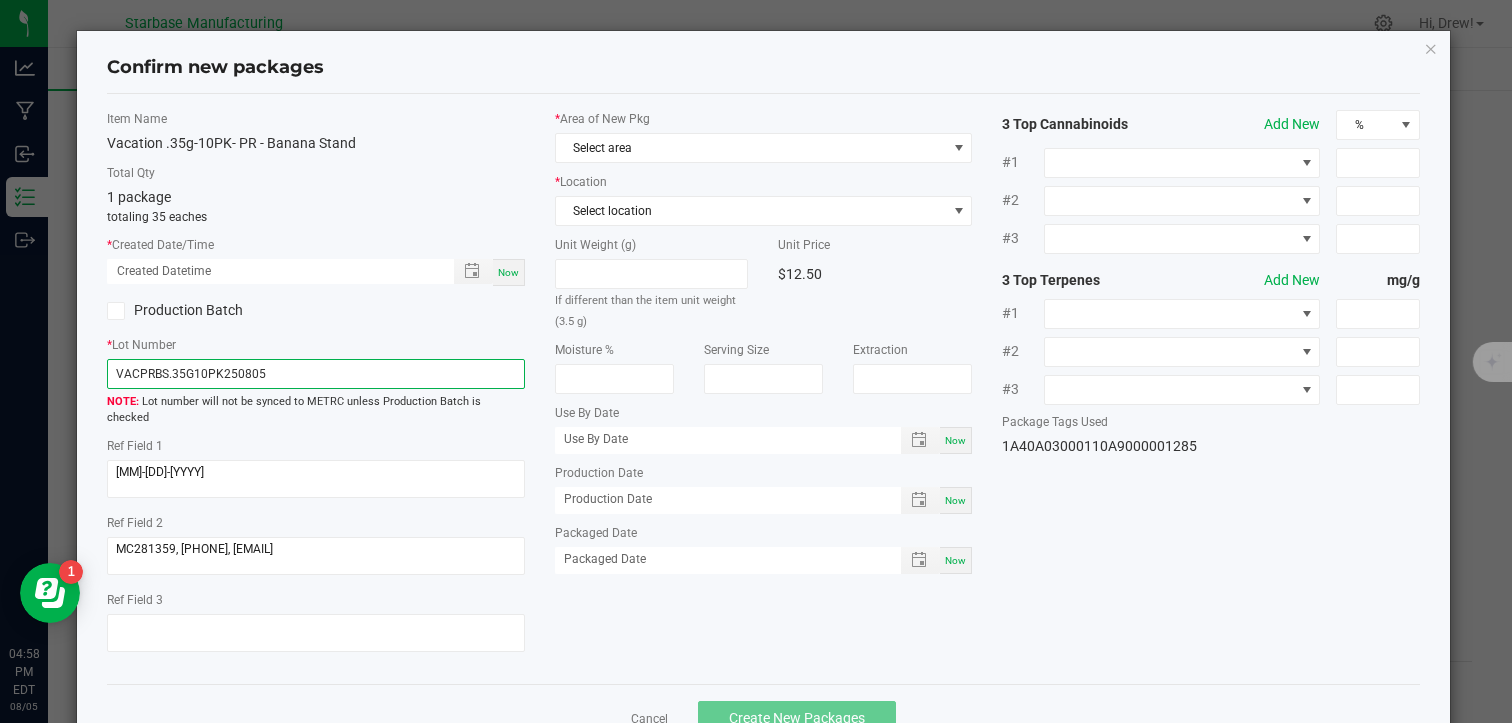 type on "VACPRBS.35G10PK250805" 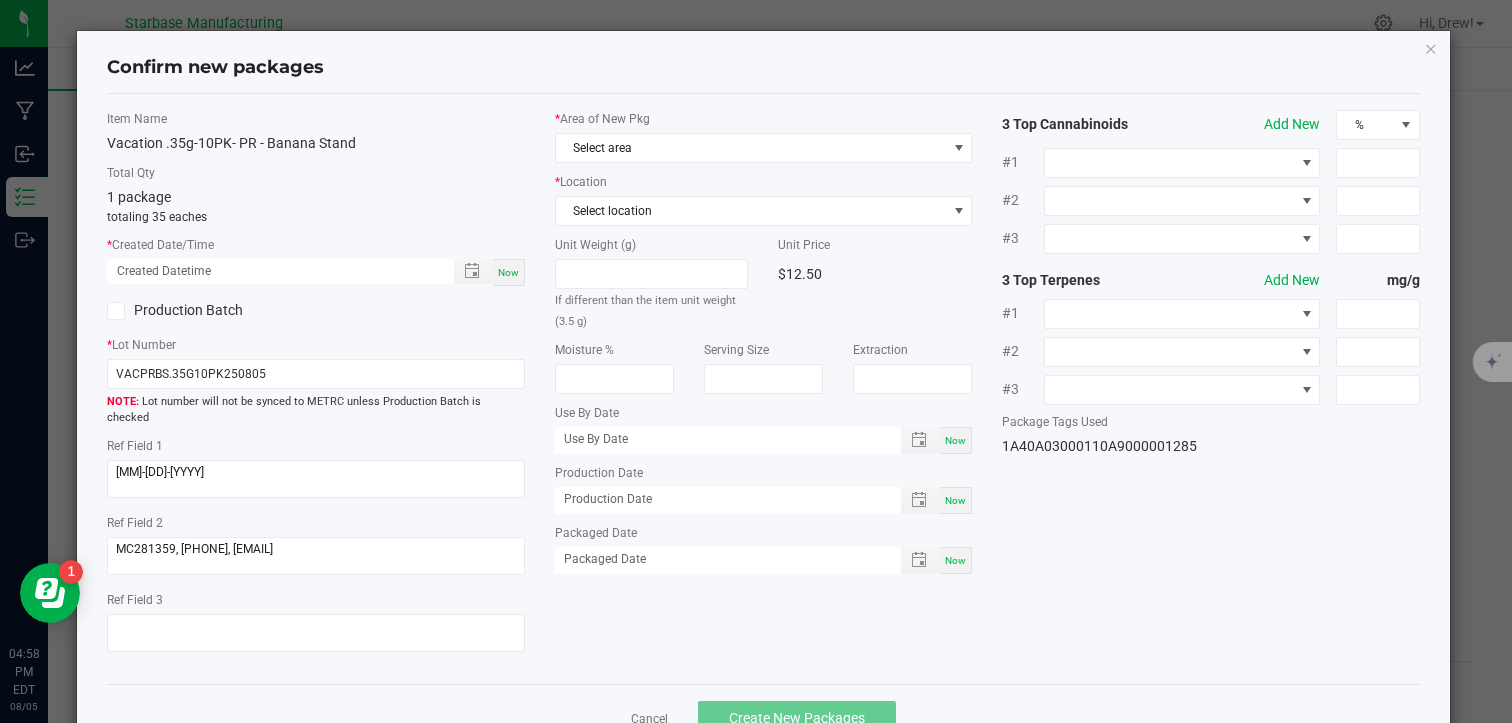 click on "Now" at bounding box center (956, 500) 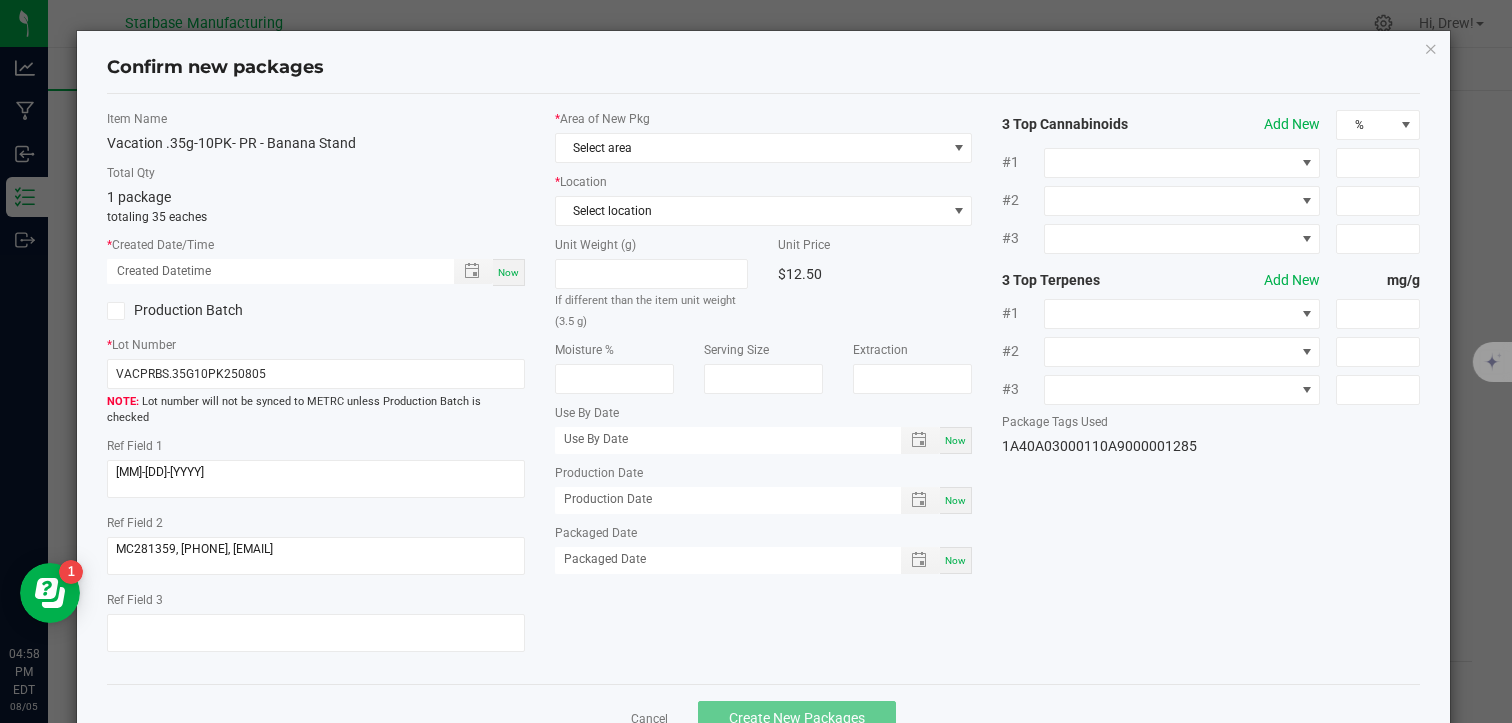type on "08/05/2025" 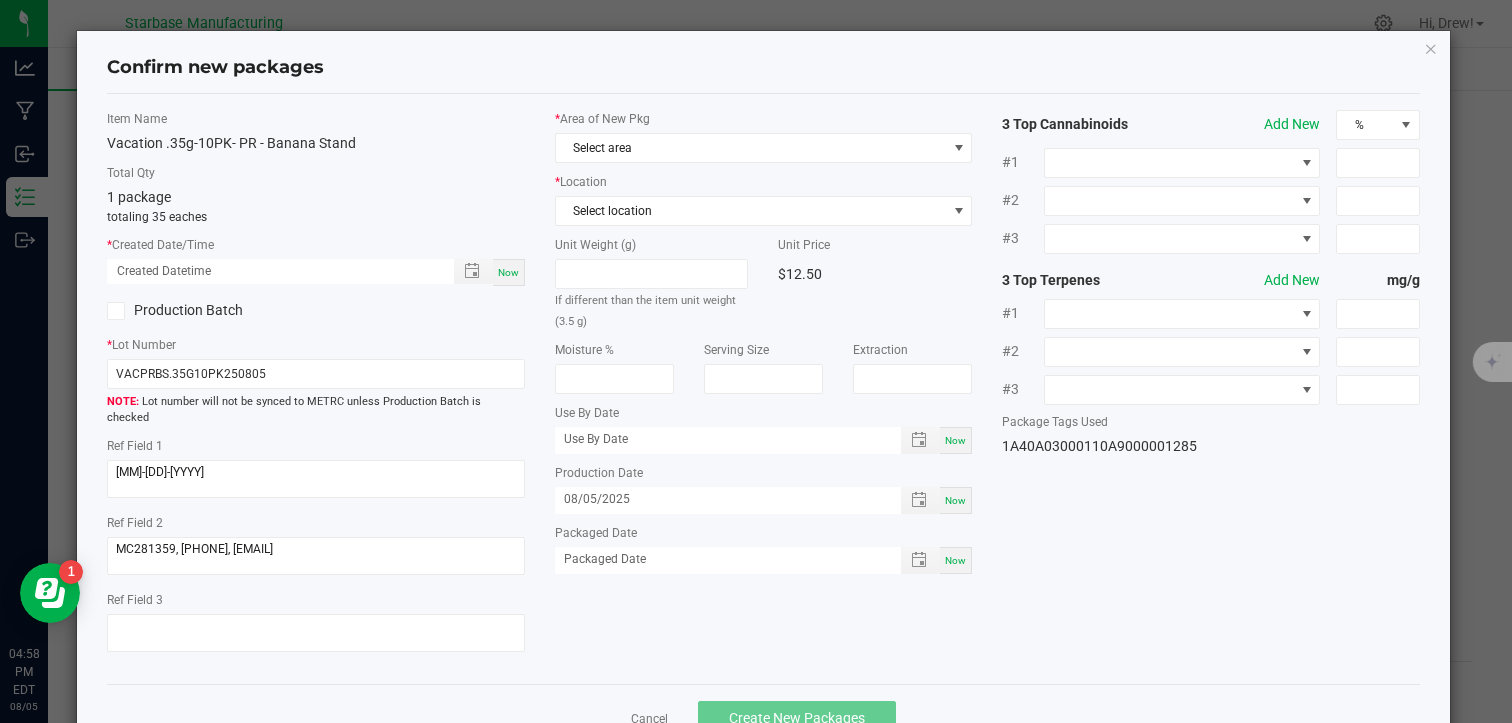click on "Now" at bounding box center (955, 560) 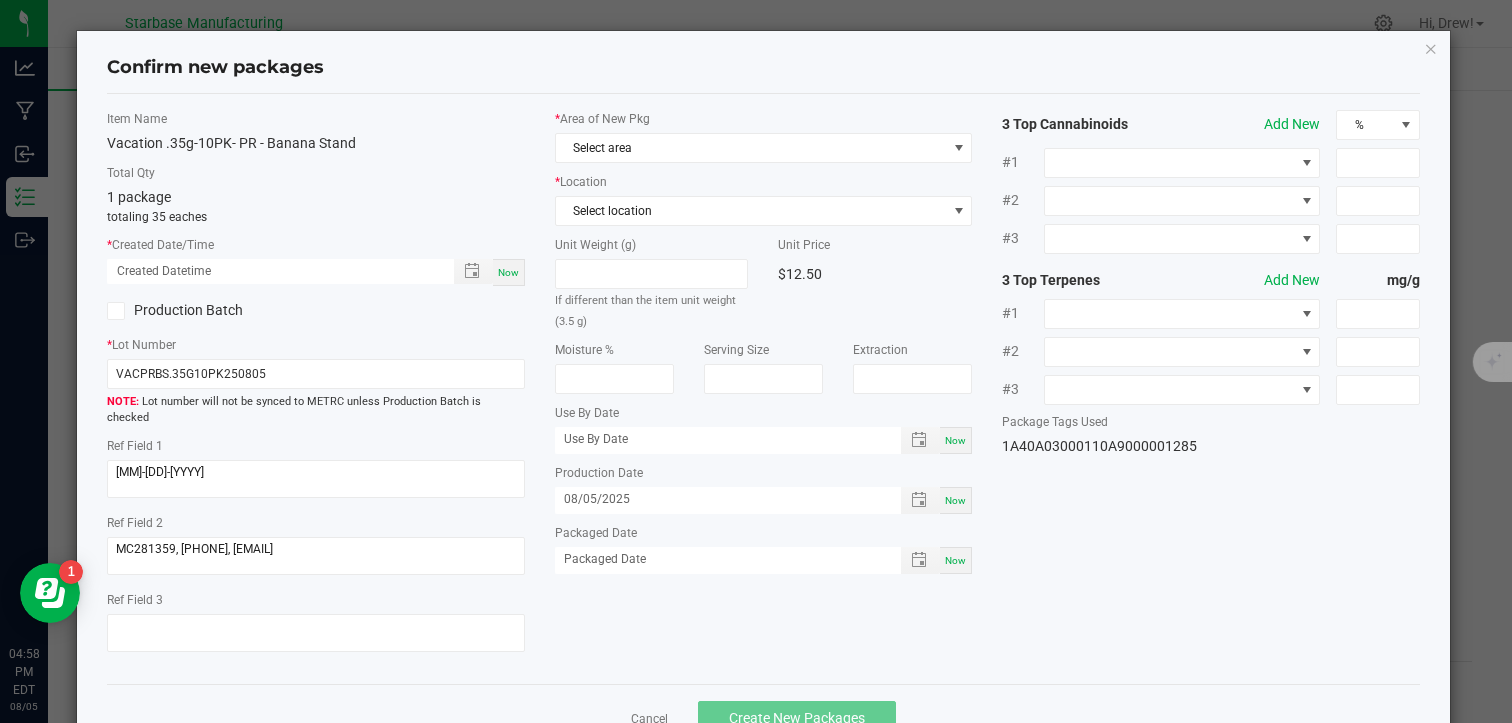 type on "08/05/2025" 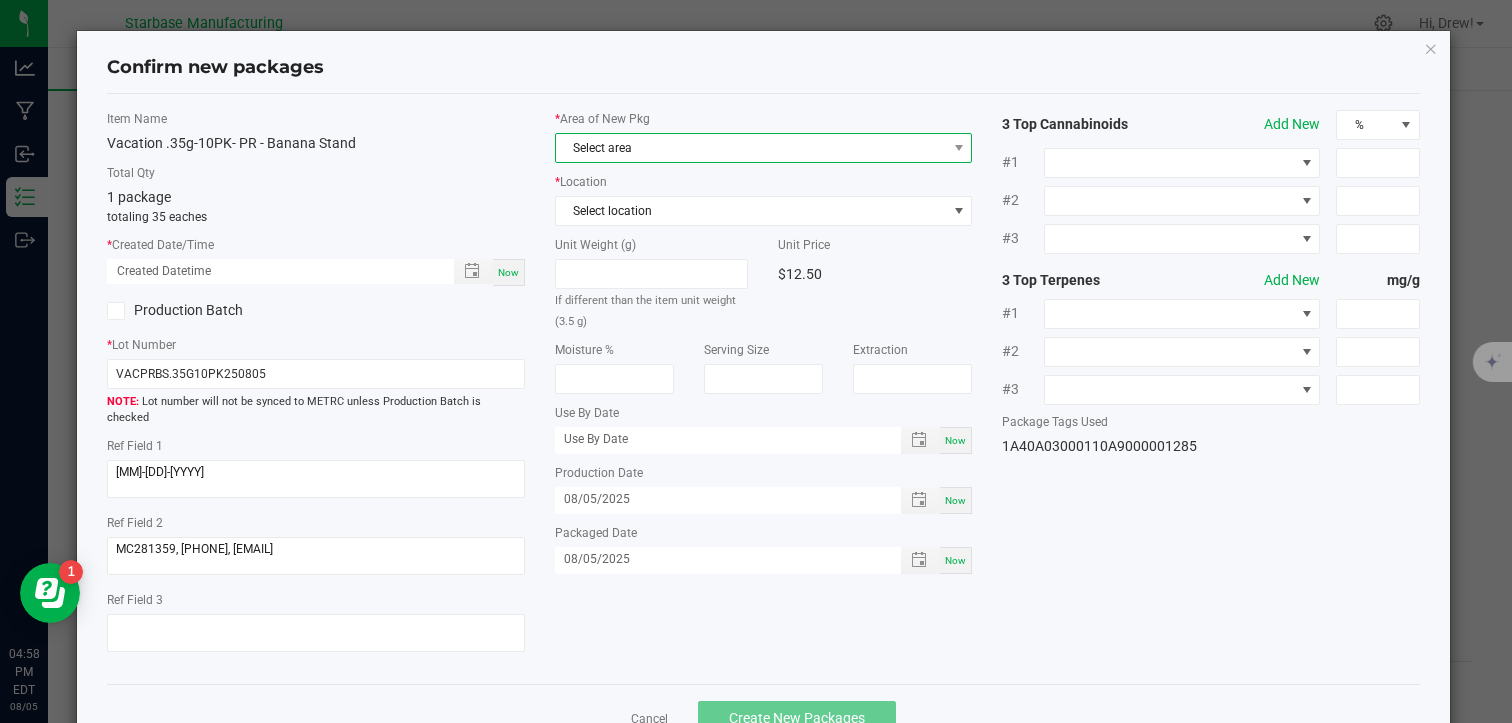 click on "Select area" at bounding box center [751, 148] 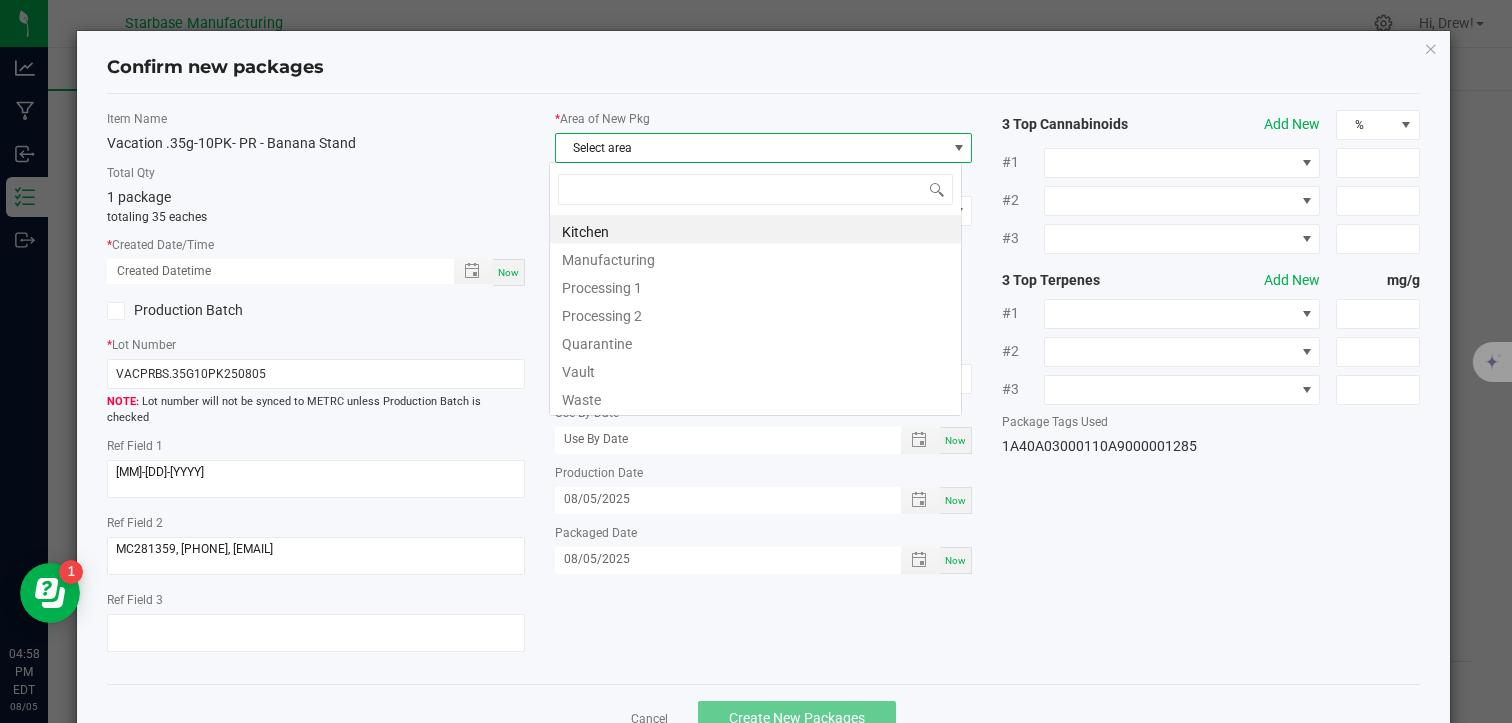type on "v" 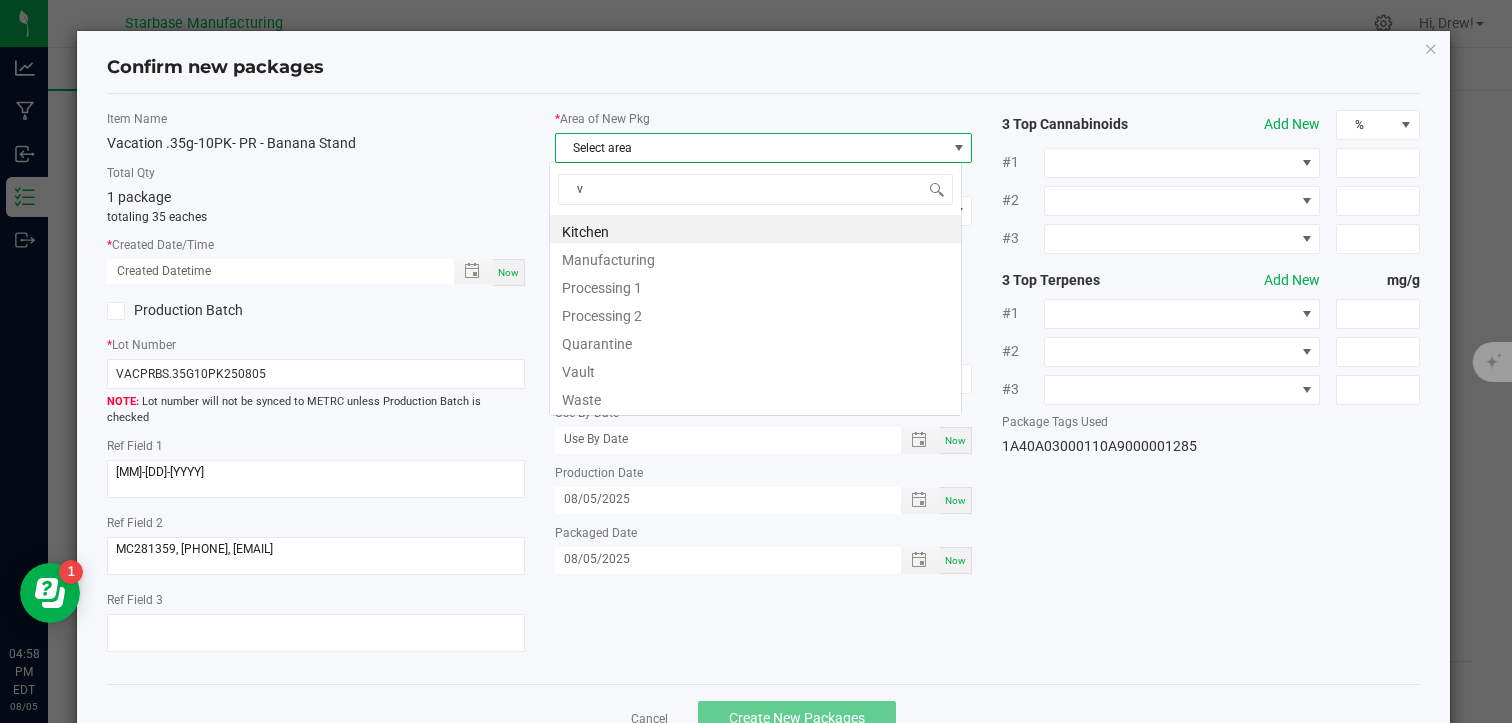 scroll, scrollTop: 99970, scrollLeft: 99587, axis: both 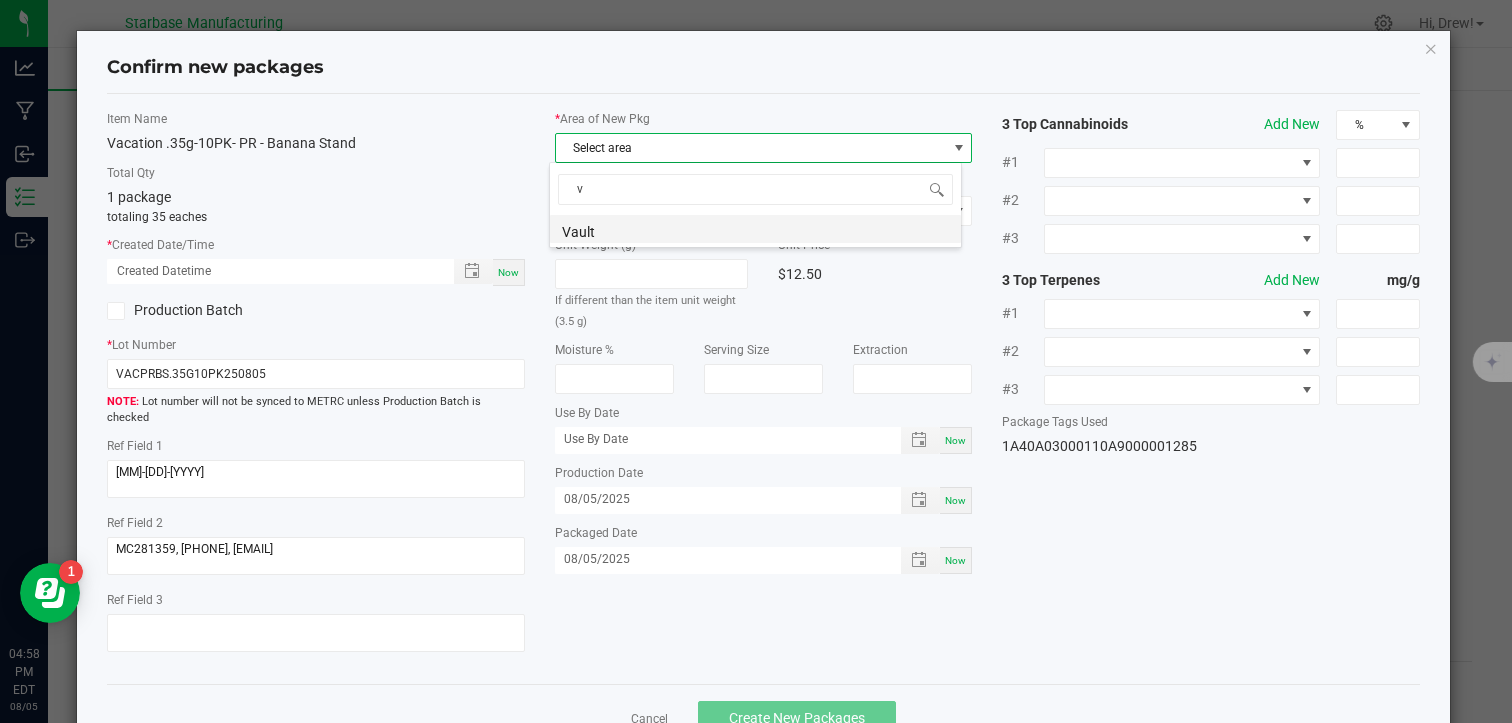click on "Vault" at bounding box center (755, 229) 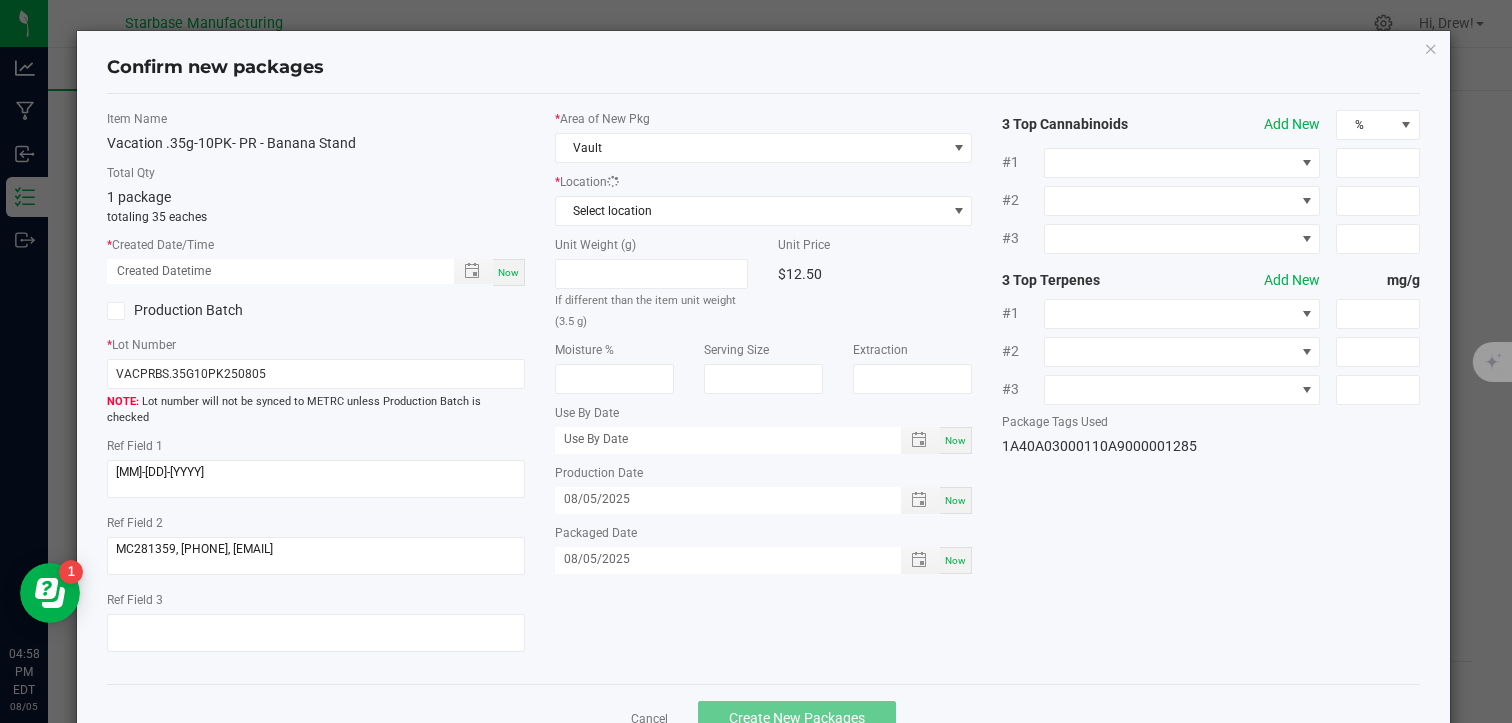 click on "*   Area of New Pkg  Vault  *   Location  Select location  Unit Weight (g)   If different than the item unit weight (3.5 g)   Unit Price   $12.50   Moisture %   Serving Size   Extraction   Use By Date  Now  Production Date  08/05/2025 Now  Packaged Date  08/05/2025 Now" 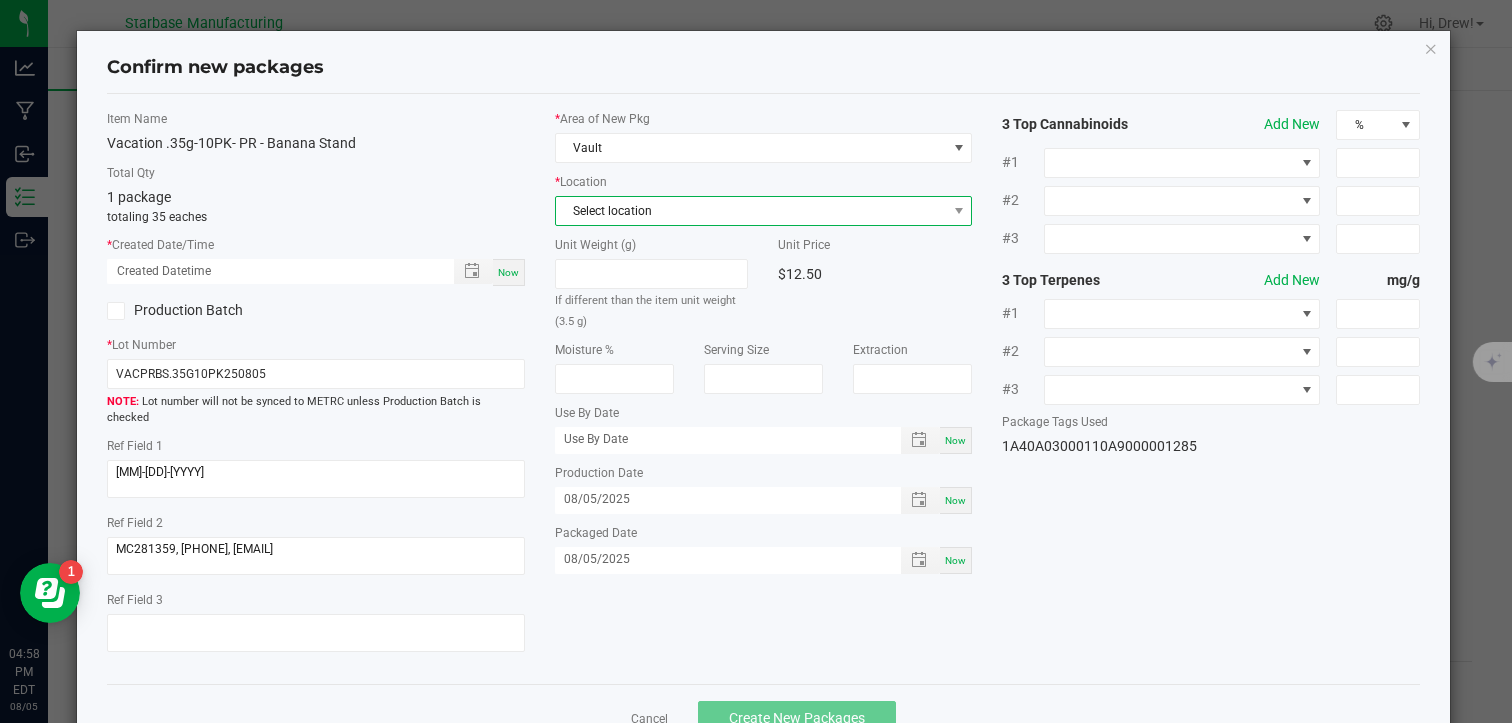 click on "Select location" at bounding box center (751, 211) 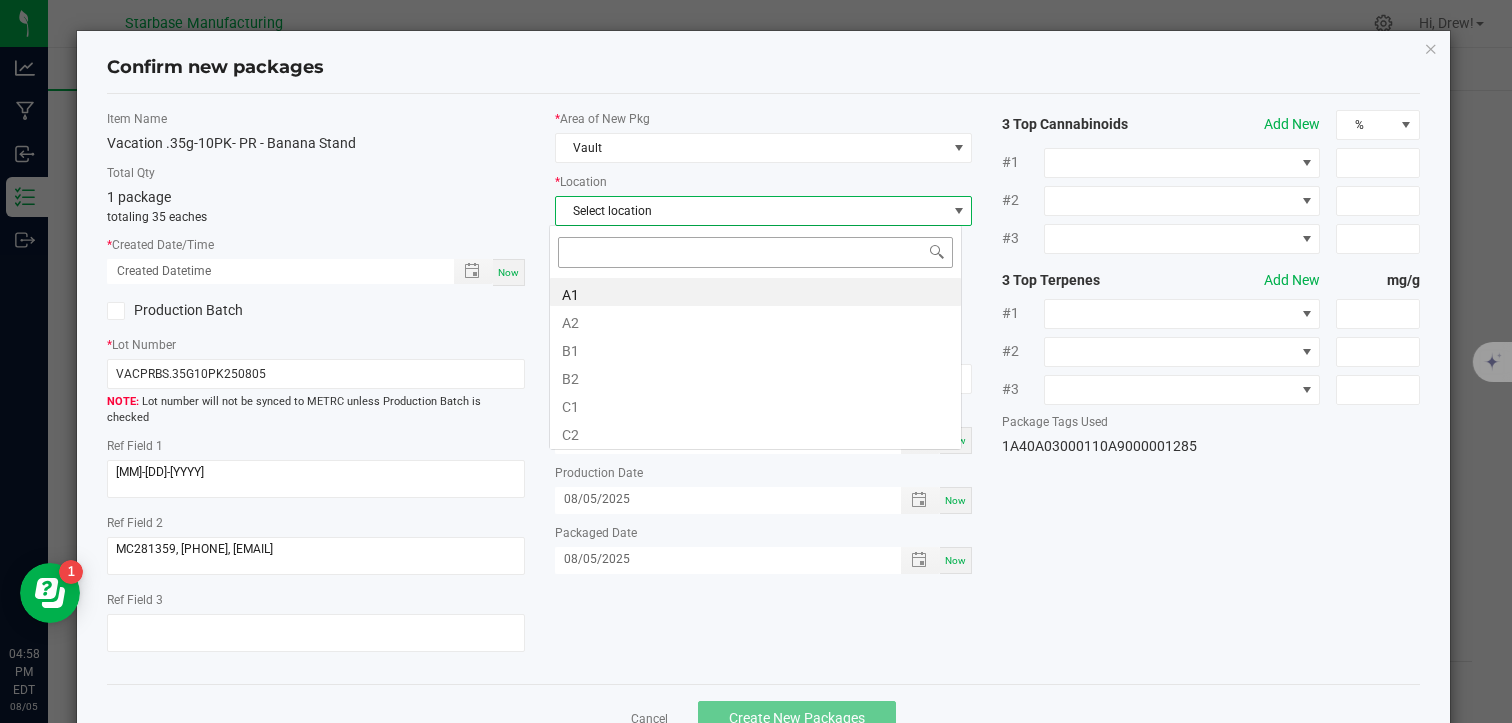 scroll, scrollTop: 99970, scrollLeft: 99587, axis: both 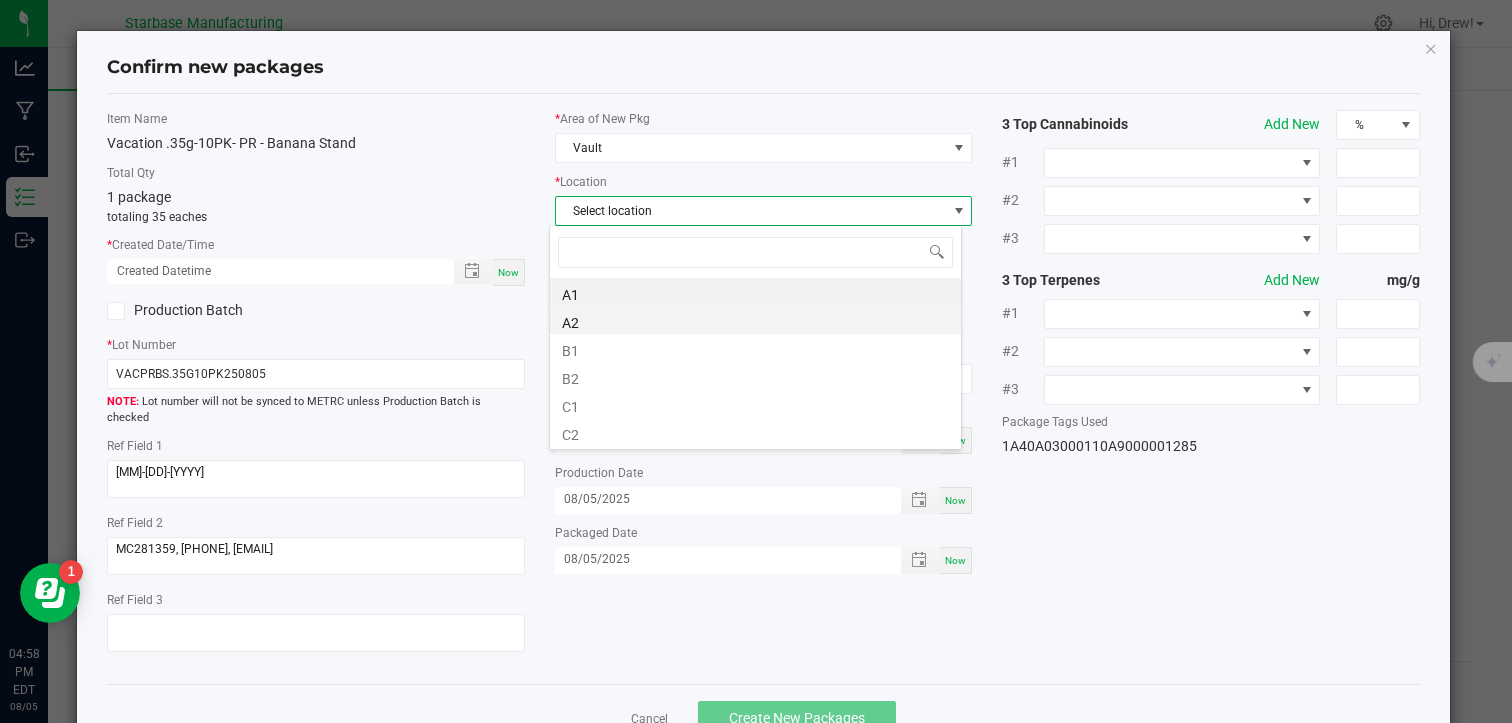 click on "A2" at bounding box center [755, 320] 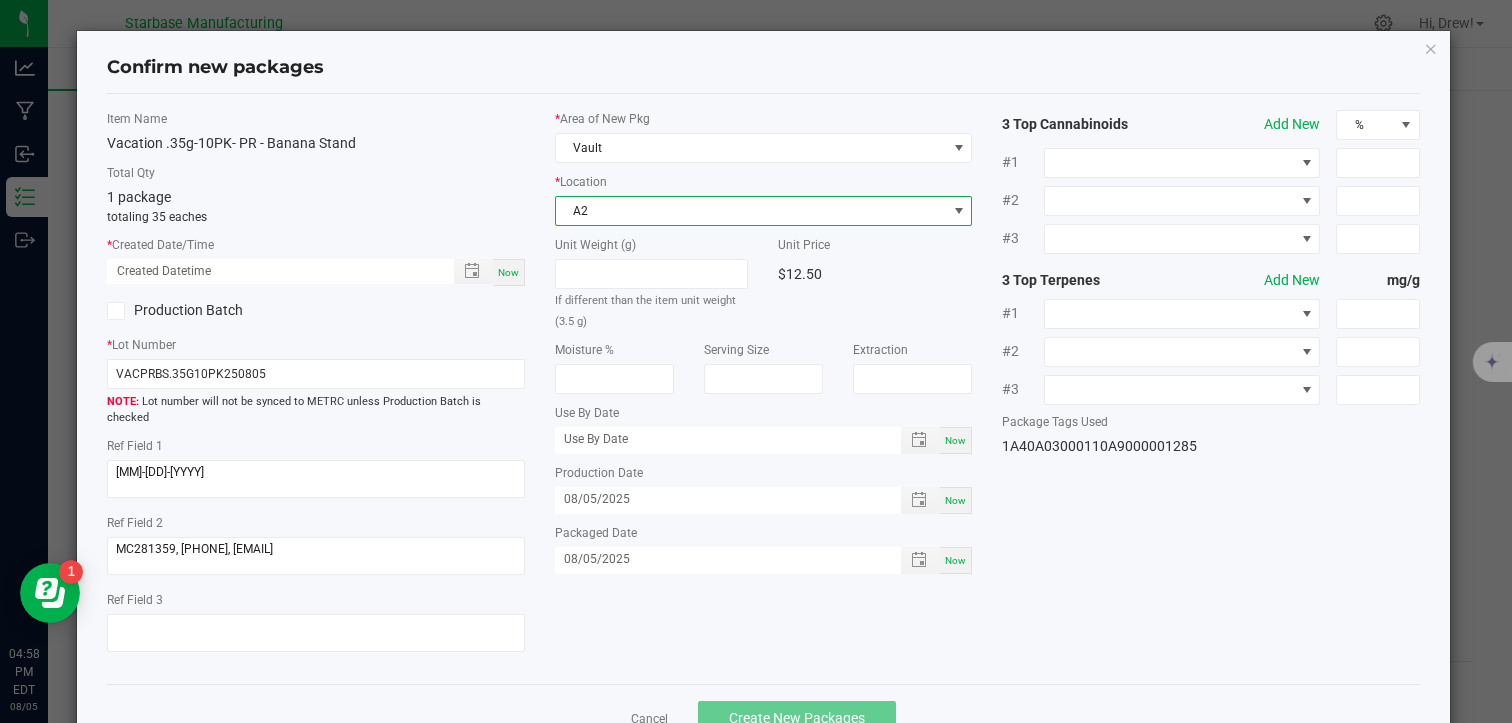 click on "Now" at bounding box center [509, 272] 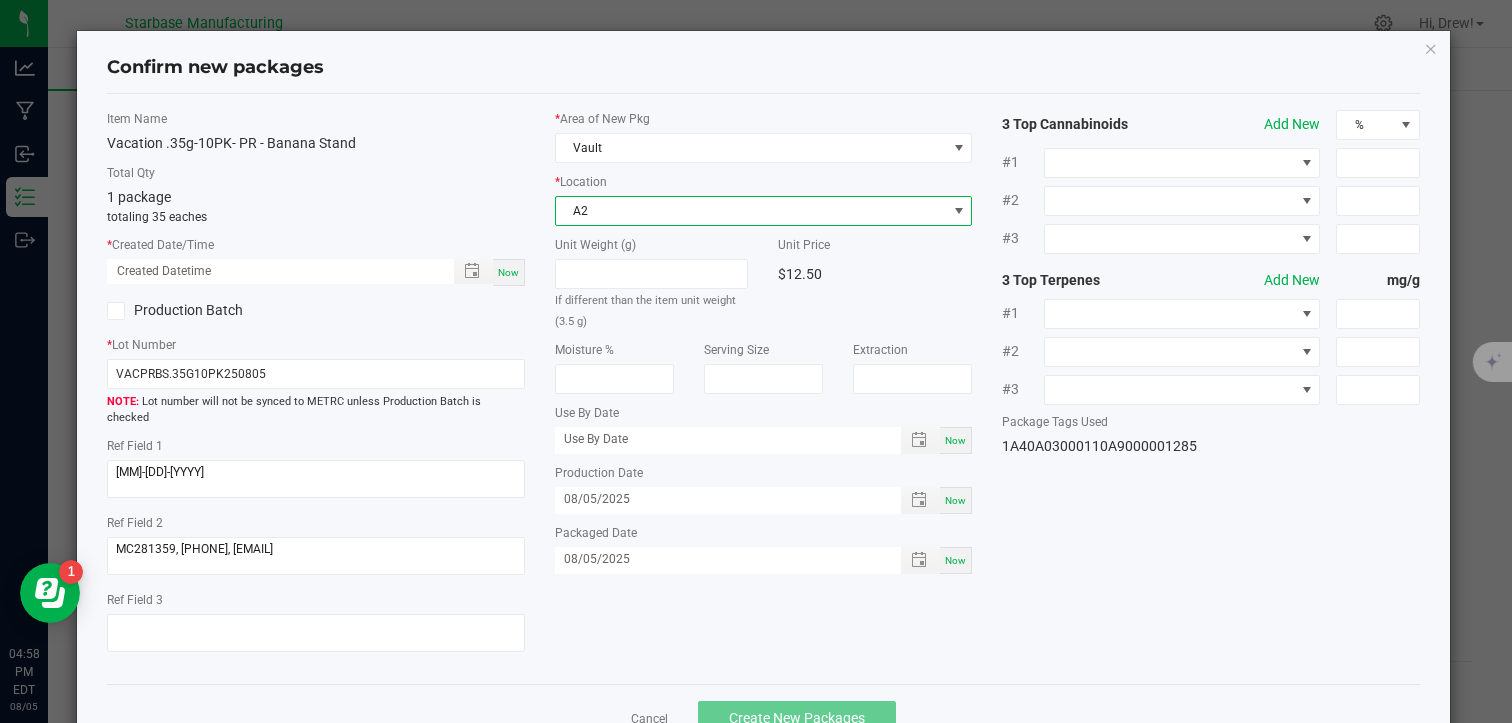 type on "08/05/2025 04:58 PM" 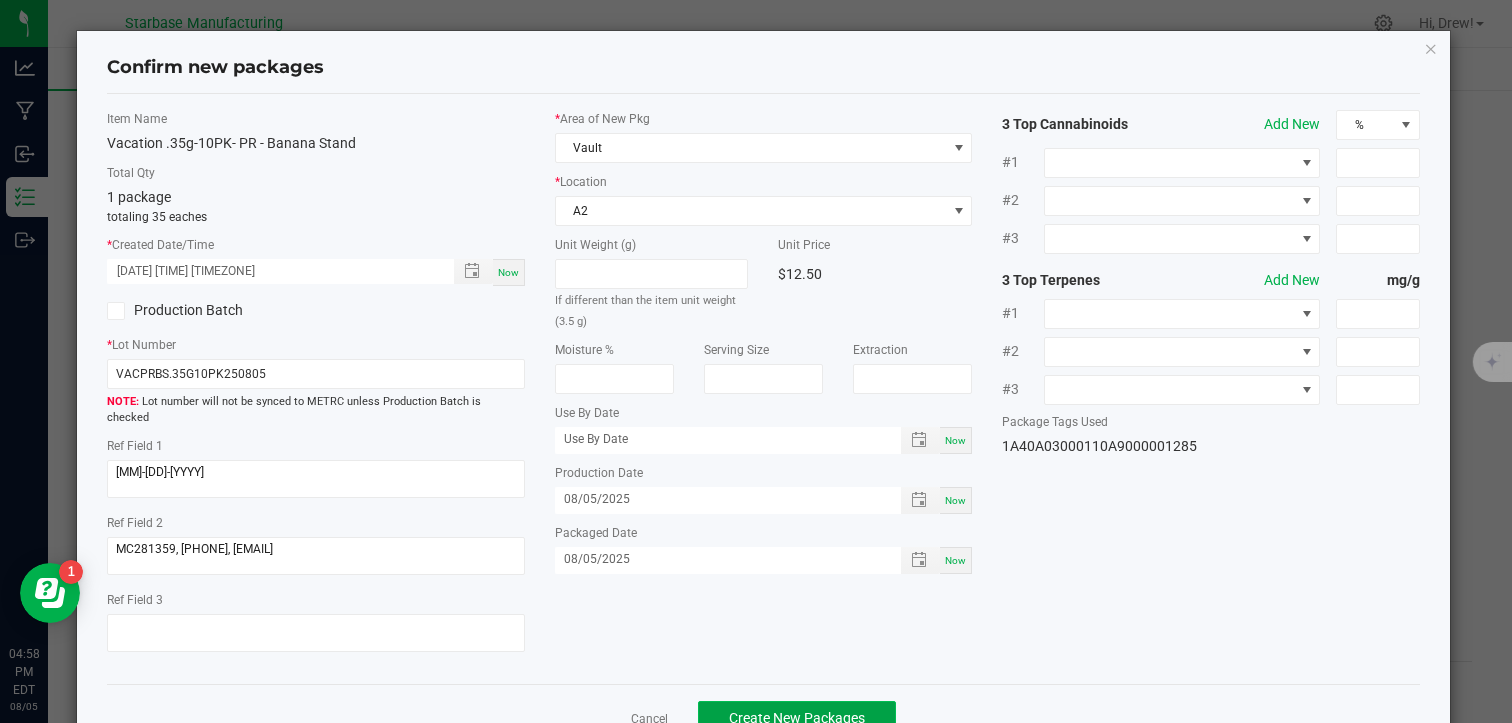 click on "Create New Packages" 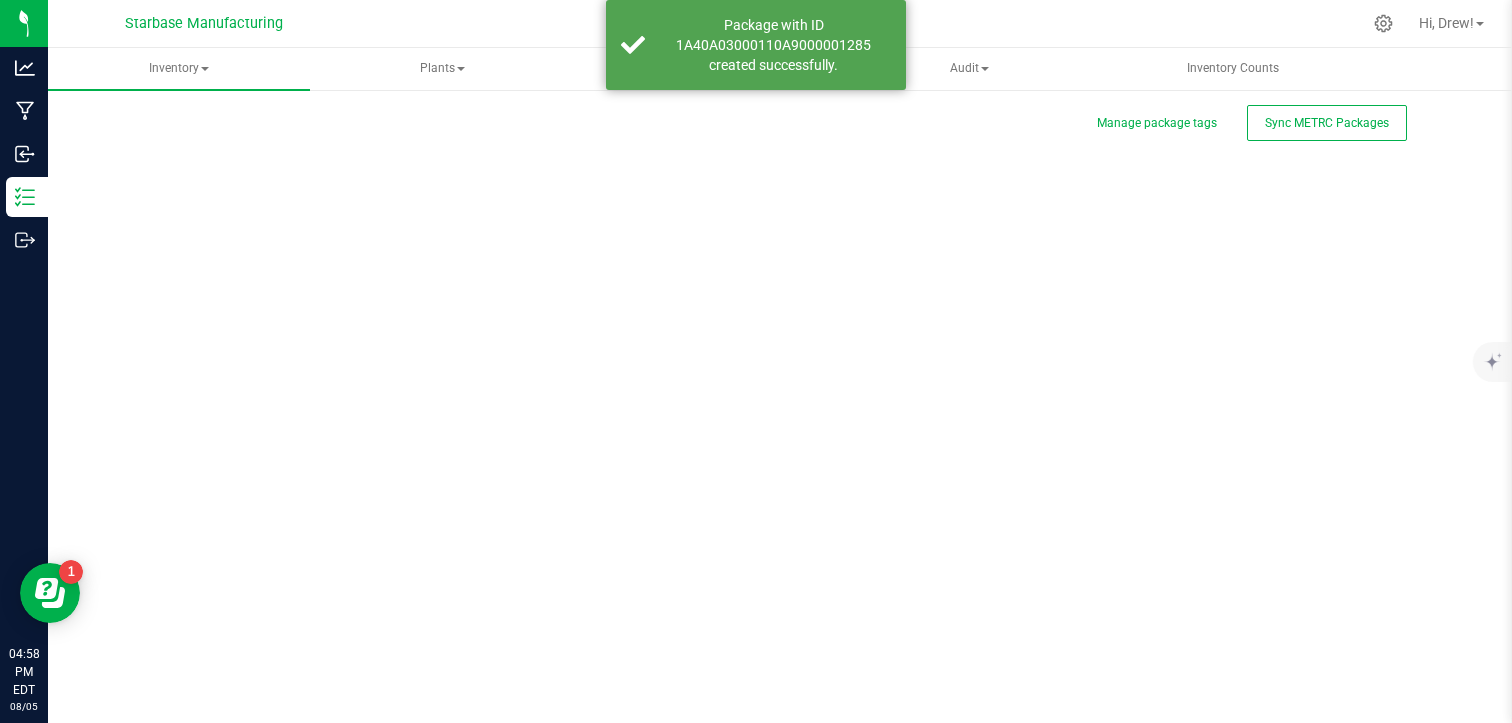 scroll, scrollTop: 0, scrollLeft: 0, axis: both 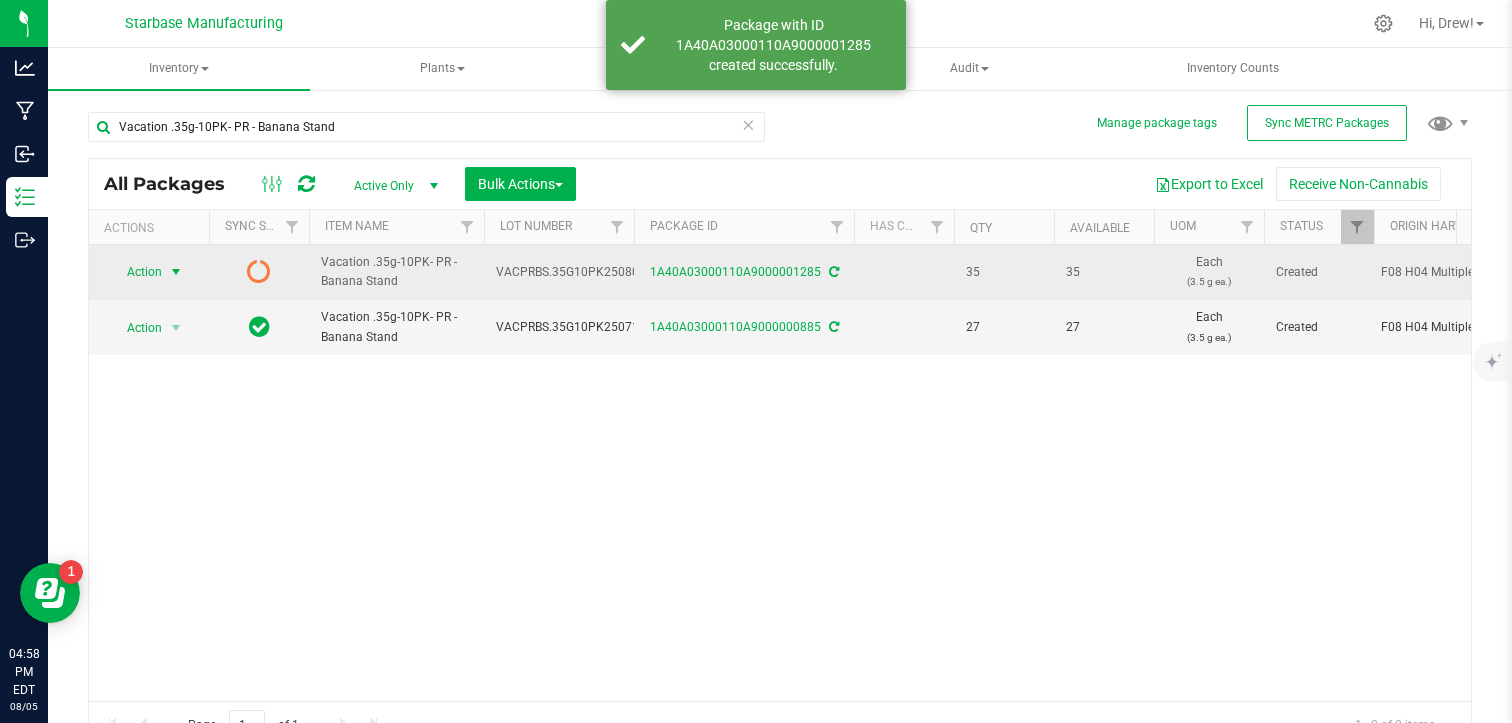 click on "Action" at bounding box center [136, 272] 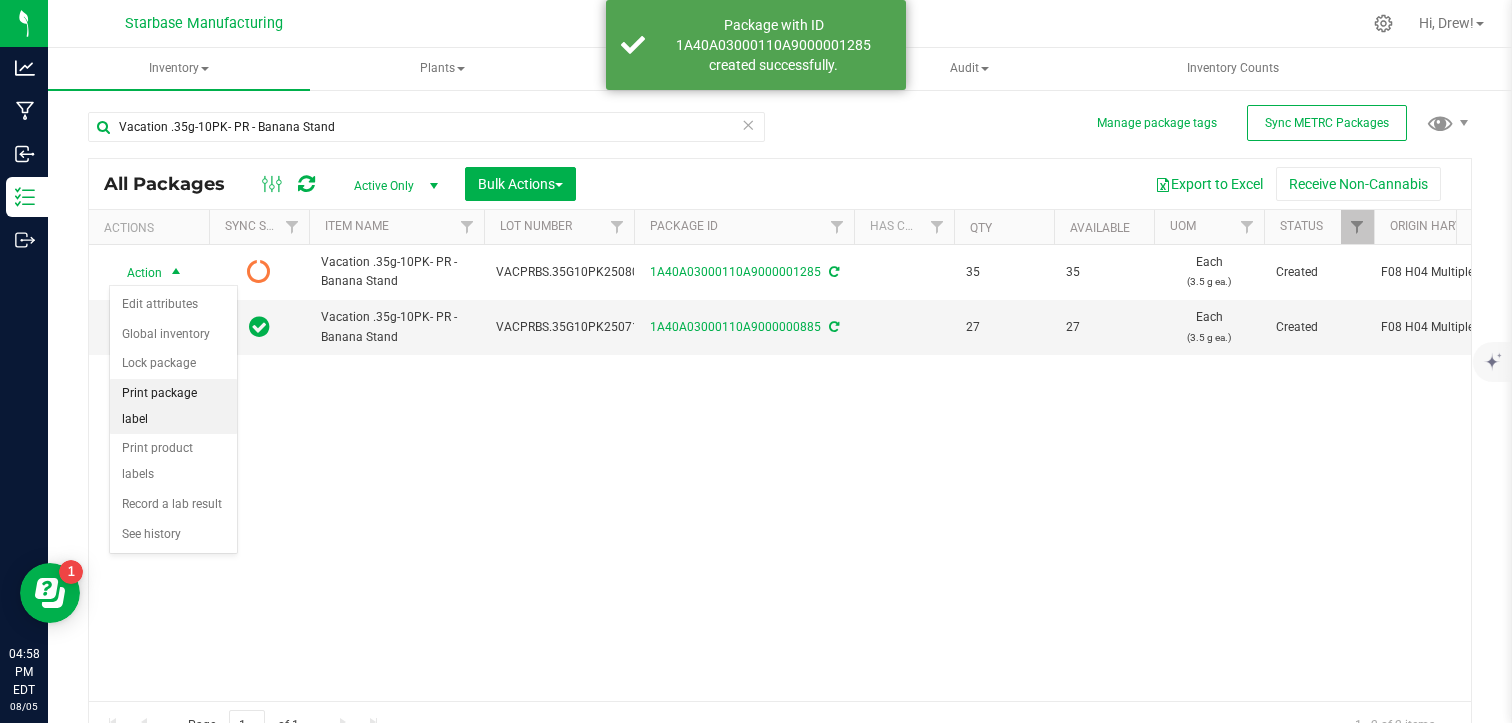 click on "Print package label" at bounding box center [173, 406] 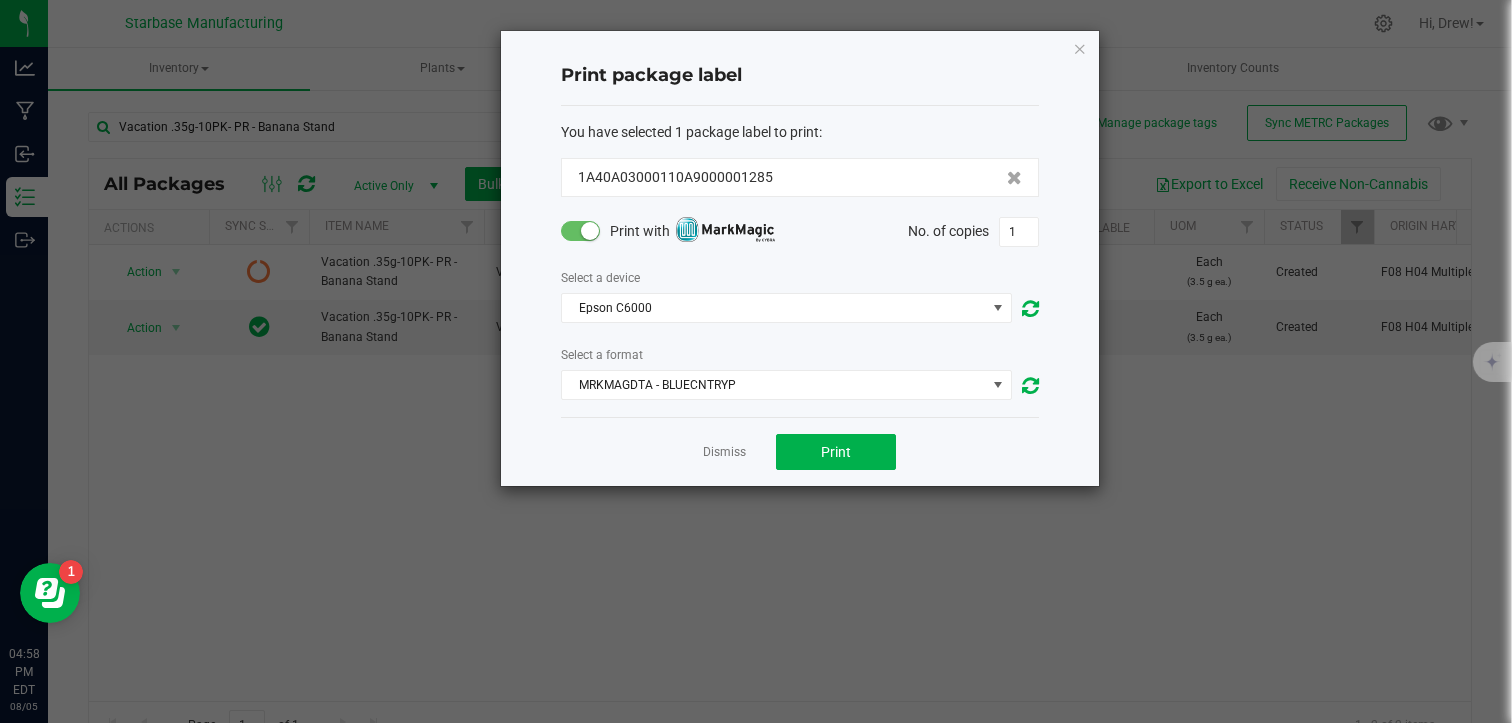click at bounding box center [590, 231] 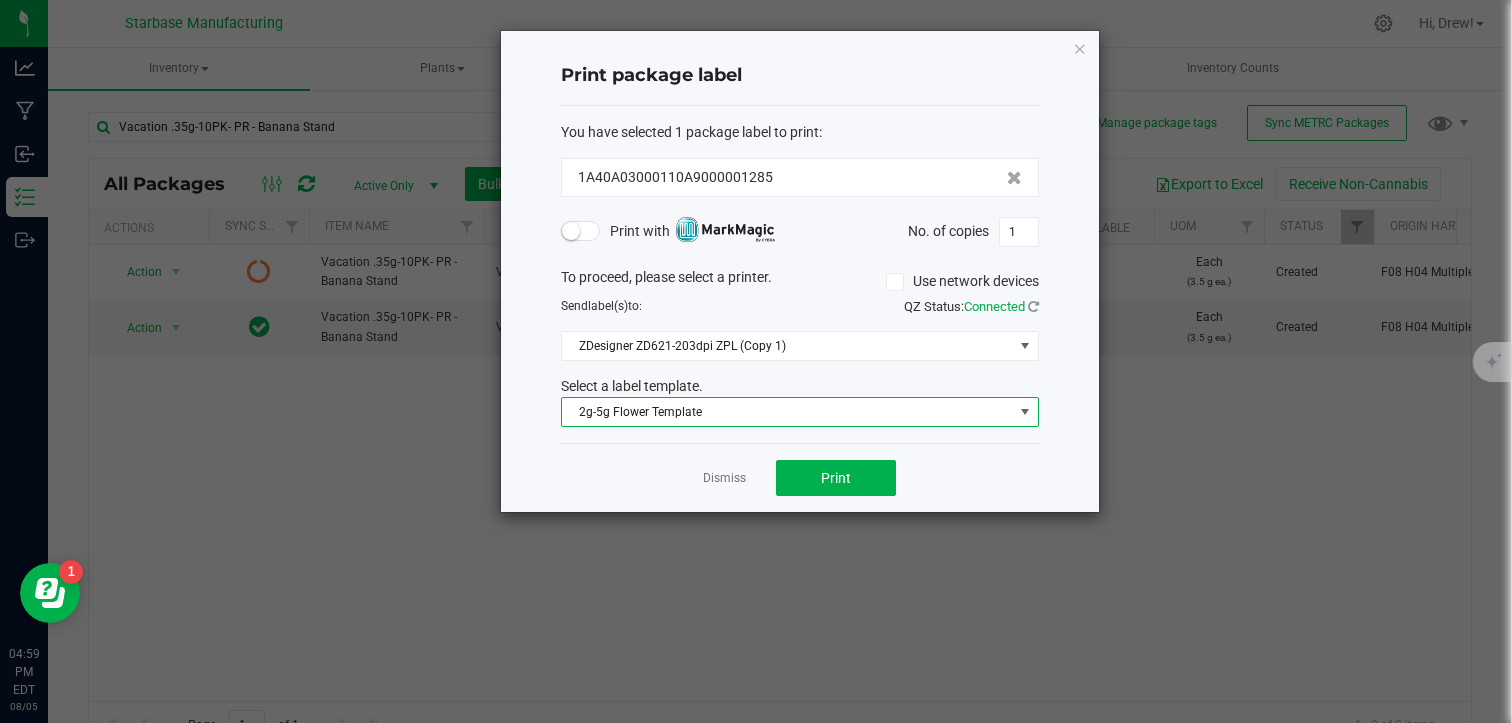 click on "2g-5g Flower Template" at bounding box center (787, 412) 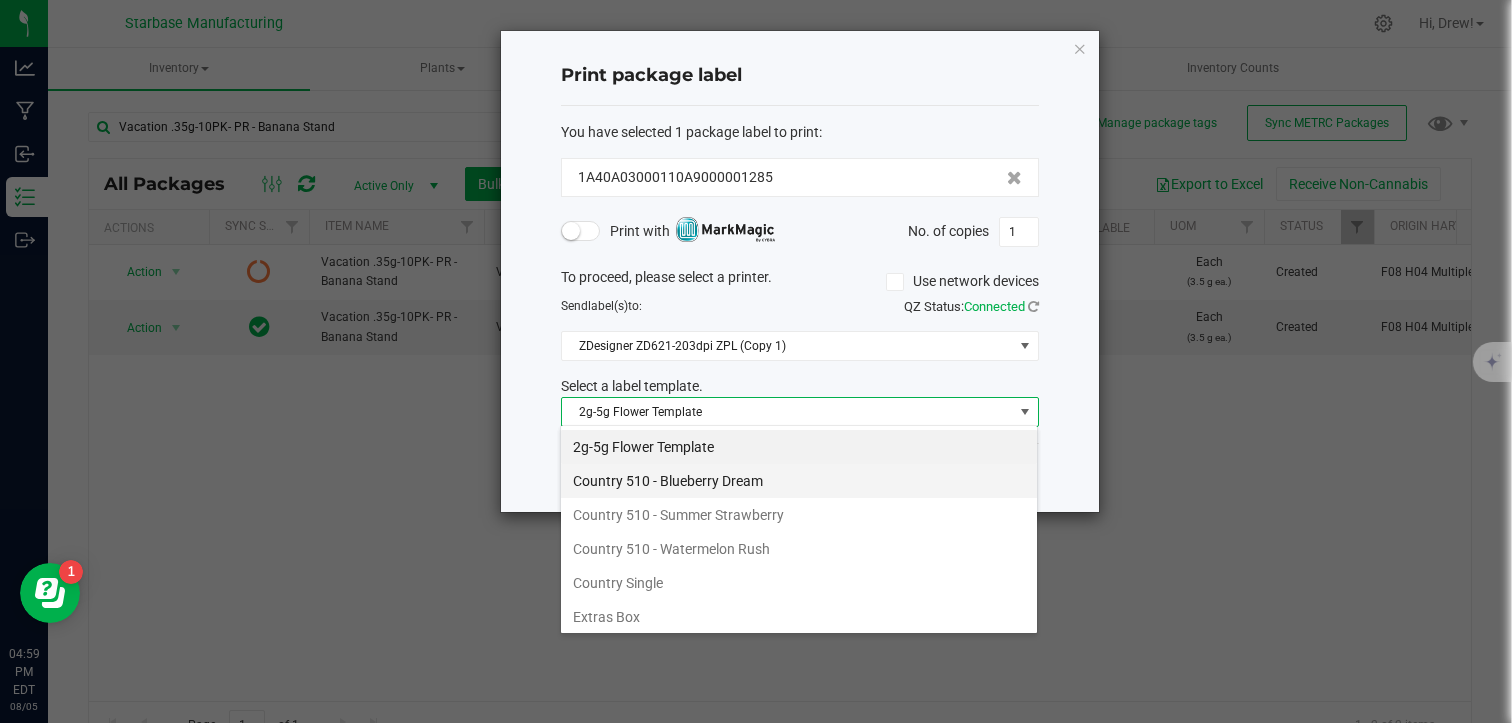 scroll, scrollTop: 99970, scrollLeft: 99521, axis: both 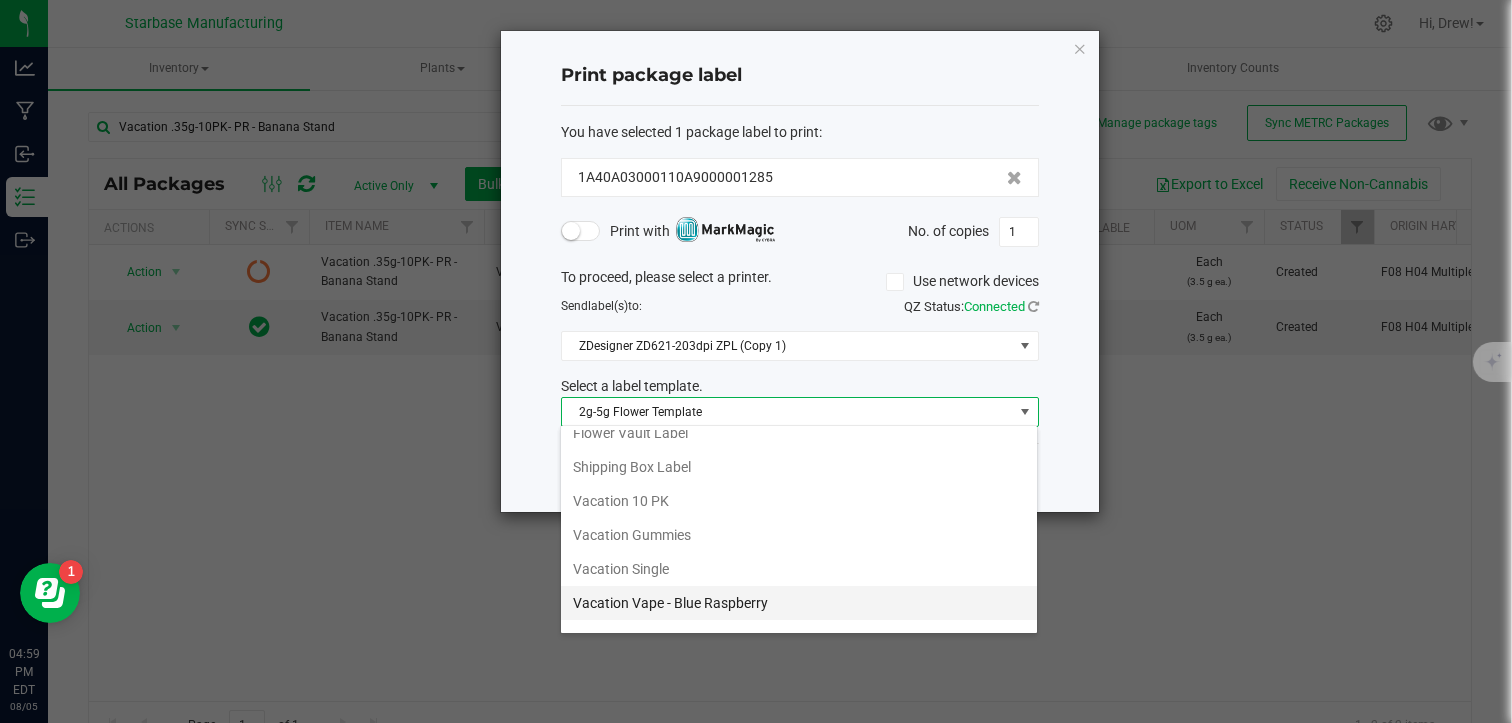 click on "Vacation 10 PK" at bounding box center [799, 501] 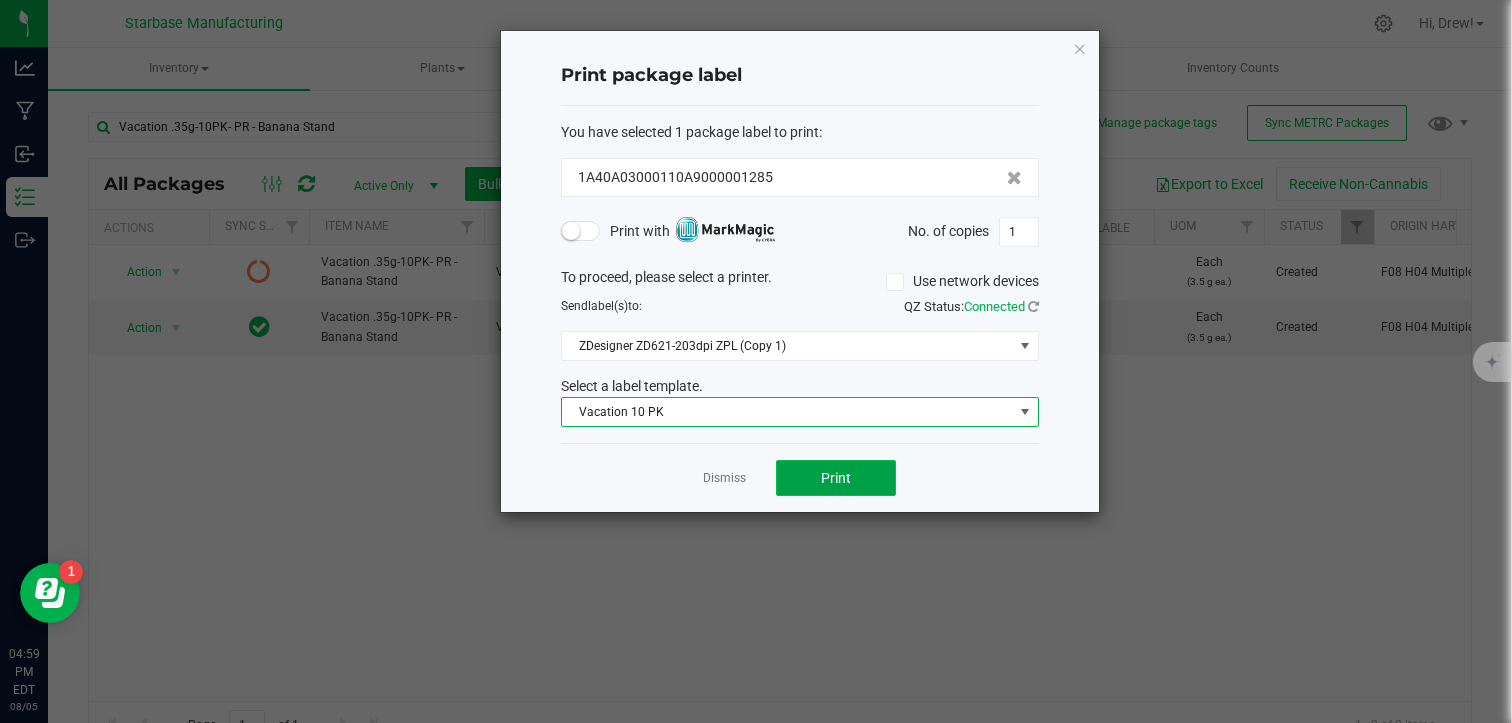 click on "Print" 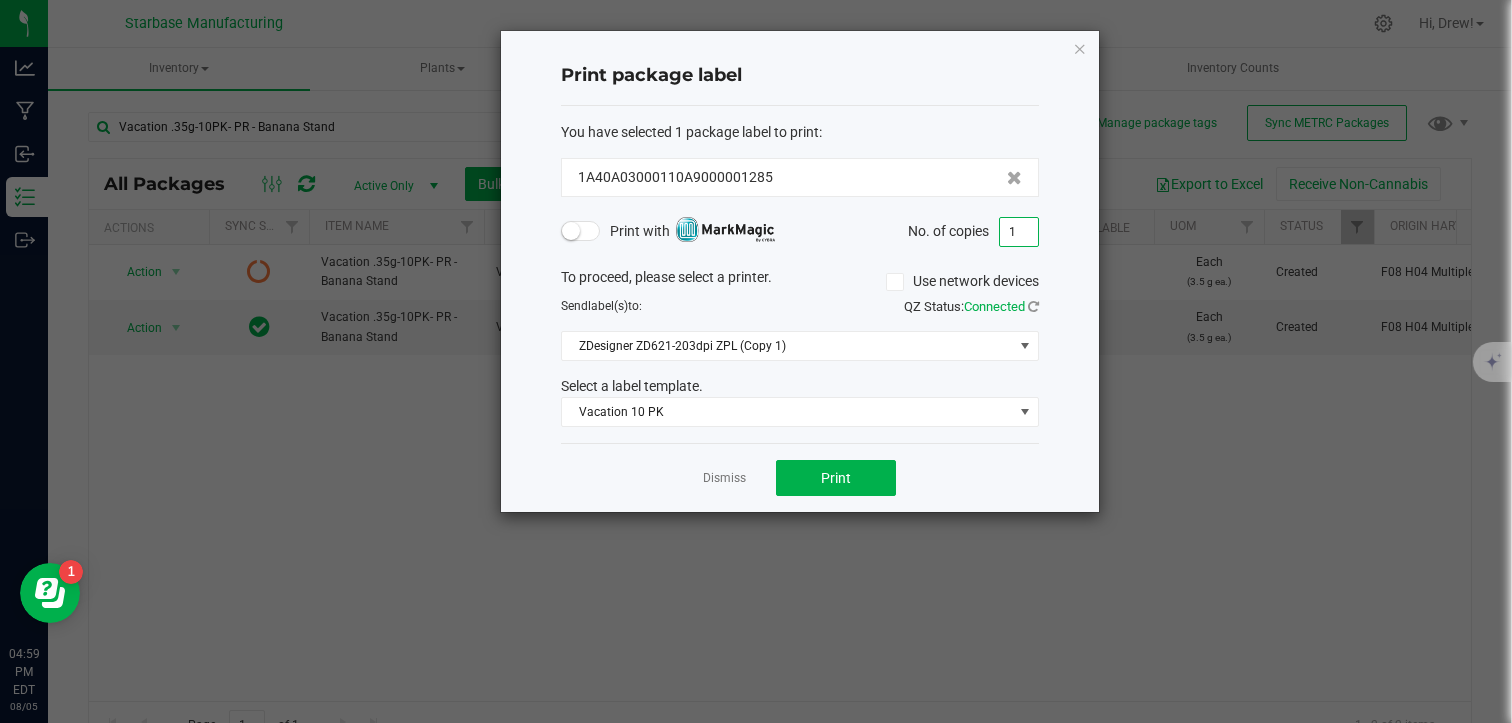 click on "1" at bounding box center (1019, 232) 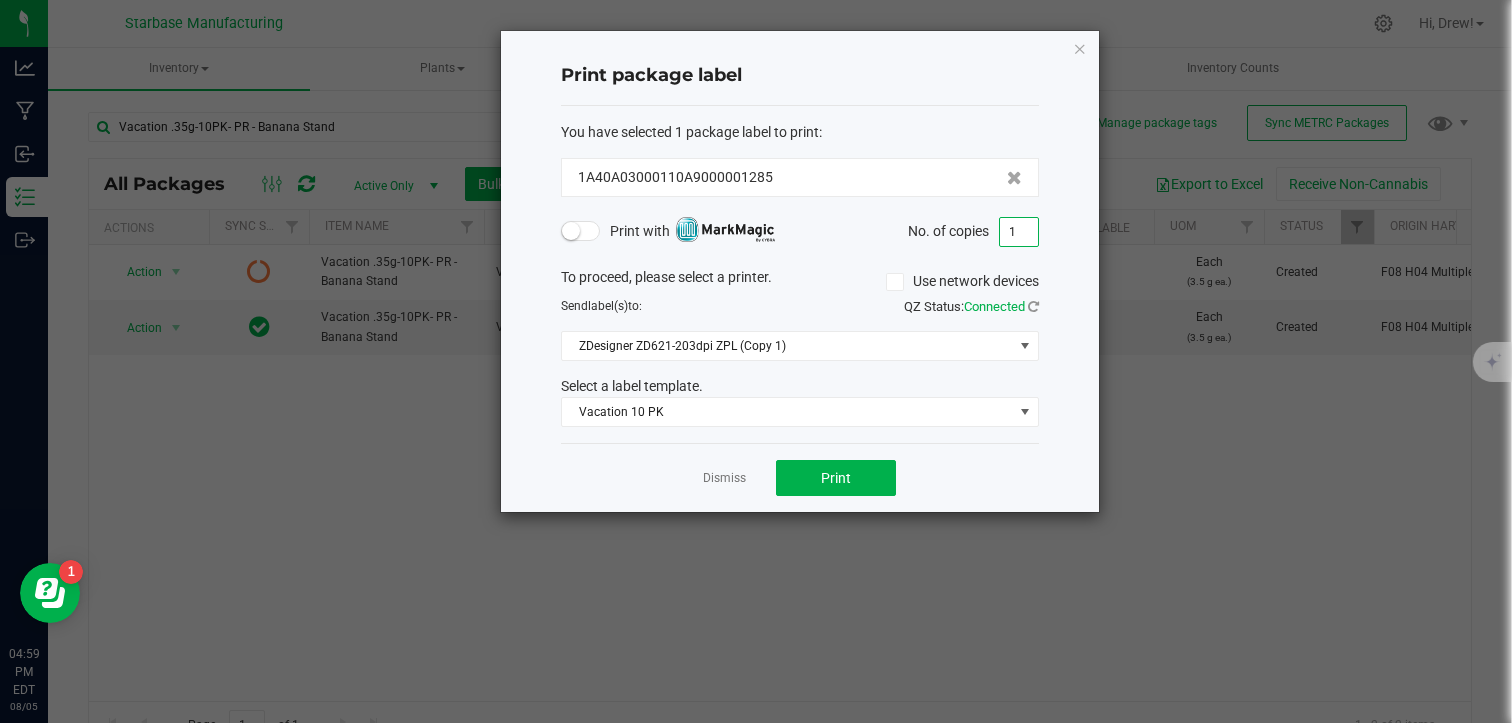click on "1" at bounding box center [1019, 232] 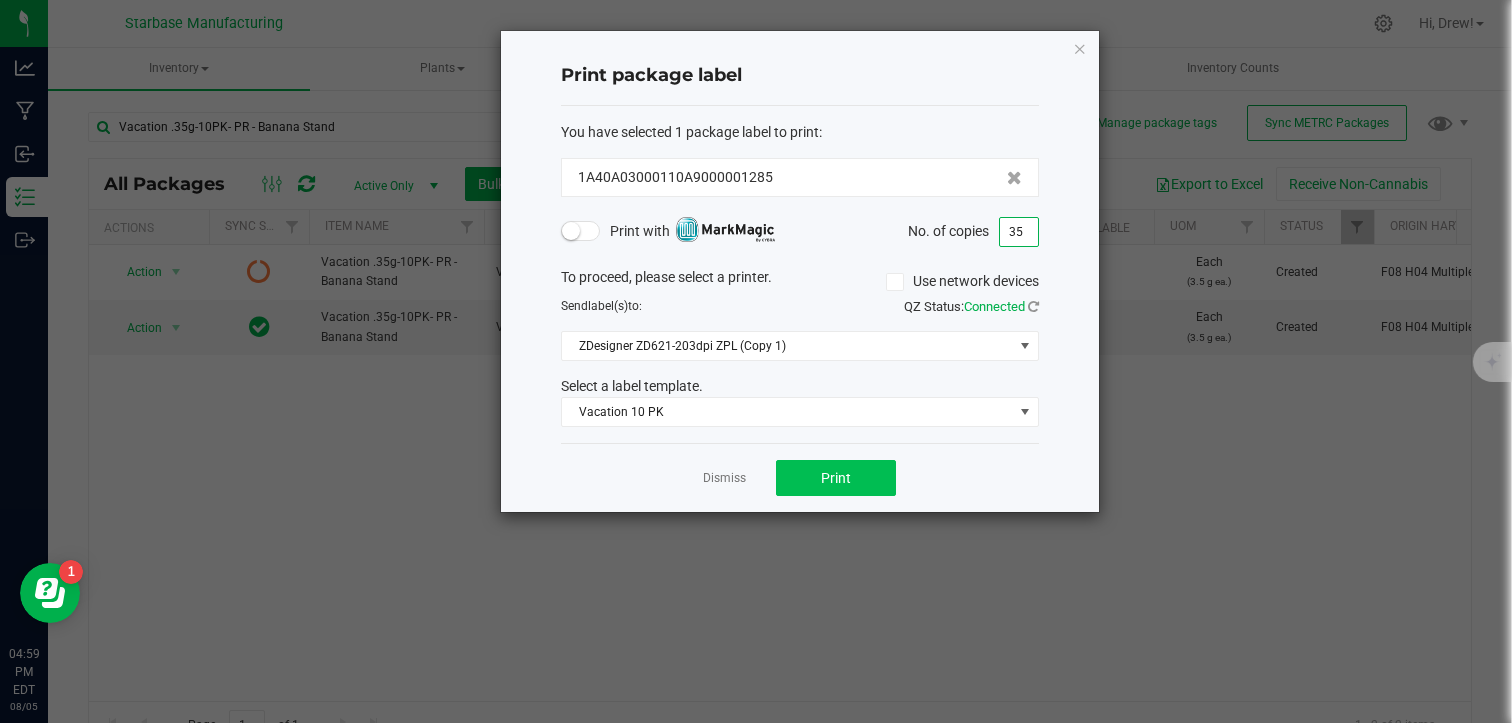 type on "35" 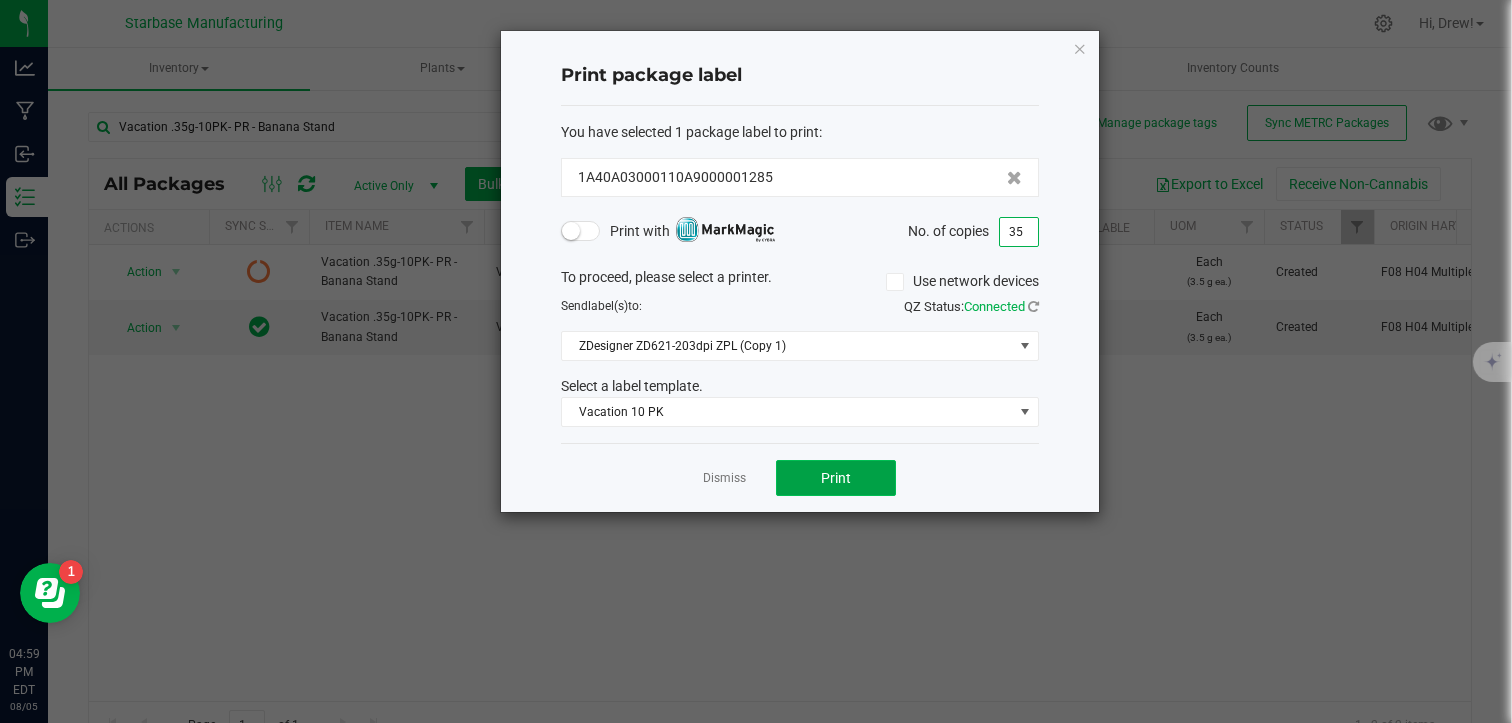 click on "Print" 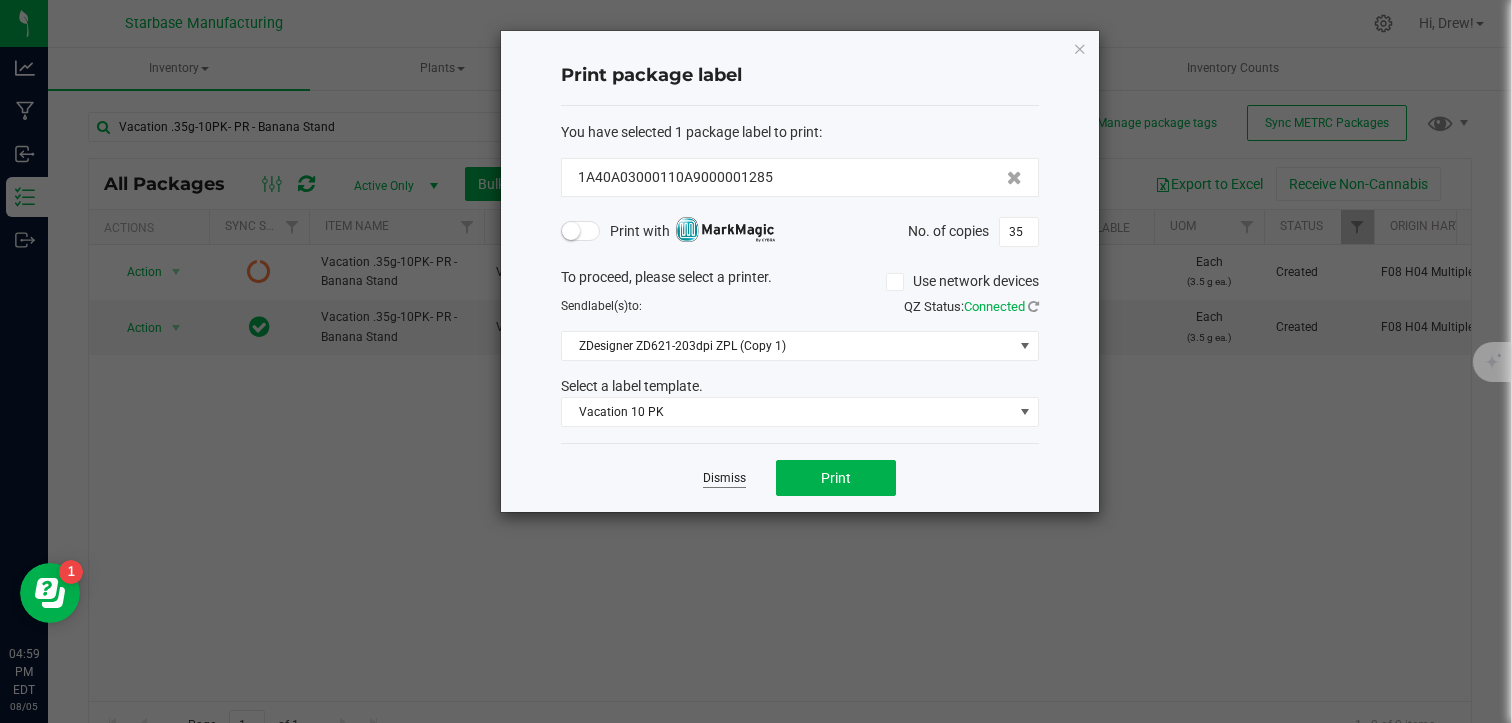 click on "Dismiss" 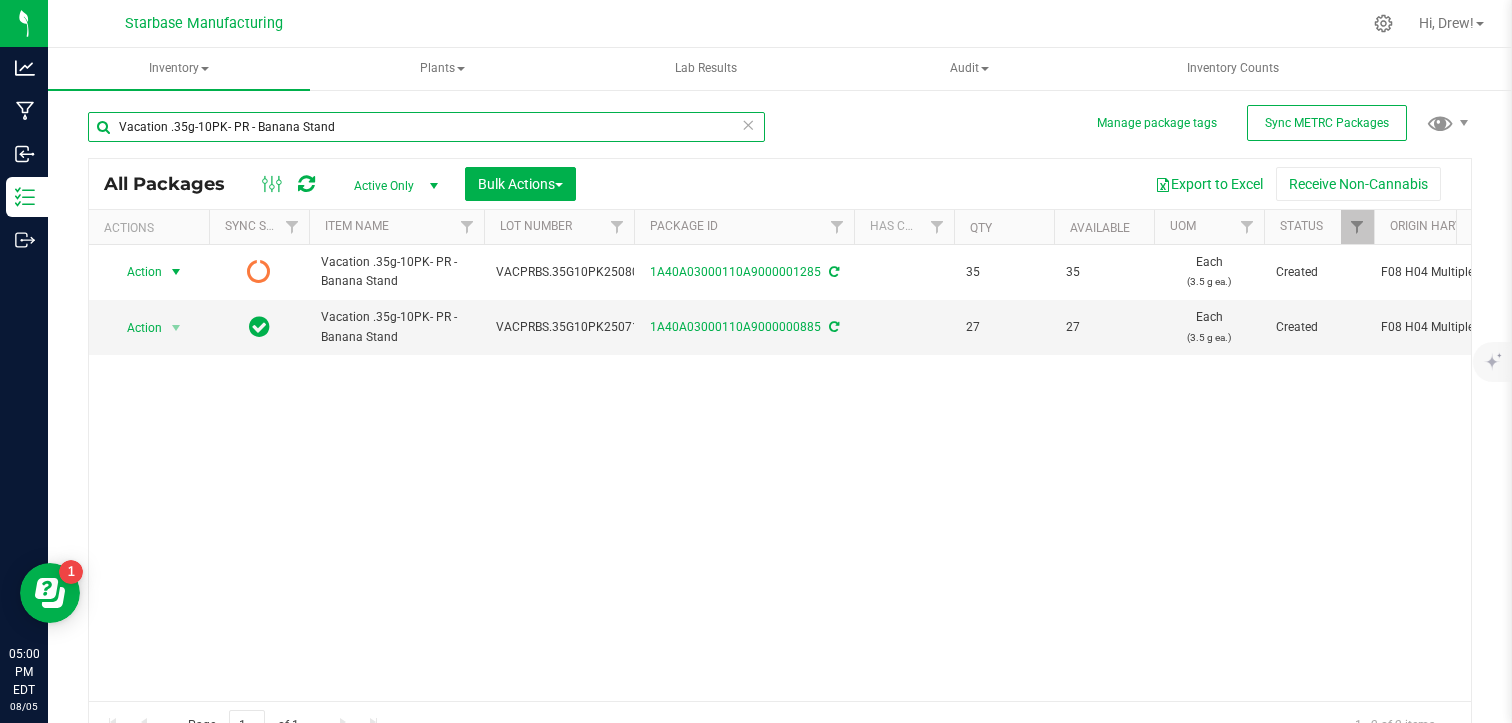 click on "Vacation .35g-10PK- PR - Banana Stand" at bounding box center (426, 127) 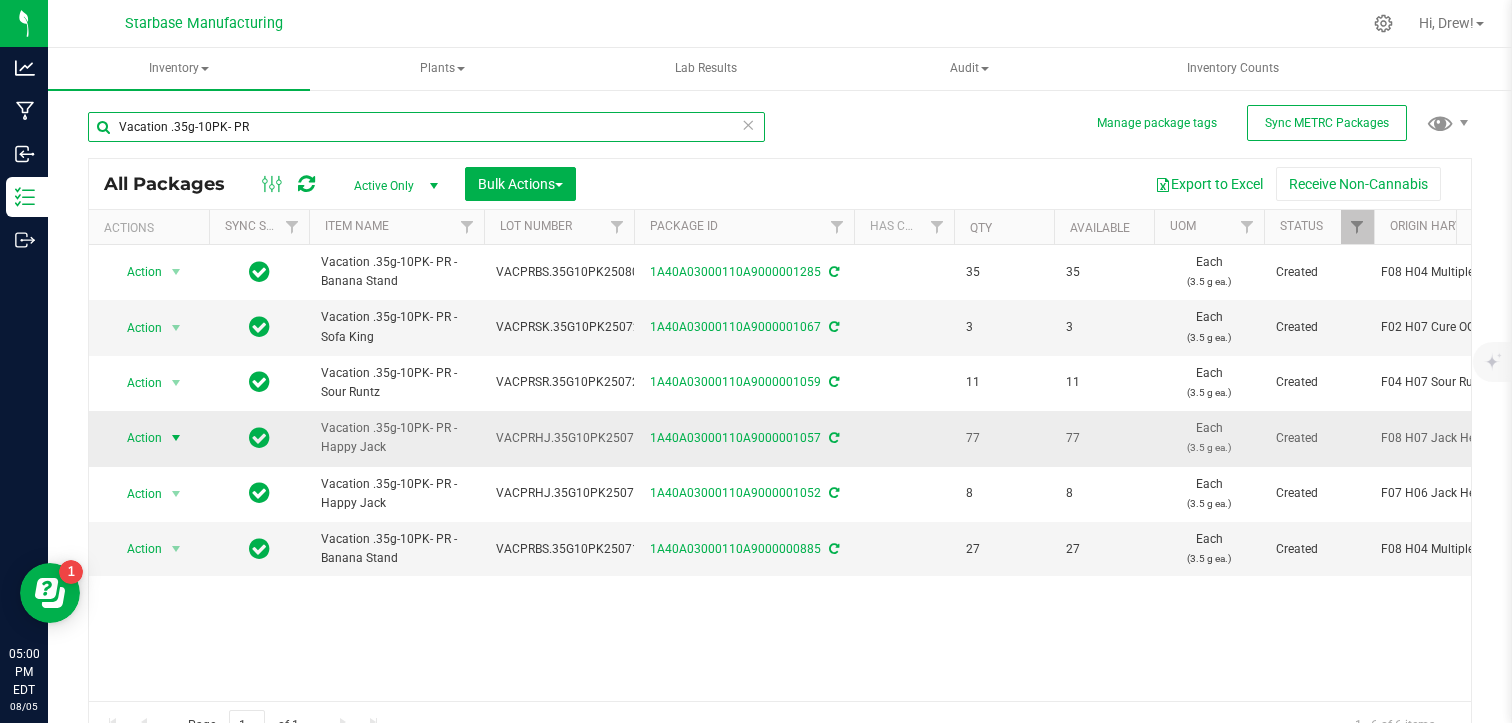 type on "Vacation .35g-10PK- PR" 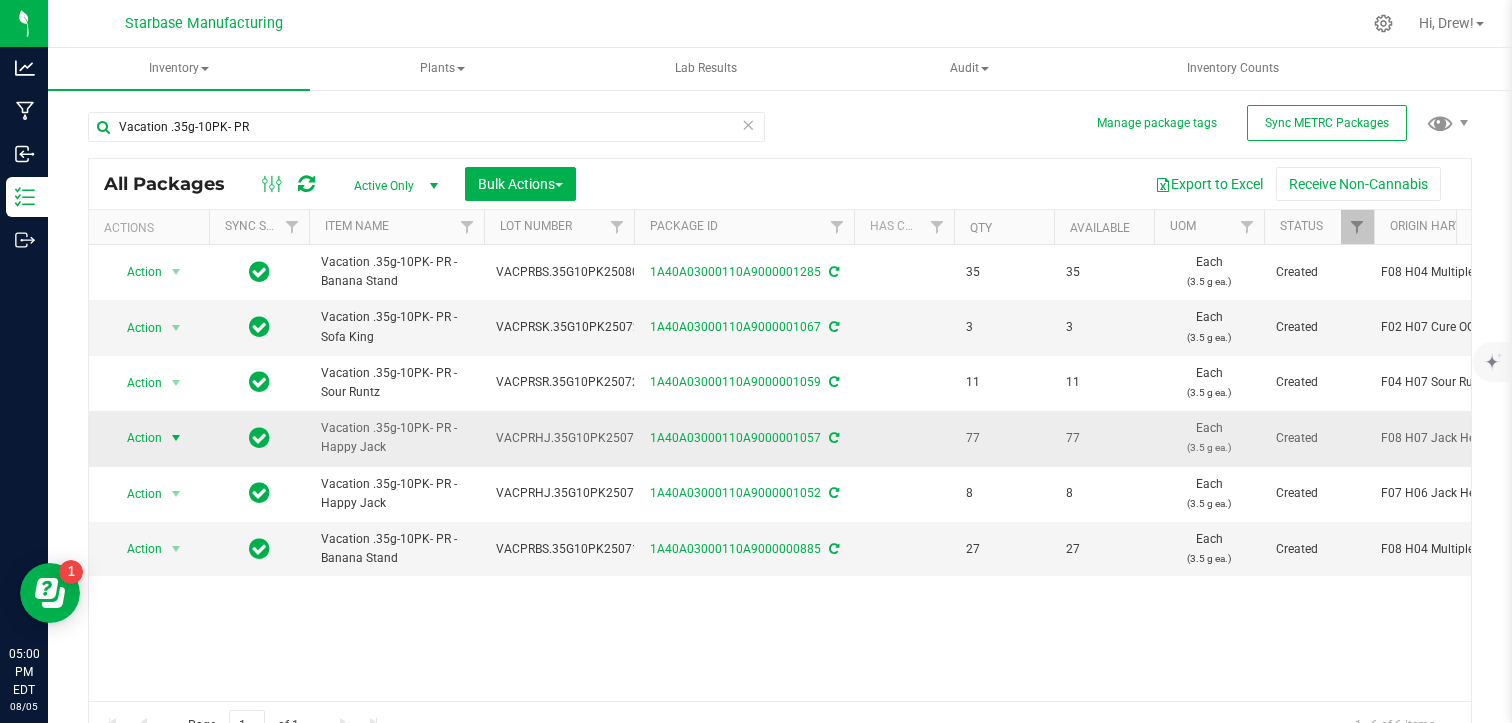 click at bounding box center (176, 438) 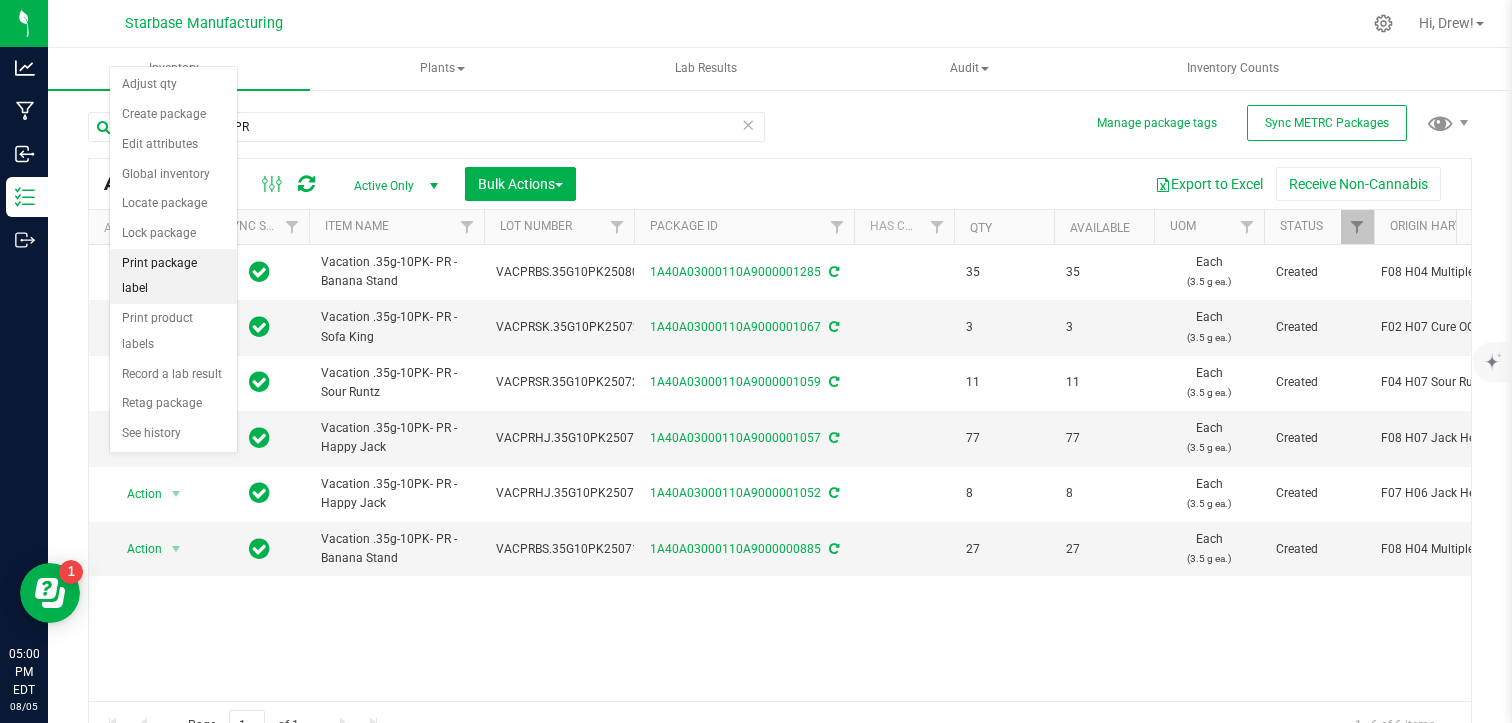 click on "Print package label" at bounding box center (173, 276) 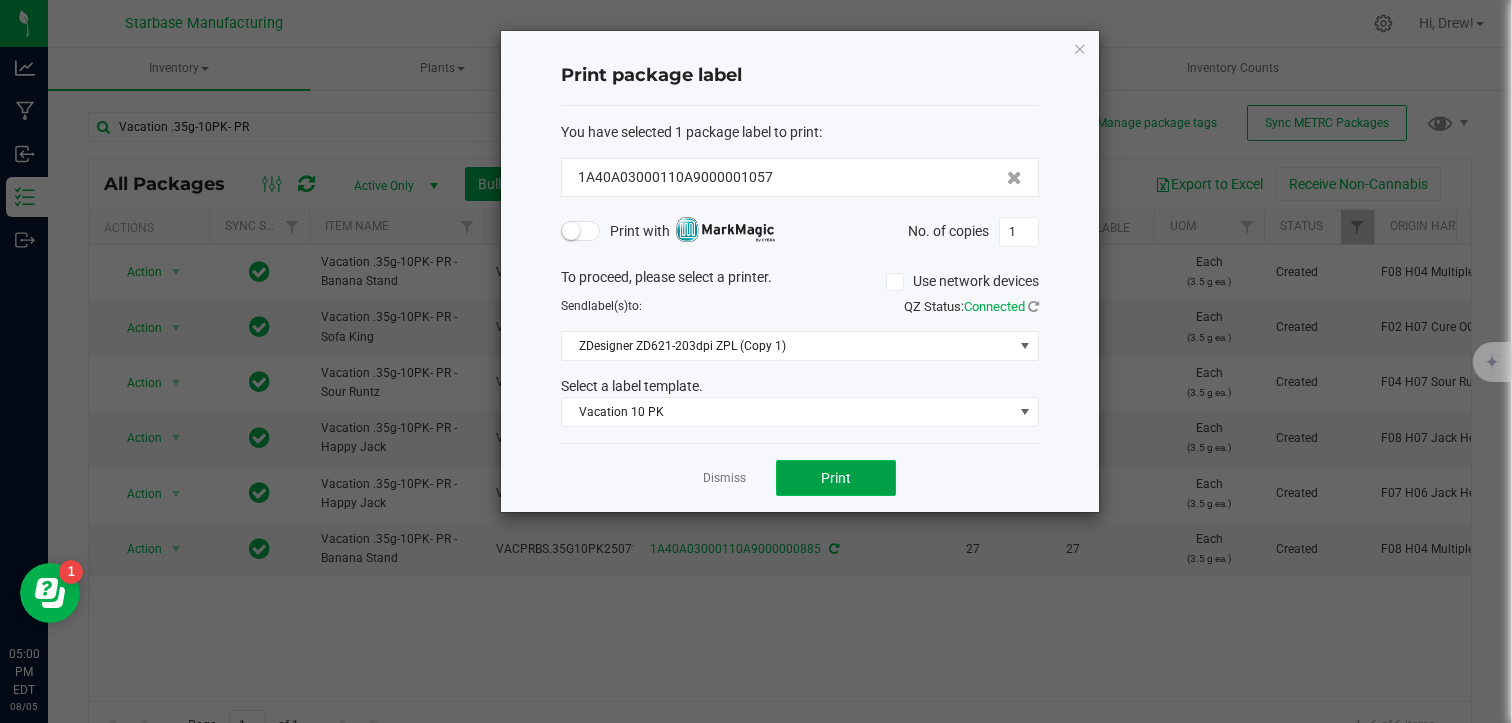 click on "Print" 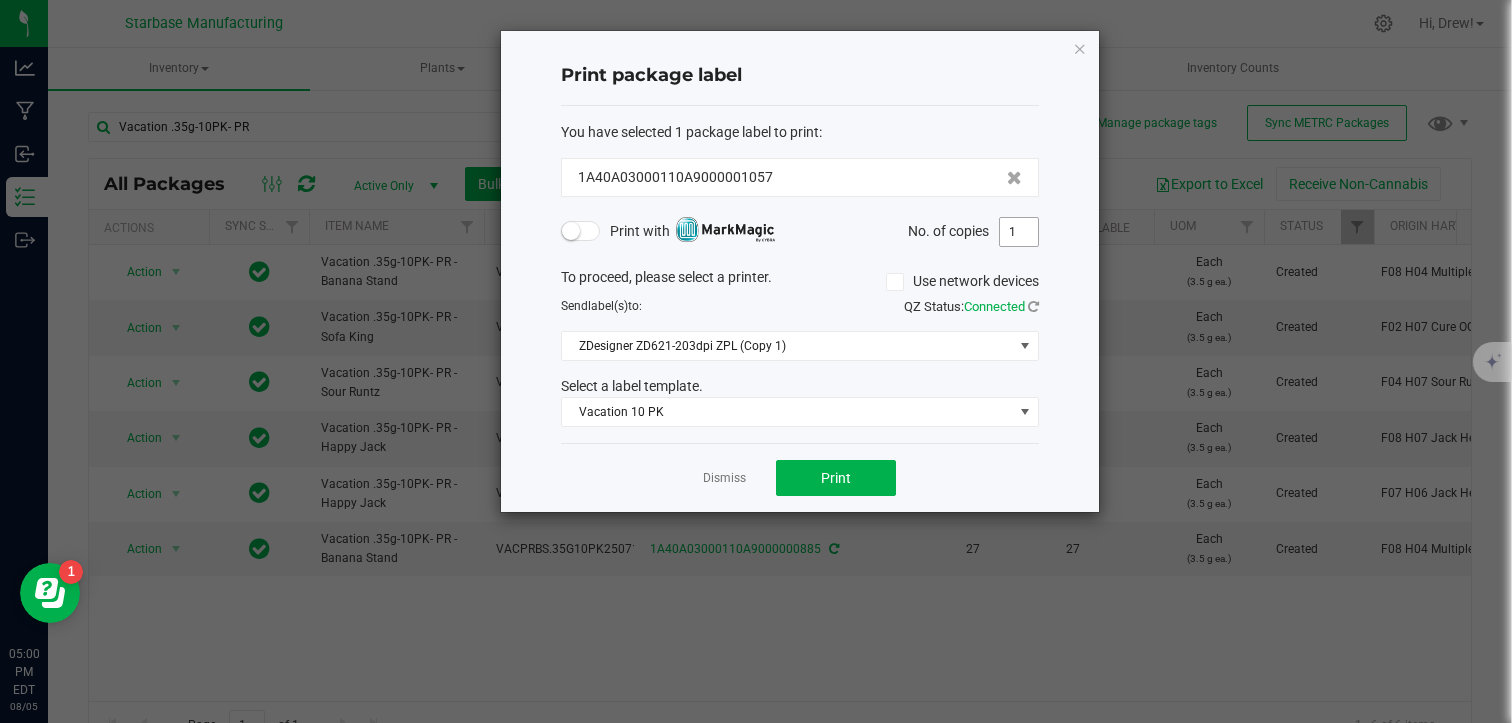 click on "1" at bounding box center (1019, 232) 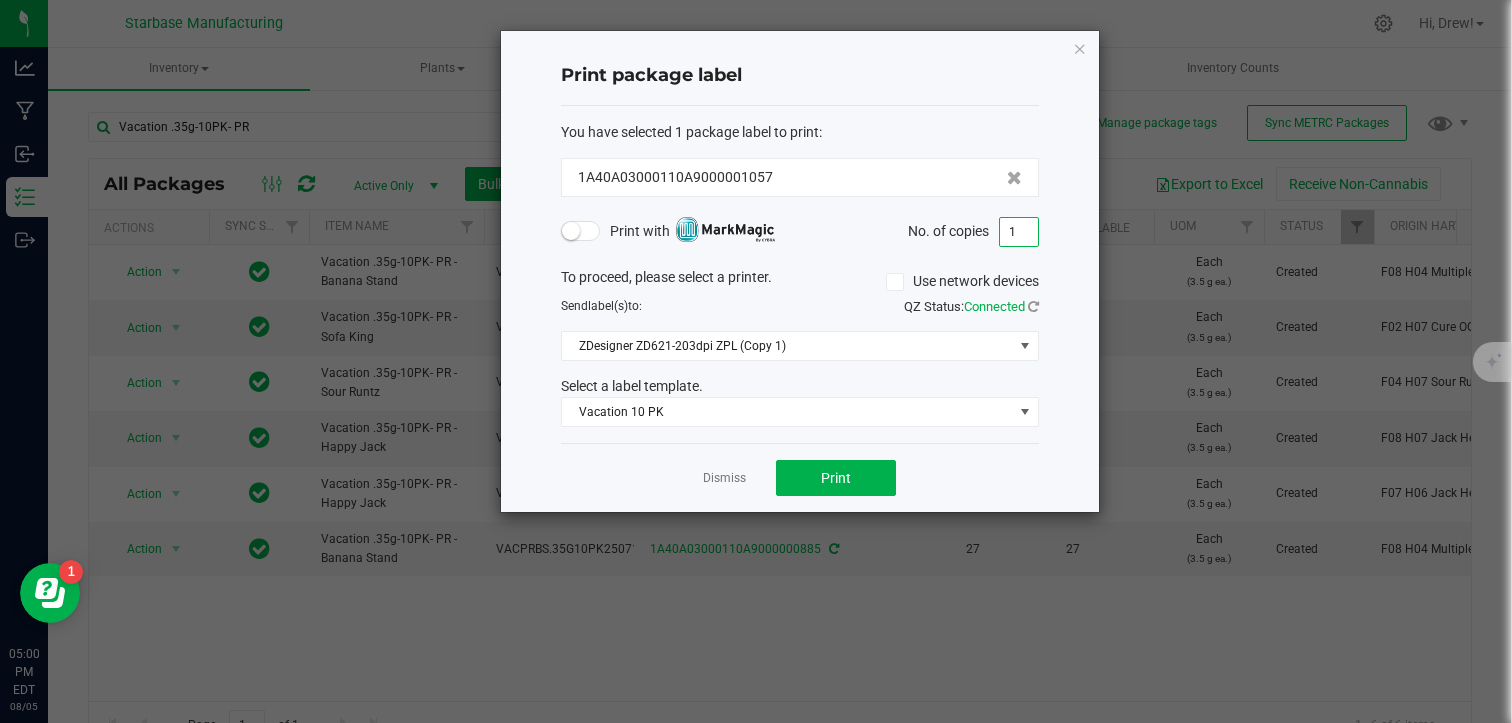 click on "1" at bounding box center [1019, 232] 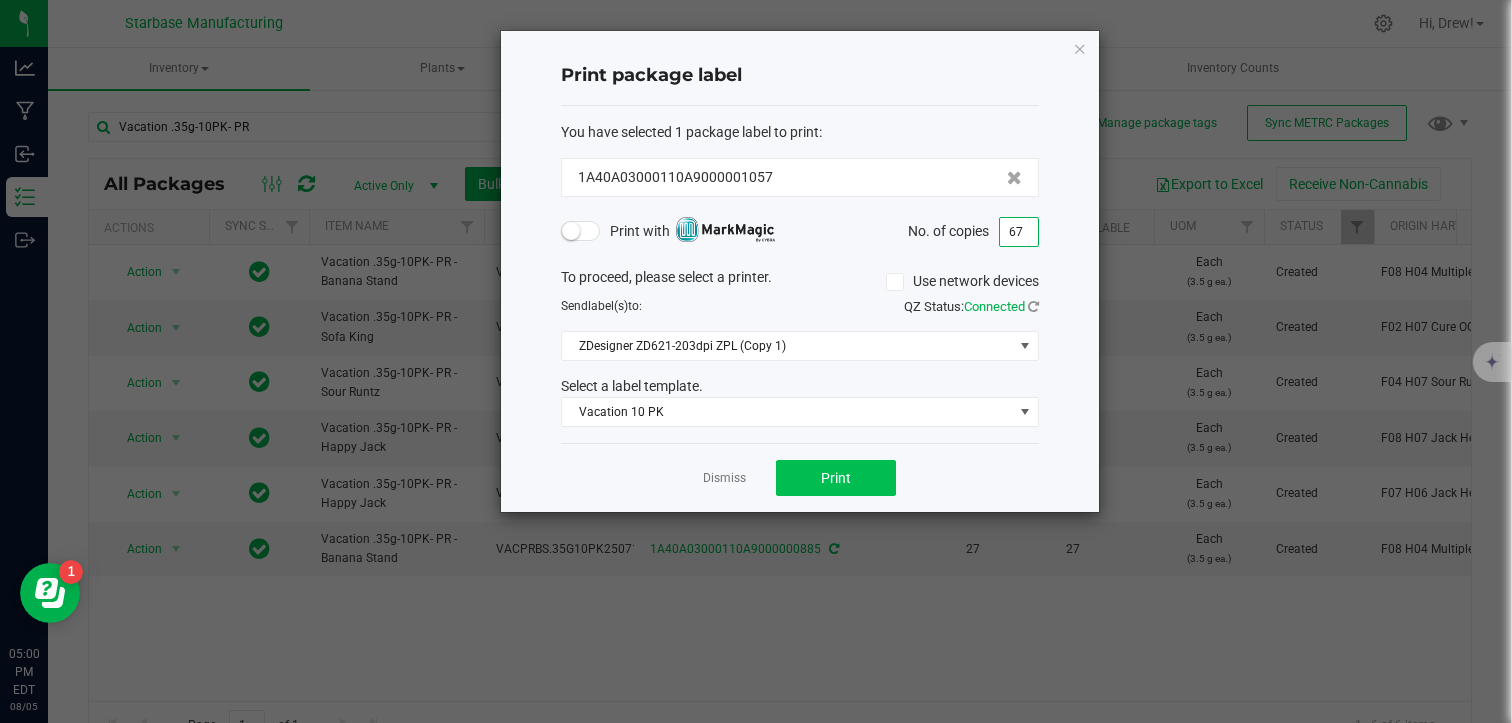 type on "67" 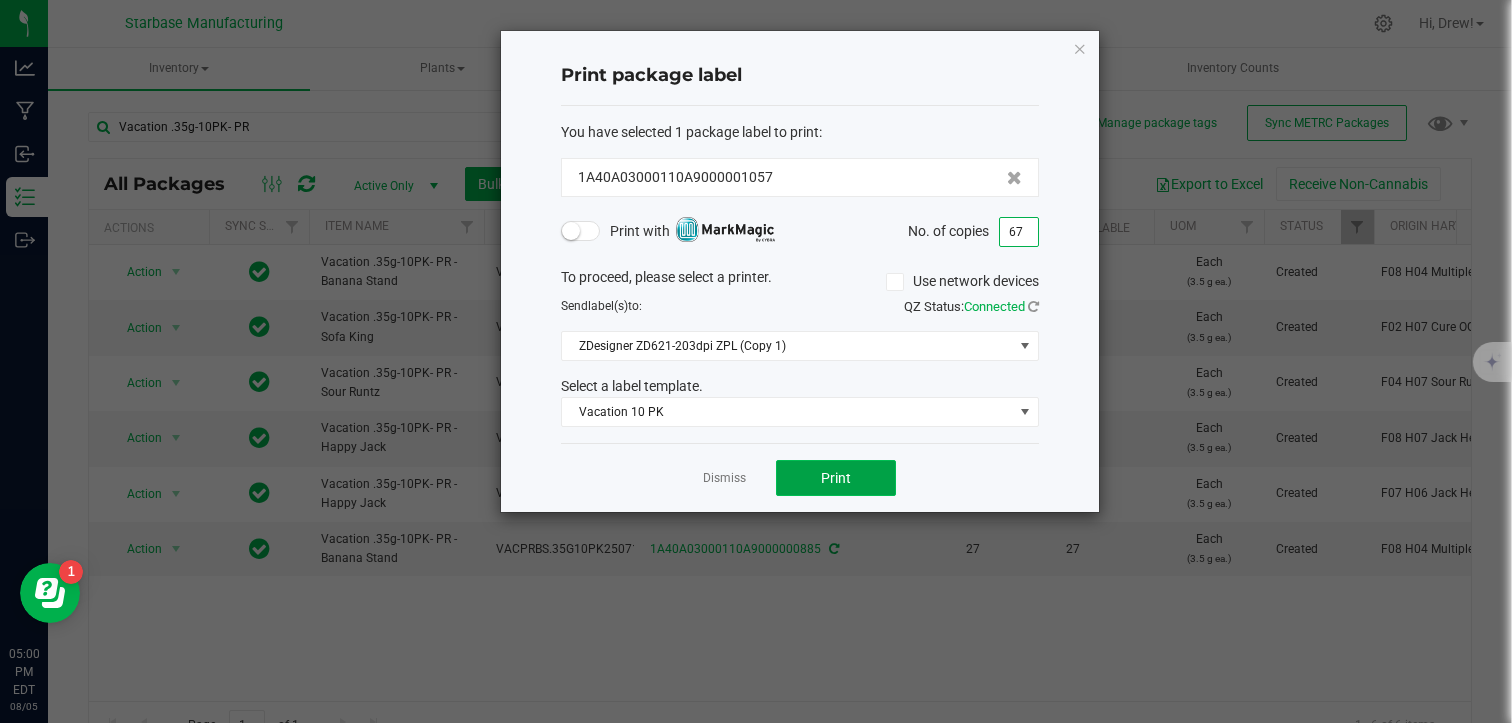 click on "Print" 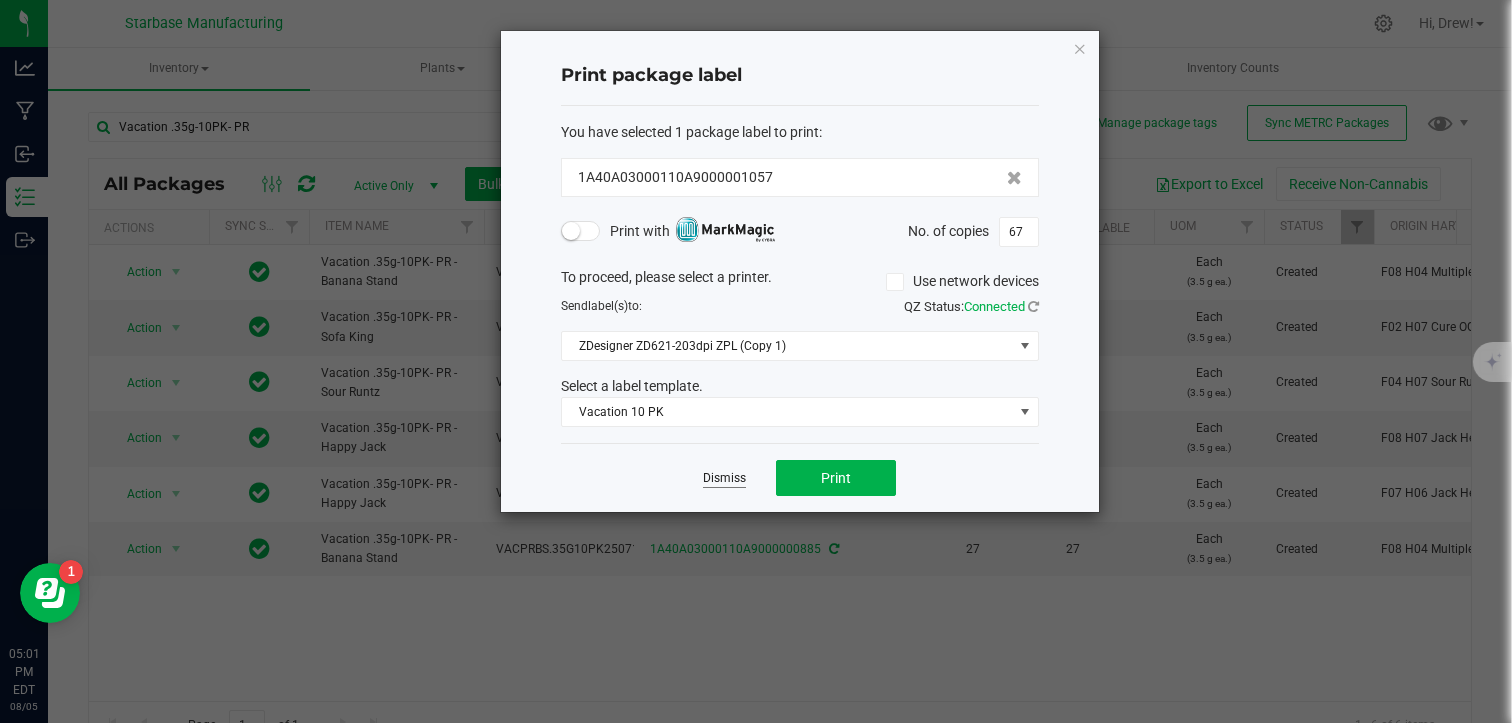 click on "Dismiss" 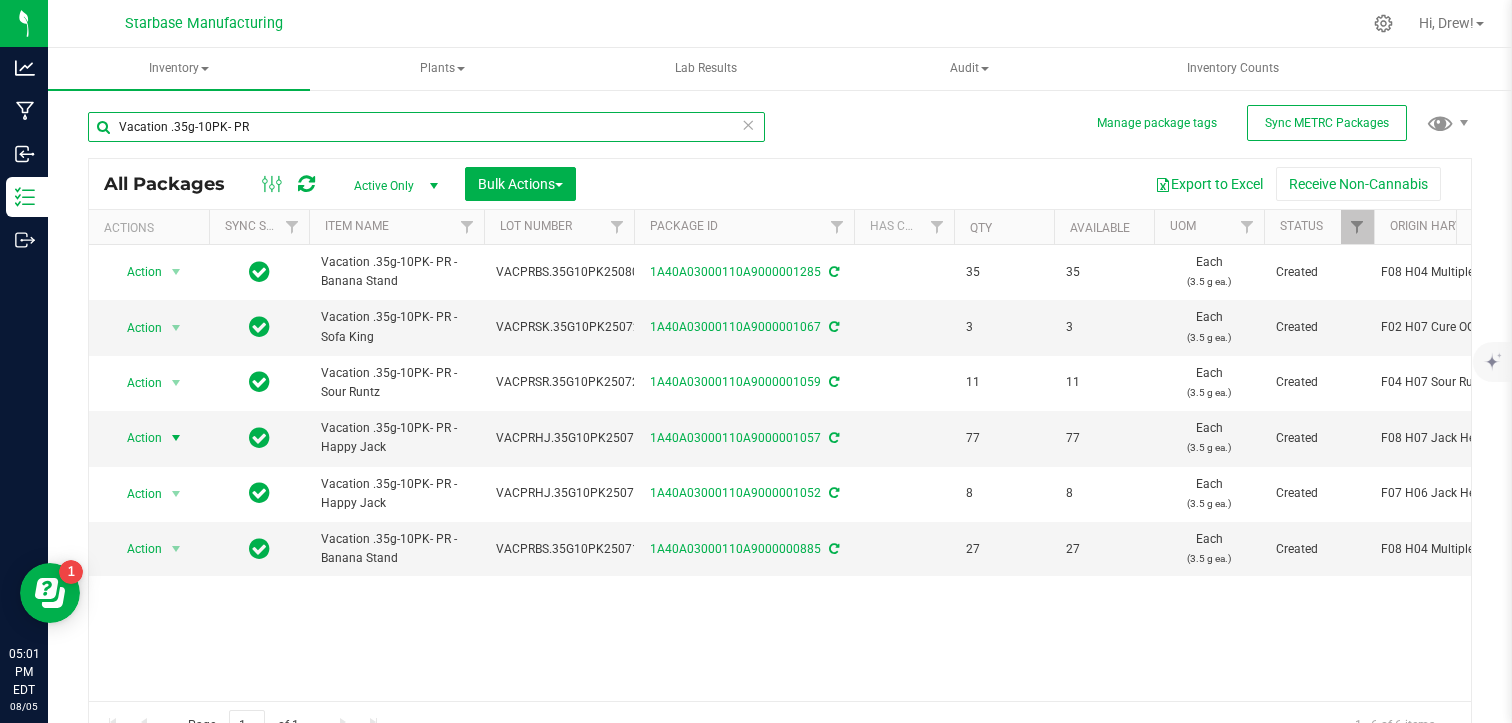 click on "Vacation .35g-10PK- PR" at bounding box center (426, 127) 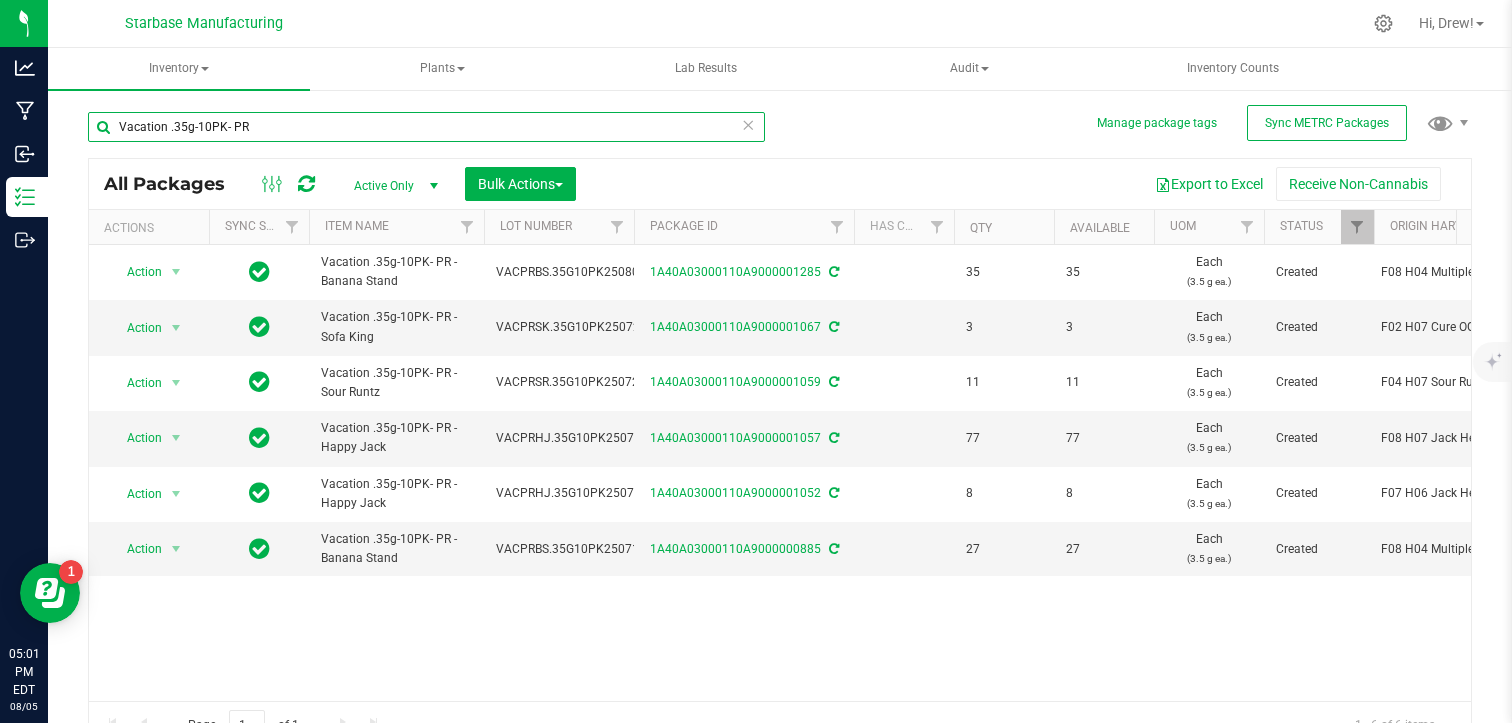 click on "Vacation .35g-10PK- PR" at bounding box center (426, 127) 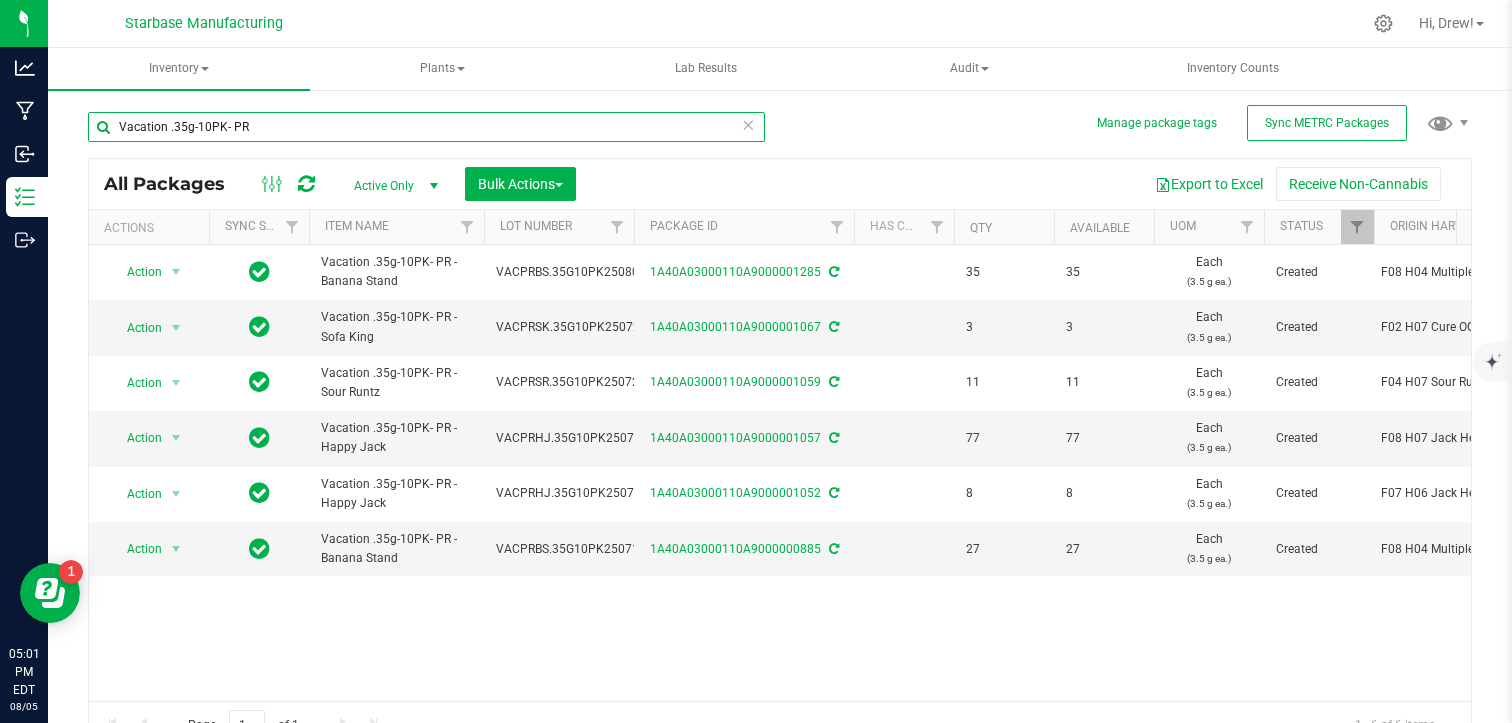 click on "Vacation .35g-10PK- PR" at bounding box center (426, 127) 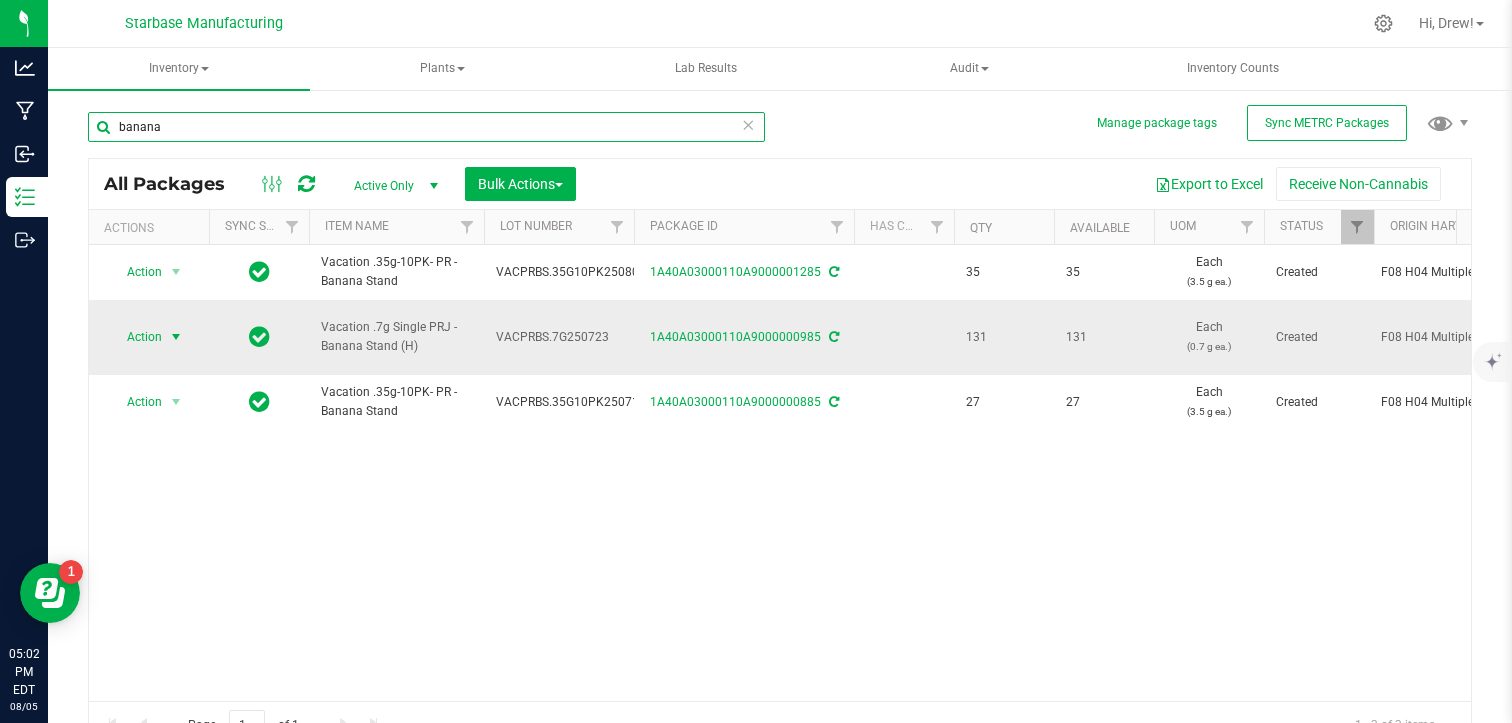 type on "banana" 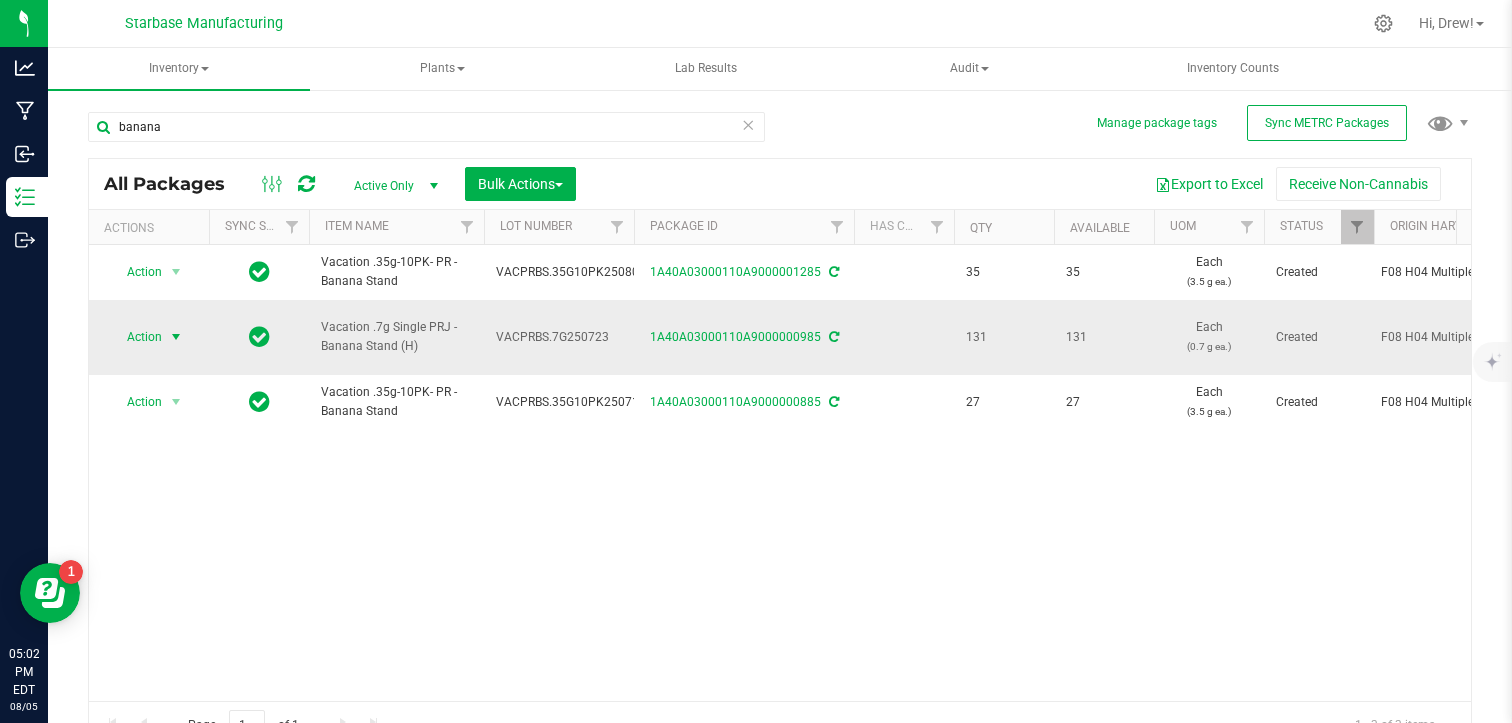 click at bounding box center (176, 337) 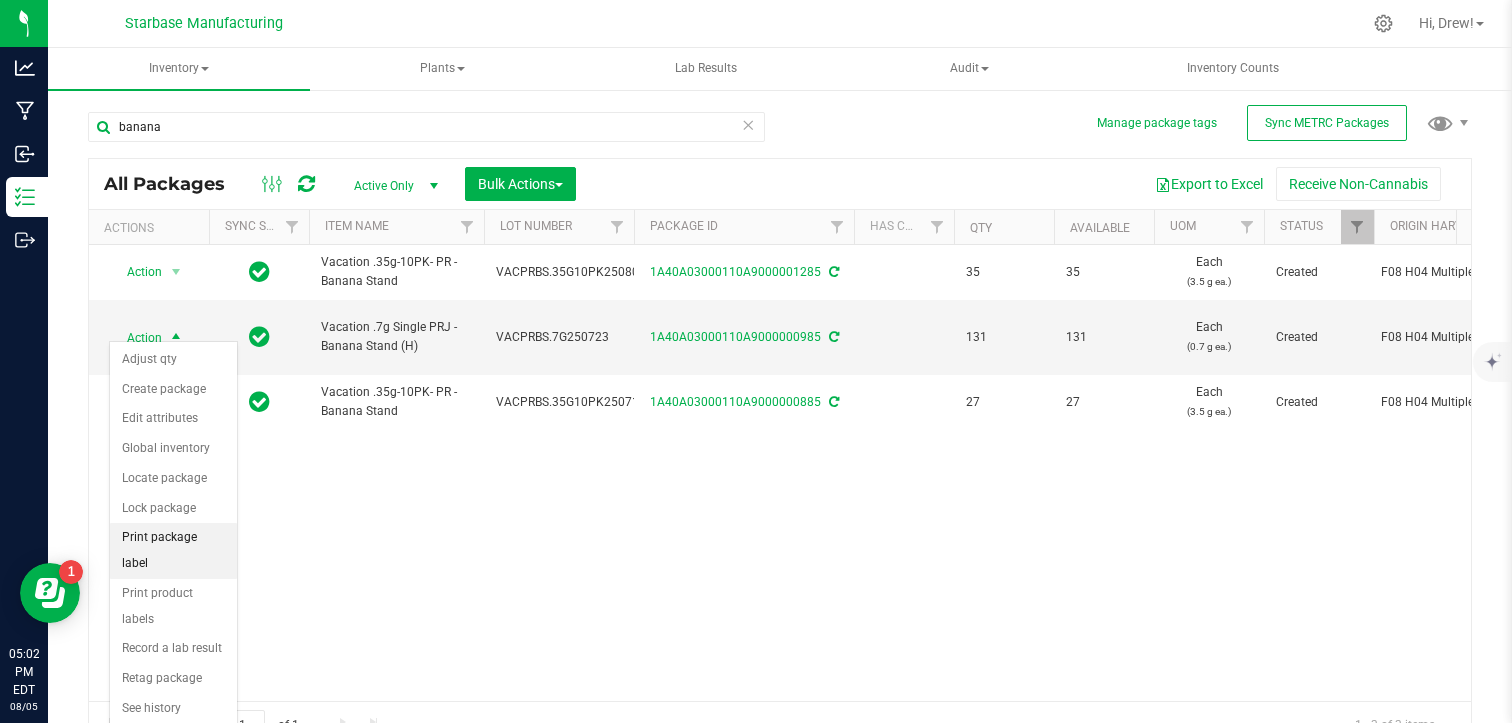 click on "Print package label" at bounding box center [173, 550] 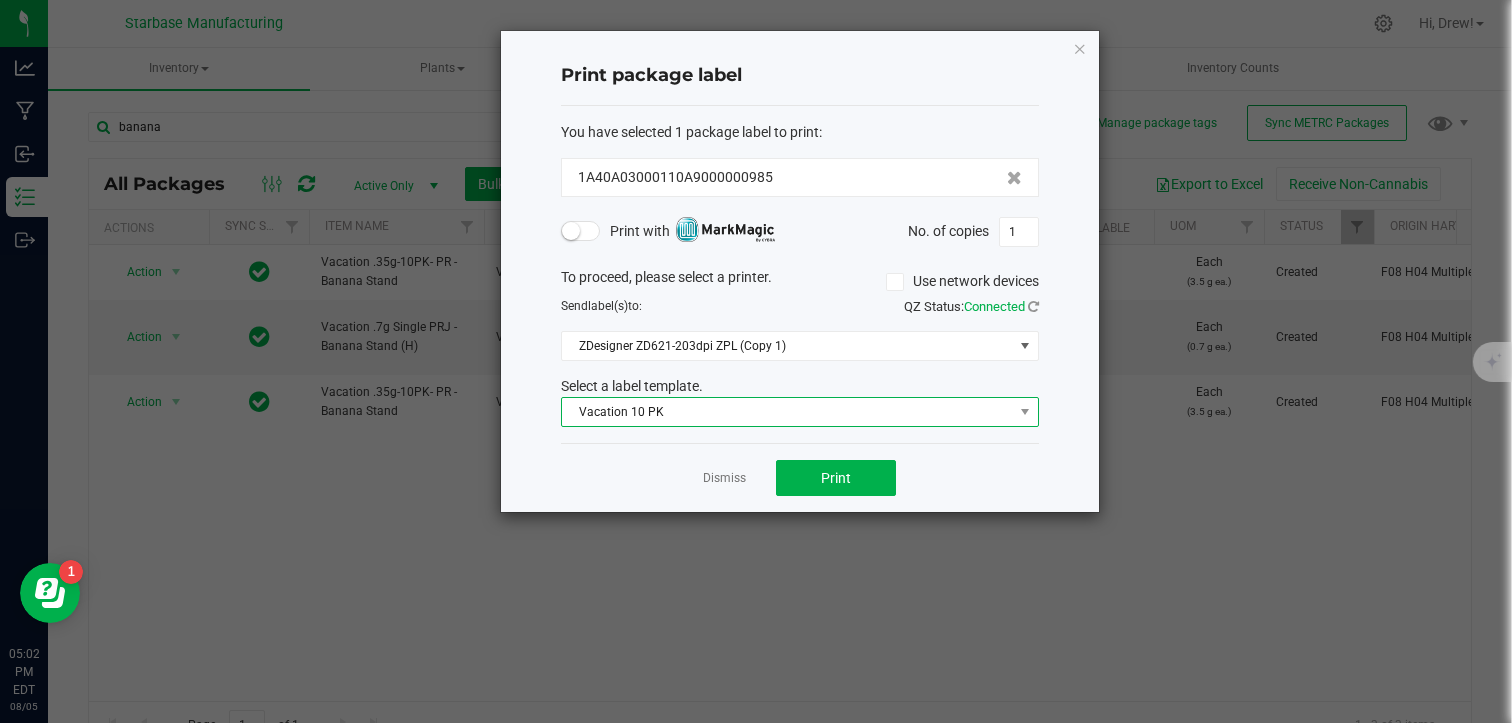 click on "Vacation 10 PK" at bounding box center [787, 412] 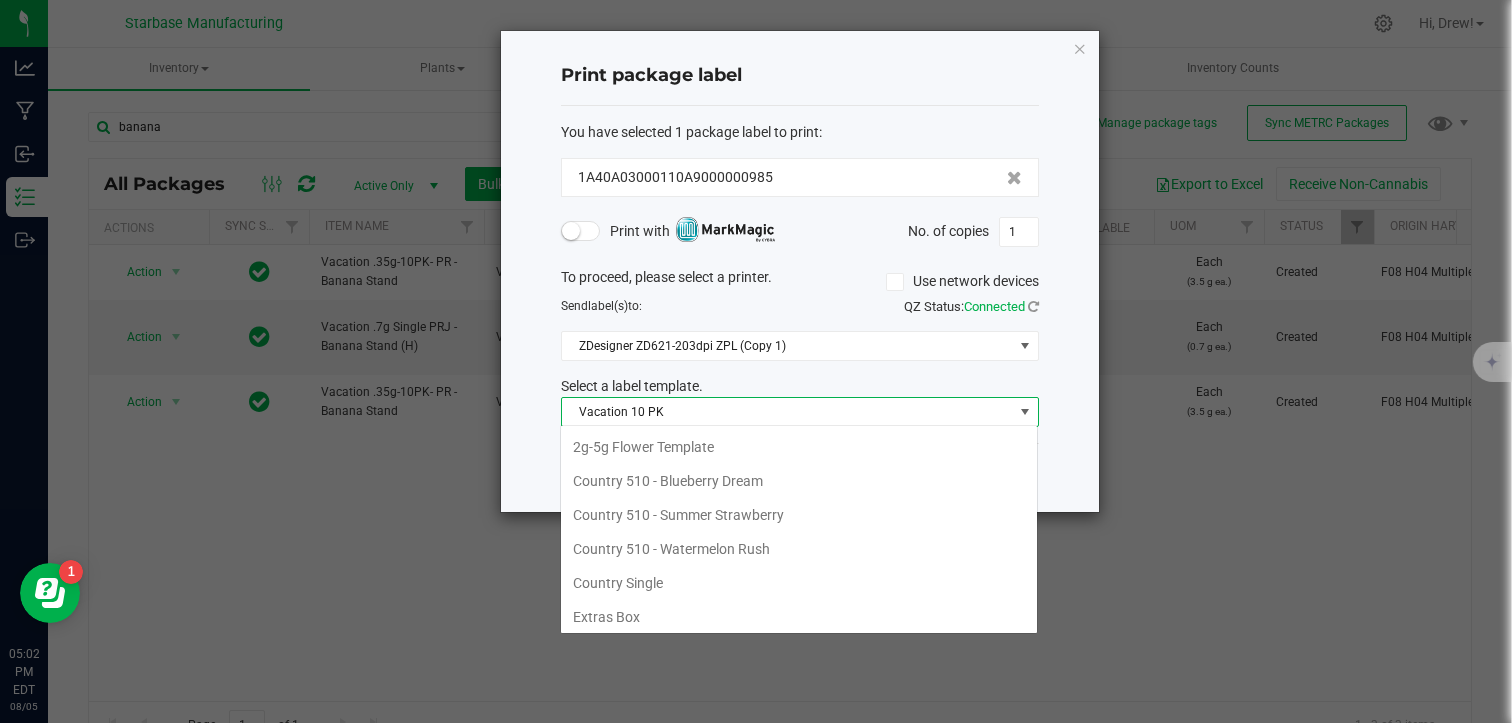 scroll, scrollTop: 136, scrollLeft: 0, axis: vertical 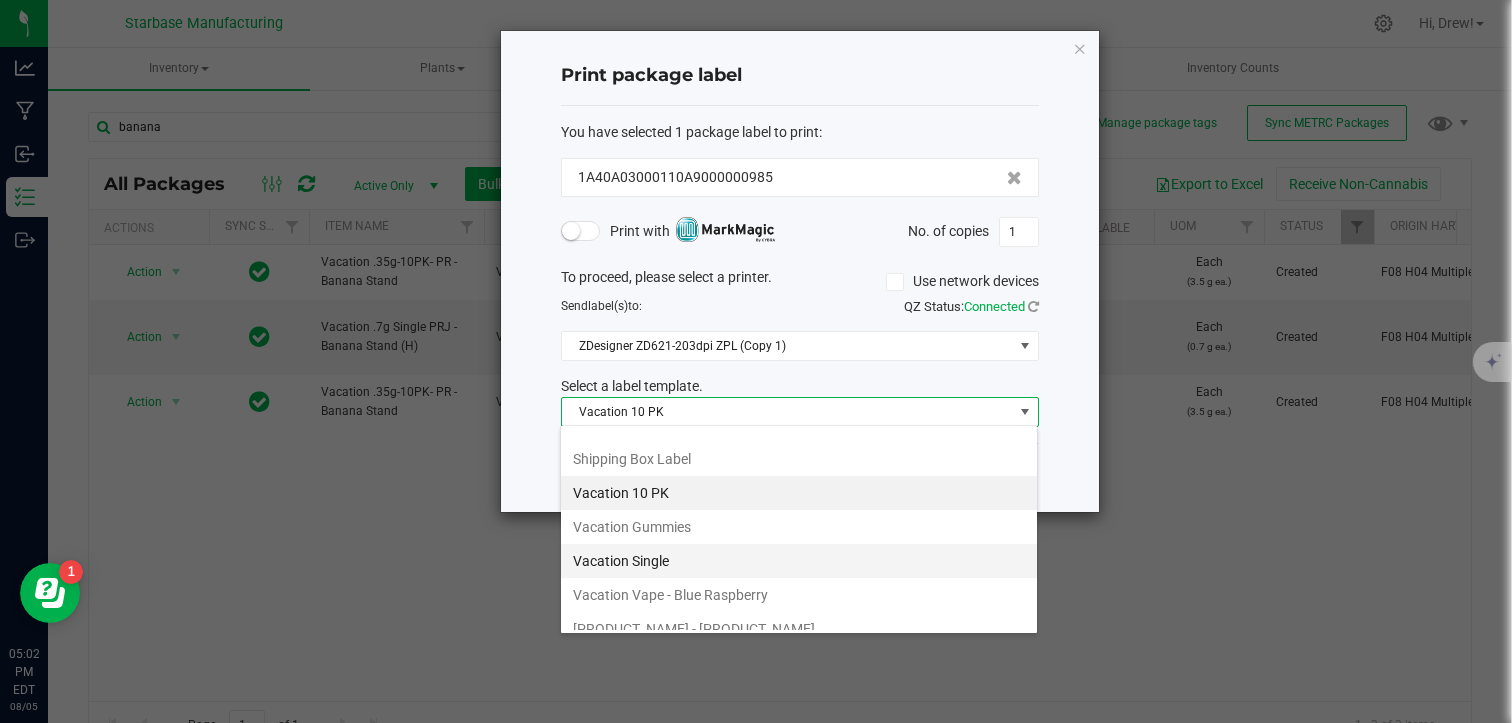 click on "Vacation Single" at bounding box center (799, 561) 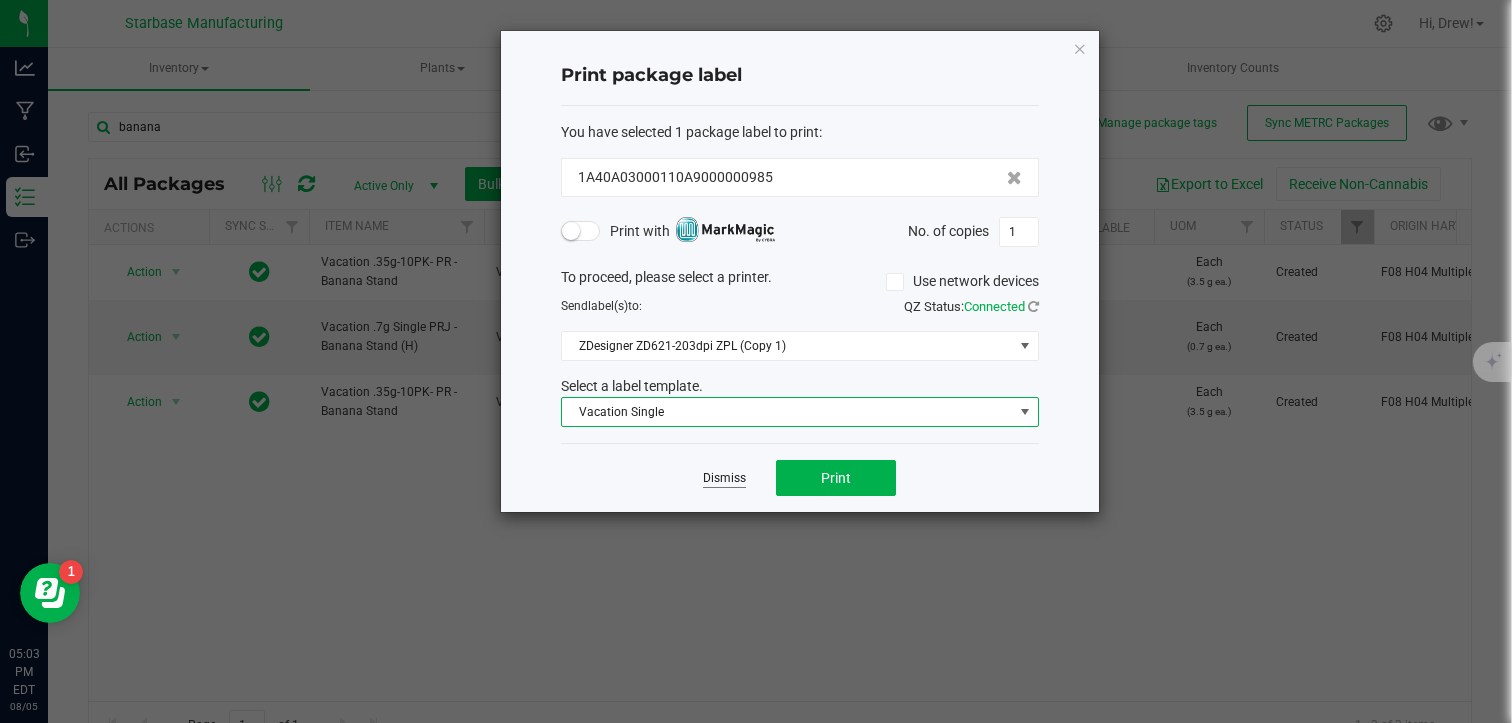 click on "Dismiss" 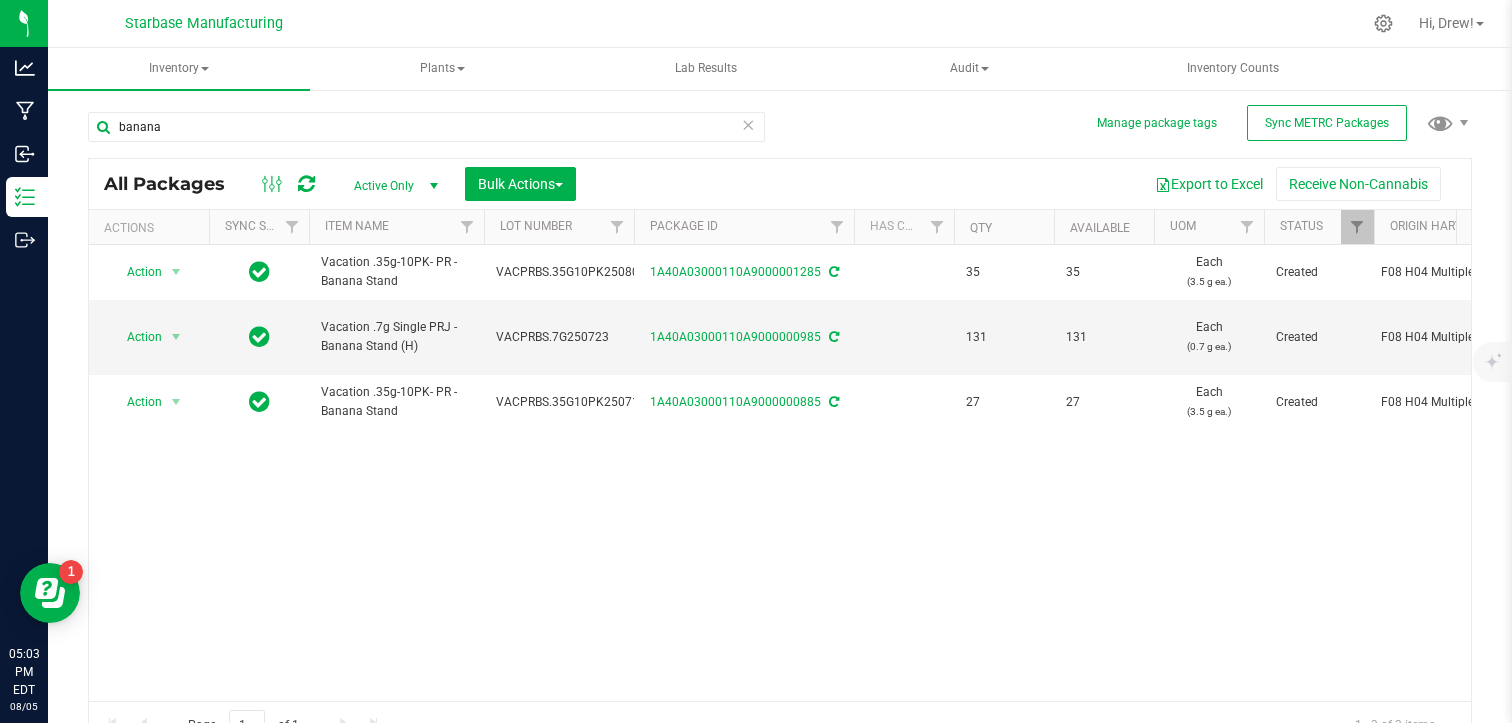 click on "Active Only" at bounding box center [392, 186] 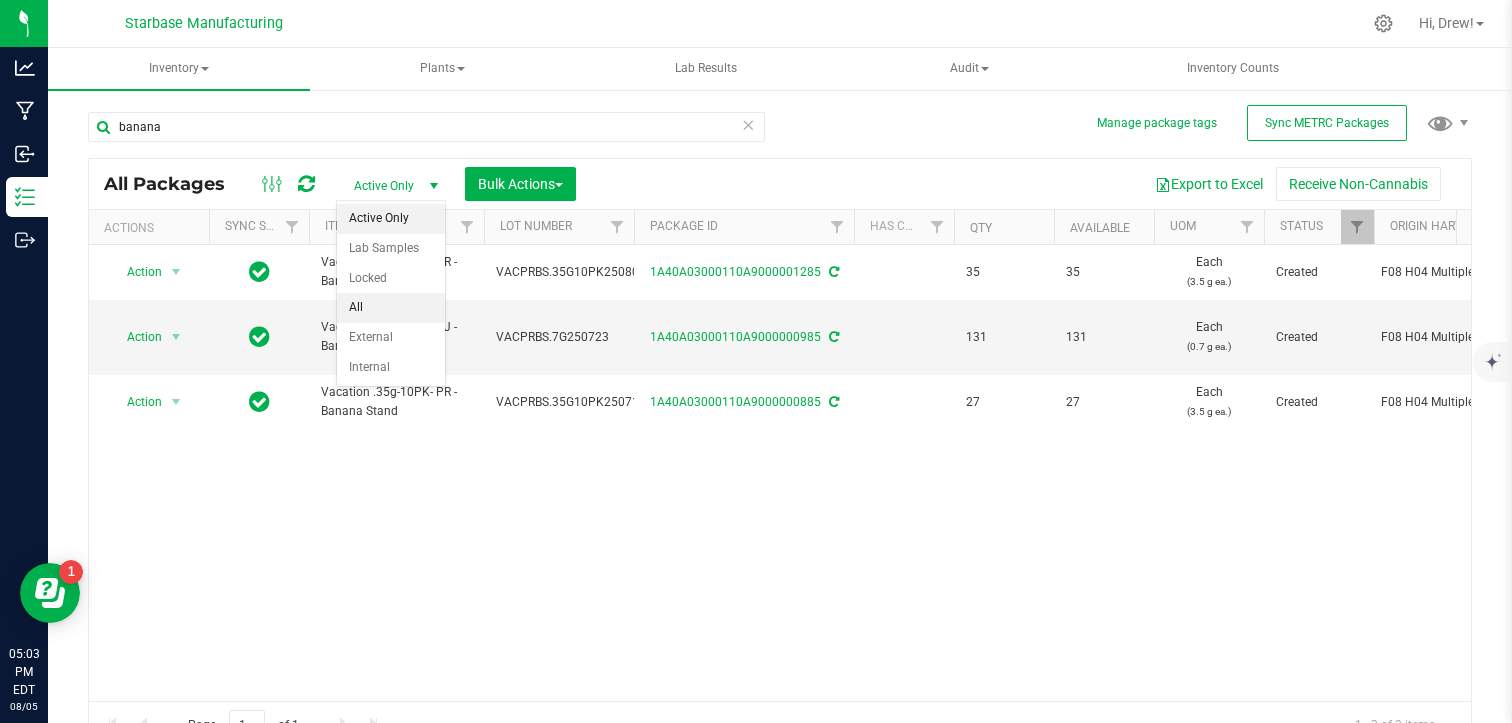 click on "All" at bounding box center [391, 308] 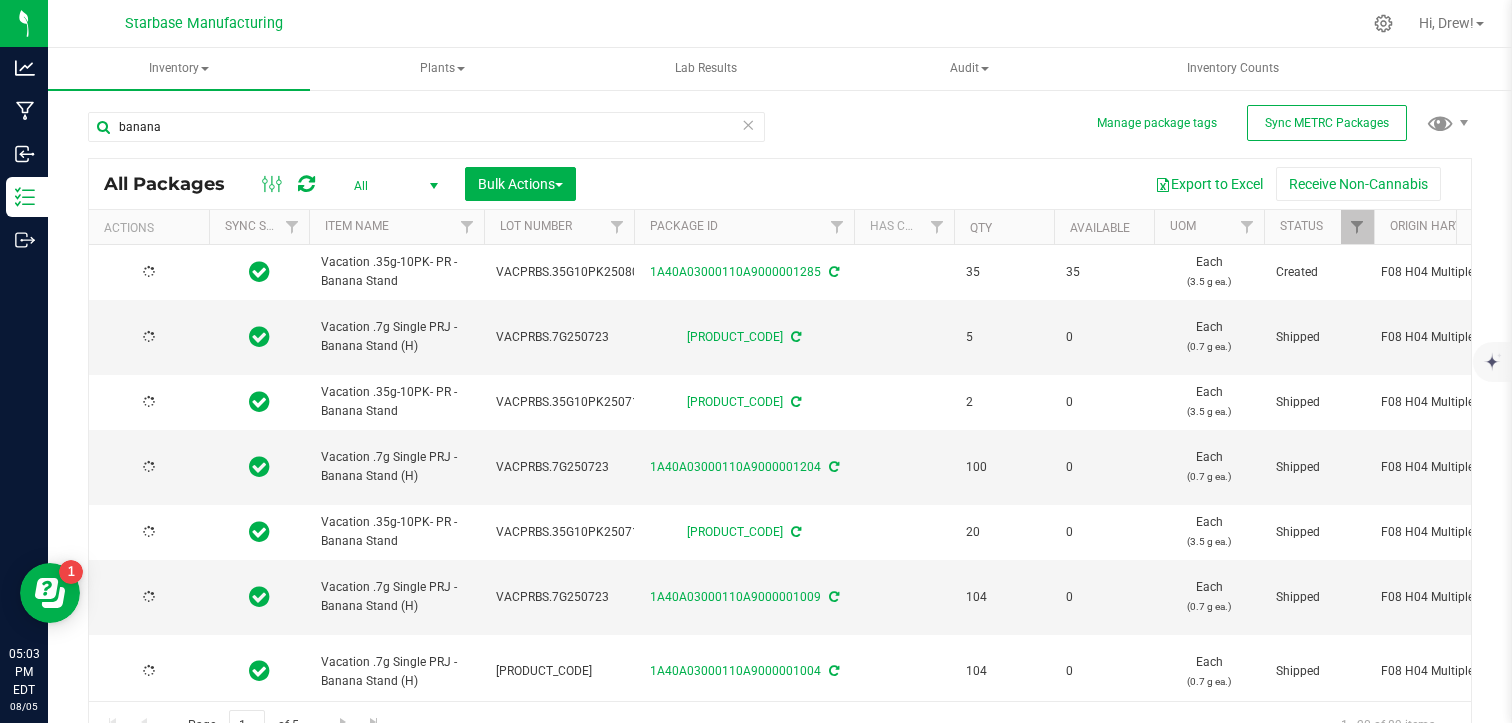 click on "All" at bounding box center (392, 186) 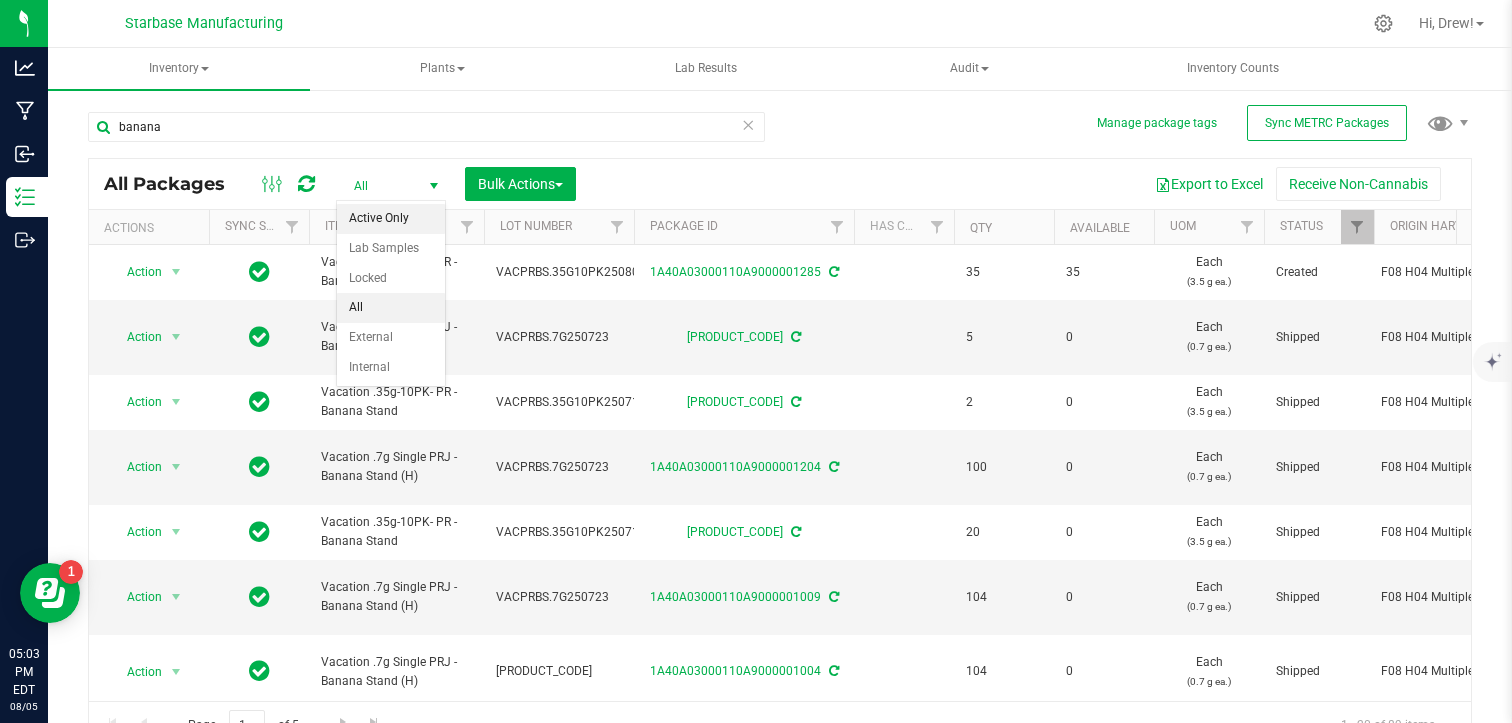 click on "Active Only" at bounding box center (391, 219) 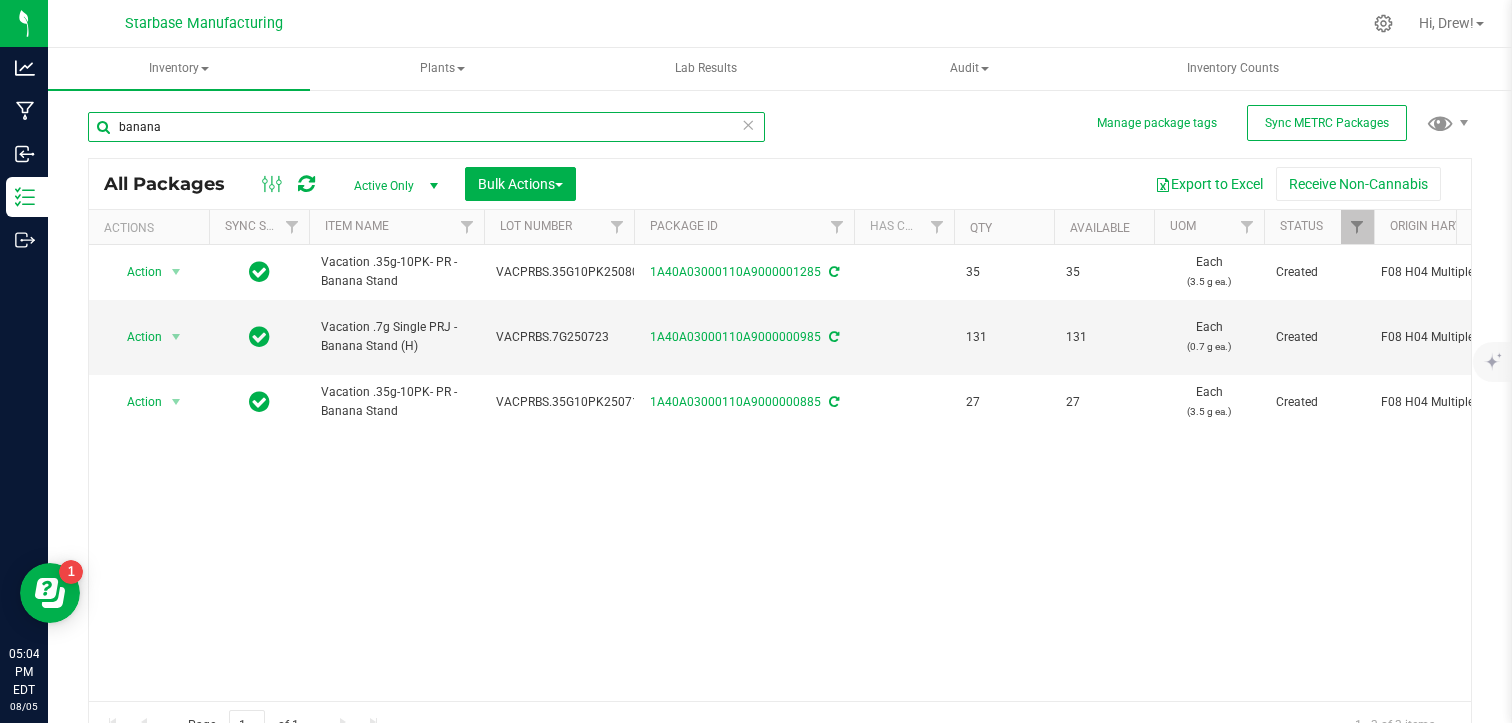 click on "banana" at bounding box center [426, 127] 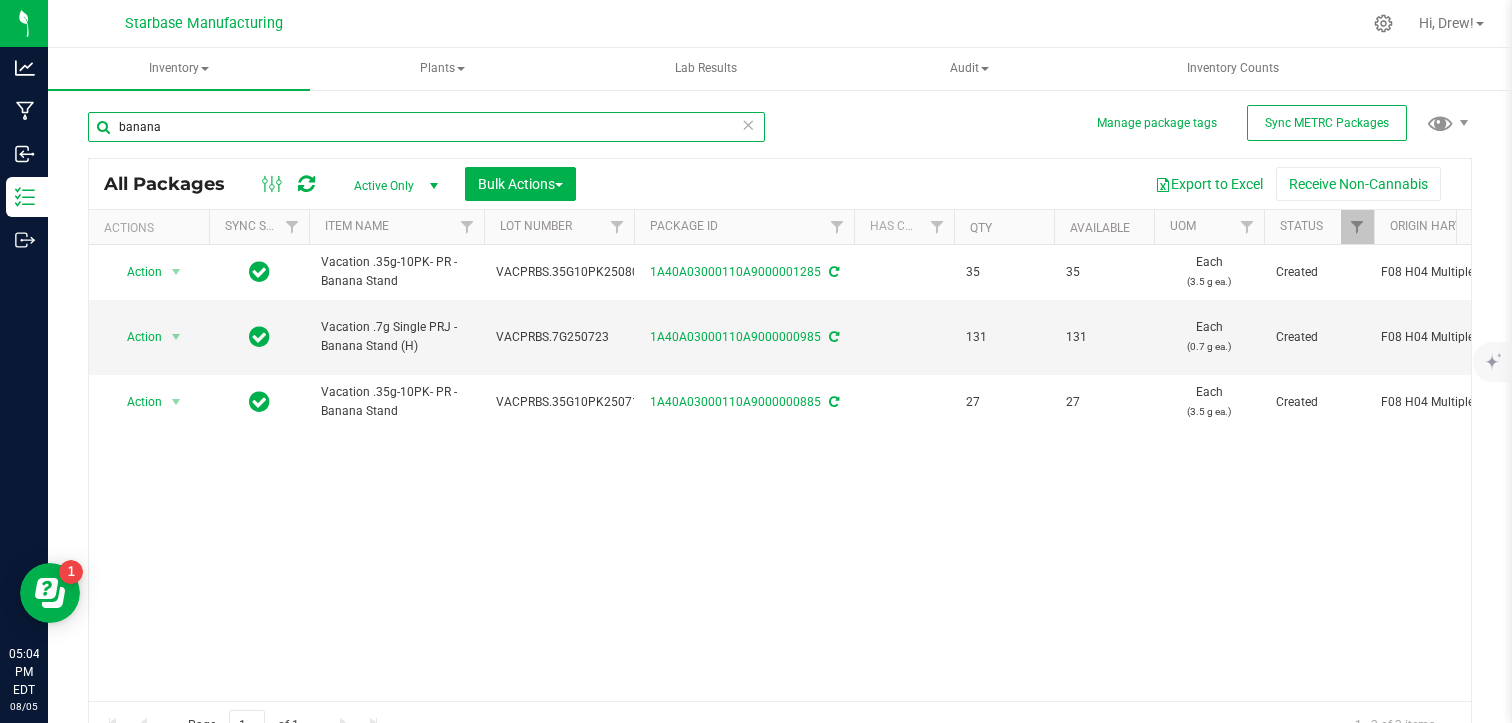 click on "banana" at bounding box center [426, 127] 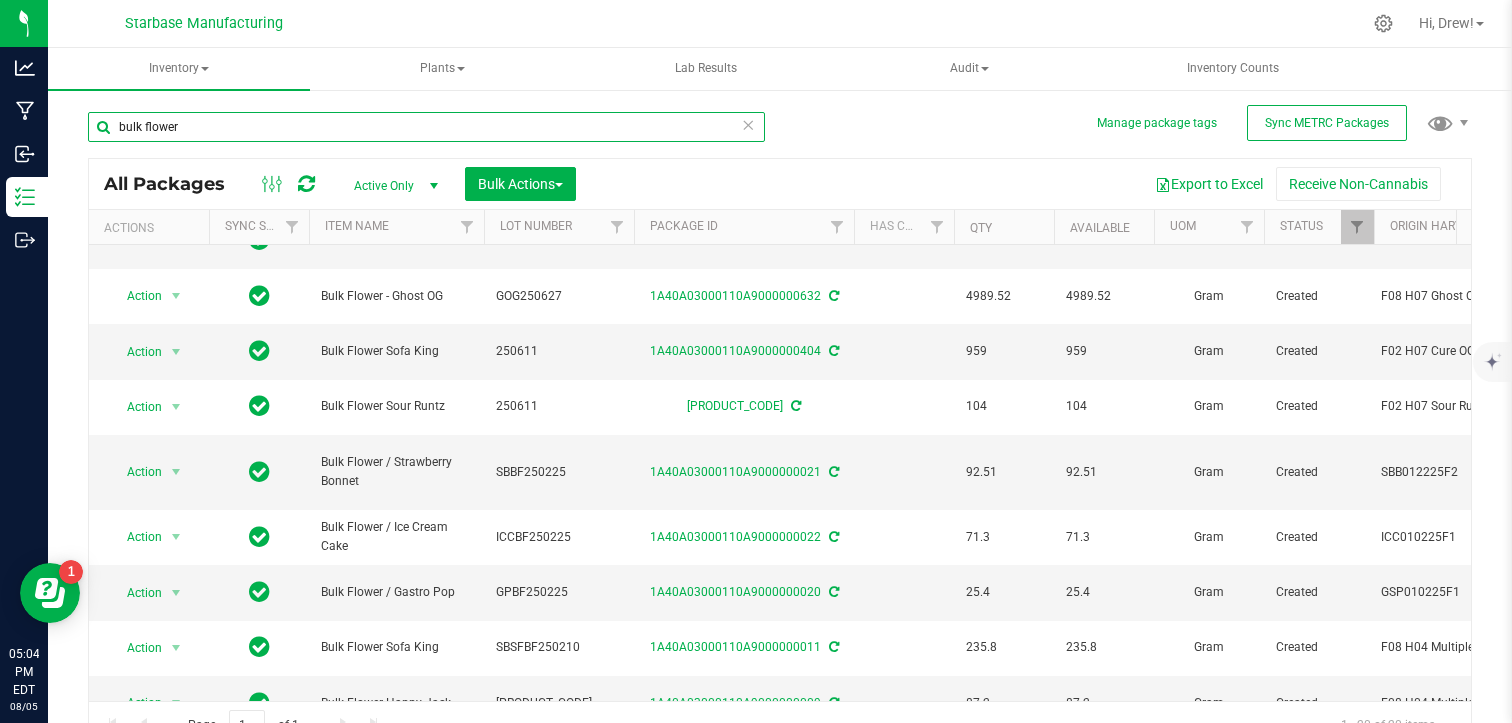 scroll, scrollTop: 662, scrollLeft: 0, axis: vertical 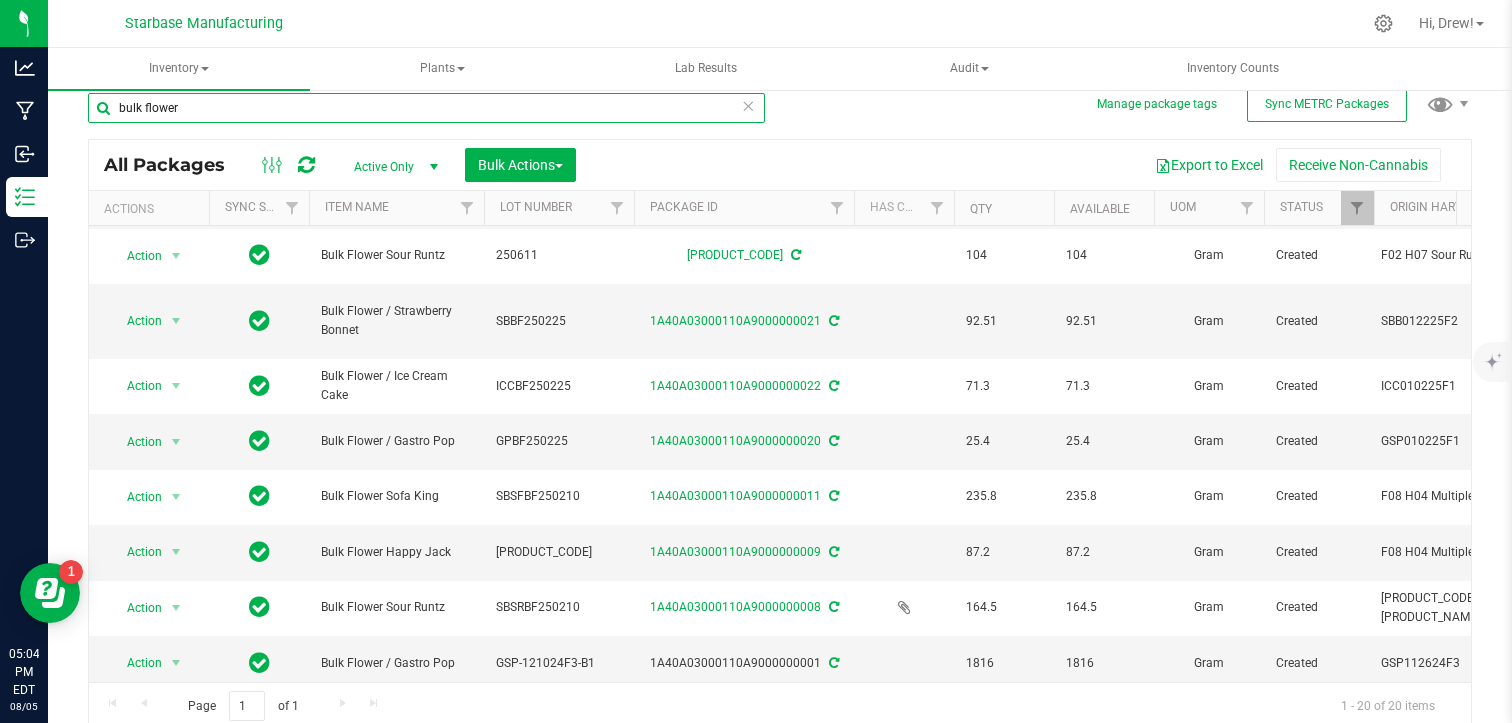 type on "bulk flower" 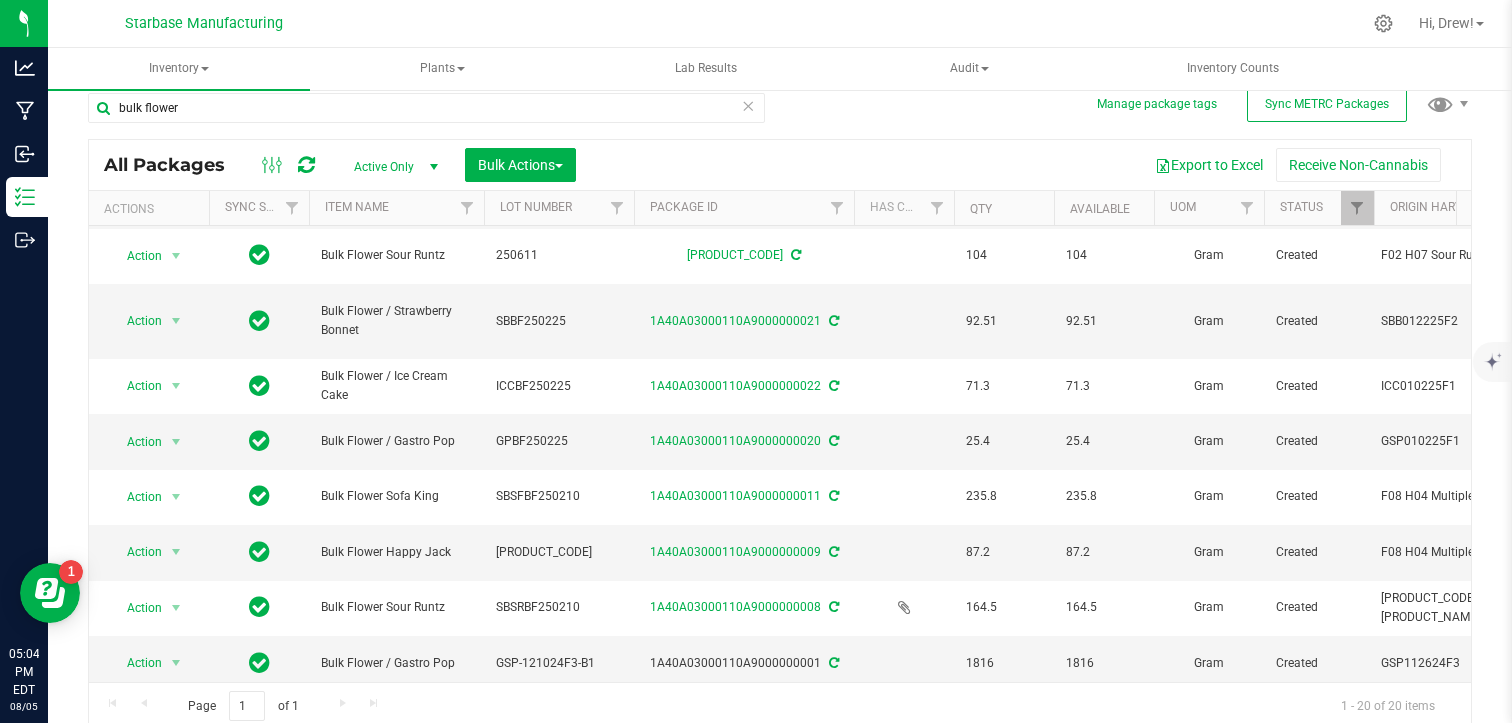 click on "Active Only" at bounding box center (392, 167) 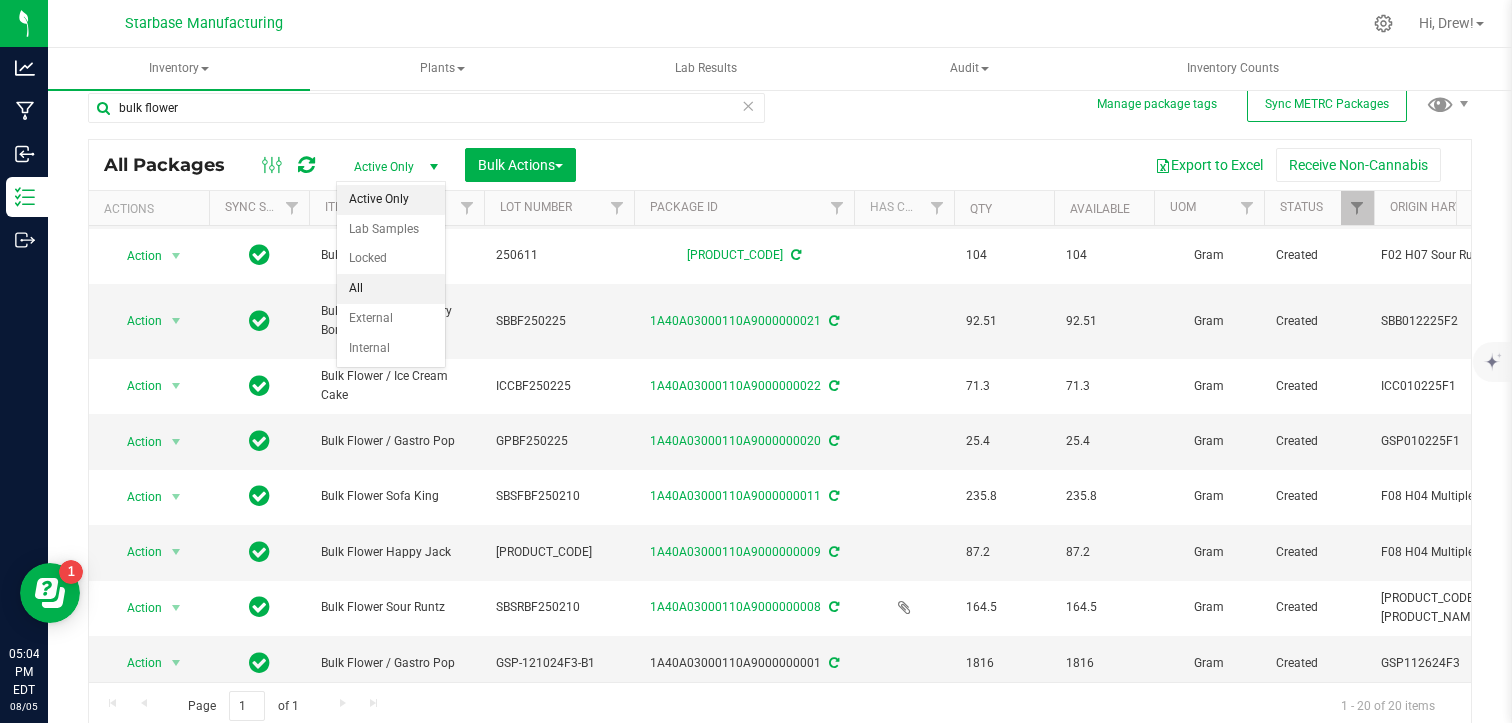 click on "All" at bounding box center [391, 289] 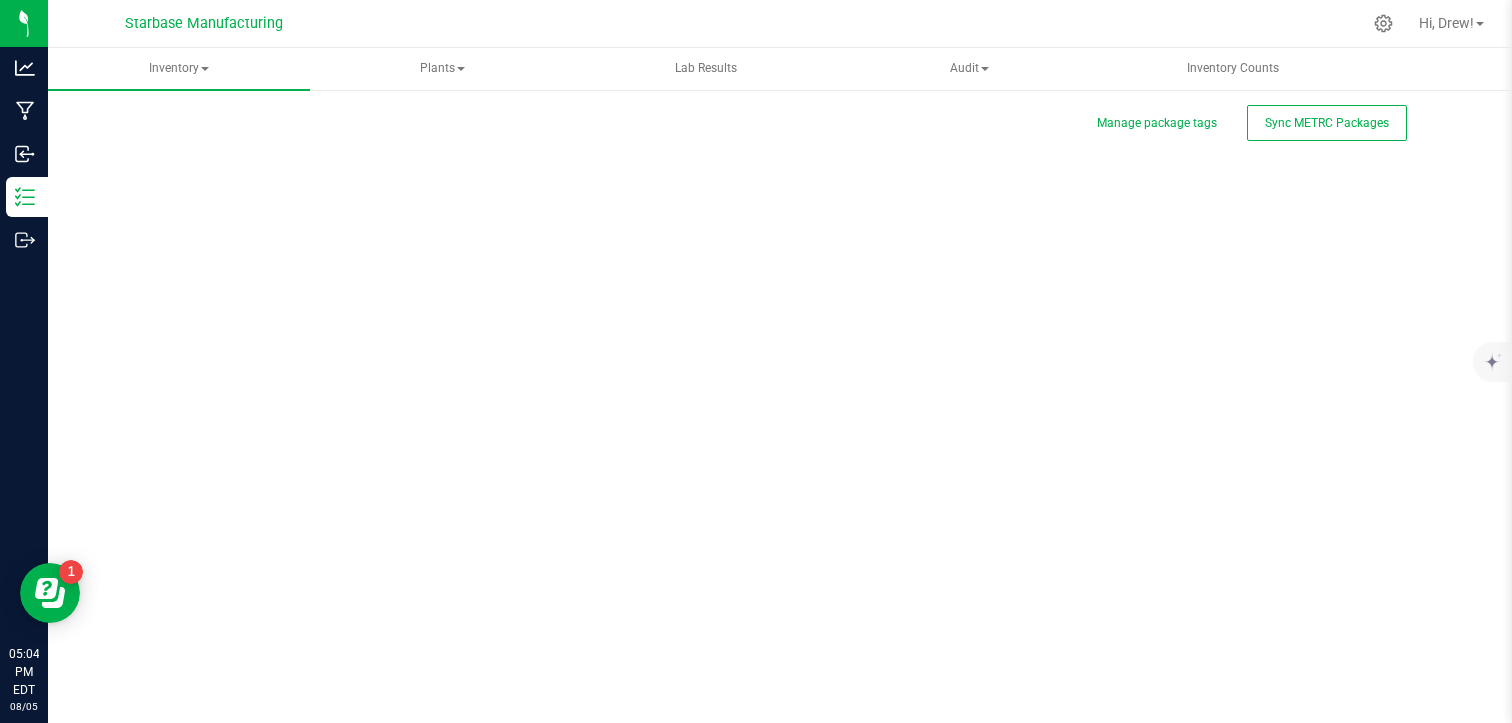 scroll, scrollTop: 0, scrollLeft: 0, axis: both 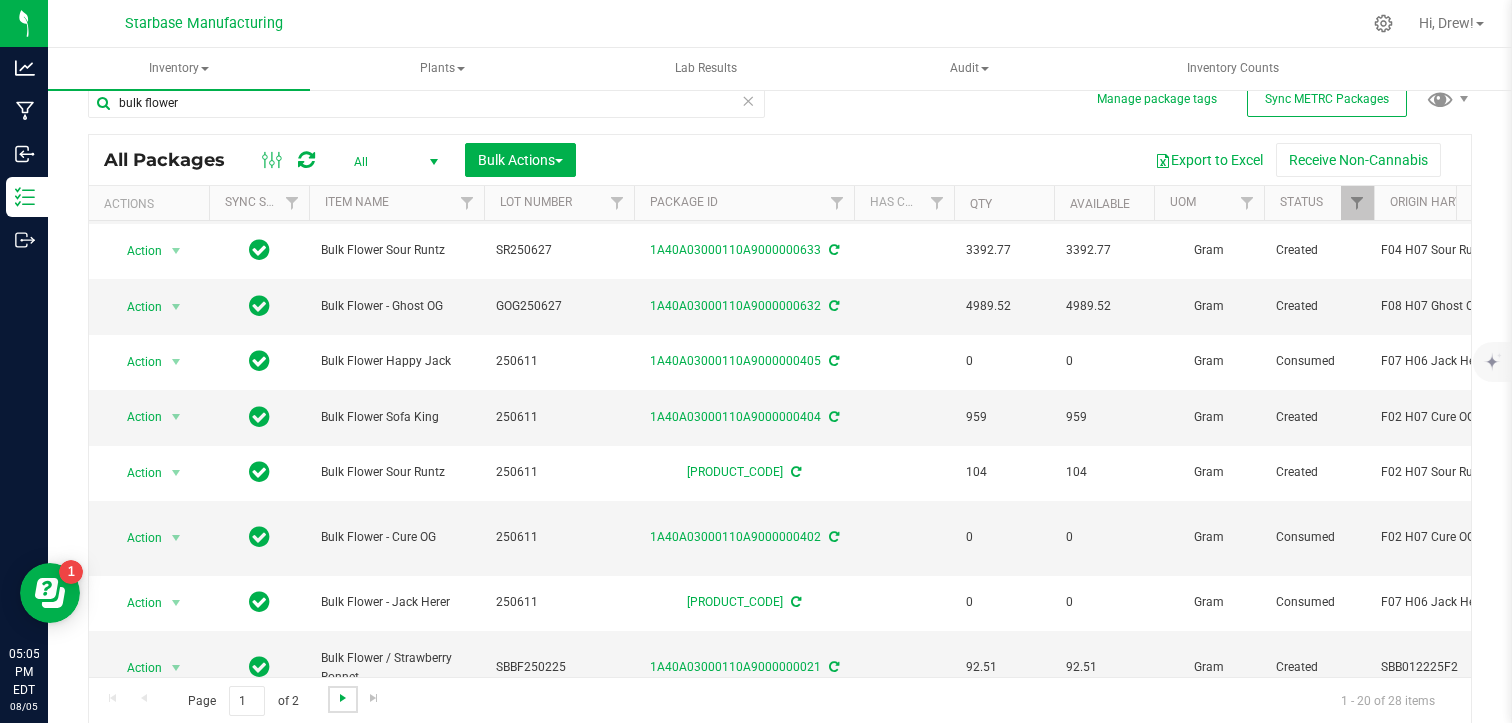 click at bounding box center (343, 698) 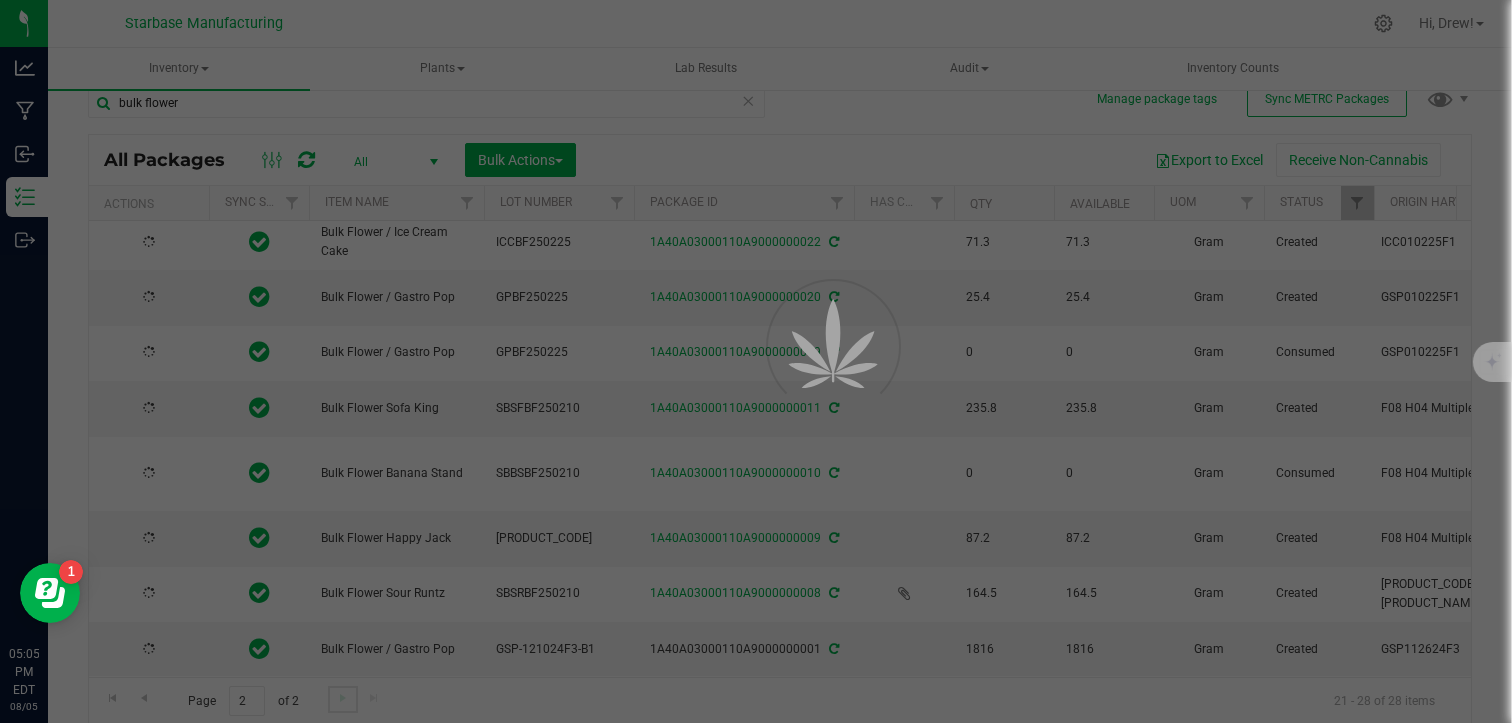 scroll, scrollTop: 0, scrollLeft: 0, axis: both 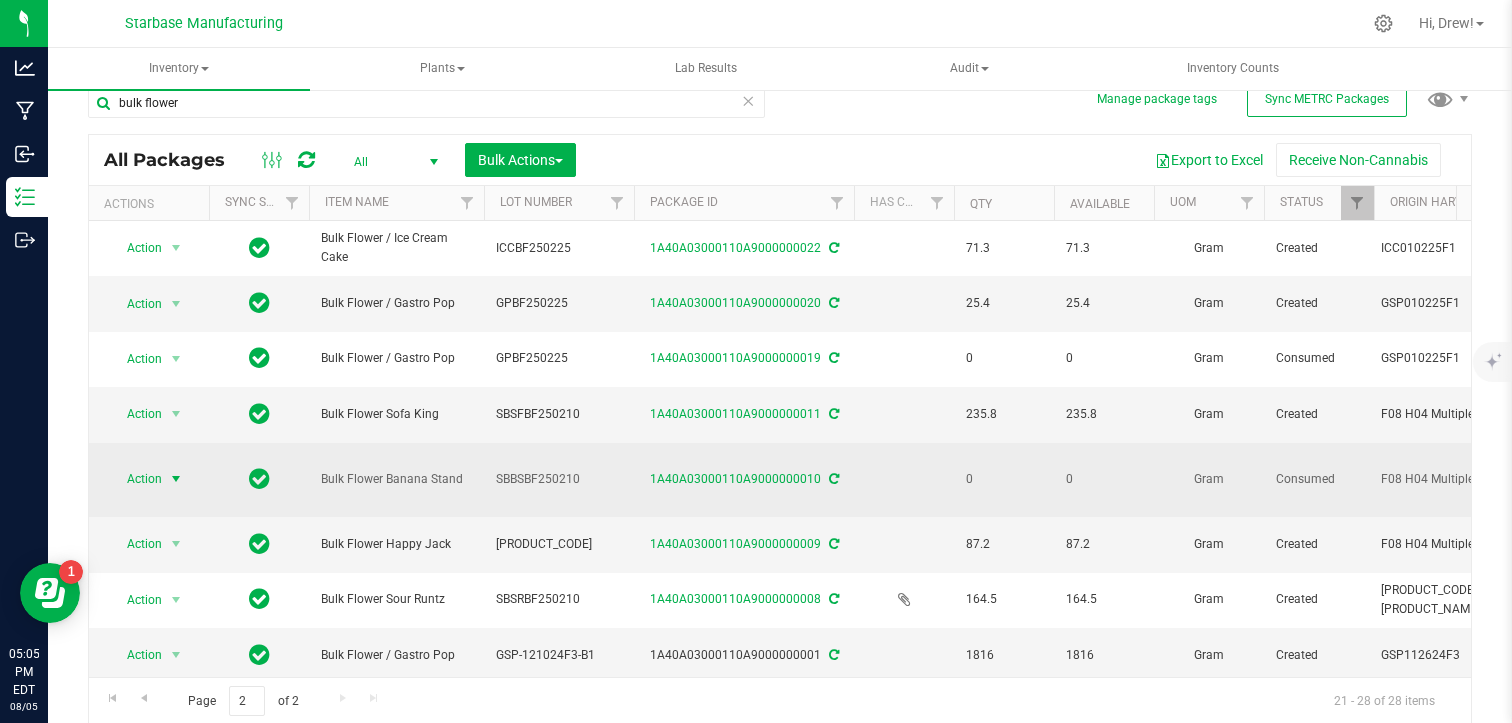 click on "Action" at bounding box center (136, 479) 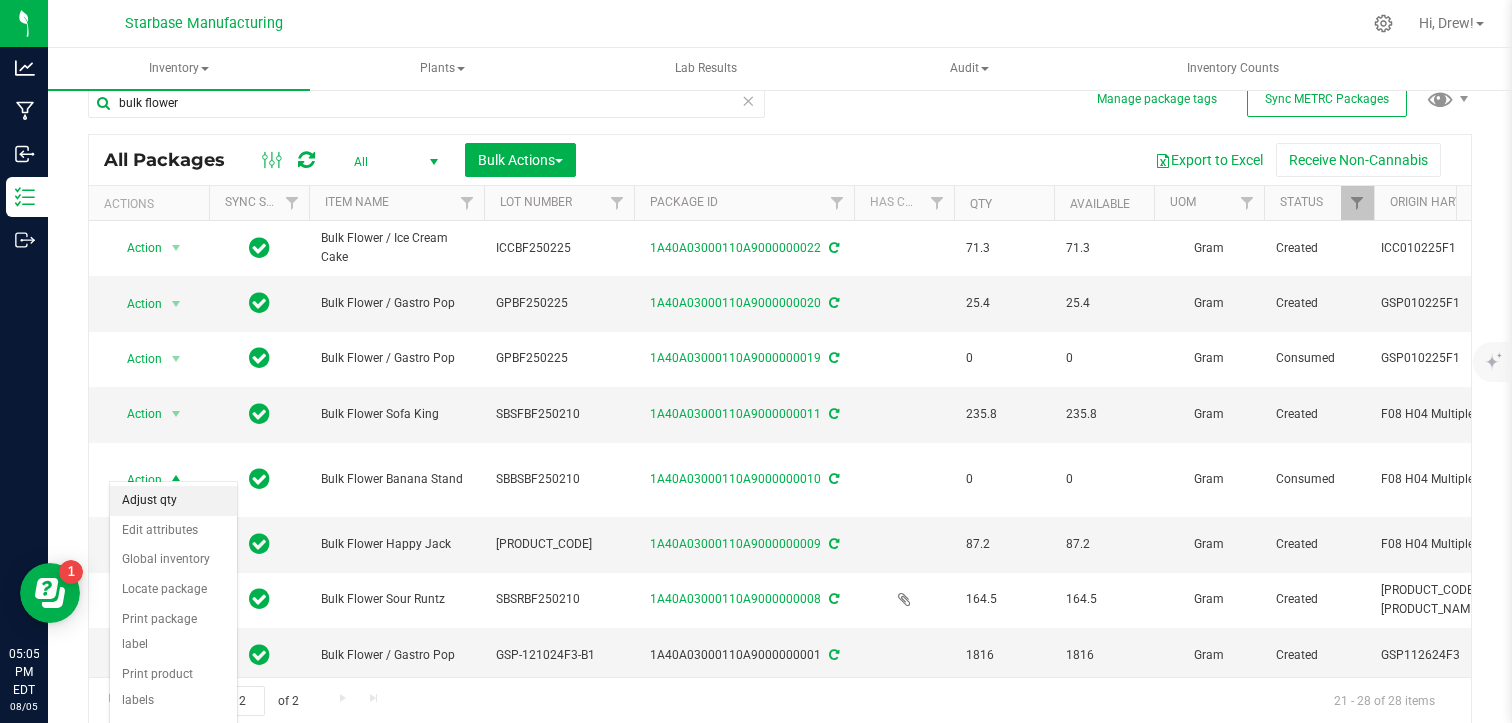 click on "Adjust qty" at bounding box center [173, 501] 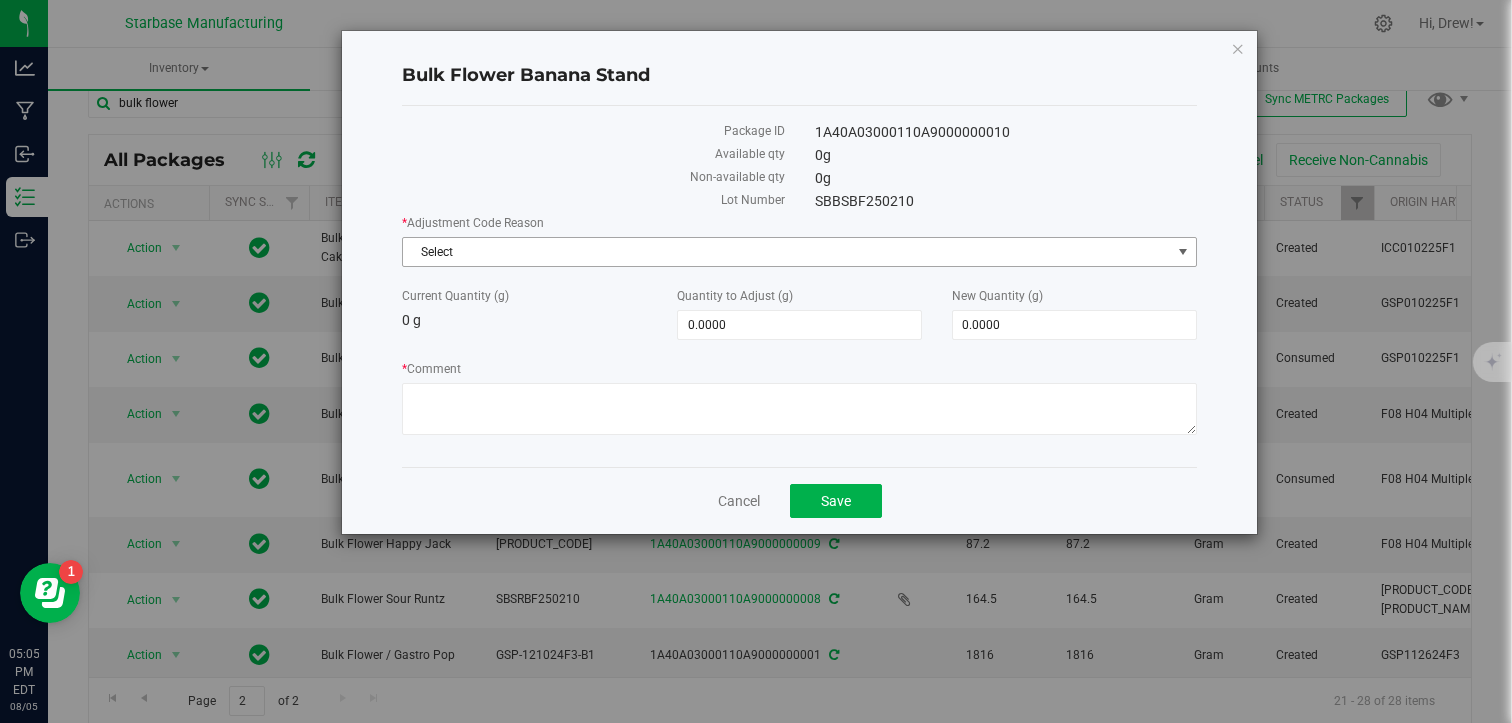 click on "Select" at bounding box center [786, 252] 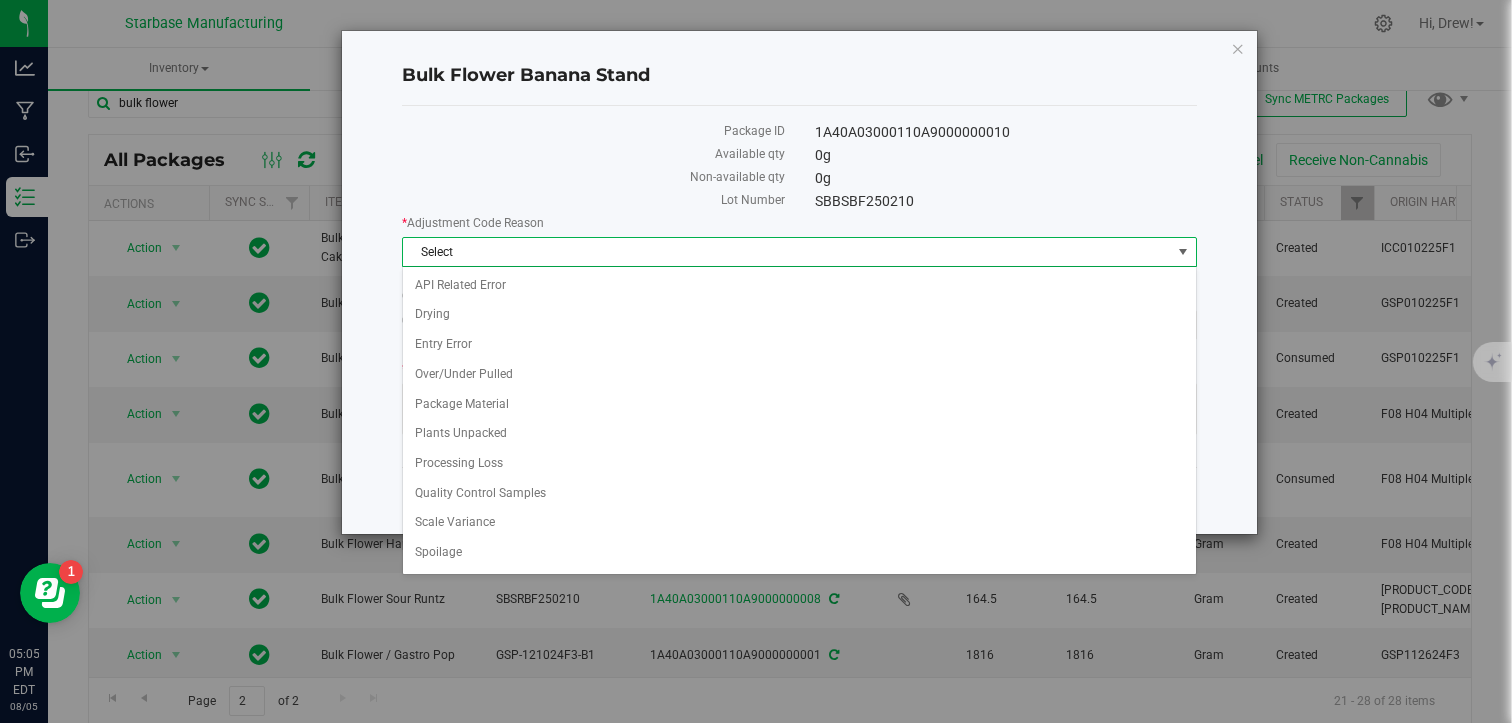 click on "Non-available qty" at bounding box center [593, 179] 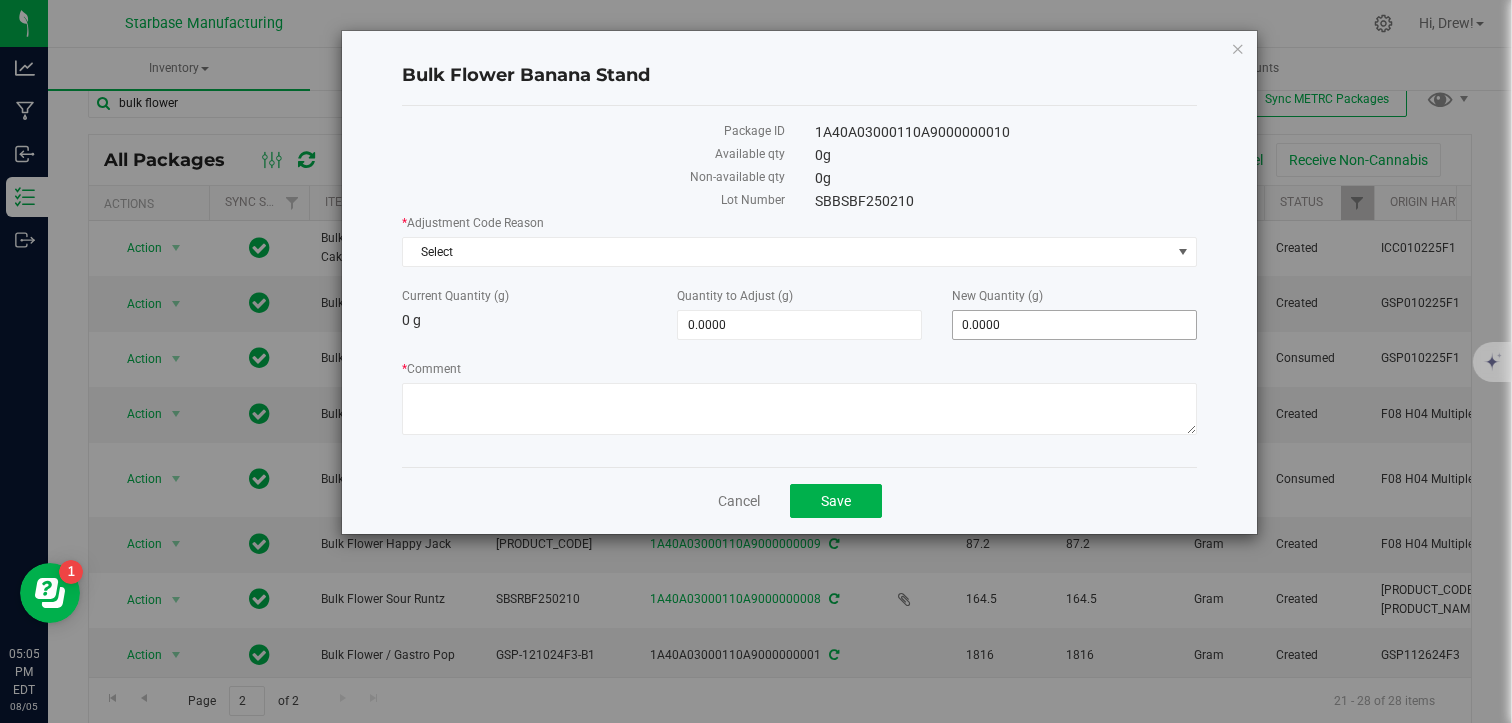 click on "0.0000 0" at bounding box center [1074, 325] 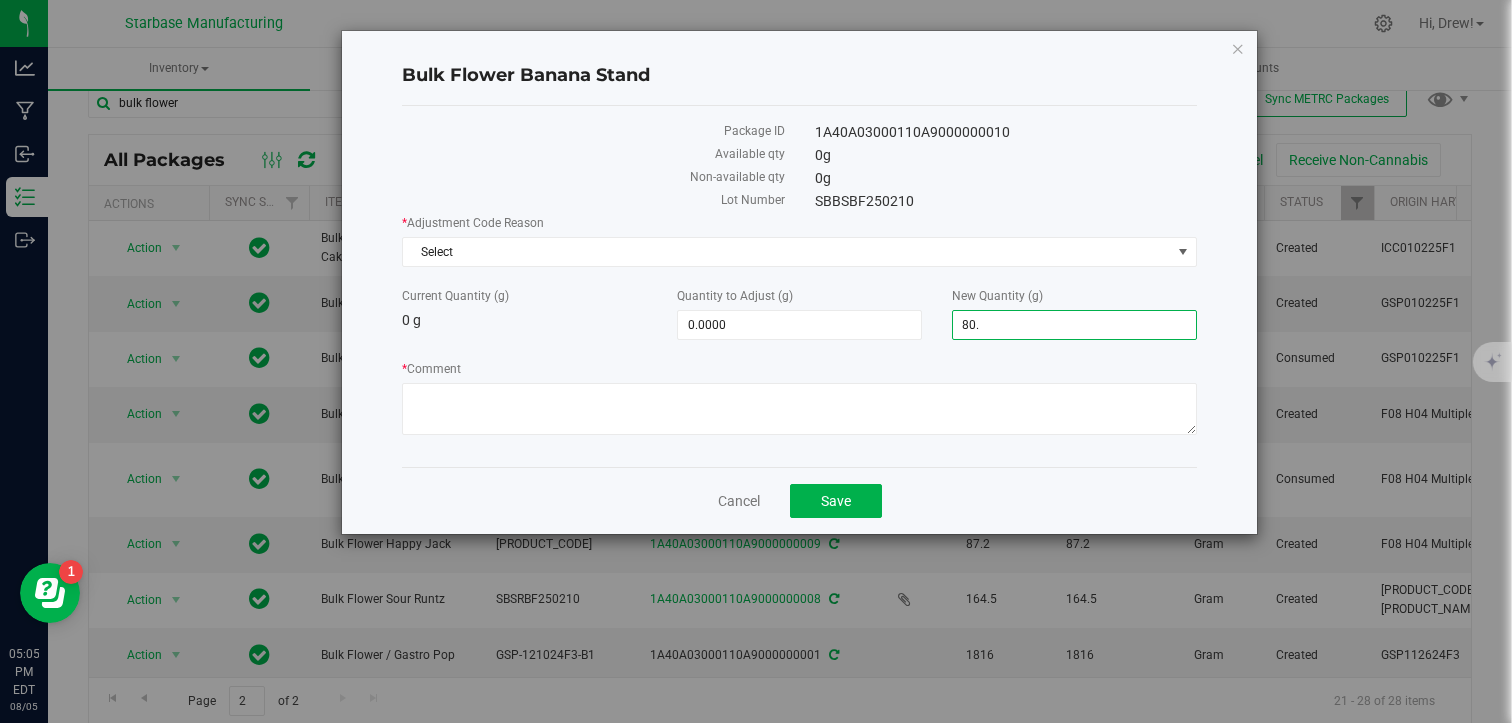 type on "80.5" 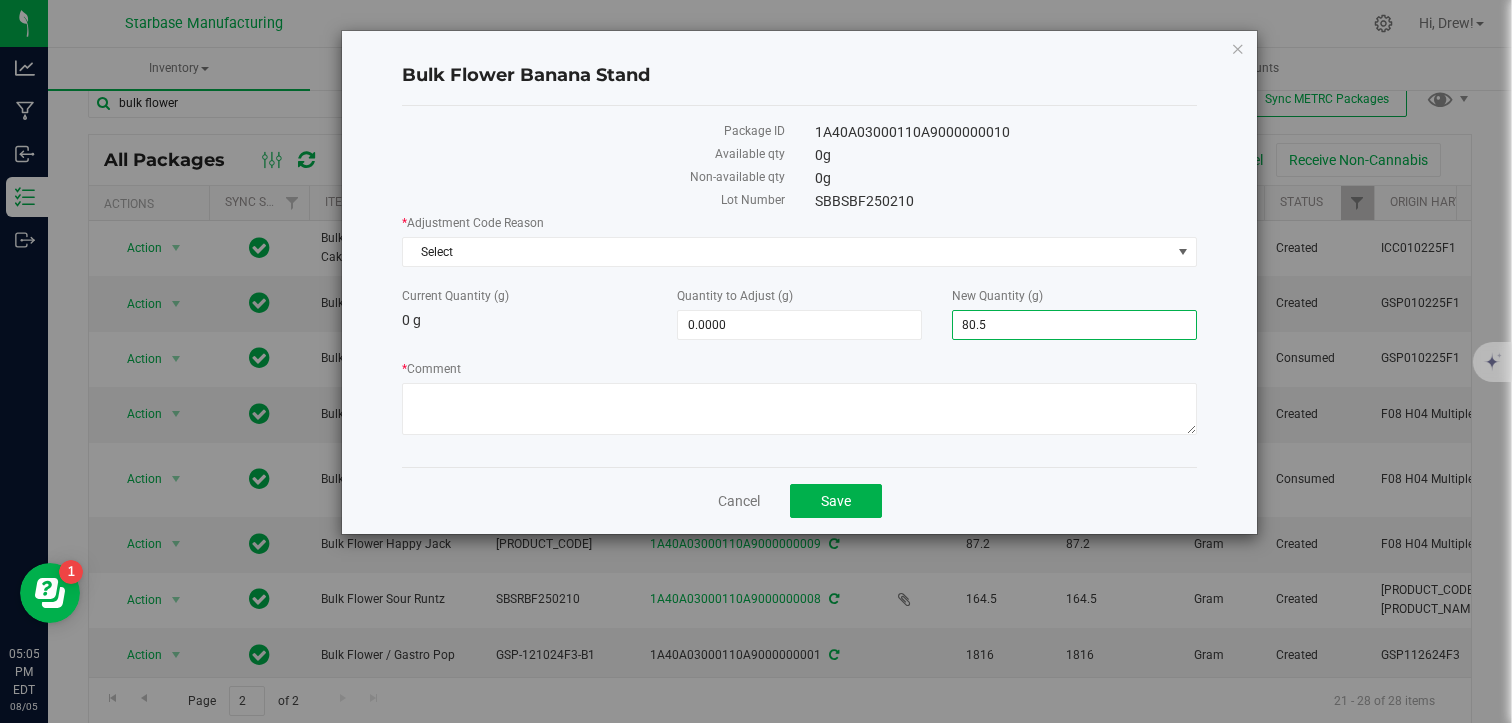 type on "80.5000" 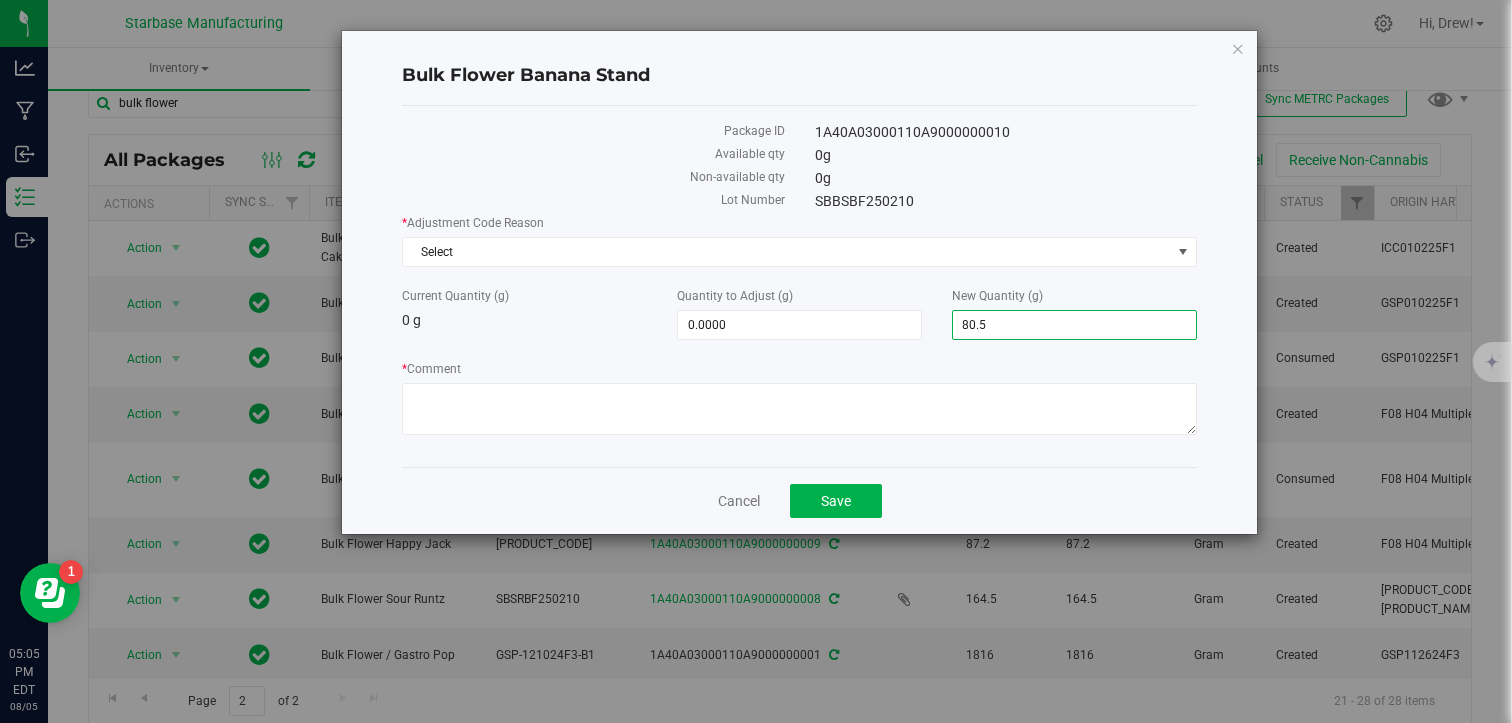 type on "80.5000" 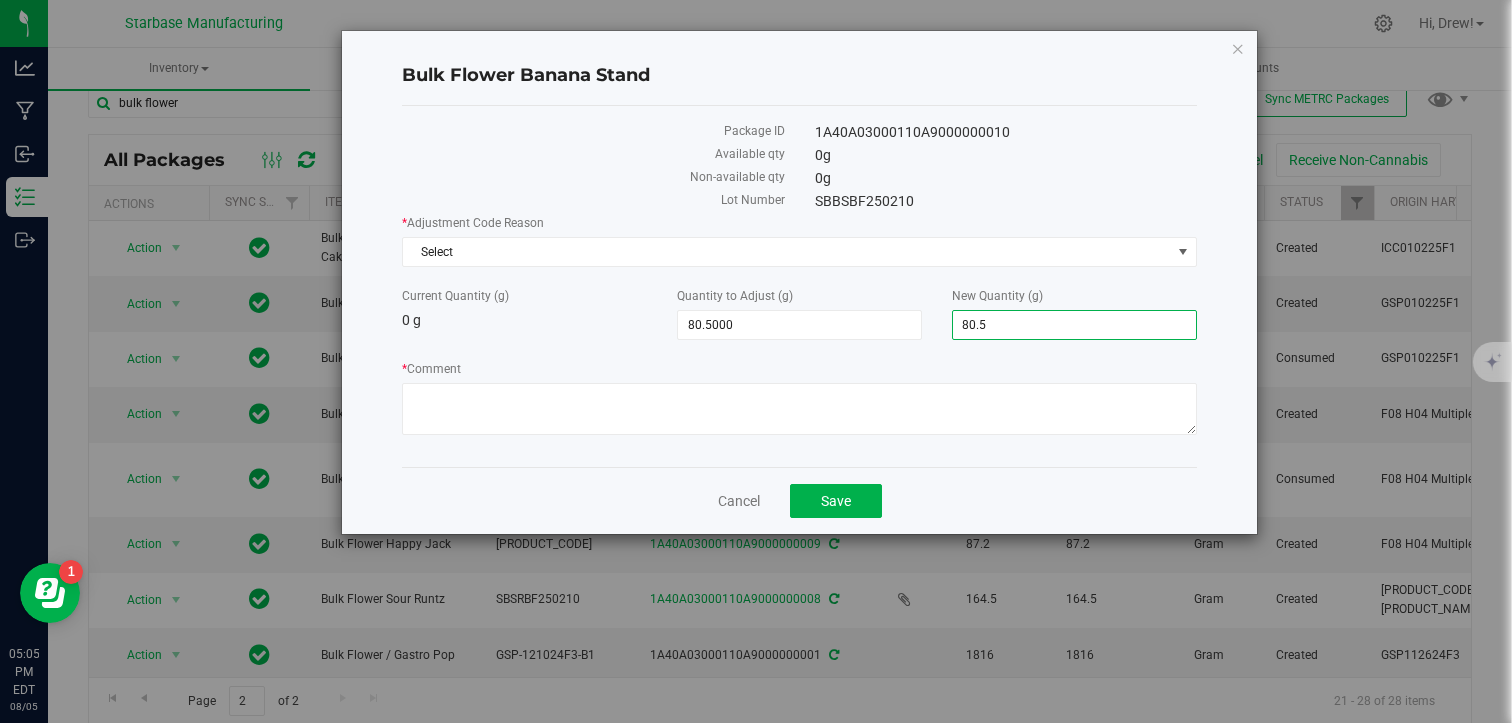 click on "*
Adjustment Code Reason
Select Select API Related Error Drying Entry Error Over/Under Pulled Package Material Plants Unpacked Processing Loss Quality Control Samples Scale Variance Spoilage Theft Trade (Vendor) Samples Waste
Current Quantity (g)
0 g
Quantity to Adjust (g)
80.5000 80.5
New Quantity (g)
80.5000 80.5
*
Comment" at bounding box center (799, 327) 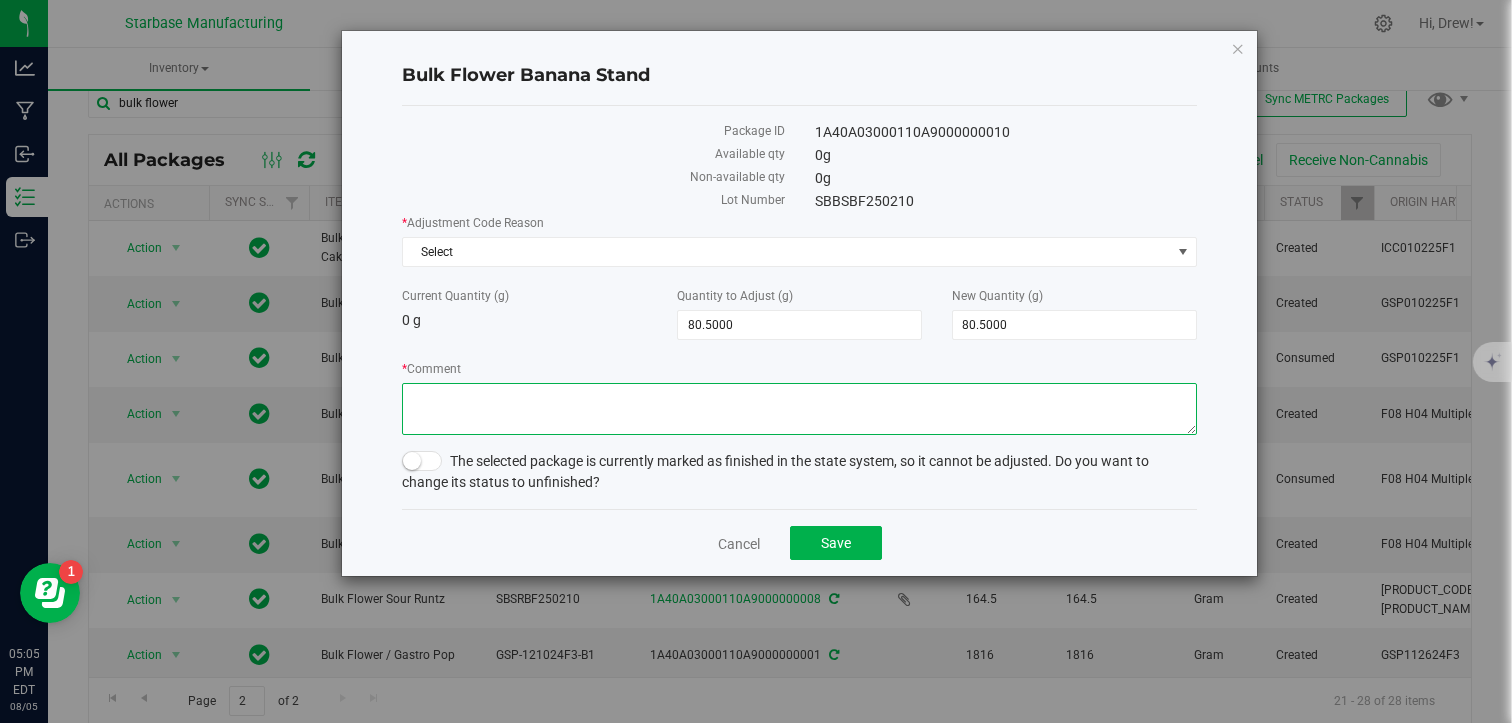 click on "*
Comment" at bounding box center (799, 409) 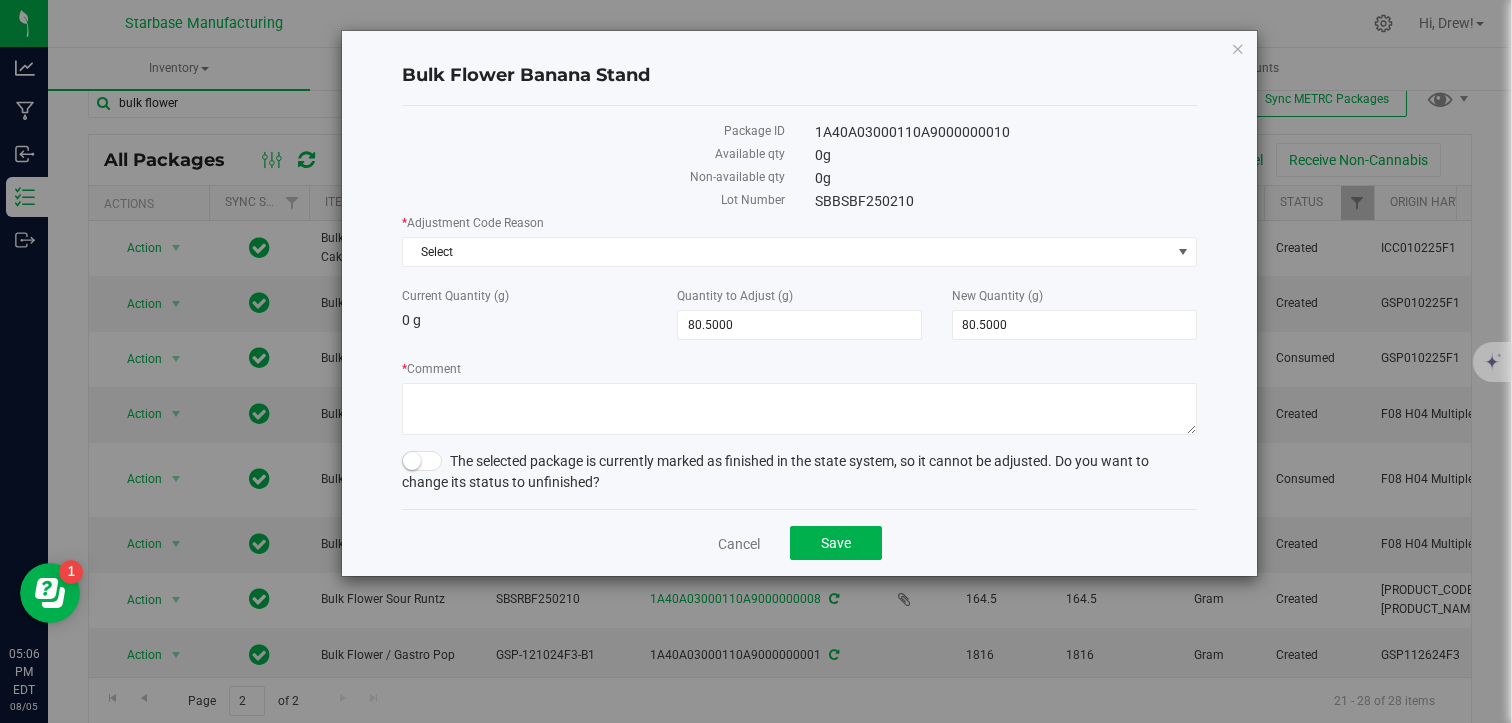 click at bounding box center (422, 461) 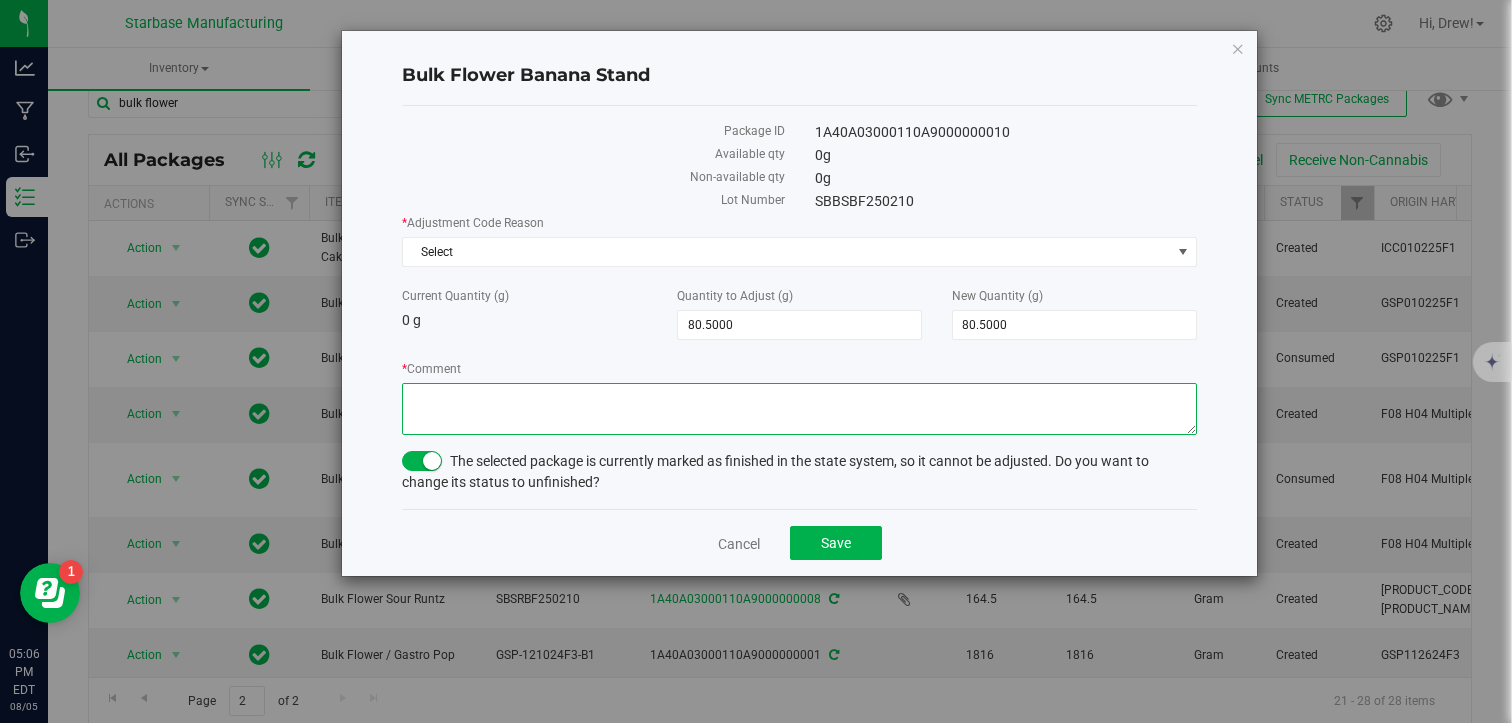 click on "*
Comment" at bounding box center [799, 409] 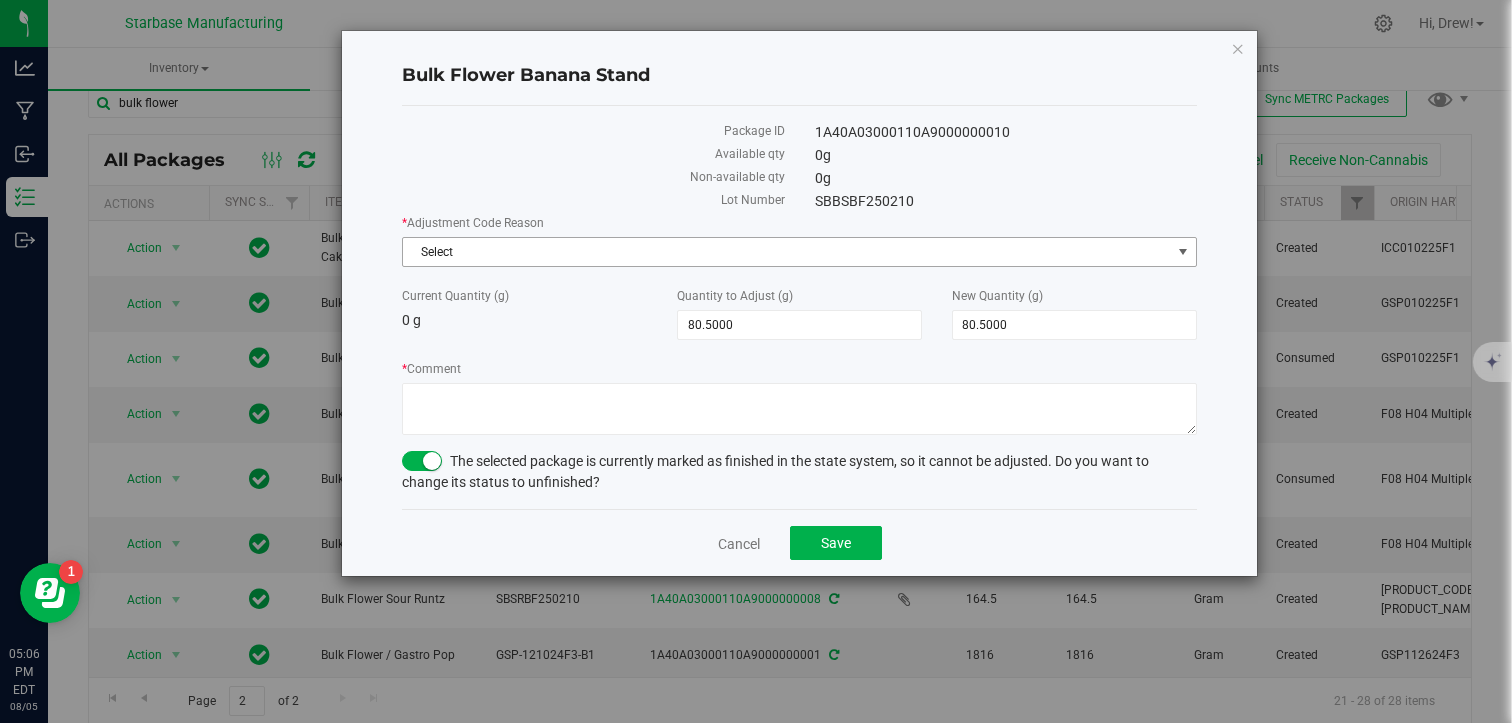 click on "Select" at bounding box center [786, 252] 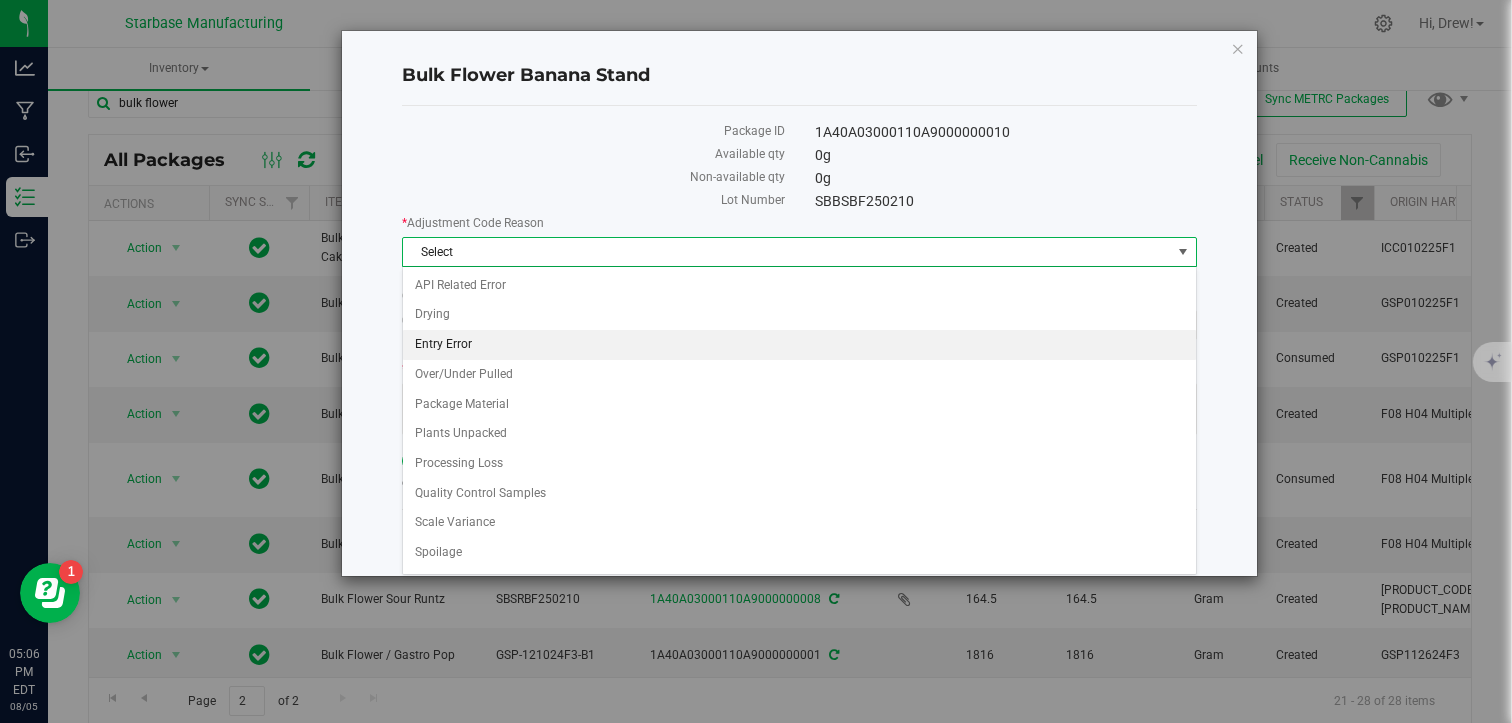 click on "Entry Error" at bounding box center (799, 345) 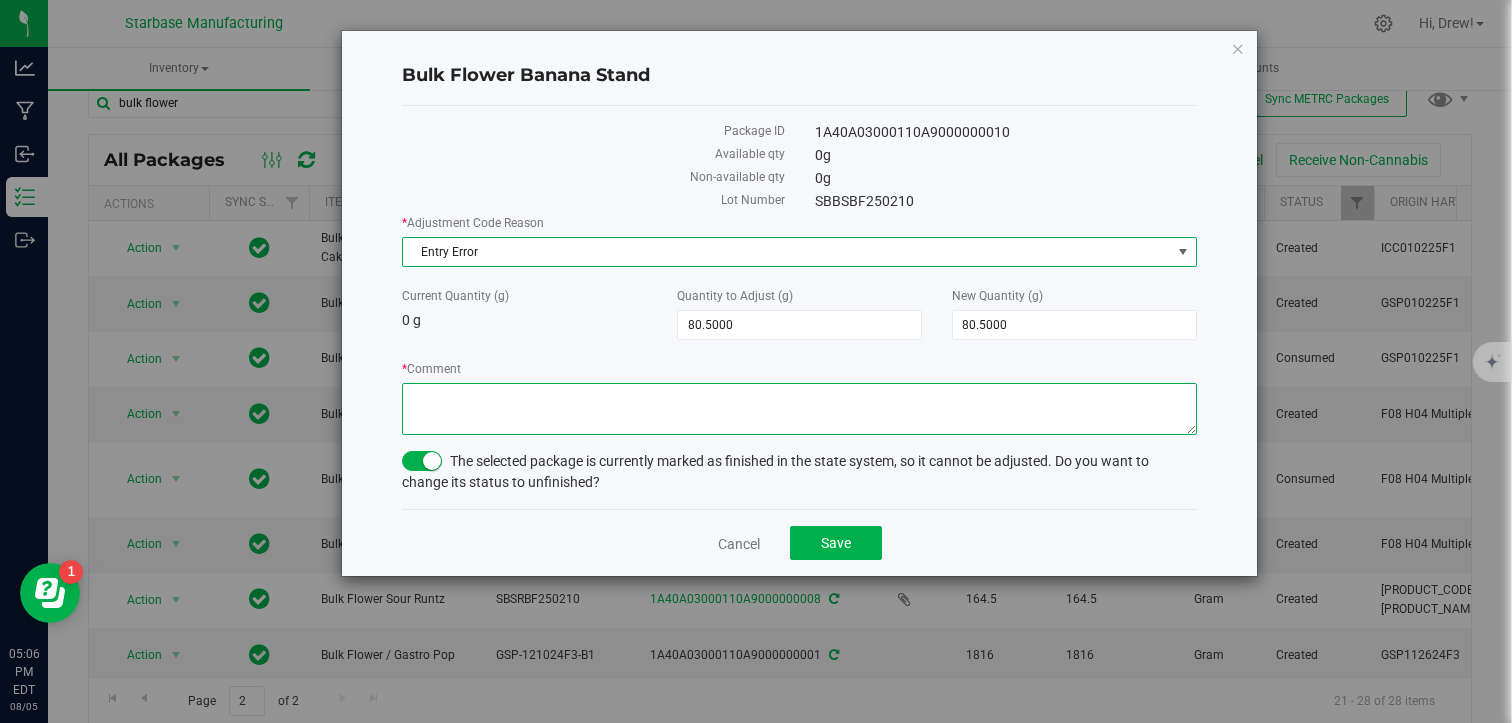 click on "*
Comment" at bounding box center (799, 409) 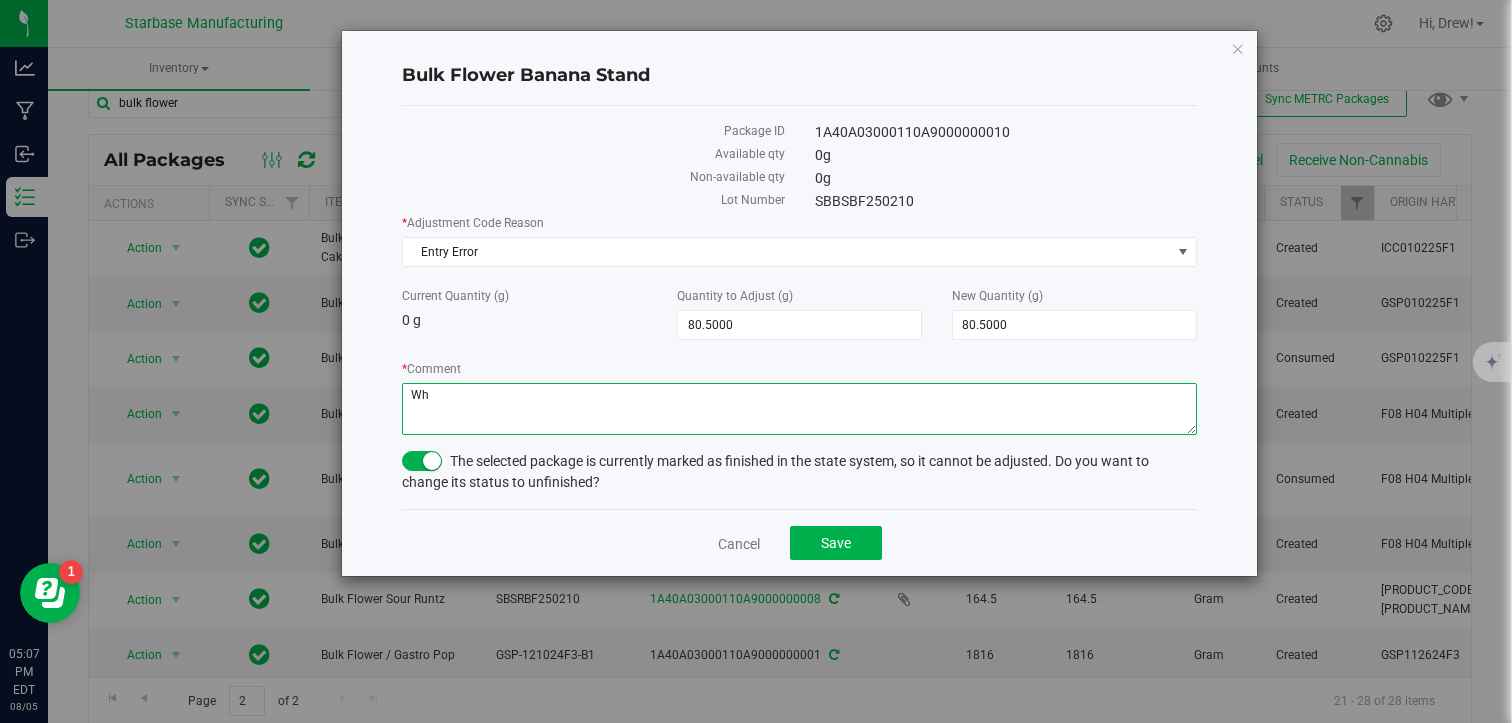 type on "W" 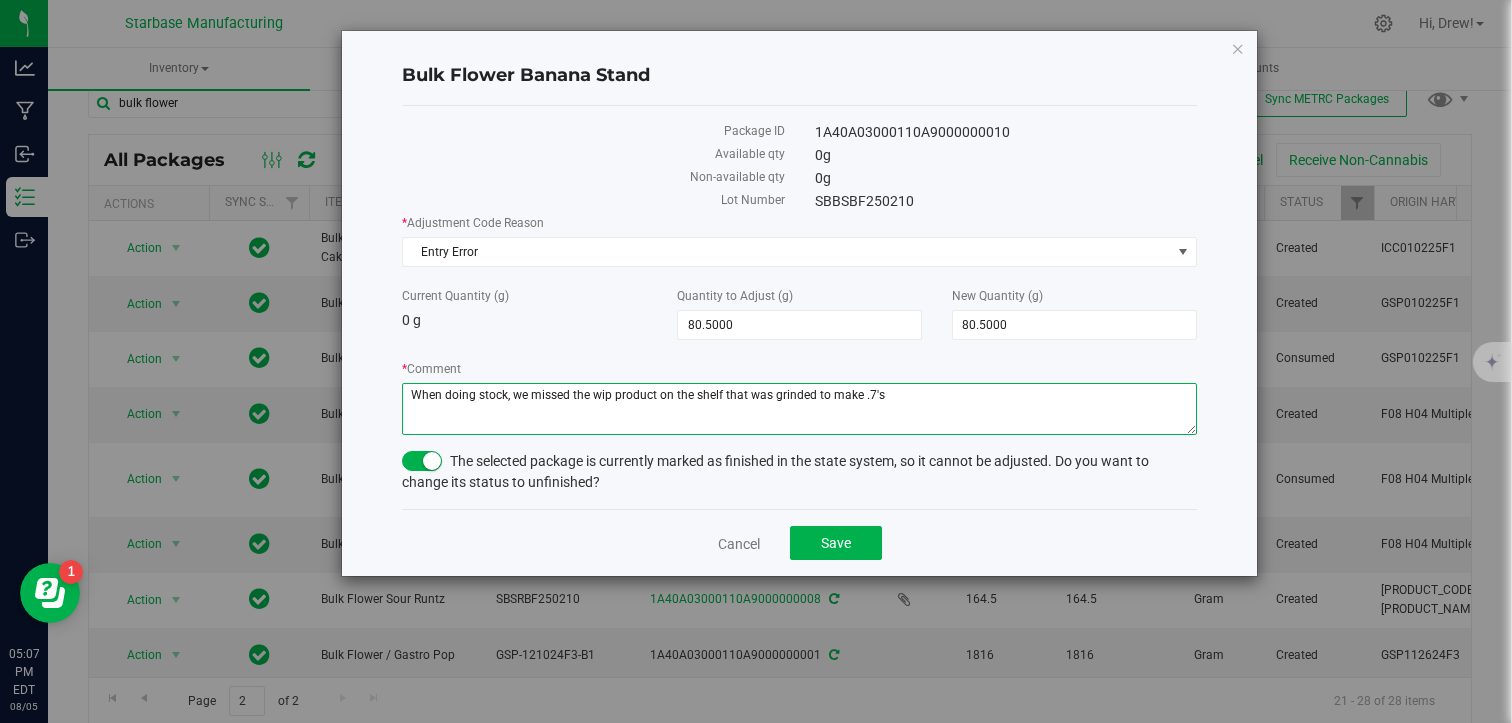 click on "*
Comment" at bounding box center (799, 409) 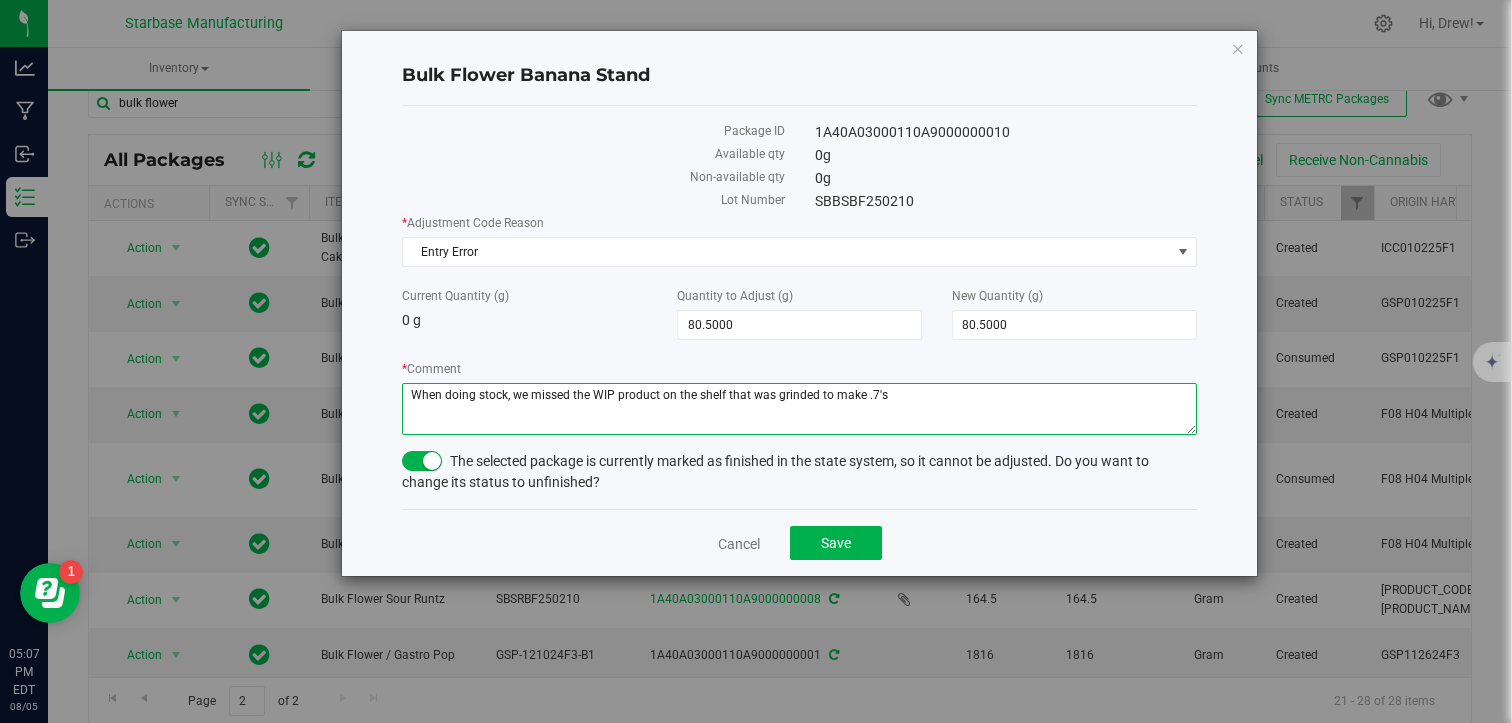 click on "*
Comment" at bounding box center [799, 409] 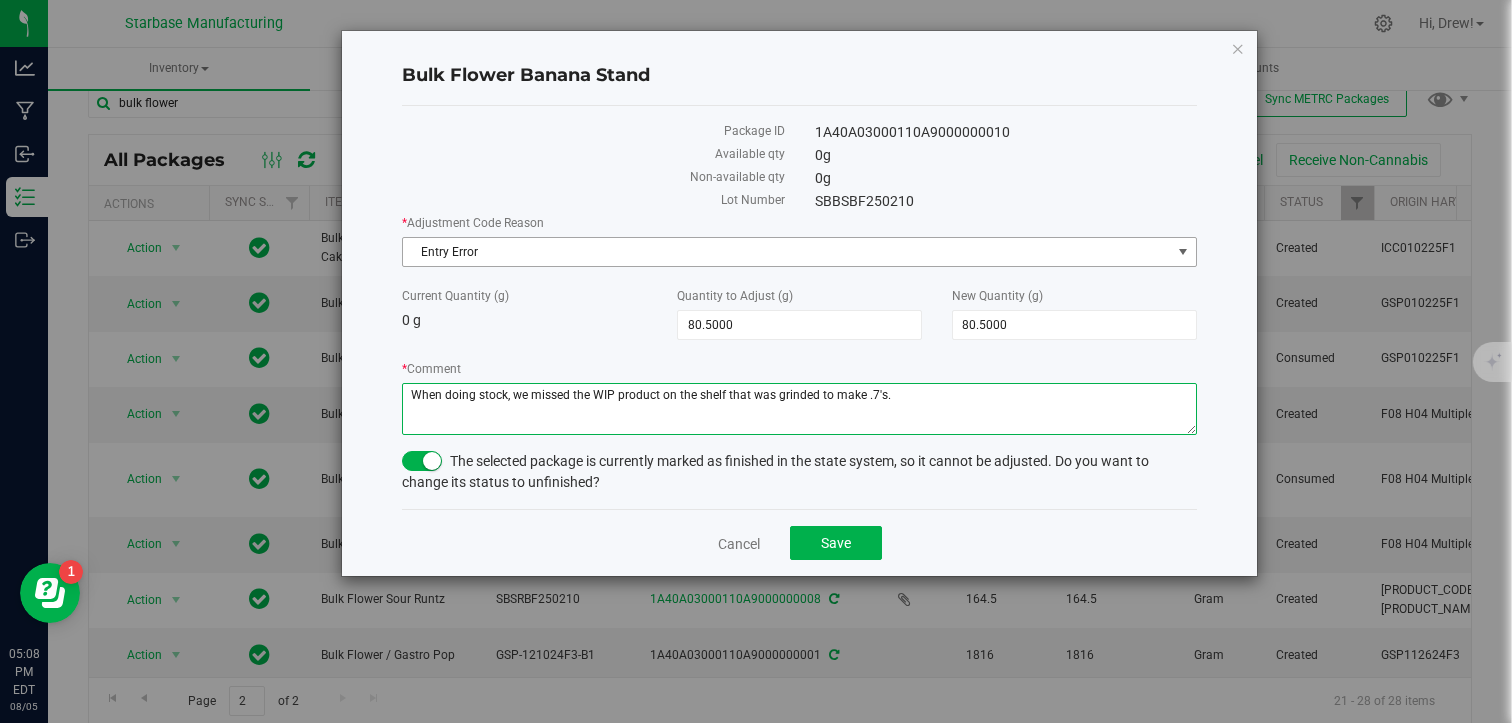 type on "When doing stock, we missed the WIP product on the shelf that was grinded to make .7's." 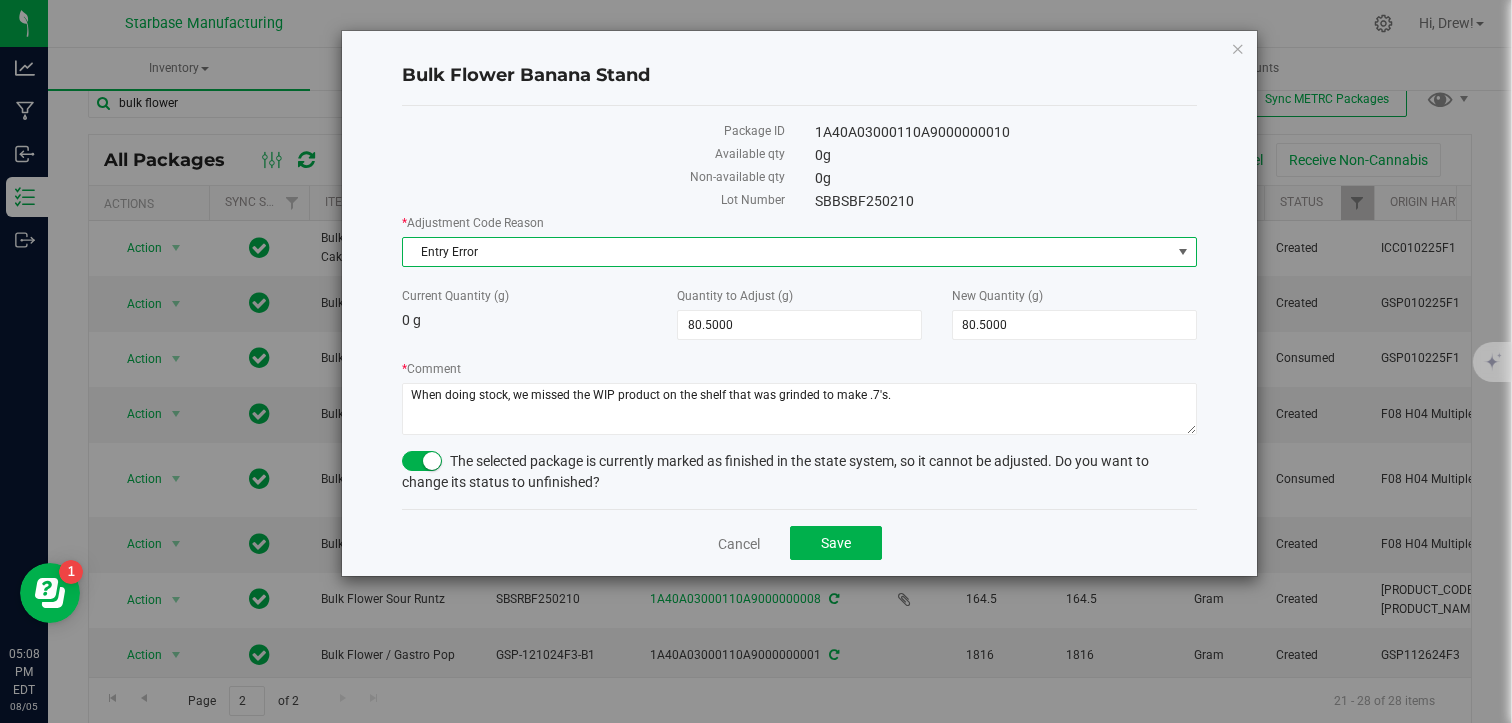 click on "Entry Error" at bounding box center [786, 252] 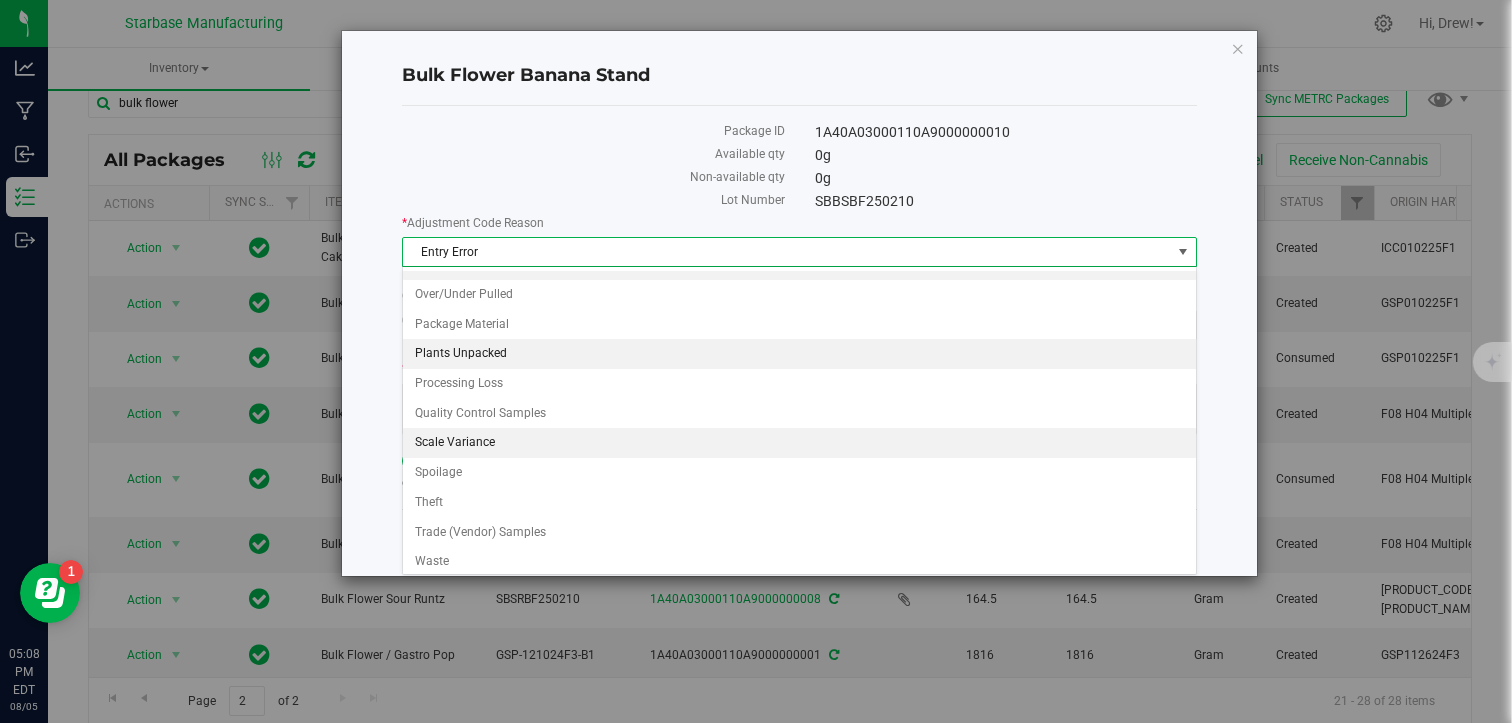 scroll, scrollTop: 0, scrollLeft: 0, axis: both 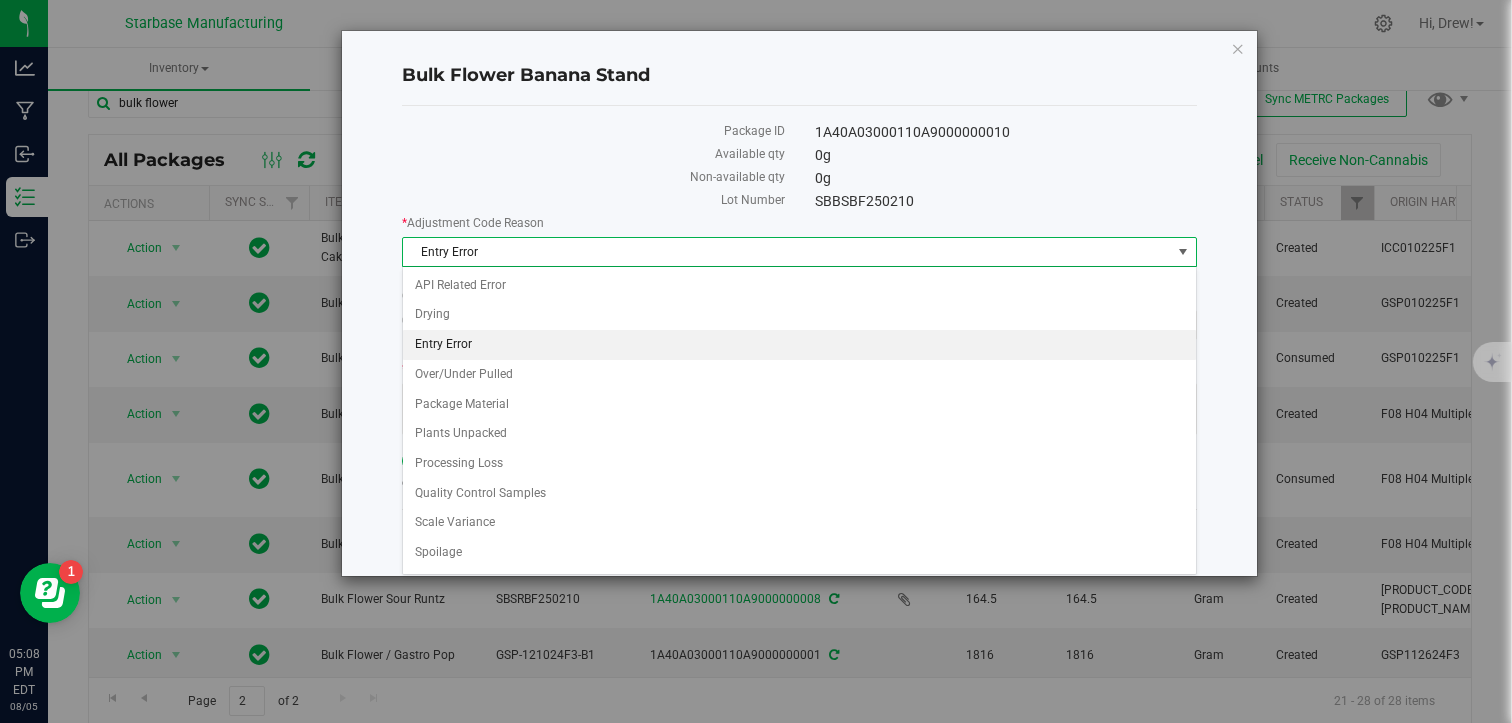 click on "Entry Error" at bounding box center (799, 345) 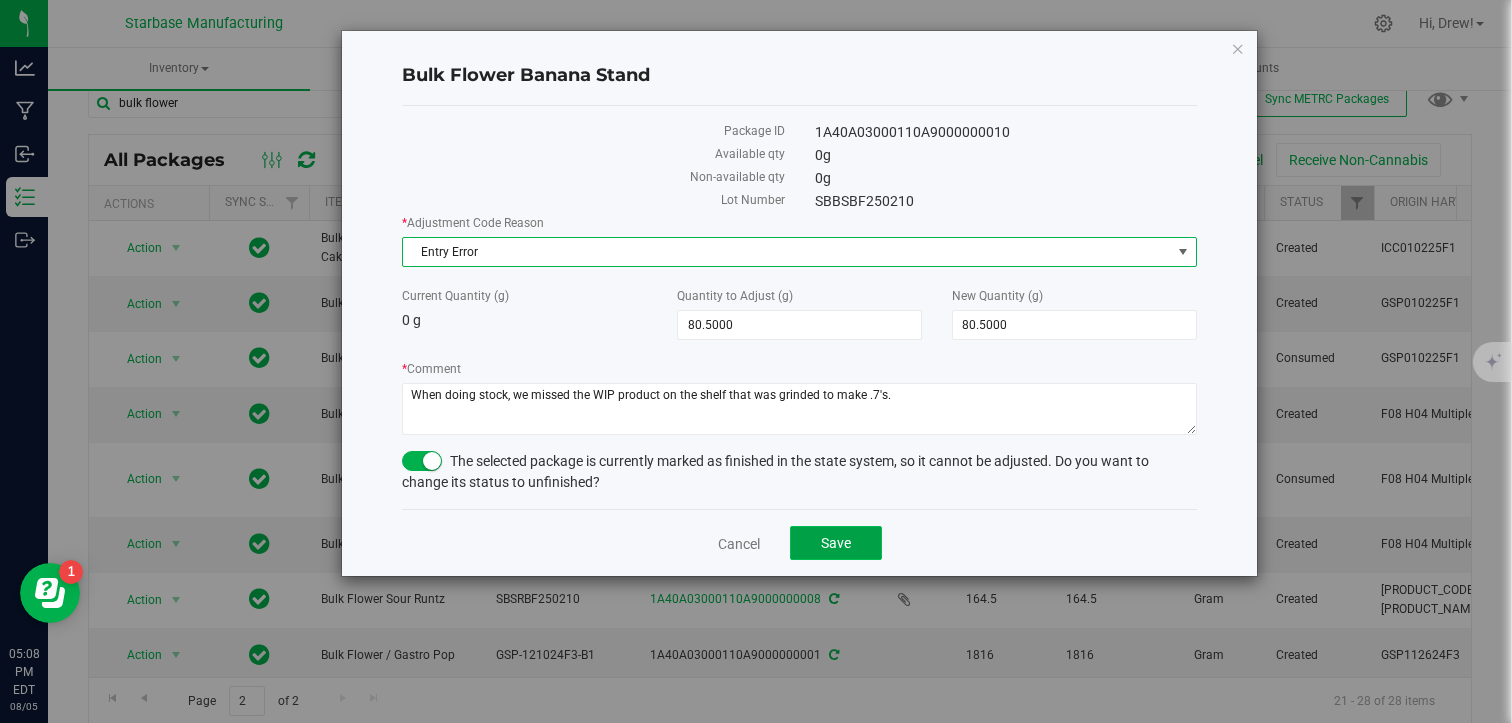 click on "Save" 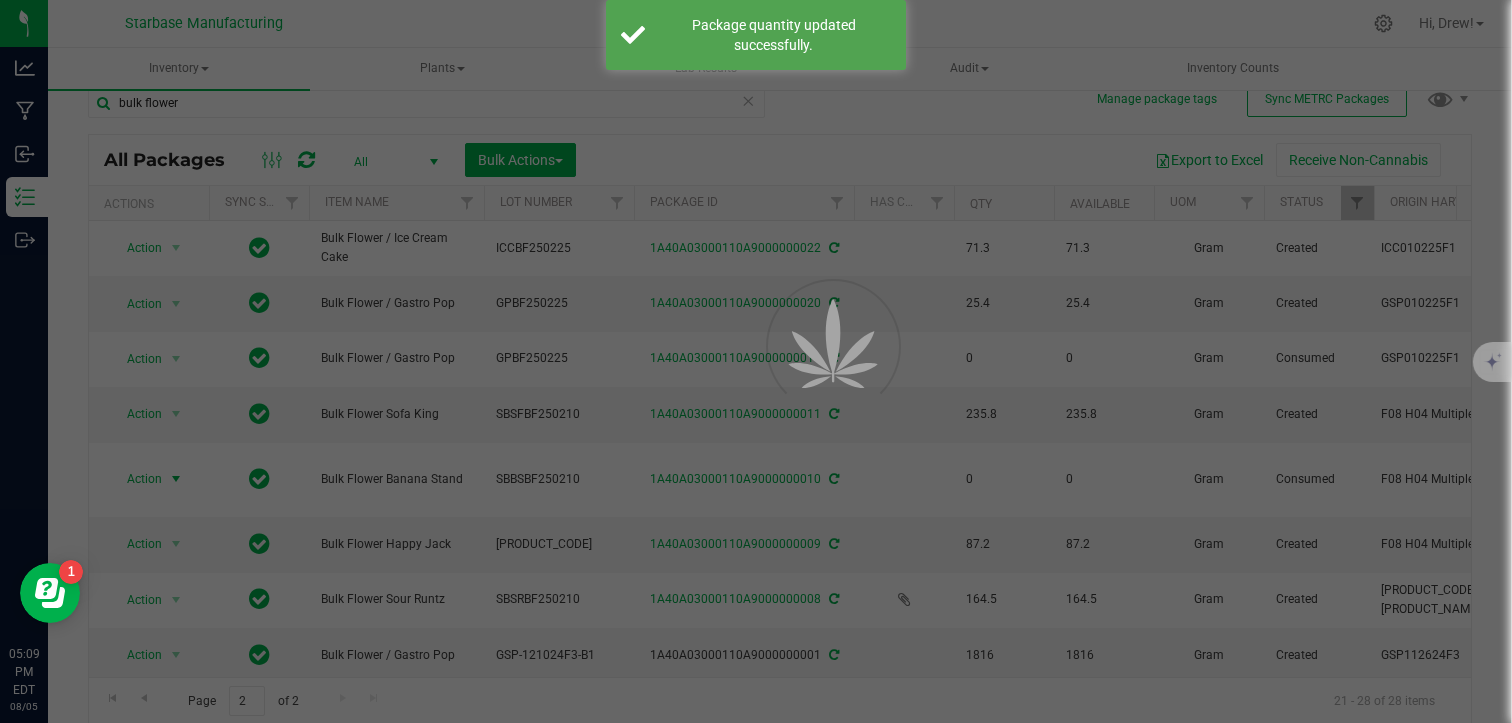 scroll, scrollTop: 0, scrollLeft: 0, axis: both 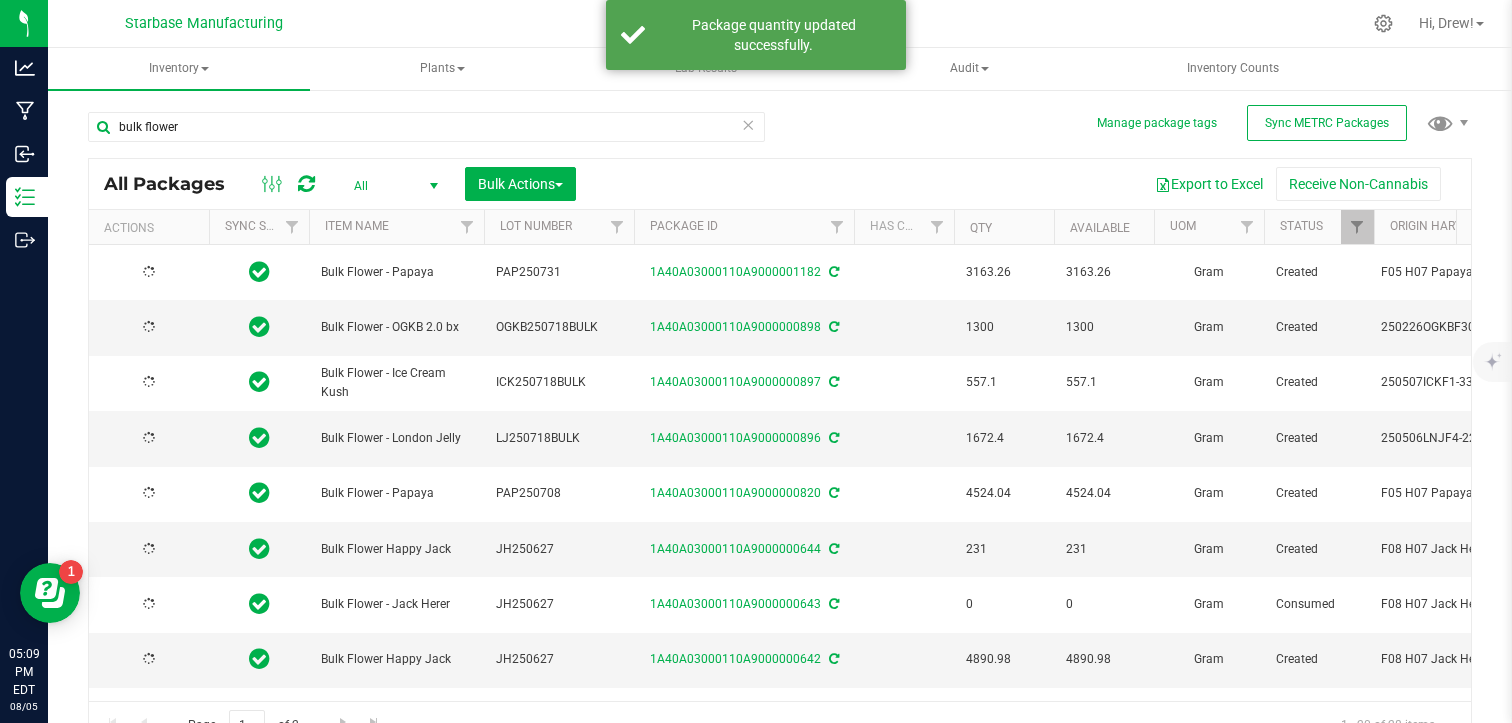 type on "2025-07-31" 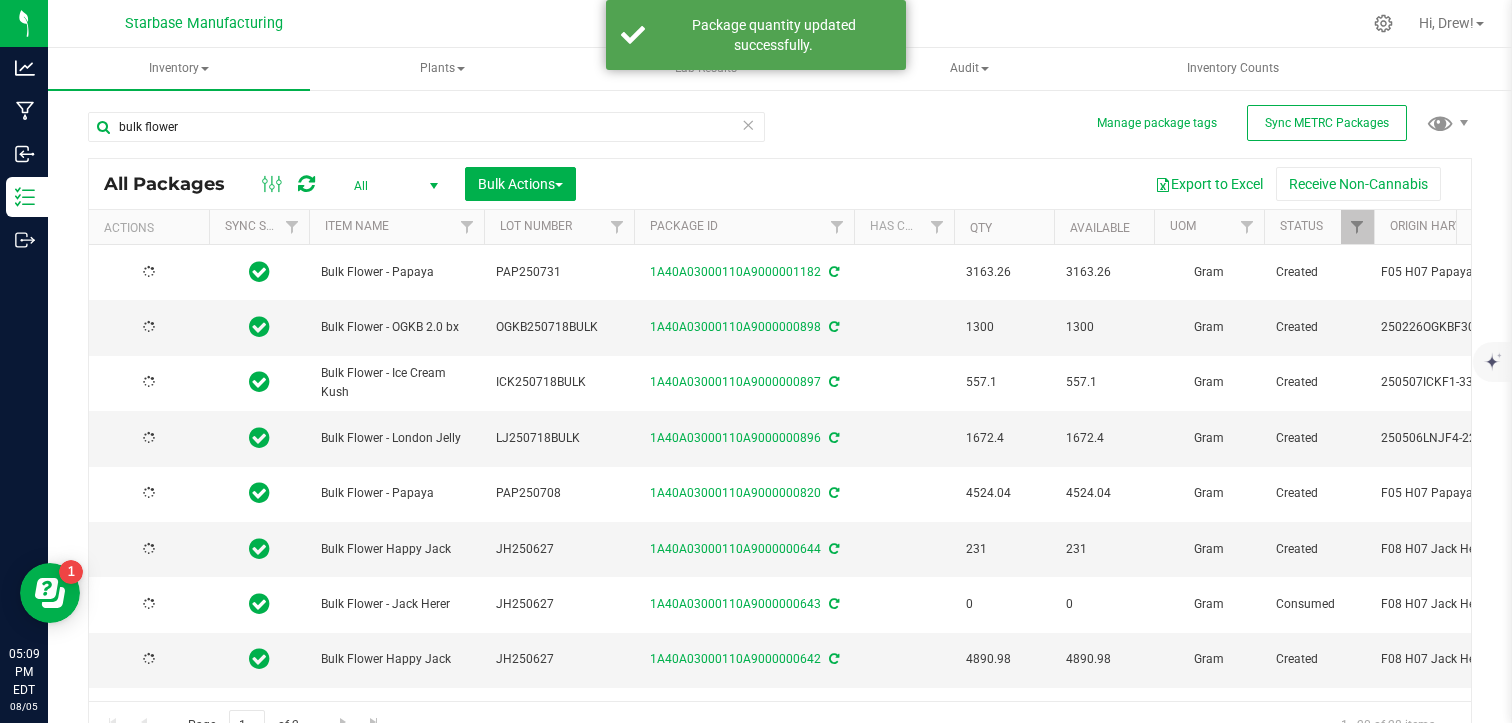 type on "2025-07-08" 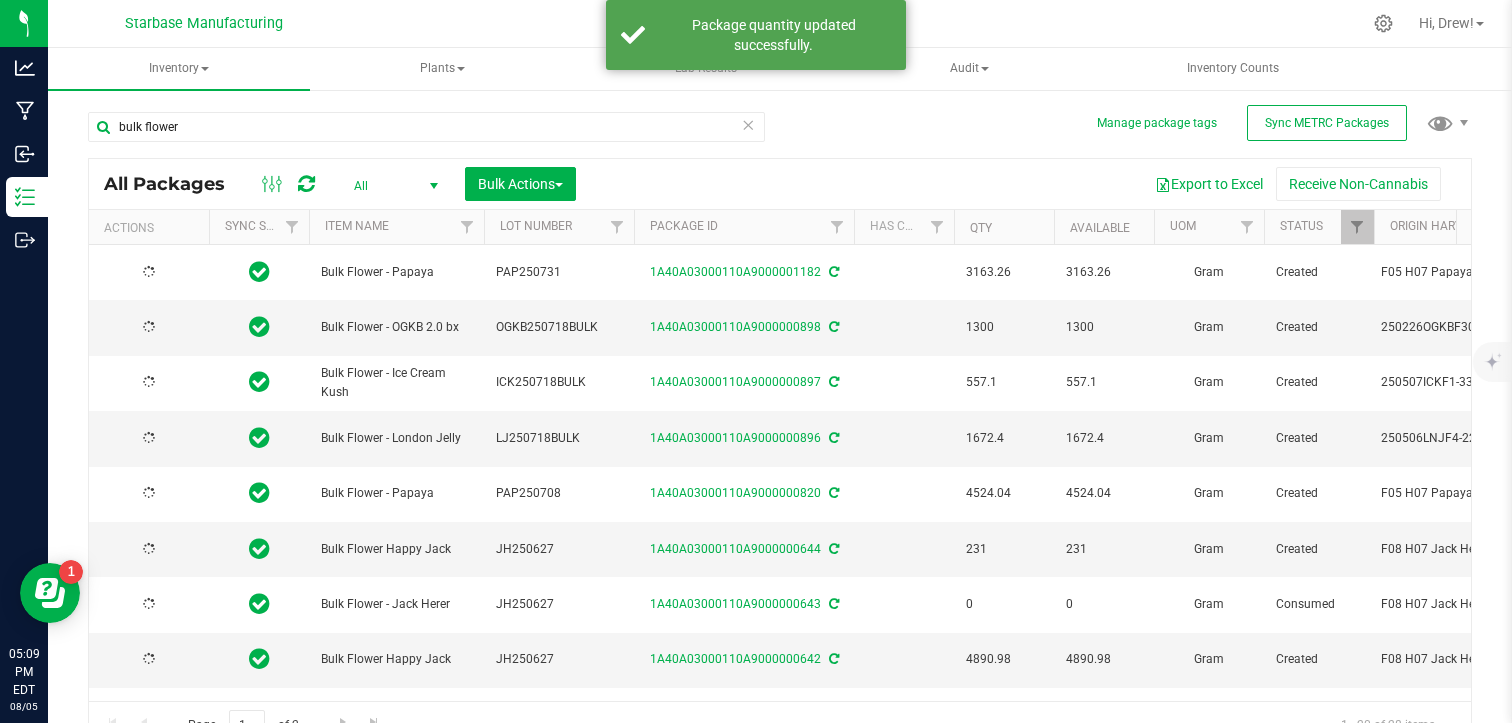 type on "2026-02-23" 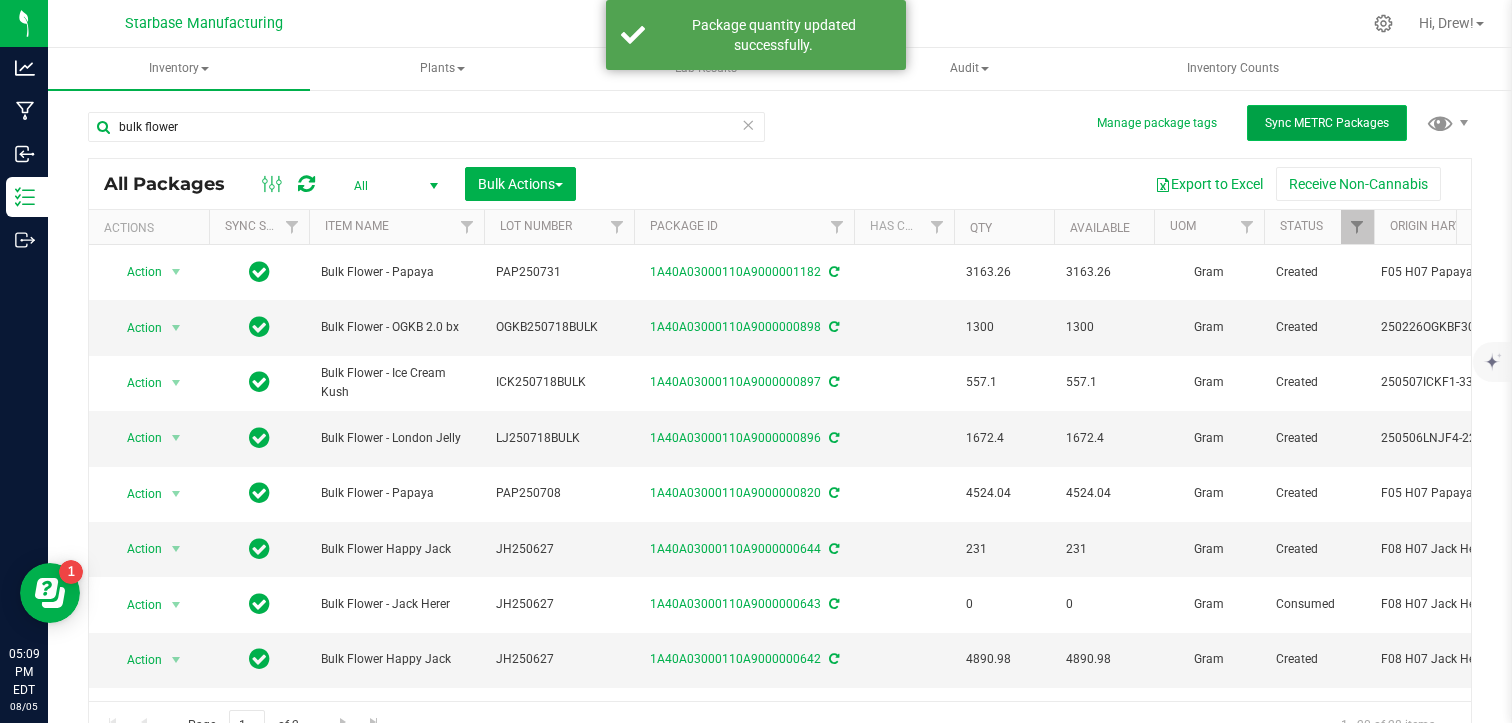 click on "Sync METRC Packages" at bounding box center (1327, 123) 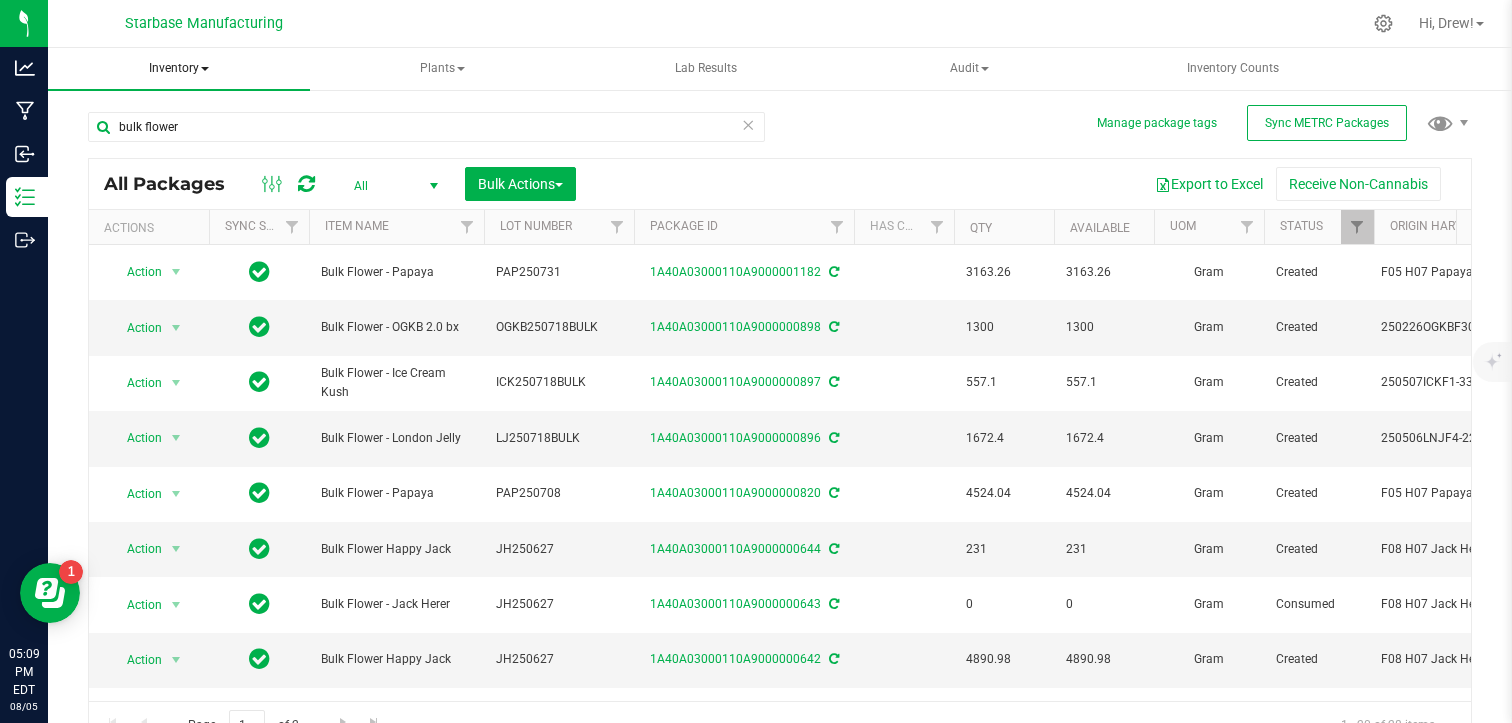 click on "Inventory" at bounding box center (179, 69) 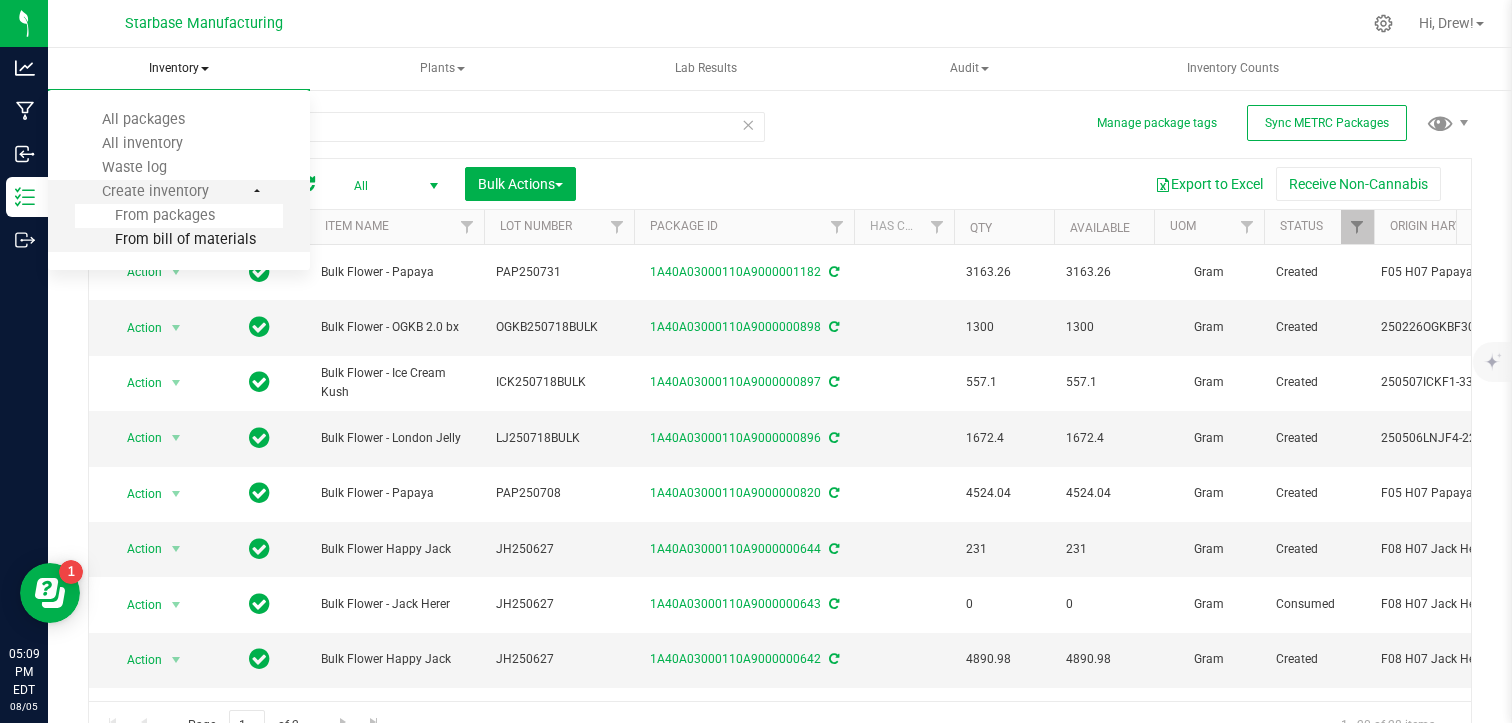 click on "From bill of materials" at bounding box center (165, 239) 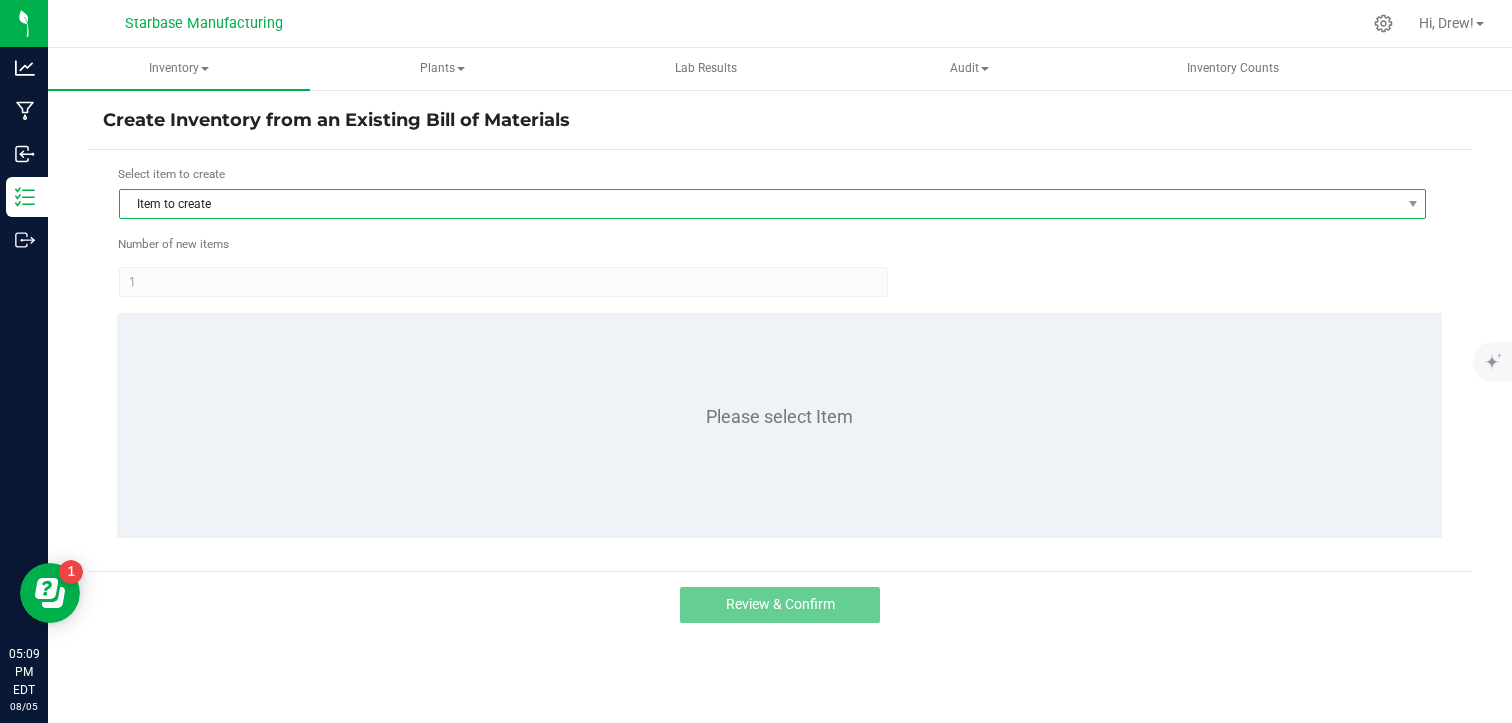 click on "Item to create" at bounding box center [760, 204] 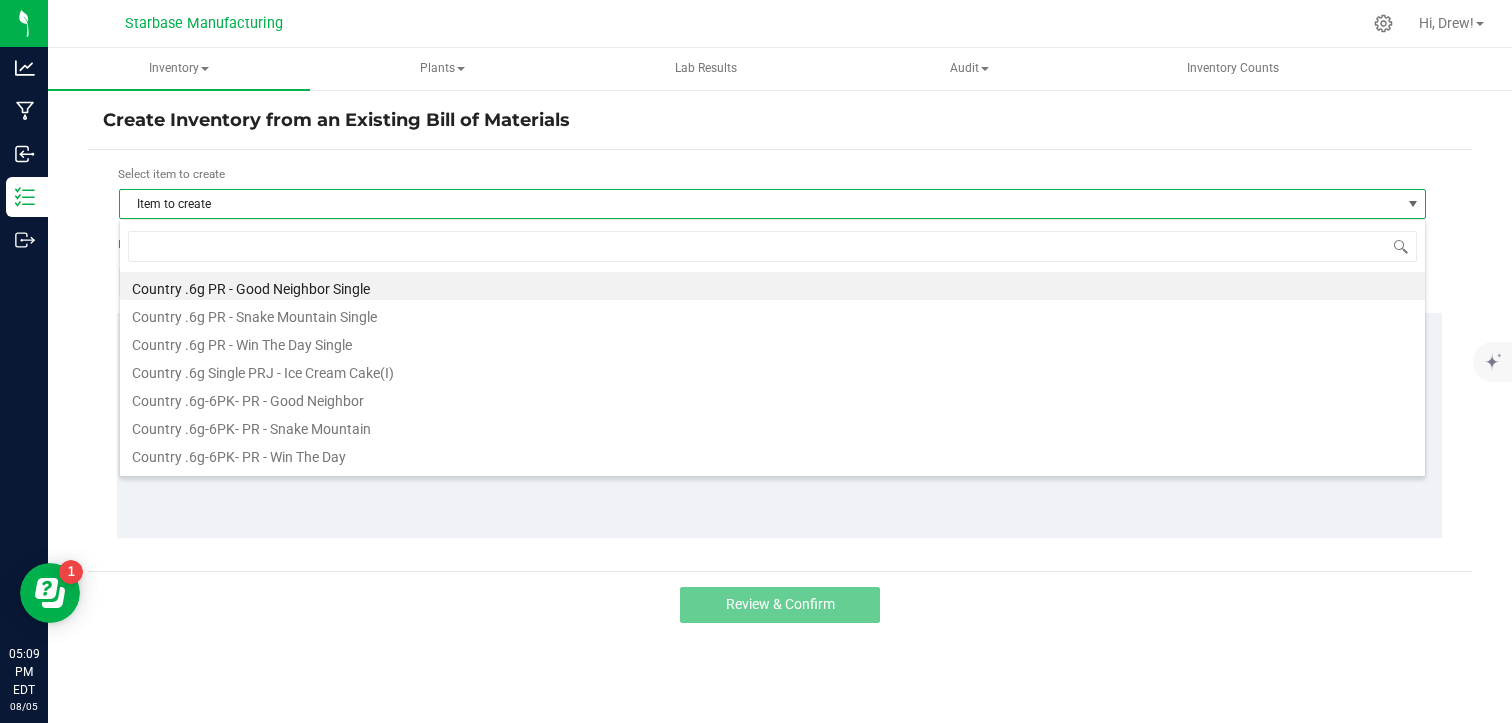 scroll, scrollTop: 99970, scrollLeft: 98692, axis: both 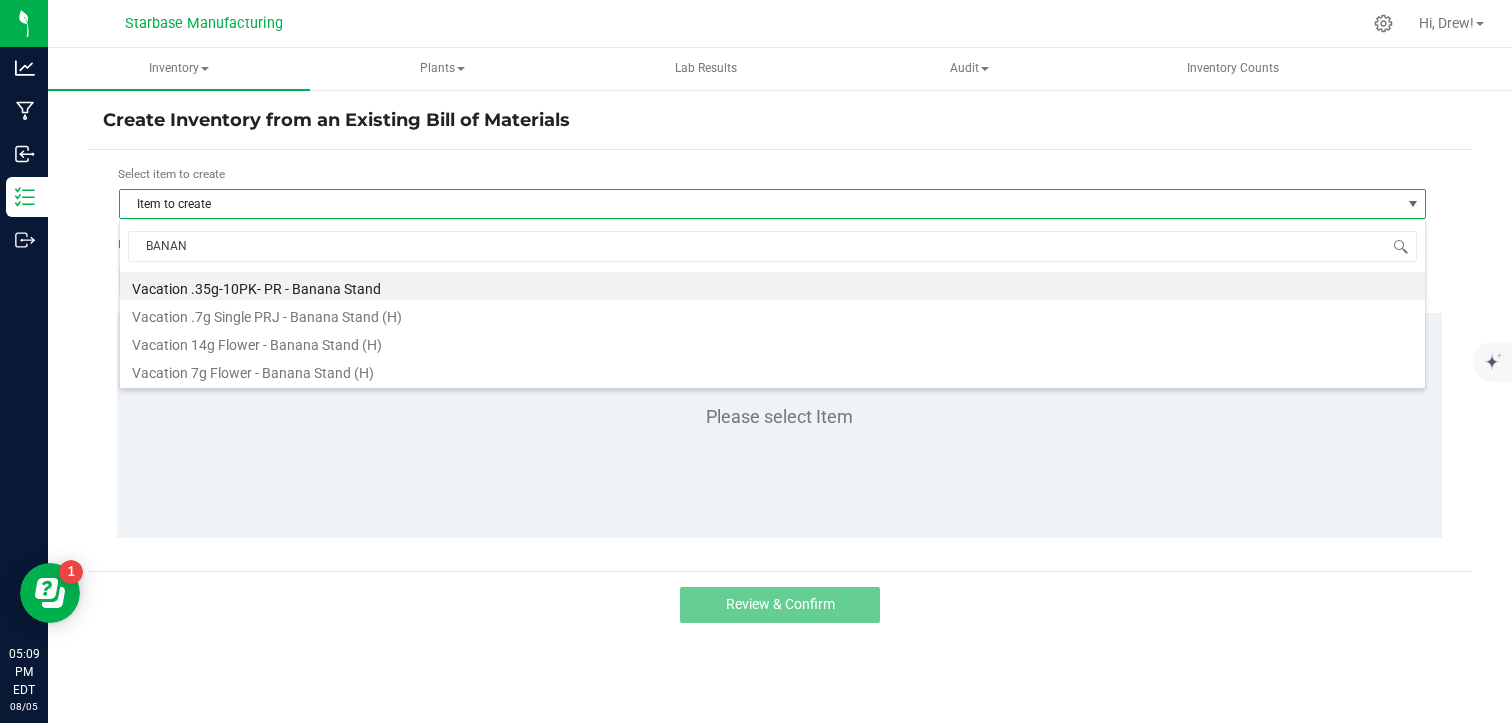 type on "BANANA" 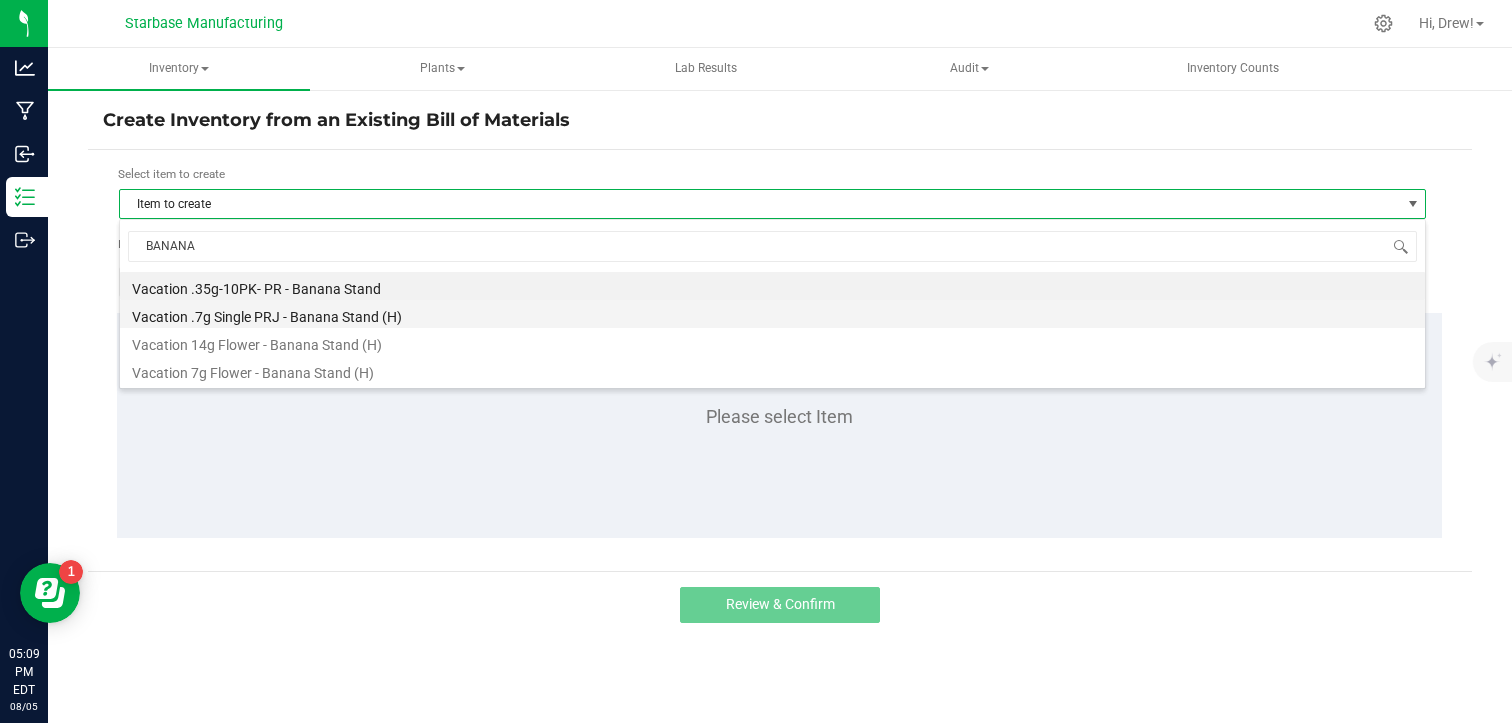 click on "Vacation .7g Single PRJ - Banana Stand (H)" at bounding box center [772, 314] 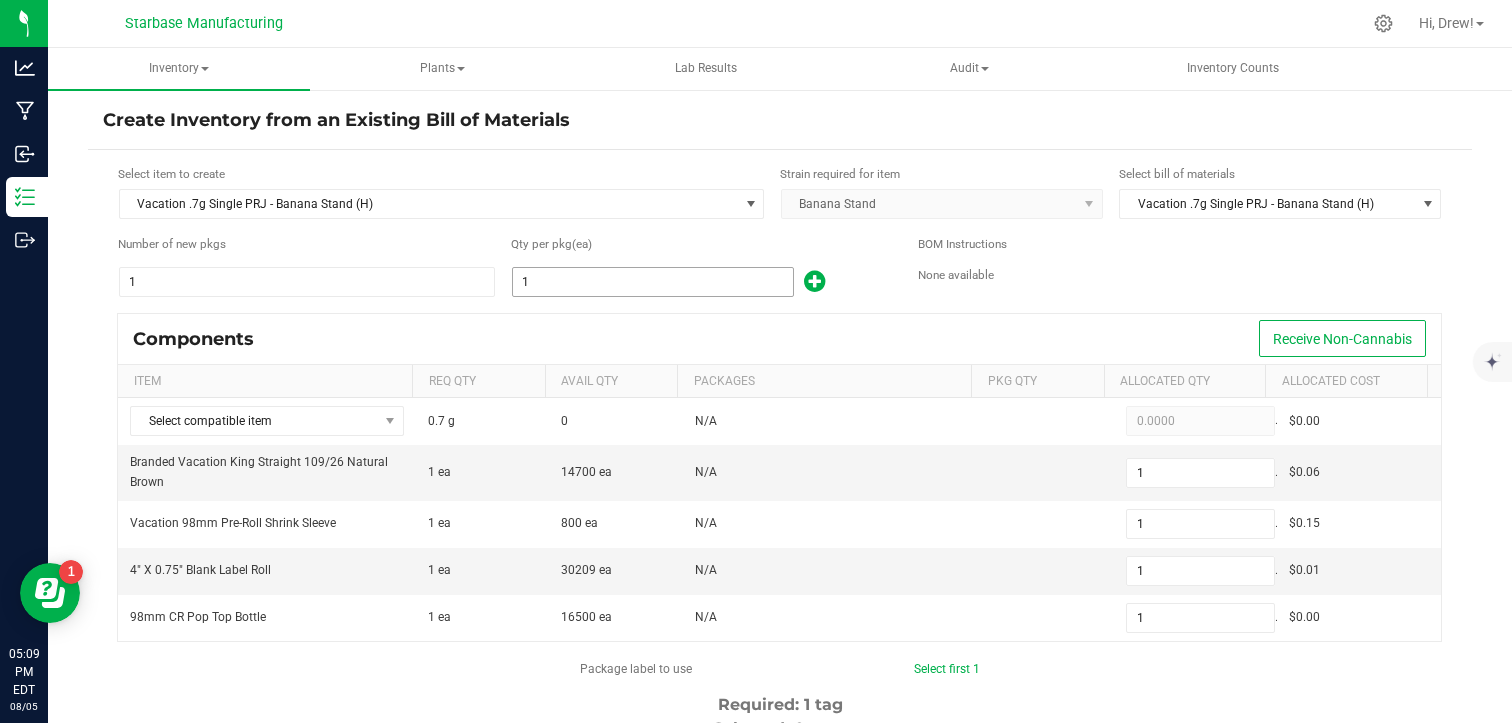 click on "1" at bounding box center [653, 282] 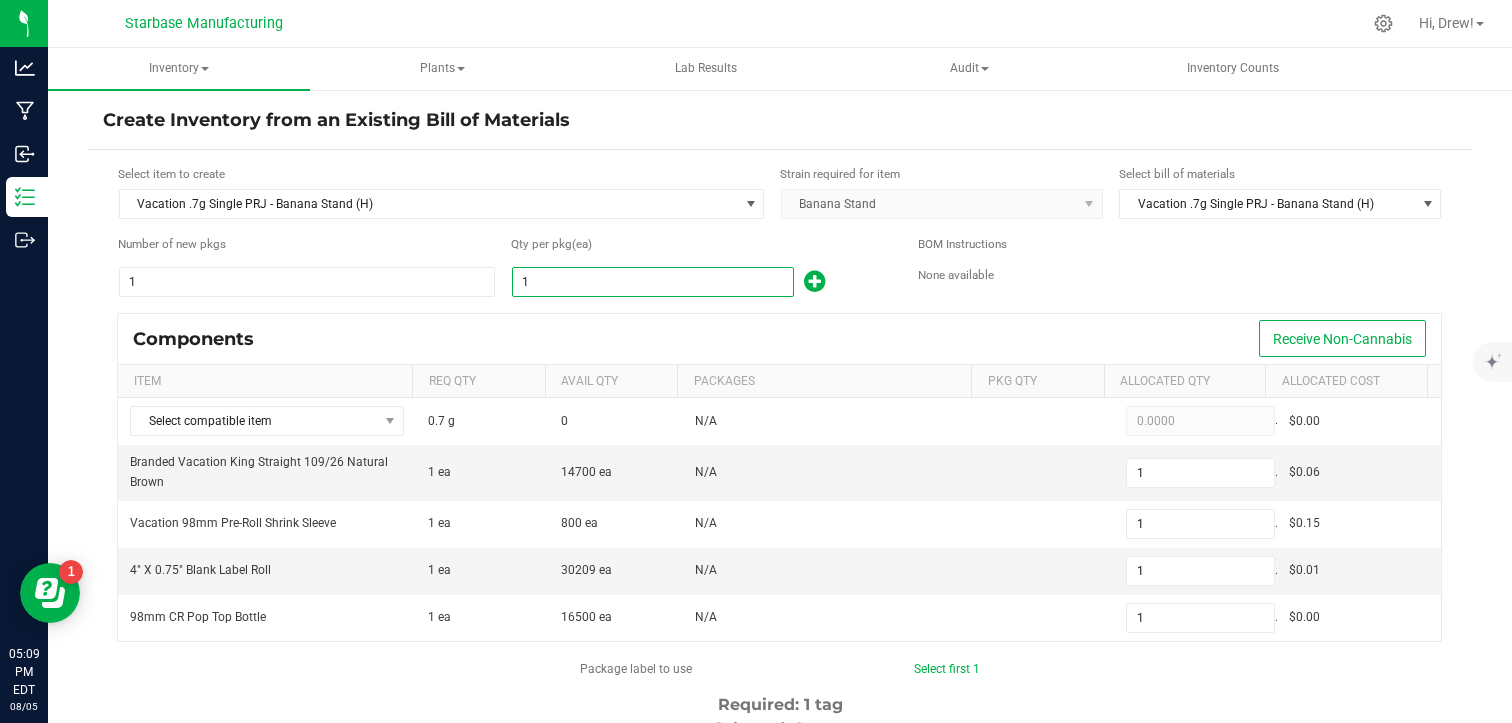 type on "11" 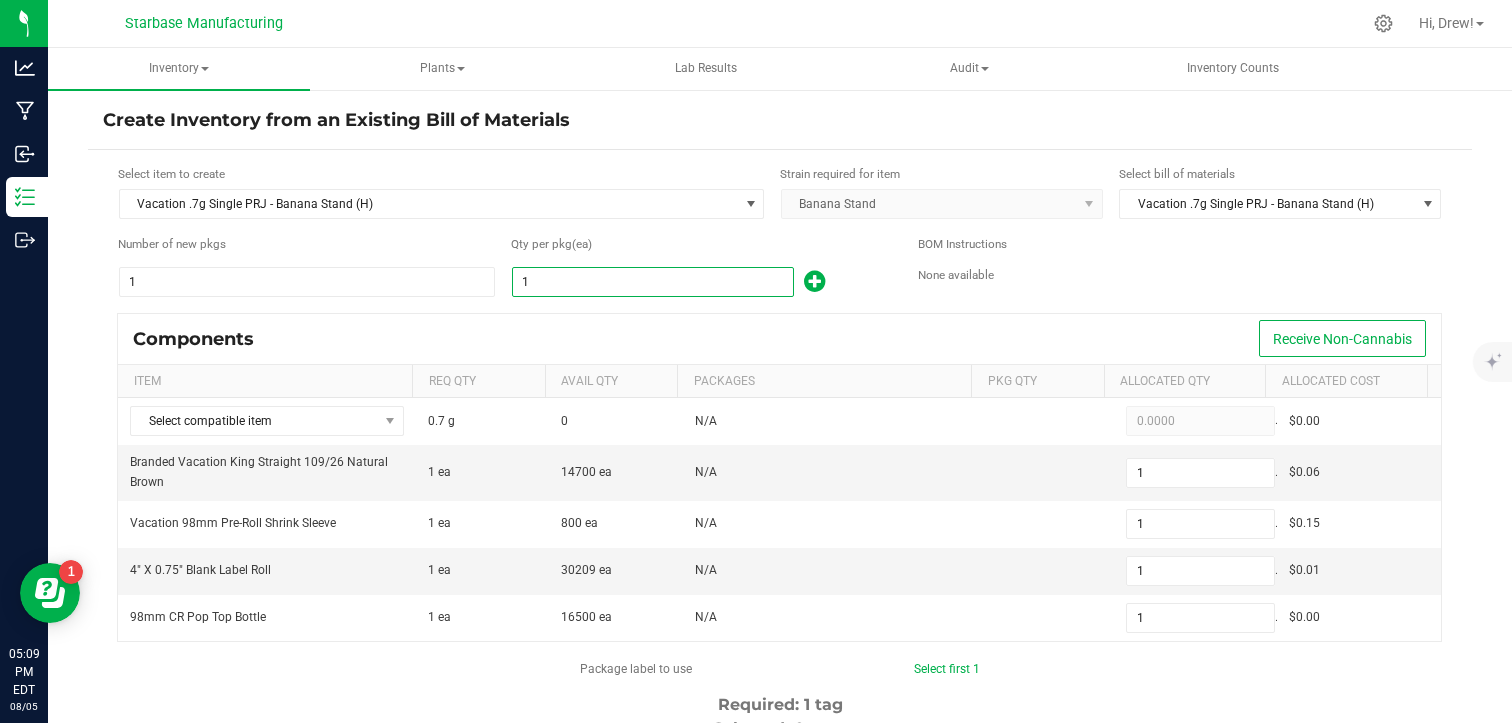type on "11" 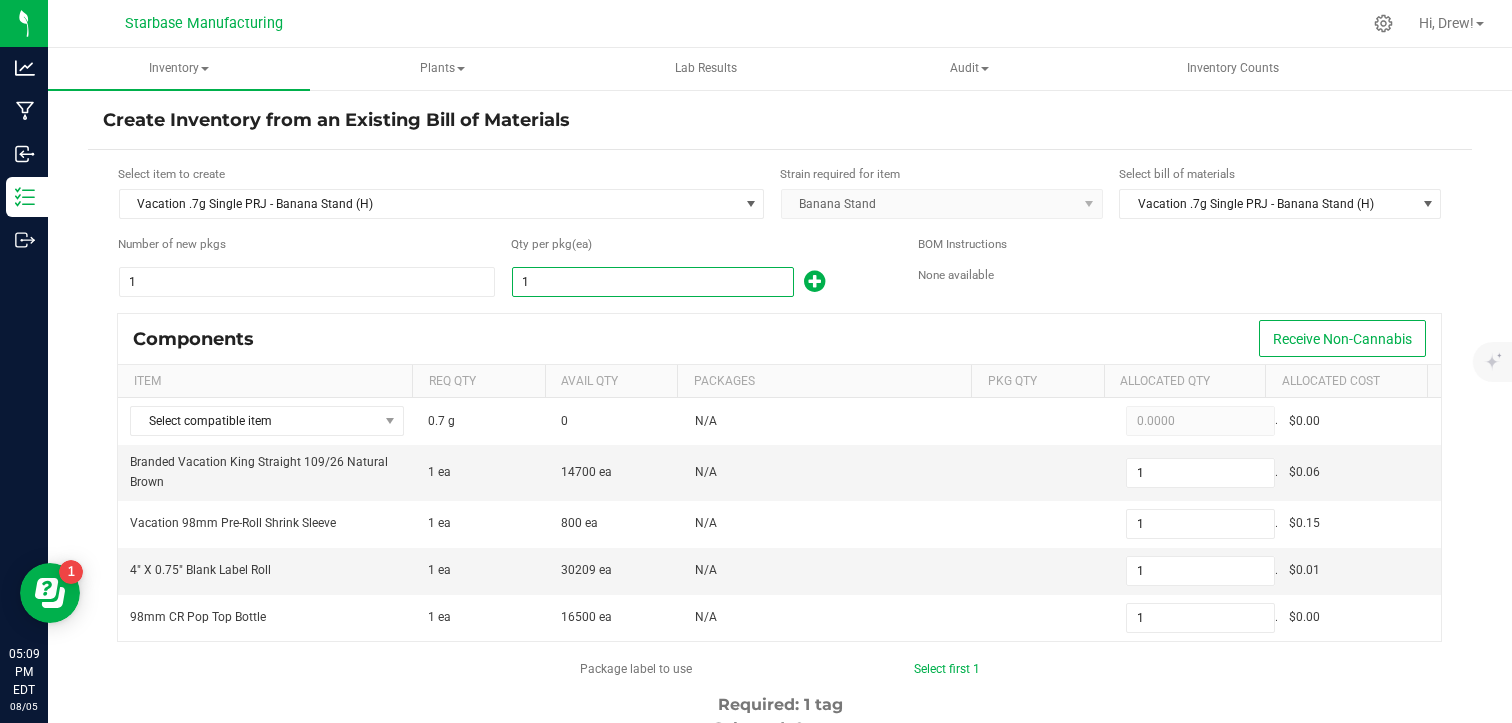 type on "11" 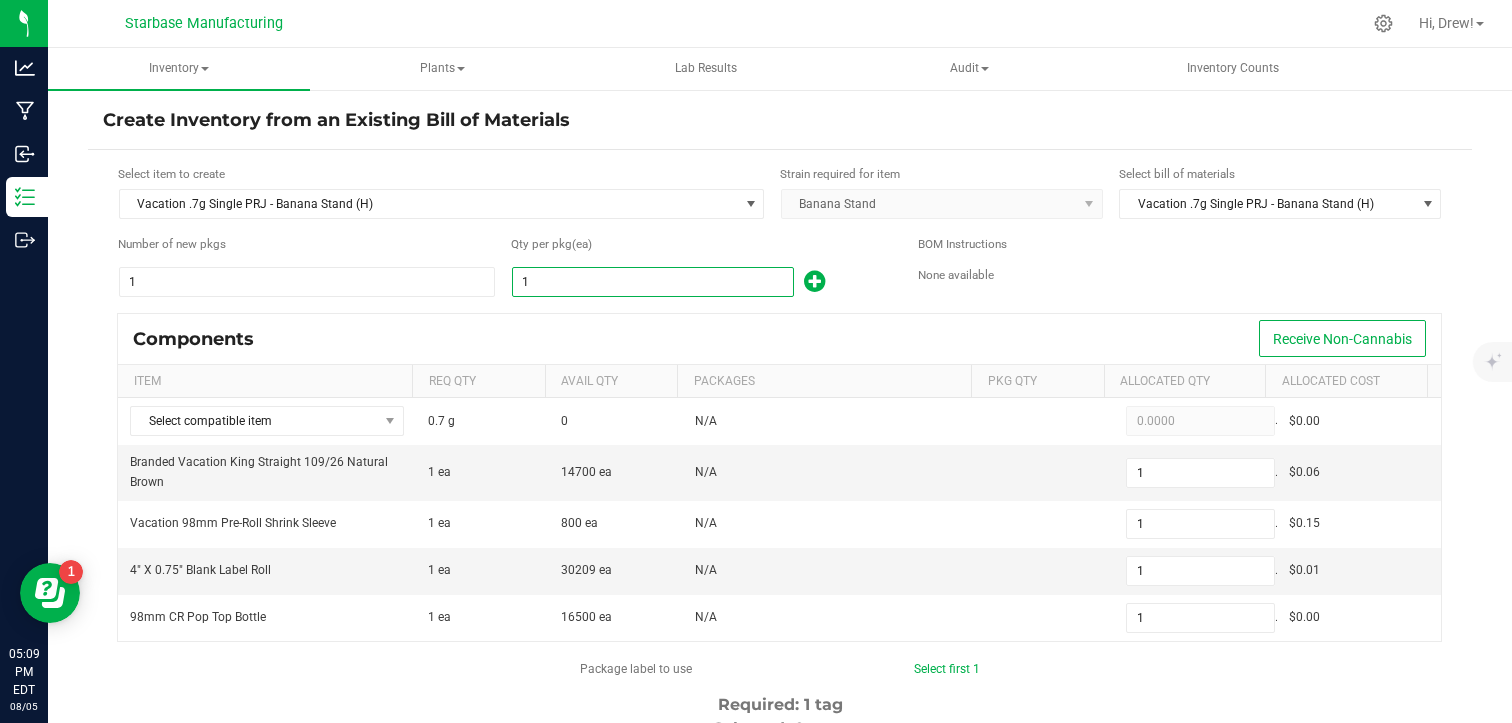 type on "11" 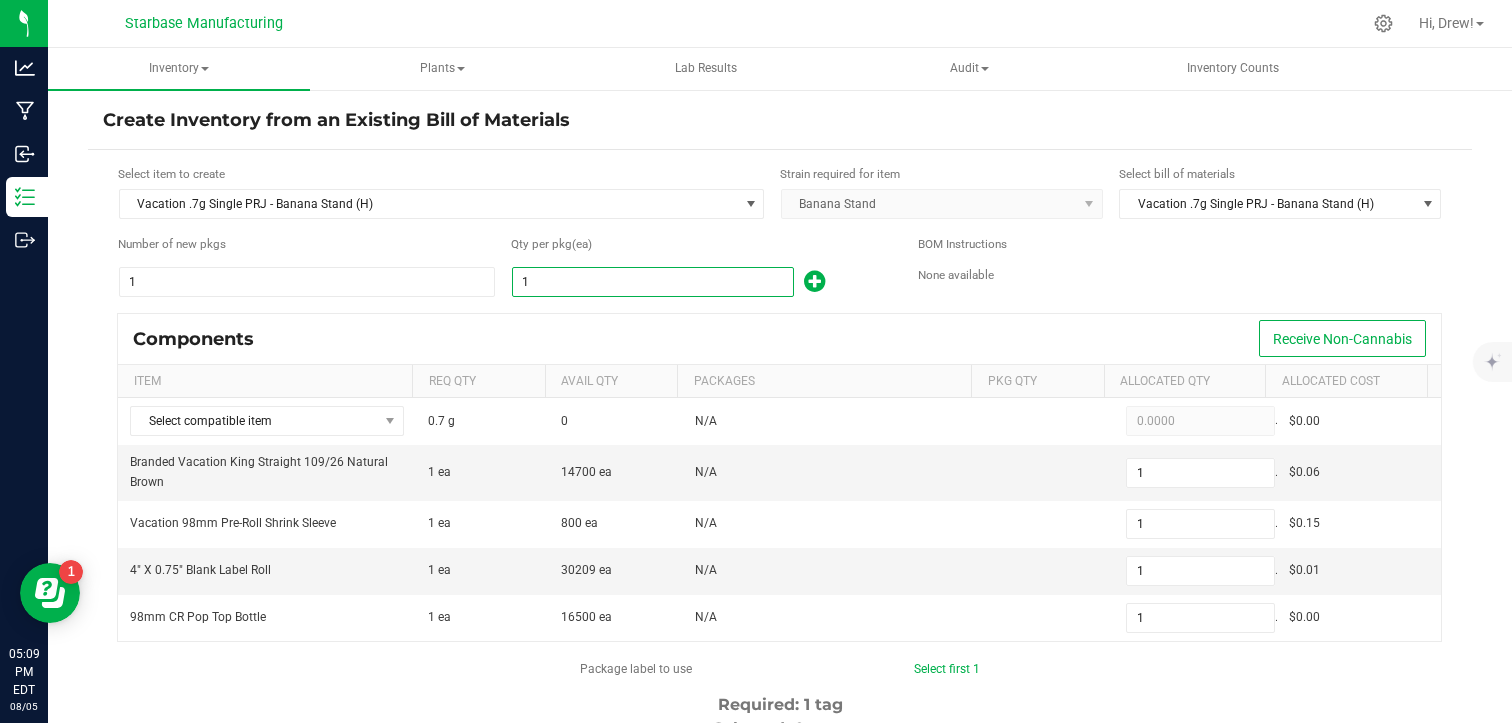 type on "11" 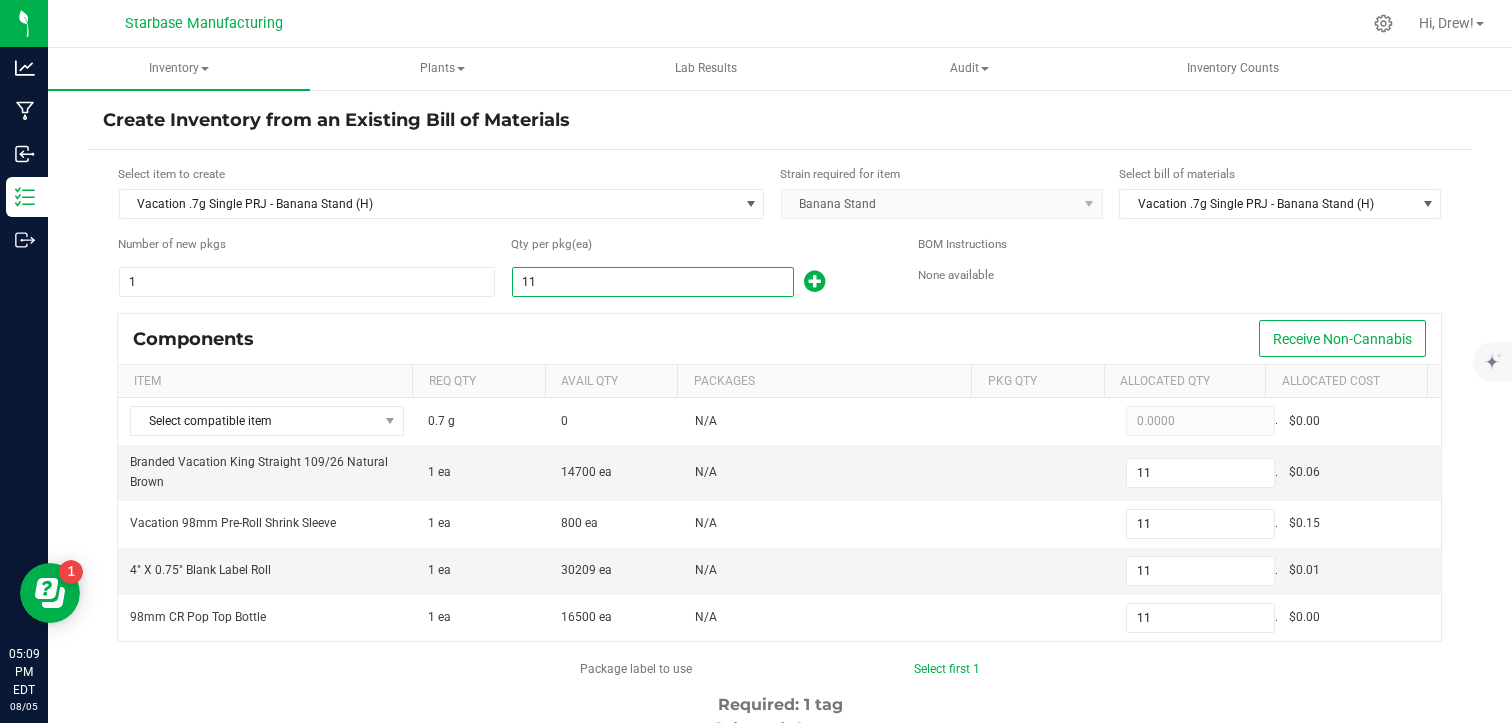 type on "115" 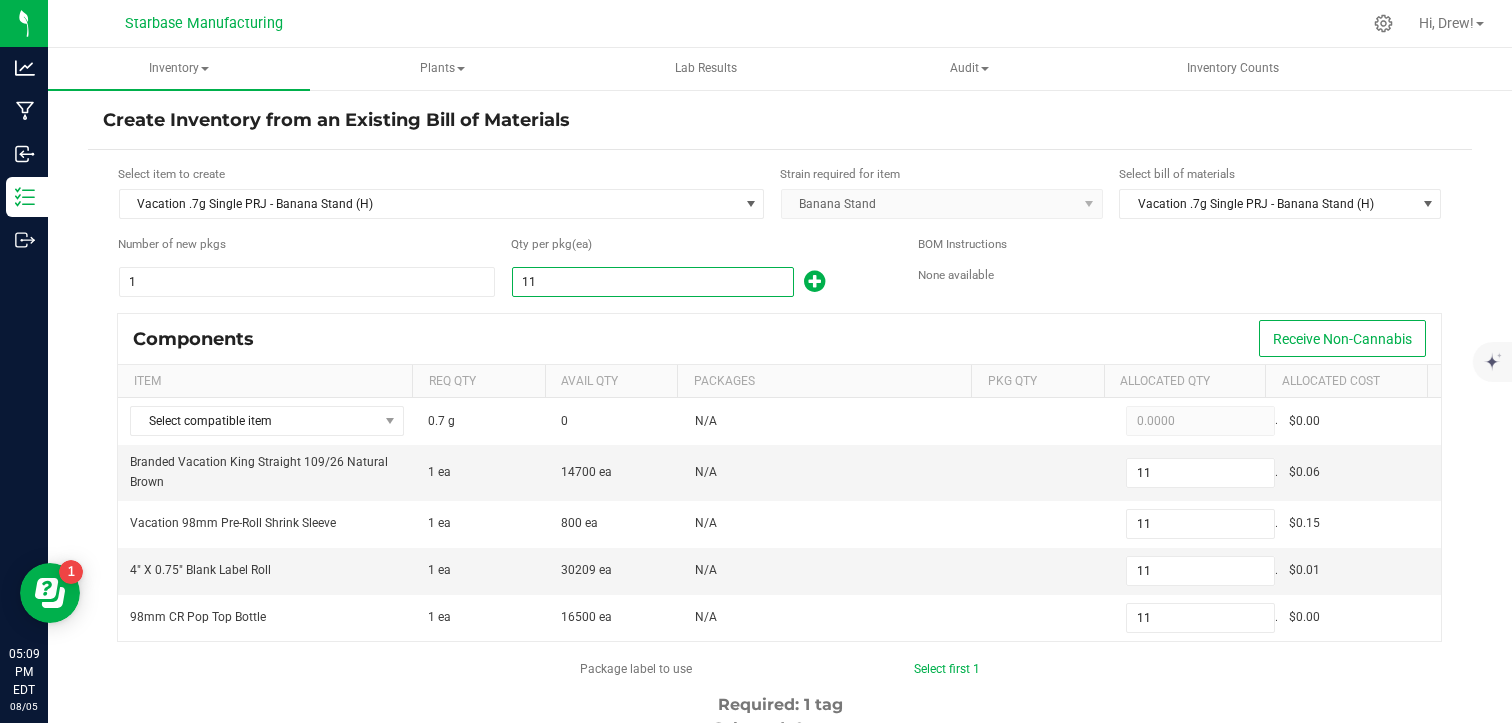 type on "115" 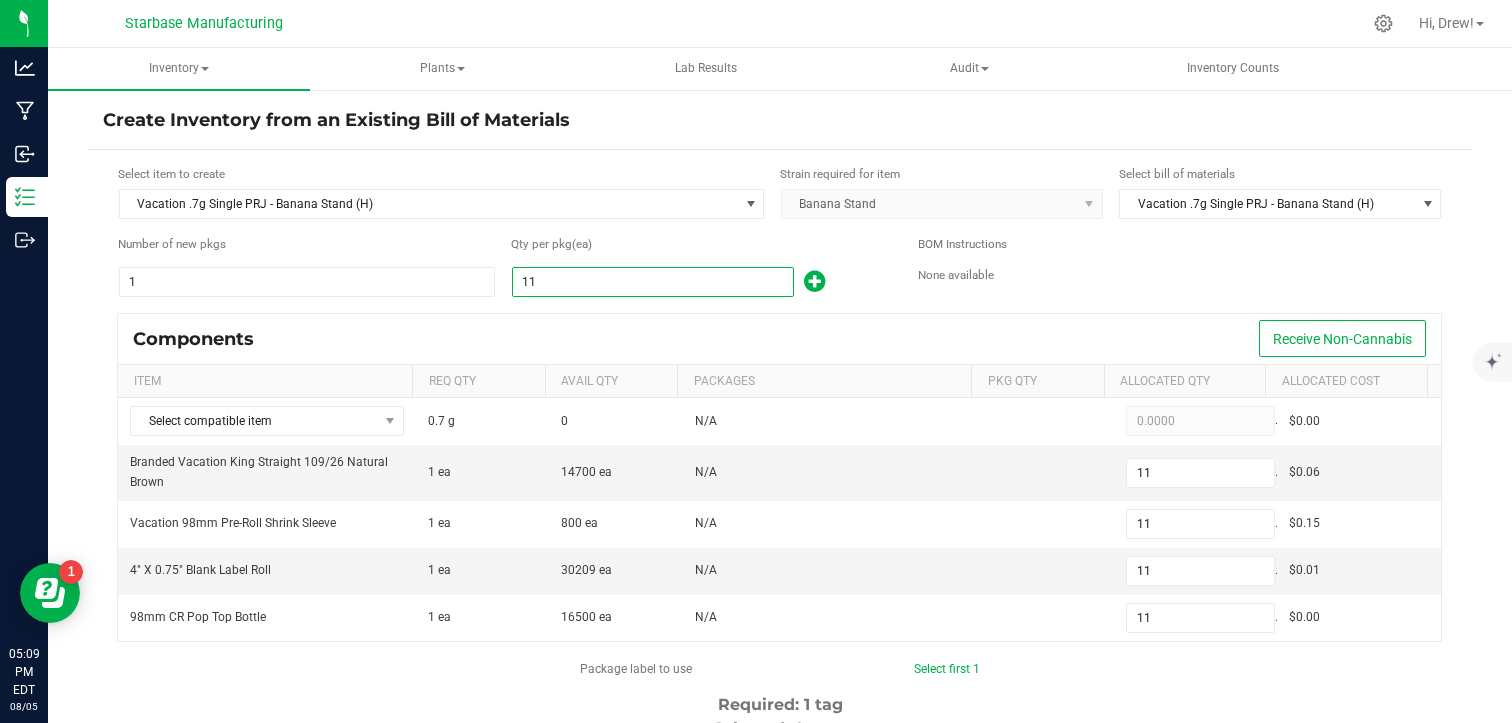 type on "115" 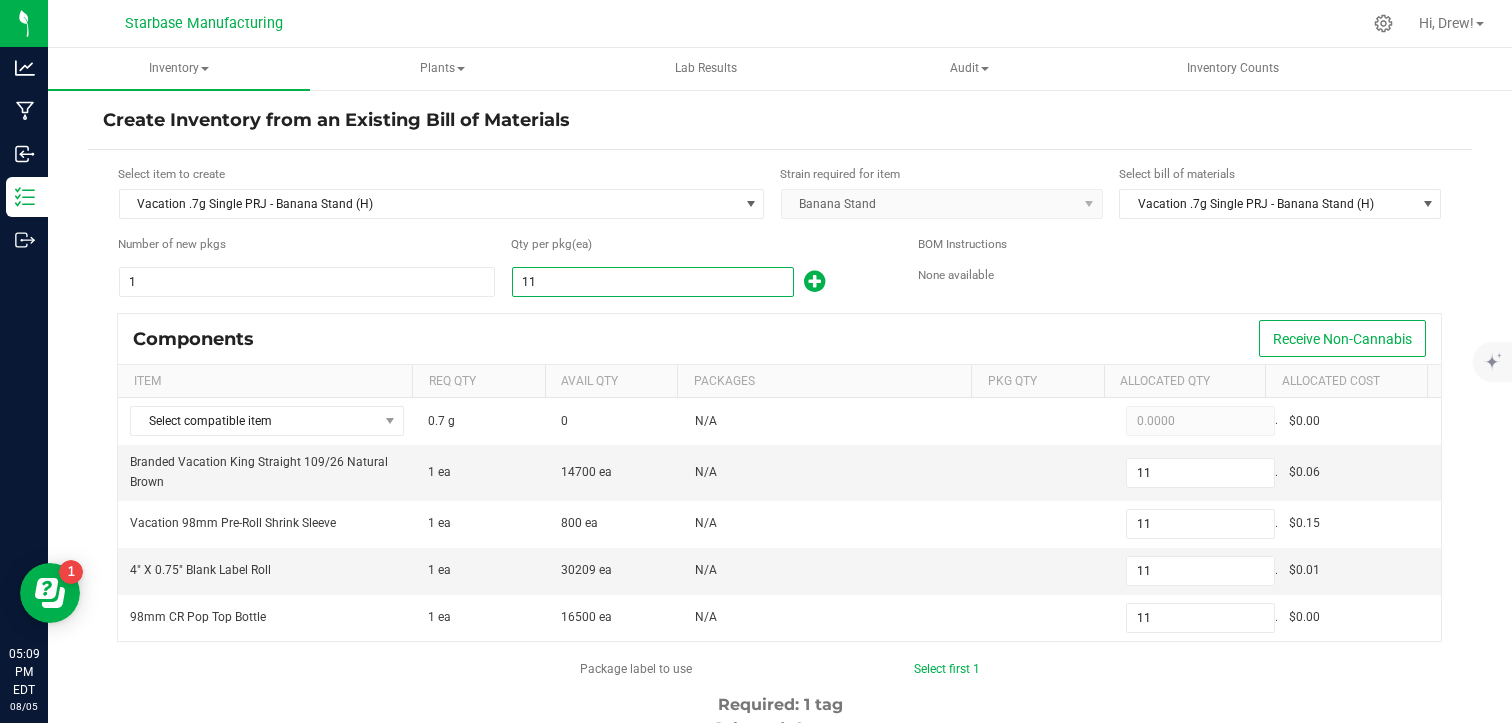 type on "115" 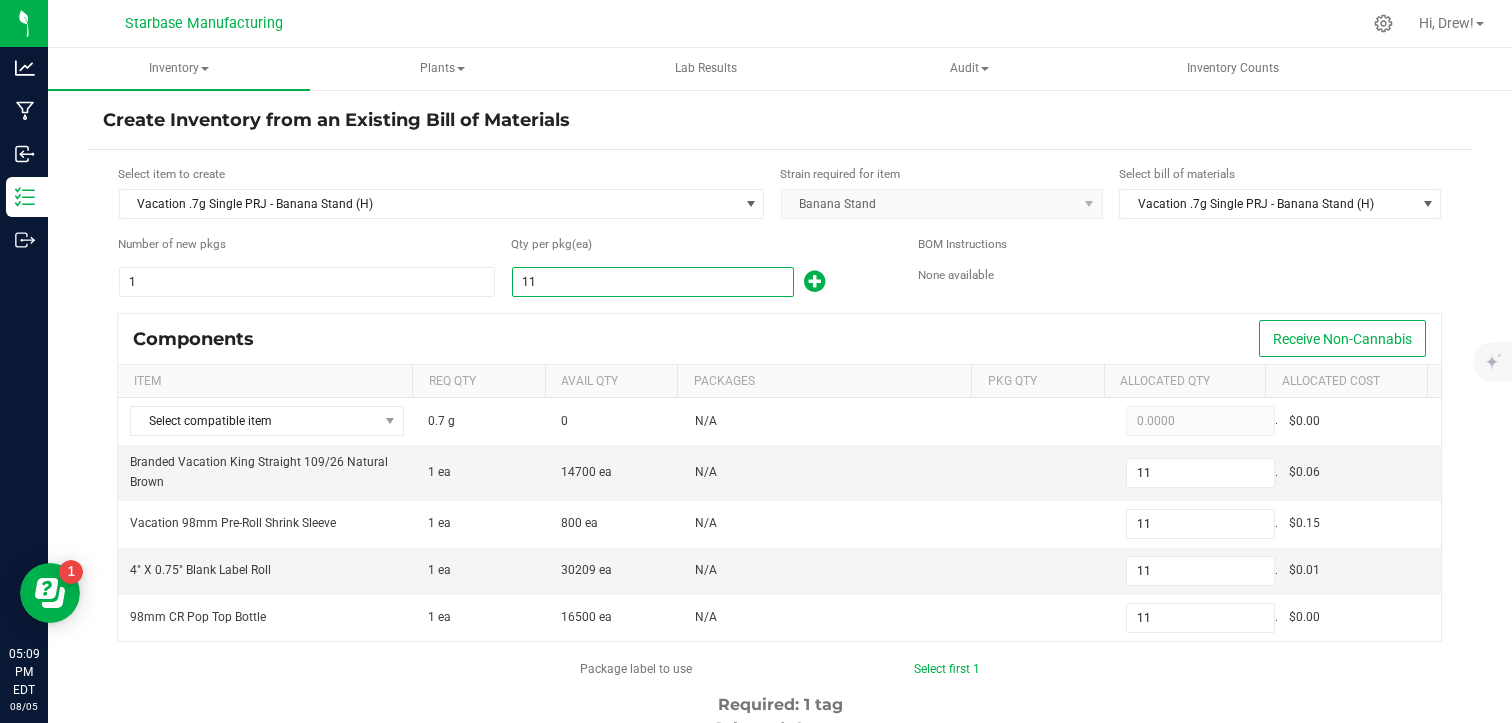 type on "115" 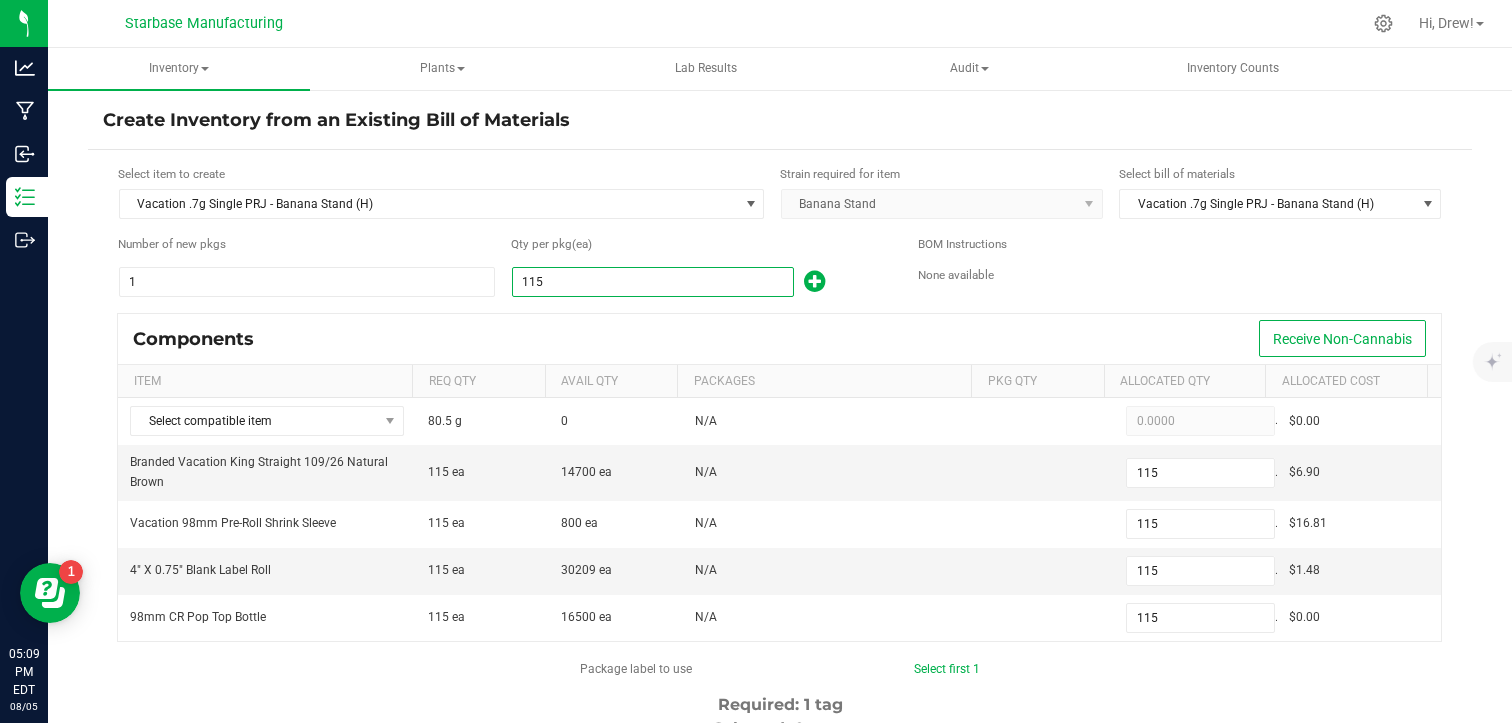 type on "115" 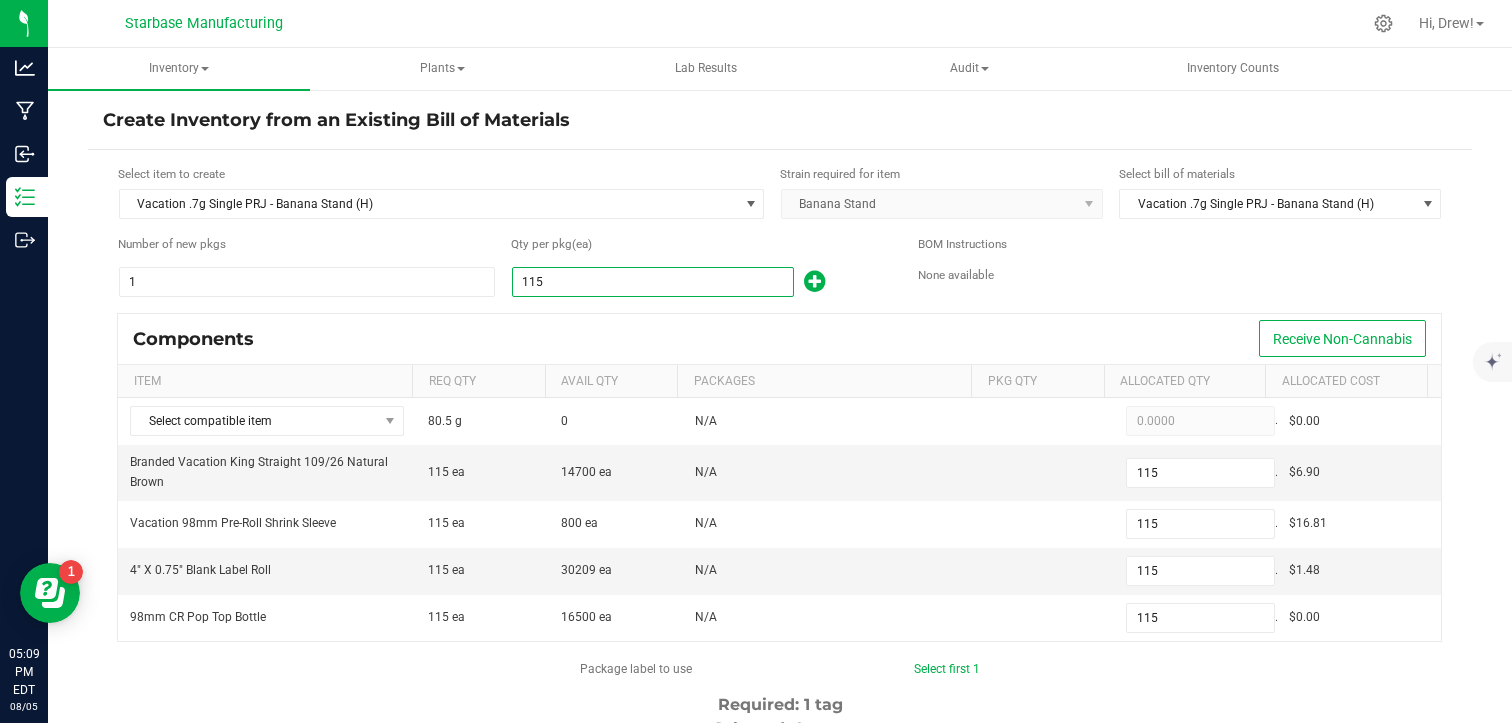 click on "Components   Receive Non-Cannabis" at bounding box center [779, 339] 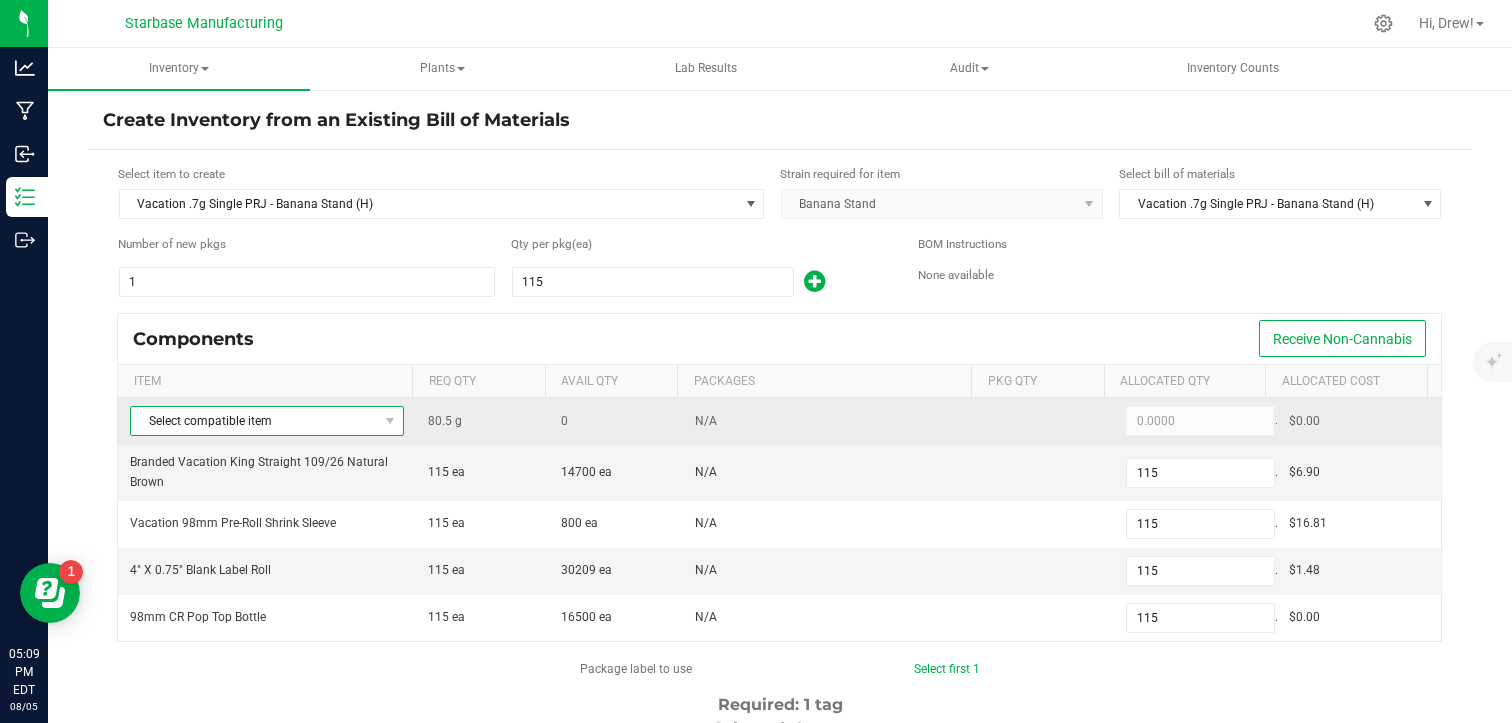 click on "Select compatible item" at bounding box center [254, 421] 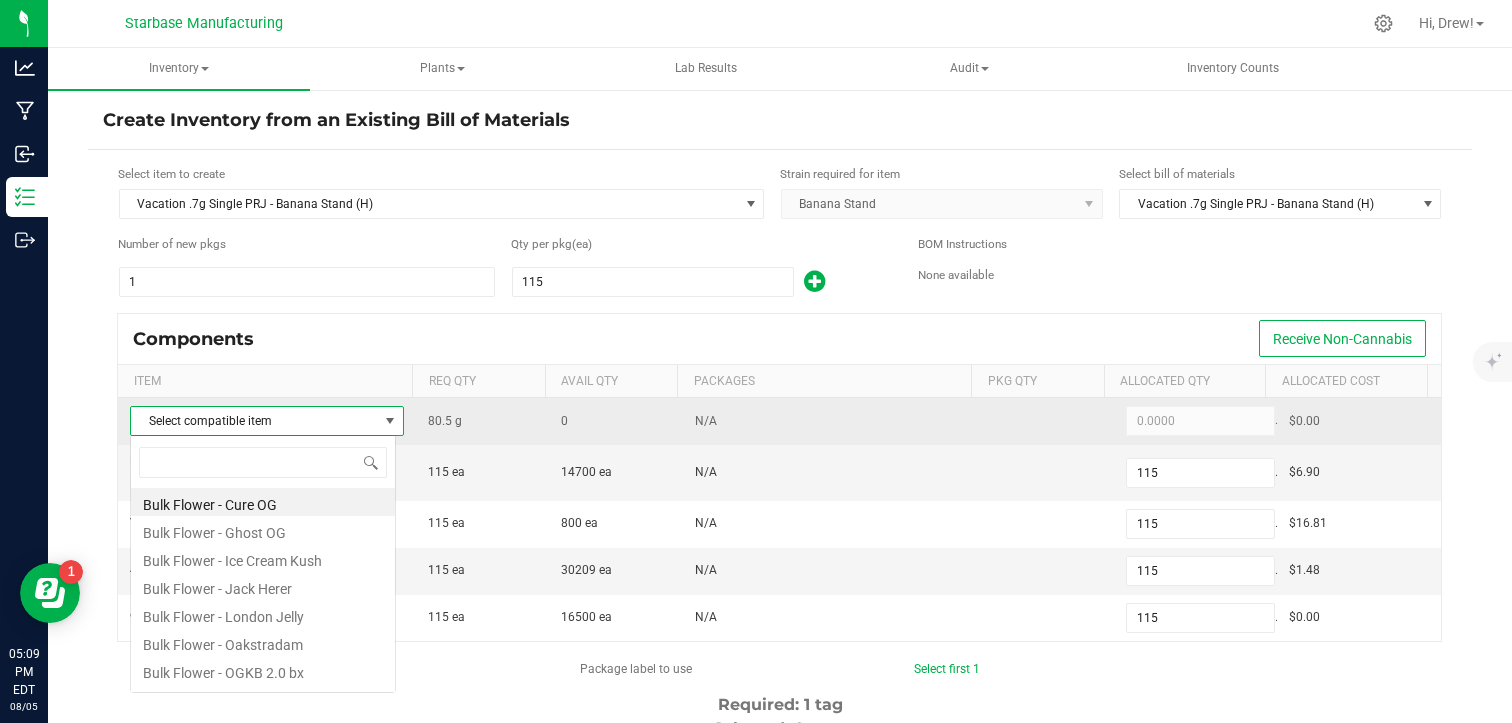 scroll, scrollTop: 99970, scrollLeft: 99733, axis: both 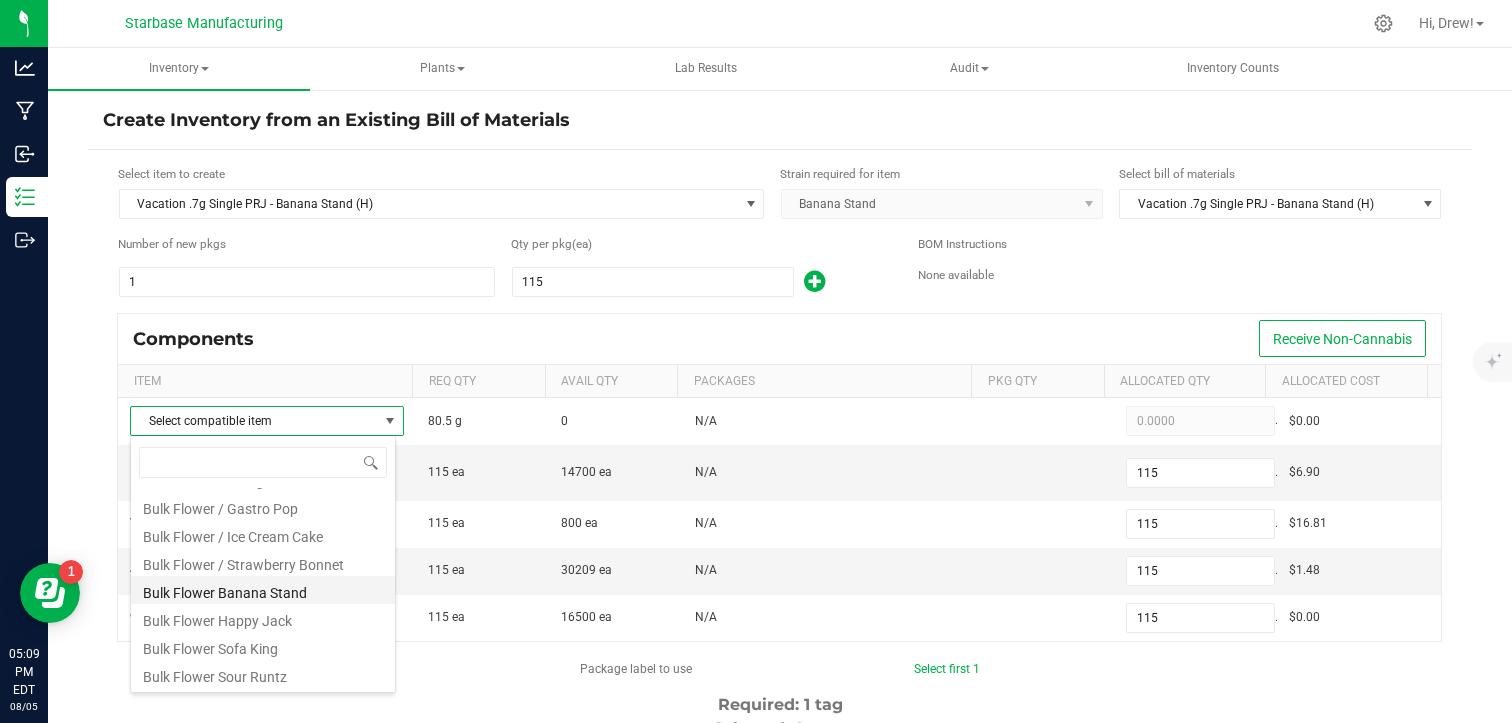 click on "Bulk Flower Banana Stand" at bounding box center [263, 590] 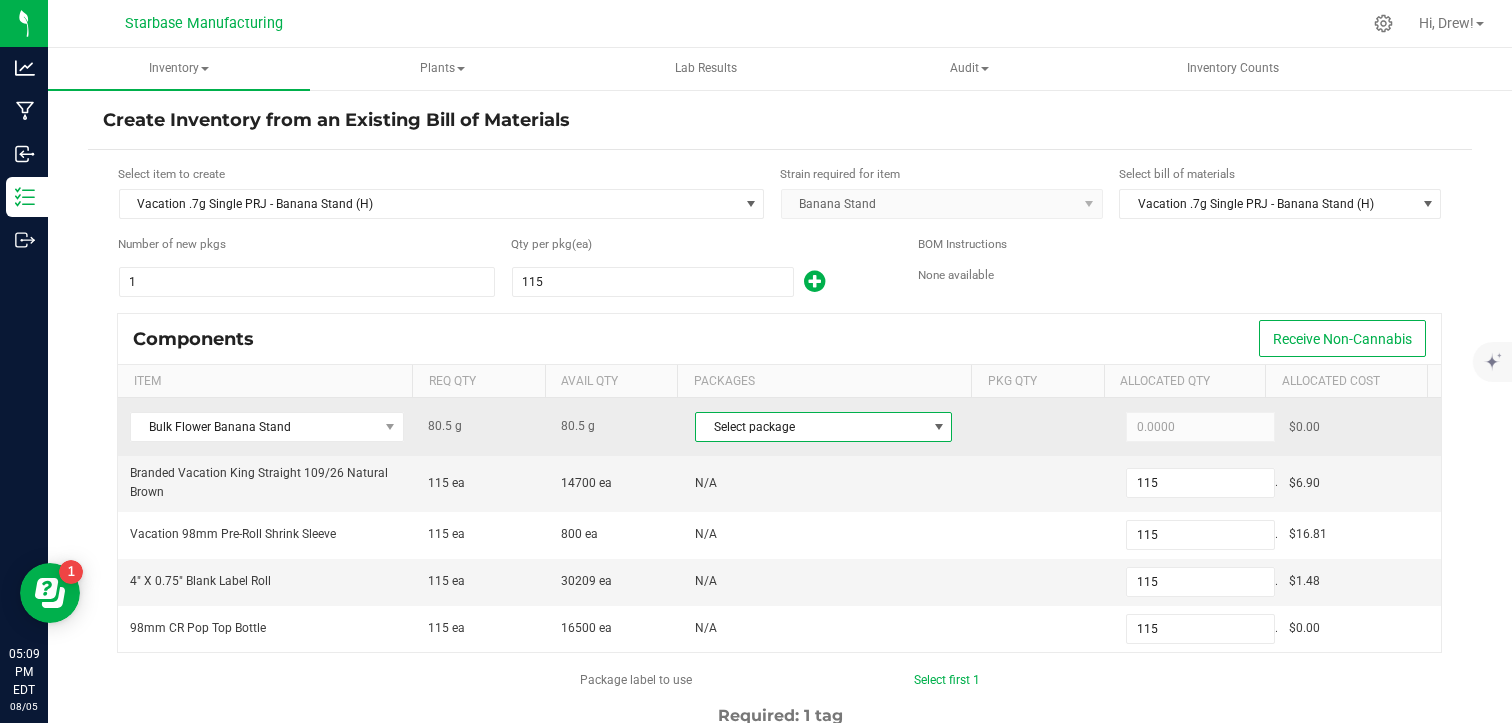 click on "Select package" at bounding box center [811, 427] 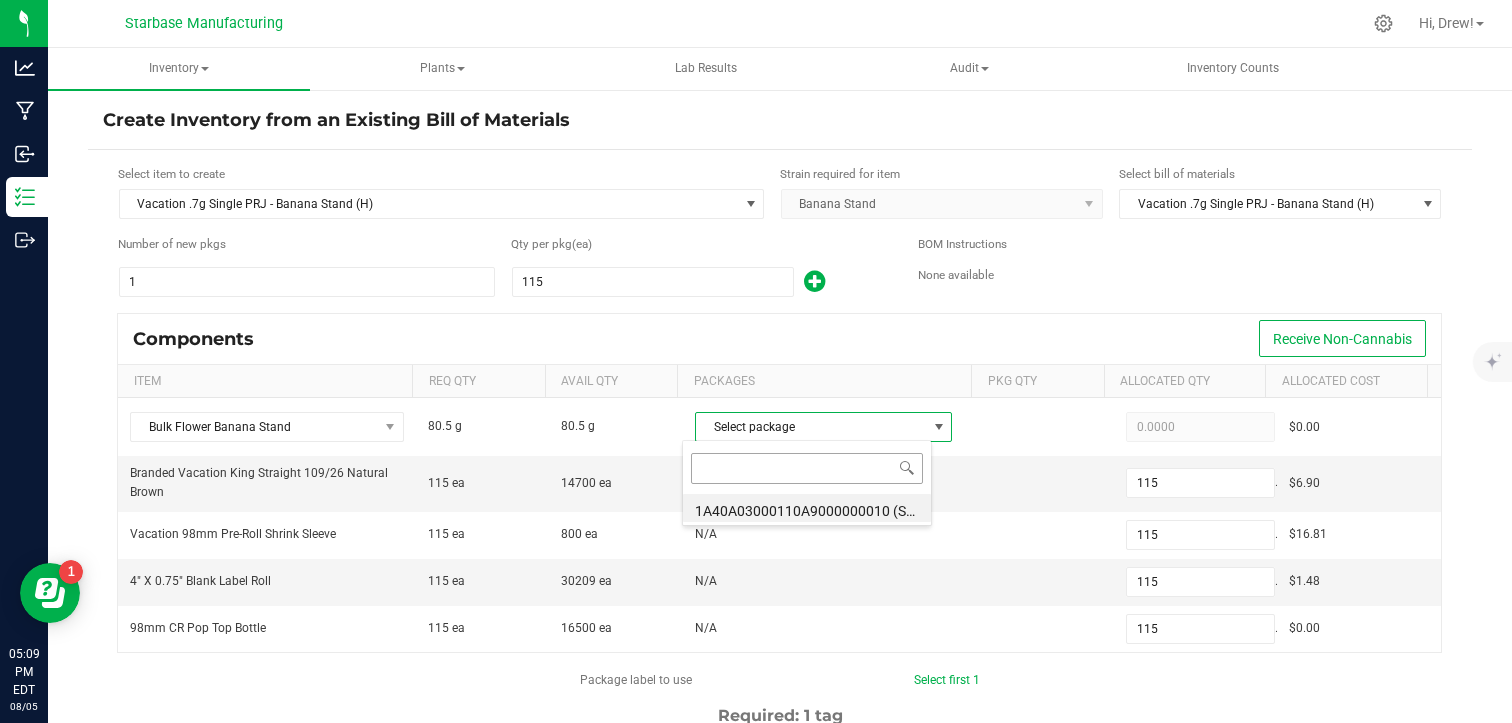 scroll, scrollTop: 99970, scrollLeft: 99749, axis: both 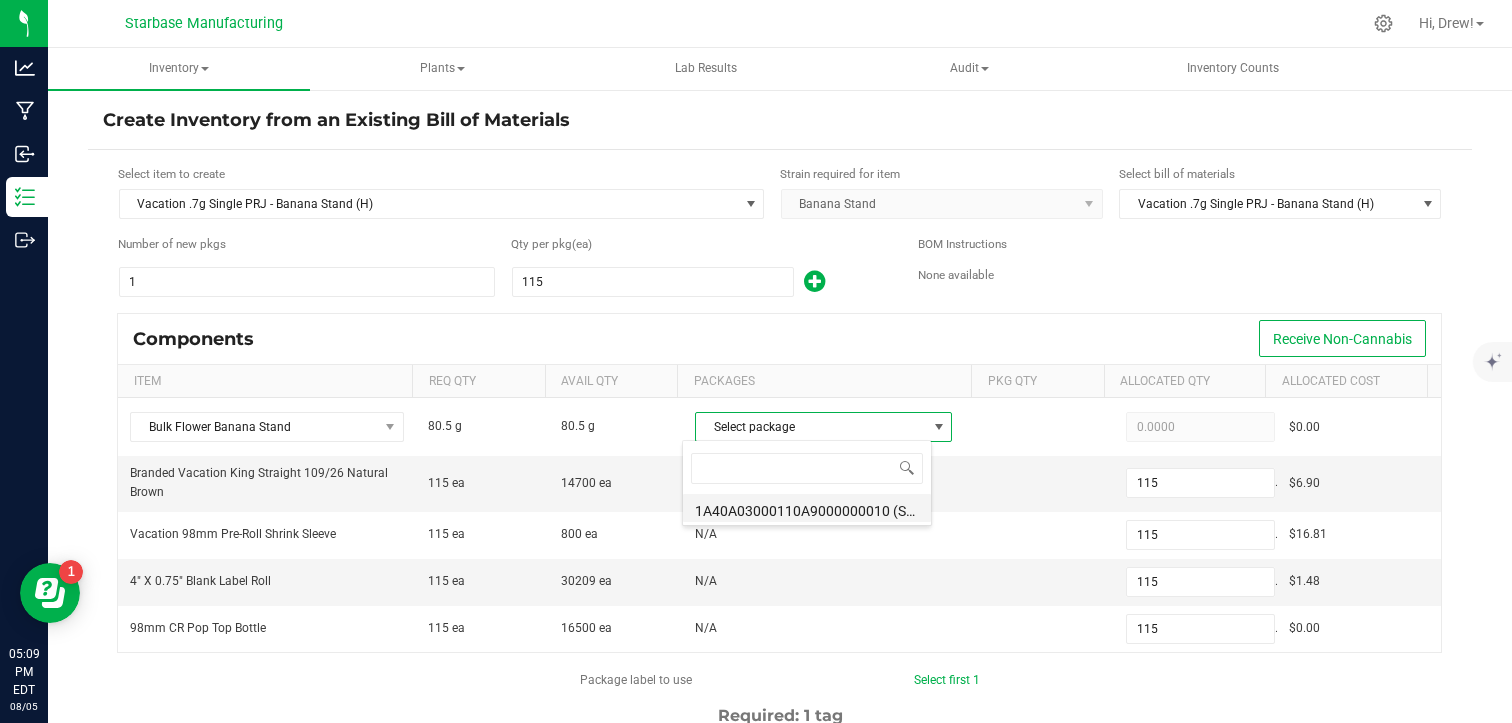 click on "1A40A03000110A9000000010 (SBBSBF250210)" at bounding box center (807, 508) 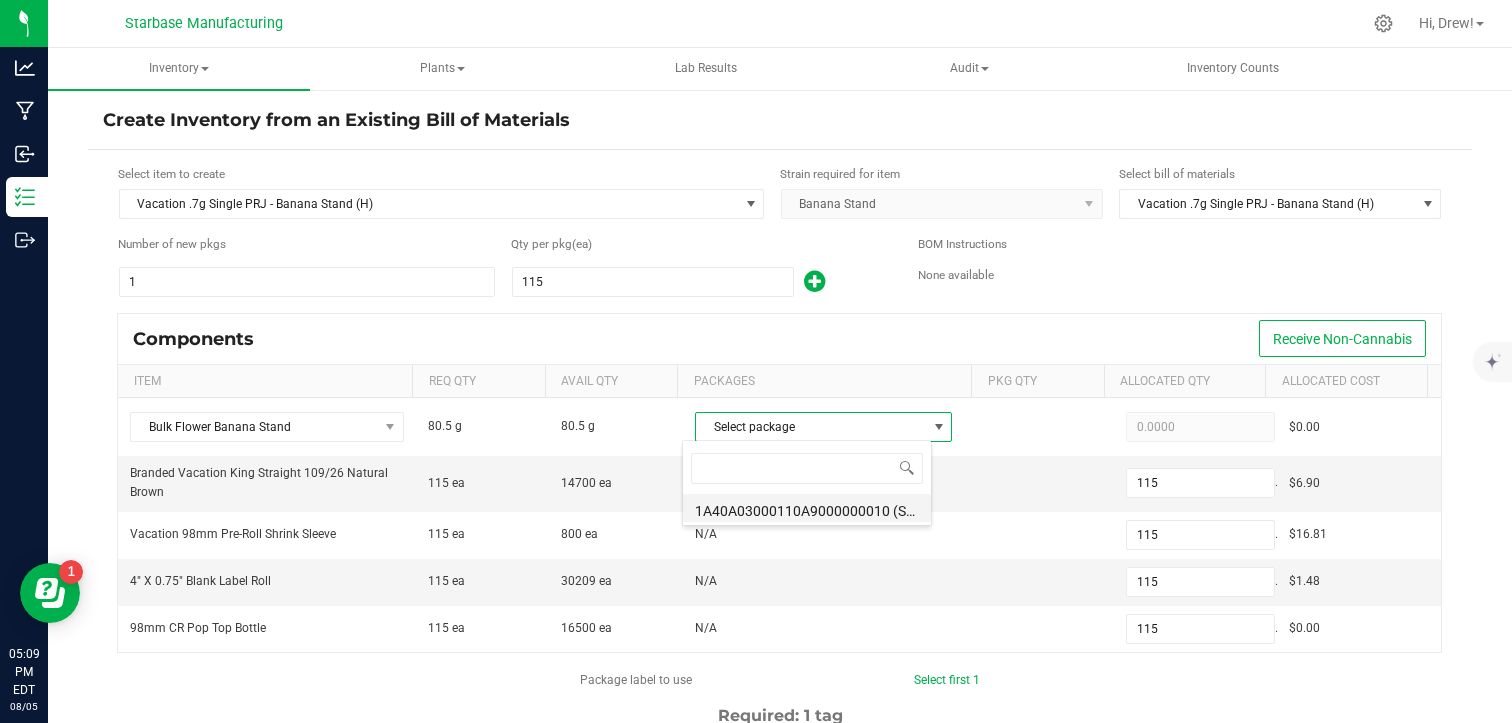 type on "80.5000" 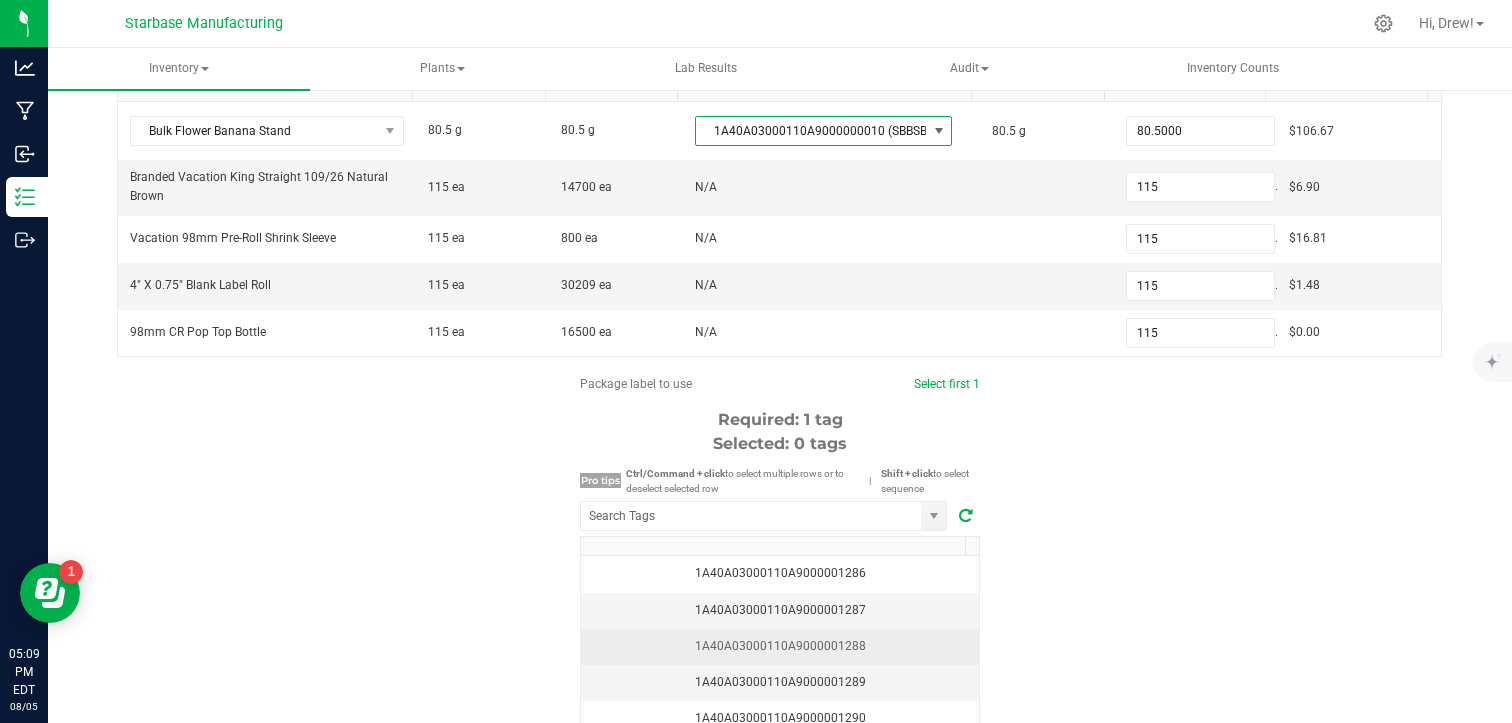 scroll, scrollTop: 300, scrollLeft: 0, axis: vertical 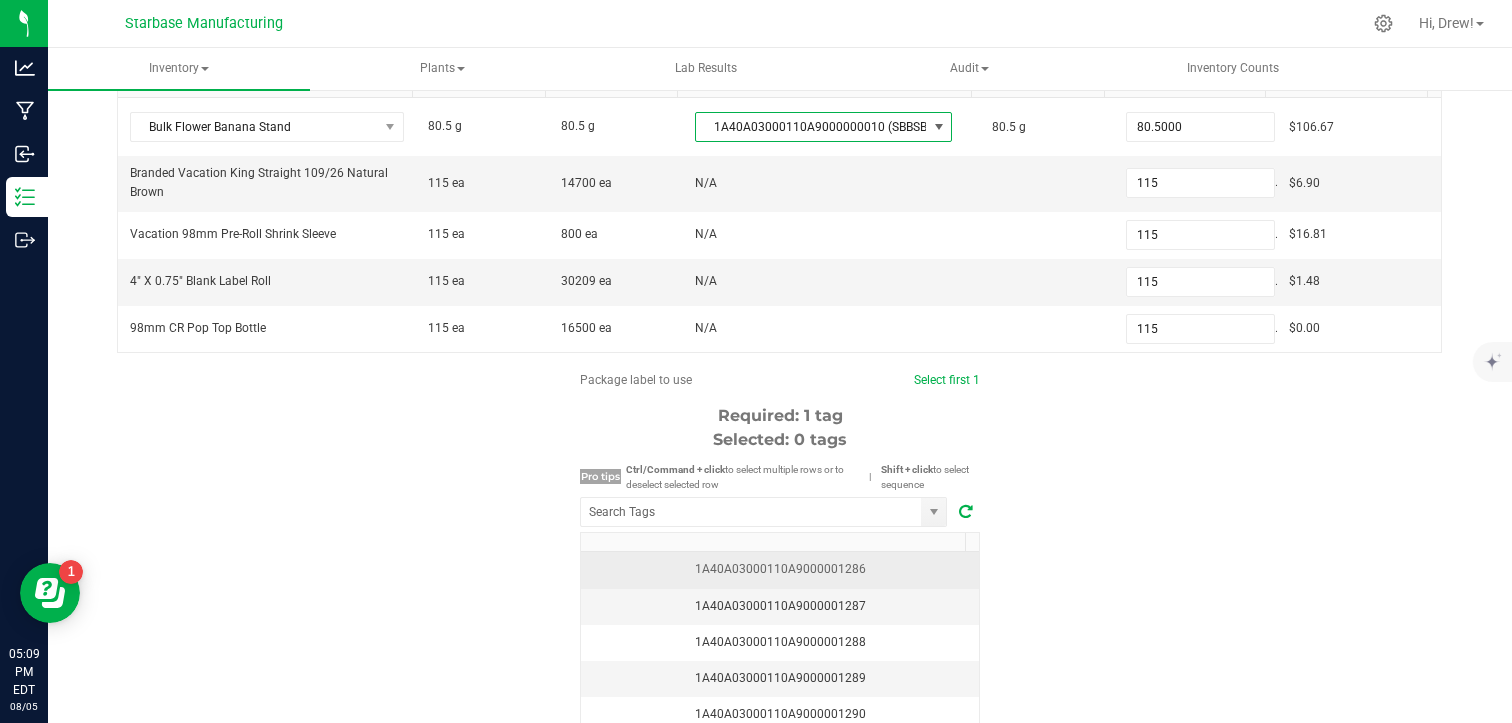 click on "1A40A03000110A9000001286" at bounding box center (780, 569) 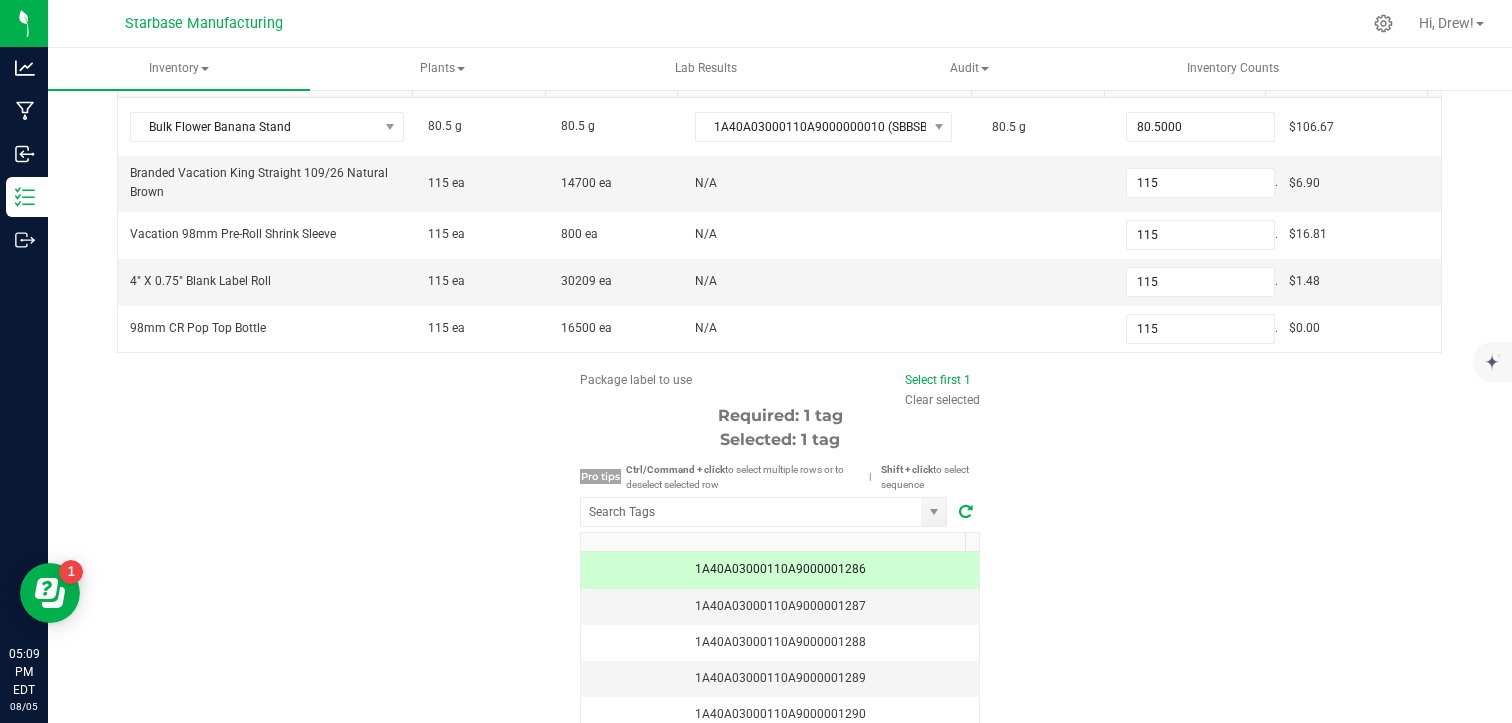 scroll, scrollTop: 405, scrollLeft: 0, axis: vertical 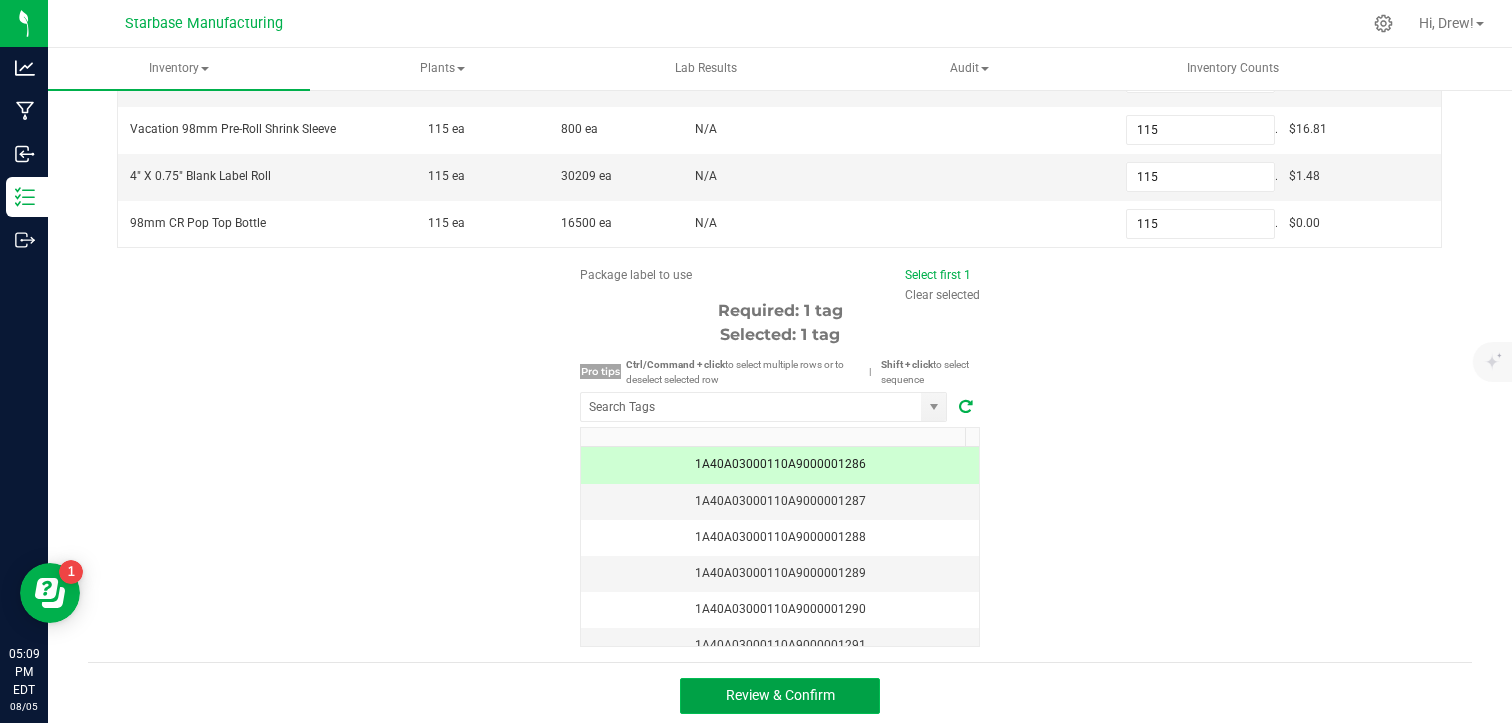 click on "Review & Confirm" at bounding box center (780, 695) 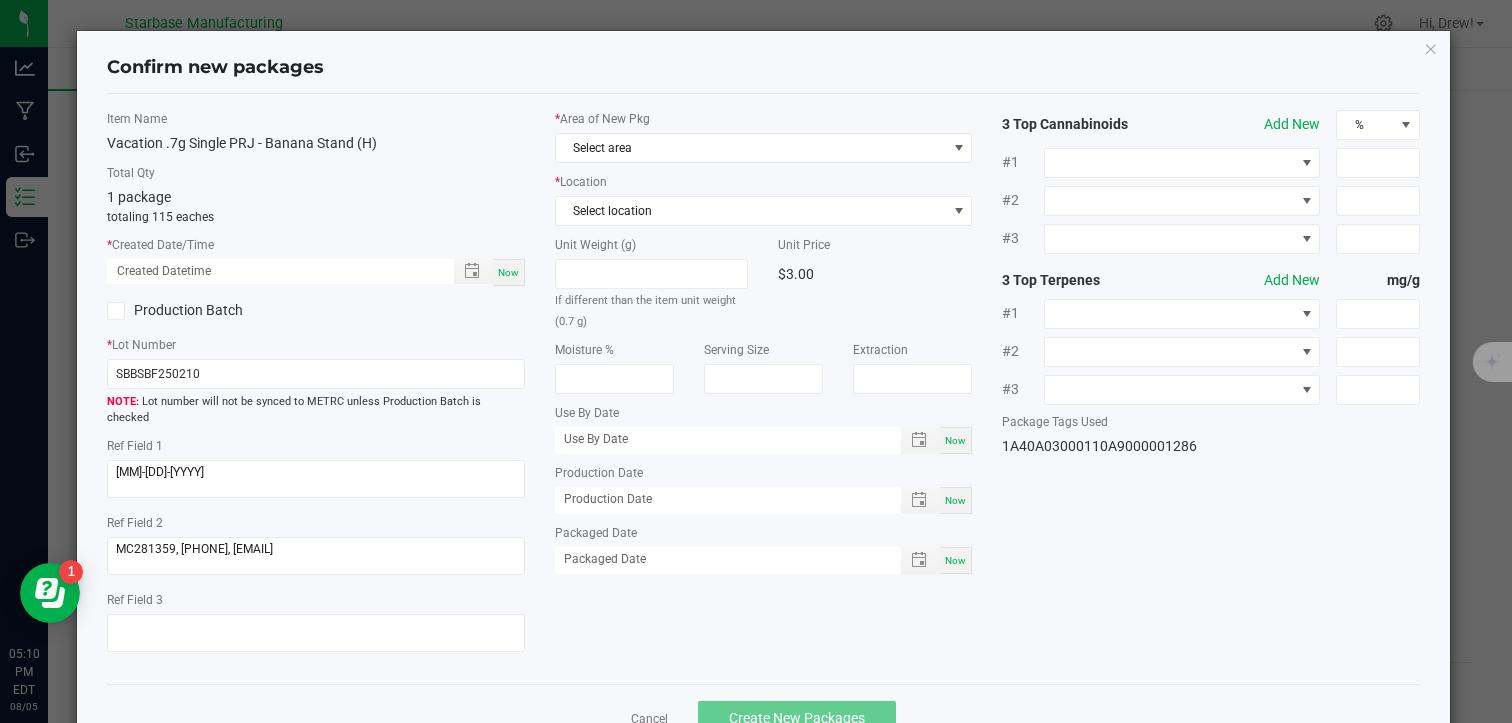 click on "Now" at bounding box center [509, 272] 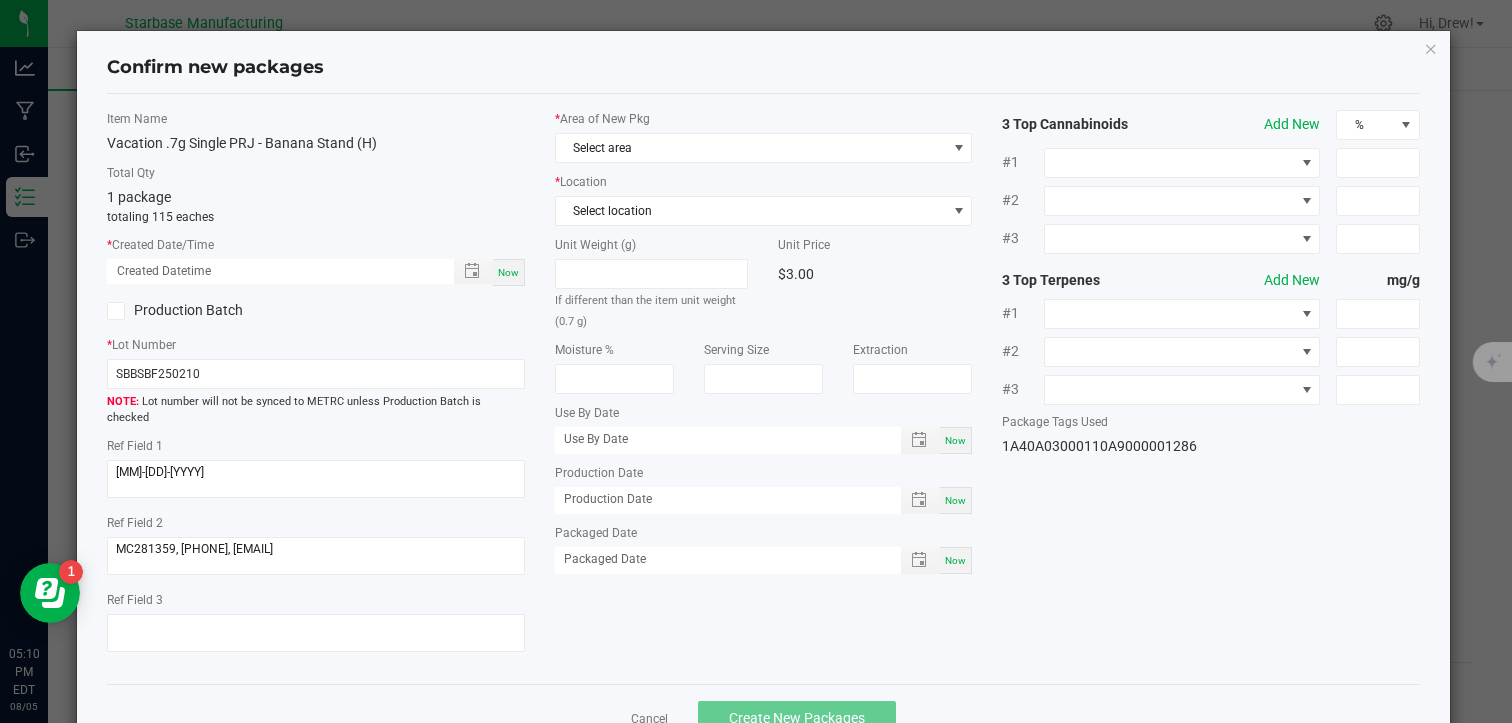 type on "08/05/2025 05:10 PM" 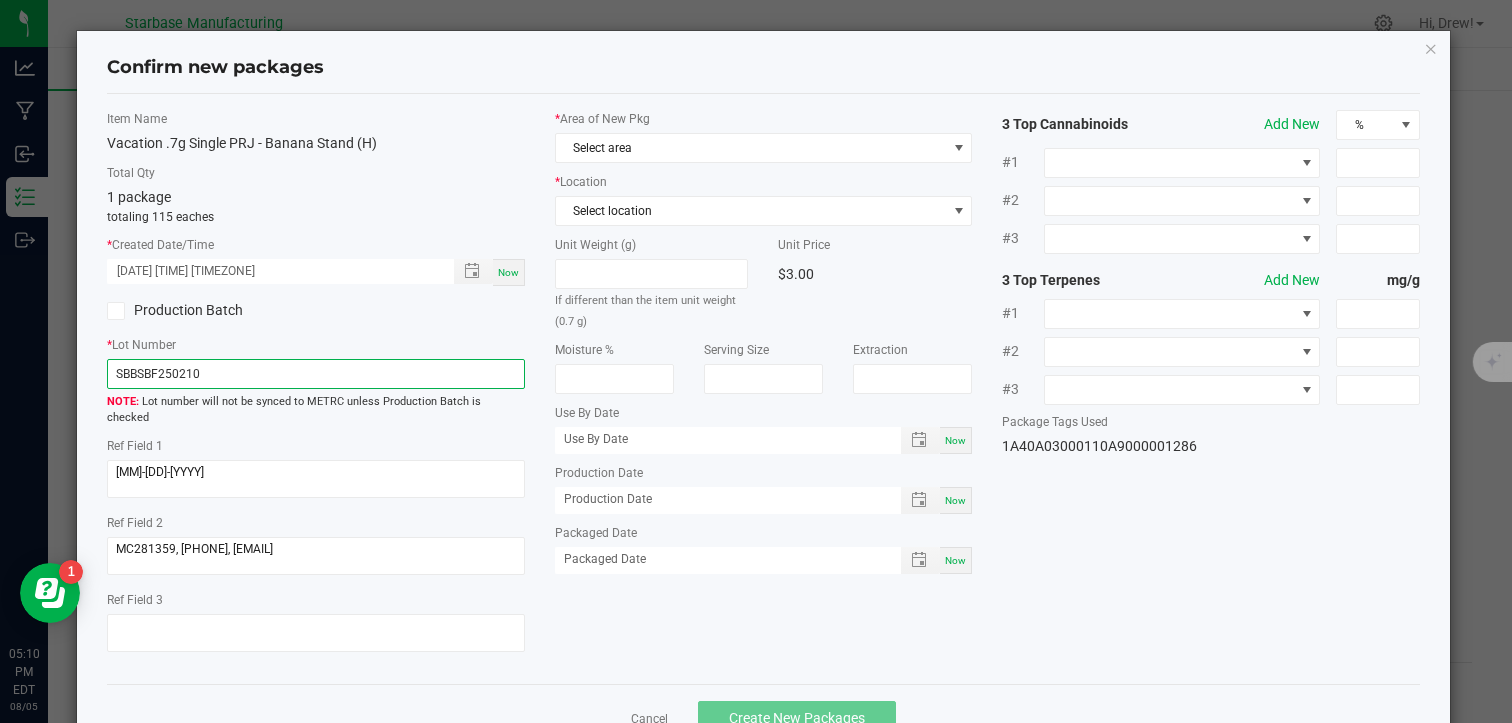 click on "SBBSBF250210" at bounding box center [315, 374] 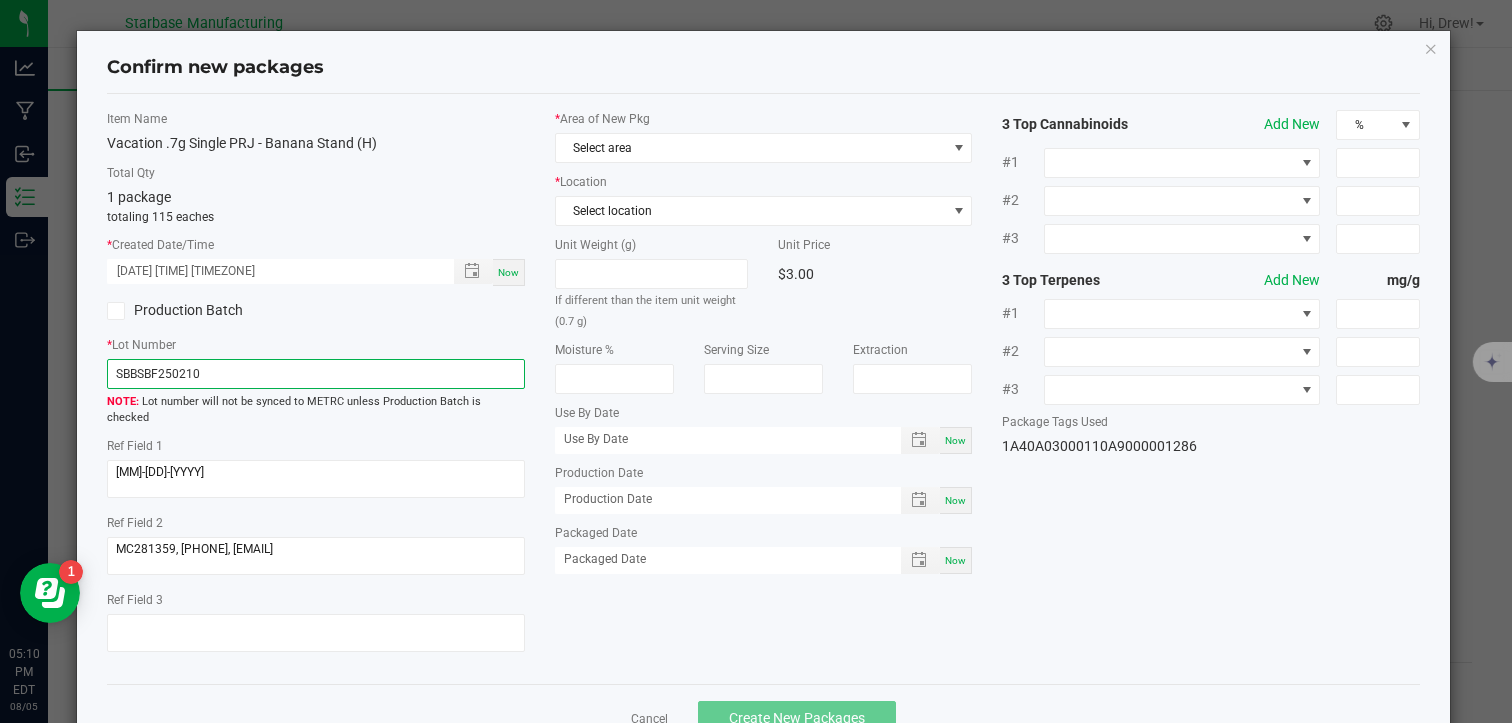 click on "SBBSBF250210" at bounding box center (315, 374) 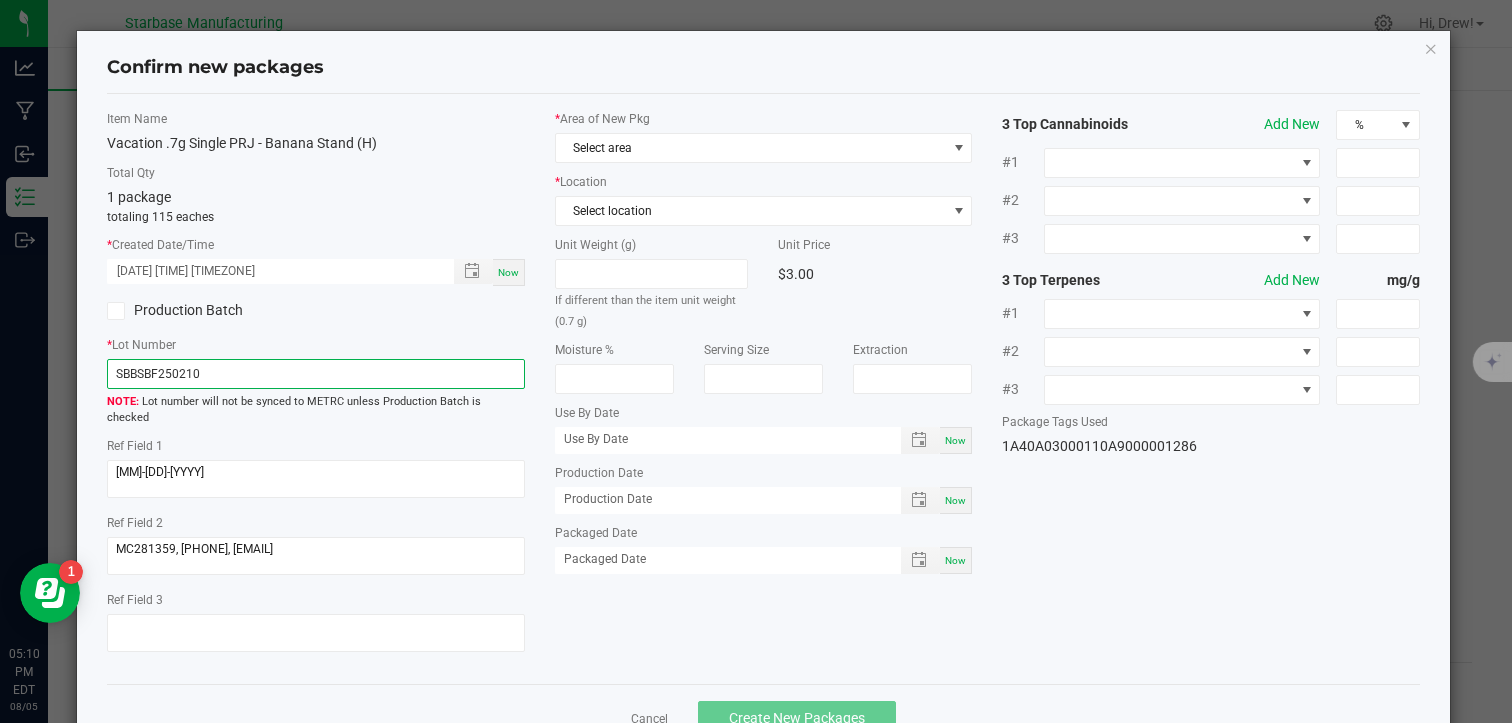 click on "SBBSBF250210" at bounding box center [315, 374] 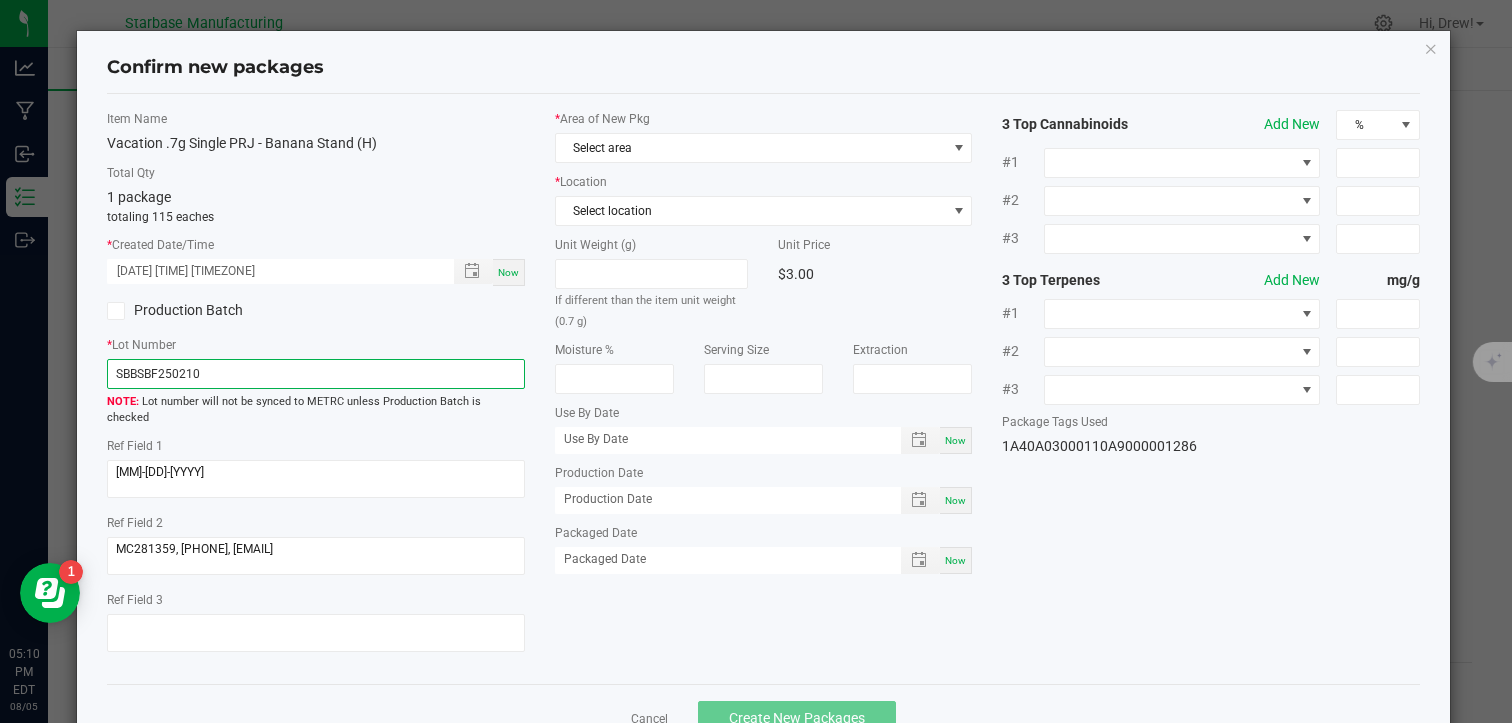 paste on "VACPRBS.7G250723" 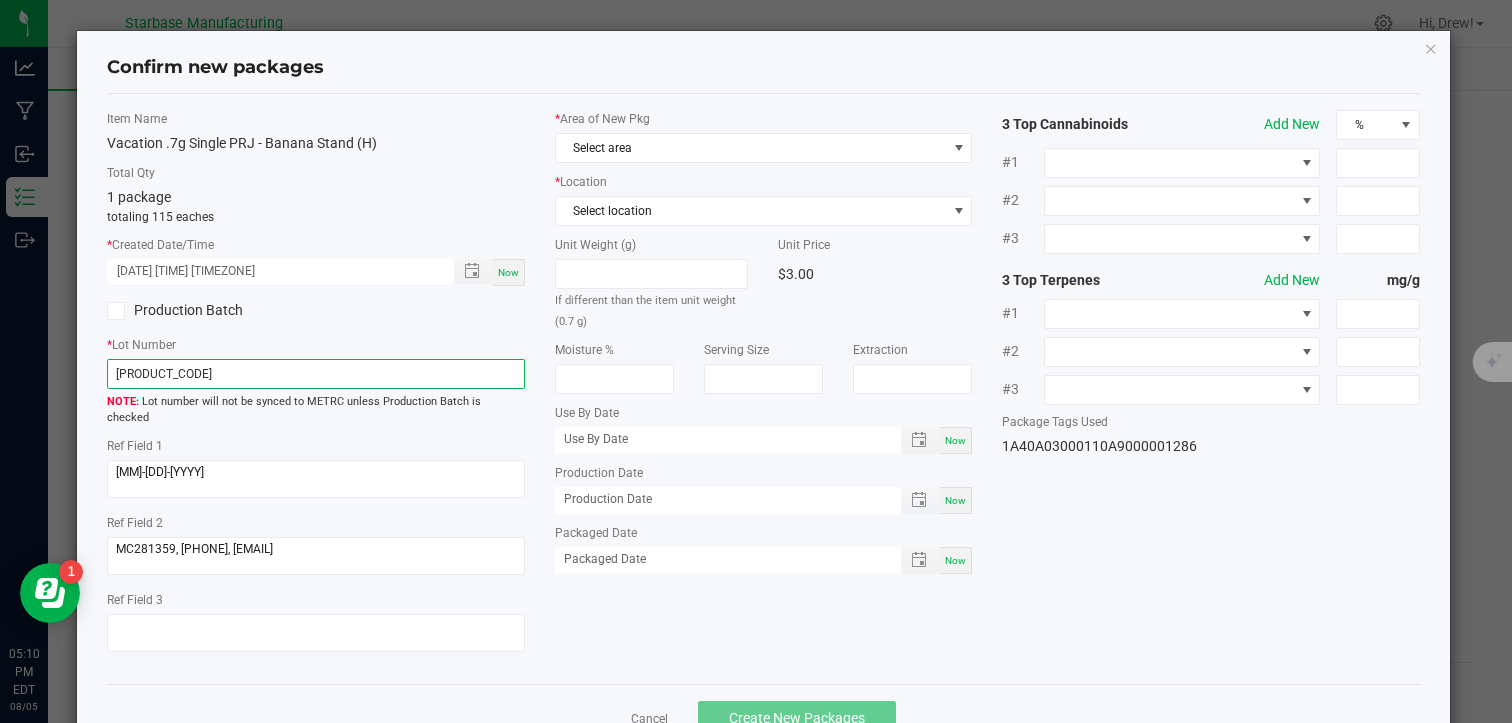 click at bounding box center [920, 500] 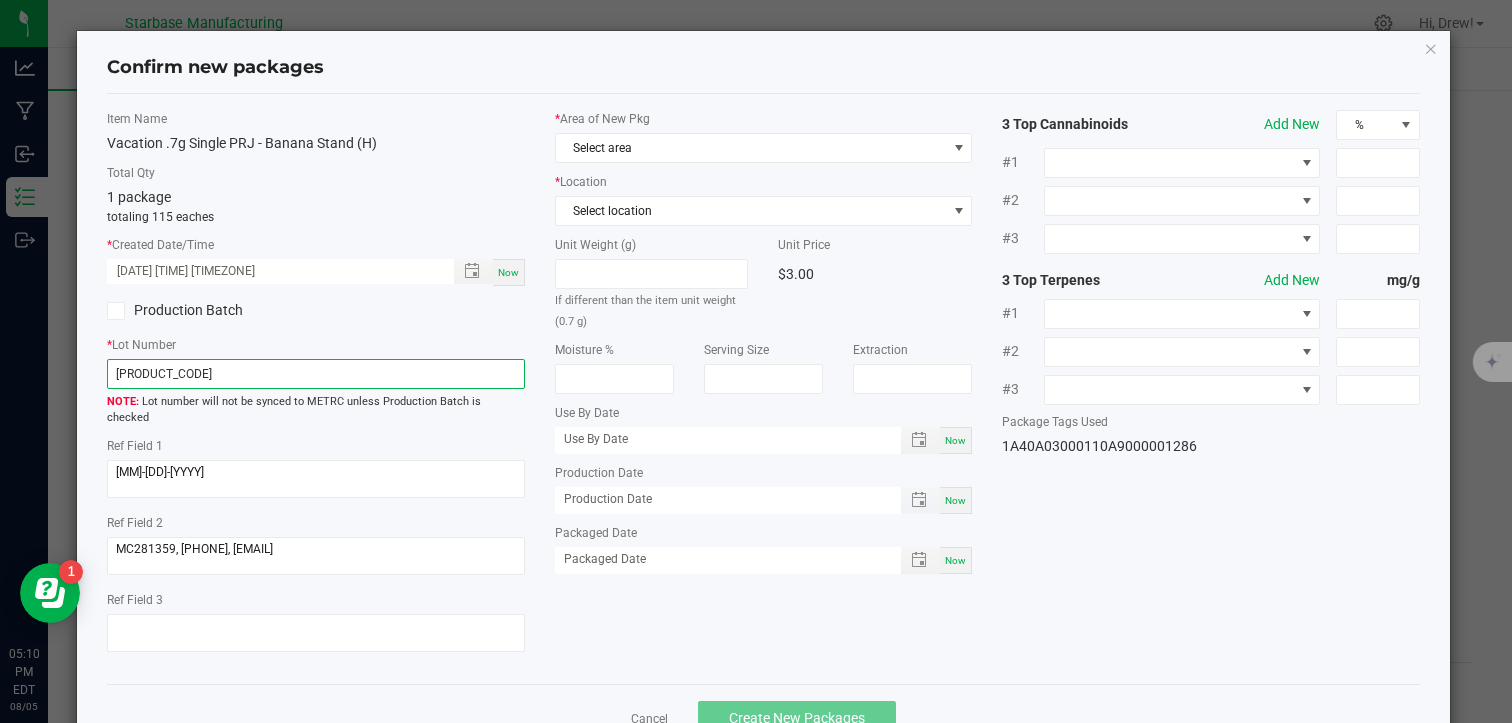 type on "VACPRBS.7G250805" 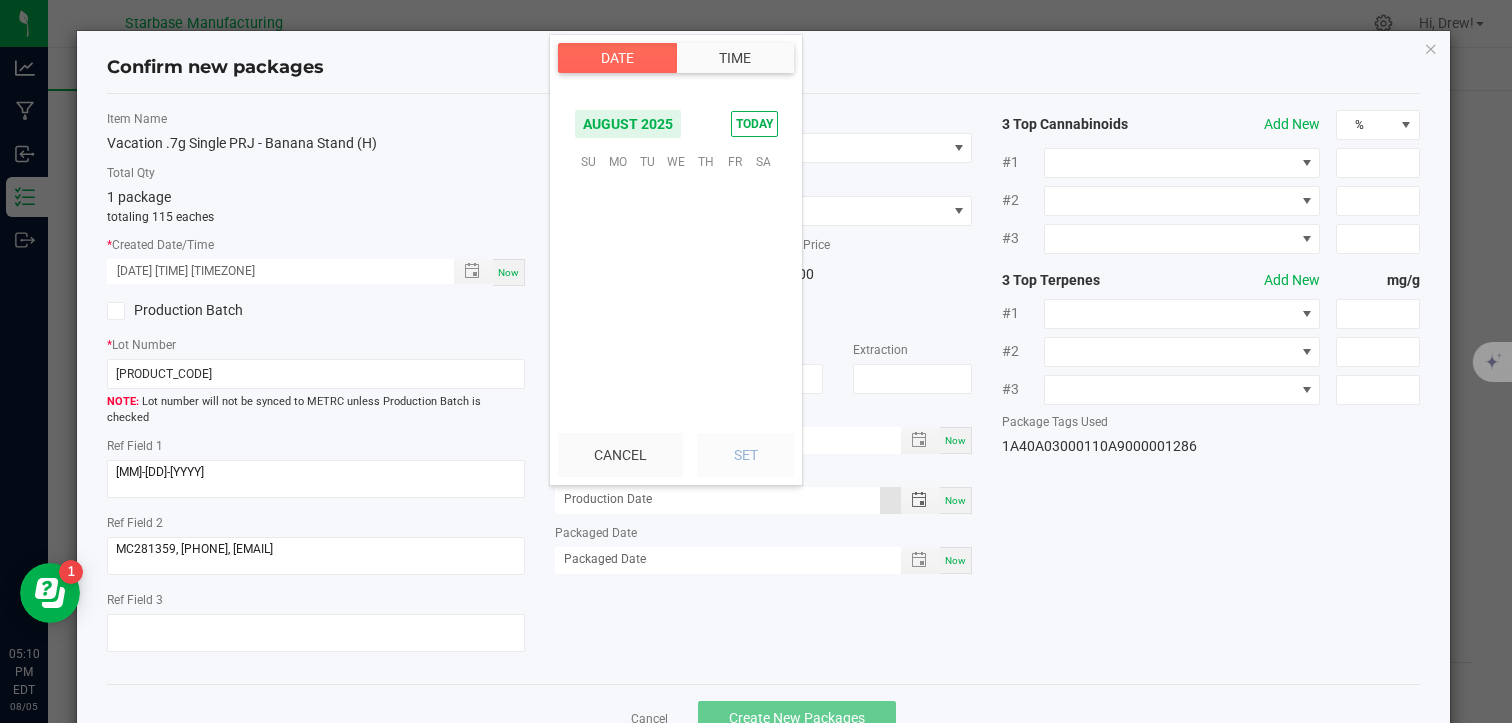 scroll, scrollTop: 324156, scrollLeft: 0, axis: vertical 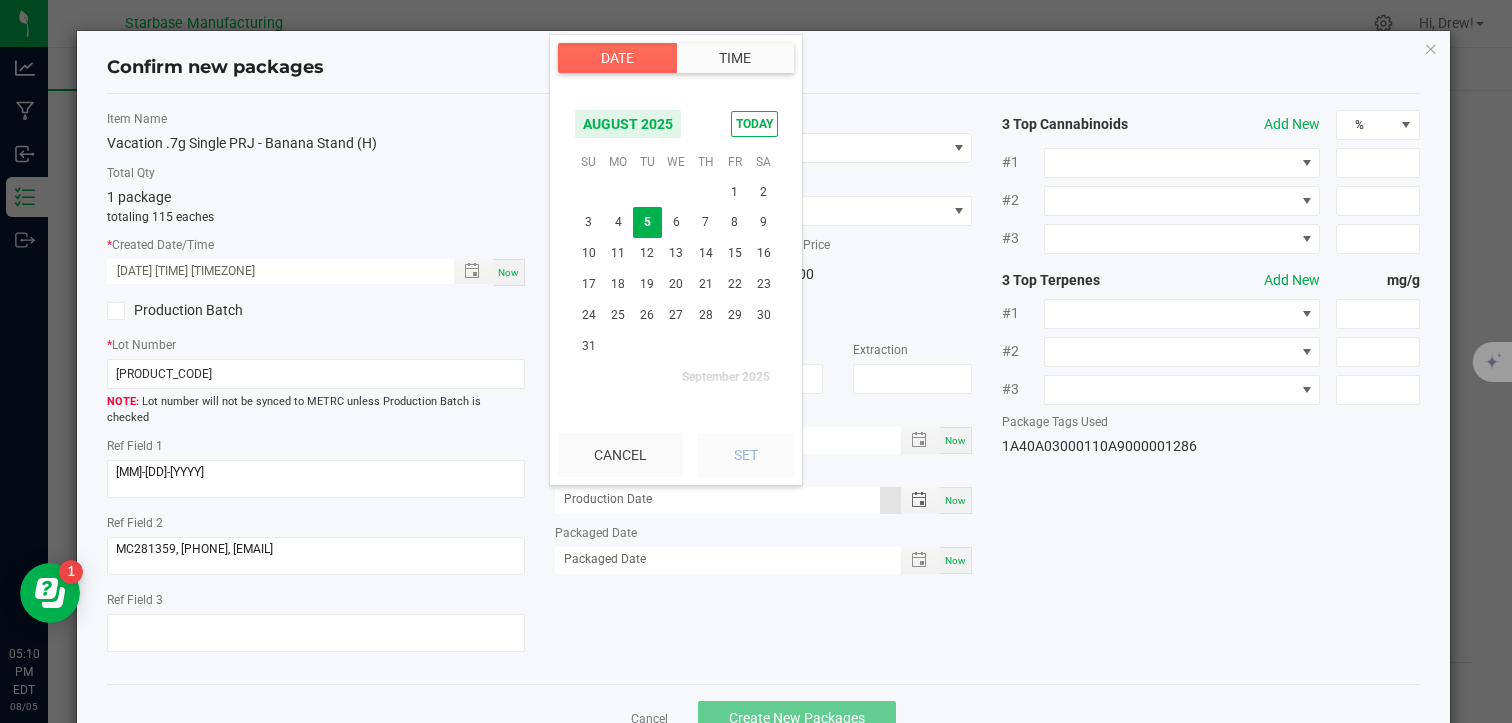 click on "Now" at bounding box center [955, 500] 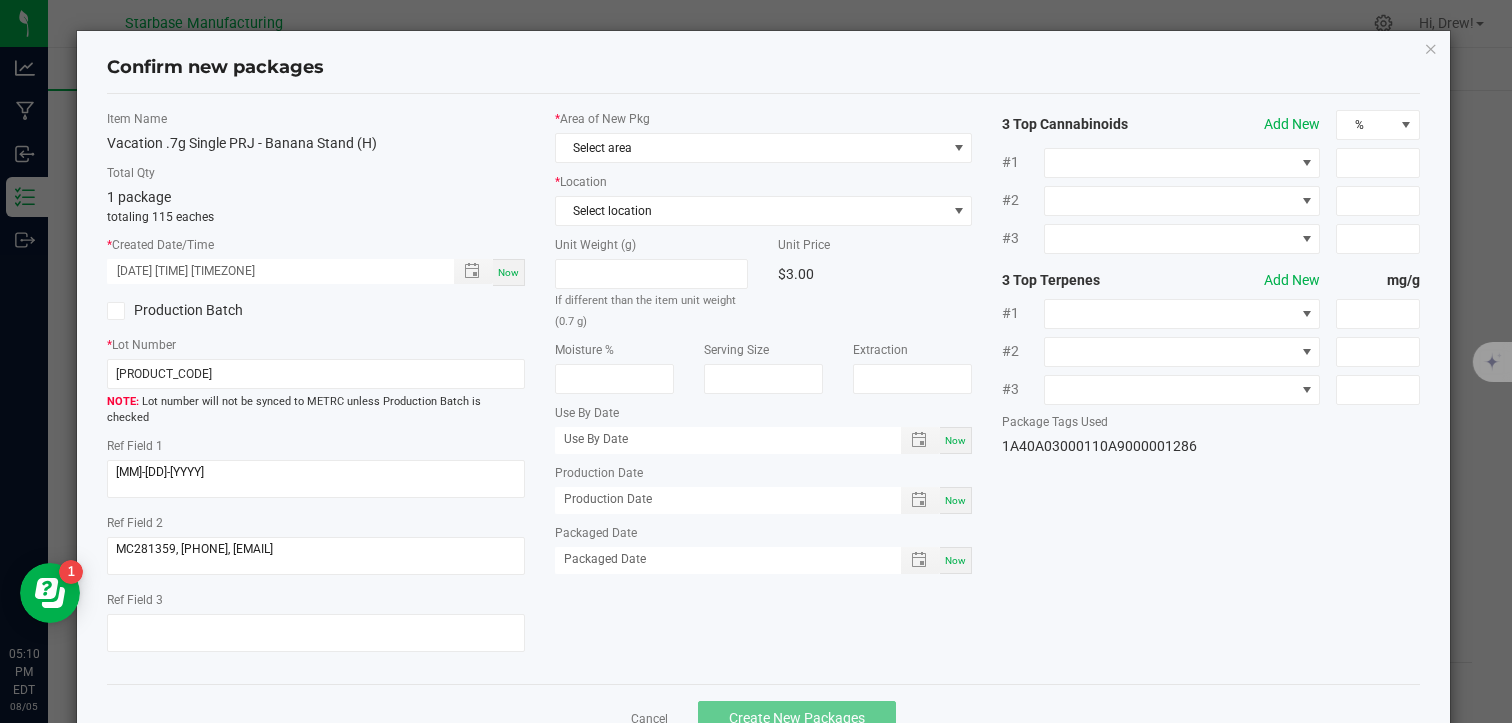 type on "08/05/2025" 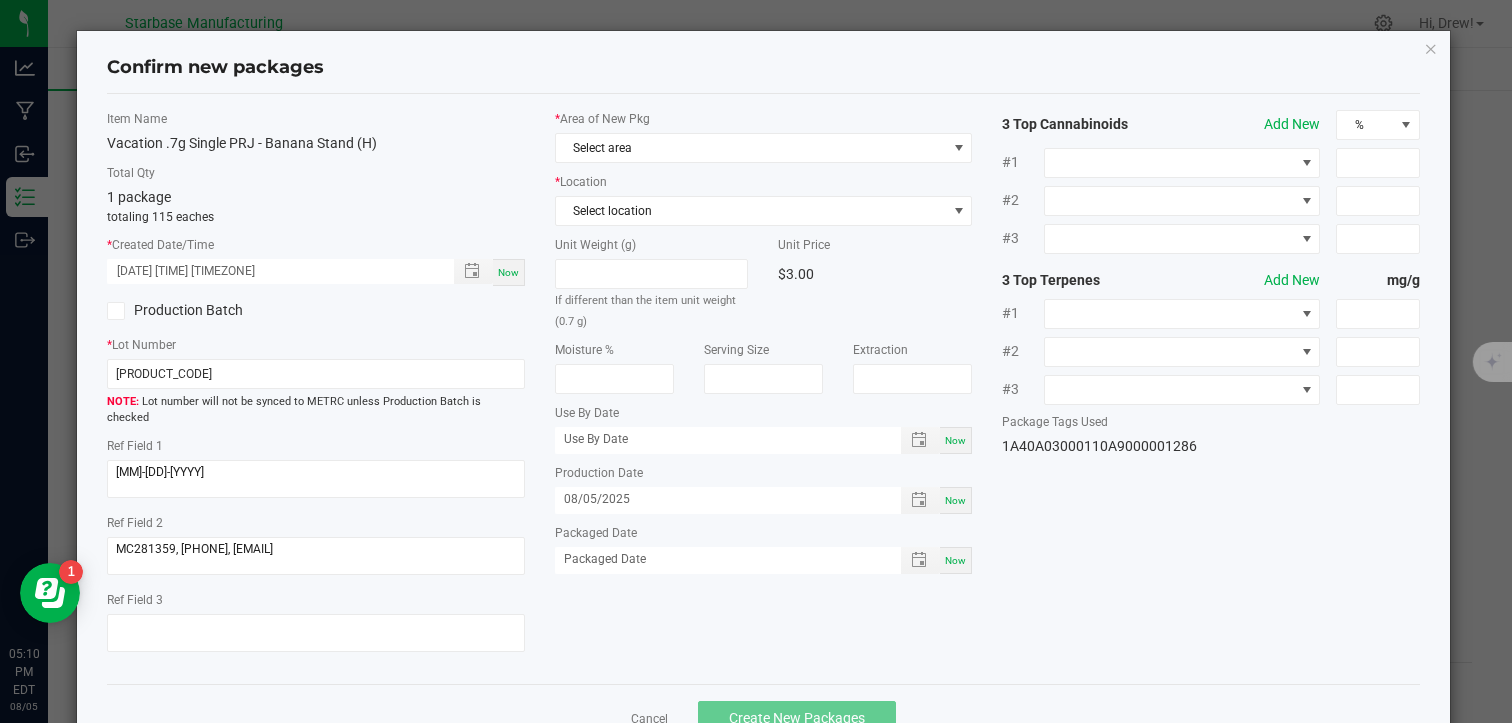 click on "Now" at bounding box center [955, 560] 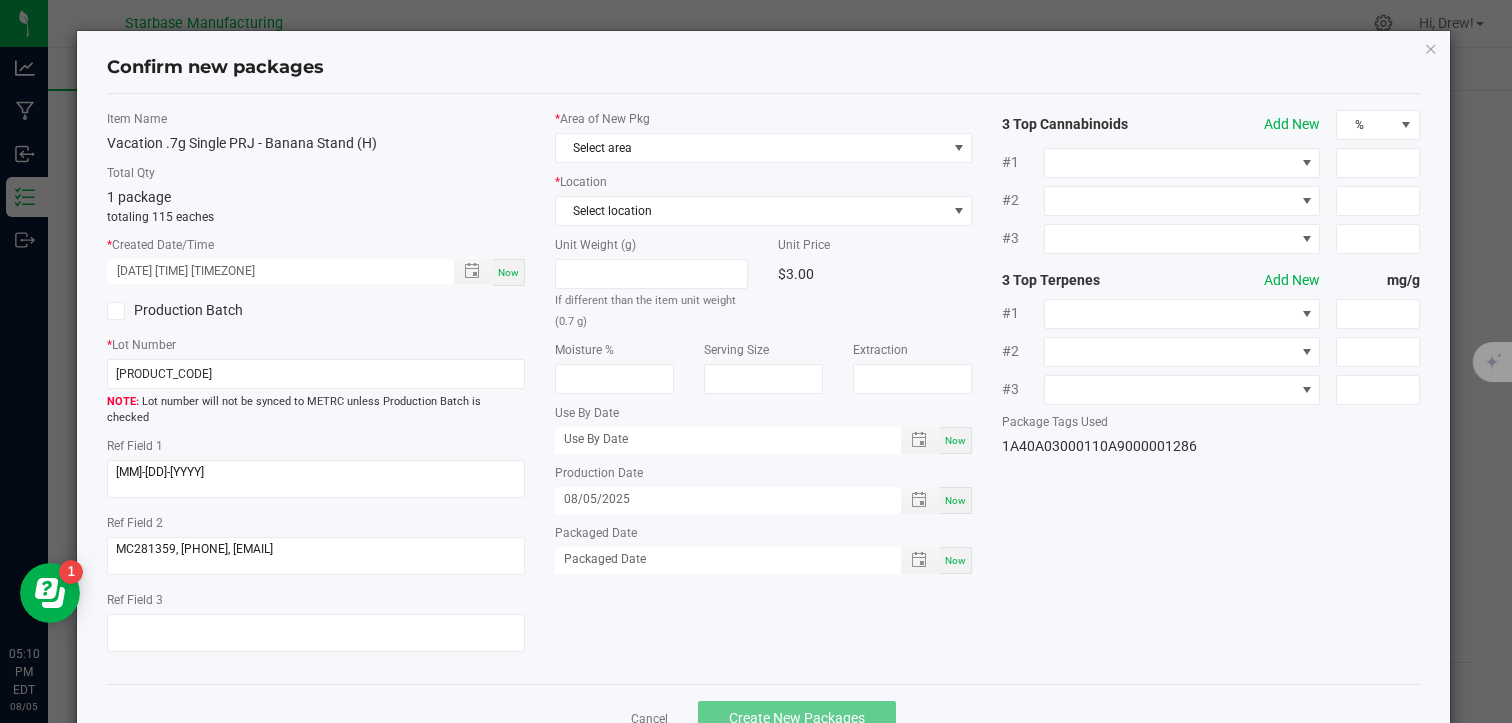 type on "08/05/2025" 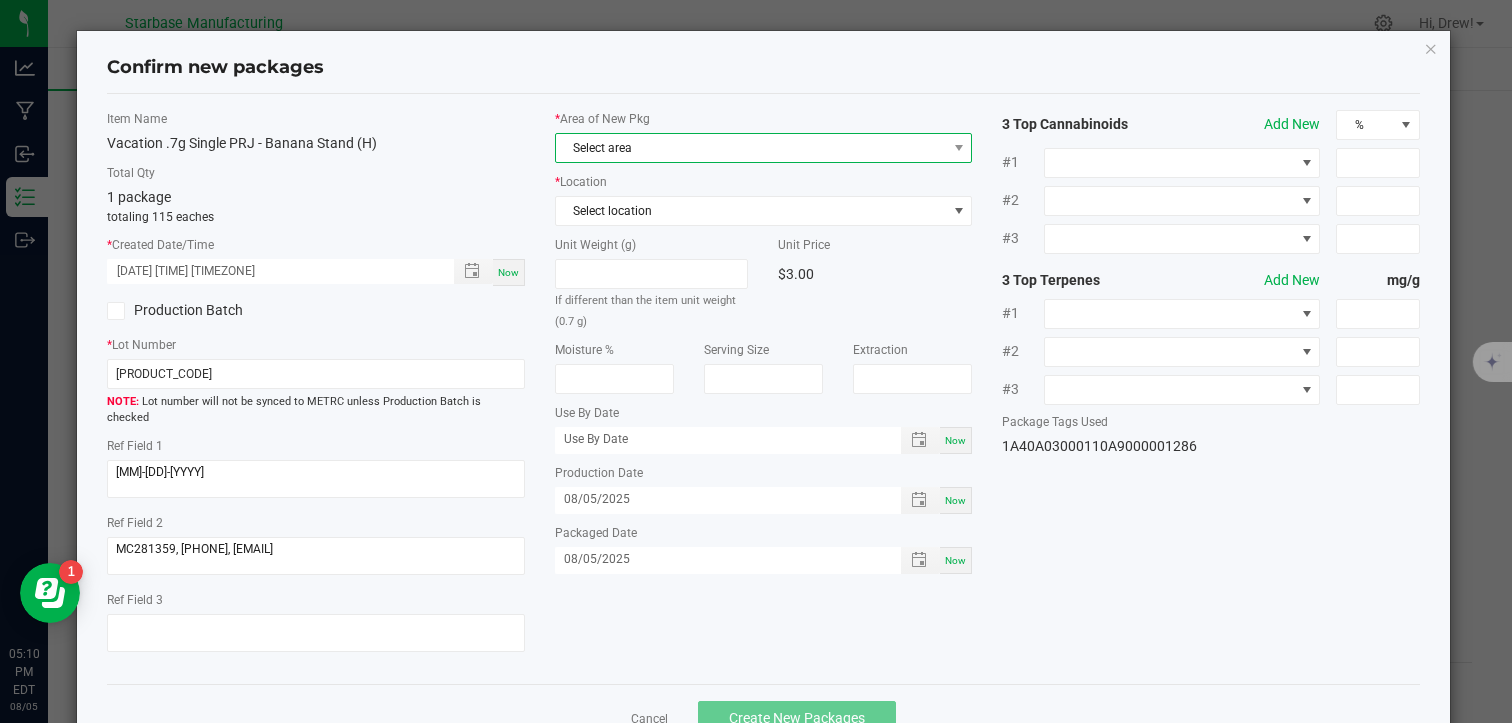 click on "Select area" at bounding box center (751, 148) 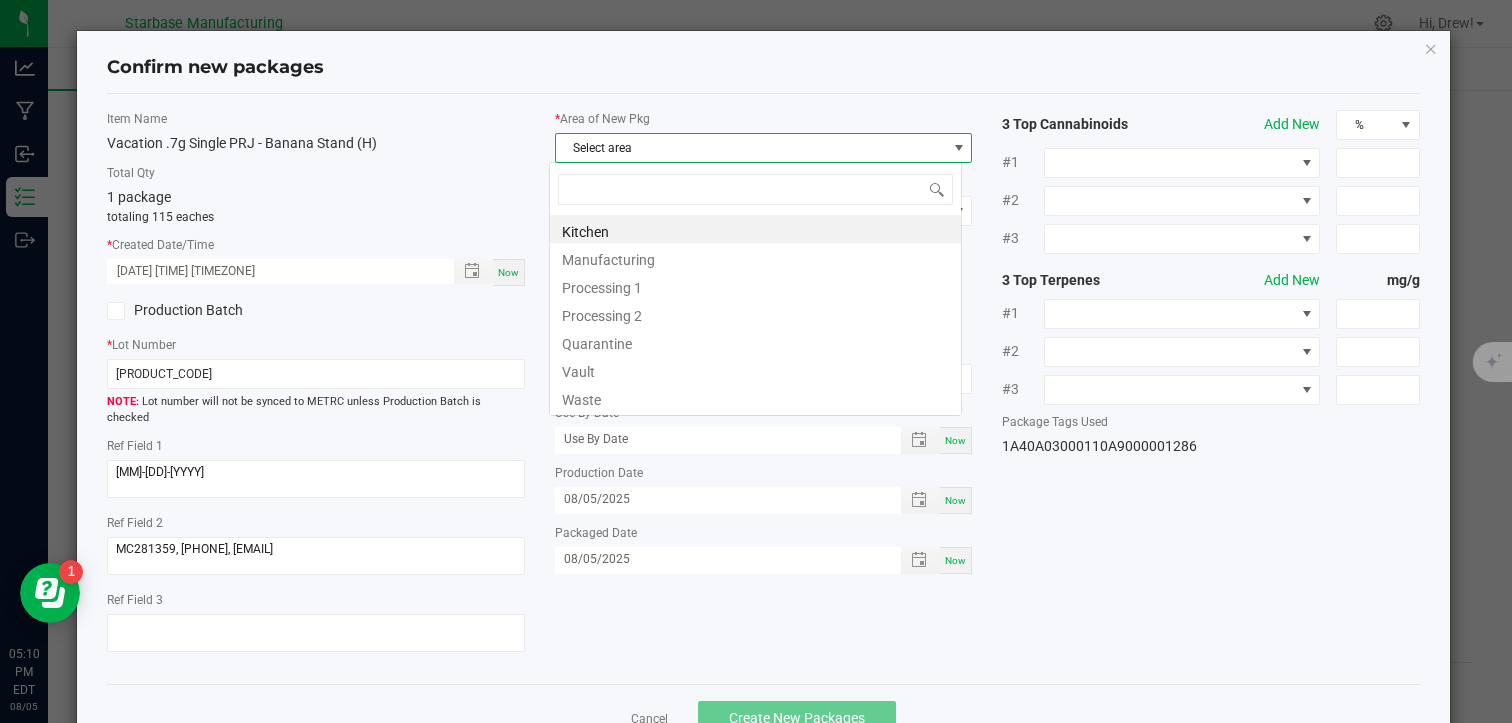 type on "V" 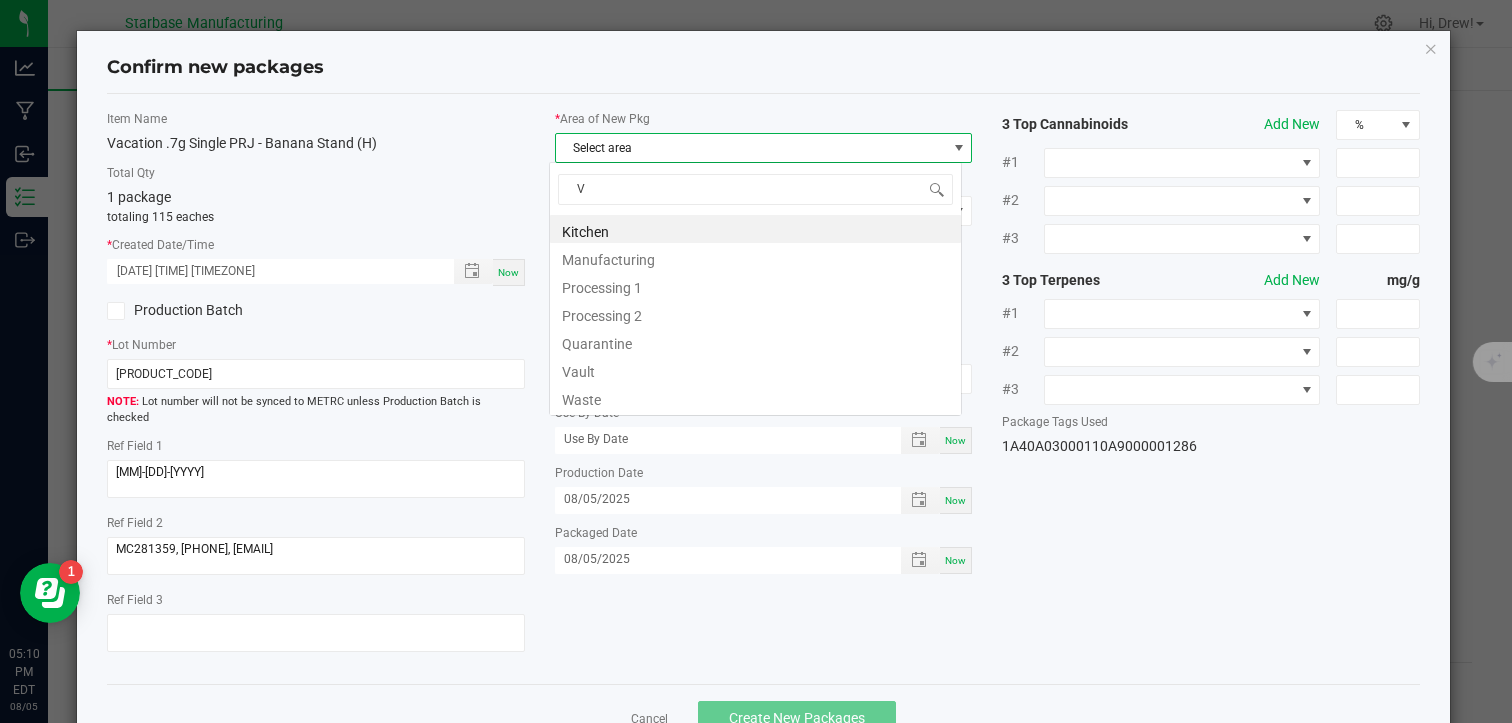 scroll, scrollTop: 99970, scrollLeft: 99587, axis: both 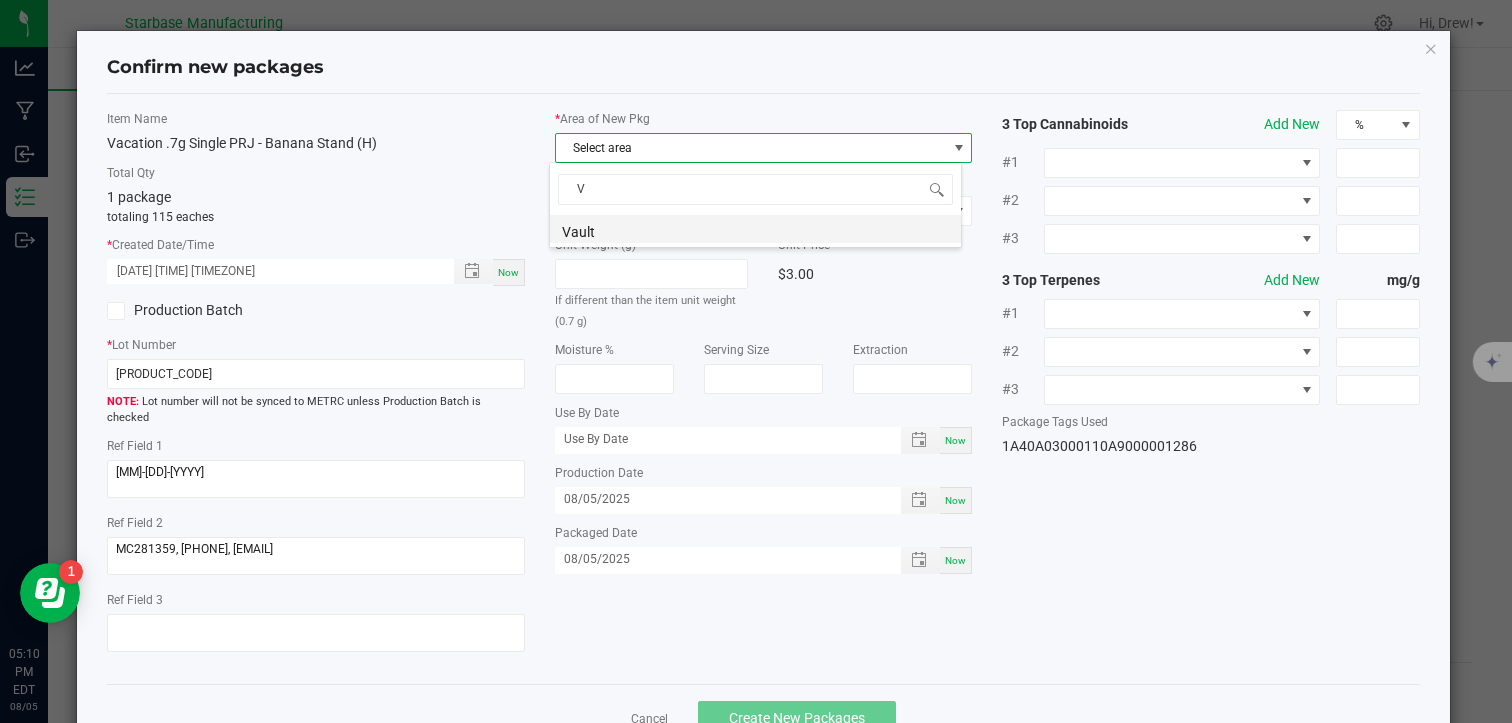 click on "Vault" at bounding box center (755, 229) 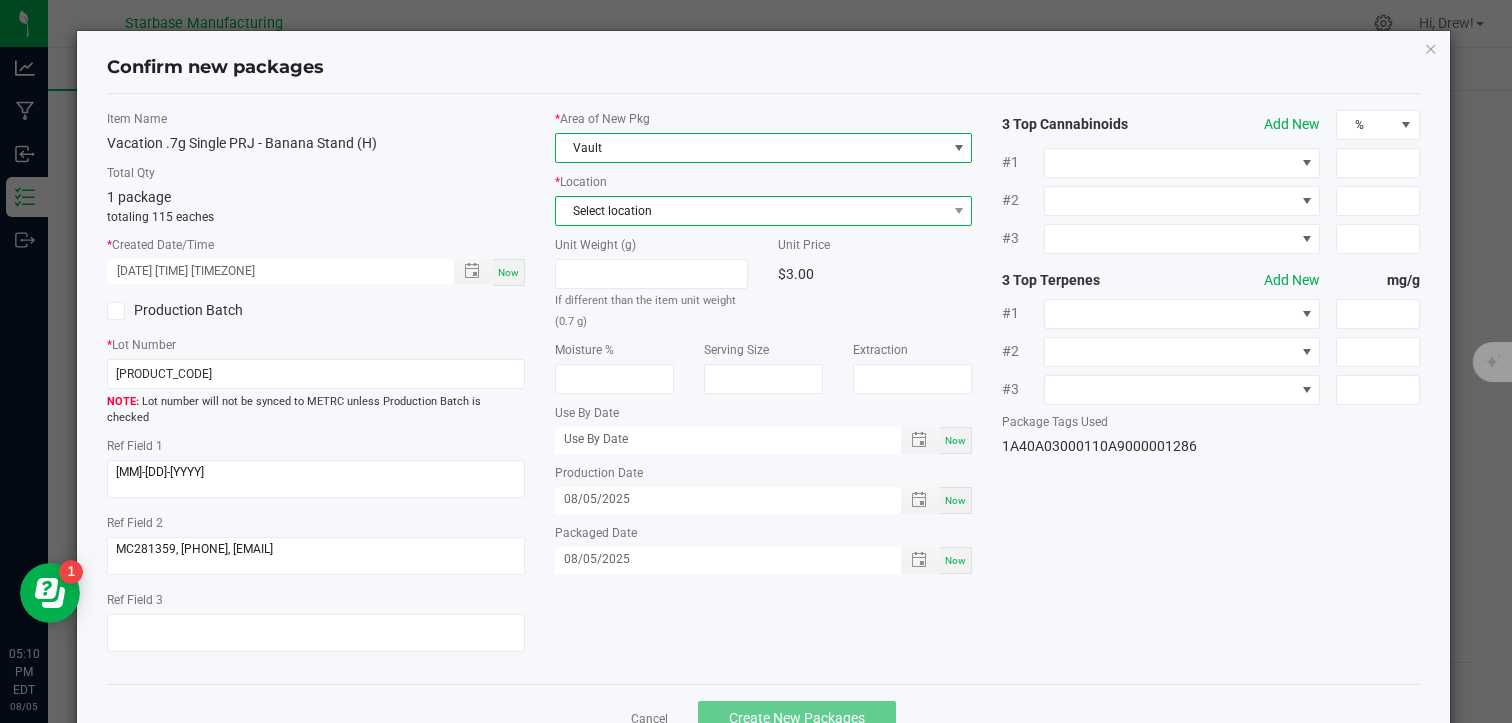 click on "Select location" at bounding box center [751, 211] 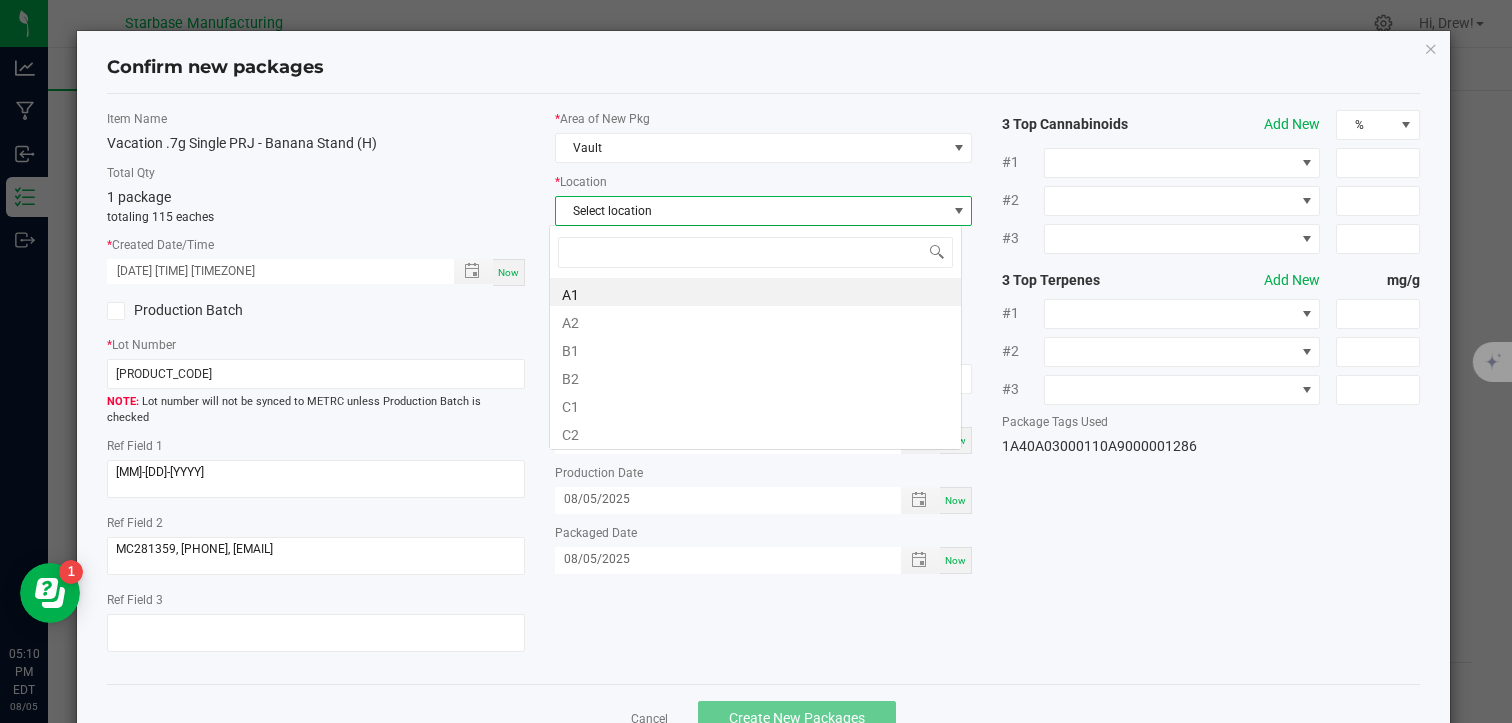 scroll, scrollTop: 99970, scrollLeft: 99587, axis: both 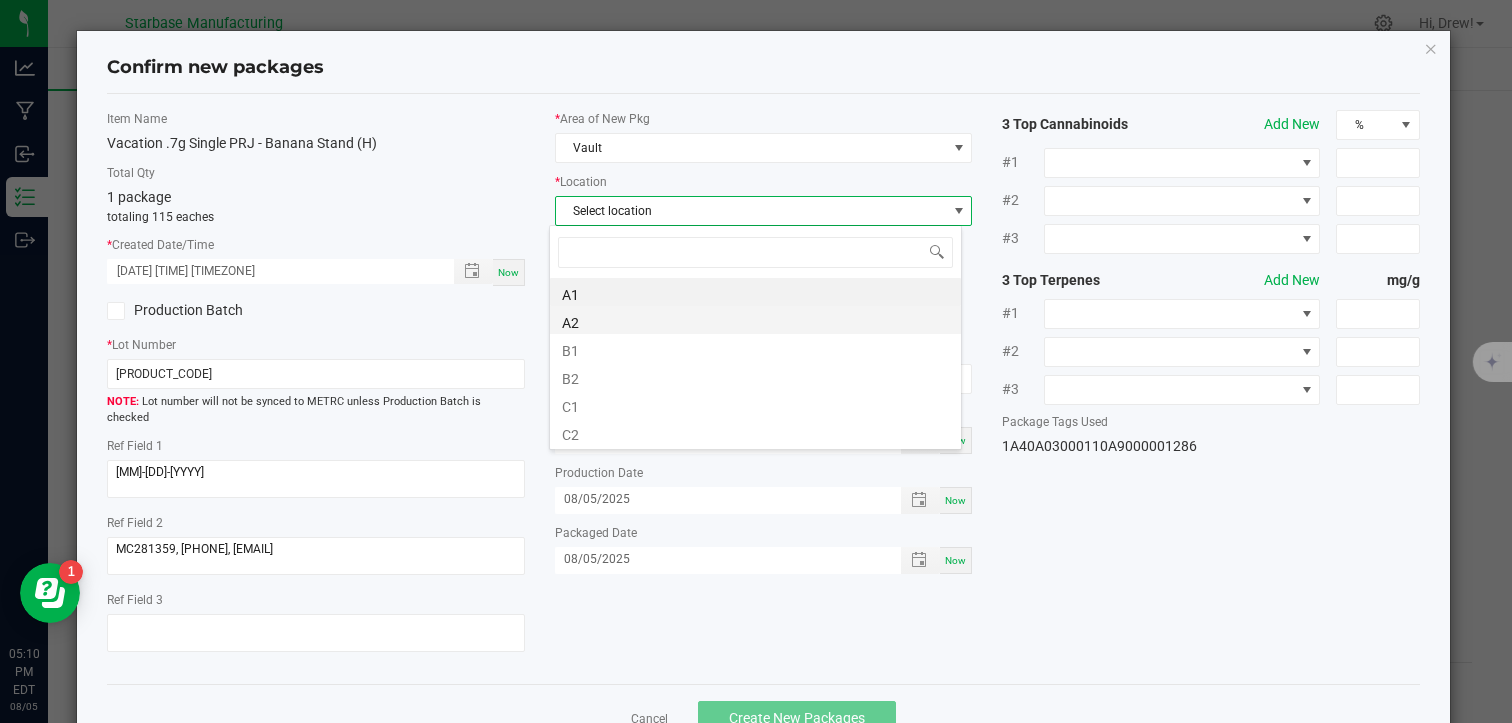 click on "A2" at bounding box center [755, 320] 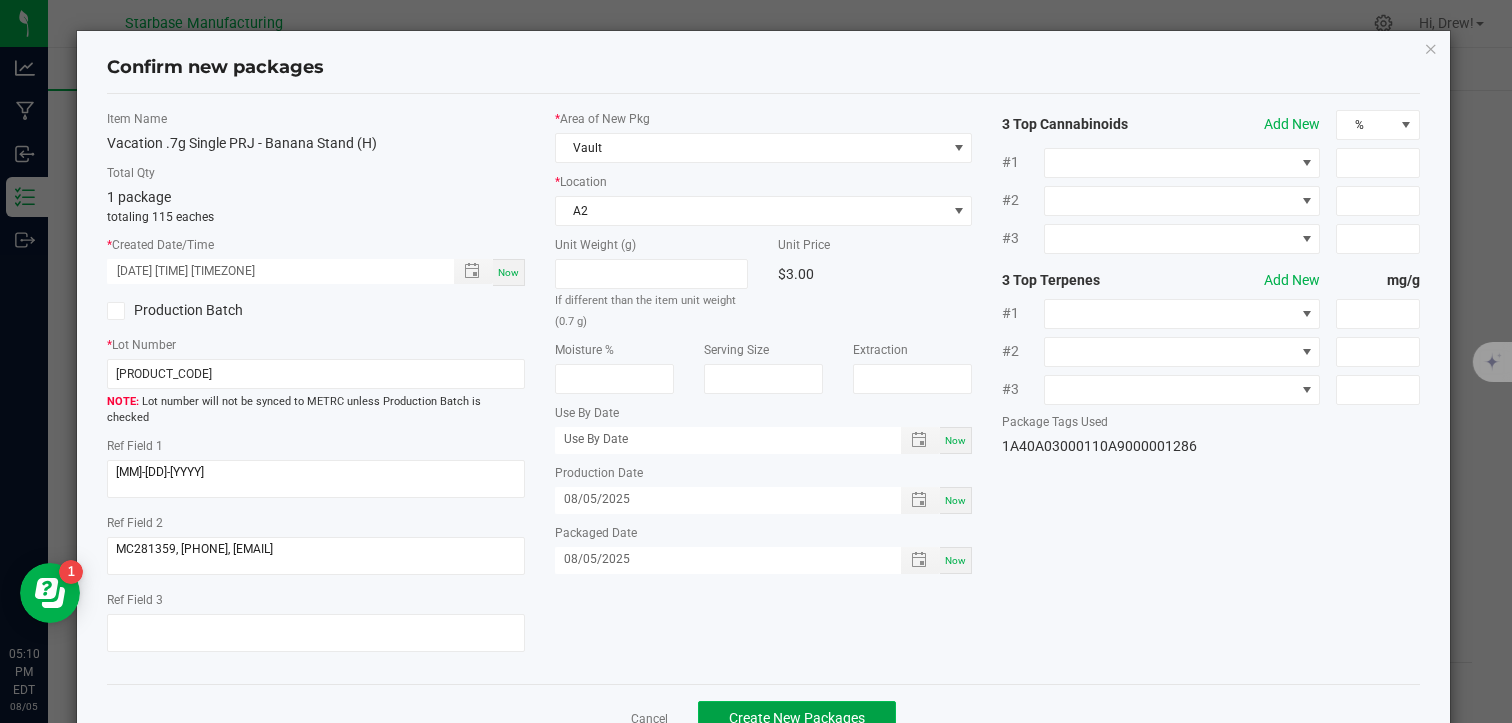 click on "Create New Packages" 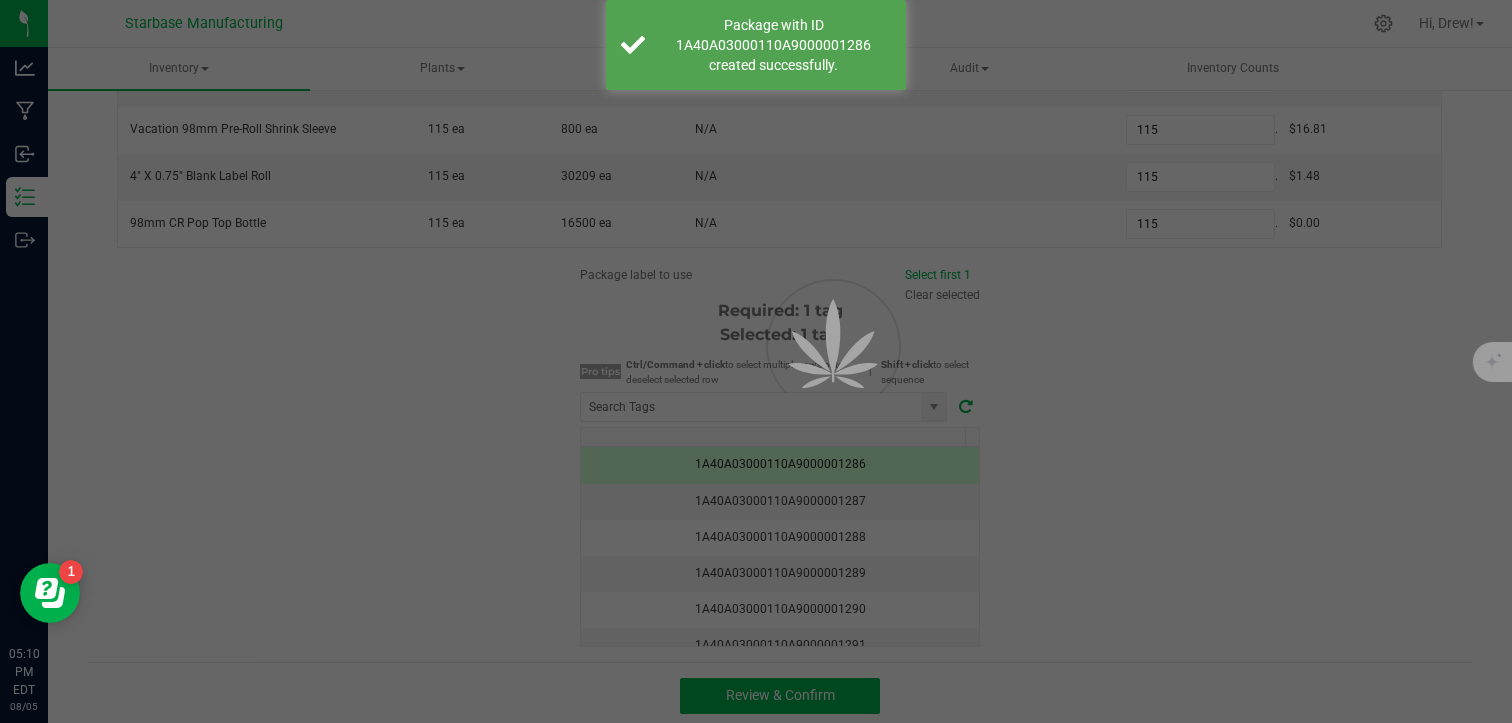 scroll, scrollTop: 0, scrollLeft: 0, axis: both 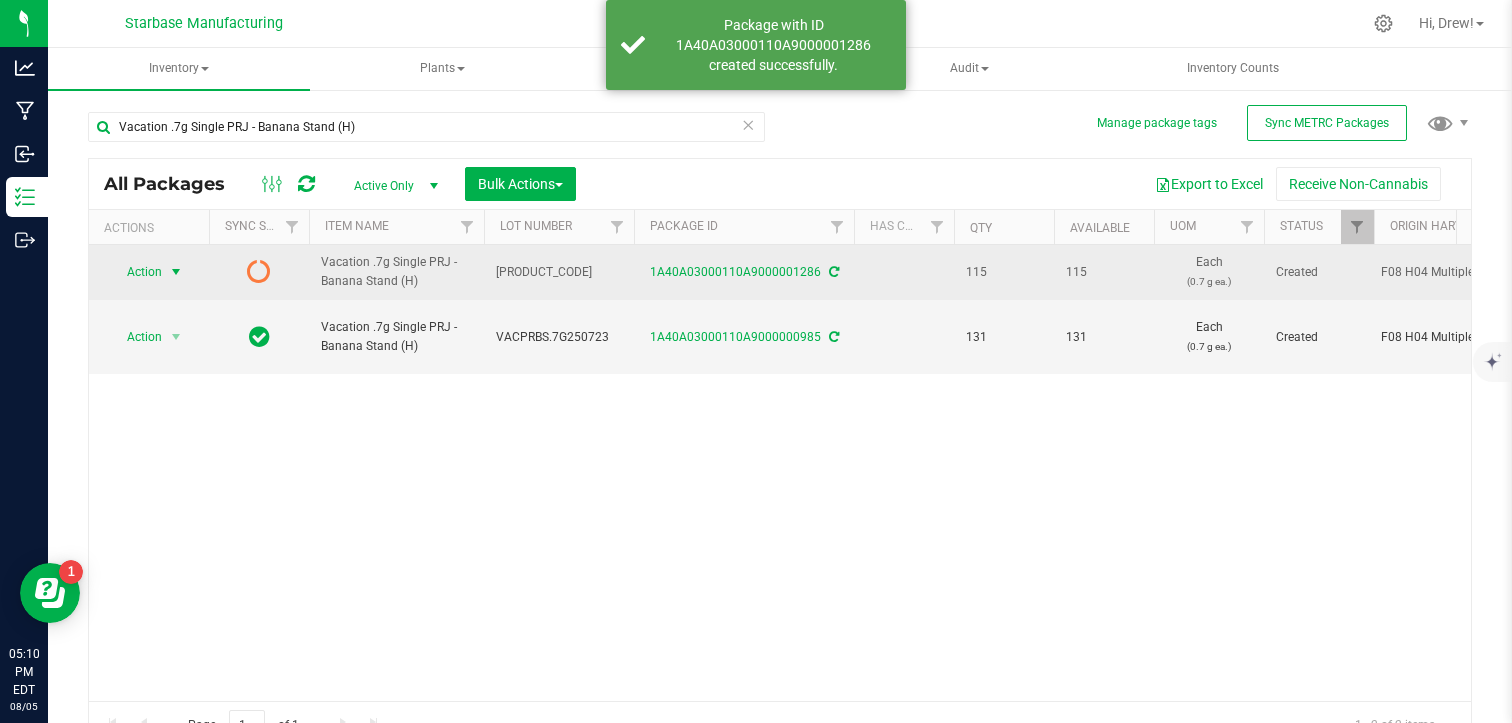 click on "Action" at bounding box center [136, 272] 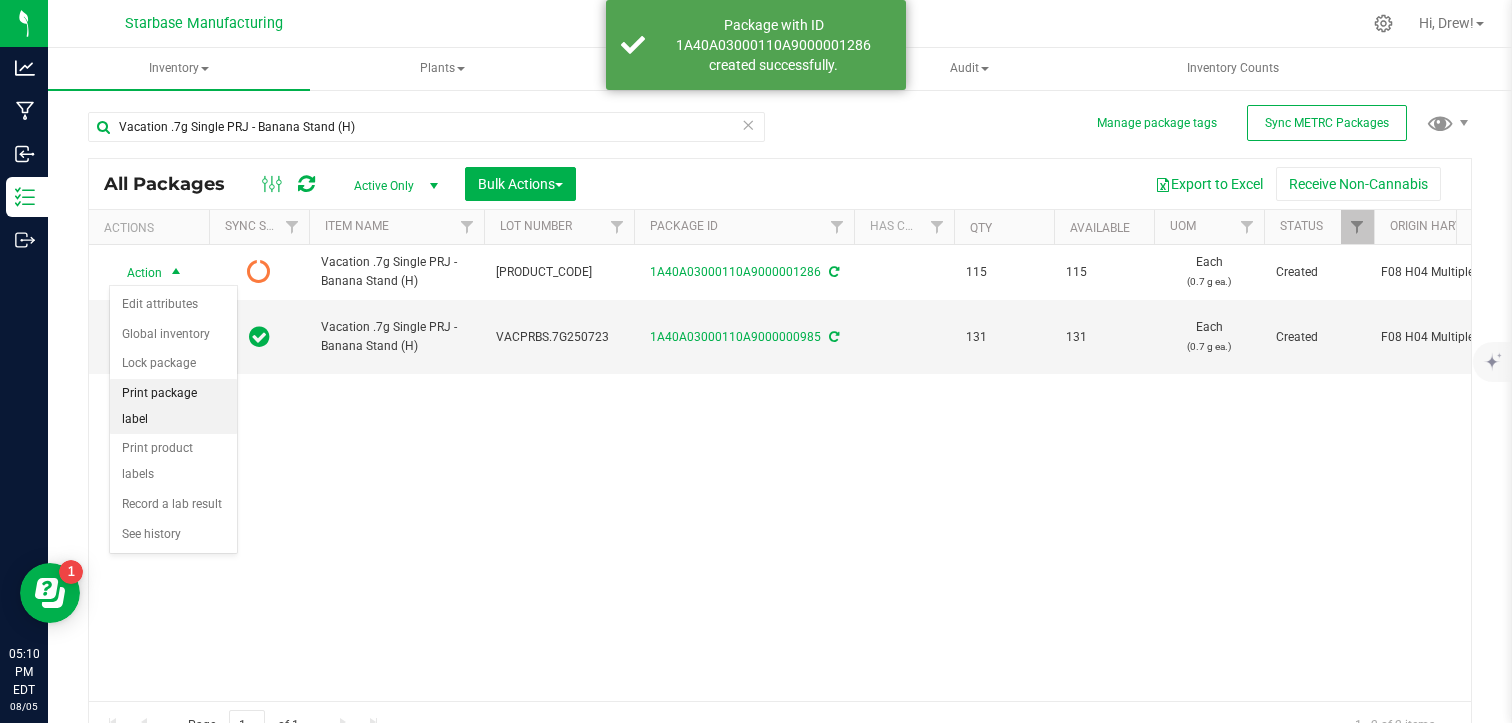 click on "Print package label" at bounding box center [173, 406] 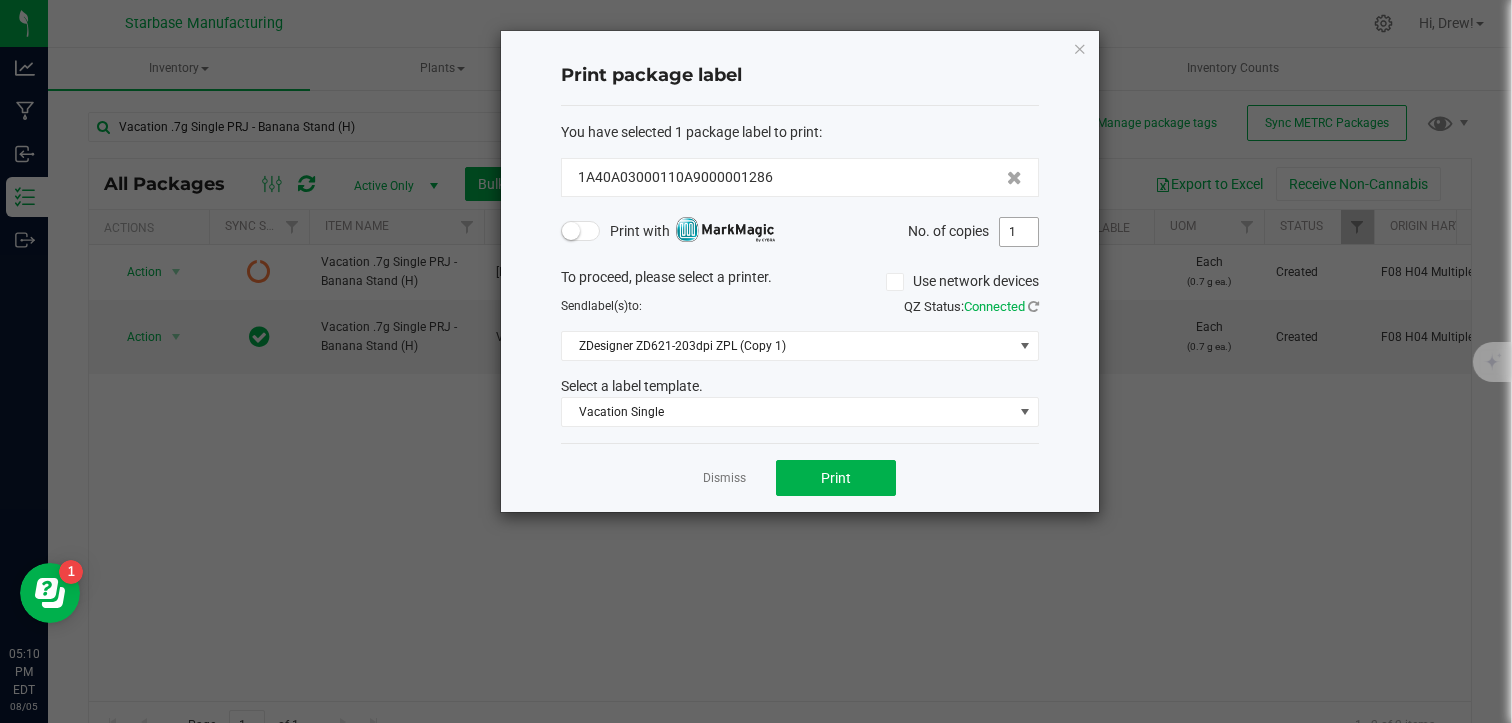 click on "1" at bounding box center [1019, 232] 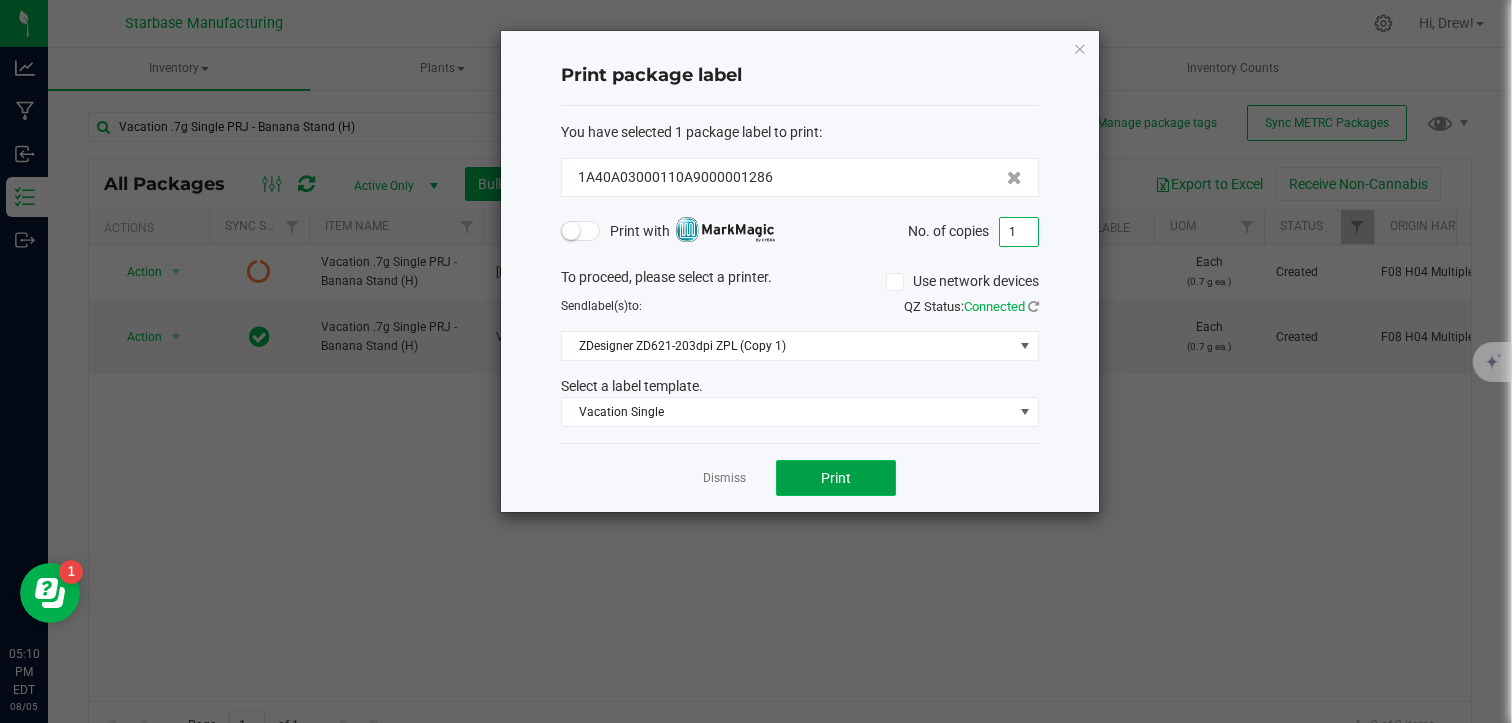 click on "Print" 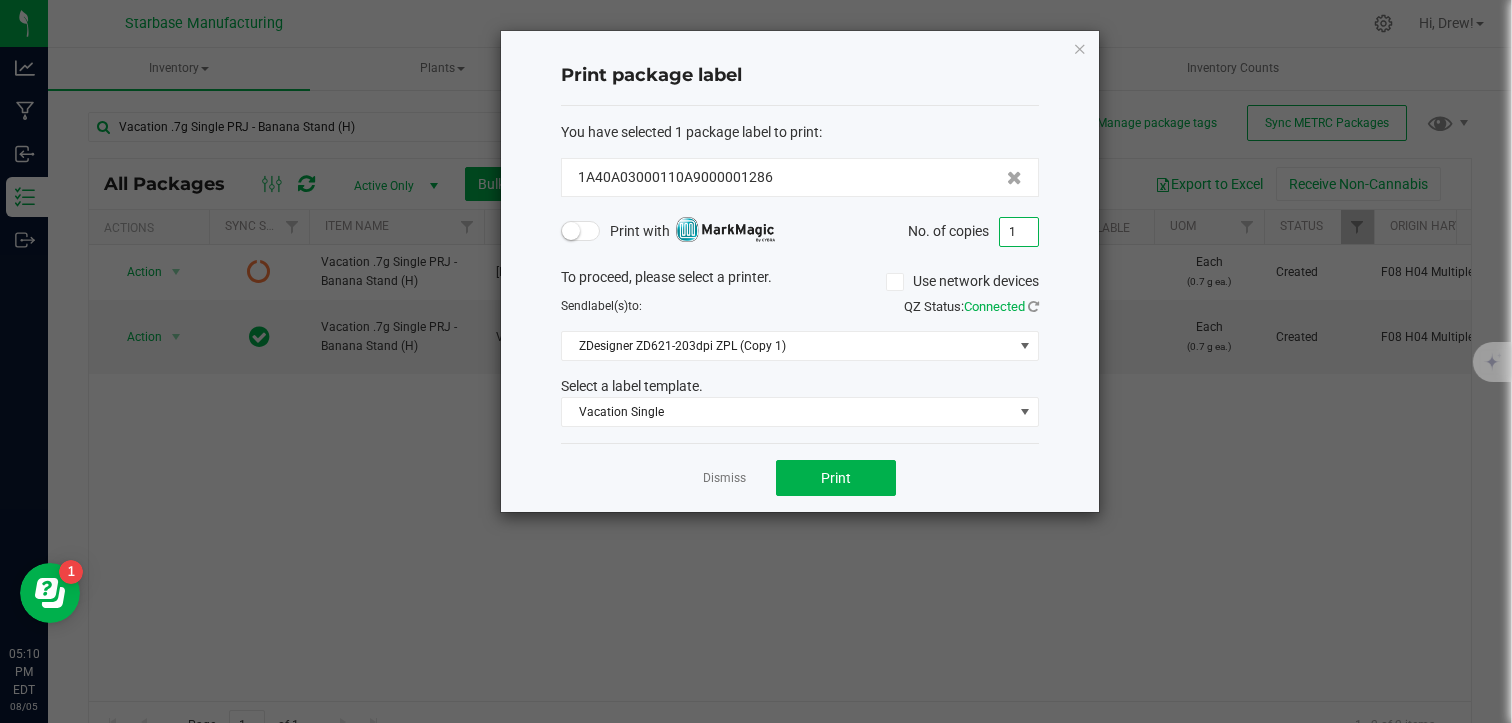 click on "1" at bounding box center (1019, 232) 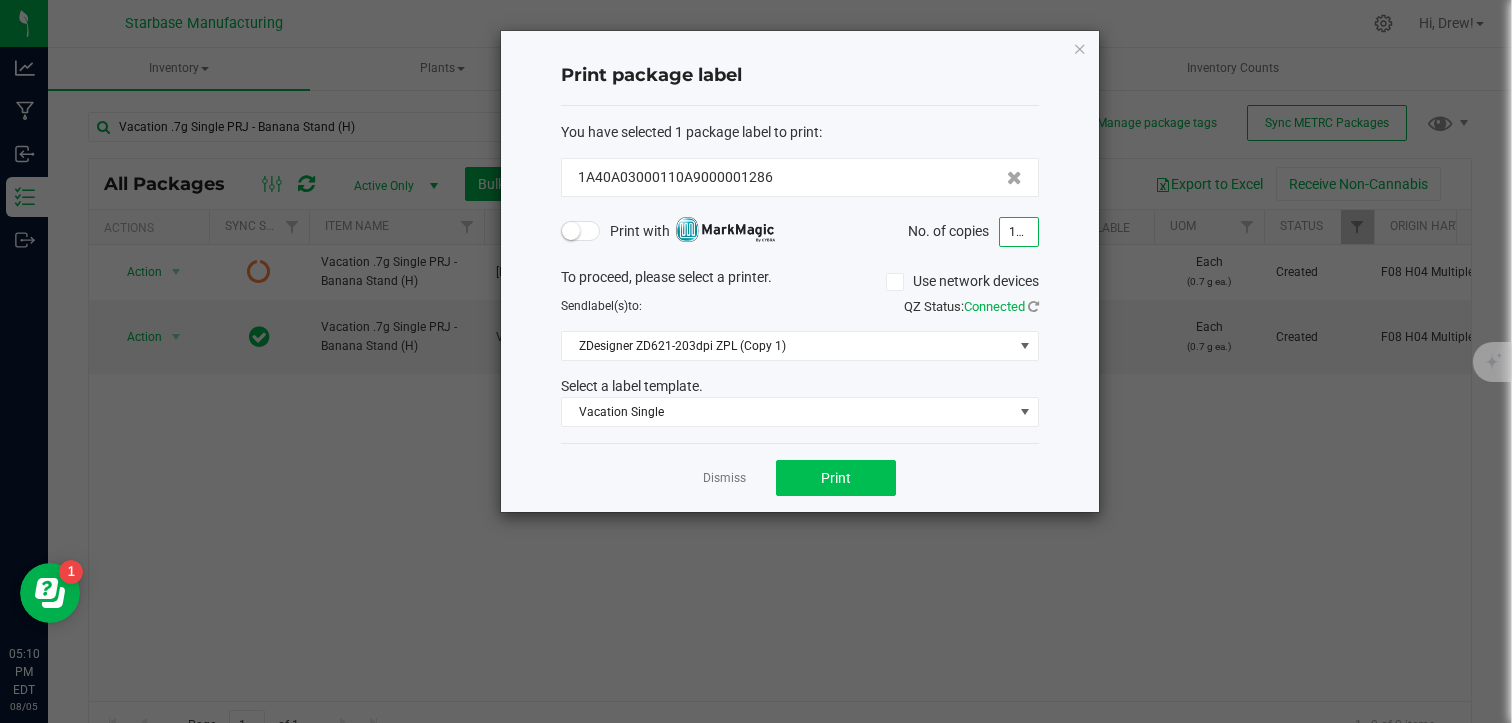 type on "115" 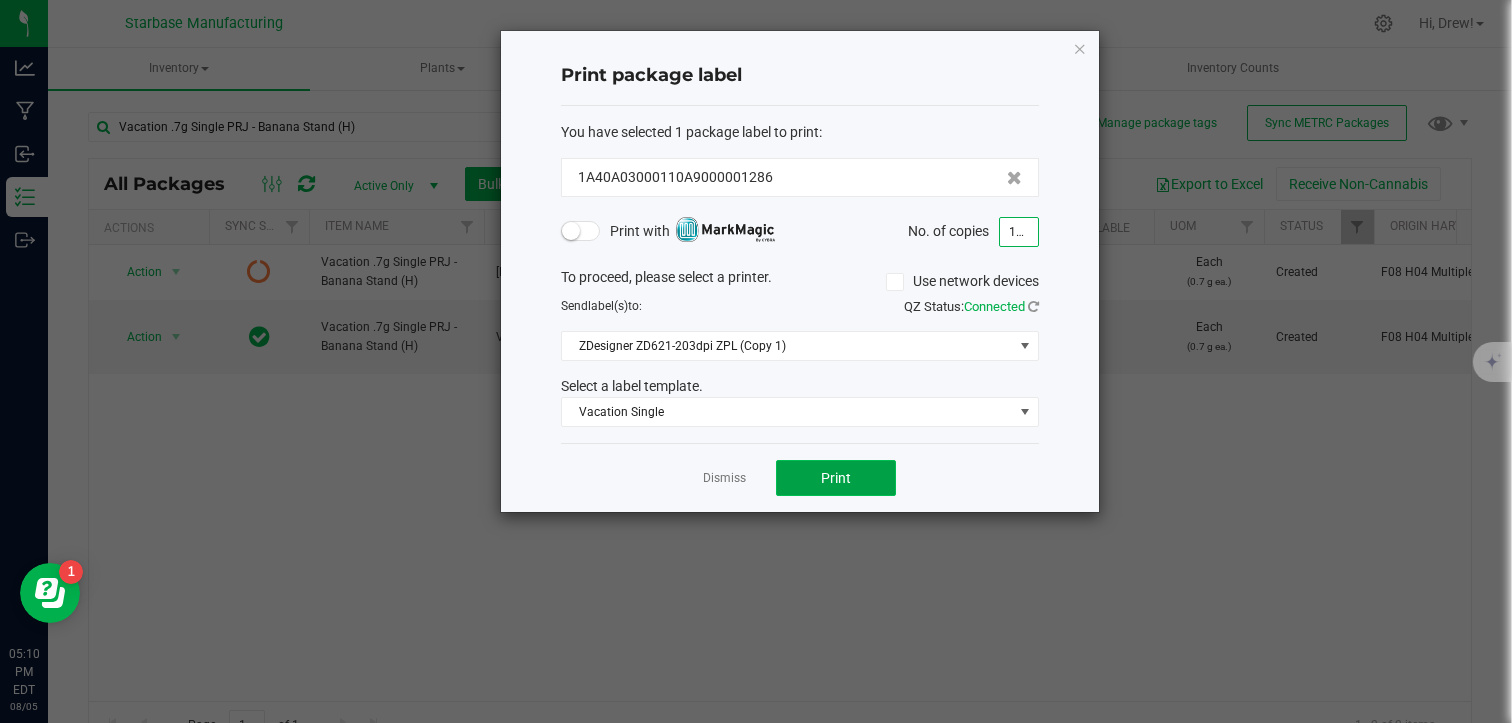 click on "Print" 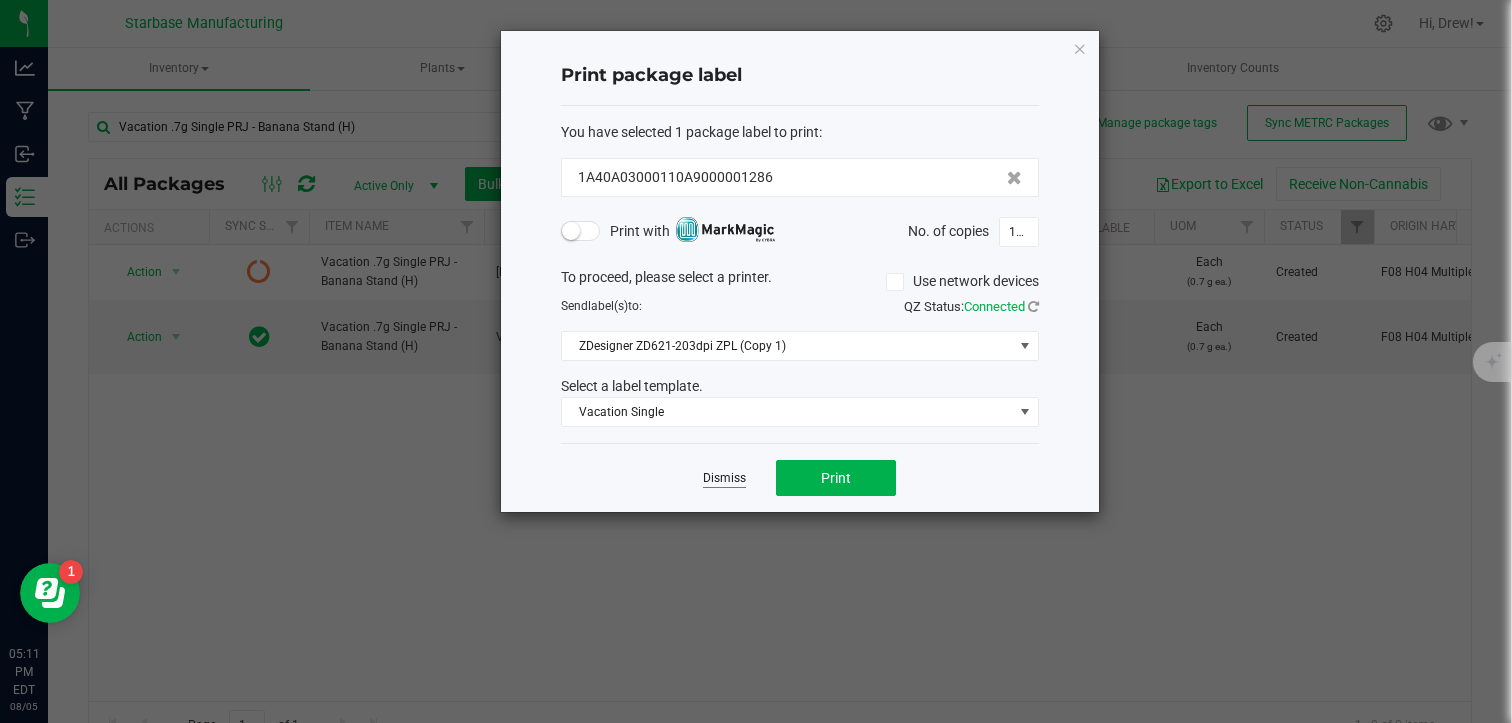 click on "Dismiss" 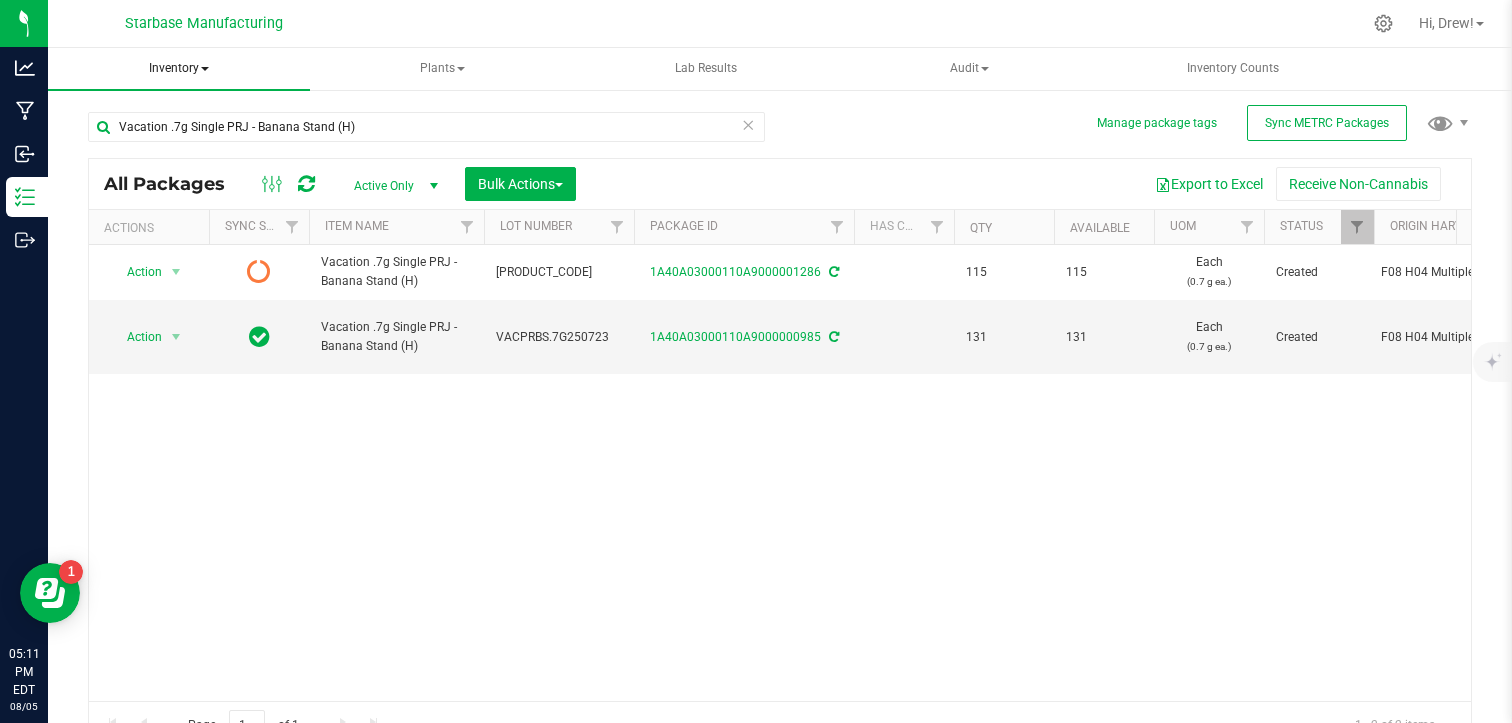click at bounding box center [205, 69] 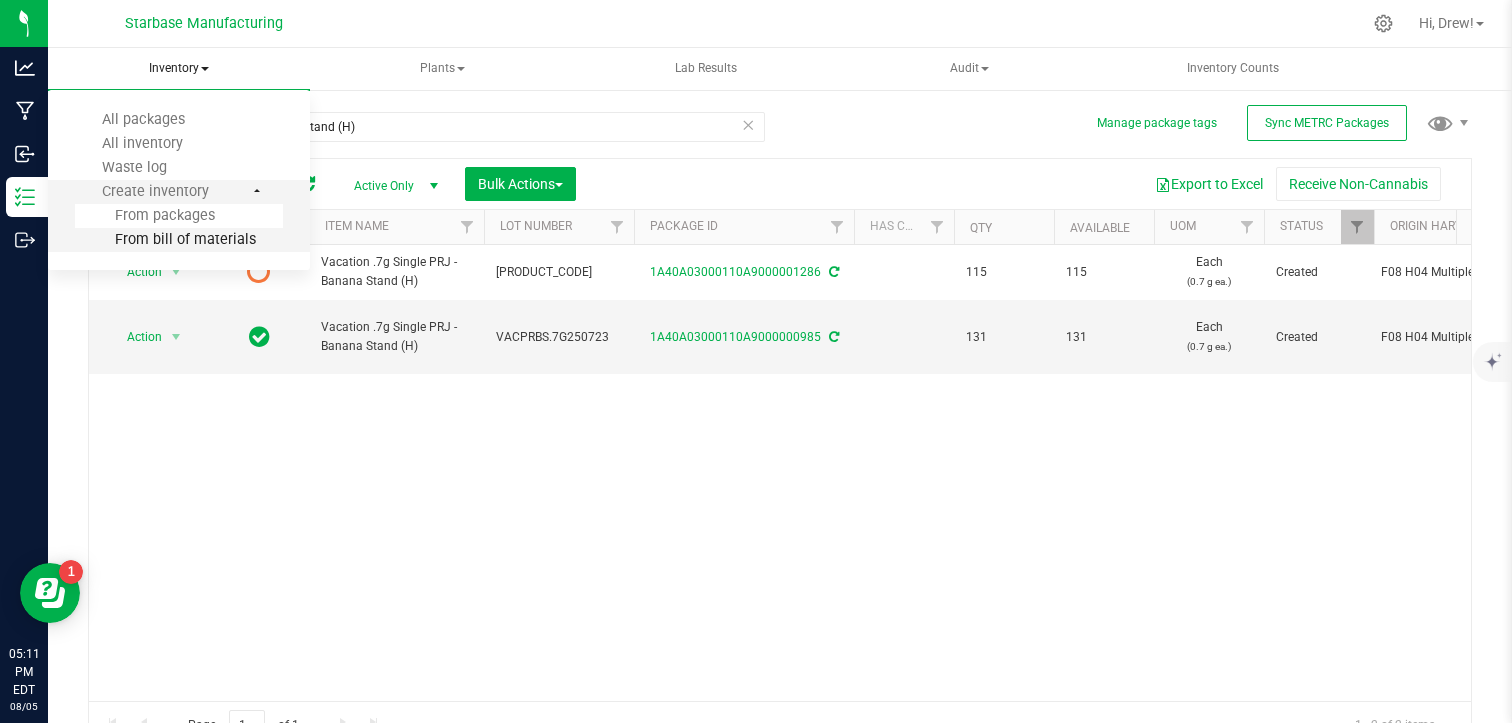 click on "From bill of materials" at bounding box center (165, 239) 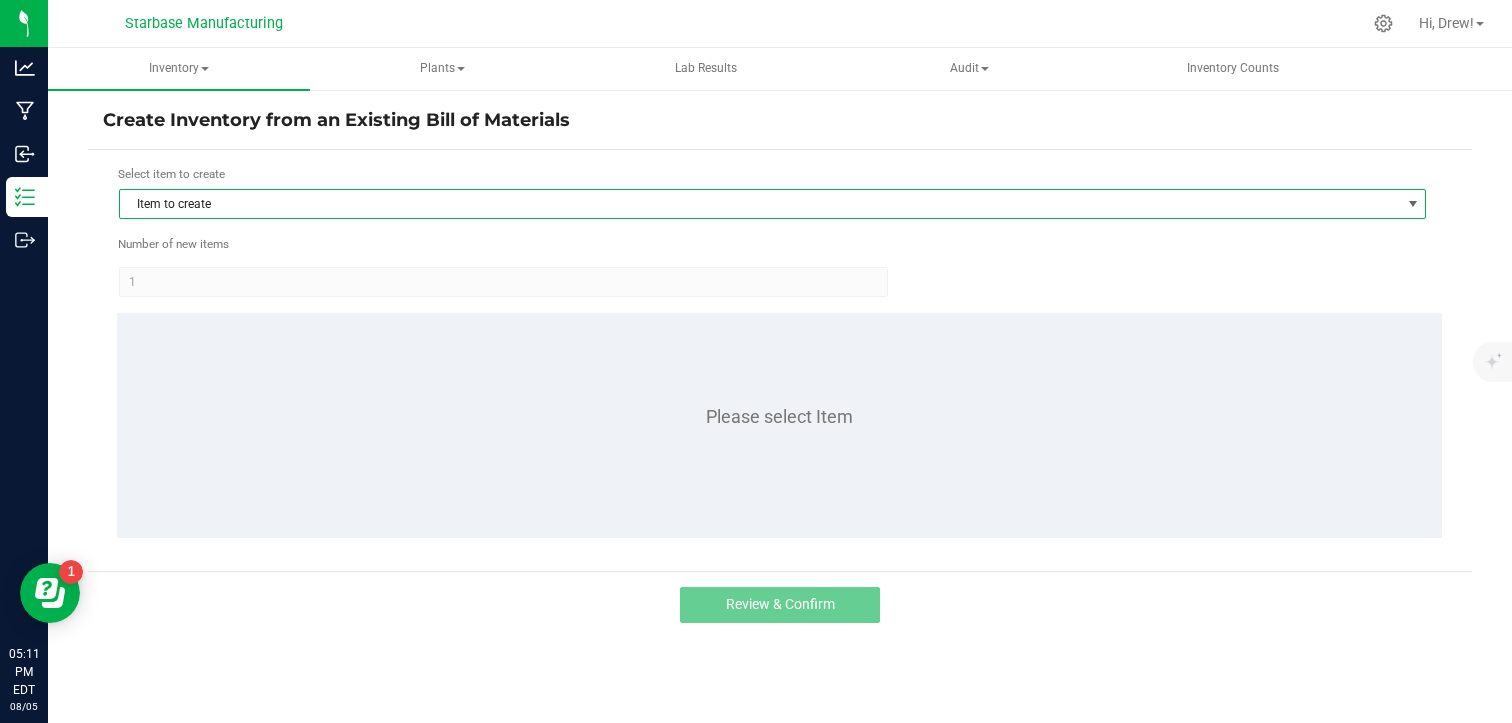 click on "Item to create" at bounding box center (760, 204) 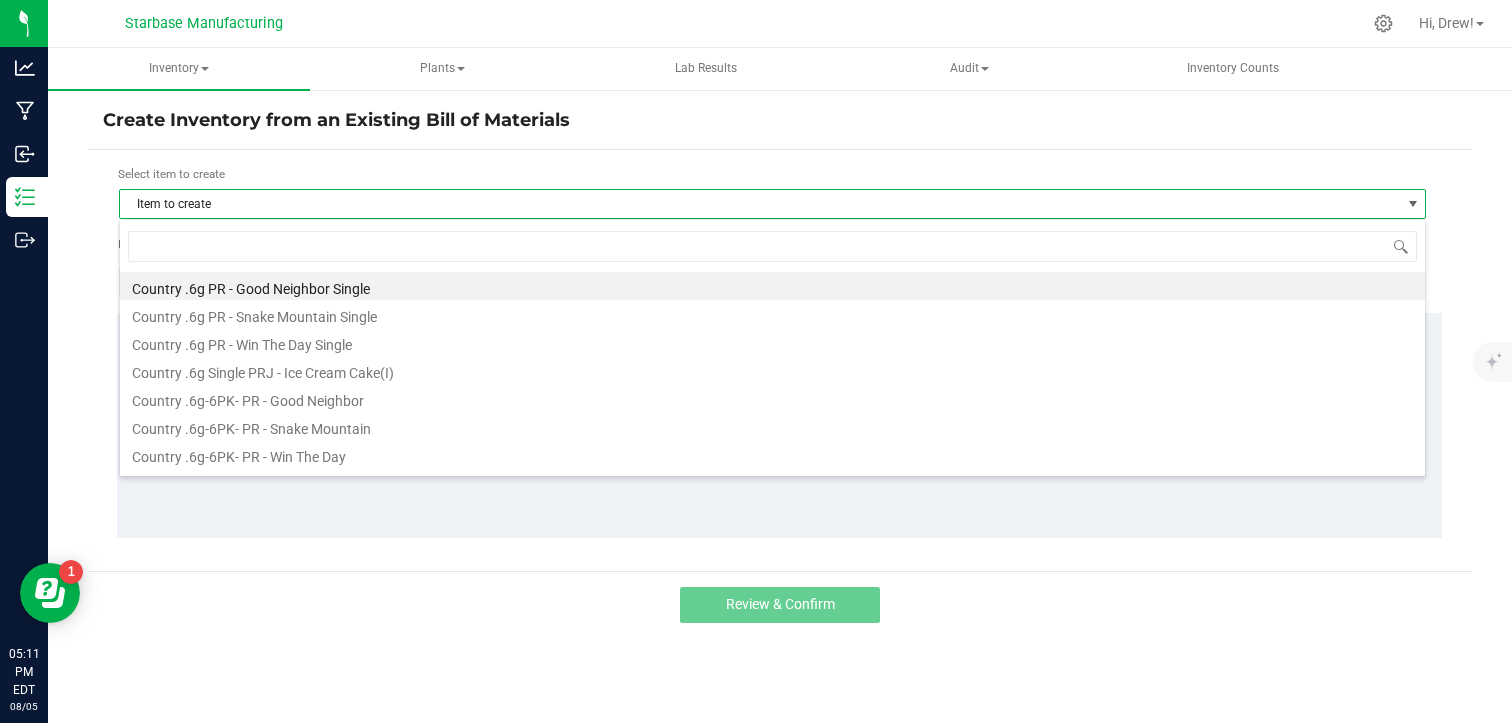 scroll, scrollTop: 99970, scrollLeft: 98692, axis: both 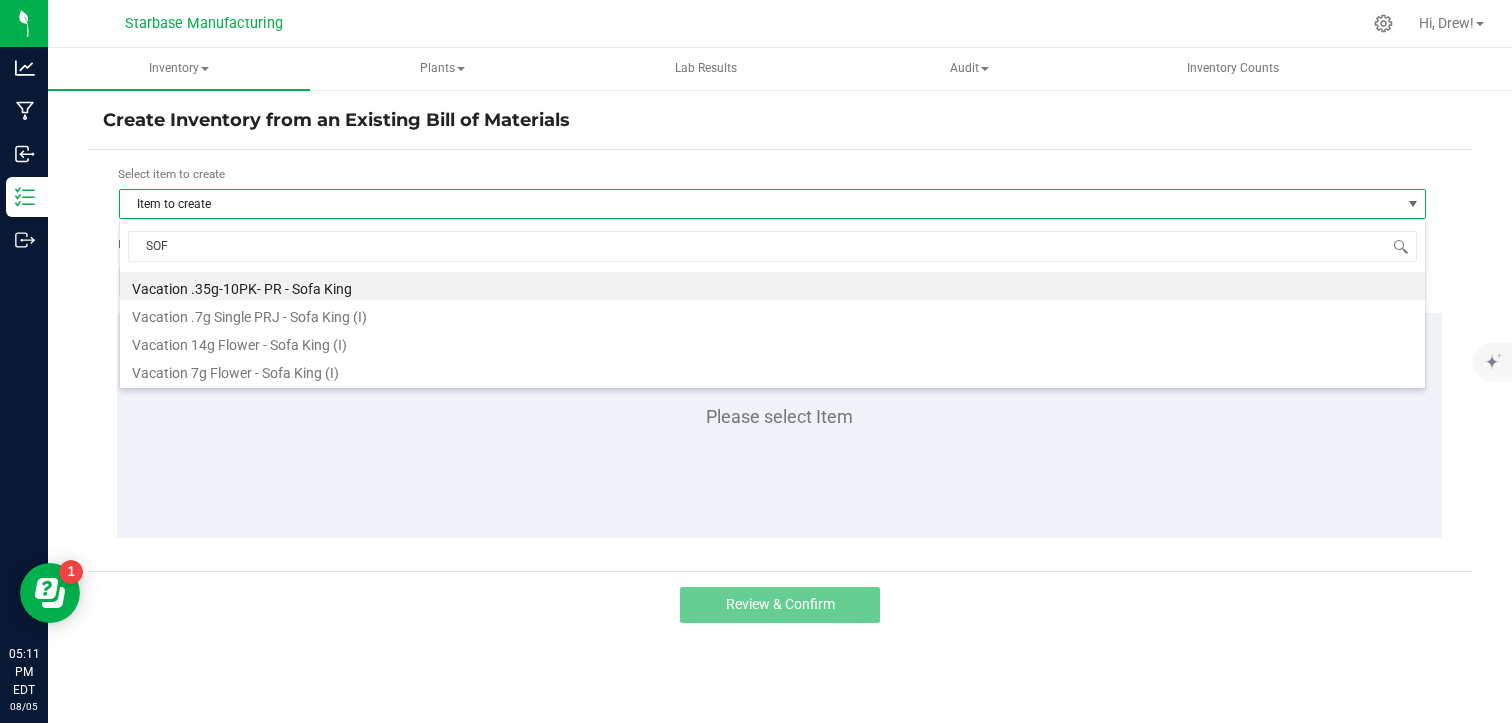 type on "SOFA" 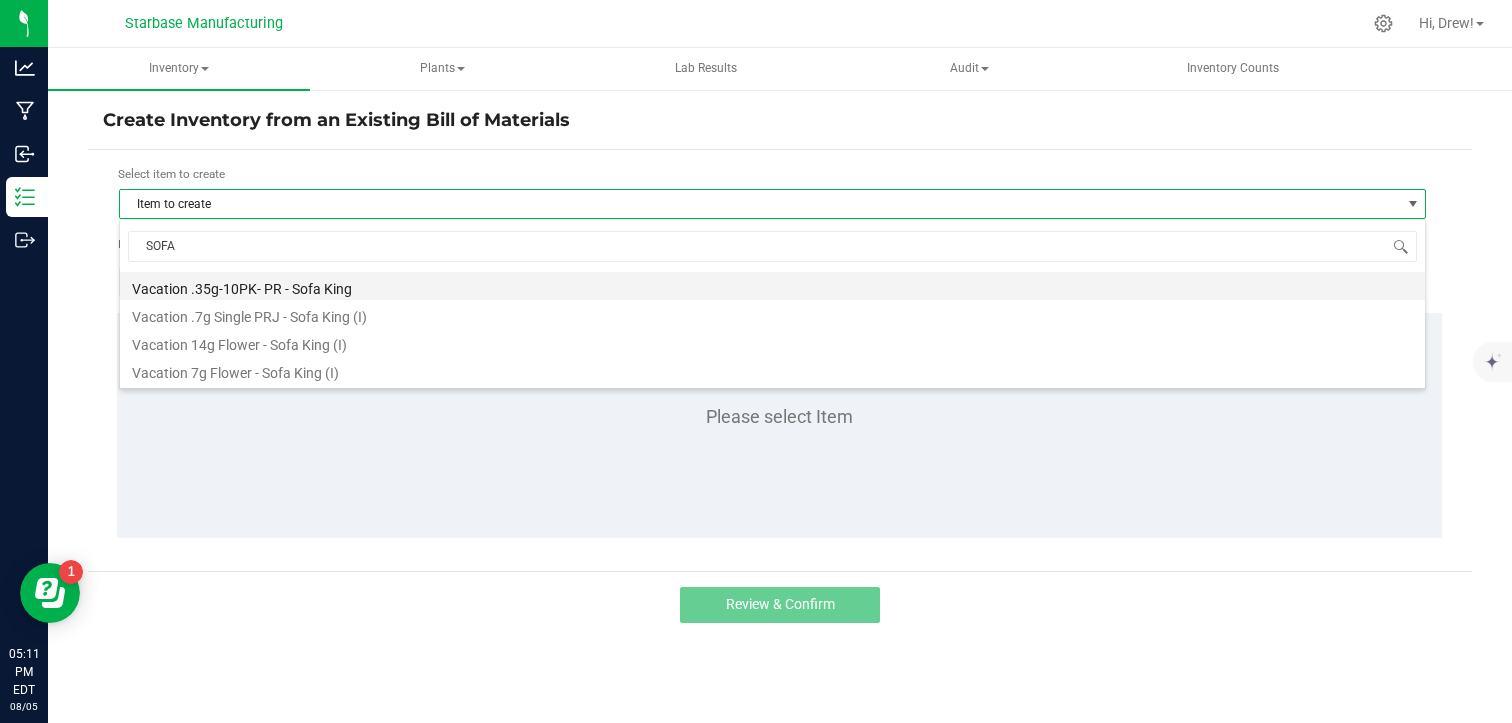 click on "Vacation .35g-10PK- PR - Sofa King" at bounding box center [772, 286] 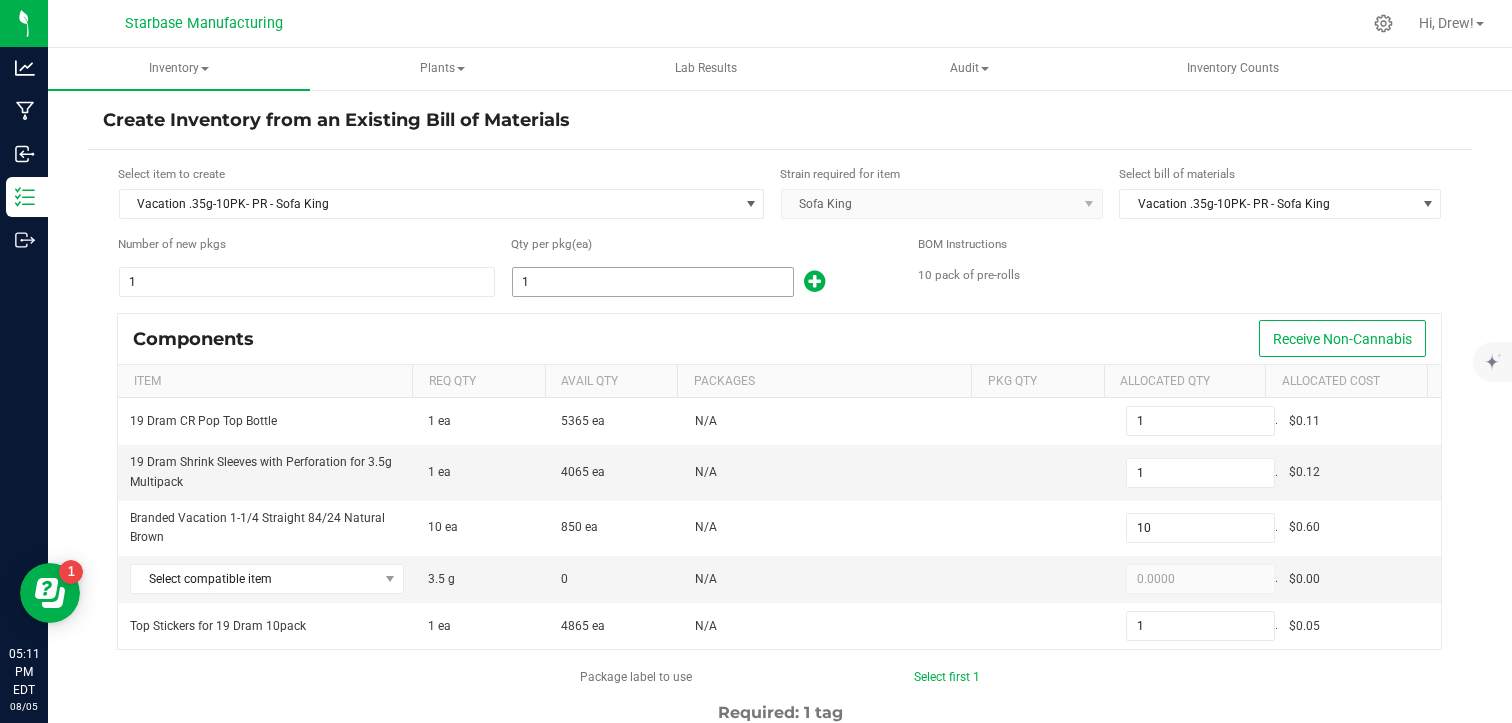 click on "1" at bounding box center [653, 282] 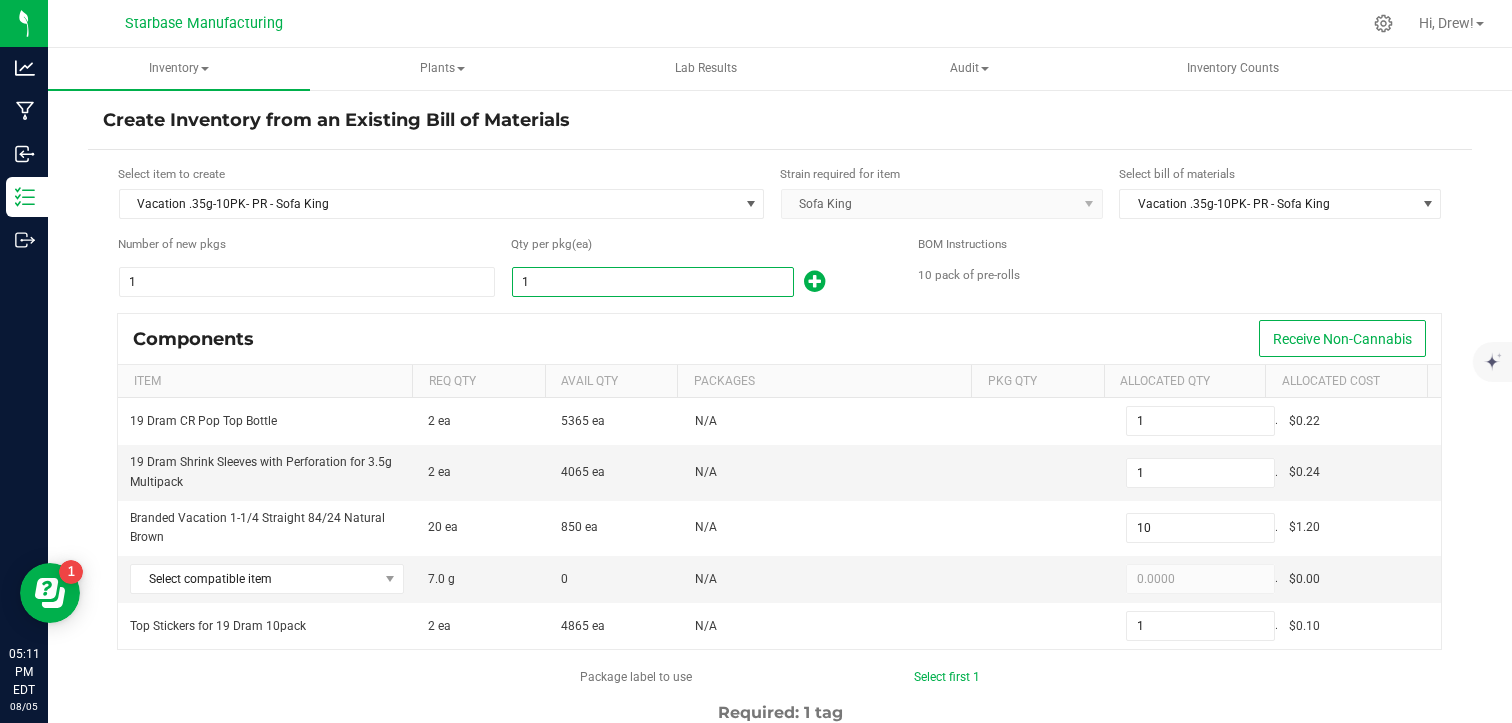 type on "2" 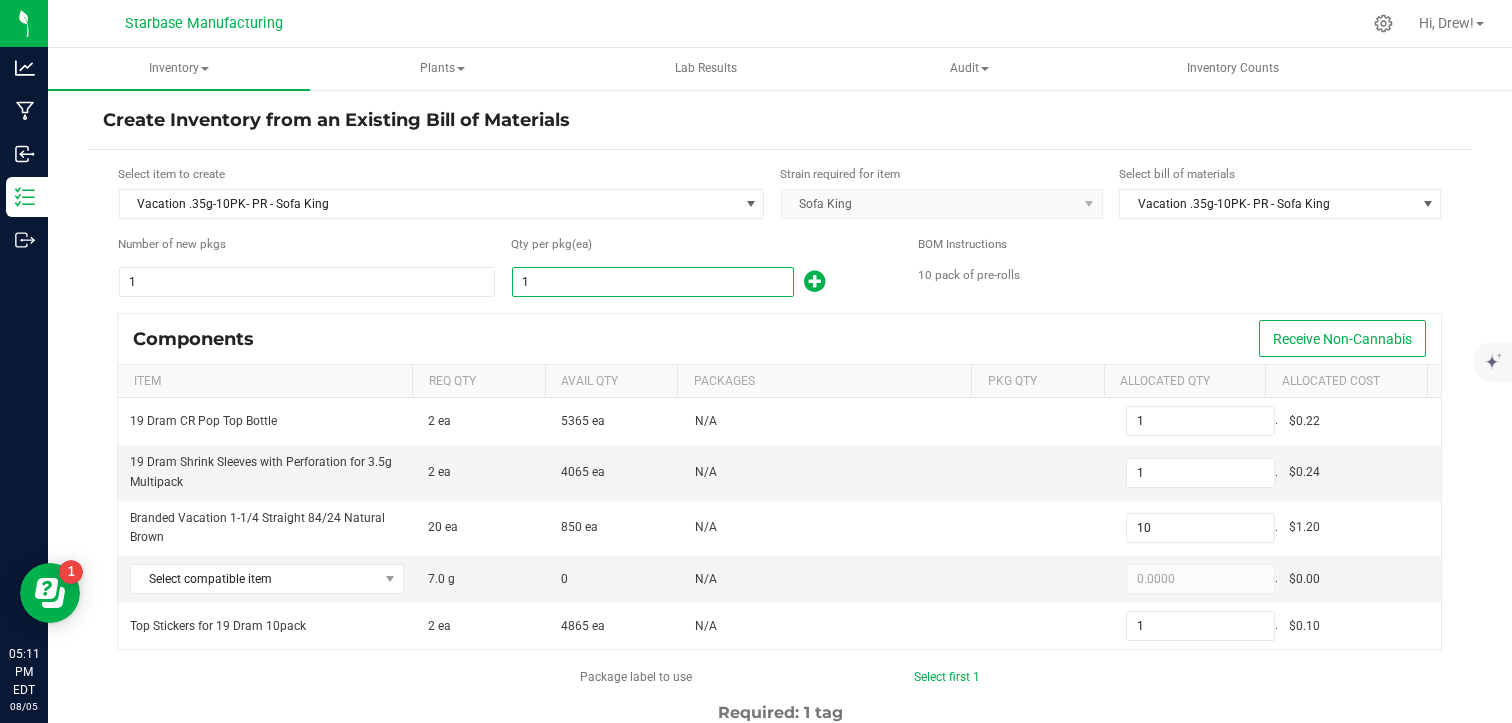 type on "2" 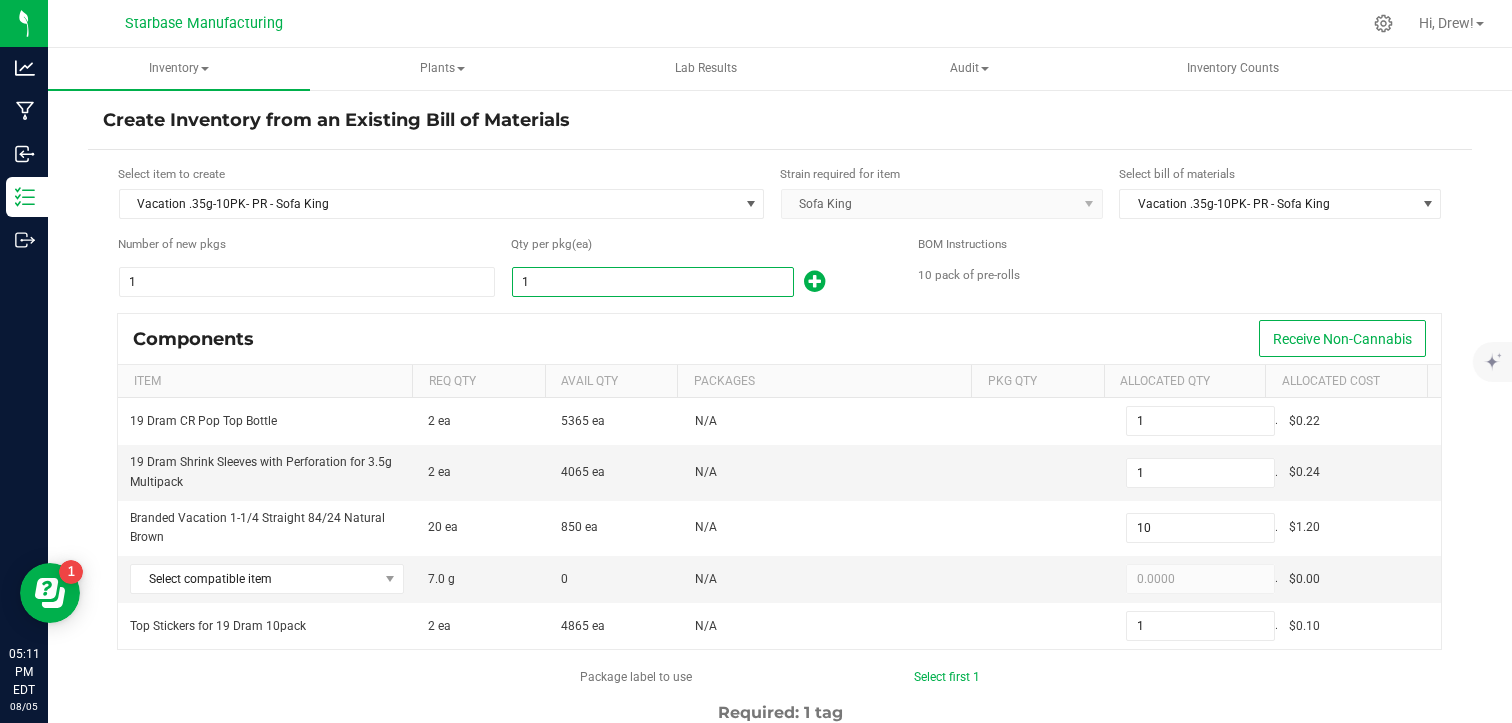 type on "2" 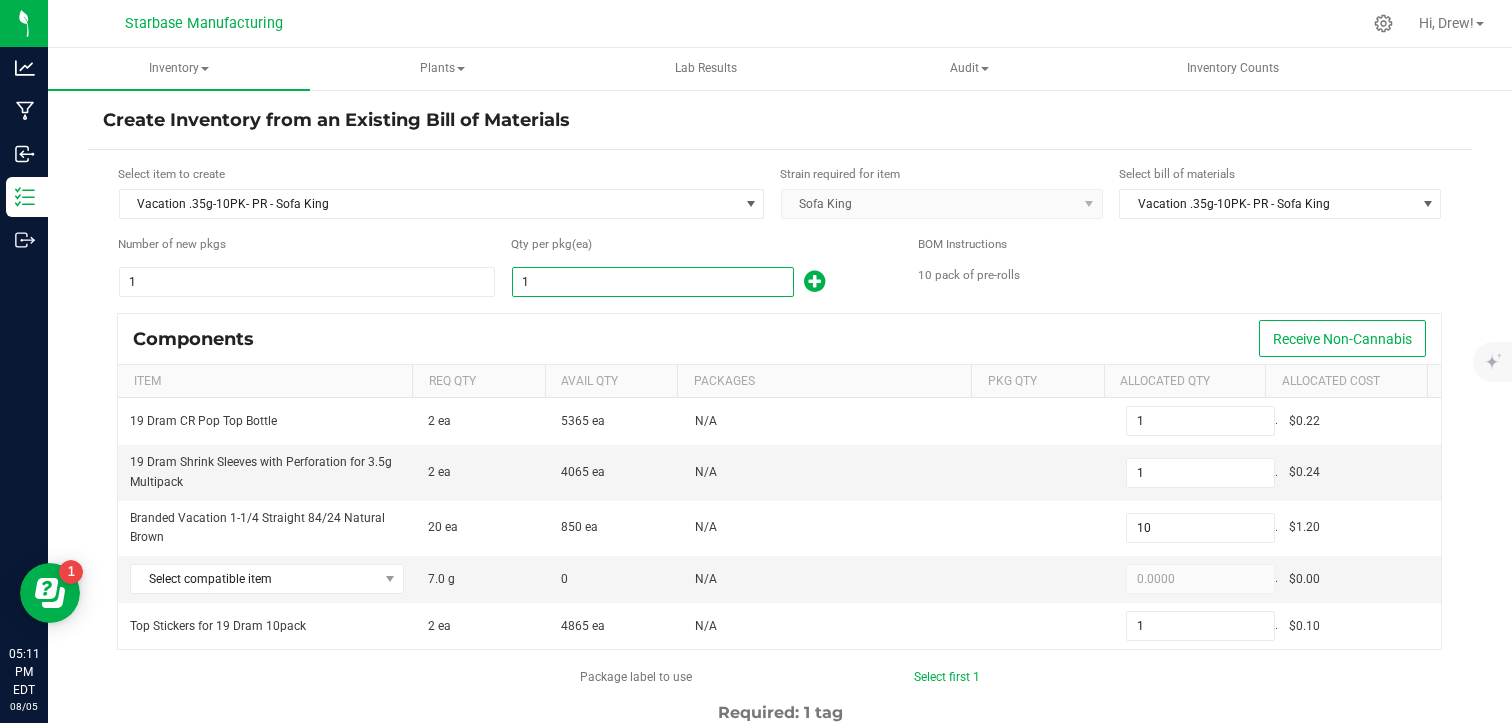 type on "20" 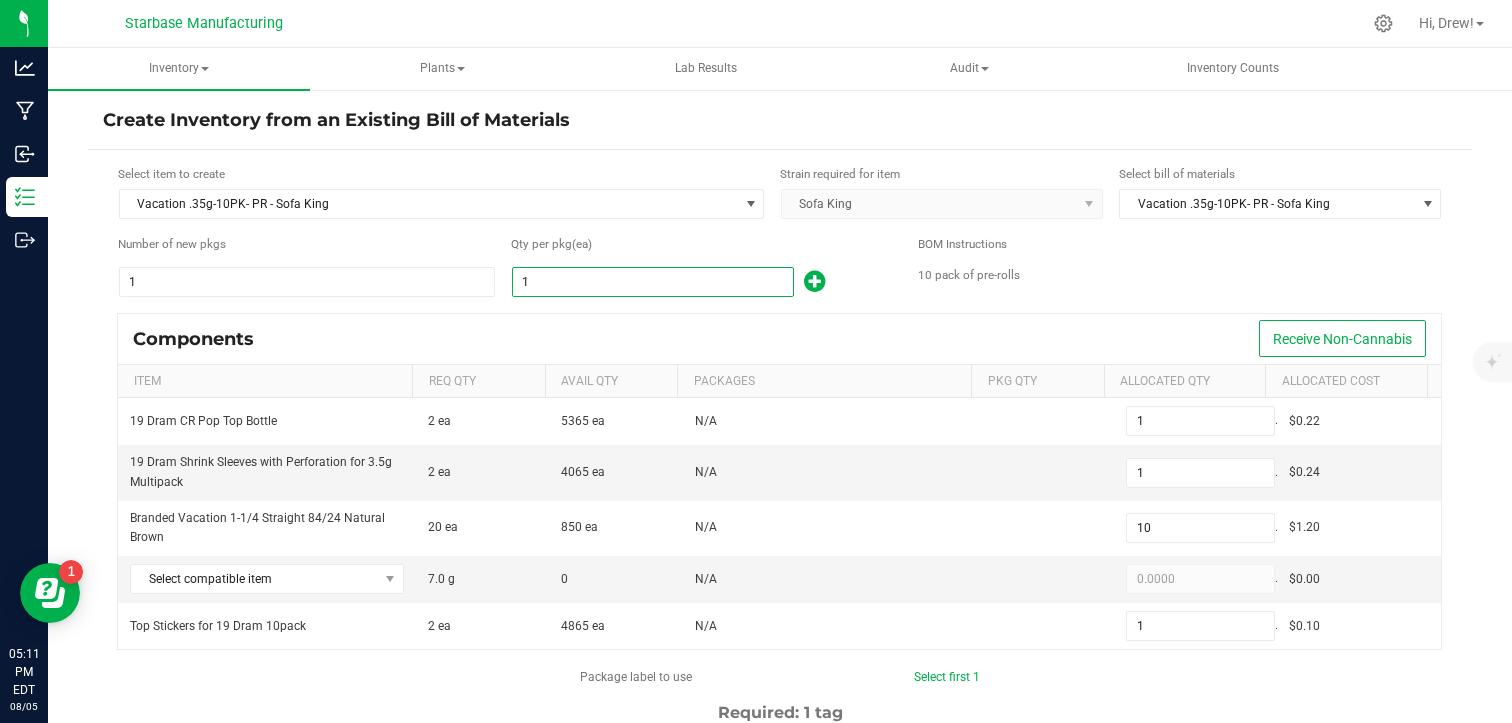 type on "2" 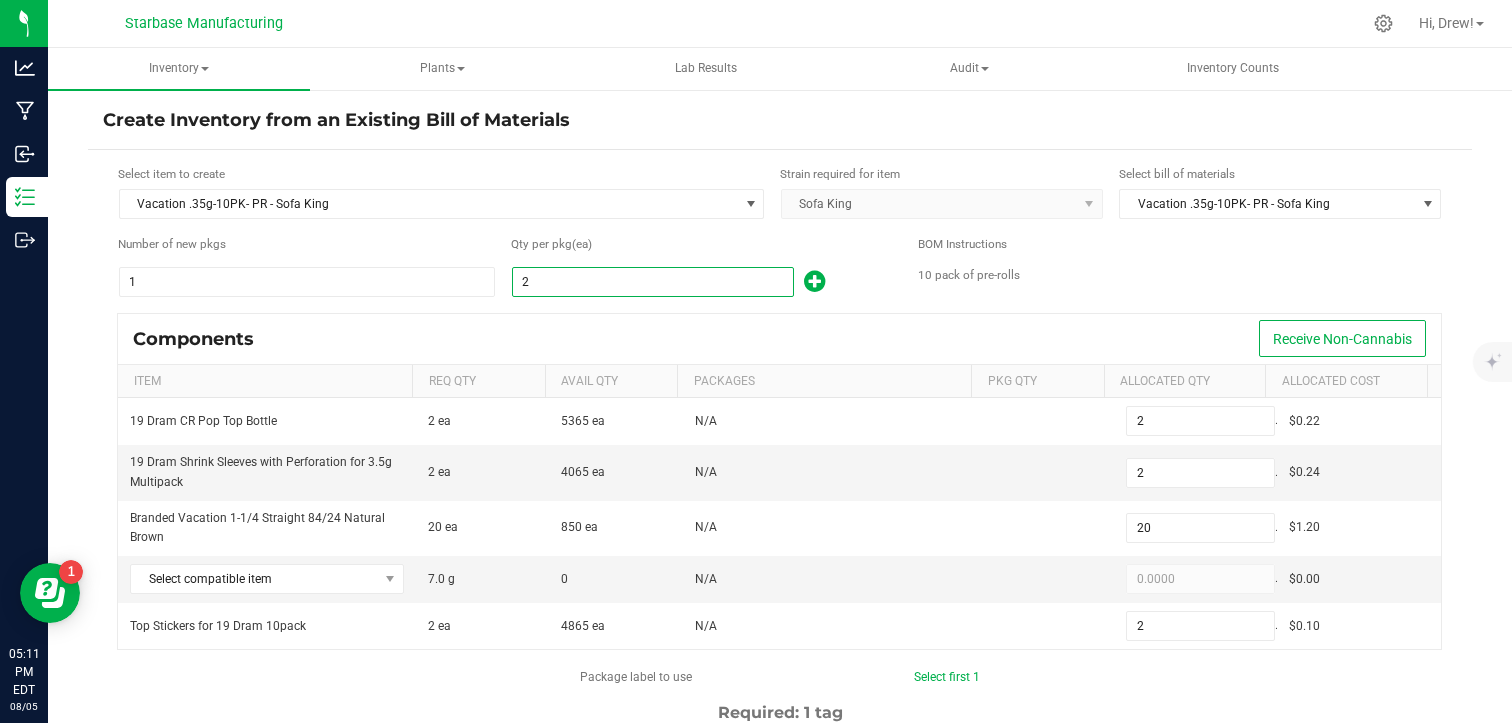 type on "26" 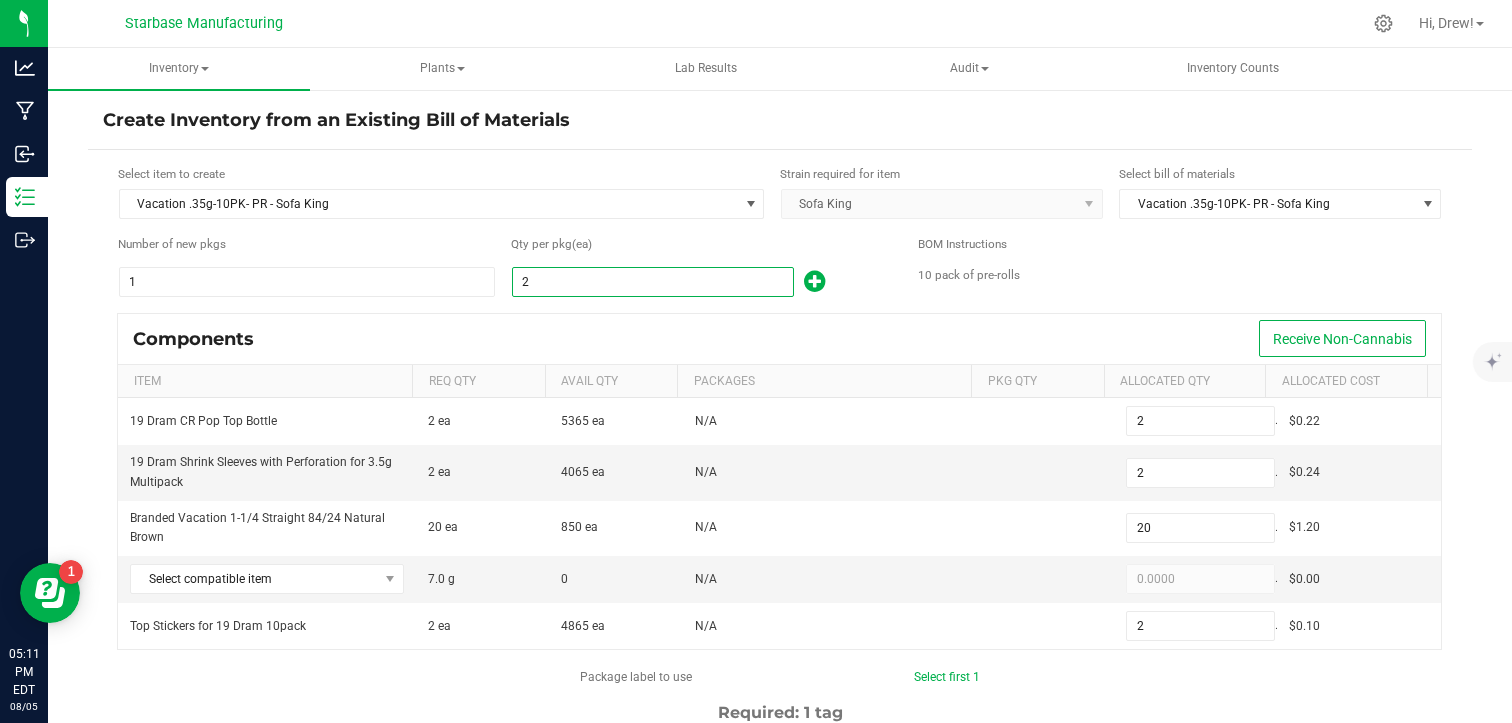 type on "26" 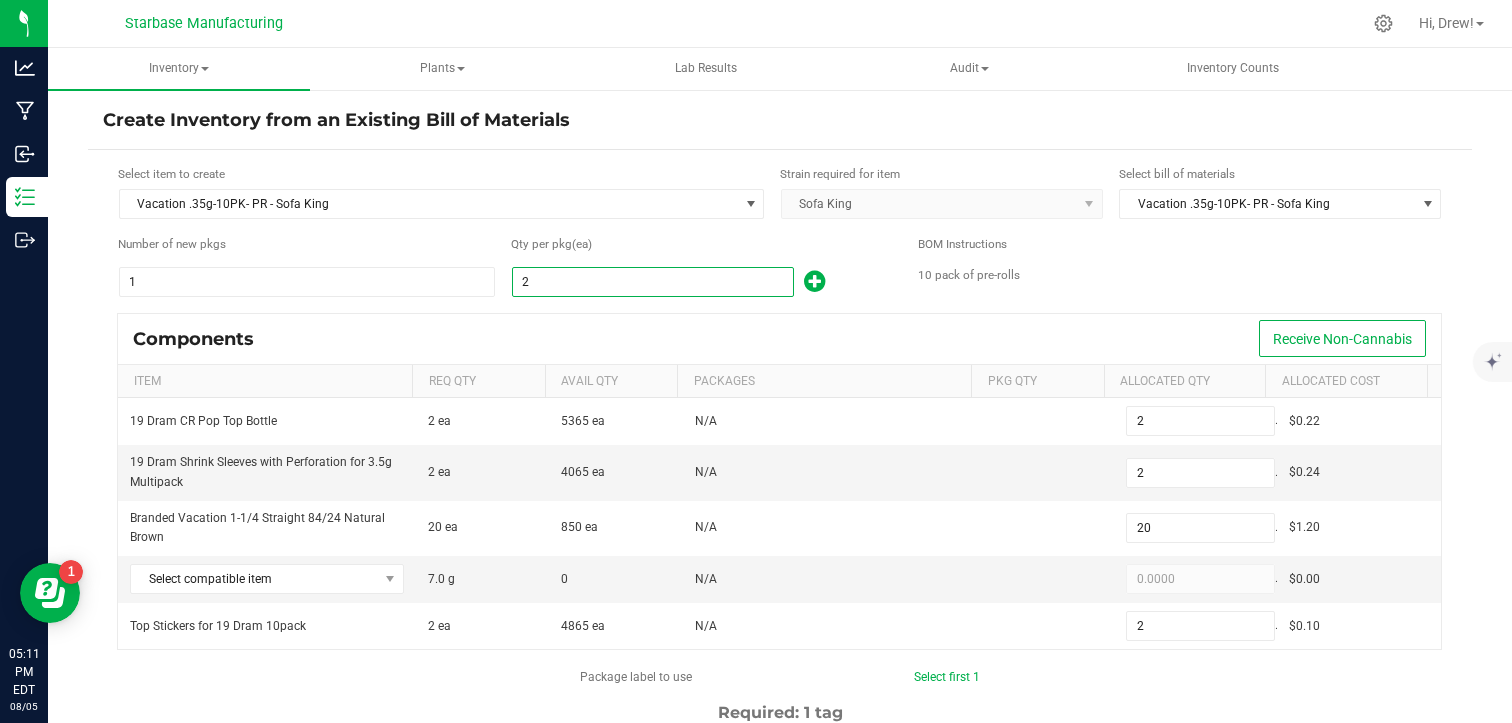 type on "26" 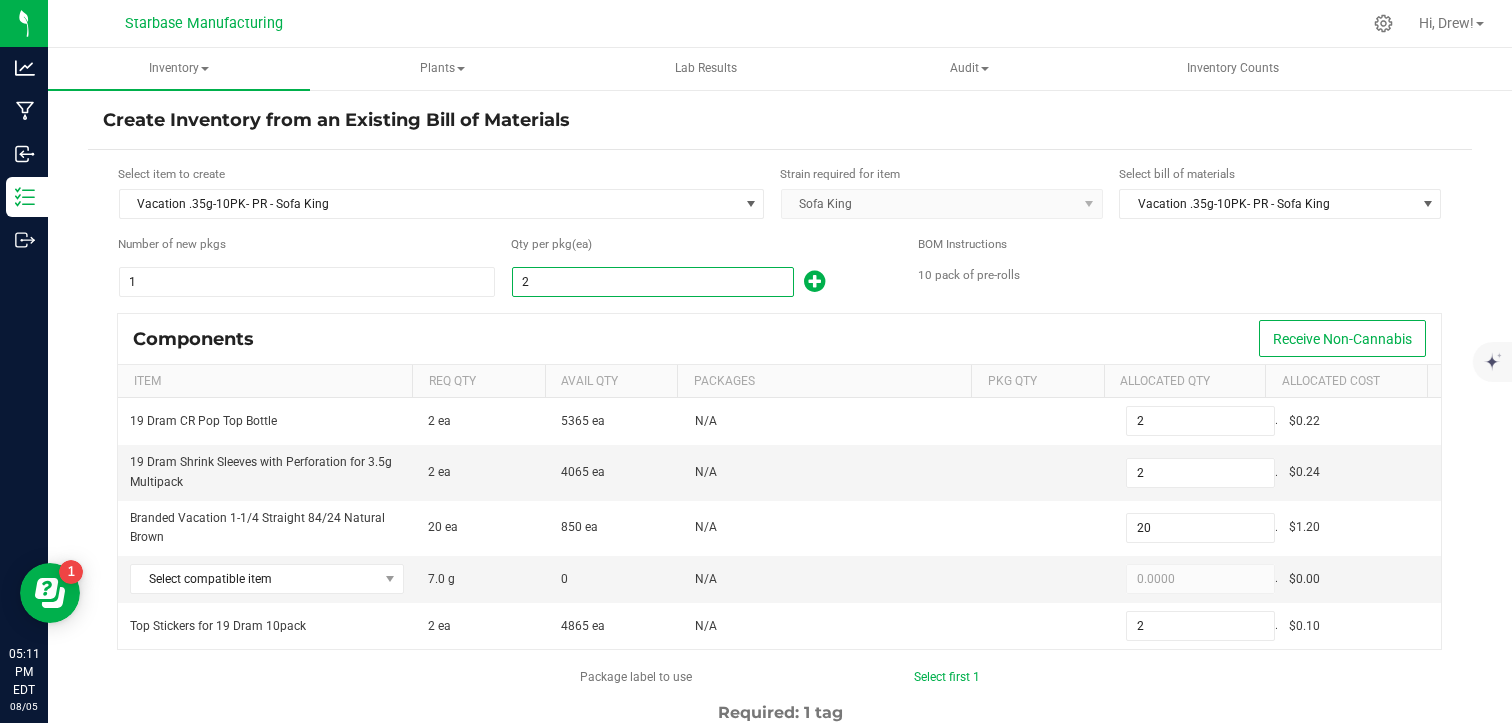 type on "260" 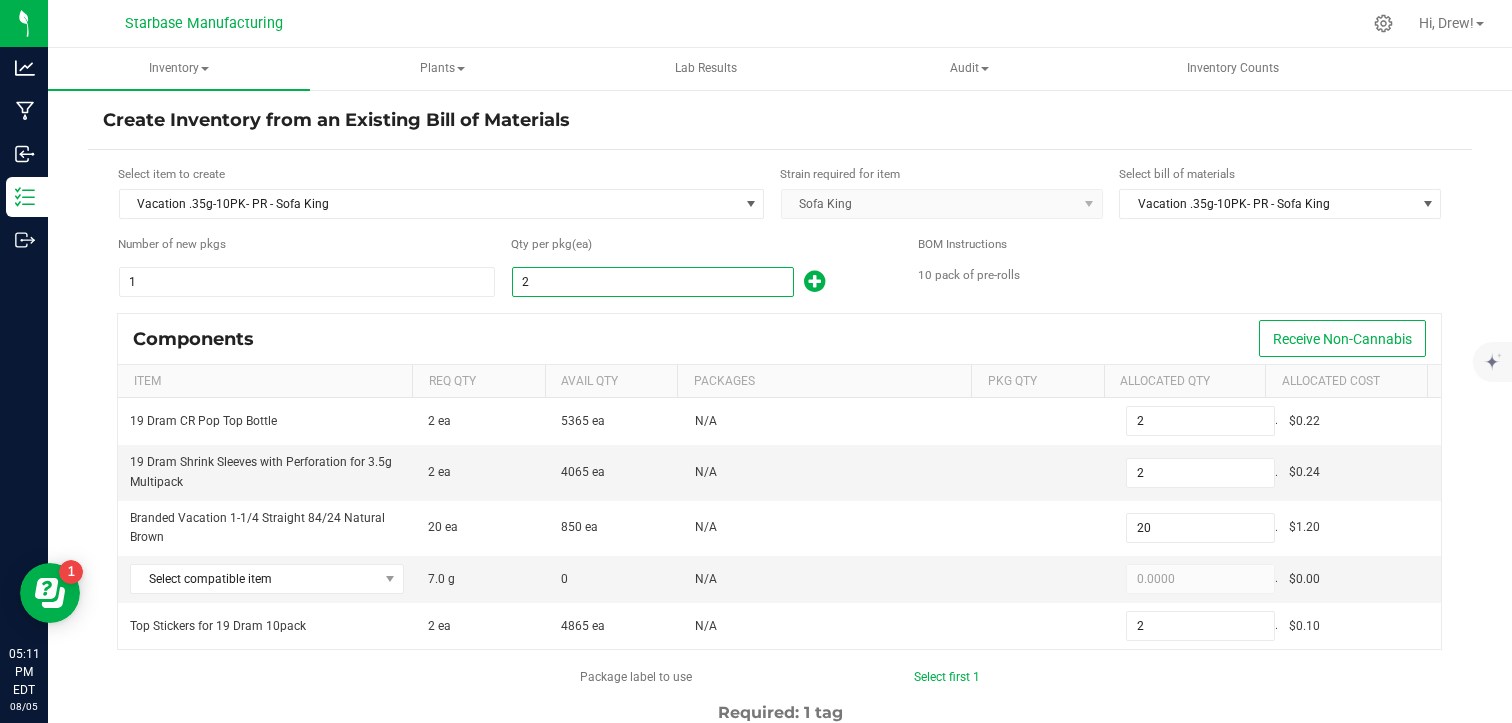 type on "26" 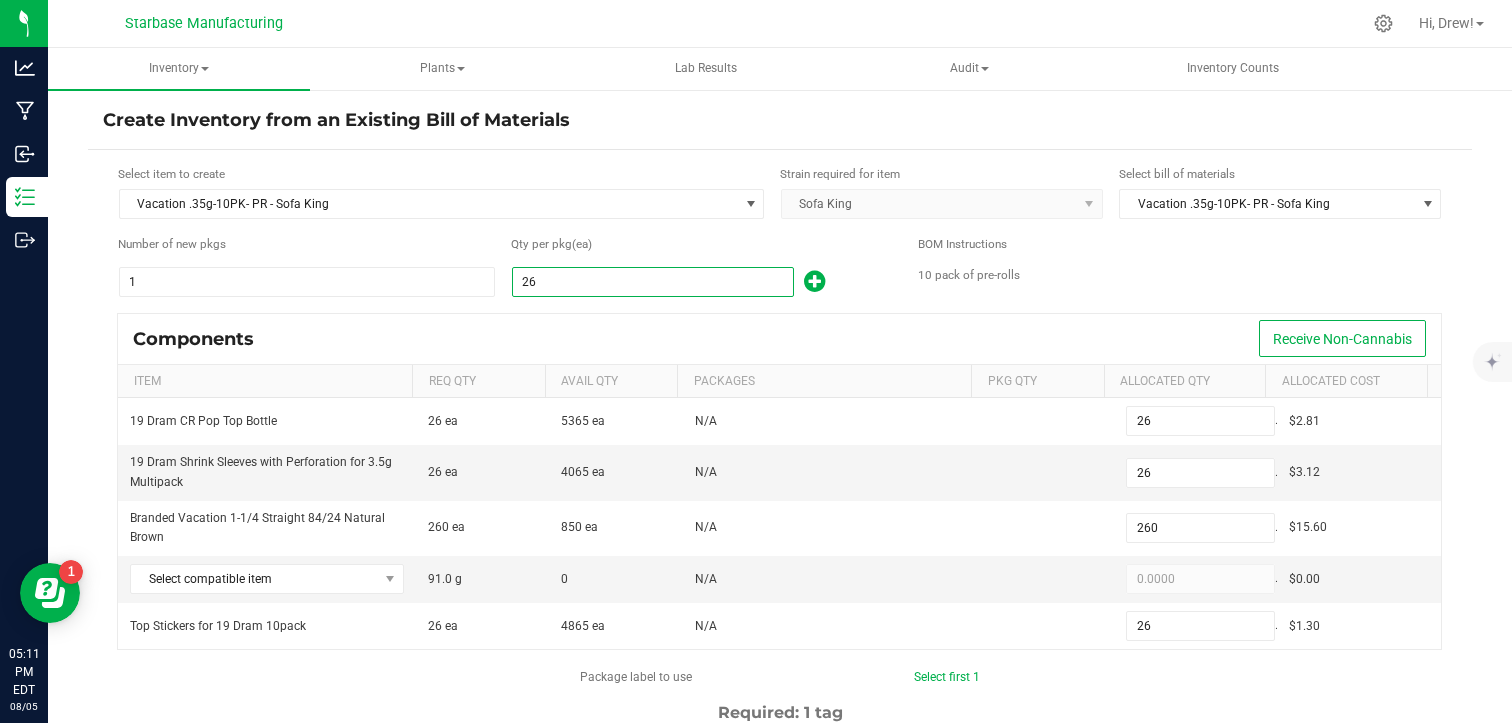 type on "261" 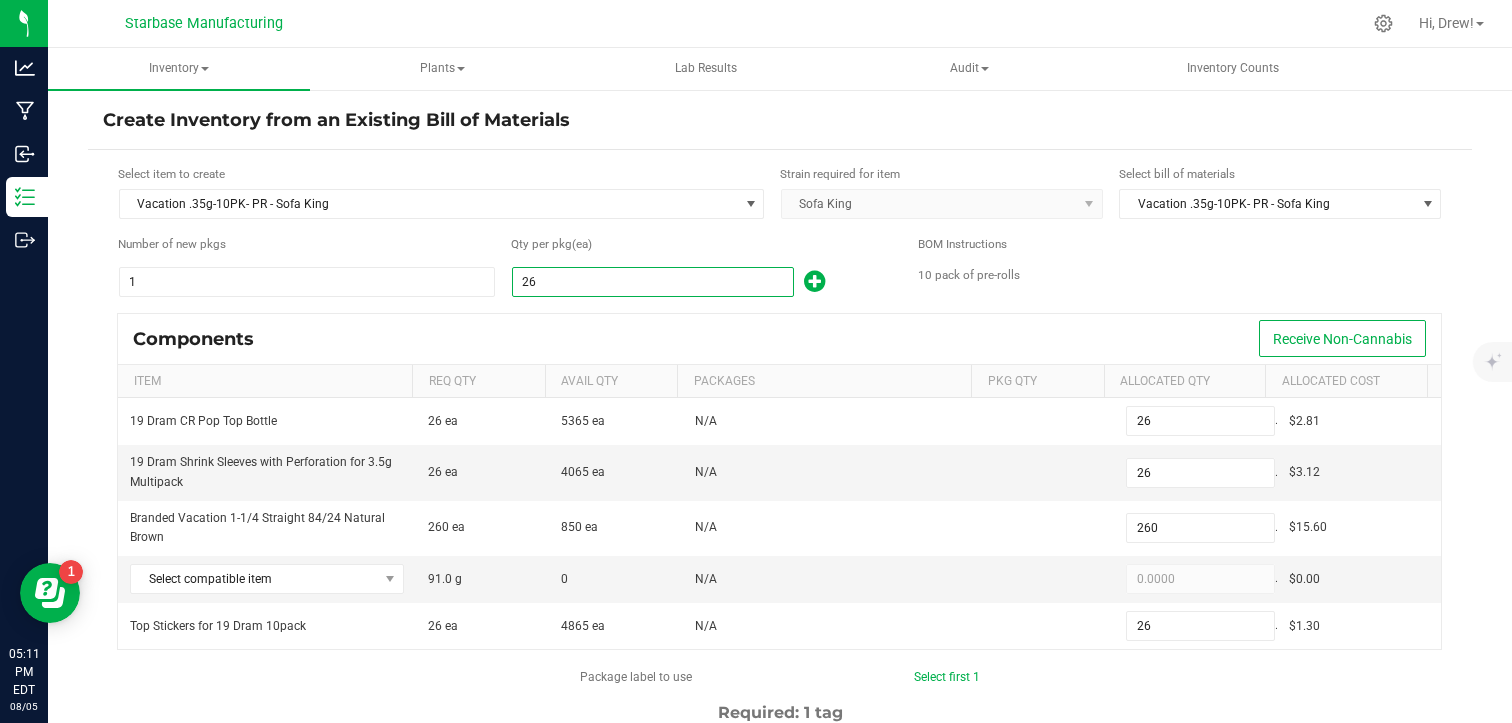 type on "261" 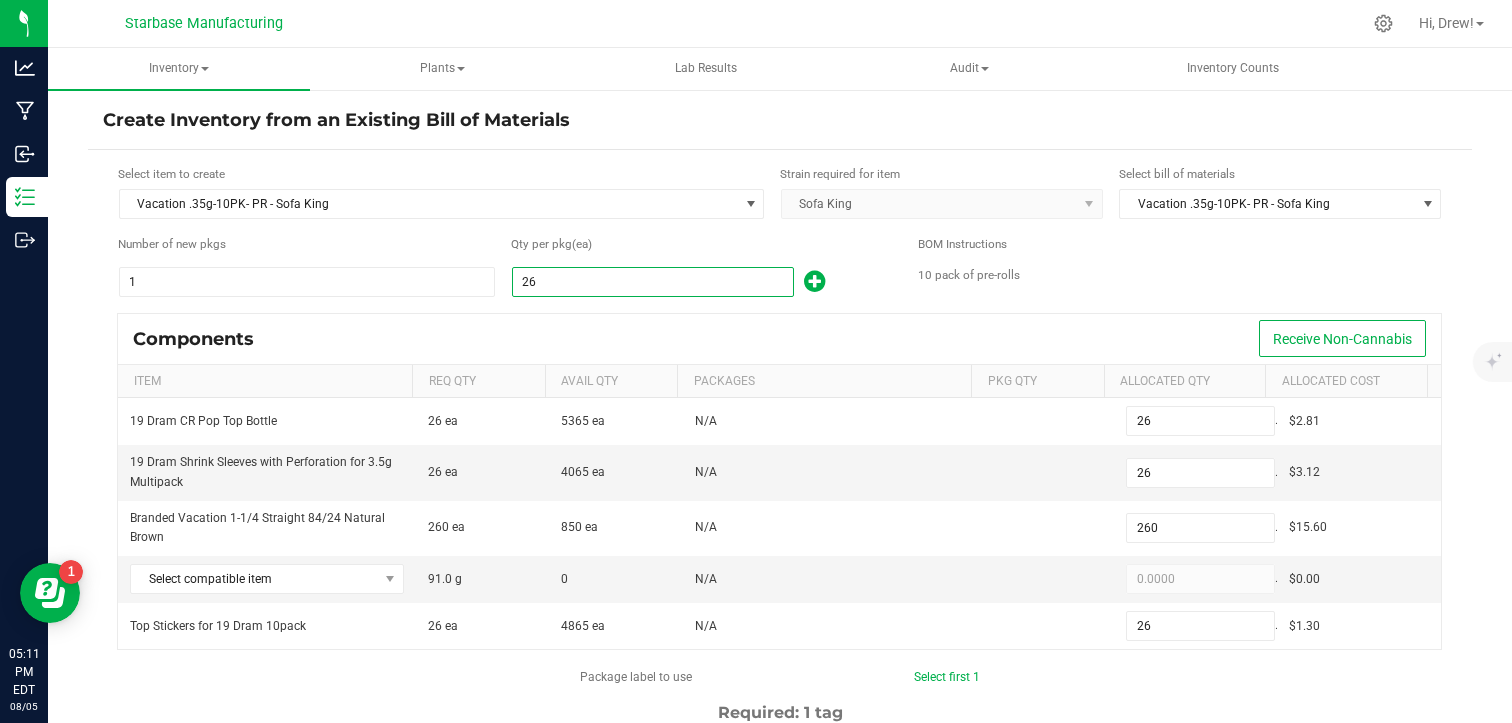 type on "261" 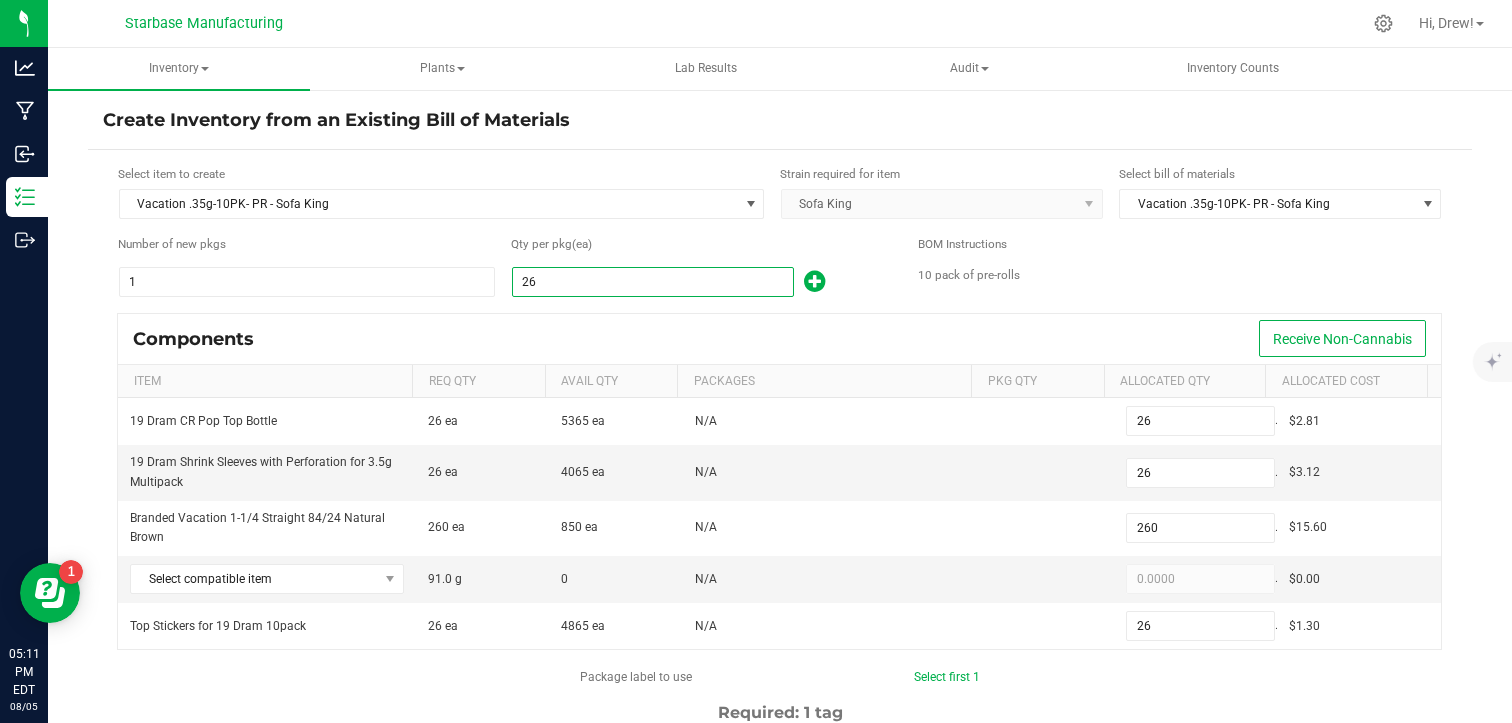 type on "2,610" 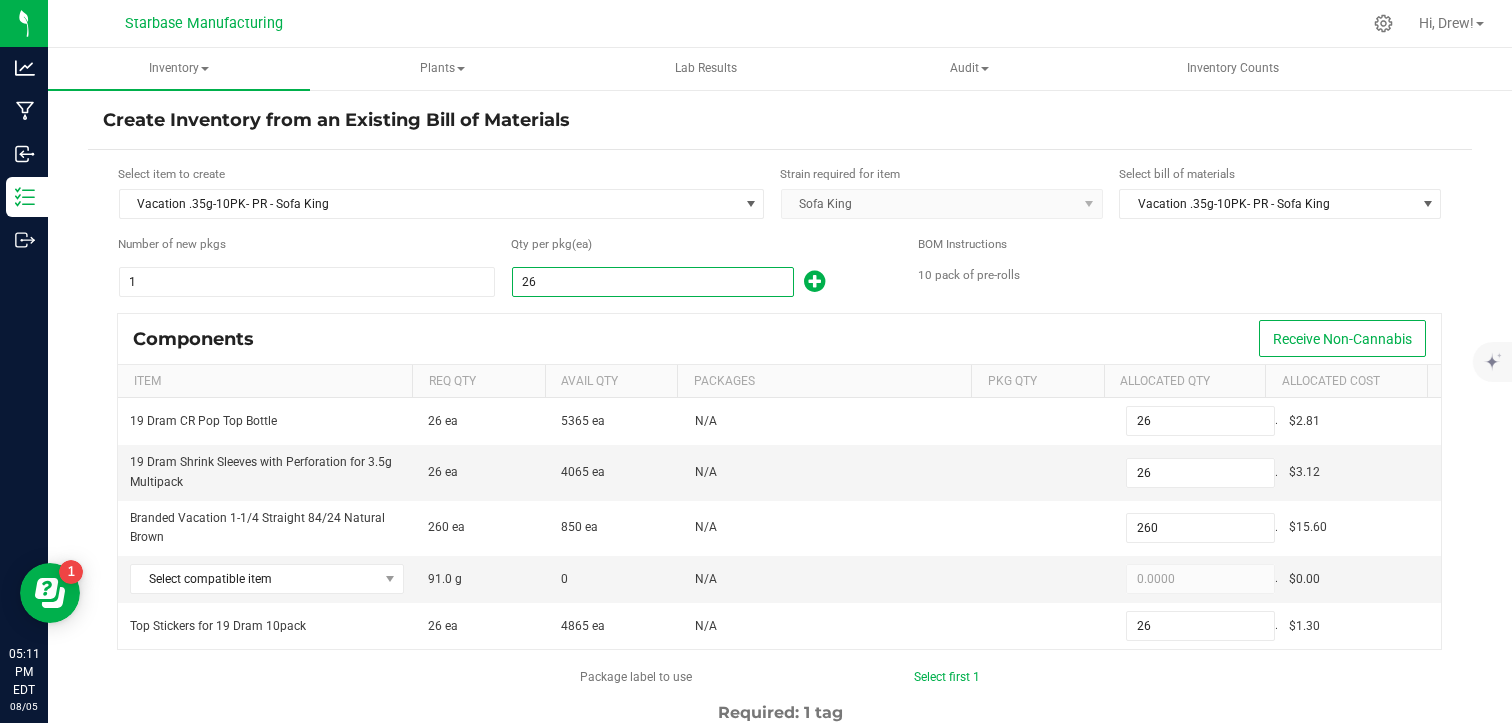 type on "261" 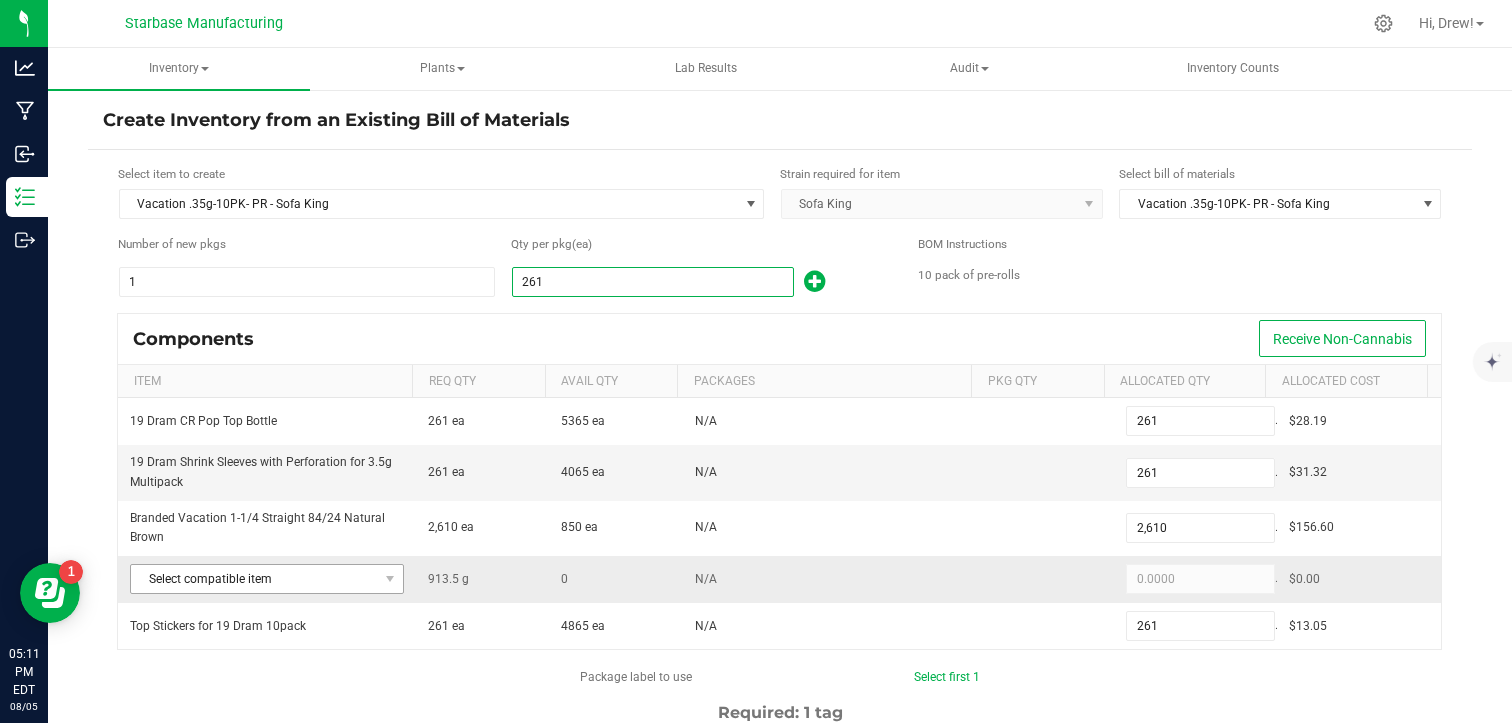 type on "261" 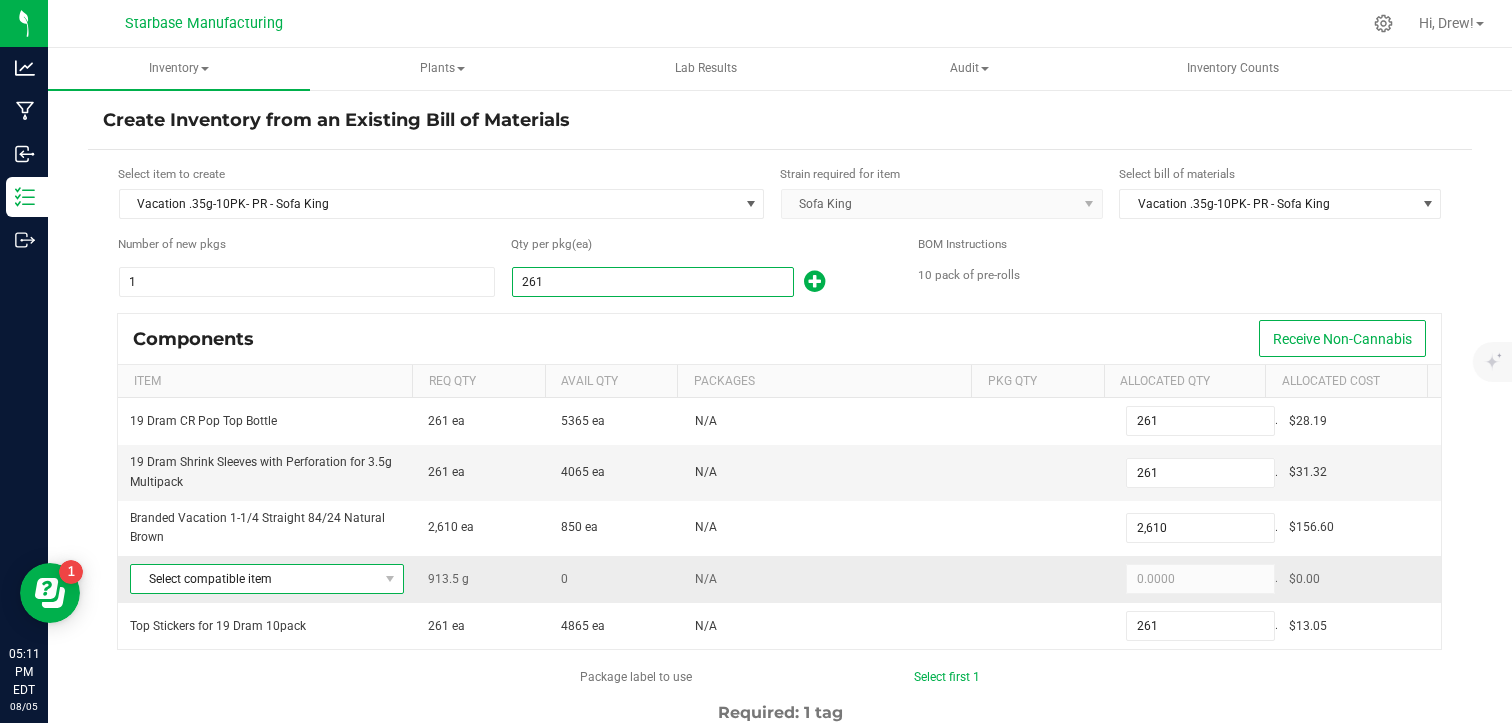click on "Select compatible item" at bounding box center (254, 579) 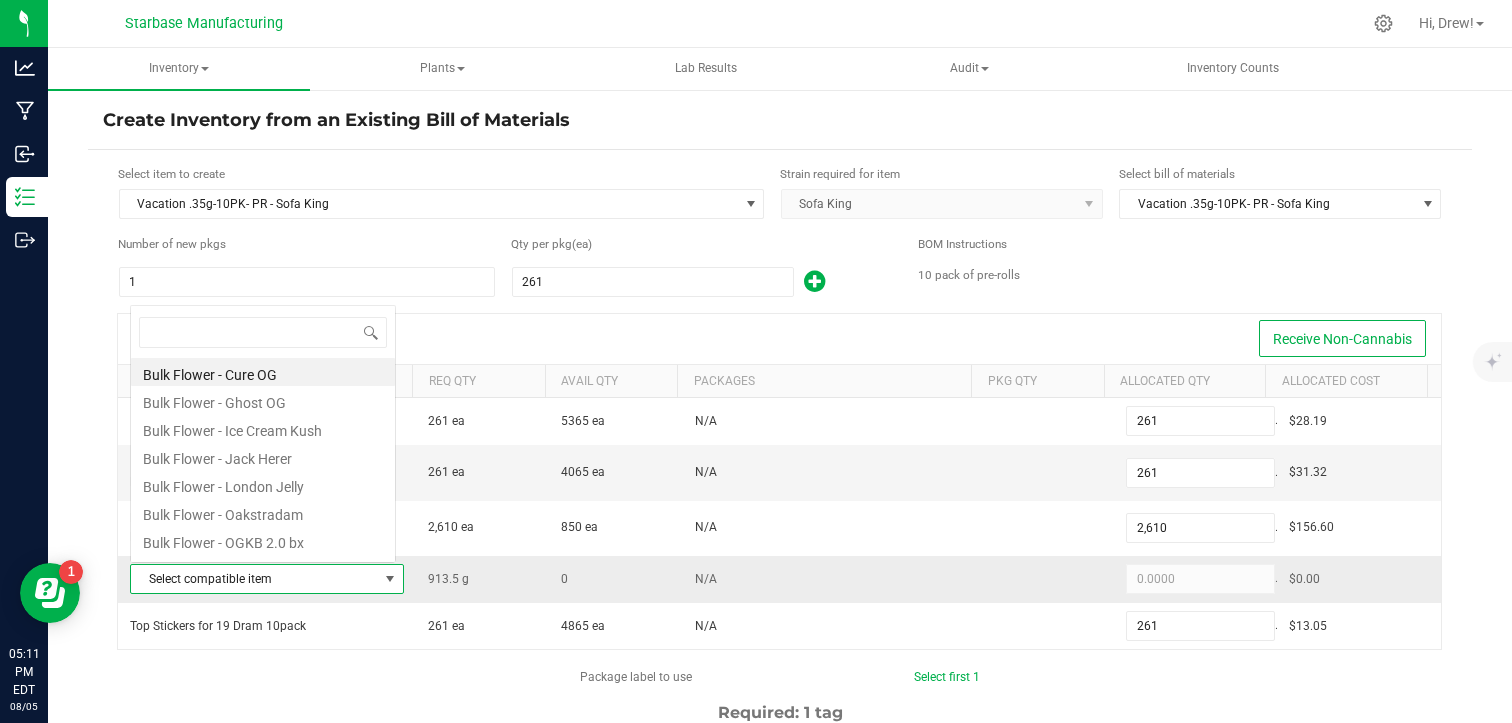scroll, scrollTop: 0, scrollLeft: 0, axis: both 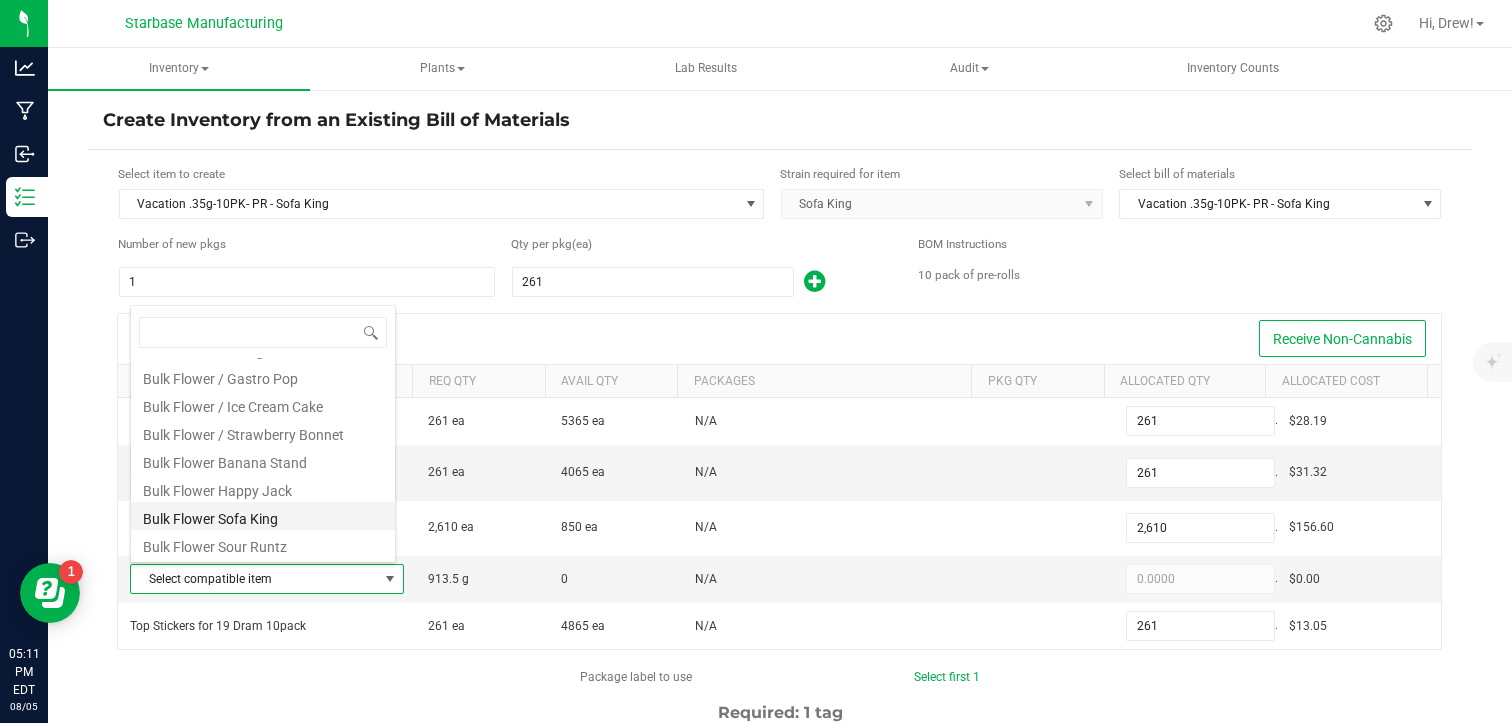 click on "Bulk Flower Sofa King" at bounding box center [263, 516] 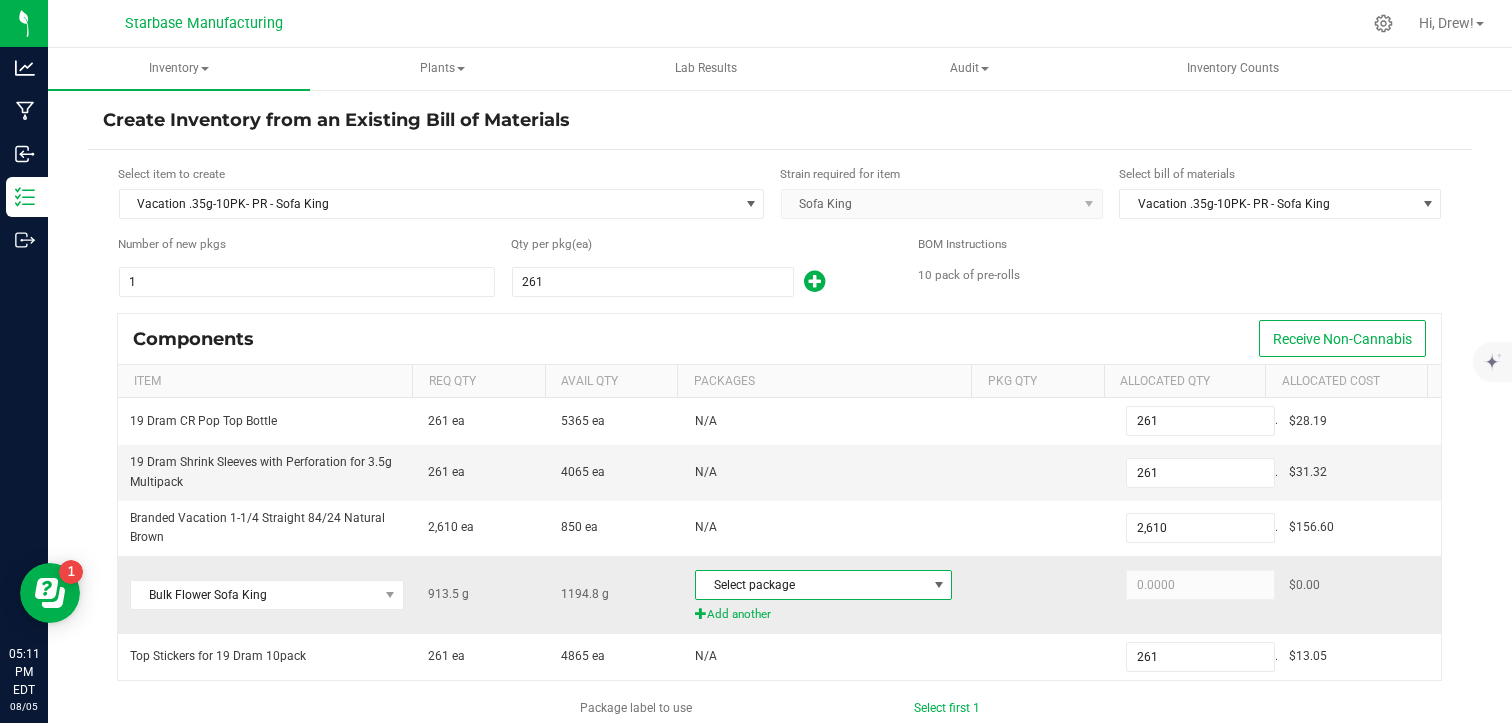click on "Select package" at bounding box center [811, 585] 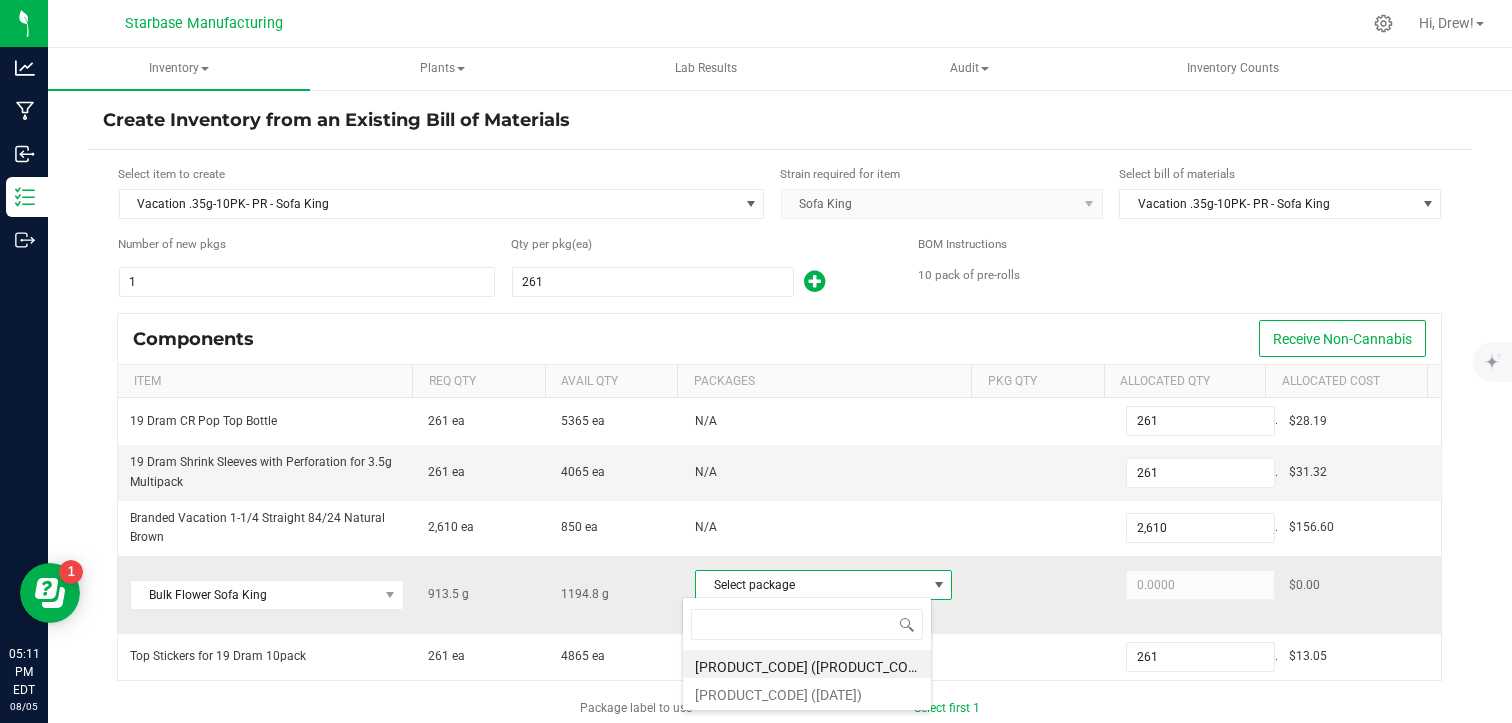 scroll, scrollTop: 99970, scrollLeft: 99749, axis: both 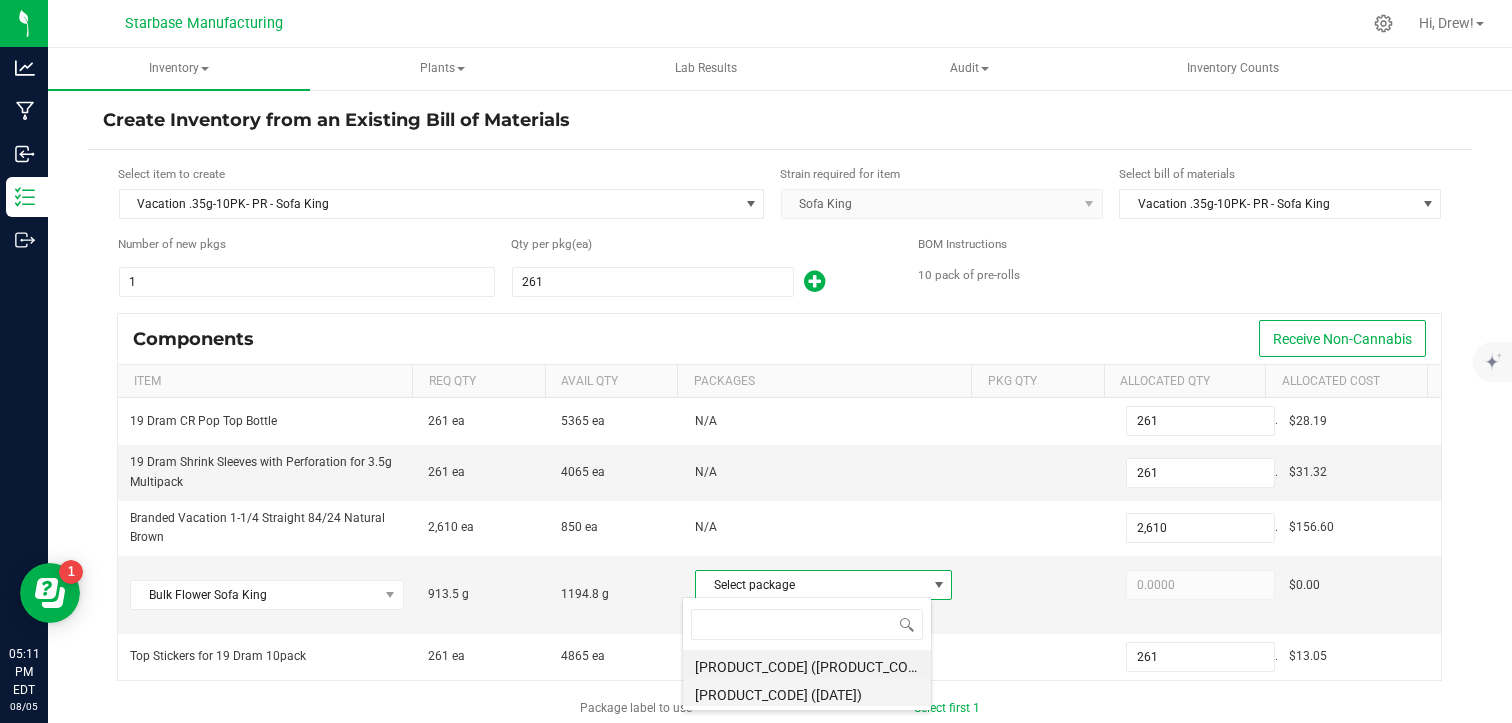 click on "[ID] (250611)" at bounding box center [807, 692] 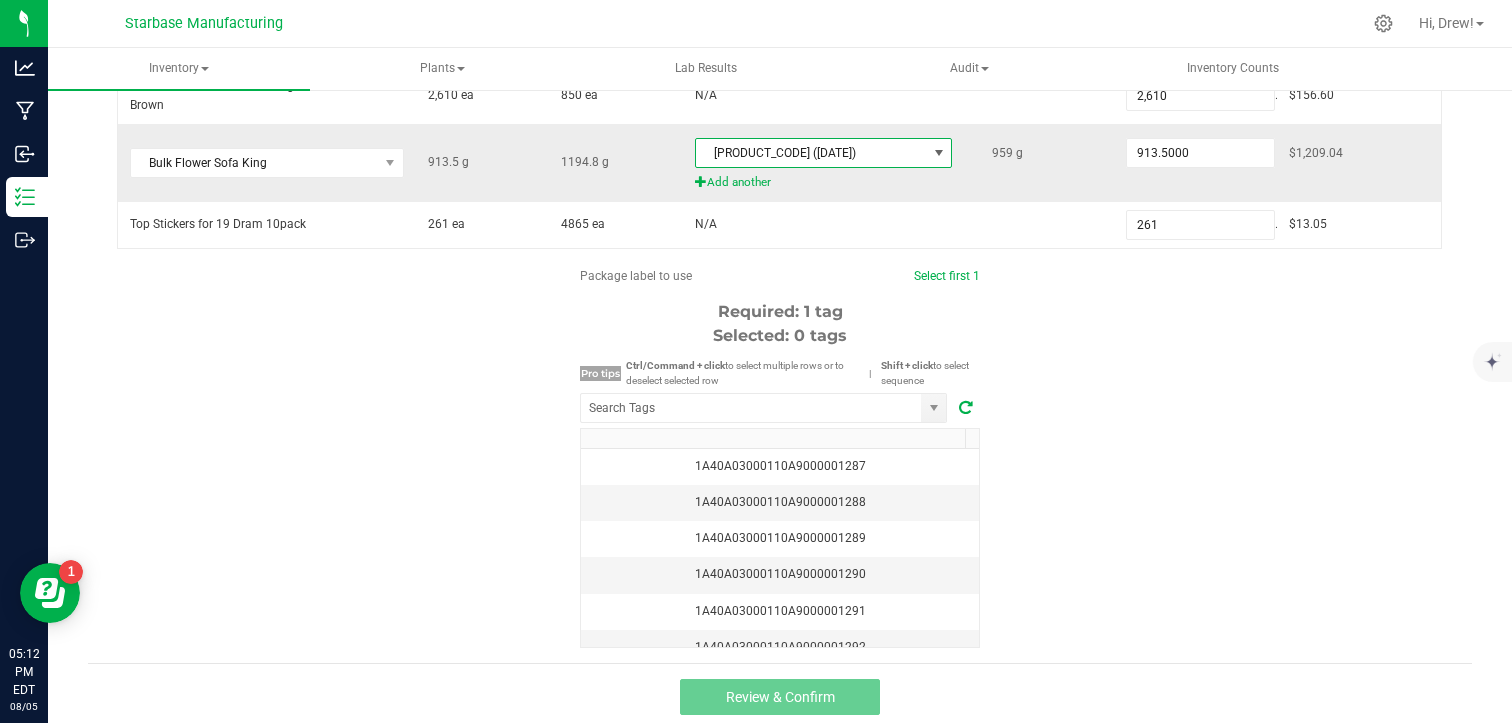 scroll, scrollTop: 434, scrollLeft: 0, axis: vertical 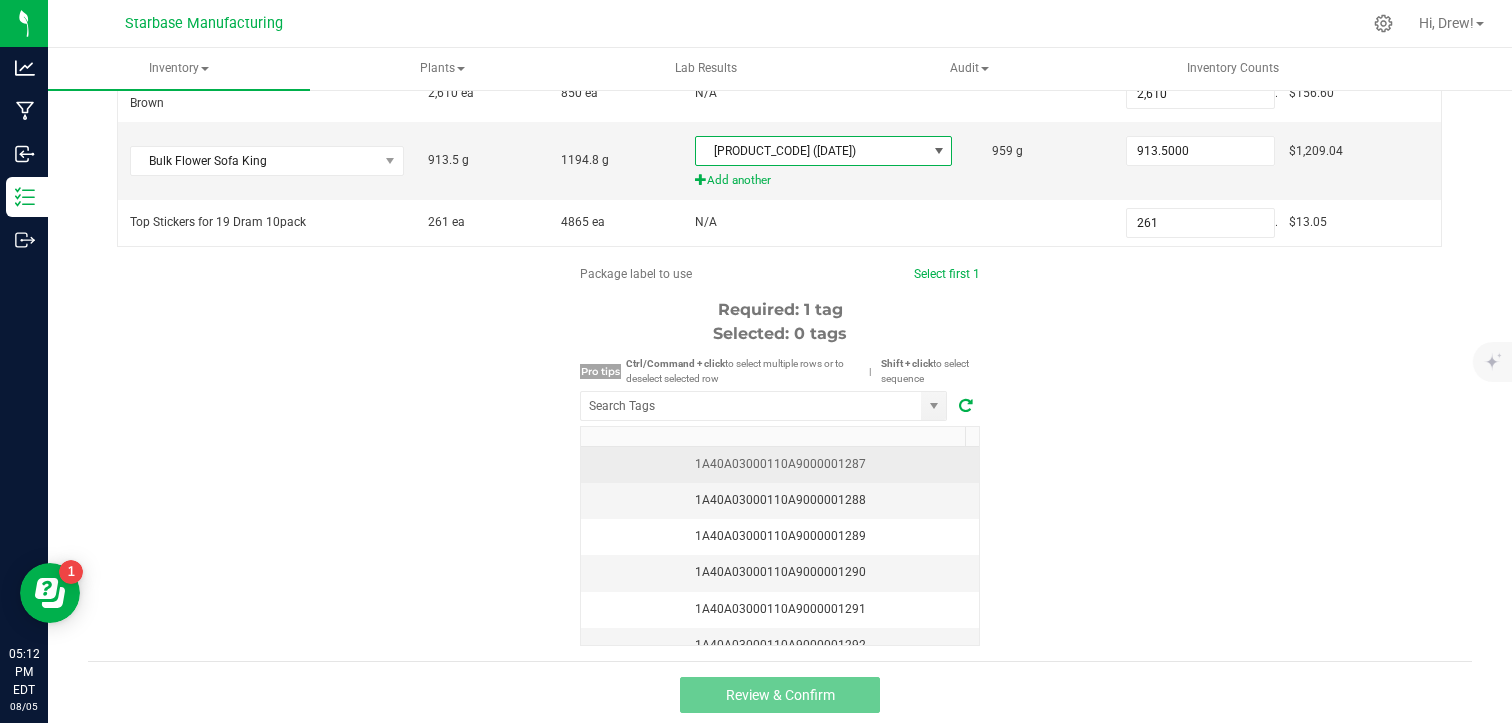 click on "1A40A03000110A9000001287" at bounding box center [780, 464] 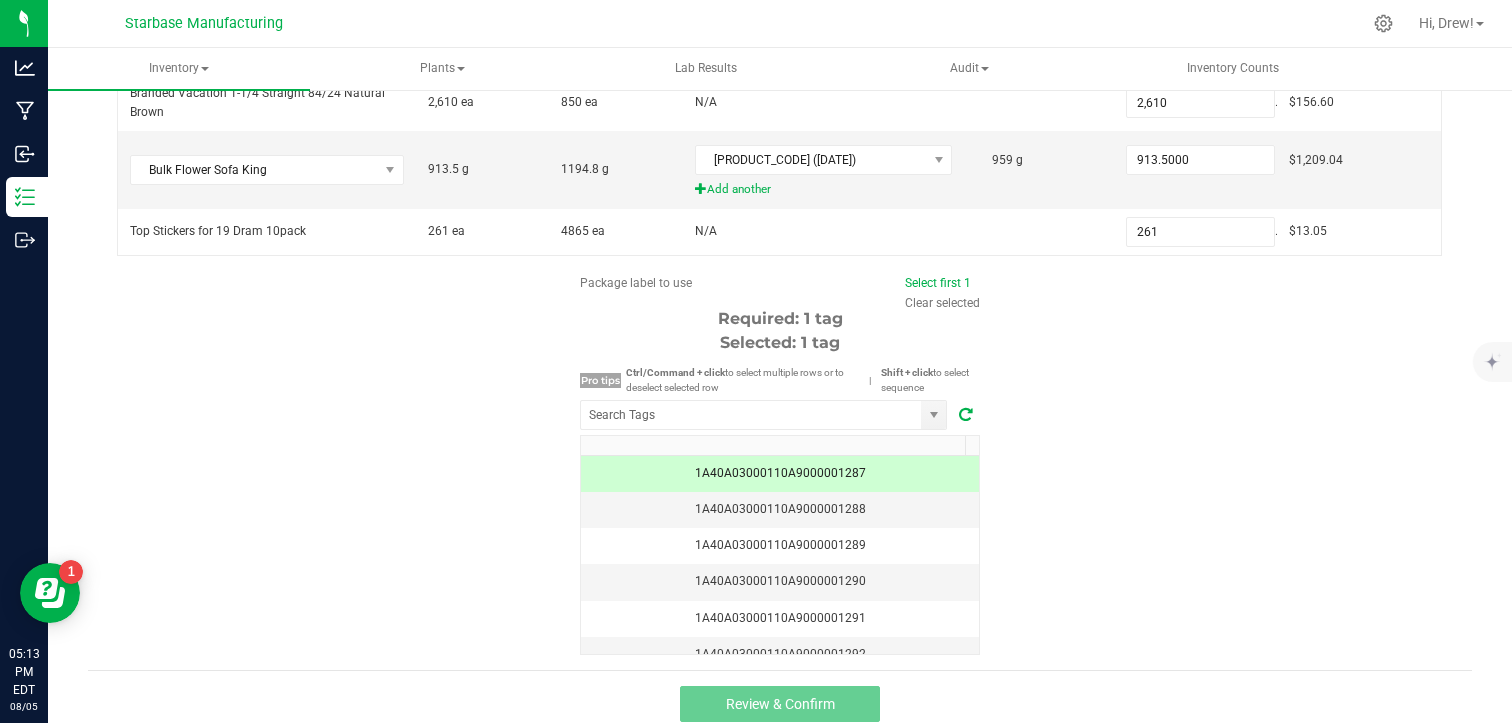 scroll, scrollTop: 428, scrollLeft: 0, axis: vertical 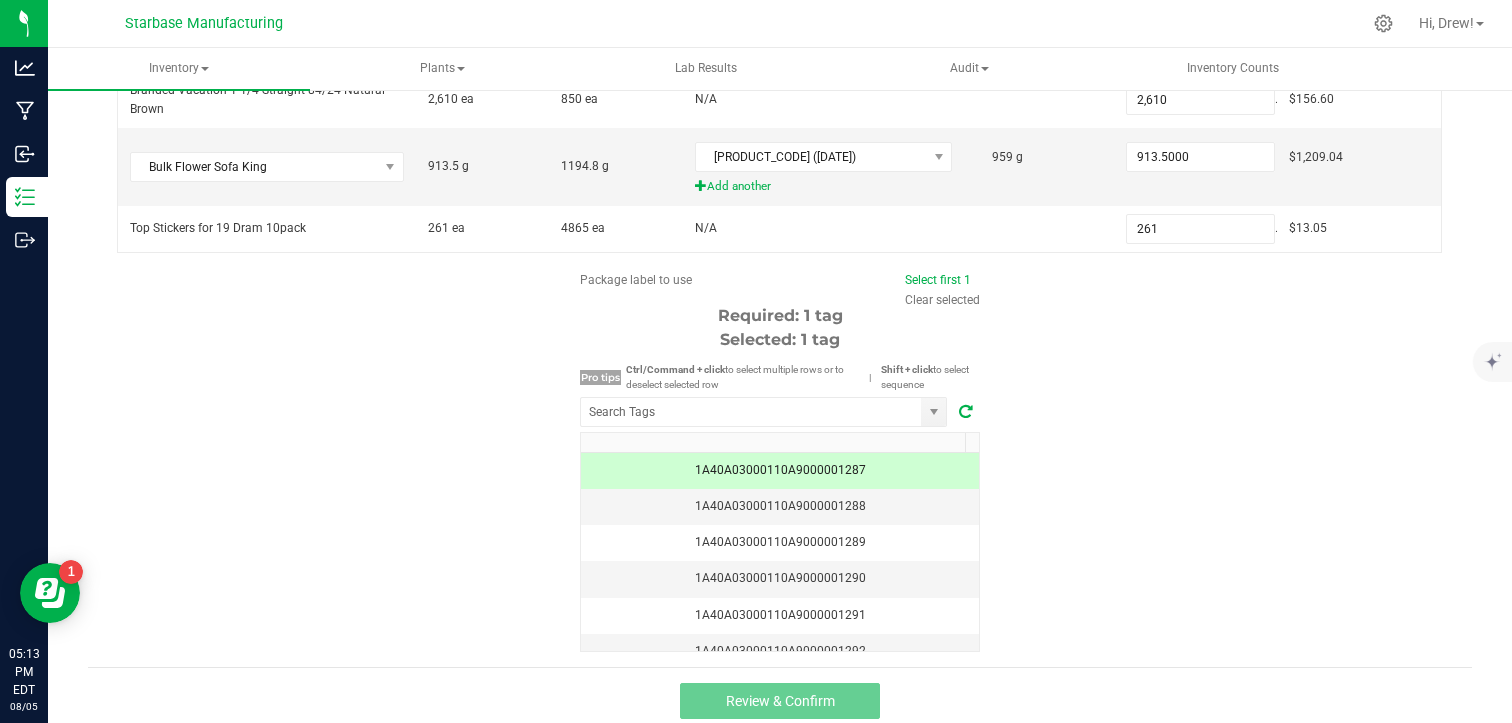click on "1A40A03000110A9000001287" at bounding box center [780, 470] 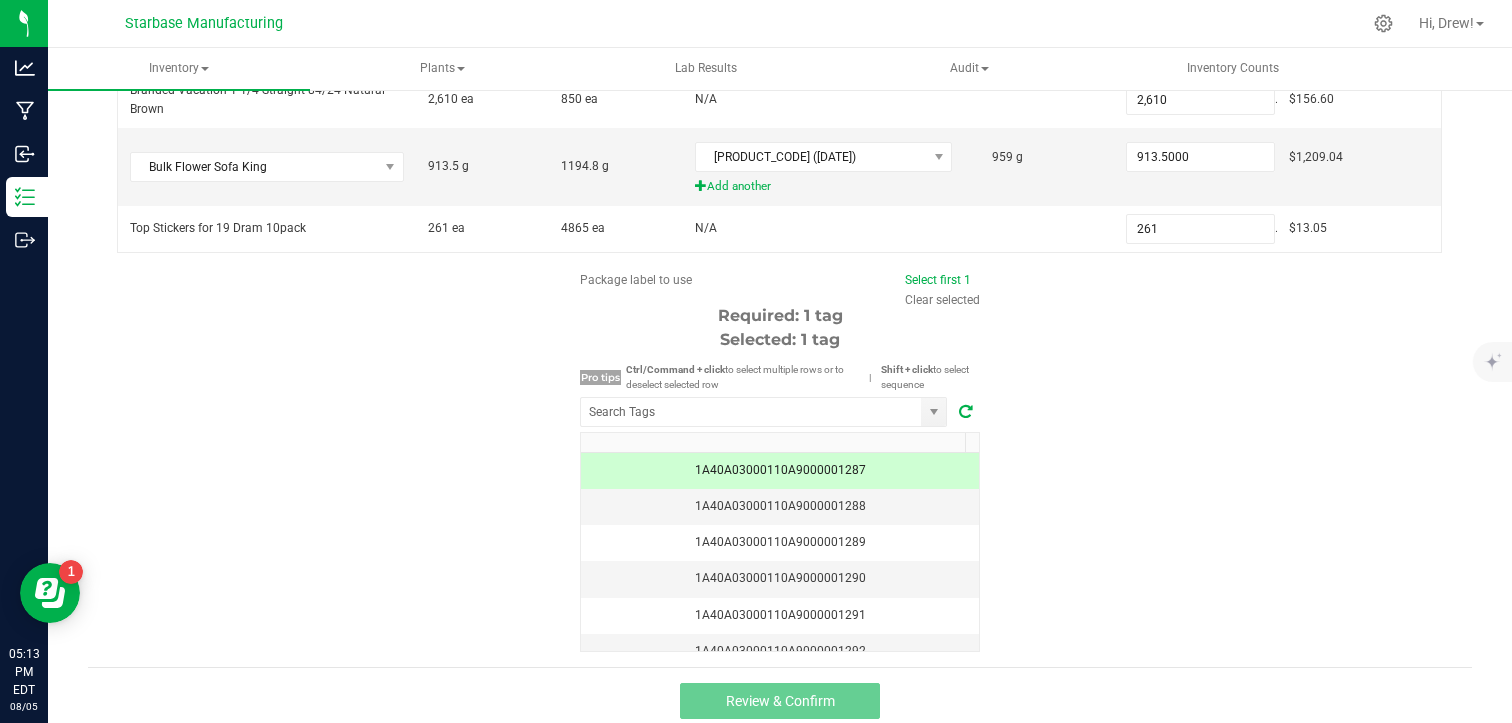scroll, scrollTop: 0, scrollLeft: 0, axis: both 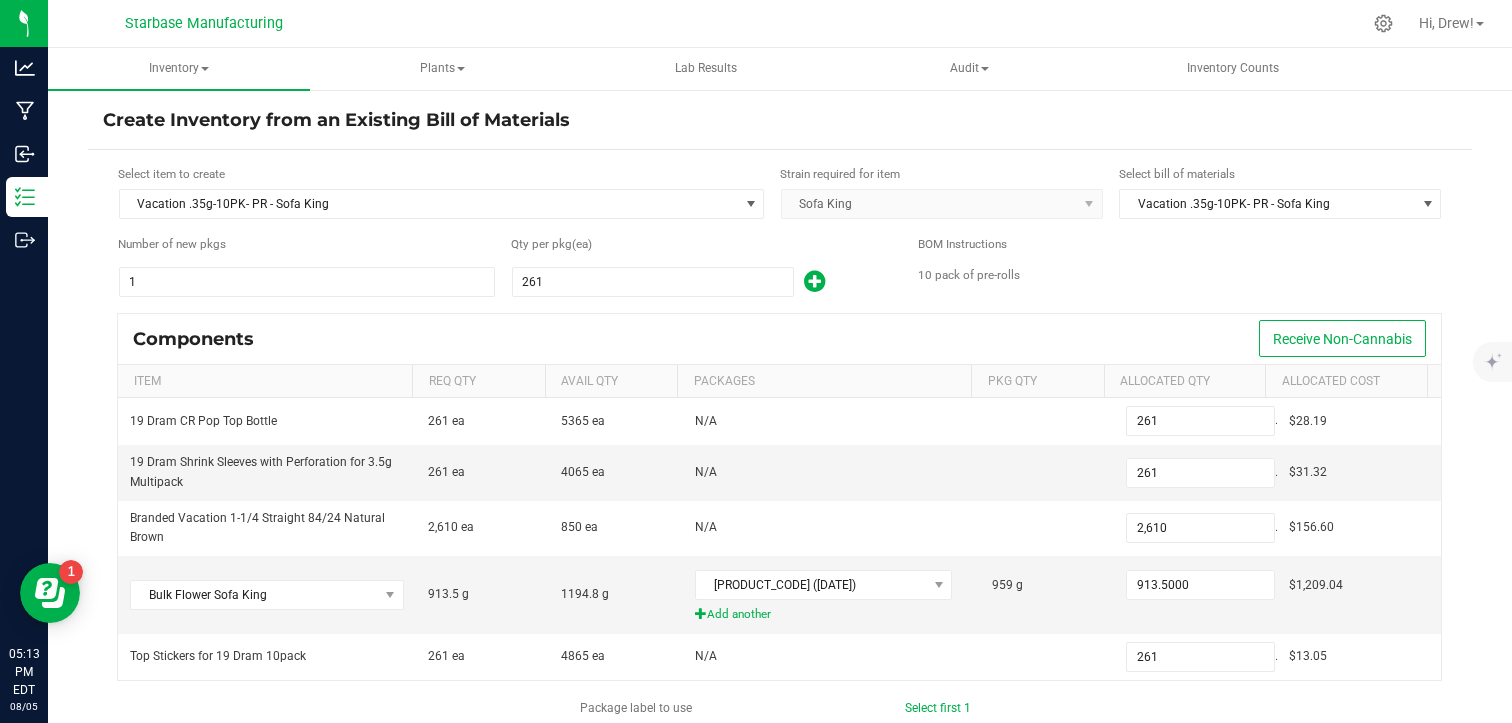 click on "Components   Receive Non-Cannabis" at bounding box center (779, 339) 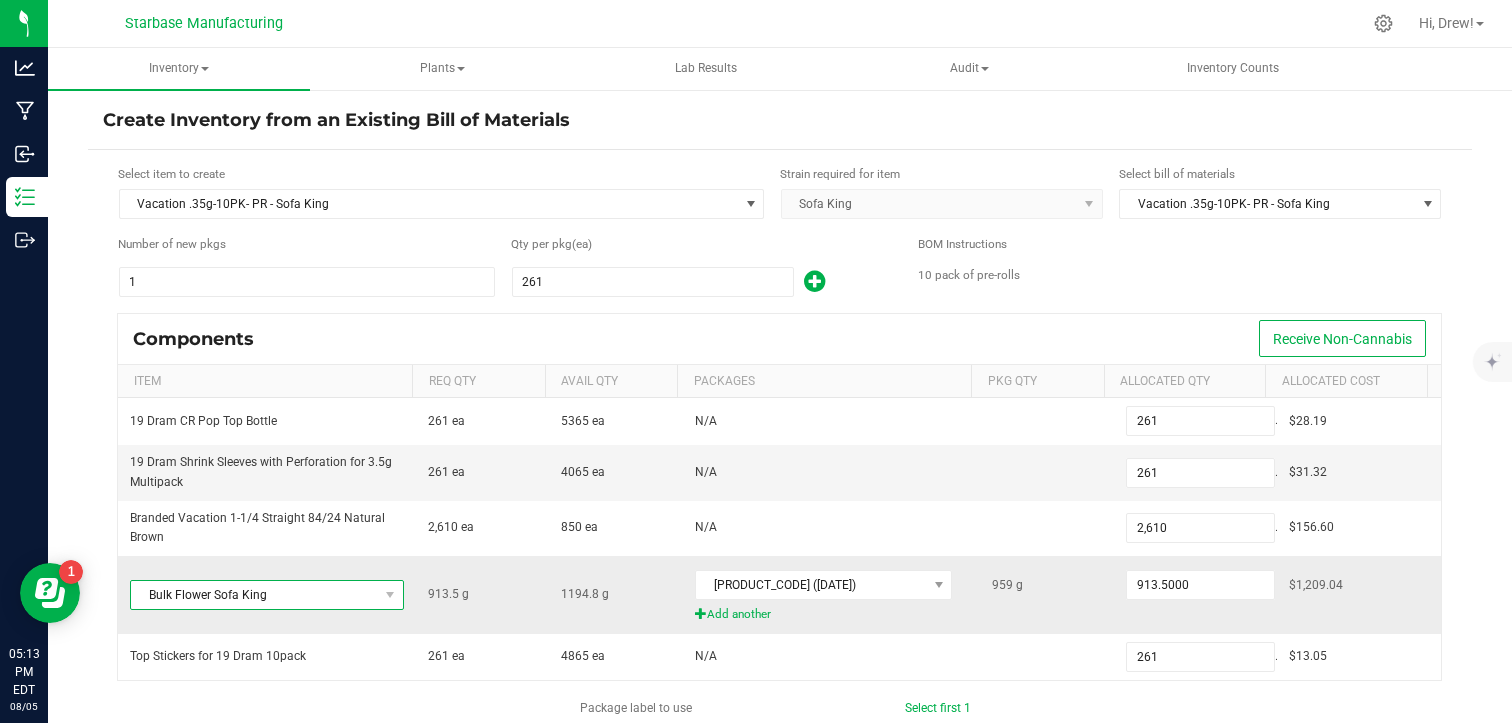 click on "Bulk Flower Sofa King" at bounding box center (254, 595) 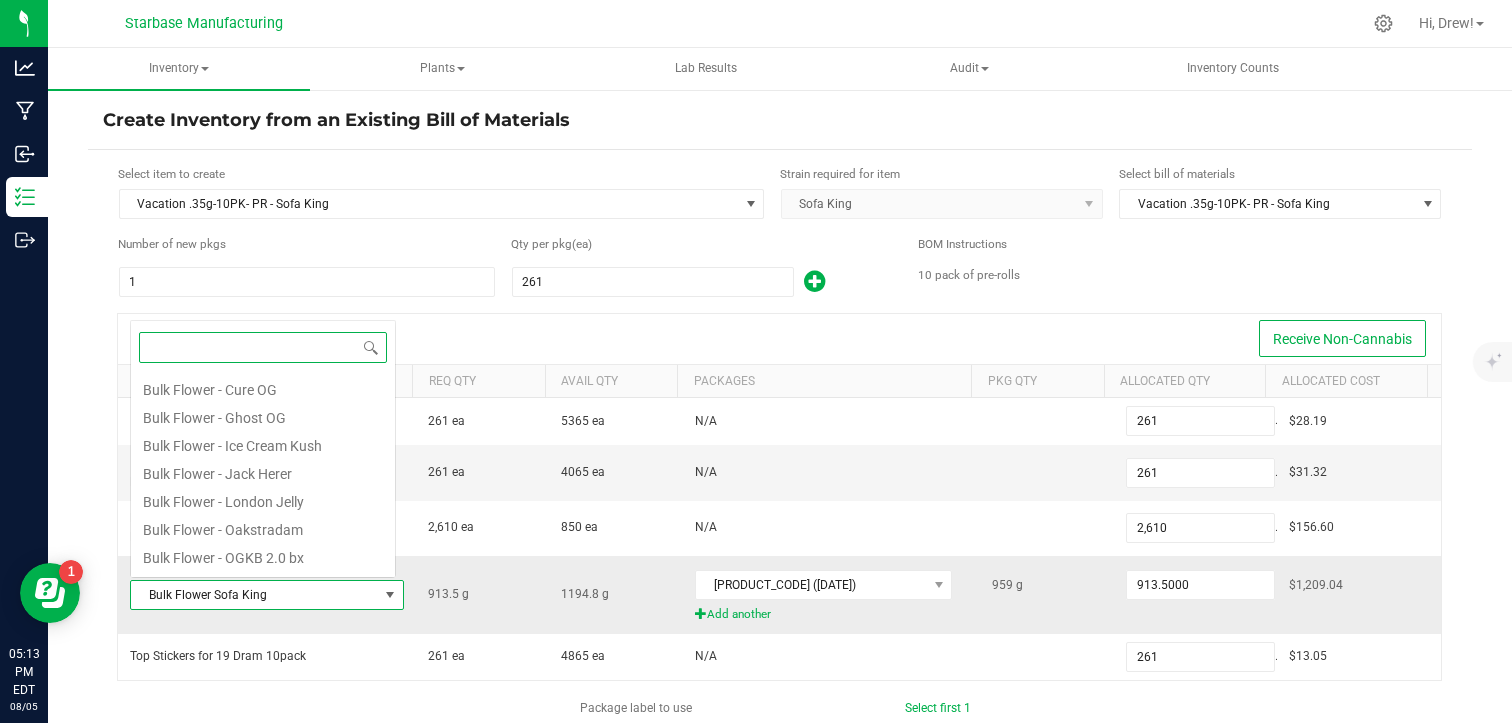 scroll, scrollTop: 0, scrollLeft: 0, axis: both 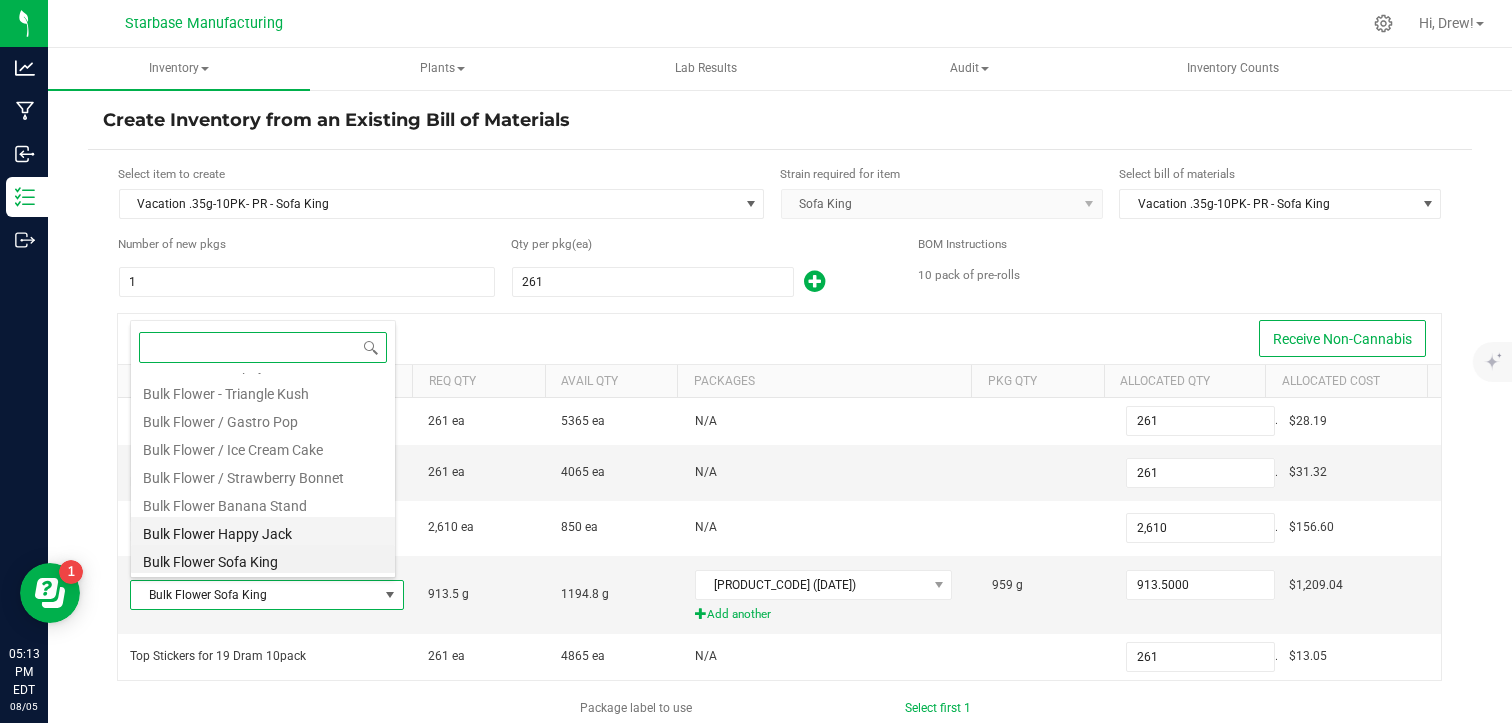click on "Bulk Flower Happy Jack" at bounding box center (263, 531) 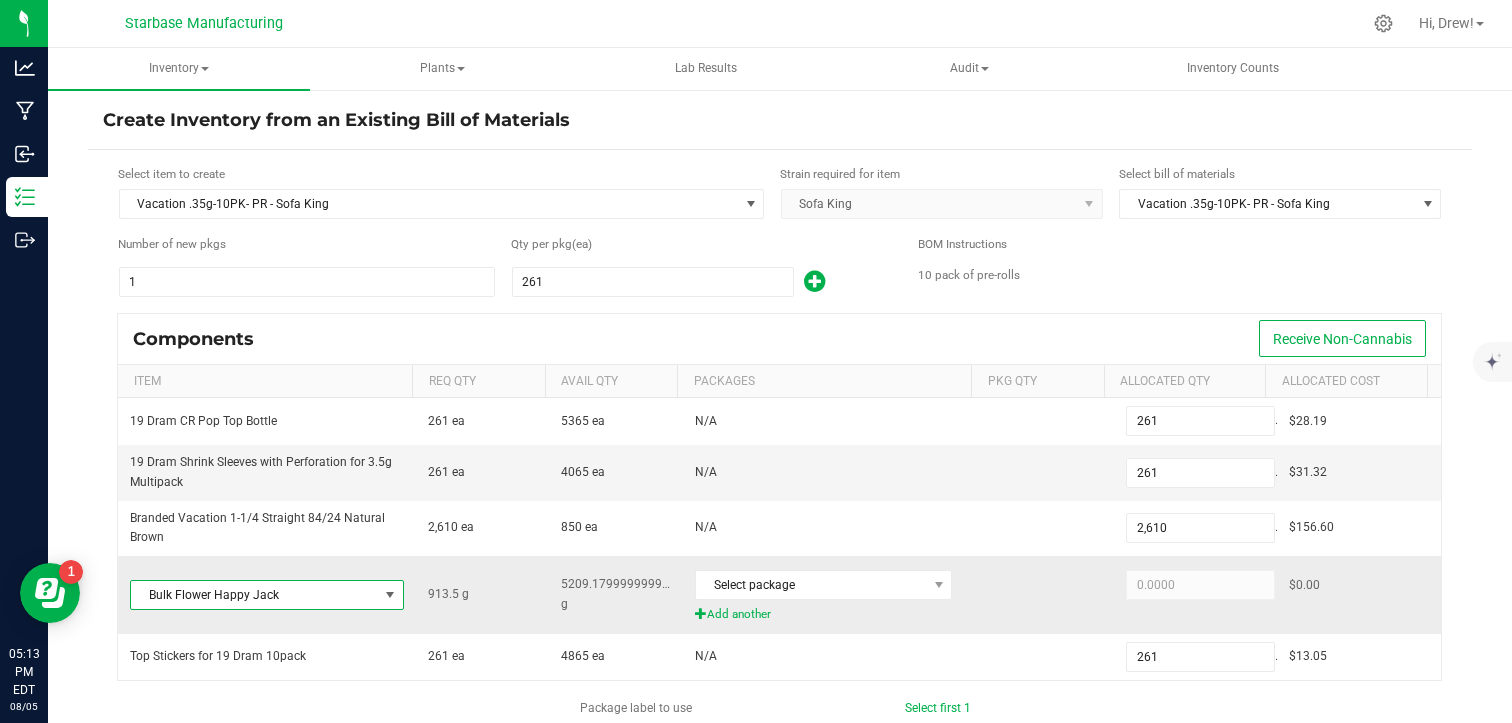 click on "Bulk Flower Happy Jack" at bounding box center [254, 595] 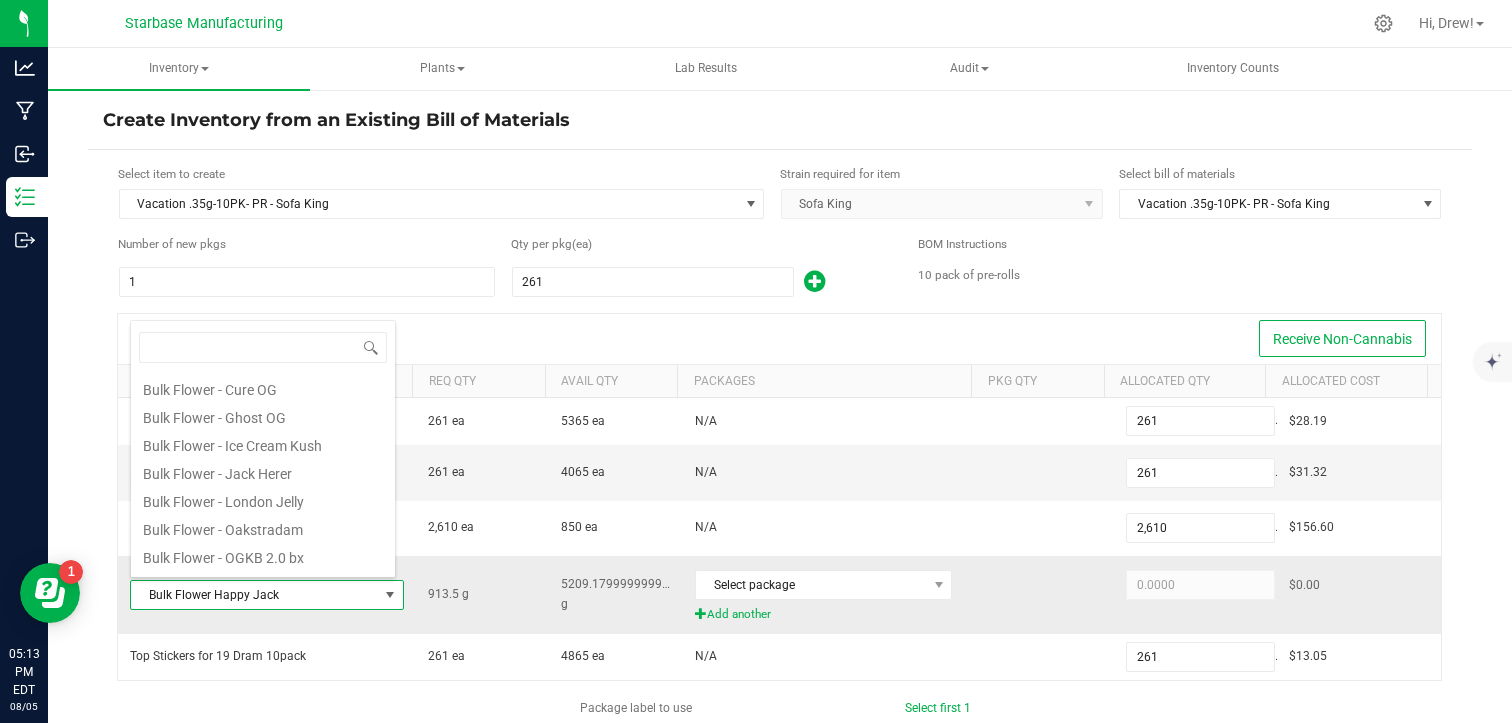 scroll, scrollTop: 192, scrollLeft: 0, axis: vertical 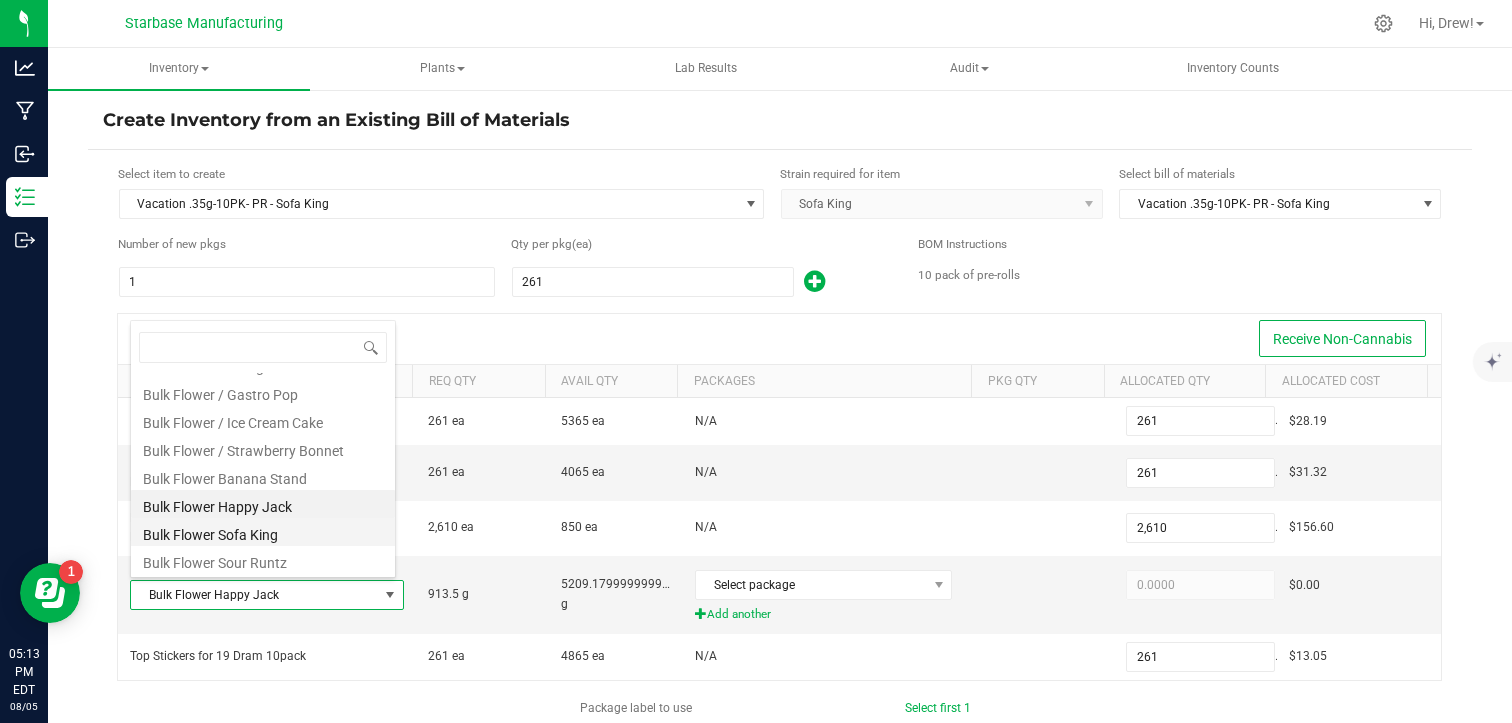 click on "Bulk Flower Sofa King" at bounding box center [263, 532] 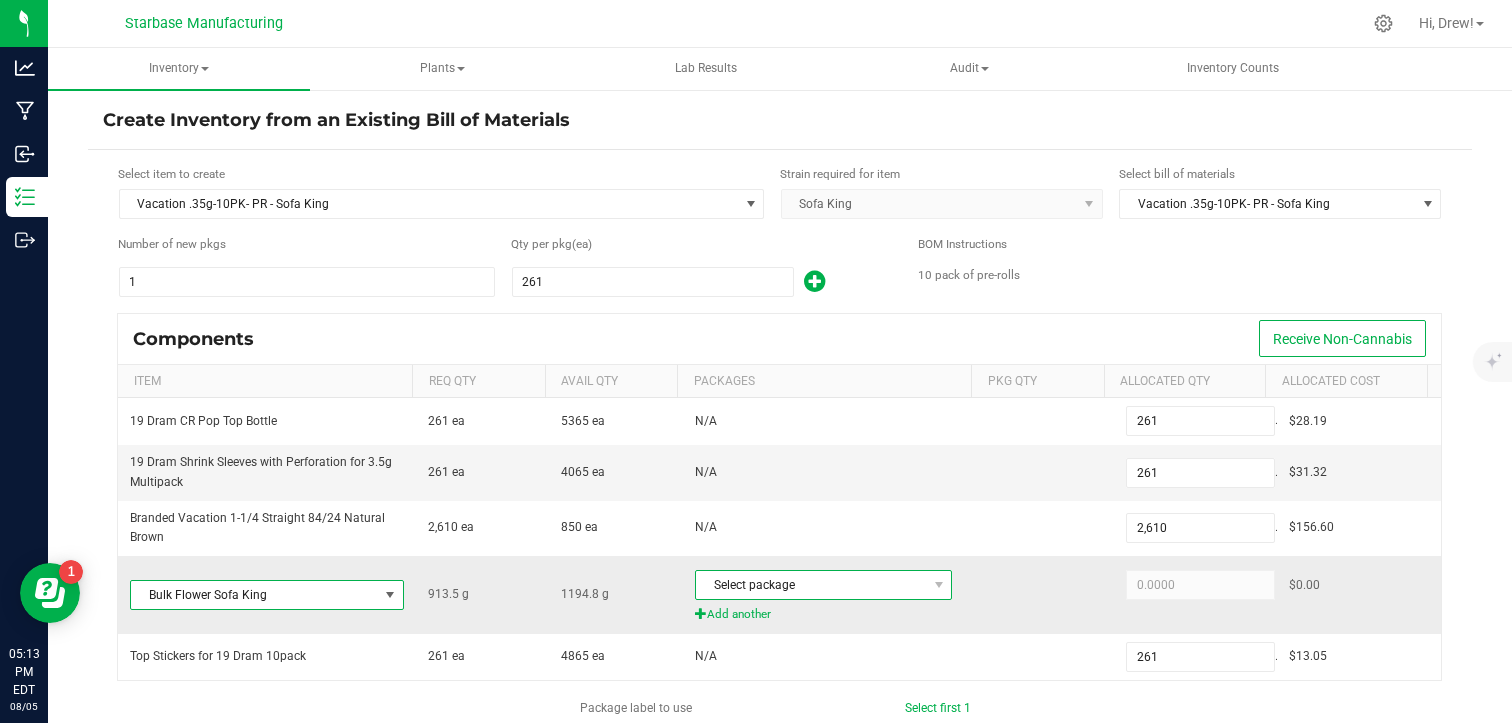 click on "Select package" at bounding box center [811, 585] 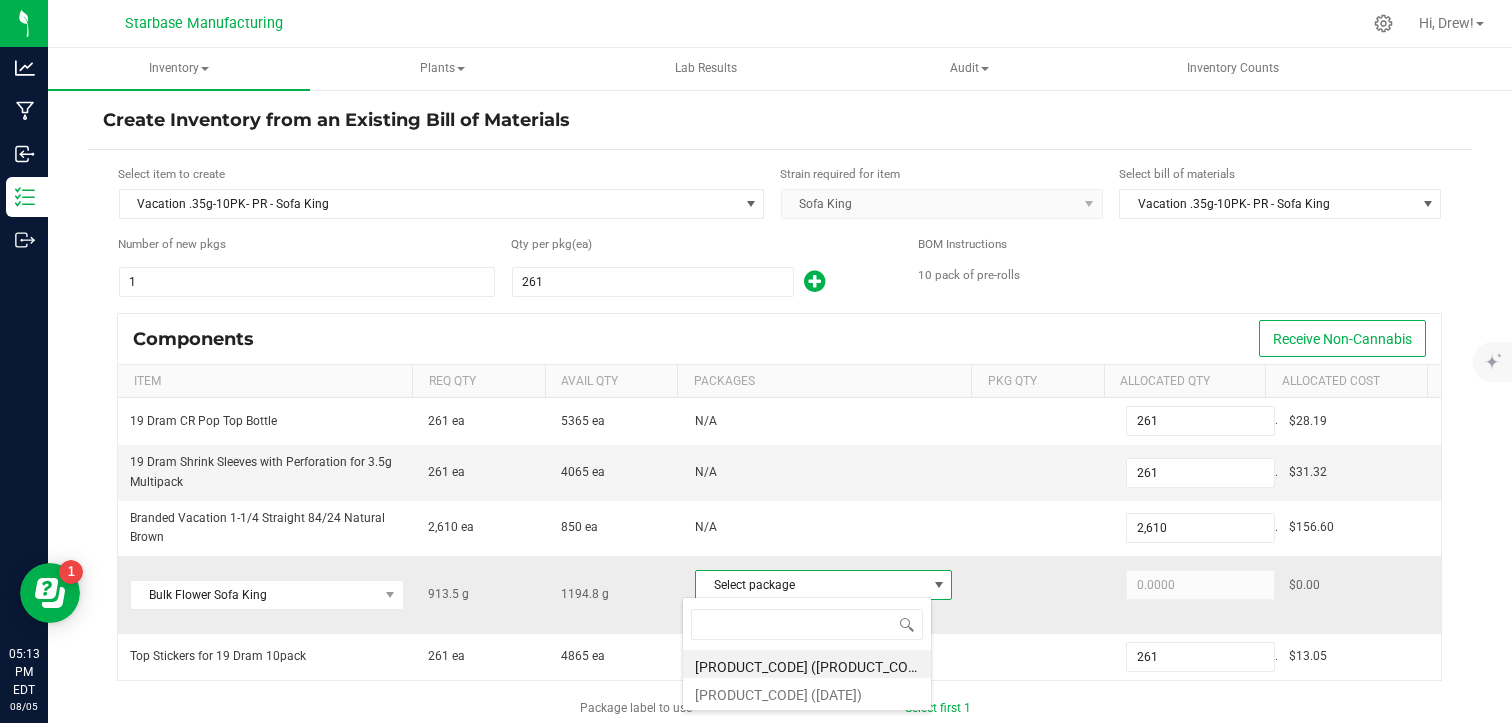 scroll, scrollTop: 99970, scrollLeft: 99749, axis: both 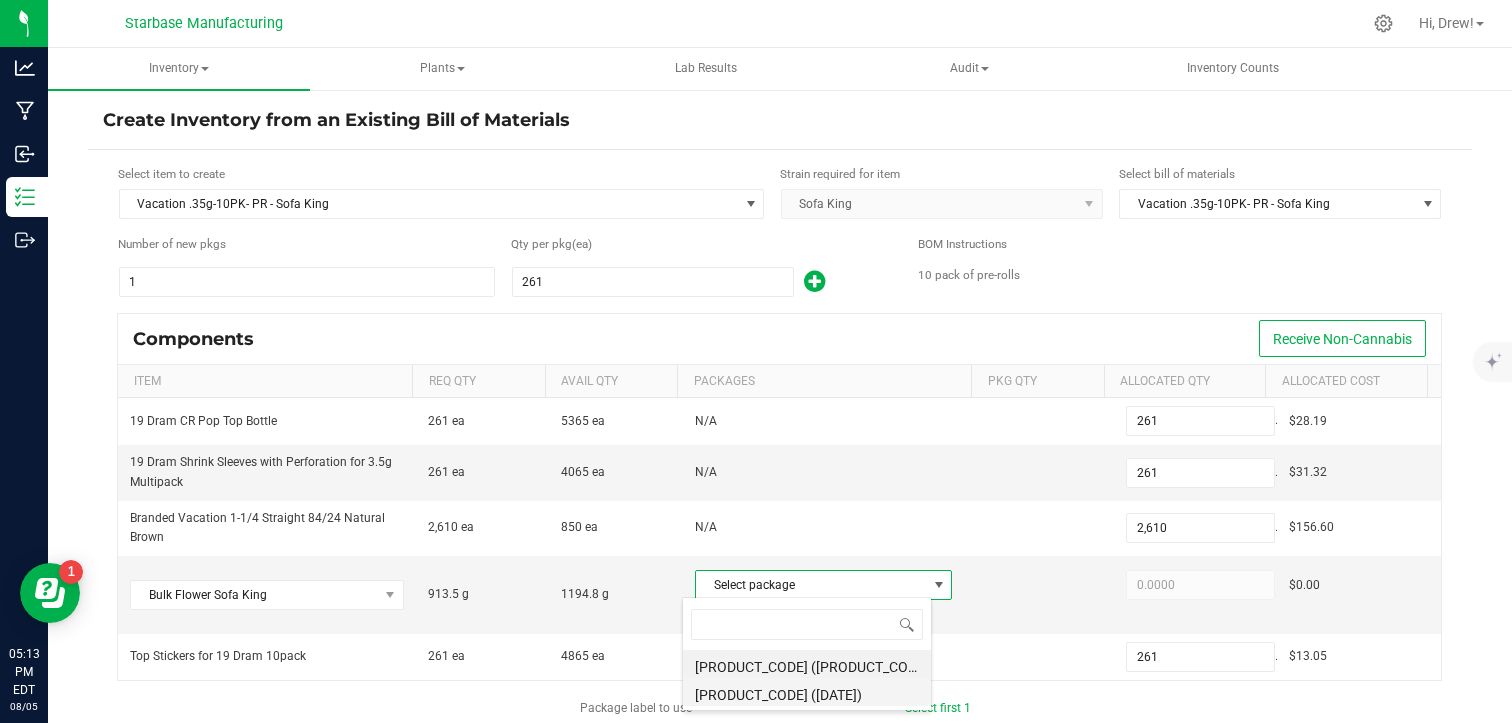 click on "[ID] (250611)" at bounding box center [807, 692] 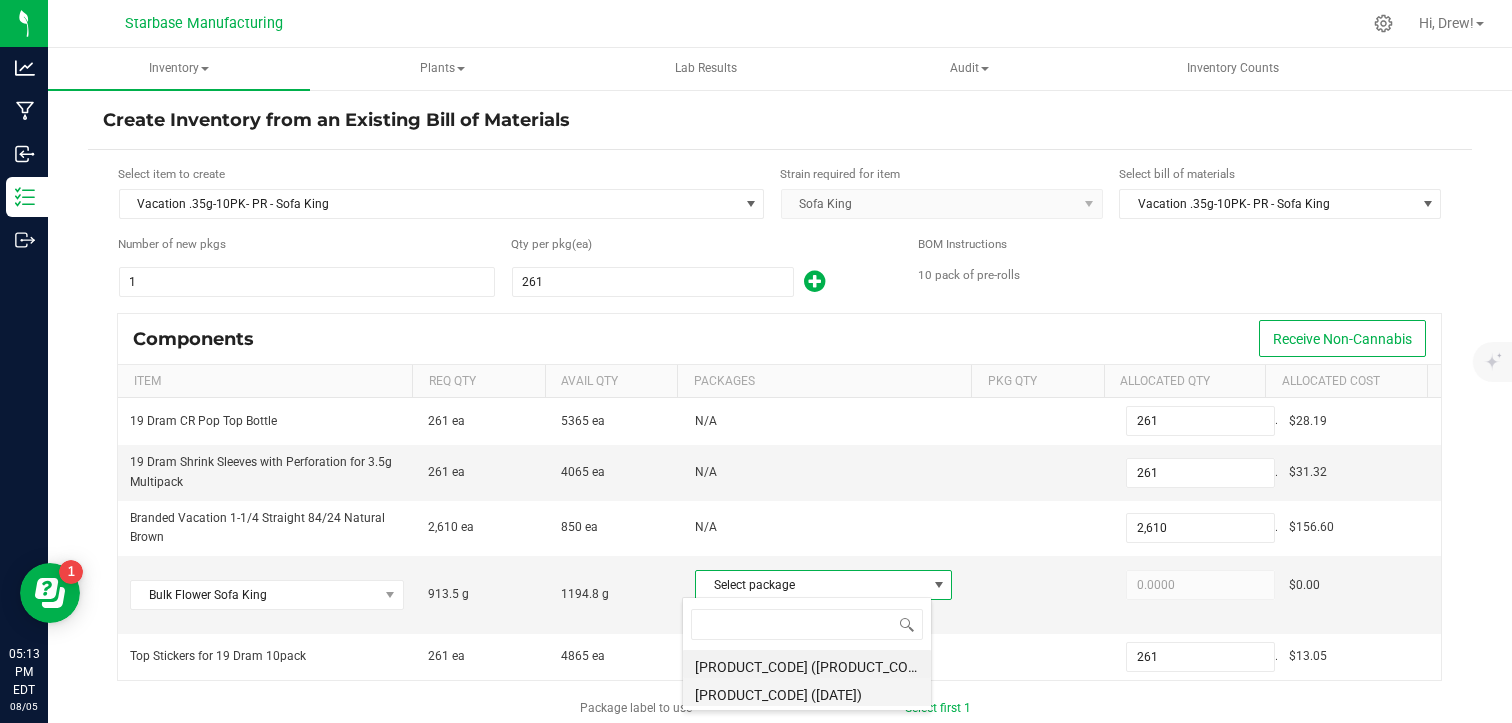 type on "913.5000" 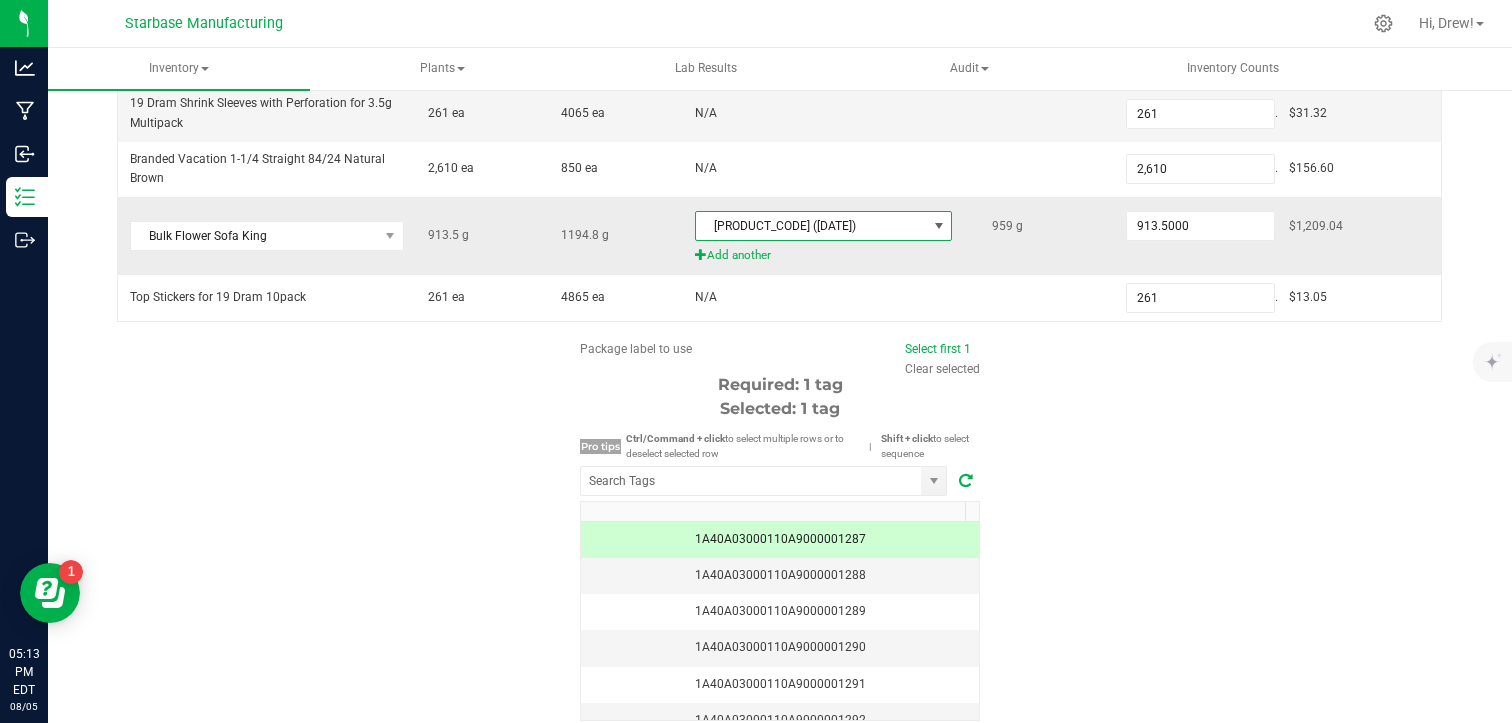 scroll, scrollTop: 434, scrollLeft: 0, axis: vertical 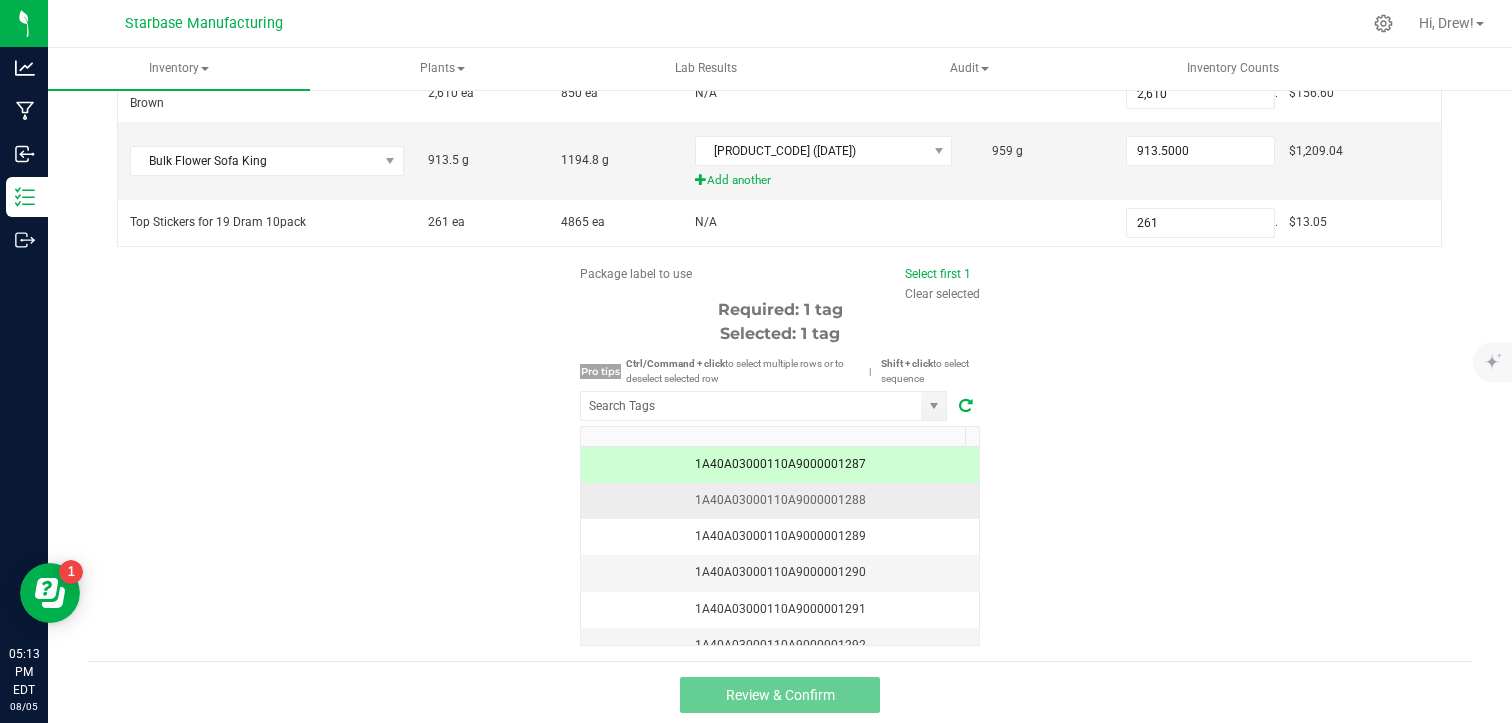 click on "1A40A03000110A9000001288" at bounding box center [780, 500] 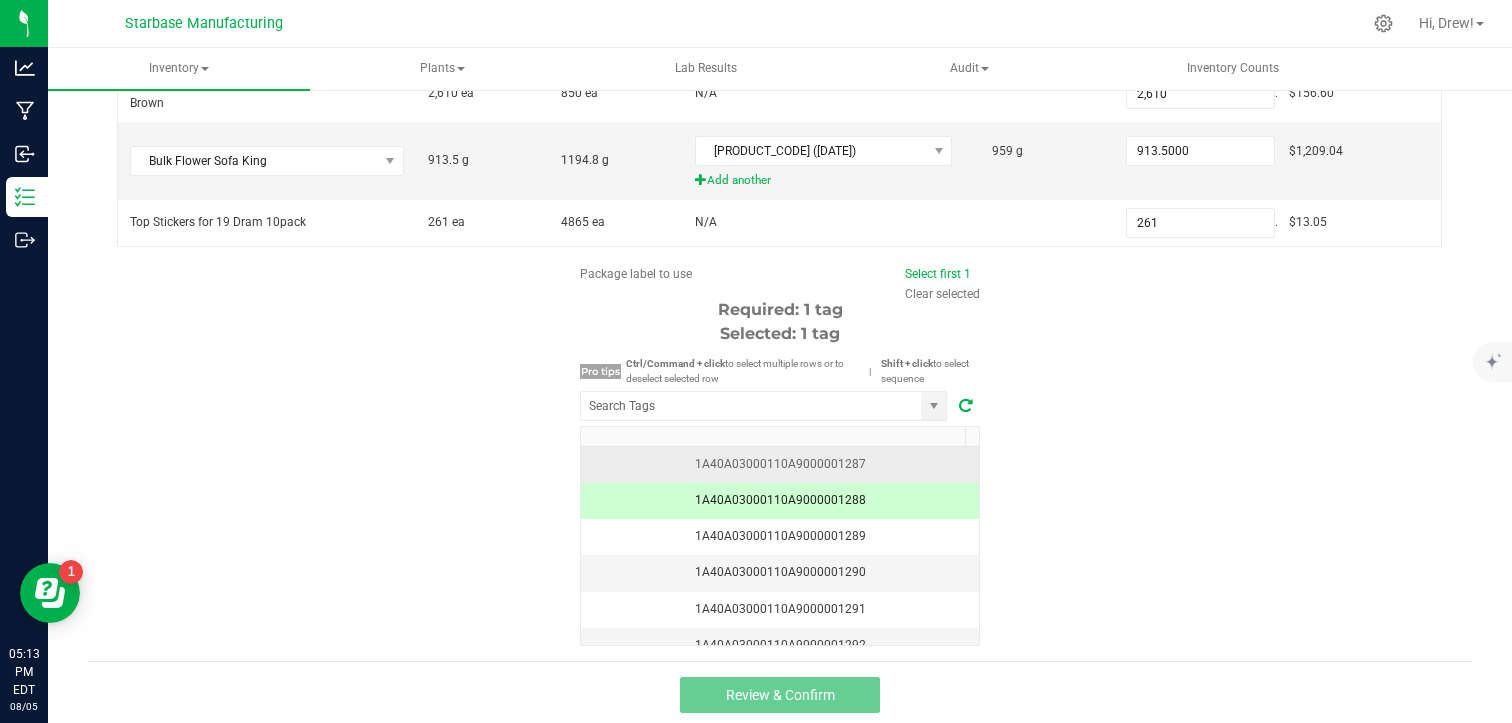 click on "1A40A03000110A9000001287" at bounding box center [780, 464] 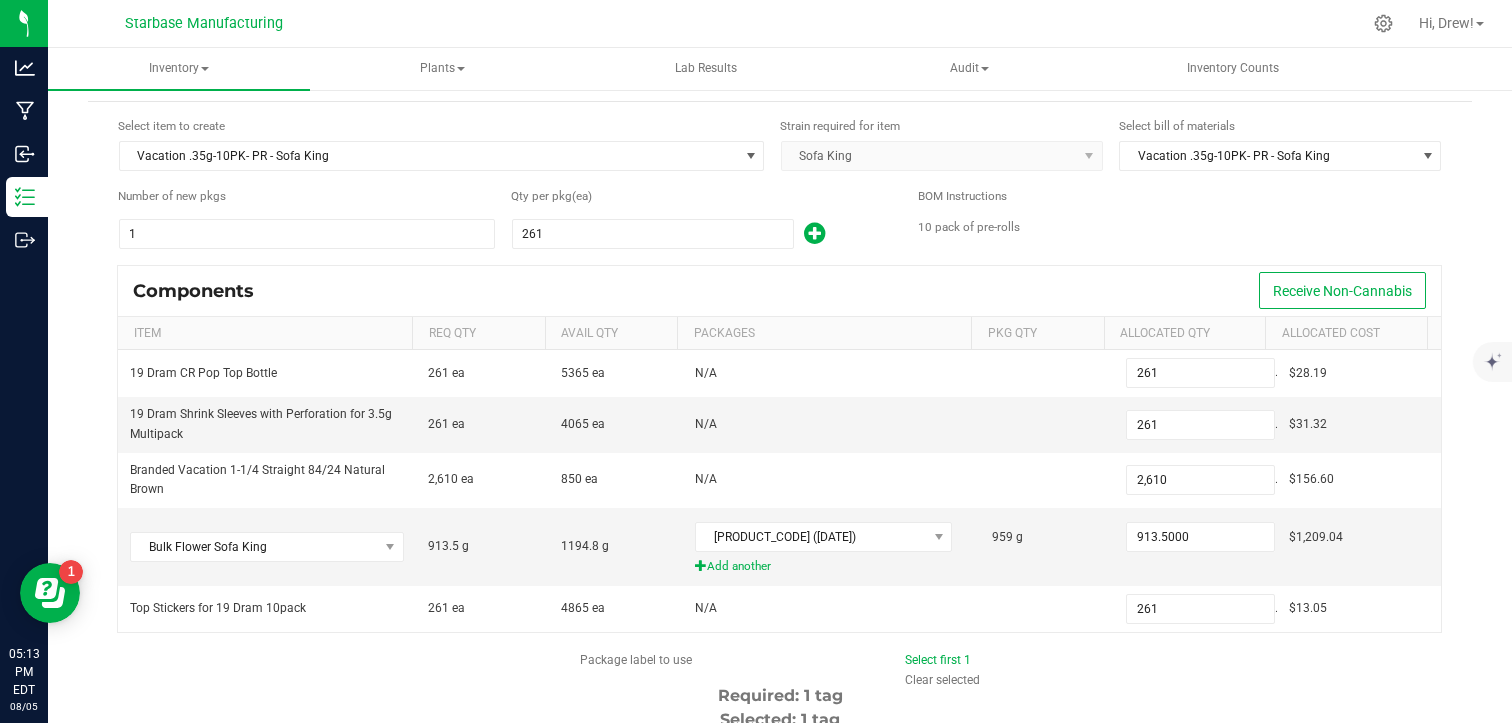 scroll, scrollTop: 0, scrollLeft: 0, axis: both 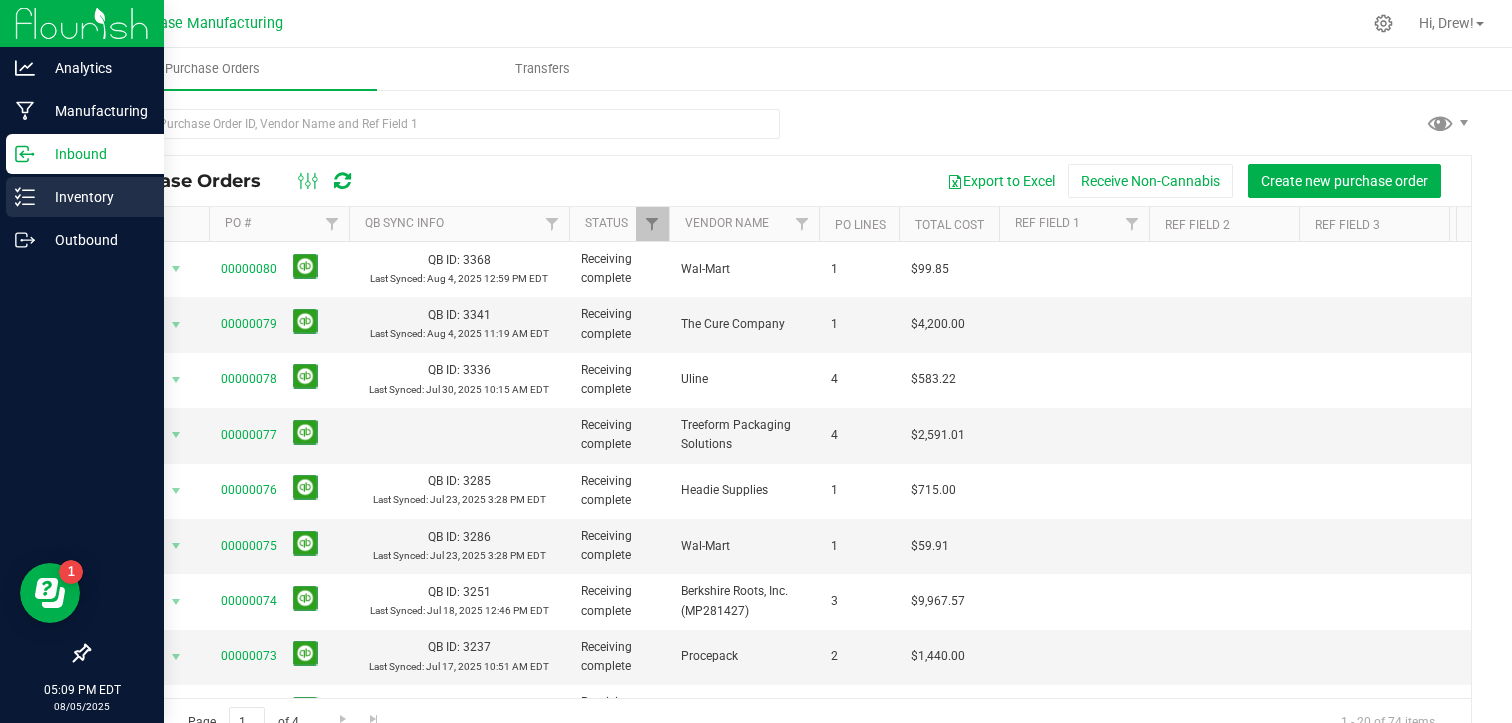 click 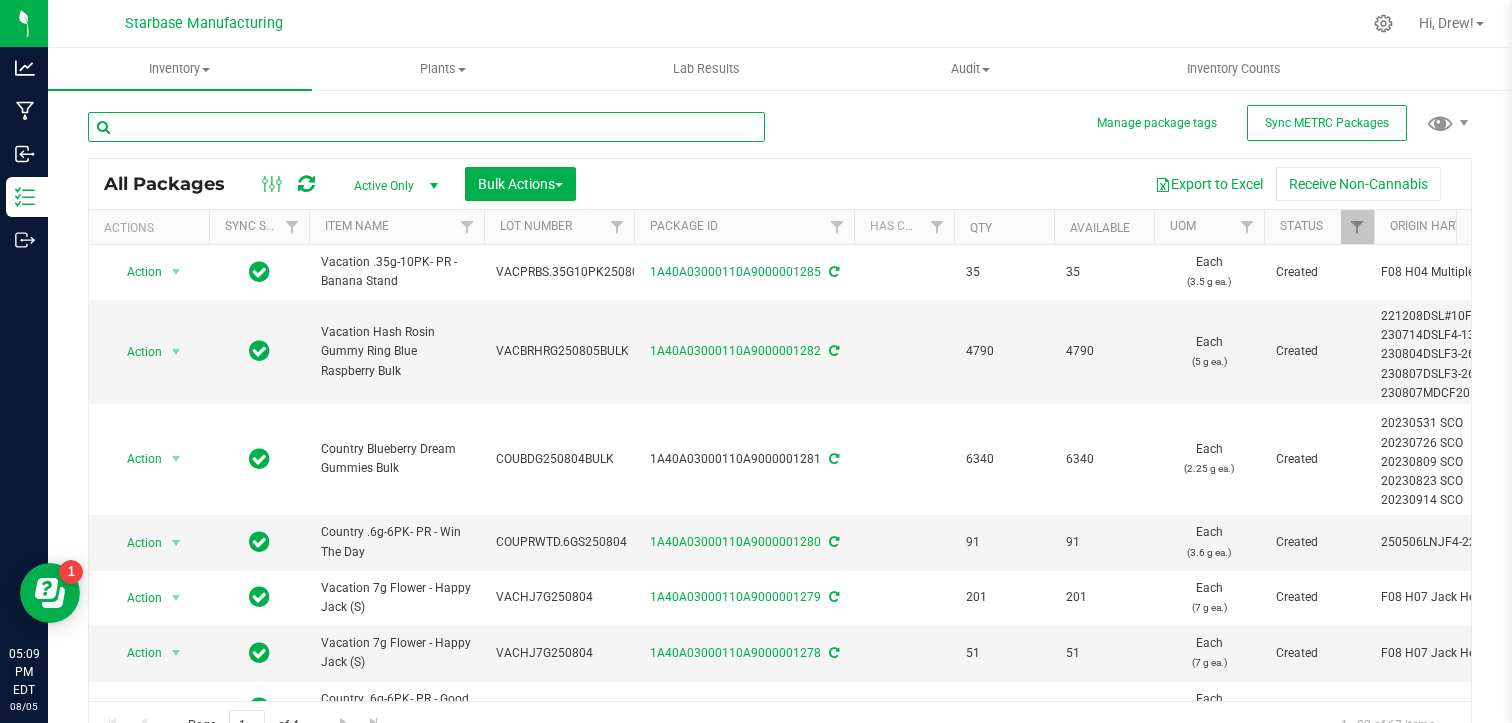 click at bounding box center (426, 127) 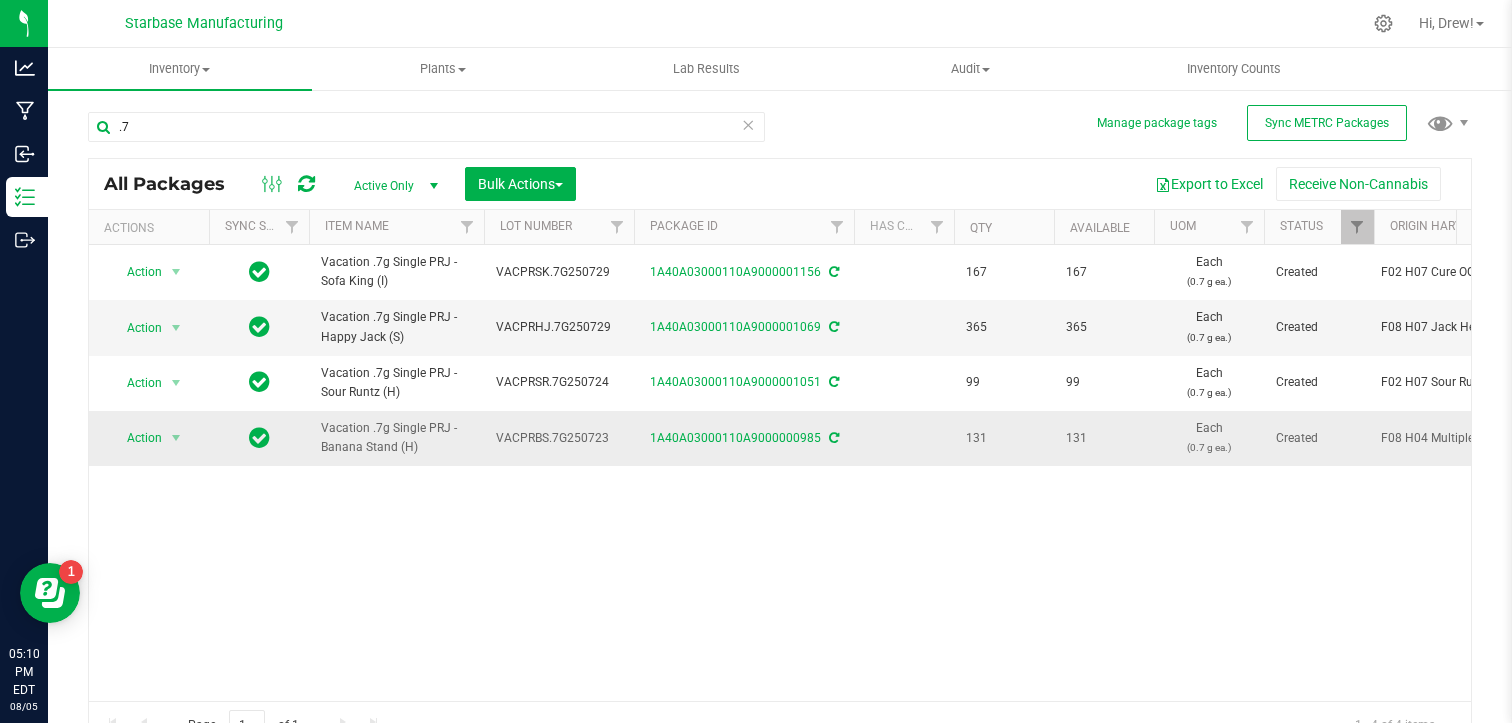 click on "VACPRBS.7G250723" at bounding box center (559, 438) 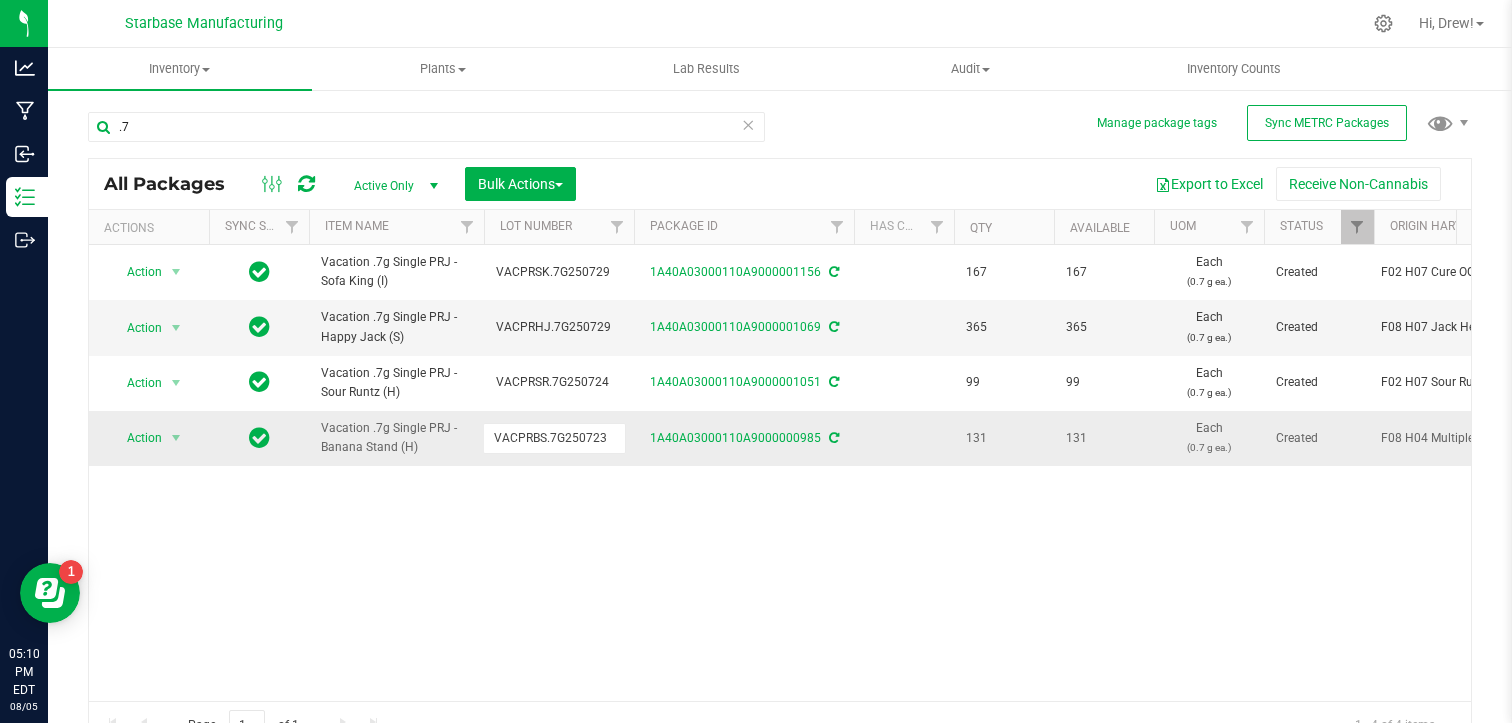 click on "VACPRBS.7G250723" at bounding box center (554, 438) 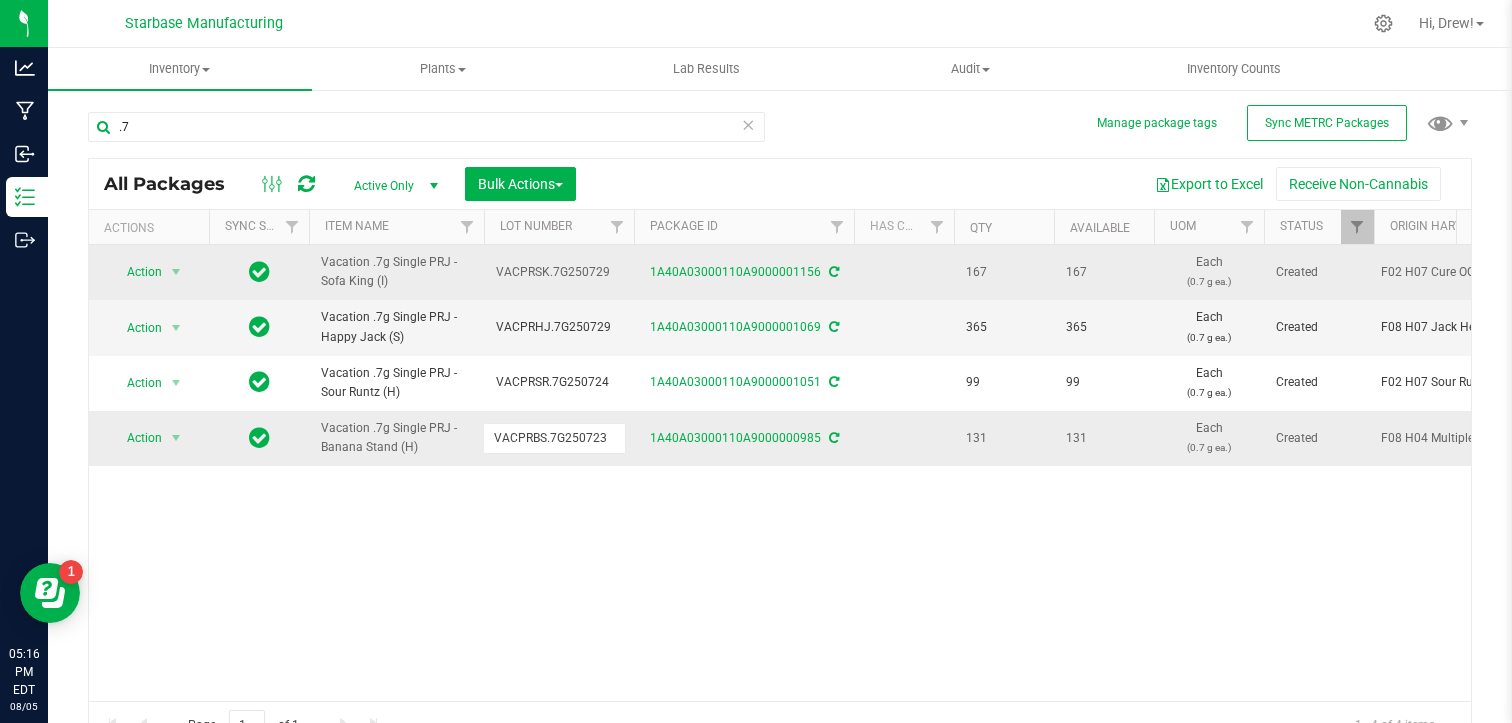 click on "VACPRSK.7G250729" at bounding box center [559, 272] 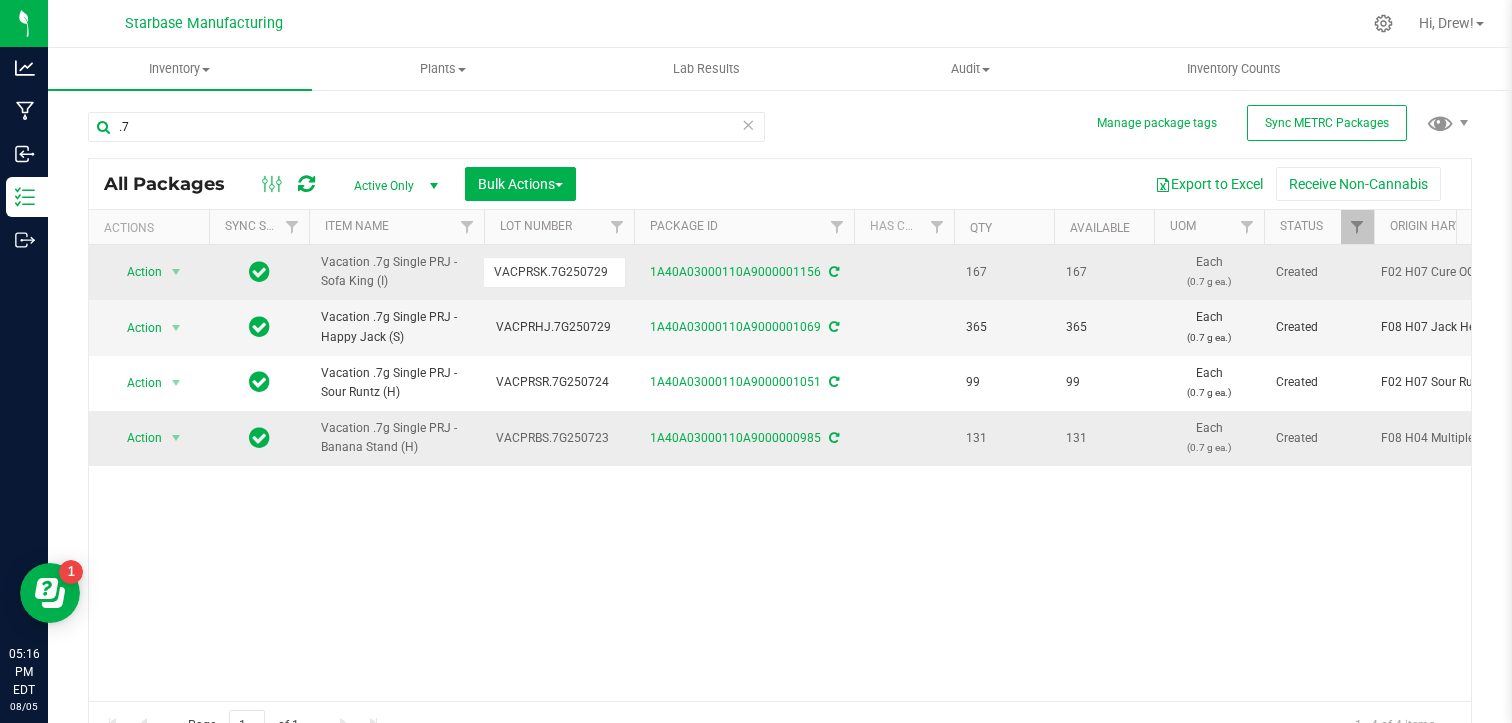 click on "VACPRSK.7G250729" at bounding box center [554, 272] 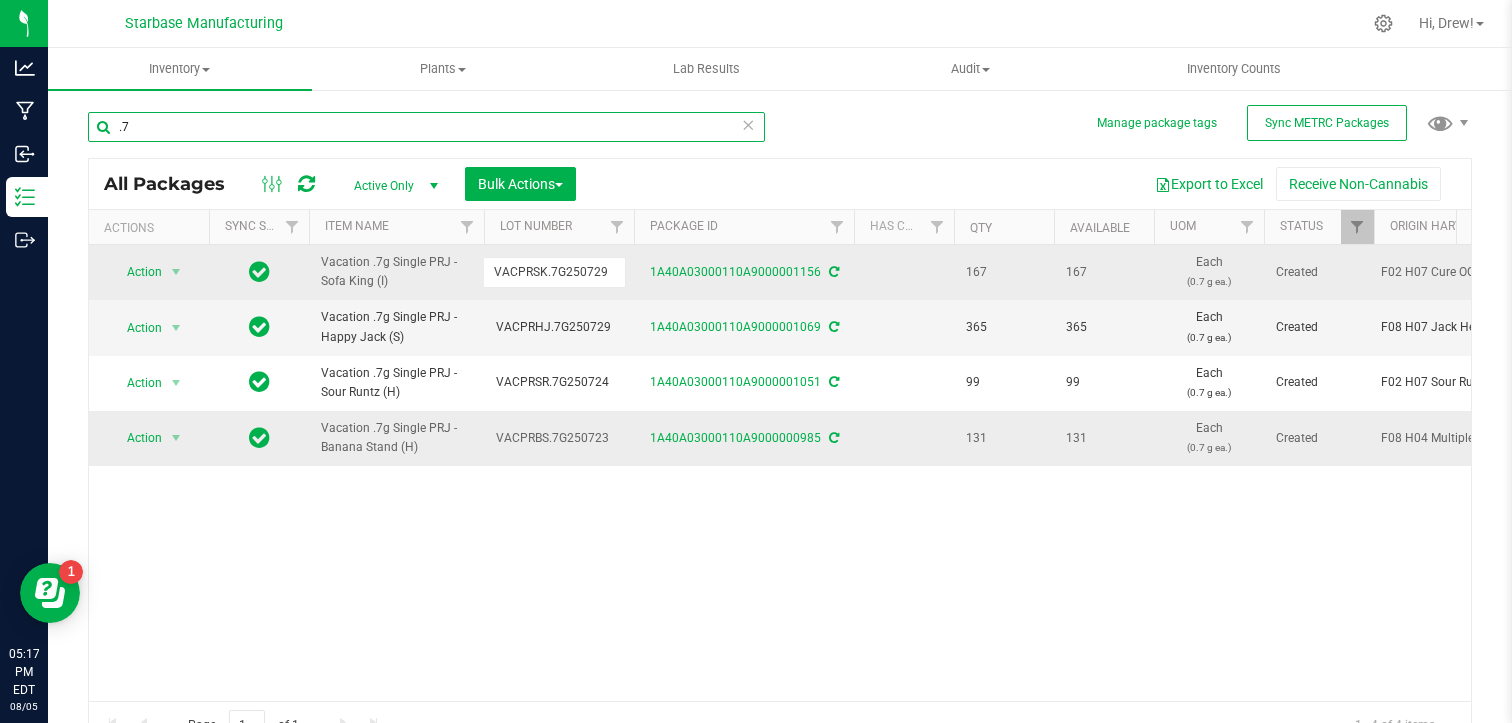 click on ".7" at bounding box center (426, 127) 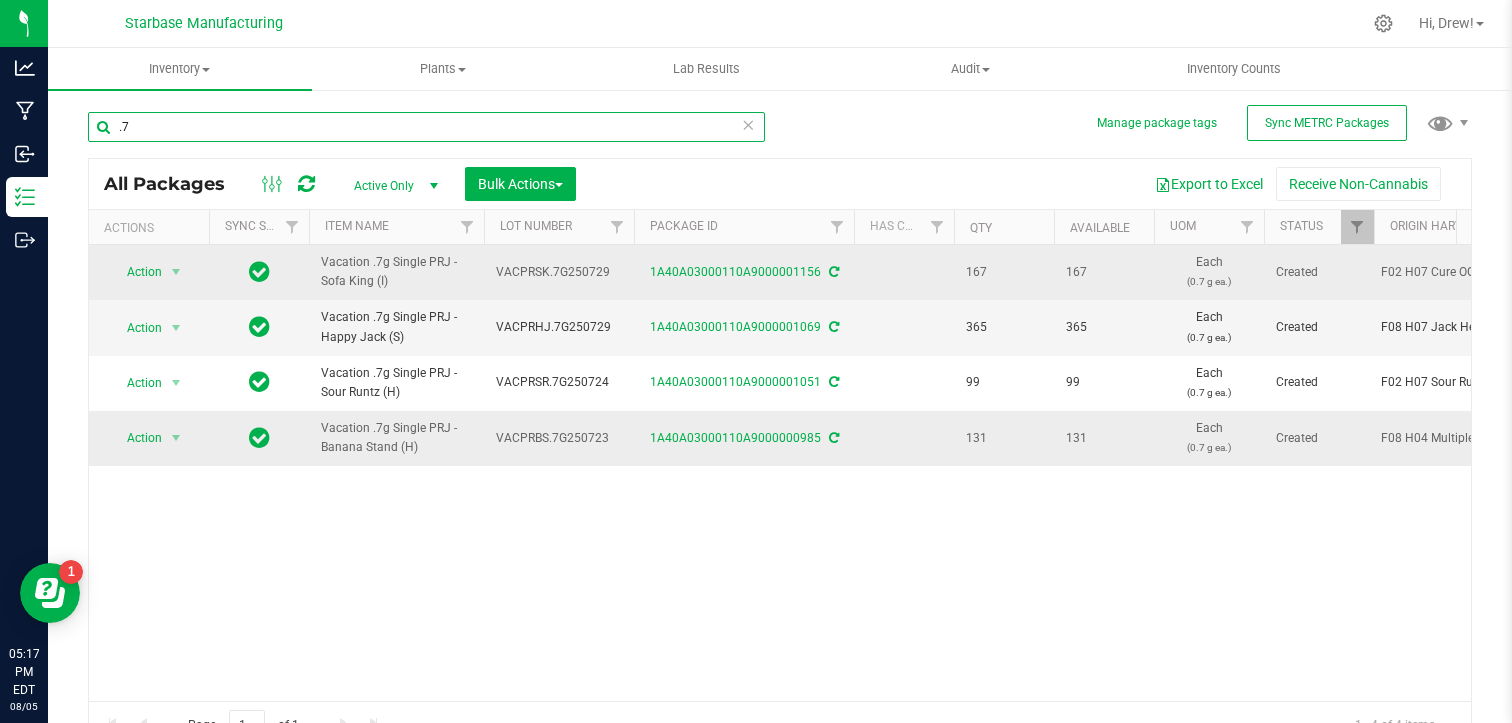 click on ".7" at bounding box center [426, 127] 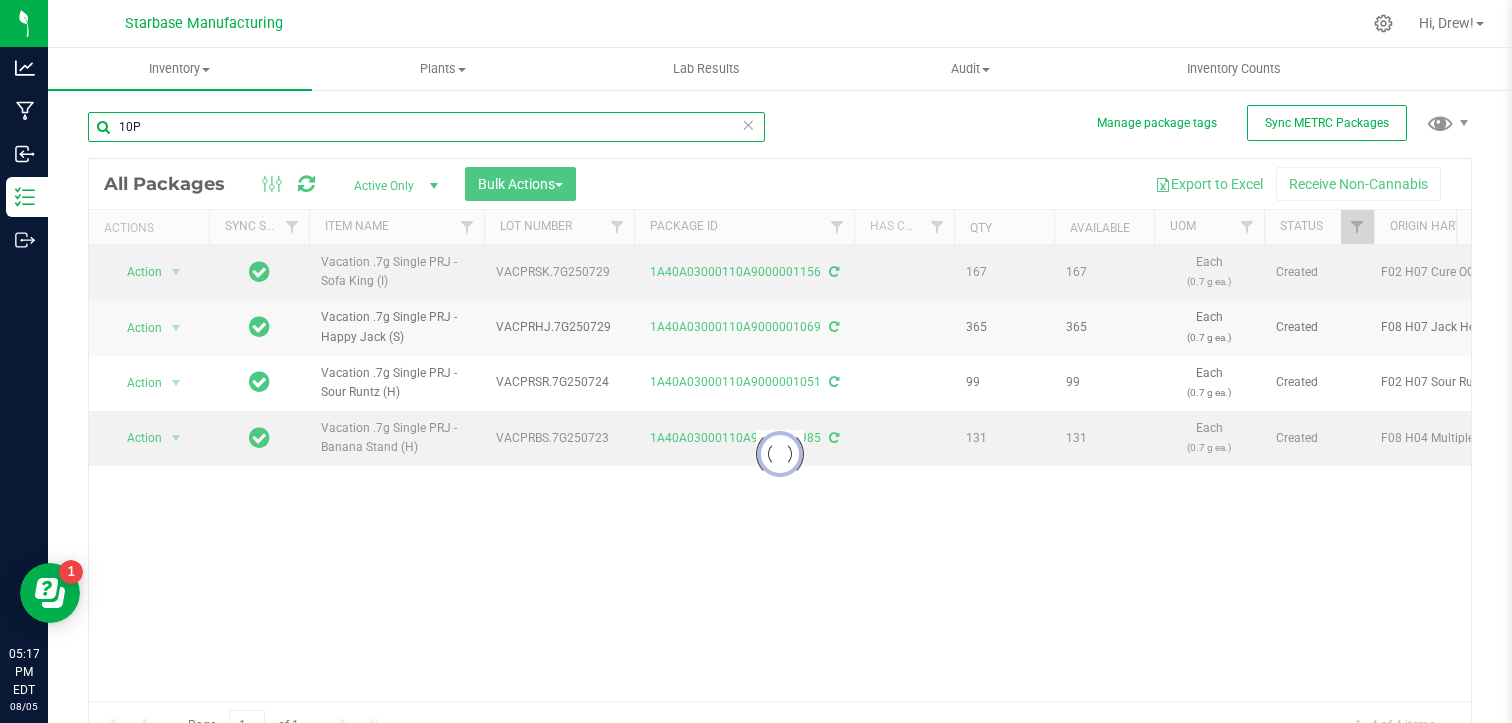 type on "10PK" 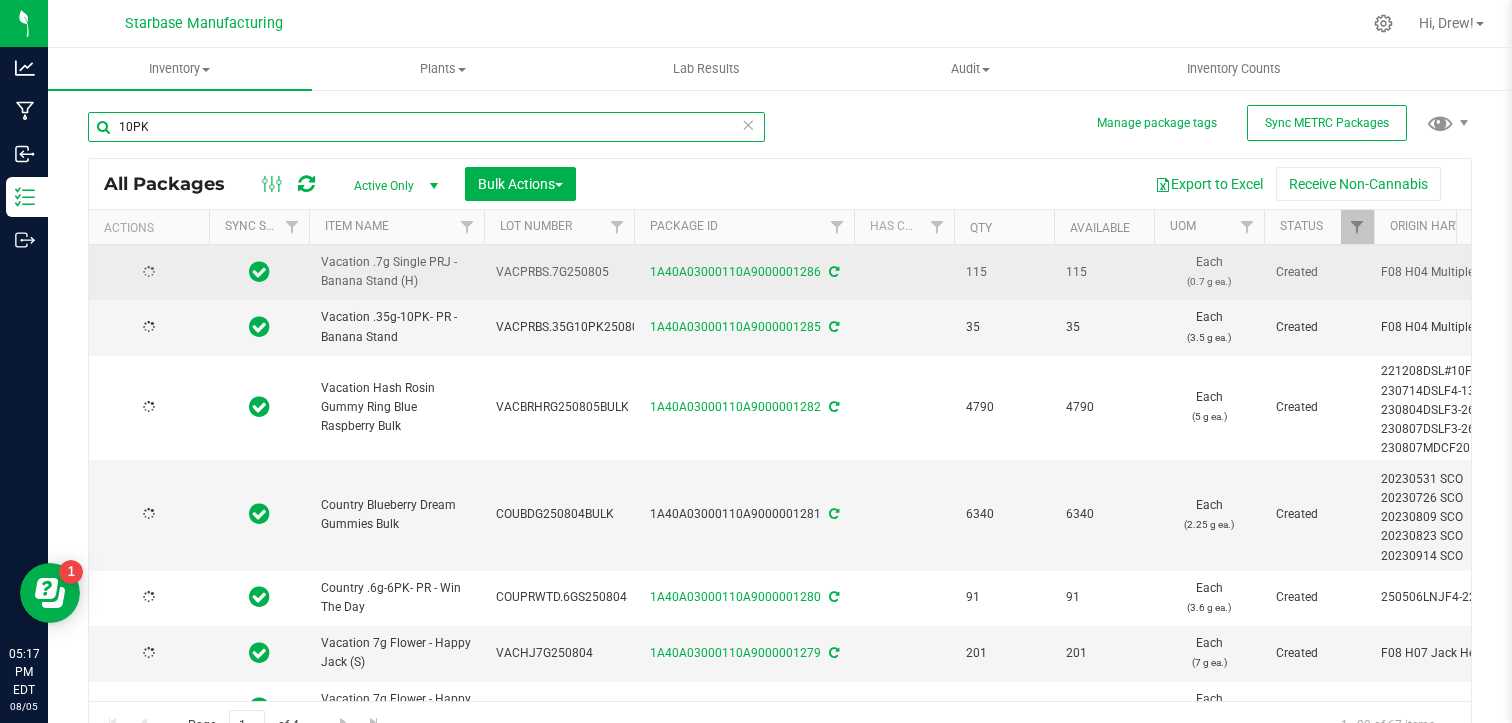 type on "2025-08-05" 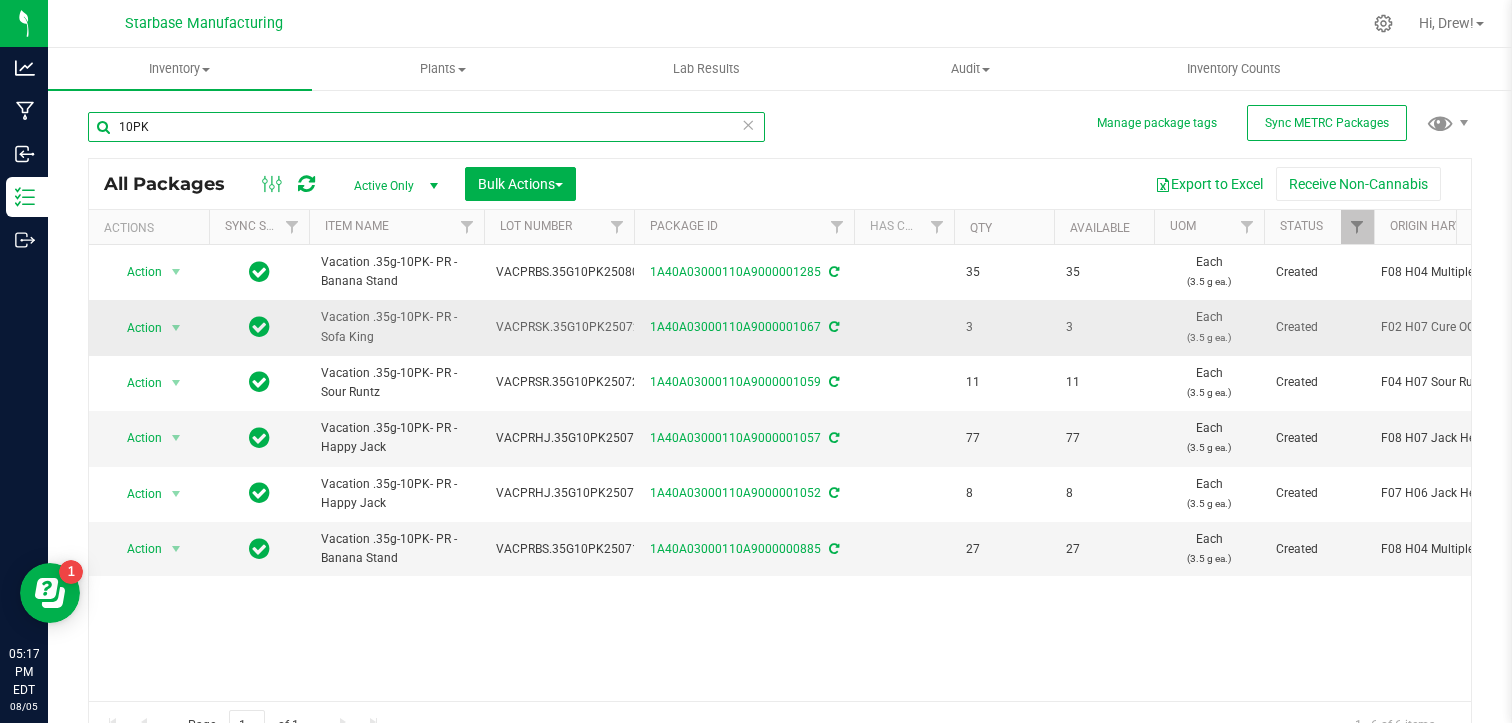 type on "10PK" 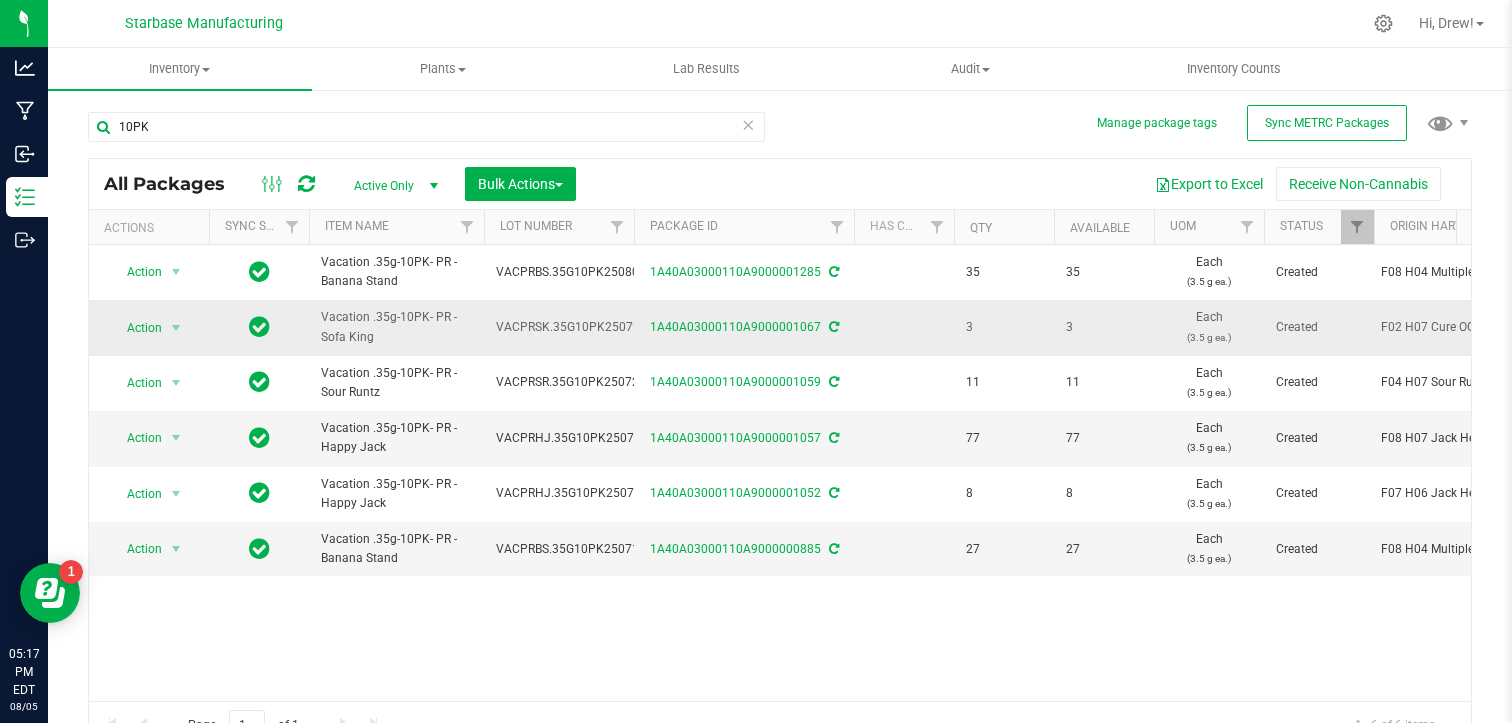 click on "VACPRSK.35G10PK250729" at bounding box center (571, 327) 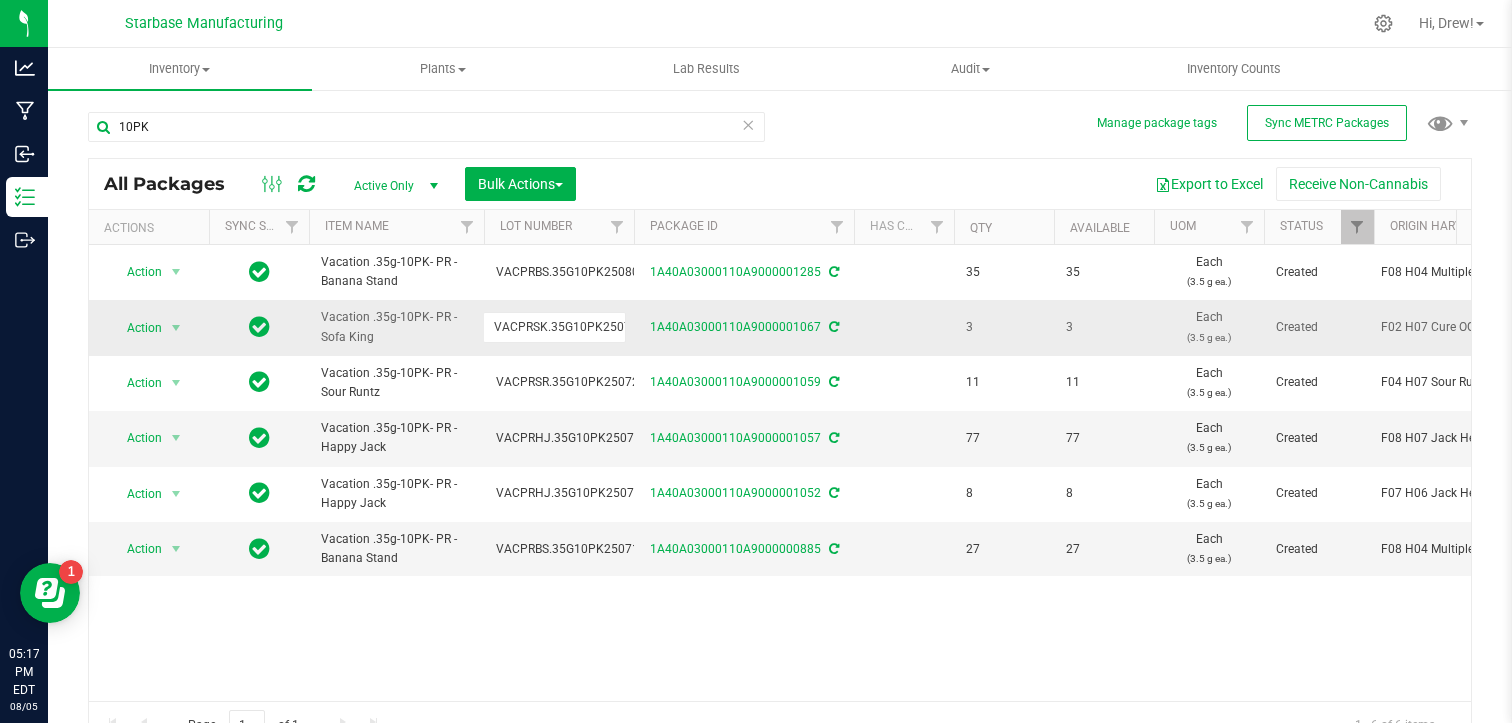 scroll, scrollTop: 0, scrollLeft: 14, axis: horizontal 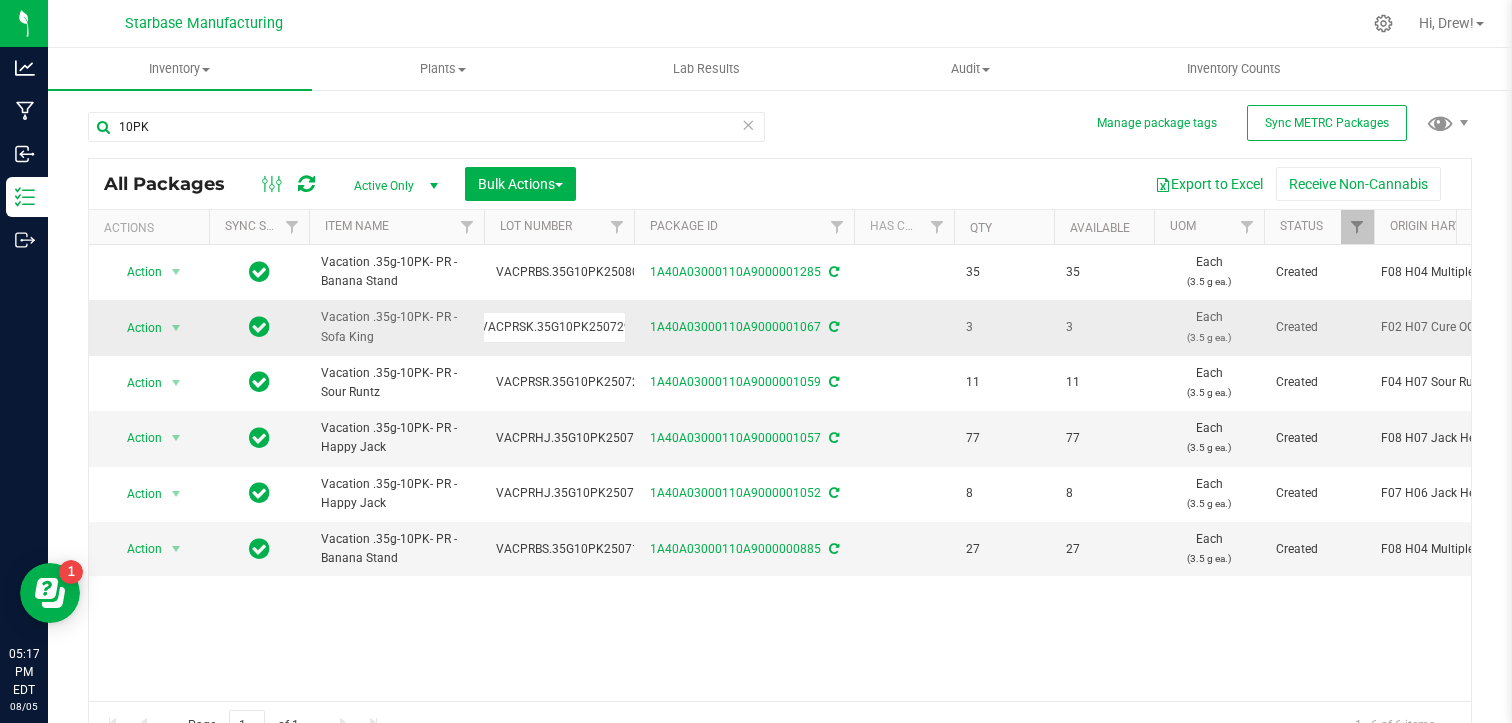 click on "VACPRSK.35G10PK250729" at bounding box center [554, 327] 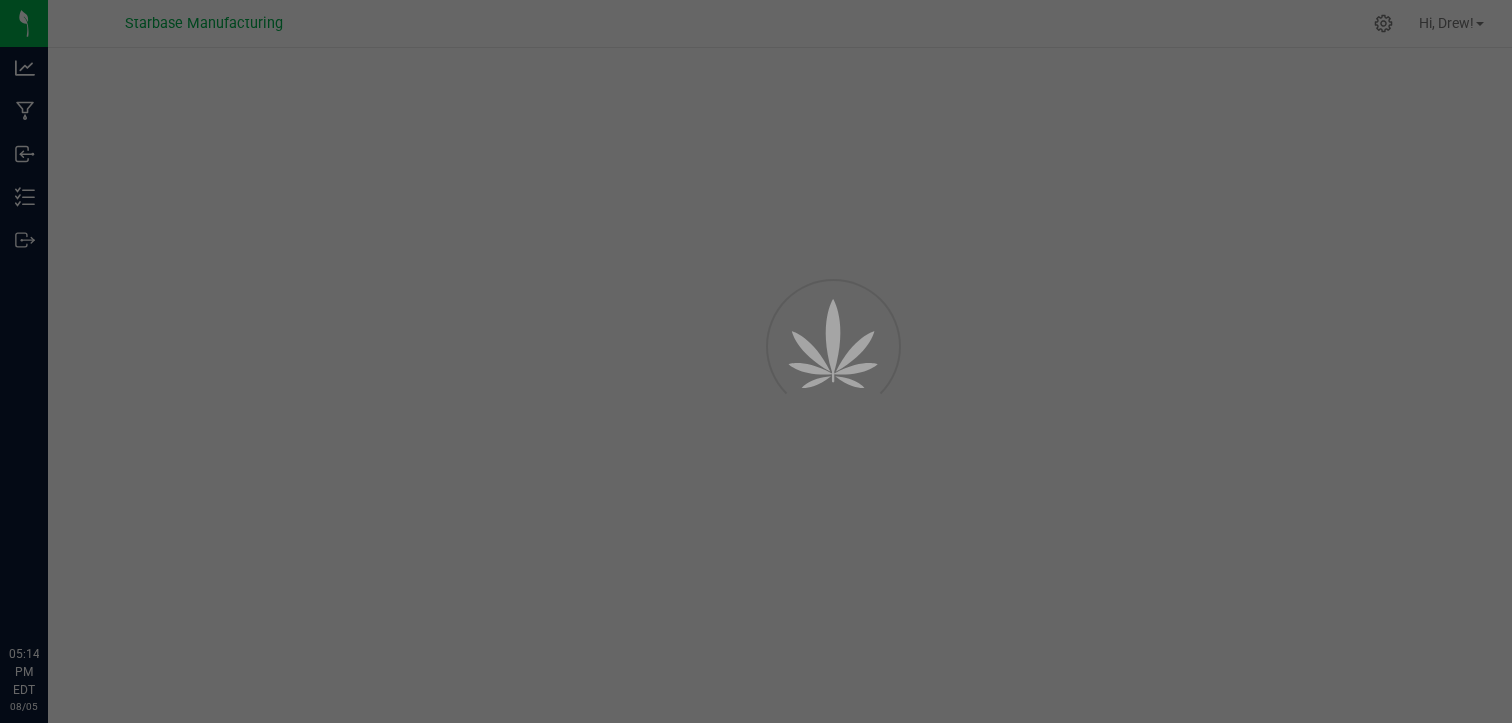 scroll, scrollTop: 0, scrollLeft: 0, axis: both 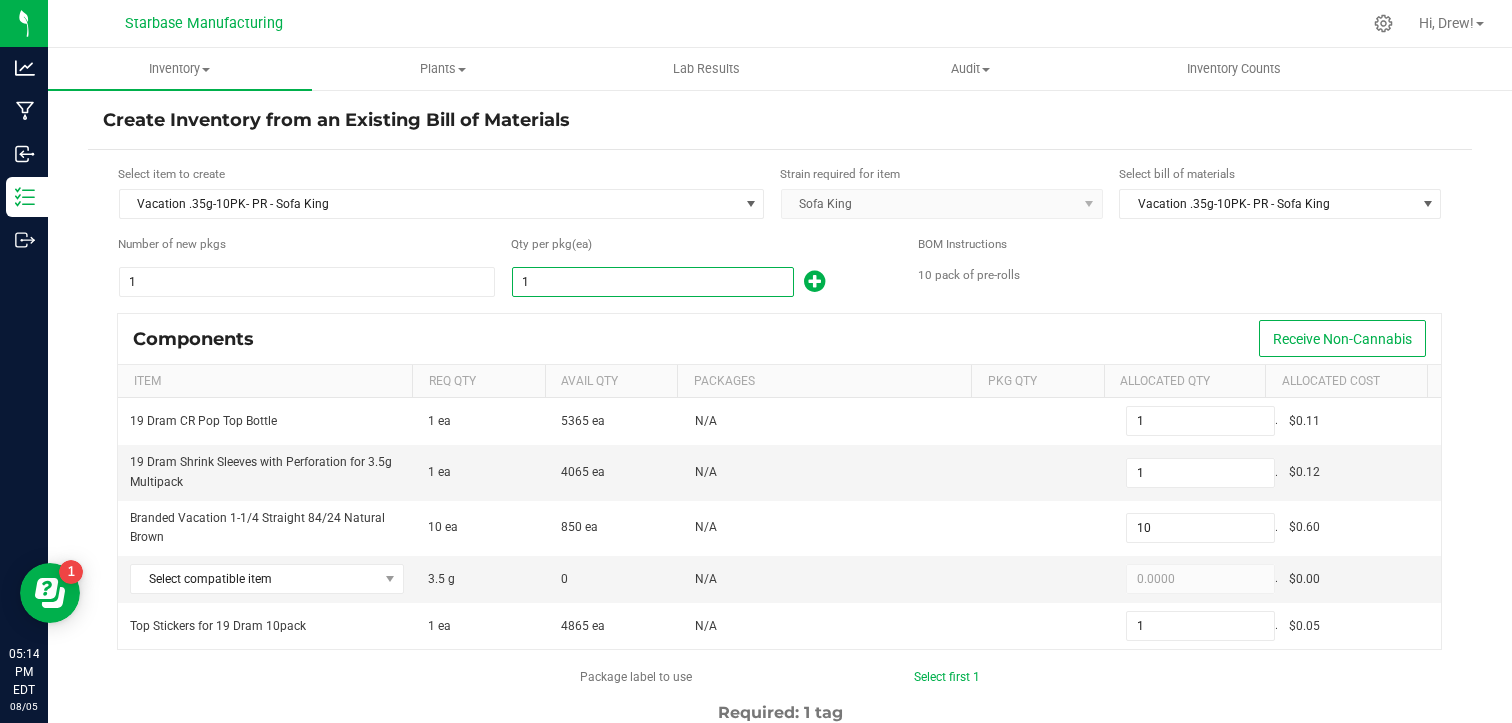 click on "1" at bounding box center (653, 282) 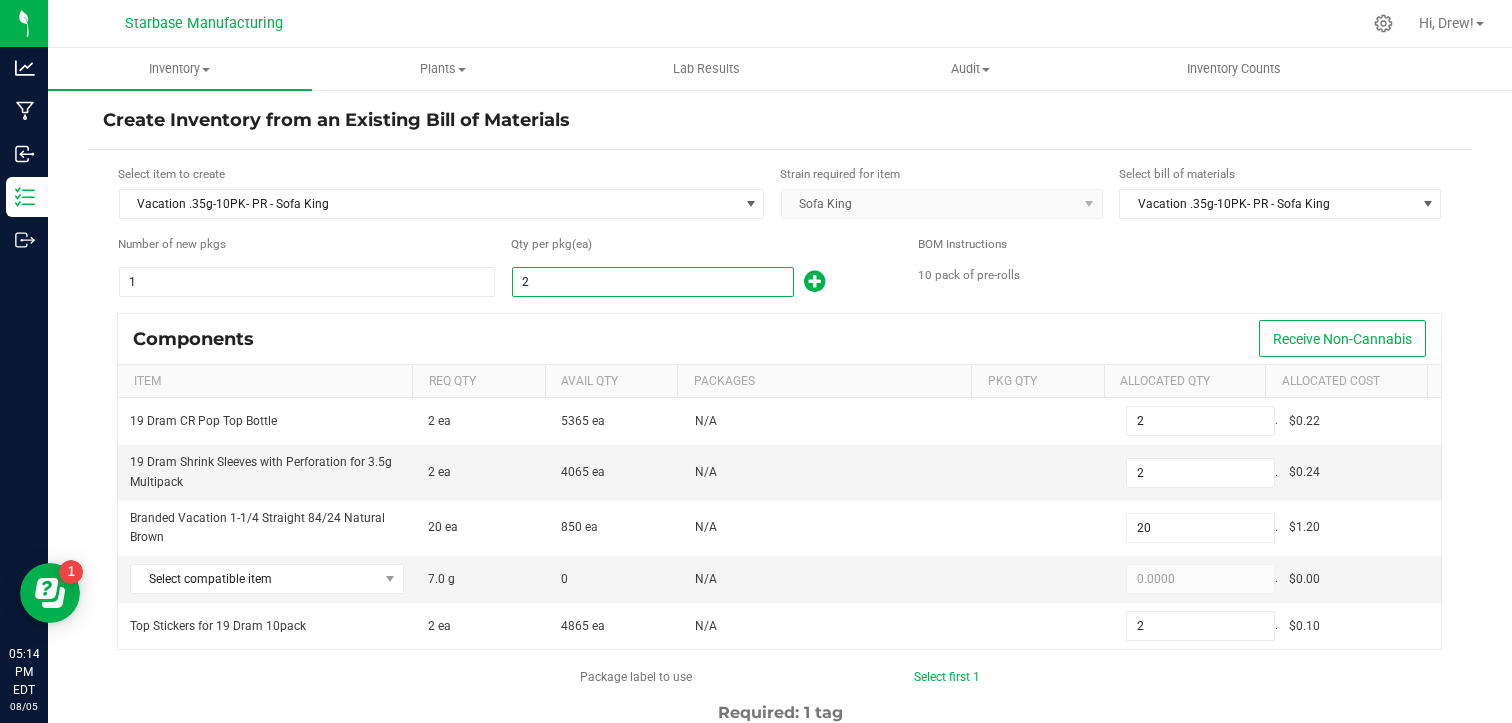 type on "26" 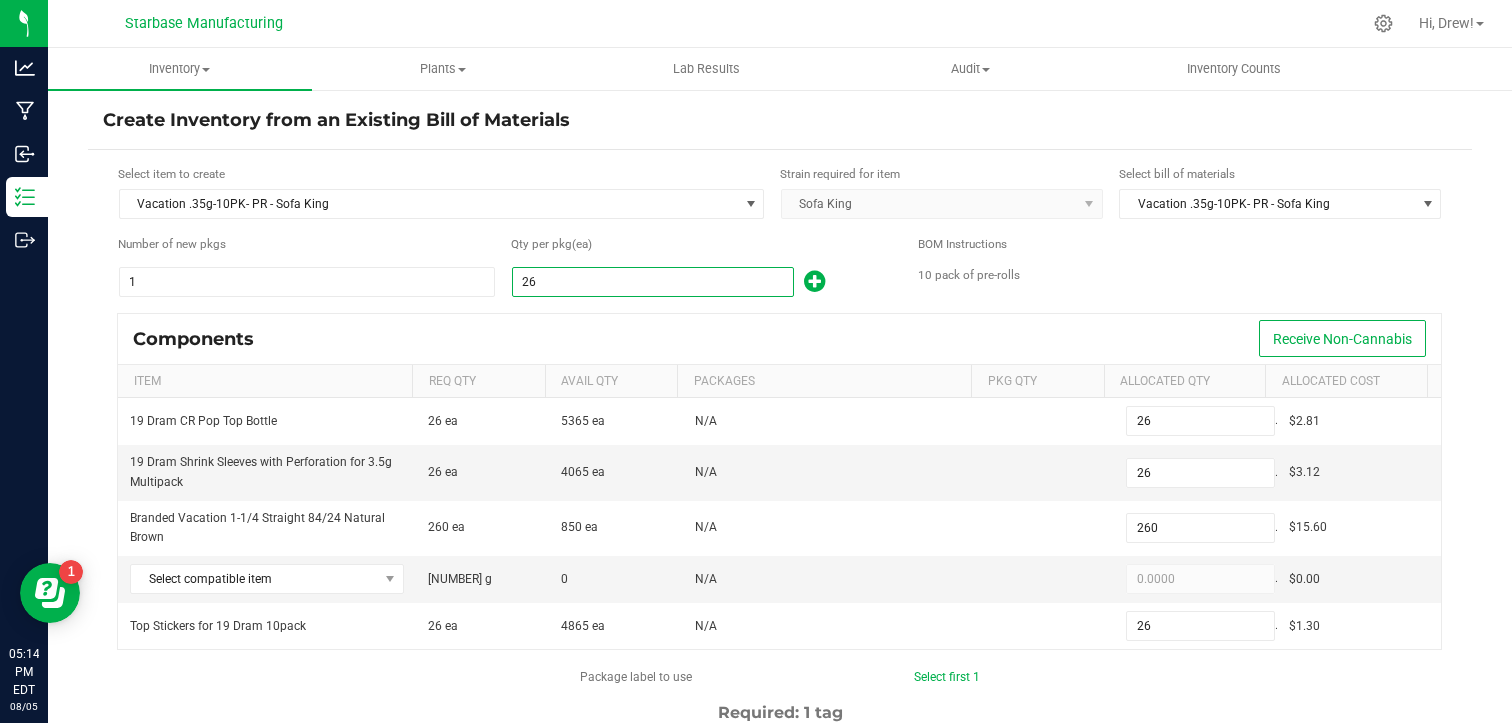 type on "261" 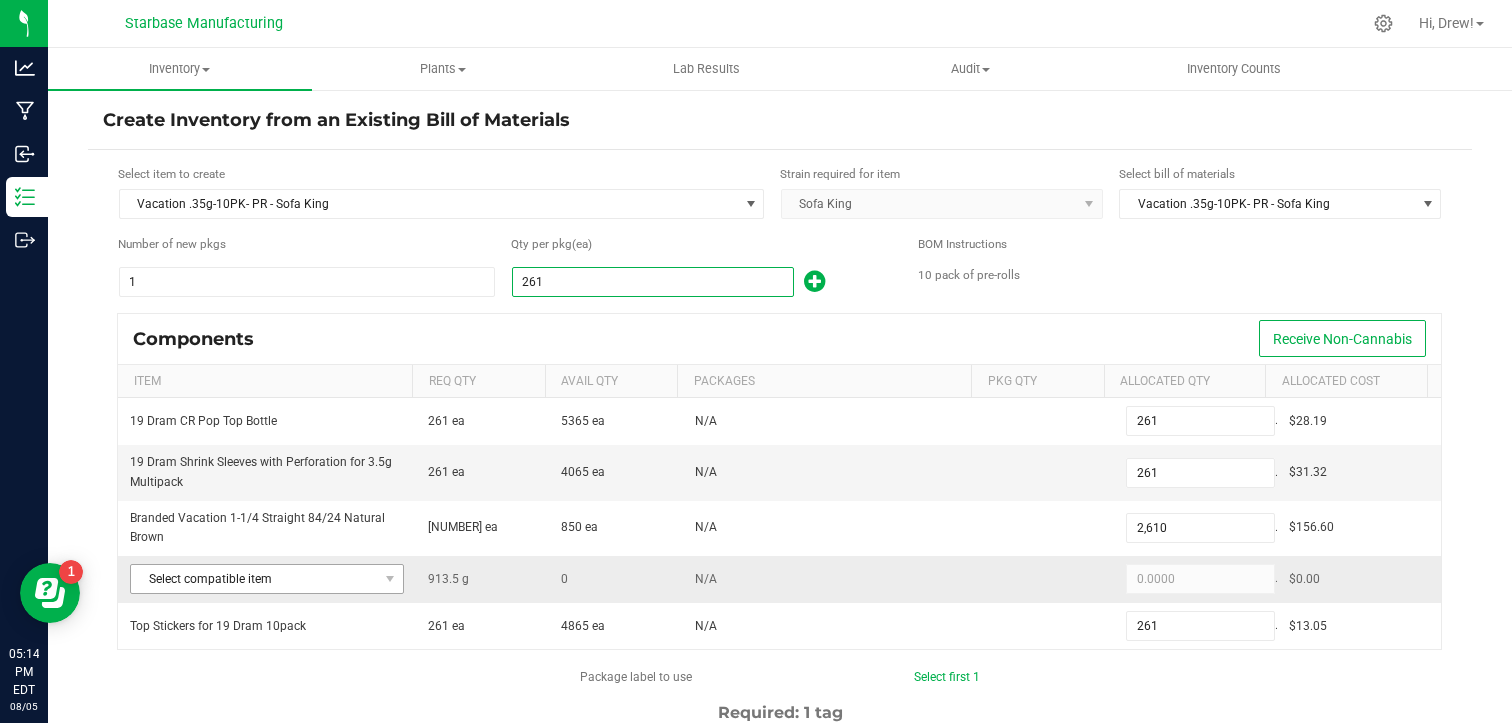 type on "261" 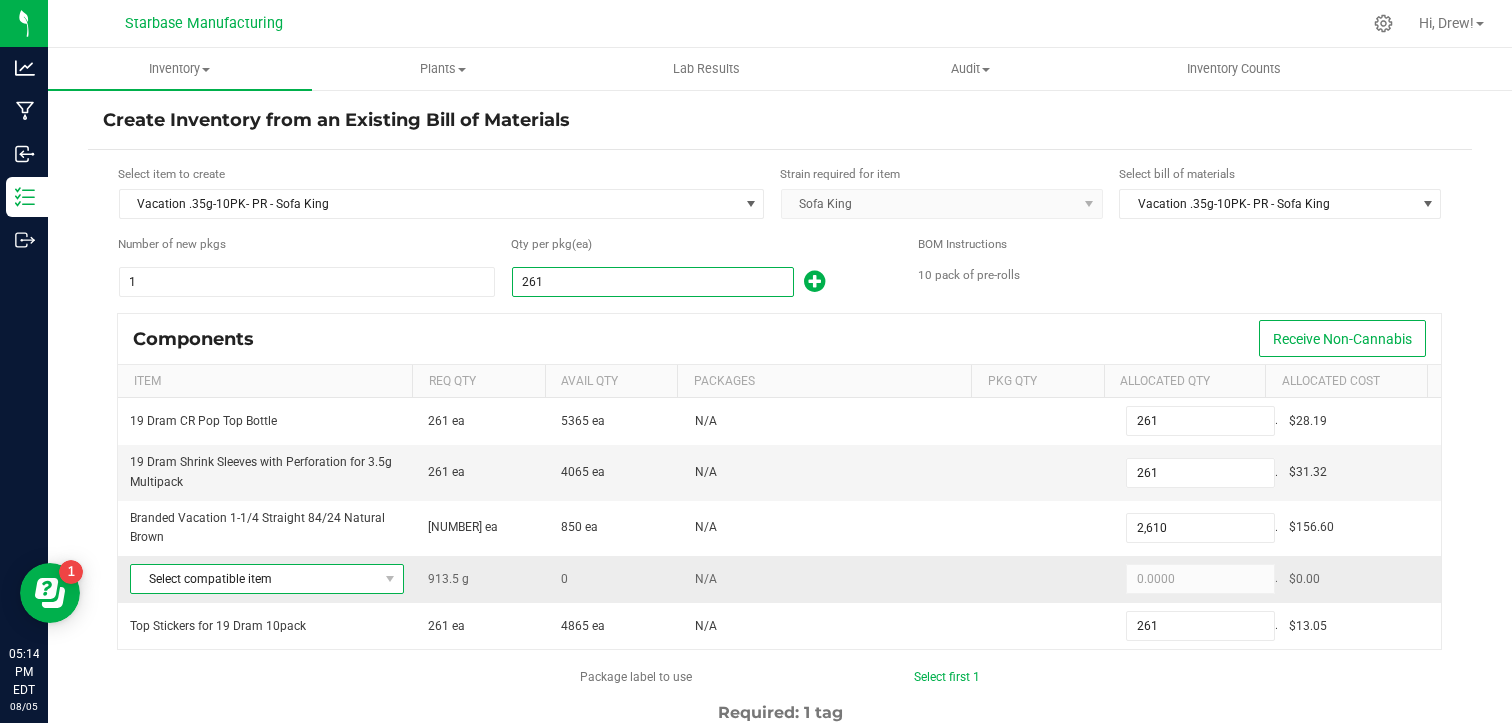 click on "Select compatible item" at bounding box center (254, 579) 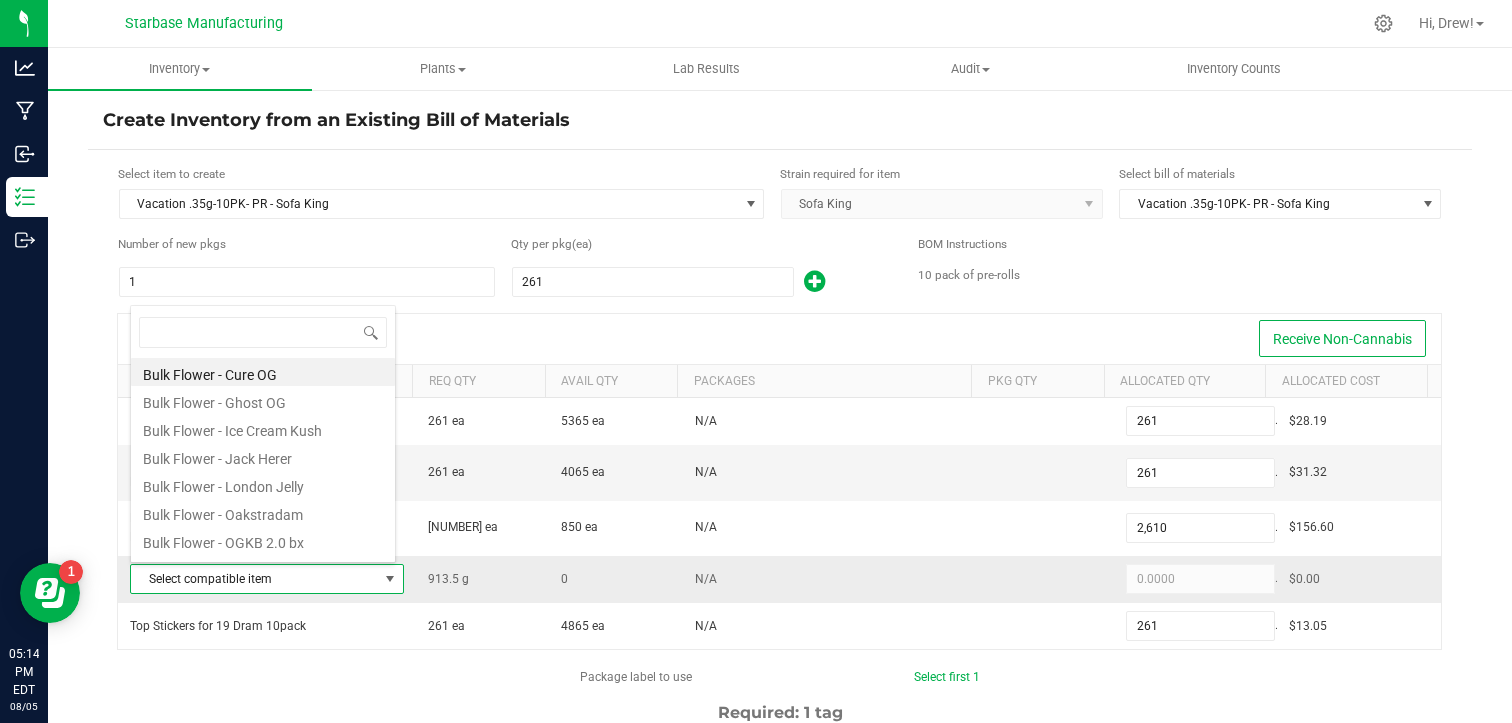 scroll, scrollTop: 99970, scrollLeft: 99733, axis: both 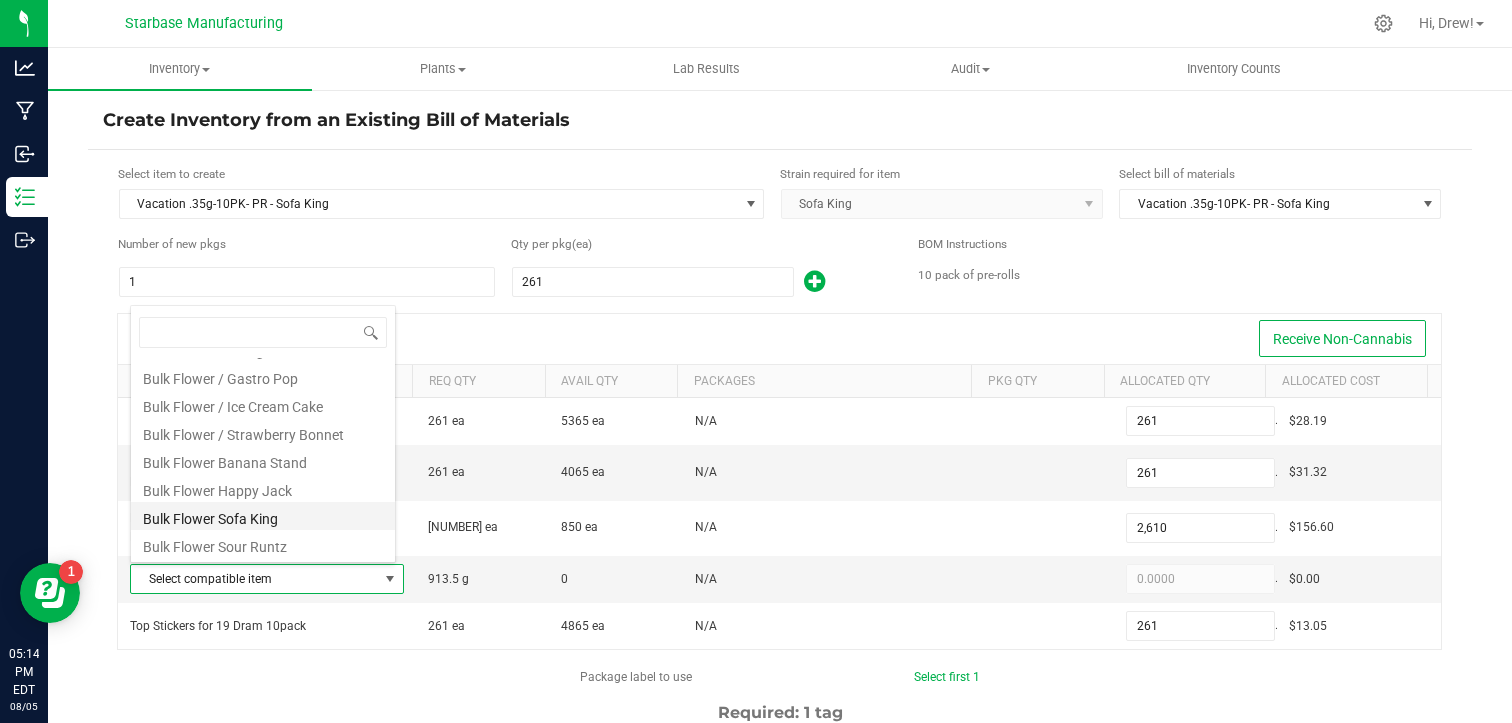 click on "Bulk Flower Sofa King" at bounding box center [263, 516] 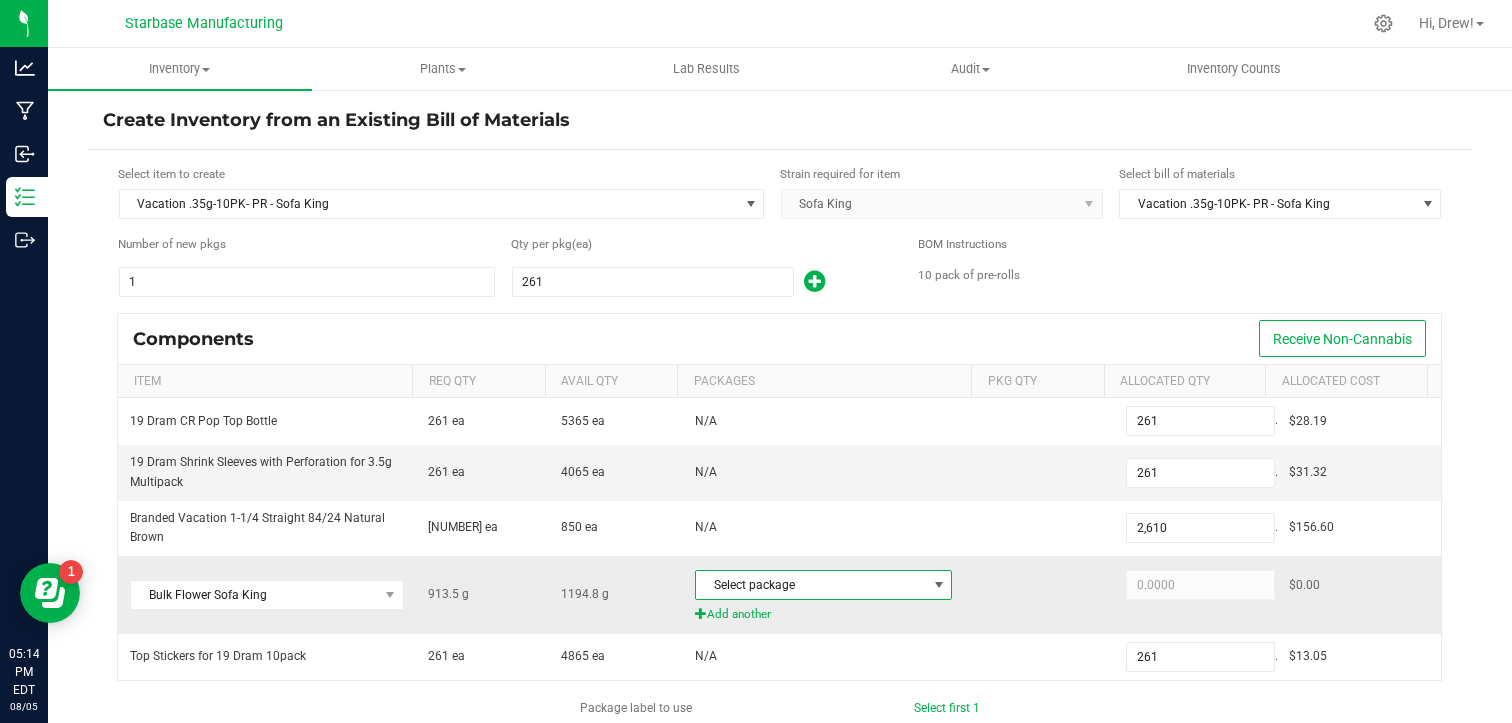 click on "Select package" at bounding box center (811, 585) 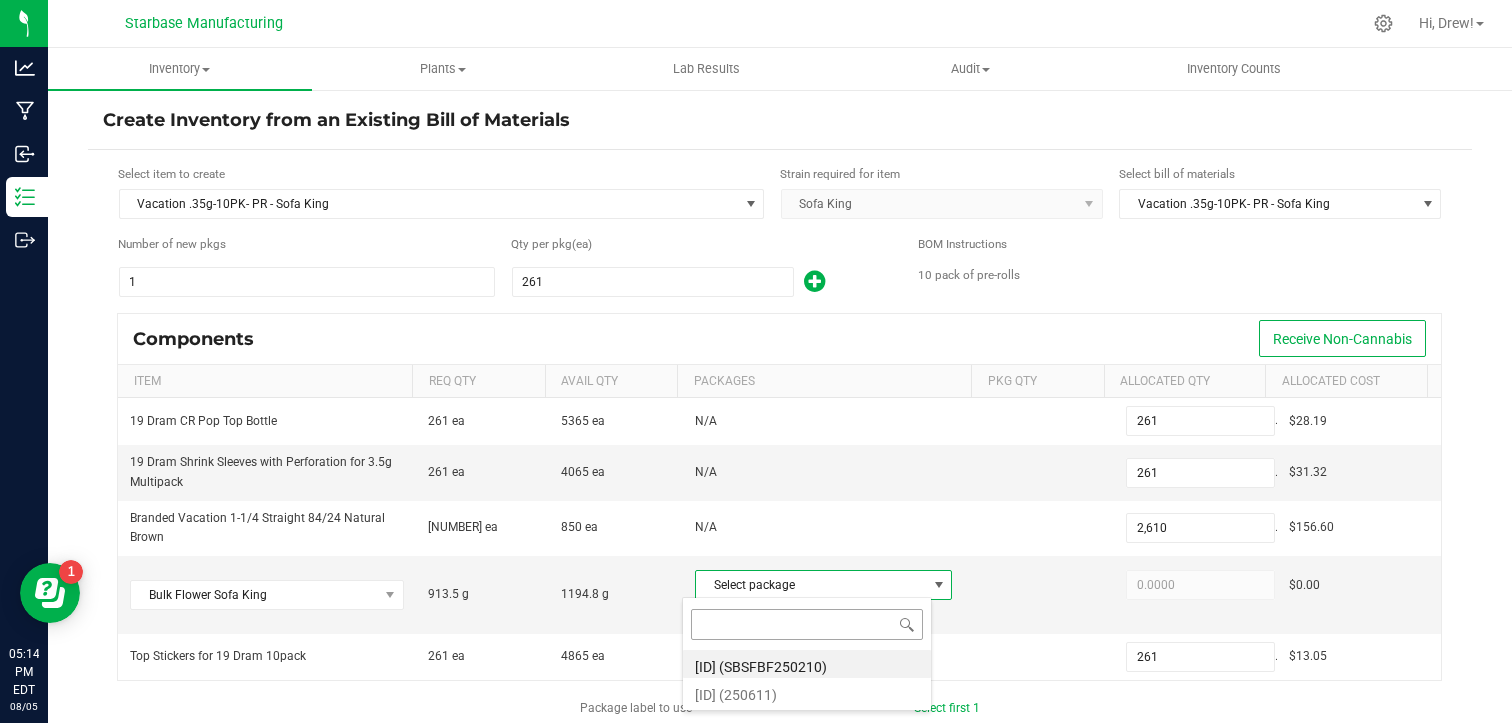 scroll, scrollTop: 99970, scrollLeft: 99749, axis: both 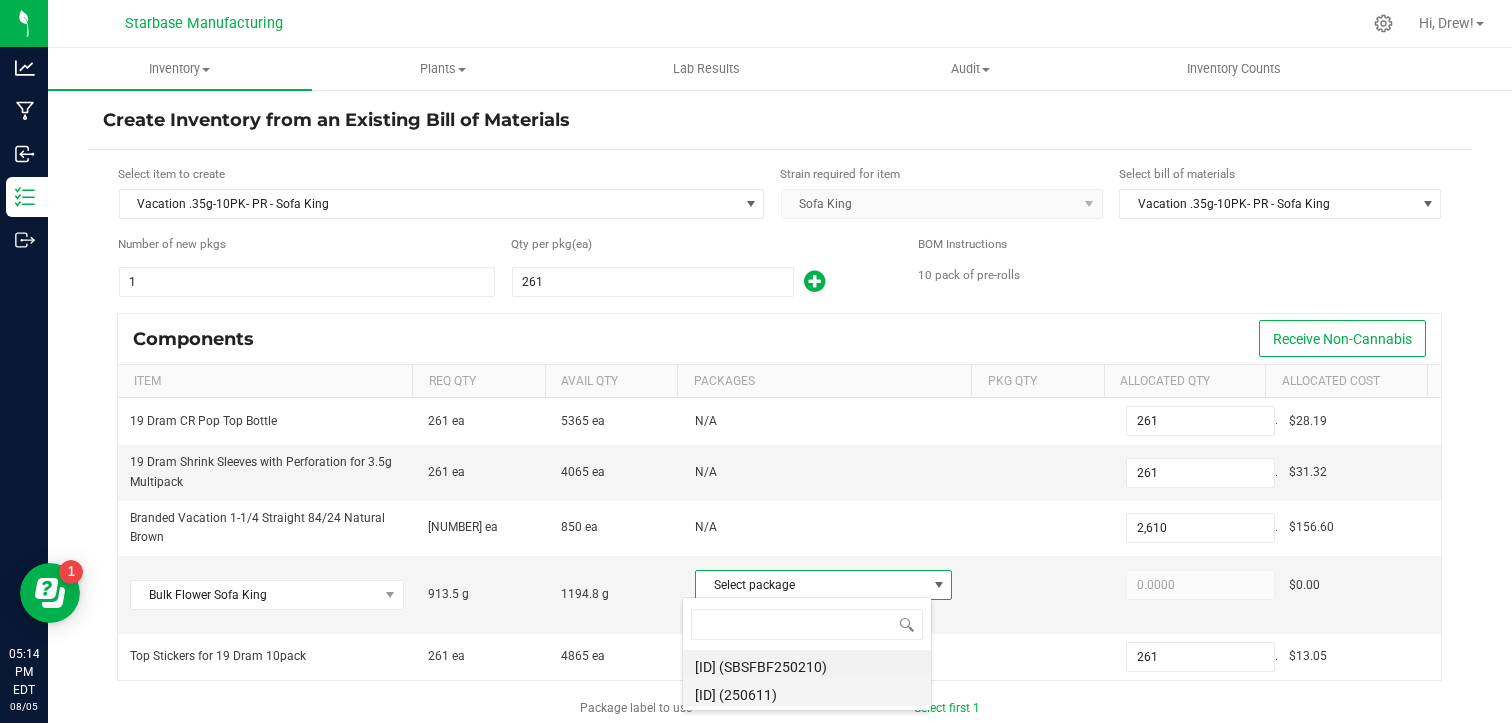click on "[ID] (250611)" at bounding box center (807, 692) 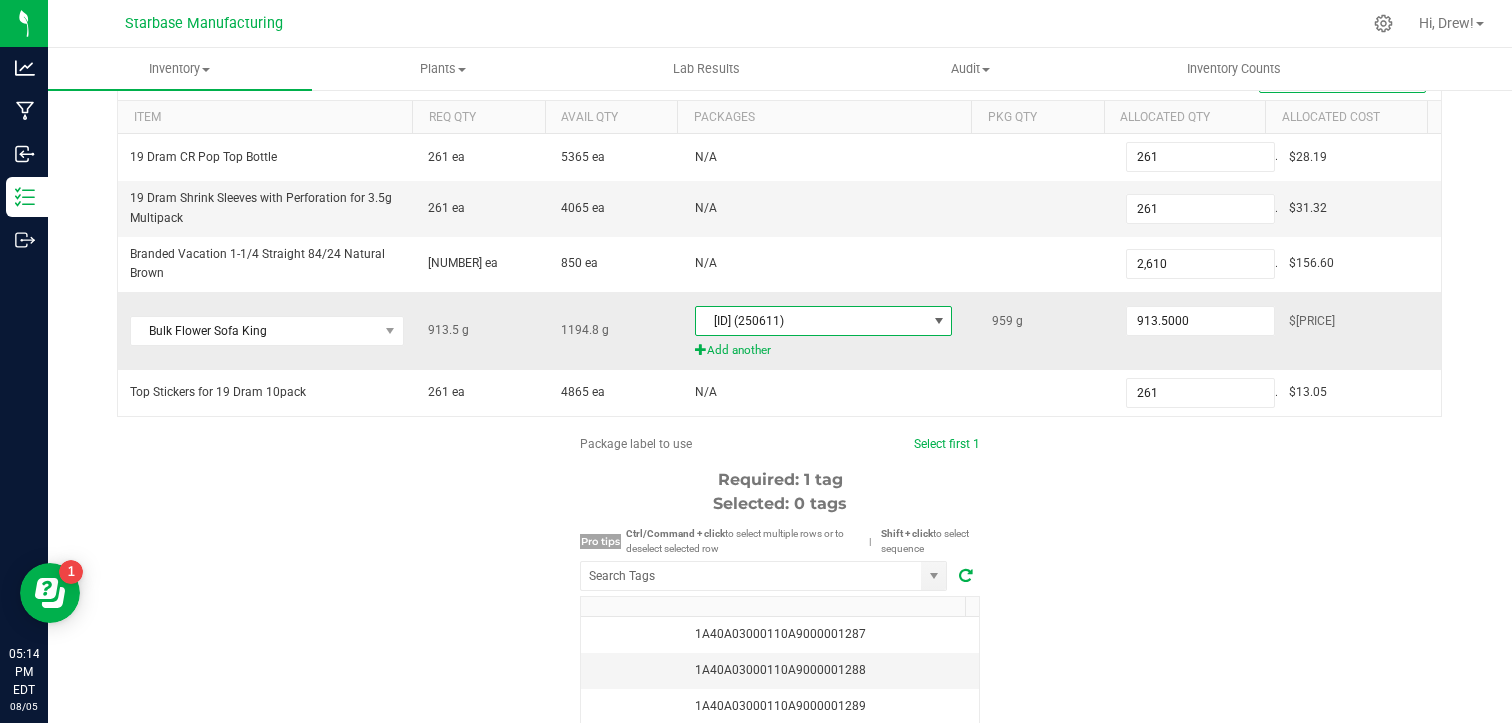 scroll, scrollTop: 434, scrollLeft: 0, axis: vertical 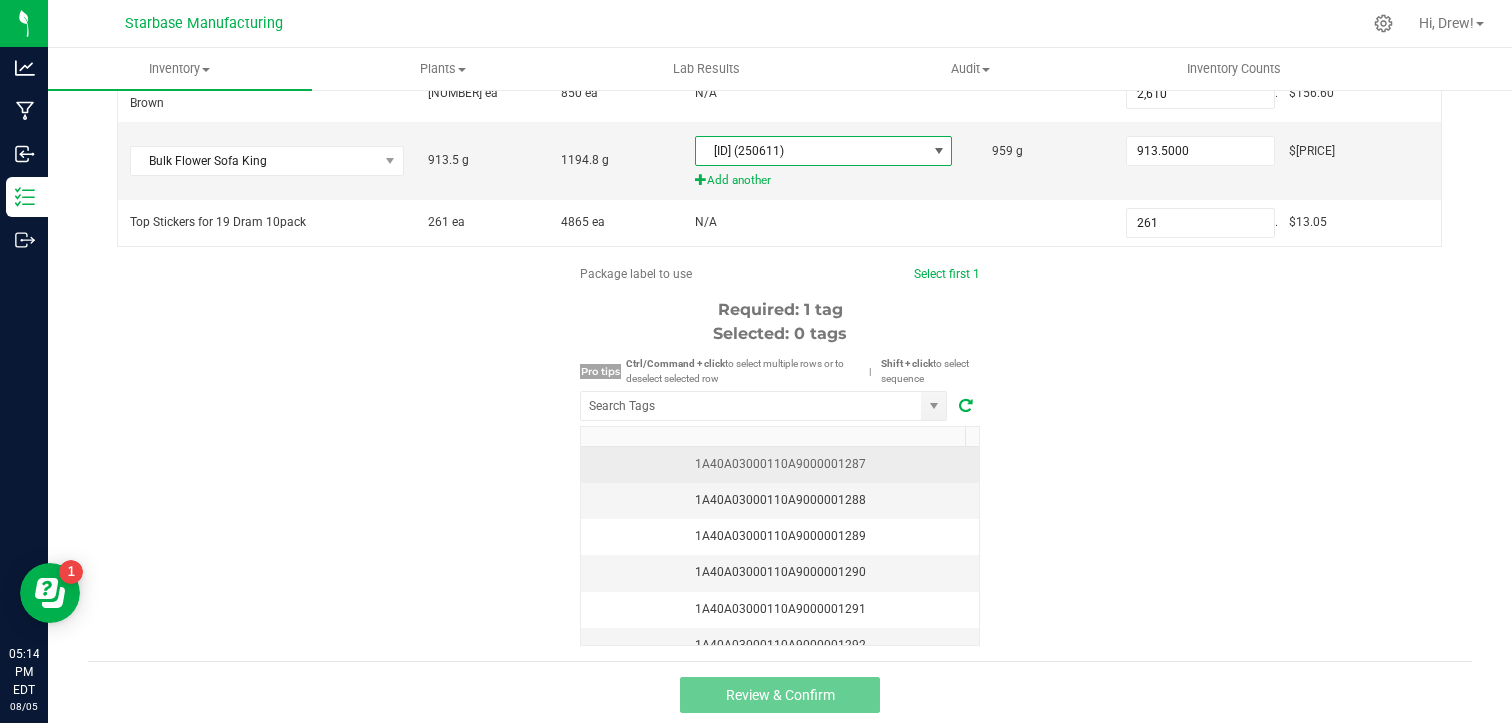 click on "1A40A03000110A9000001287" at bounding box center (780, 464) 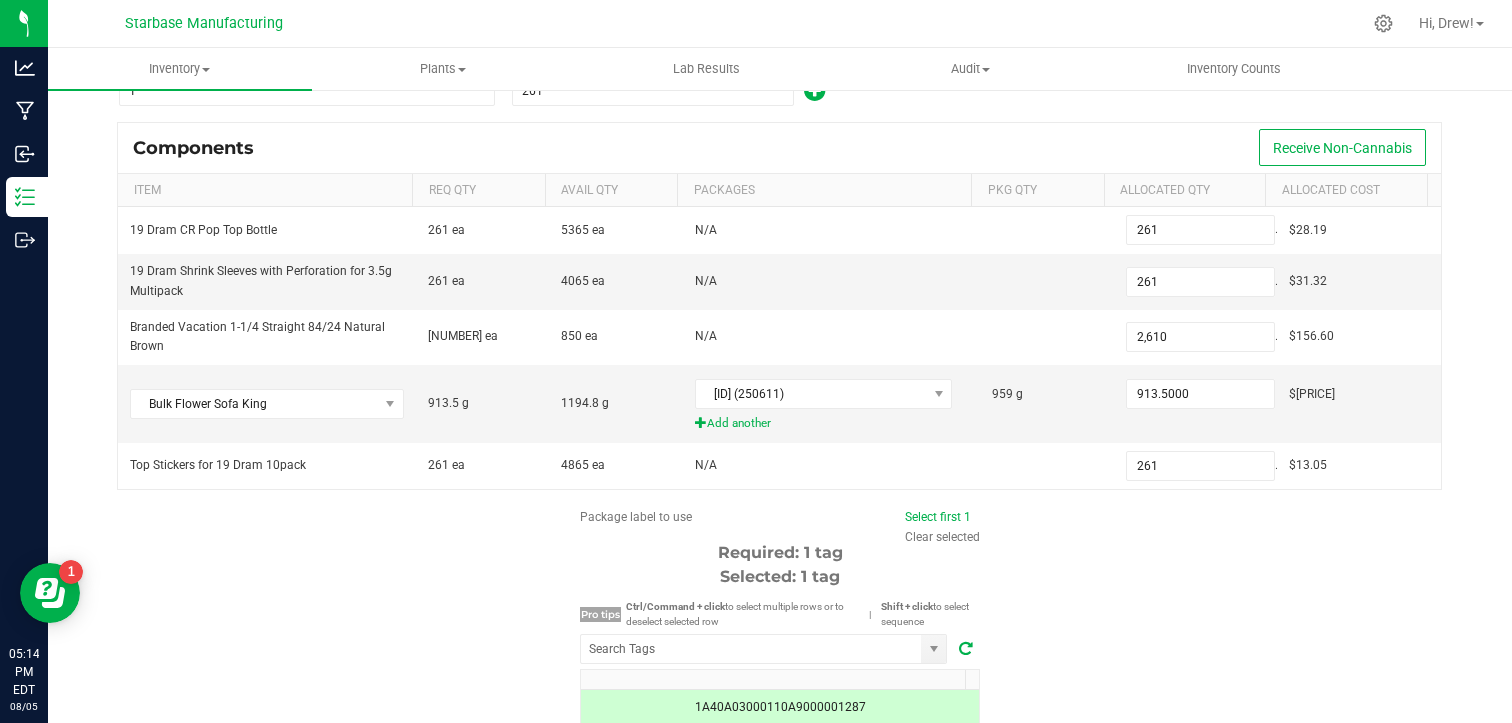scroll, scrollTop: 190, scrollLeft: 0, axis: vertical 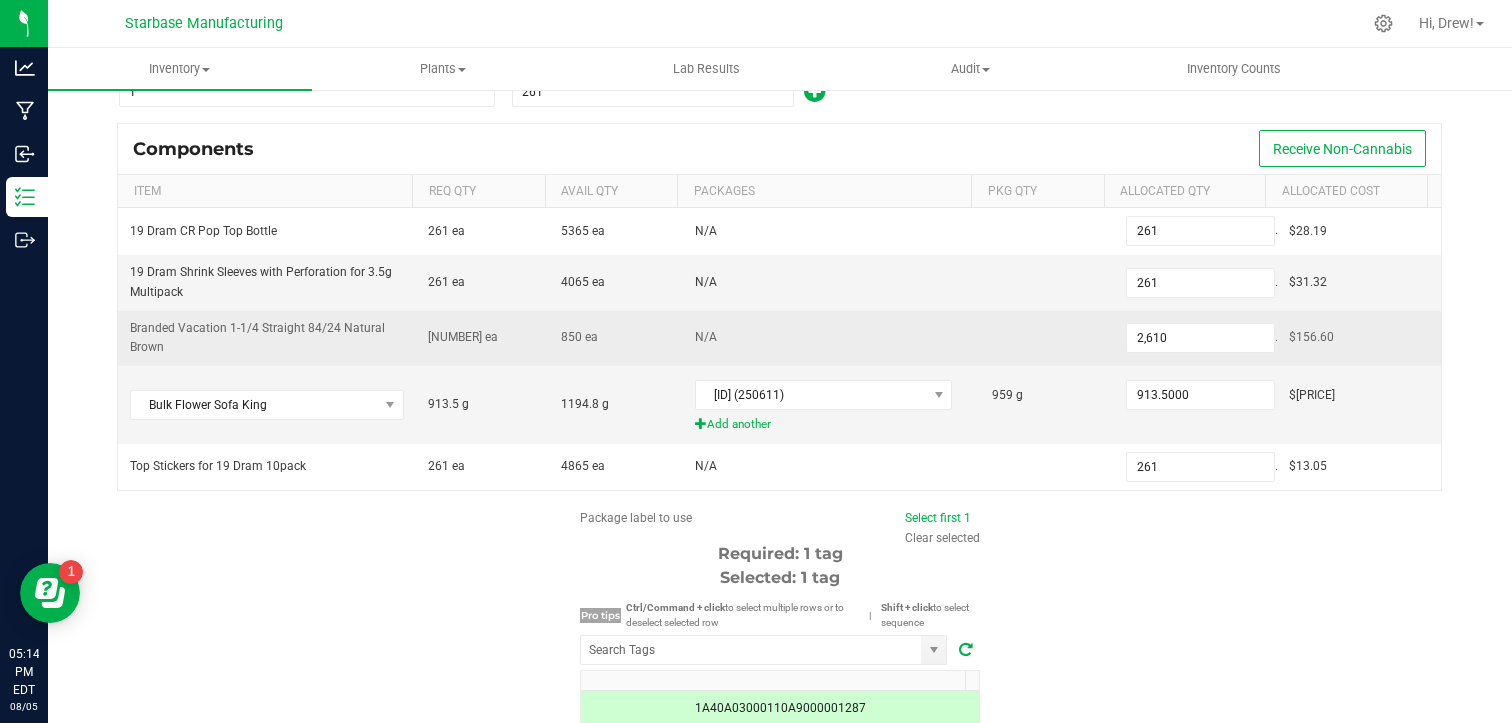 drag, startPoint x: 542, startPoint y: 335, endPoint x: 592, endPoint y: 329, distance: 50.358715 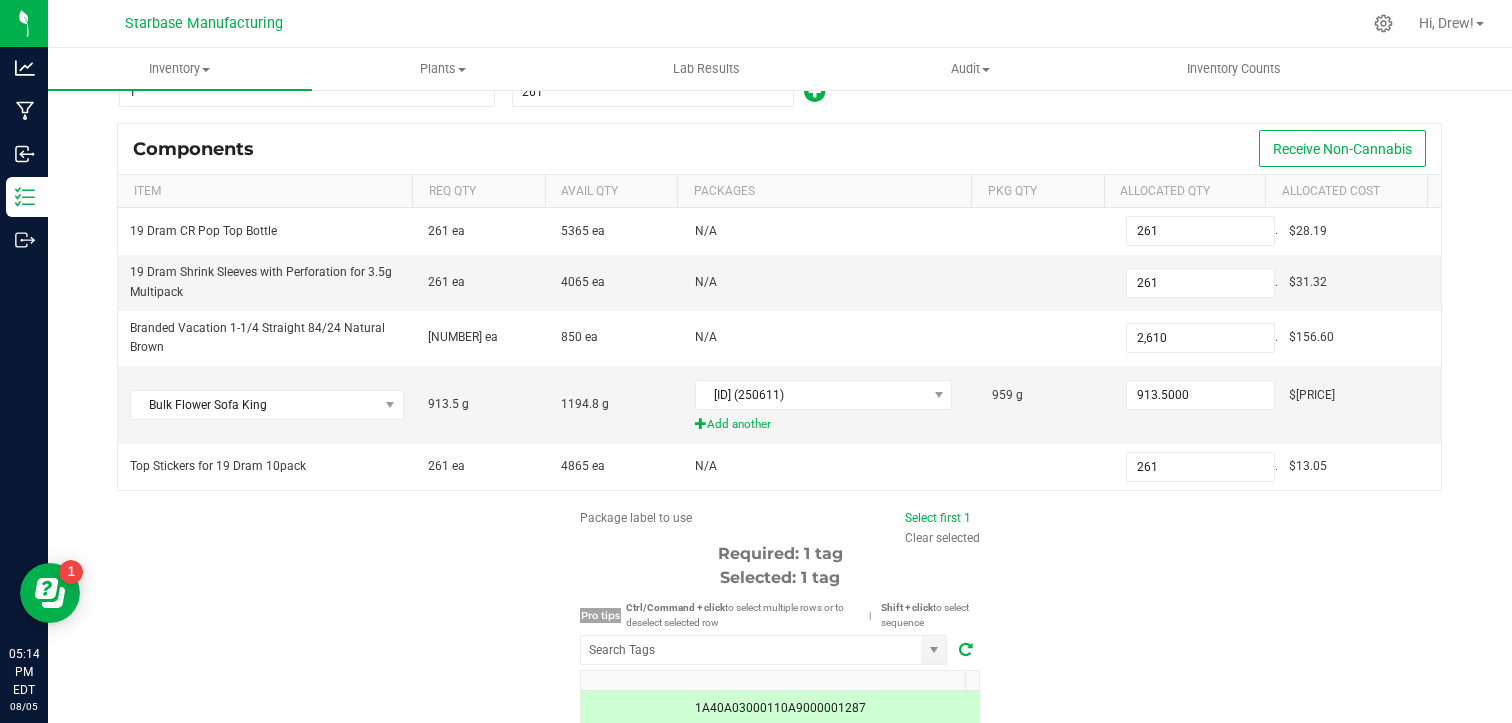click on "Package label to use   Select first 1   Clear selected   Required: 1 tag   Selected: 1 tag   Pro tips  Ctrl/Command + click  to select multiple rows or to deselect selected row | Shift + click  to select sequence  1A40A03000110A9000001287   1A40A03000110A9000001288   1A40A03000110A9000001289   1A40A03000110A9000001290   1A40A03000110A9000001291   1A40A03000110A9000001292   1A40A03000110A9000001293   1A40A03000110A9000001294   1A40A03000110A9000001295   1A40A03000110A9000001296   1A40A03000110A9000001297   1A40A03000110A9000001298   1A40A03000110A9000001299   1A40A03000110A9000001300   1A40A03000110A9000001301   1A40A03000110A9000001302   1A40A03000110A9000001303   1A40A03000110A9000001304   1A40A03000110A9000001305   1A40A03000110A9000001306   1A40A03000110A9000001307   1A40A03000110A9000001308   1A40A03000110A9000001309   1A40A03000110A9000001310   1A40A03000110A9000001311   1A40A03000110A9000001312   1A40A03000110A9000001313   1A40A03000110A9000001314   1A40A03000110A9000001315   1A40A03000110A9000001316" at bounding box center (780, 699) 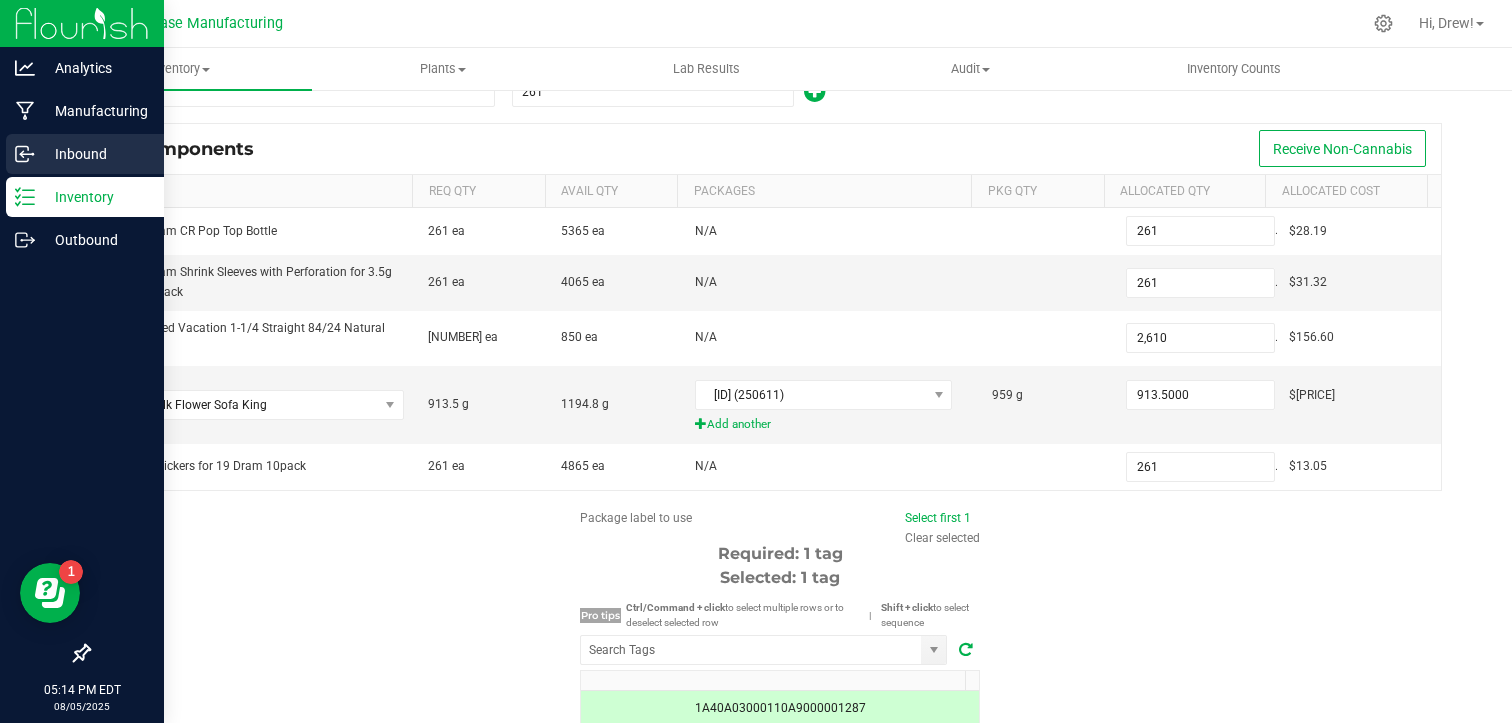 click 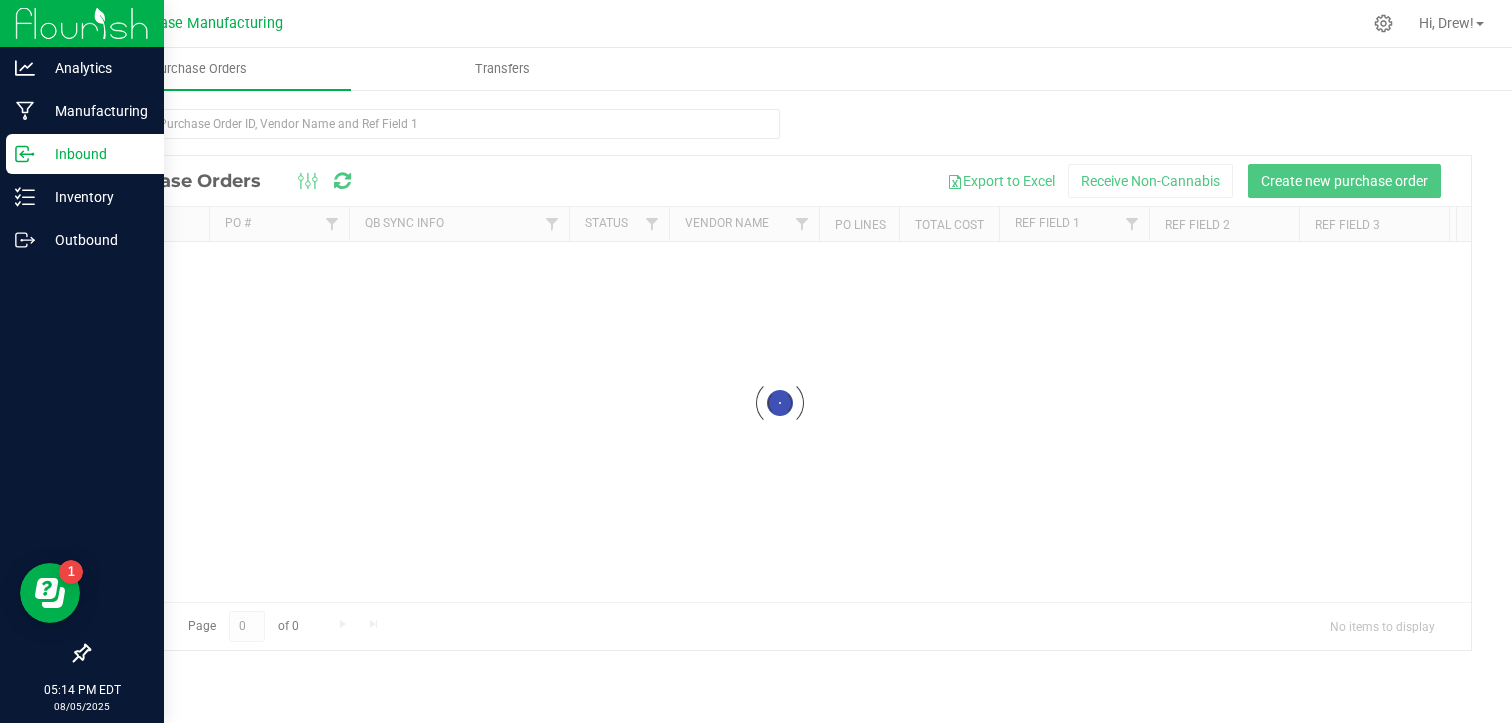 scroll, scrollTop: 0, scrollLeft: 0, axis: both 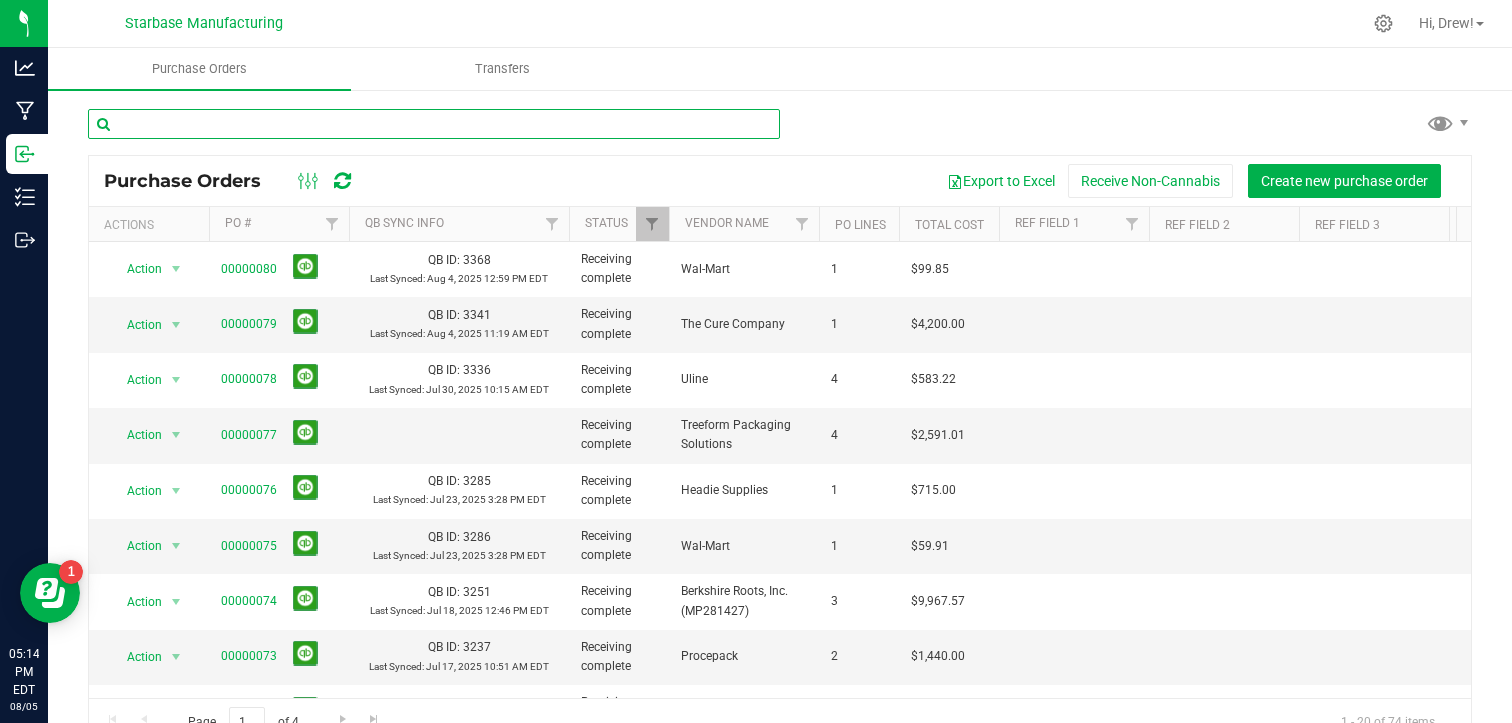 click at bounding box center [434, 124] 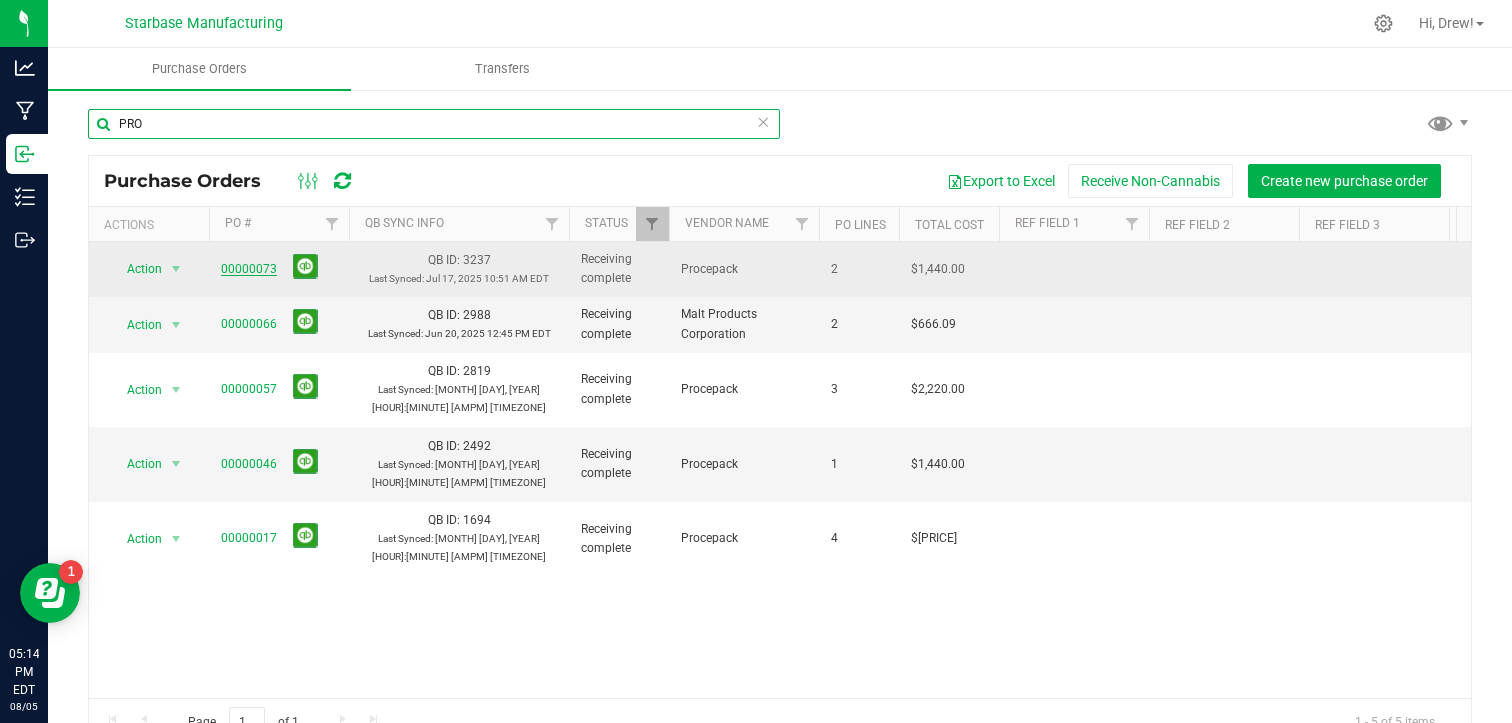 type on "PRO" 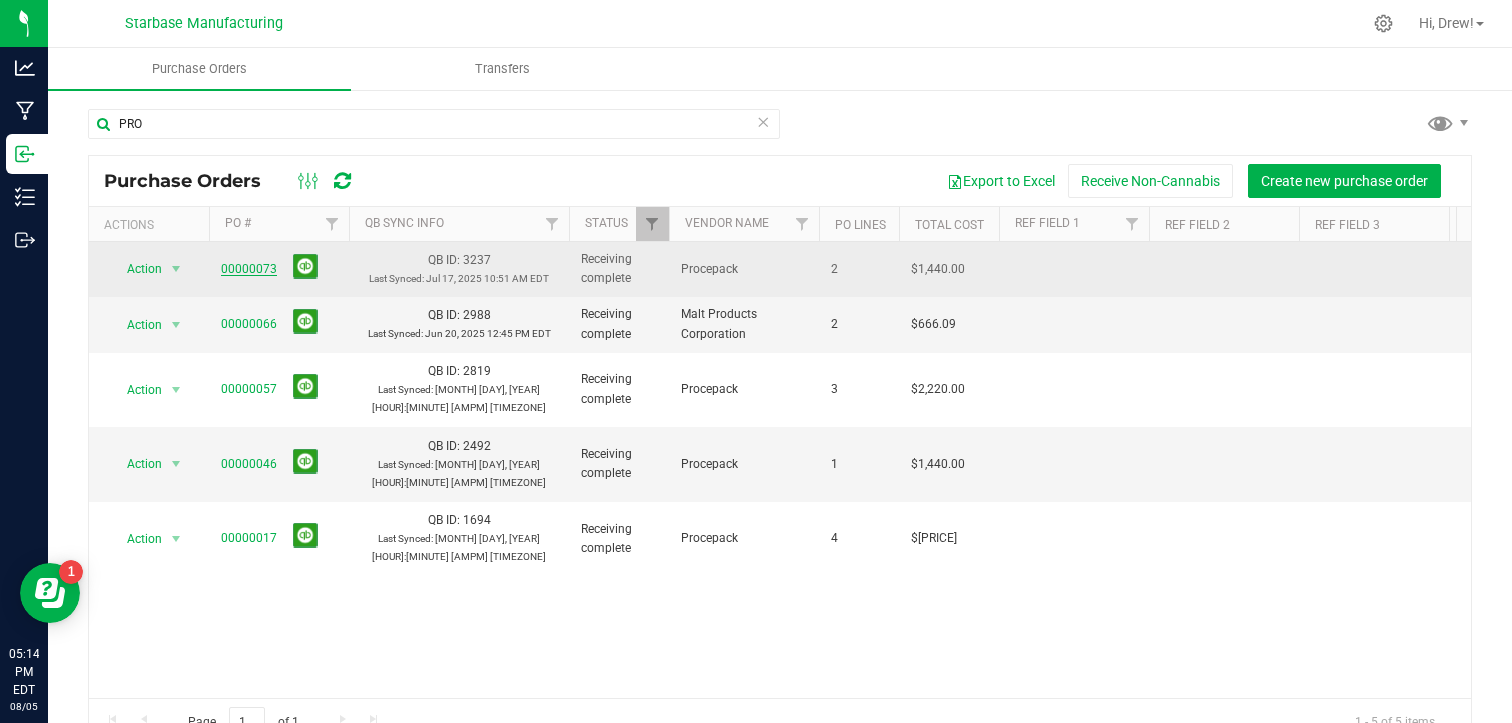 click on "00000073" at bounding box center [249, 269] 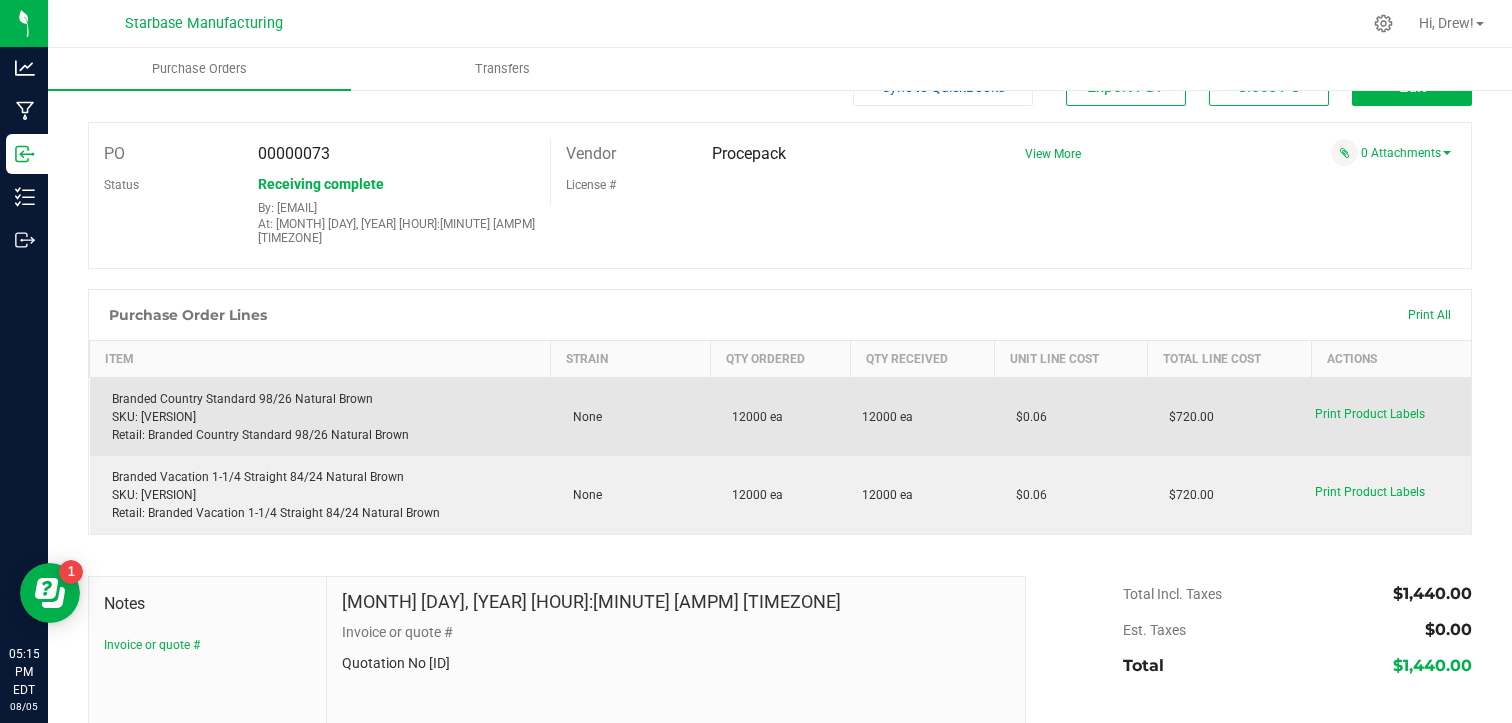 scroll, scrollTop: 0, scrollLeft: 0, axis: both 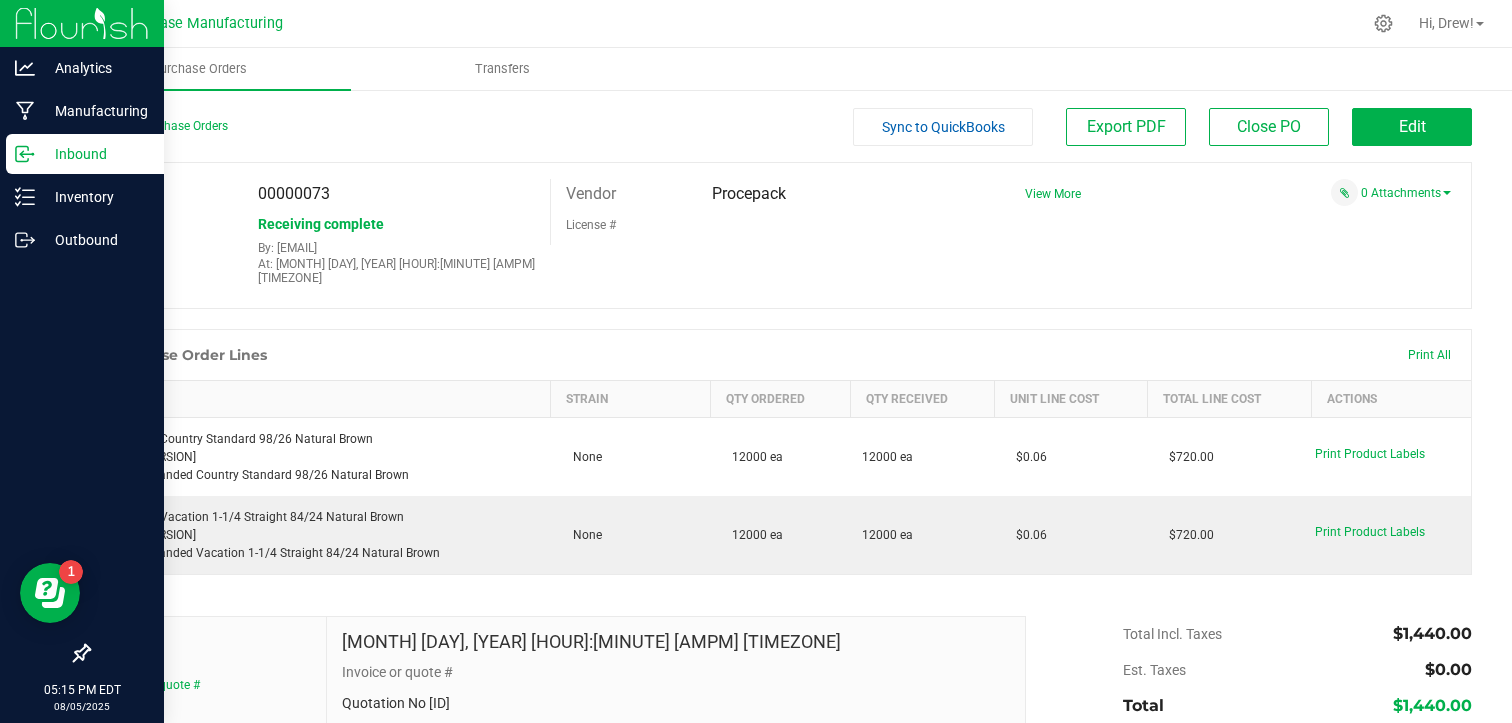 click on "Inbound" at bounding box center (95, 154) 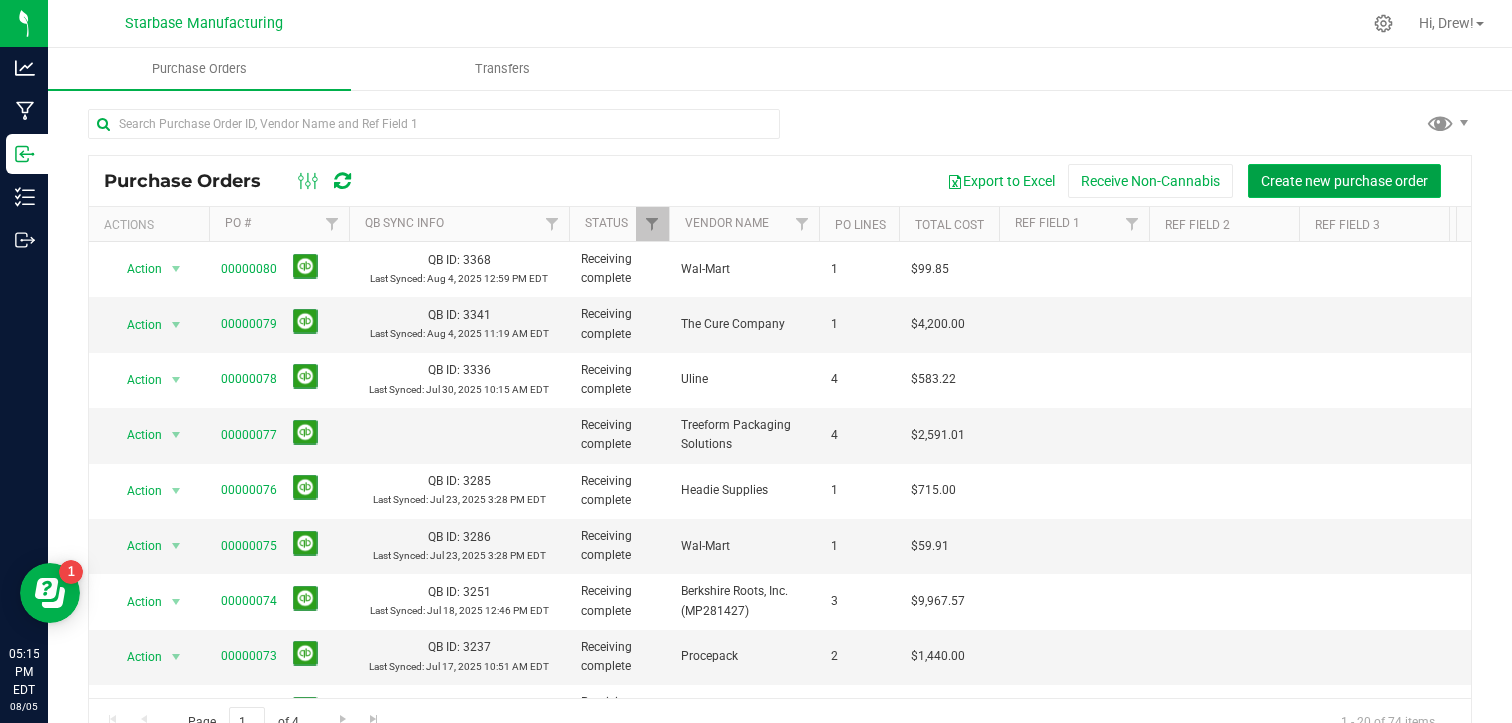 click on "Create new purchase order" at bounding box center (1344, 181) 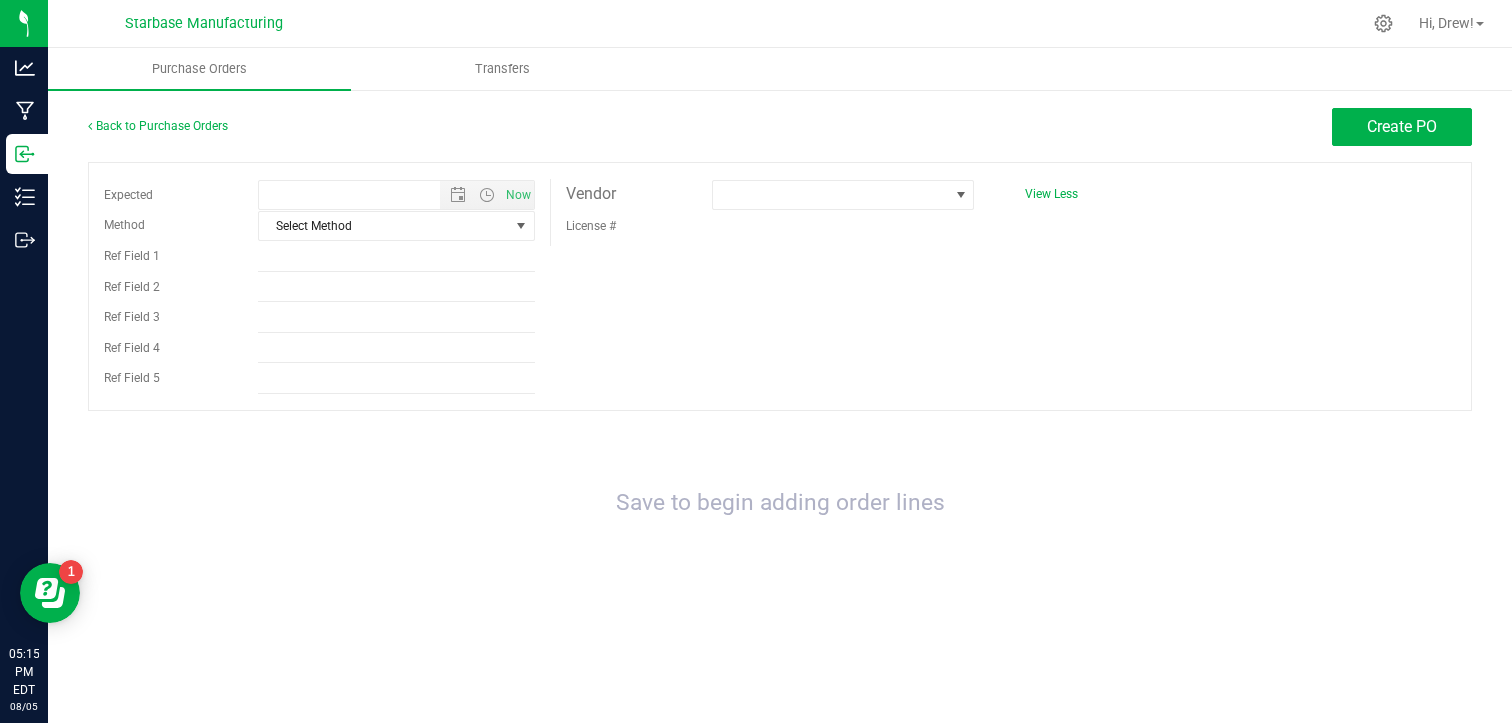 type on "[MONTH]/[DAY]/[YEAR] [HOUR]:[MINUTE] [AMPM]" 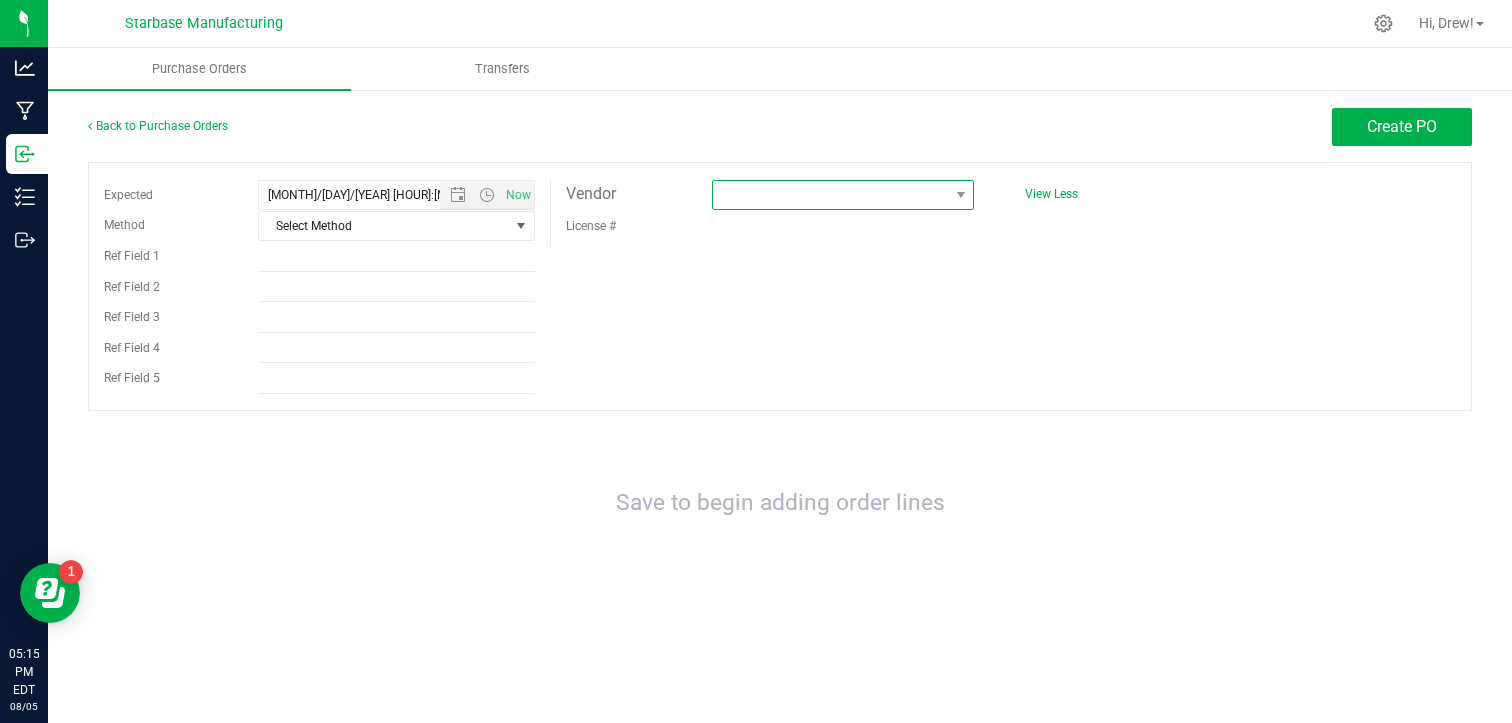 click at bounding box center (830, 195) 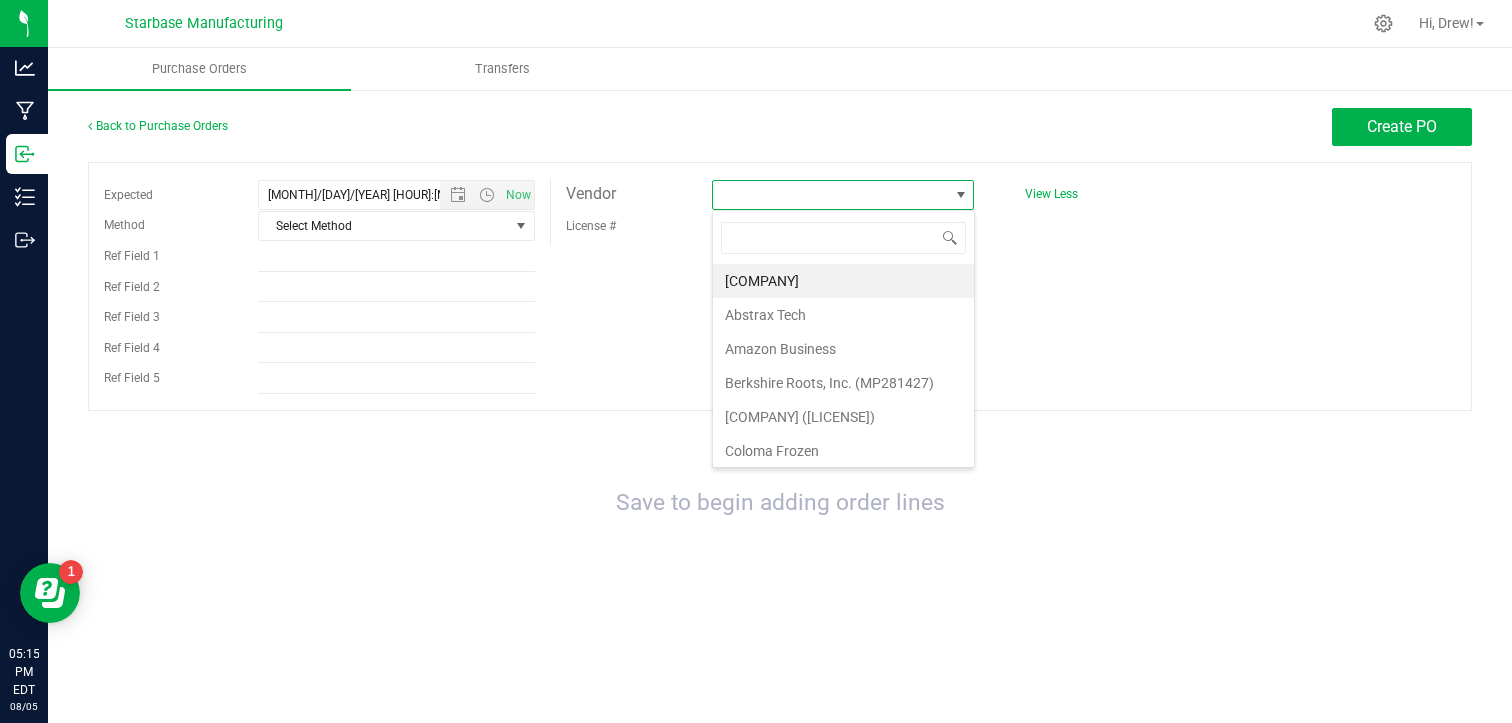 scroll, scrollTop: 99970, scrollLeft: 99737, axis: both 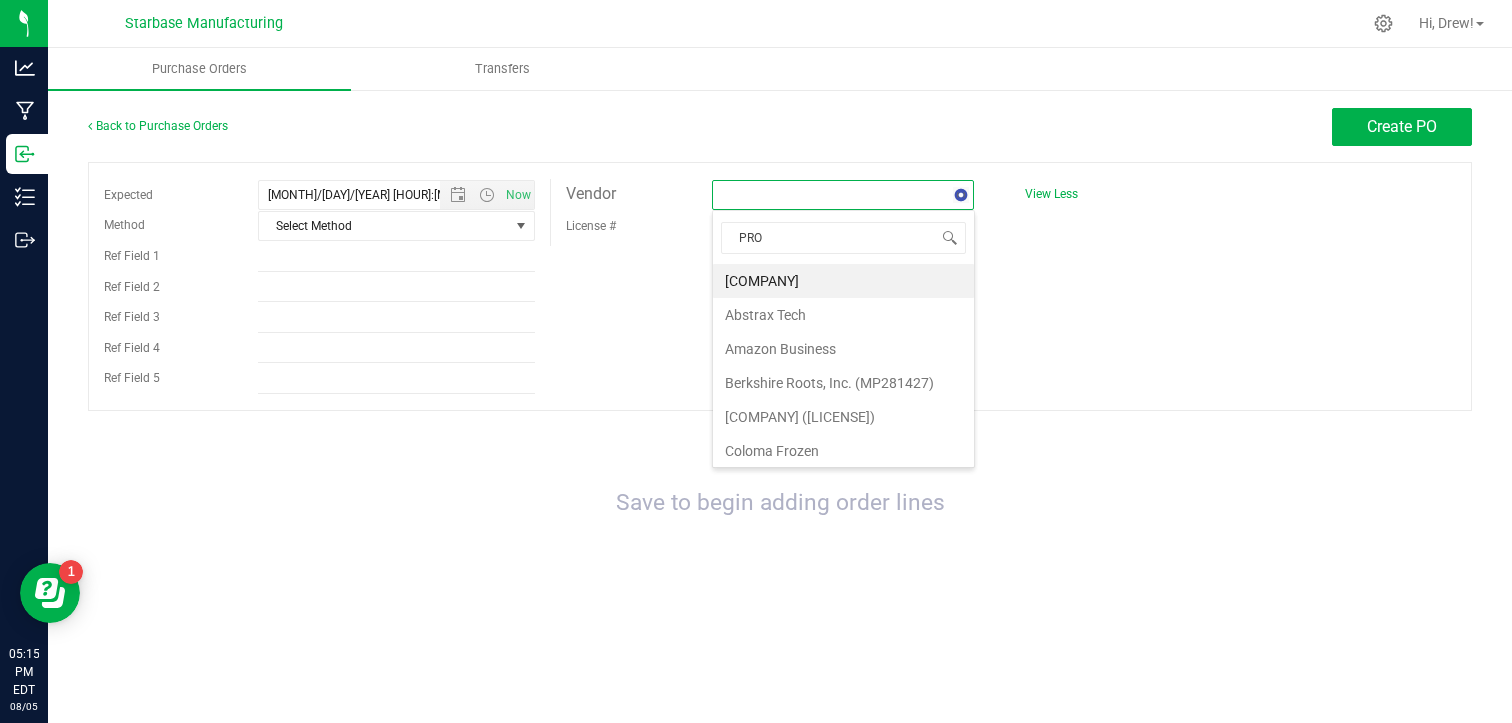 type on "PROC" 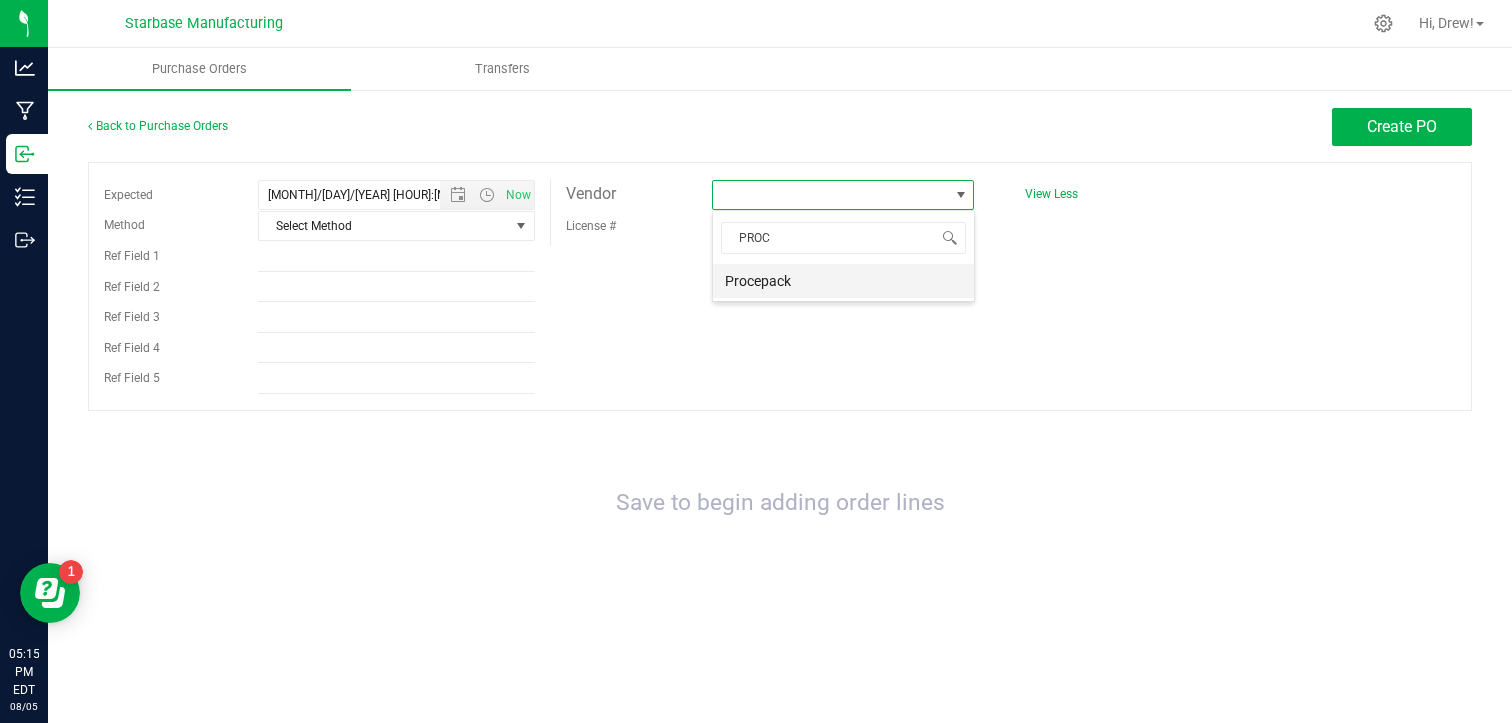 click on "Procepack" at bounding box center (843, 281) 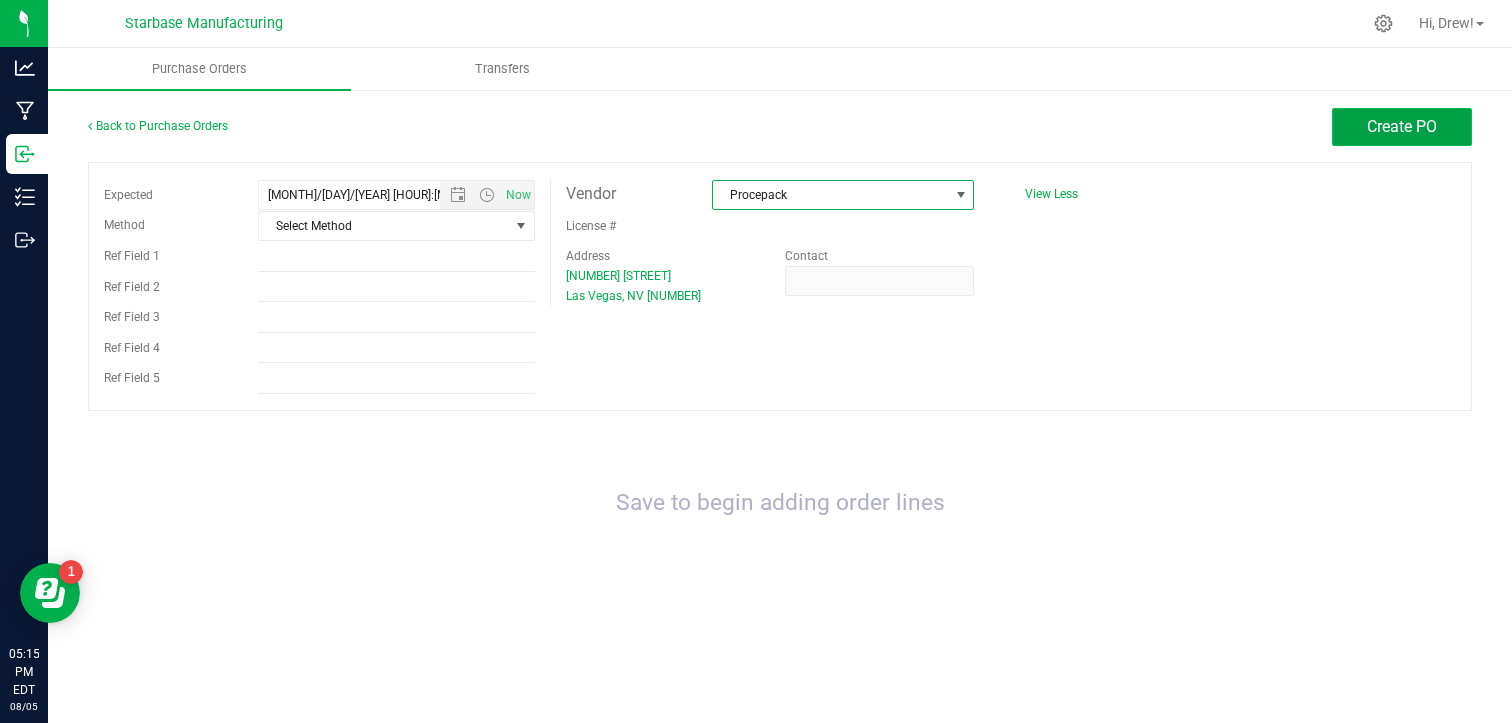 click on "Create PO" at bounding box center [1402, 127] 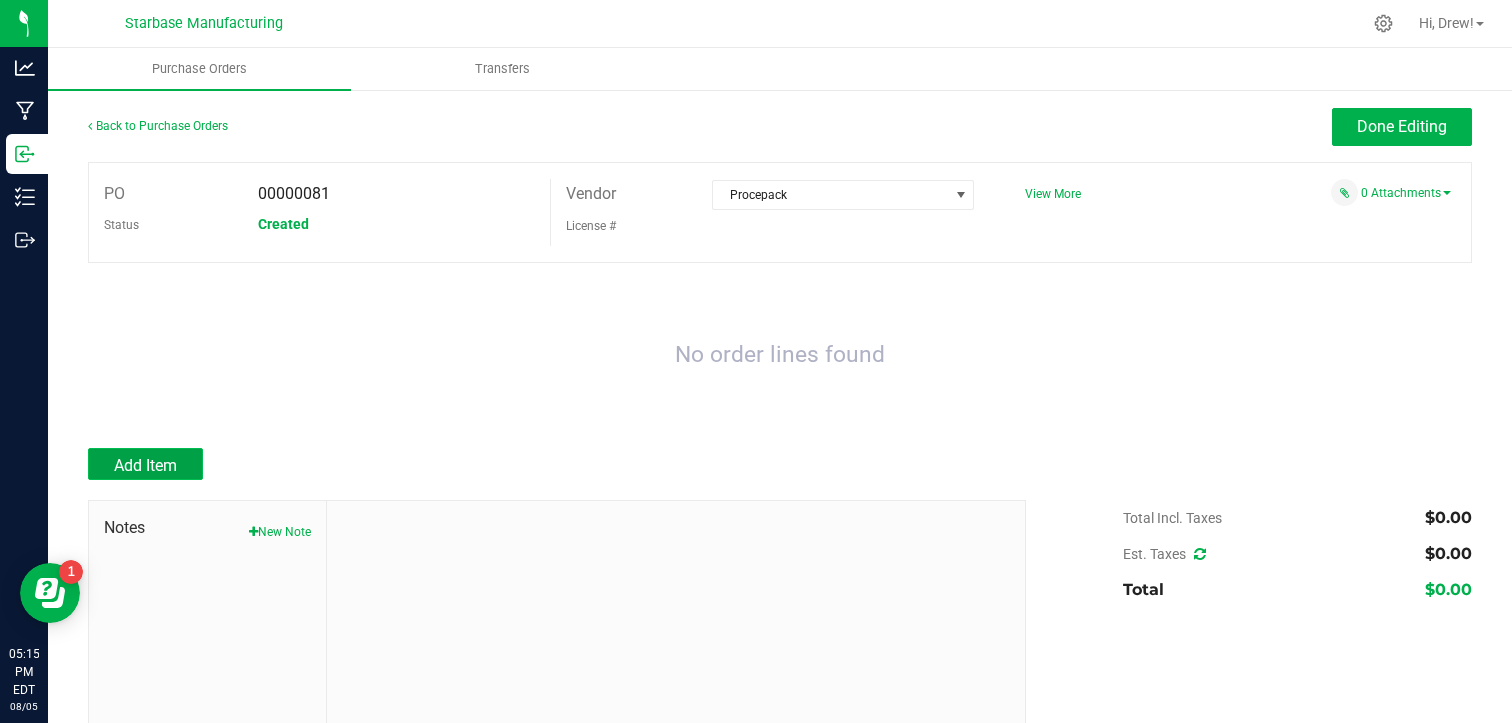 click on "Add Item" at bounding box center [145, 465] 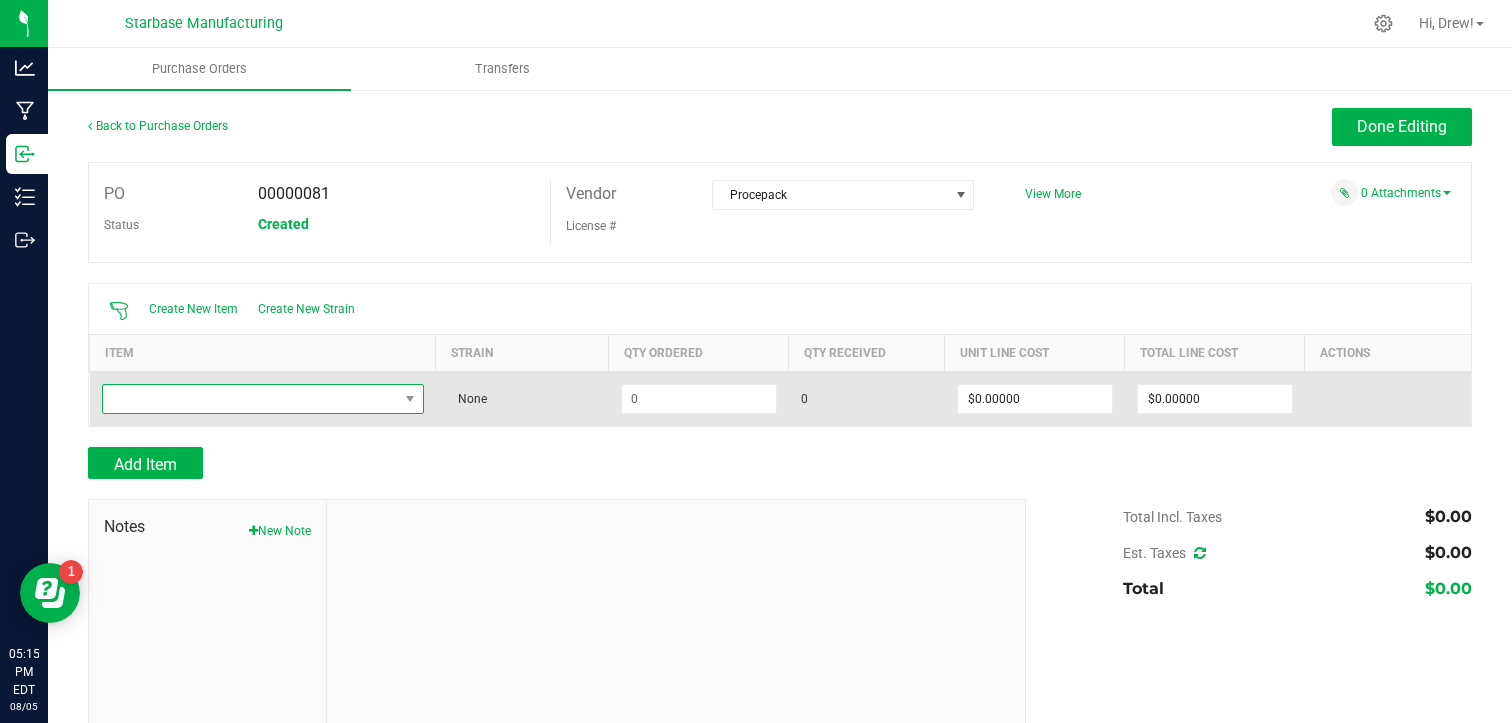 click at bounding box center (263, 399) 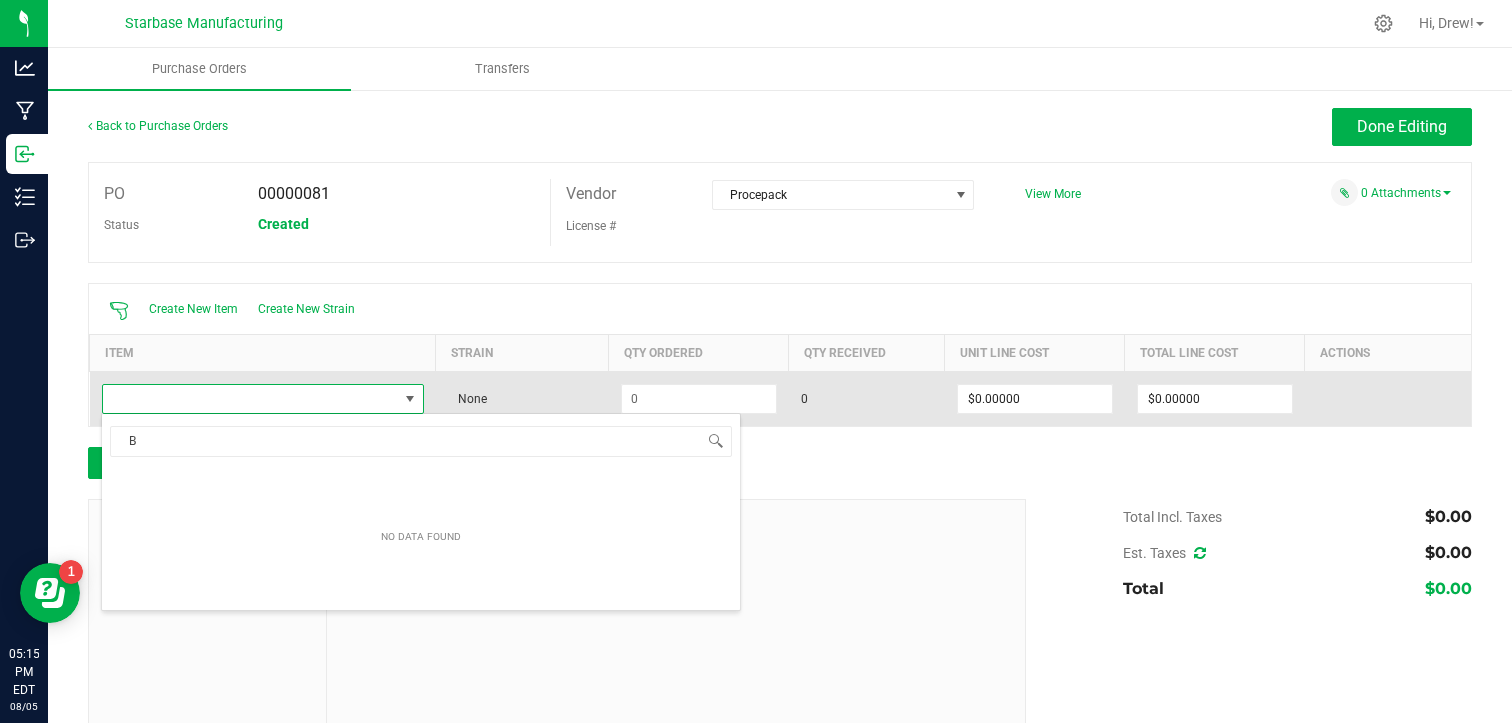 scroll, scrollTop: 99970, scrollLeft: 99680, axis: both 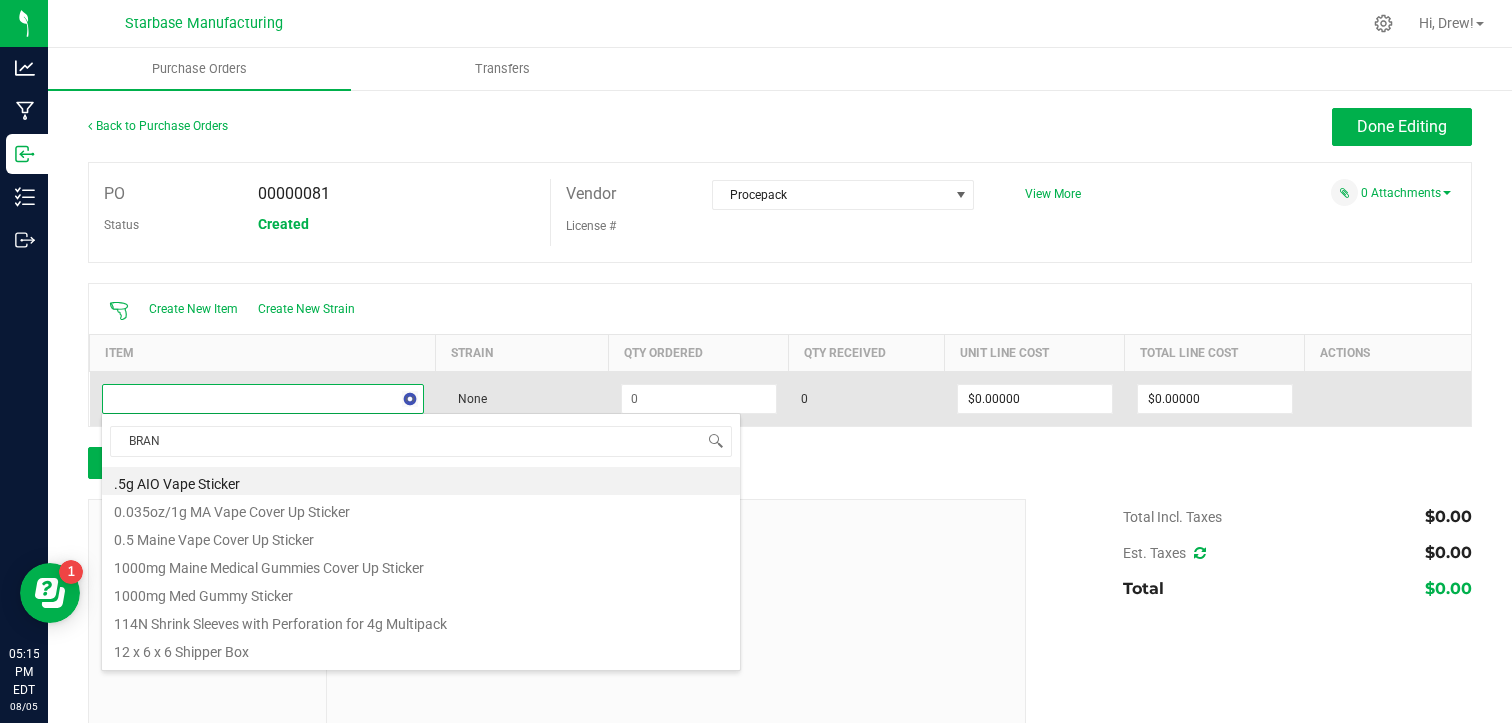 type on "BRAND" 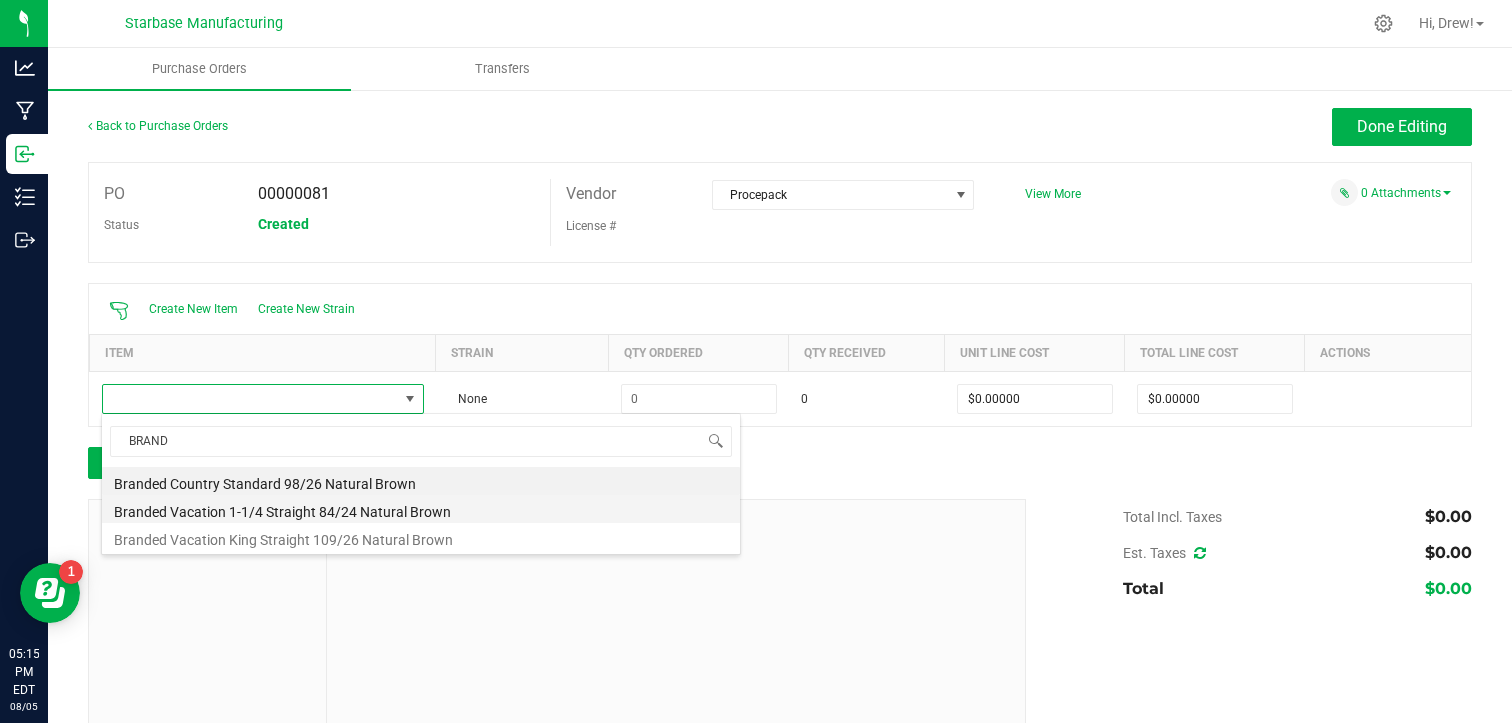 click on "Branded Vacation 1-1/4 Straight 84/24 Natural Brown" at bounding box center (421, 509) 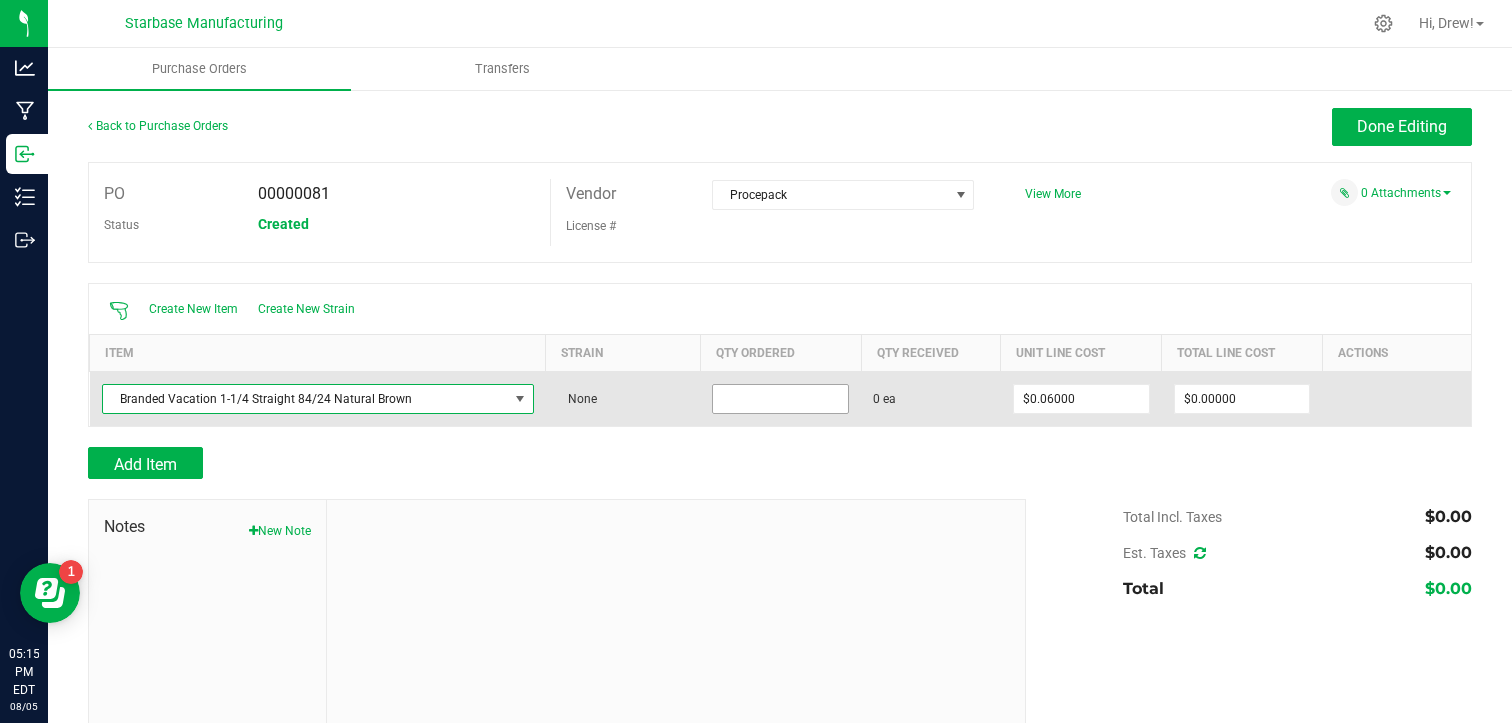 click at bounding box center [780, 399] 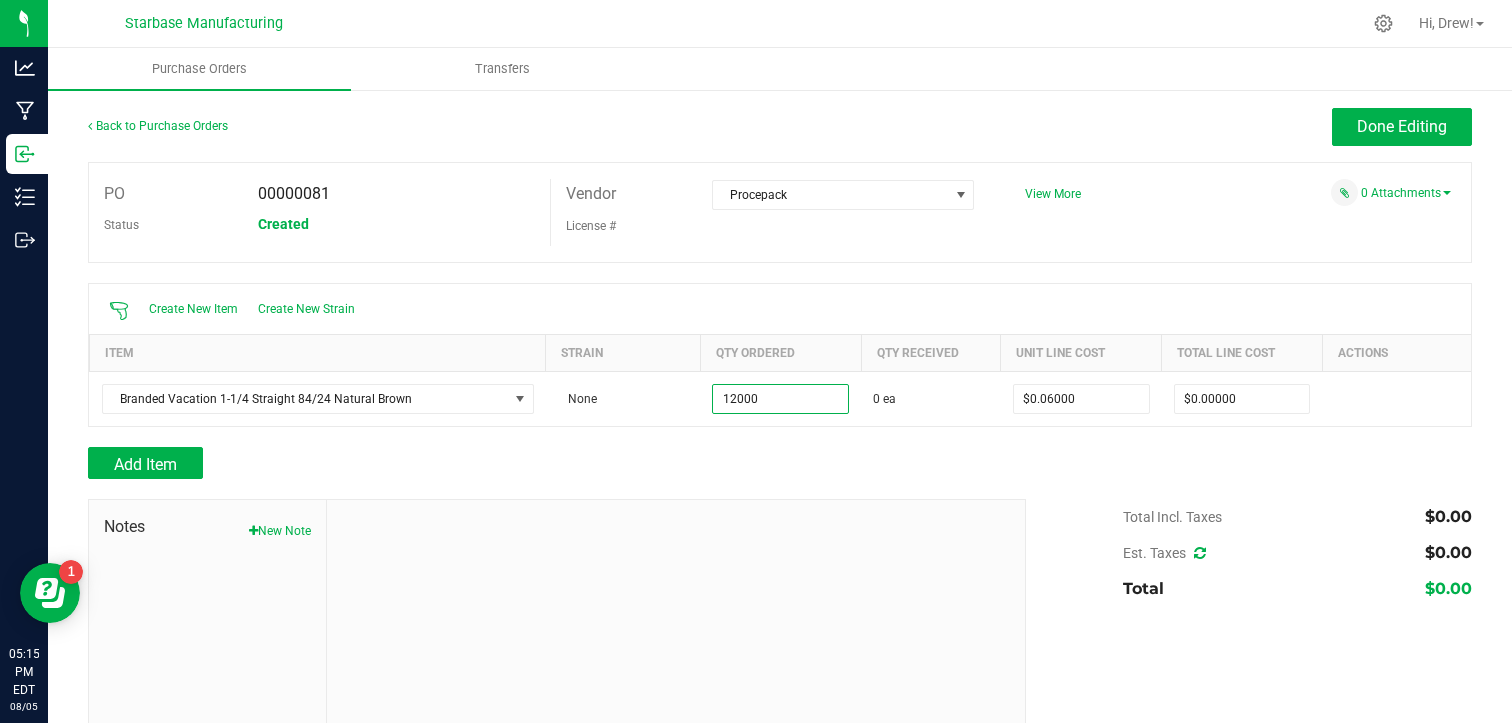 type on "12000 ea" 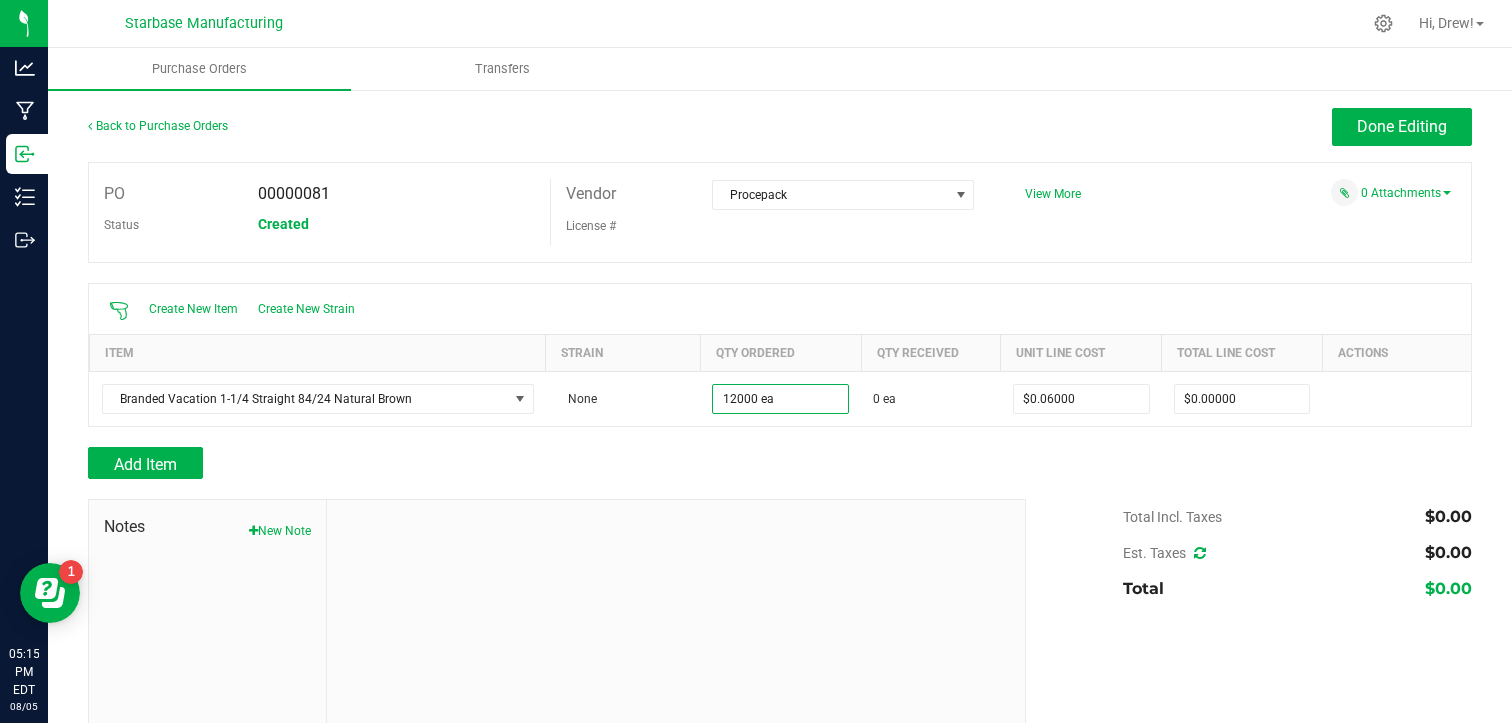 click at bounding box center [780, 489] 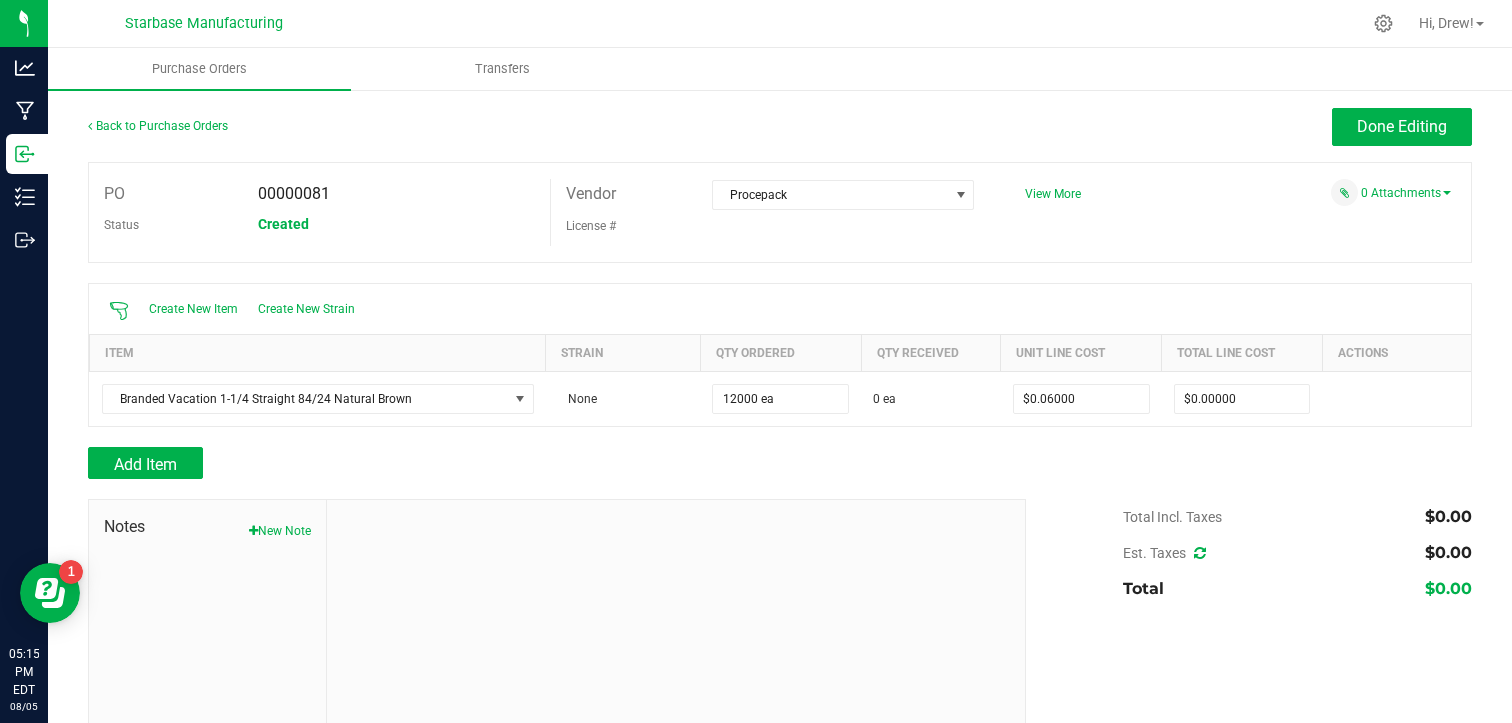 type on "$720.00000" 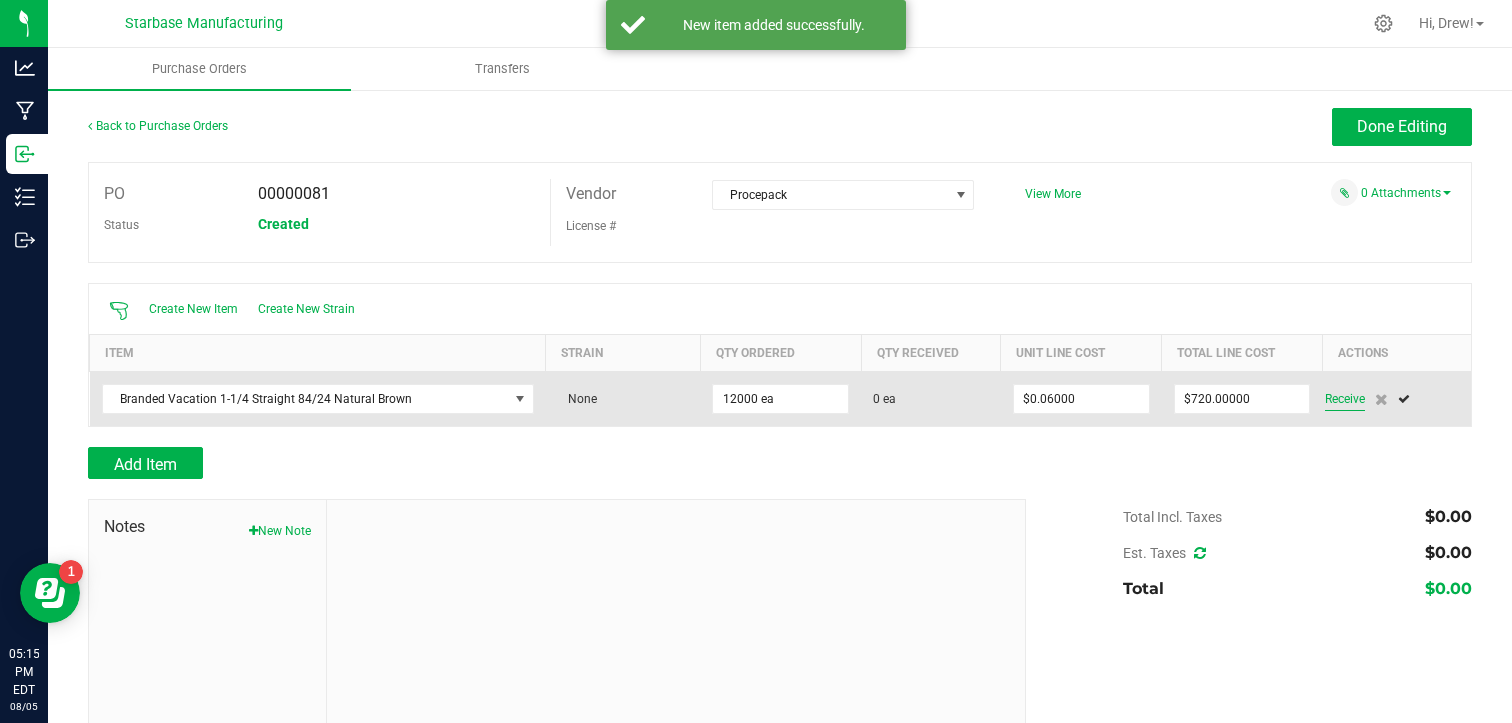 click on "Receive" at bounding box center [1345, 399] 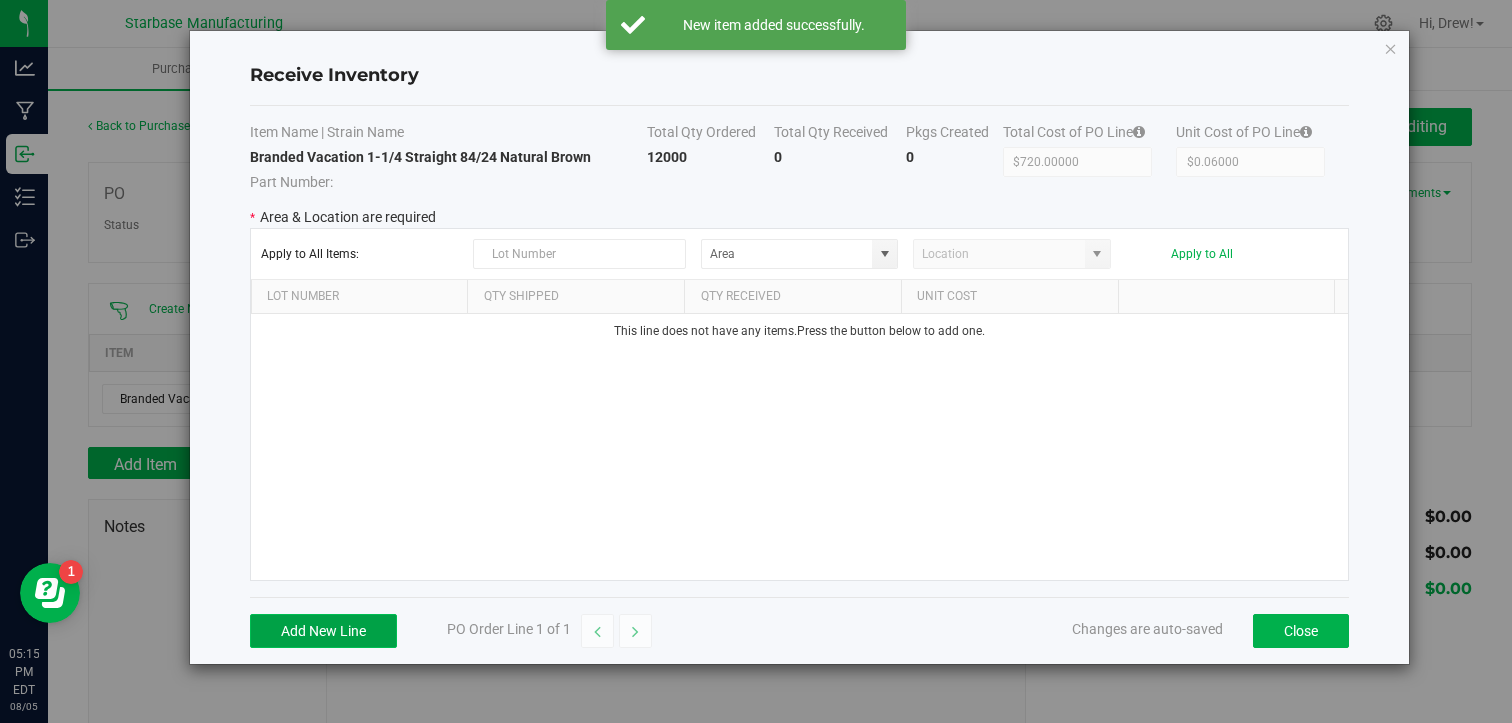 click on "Add New Line" at bounding box center [323, 631] 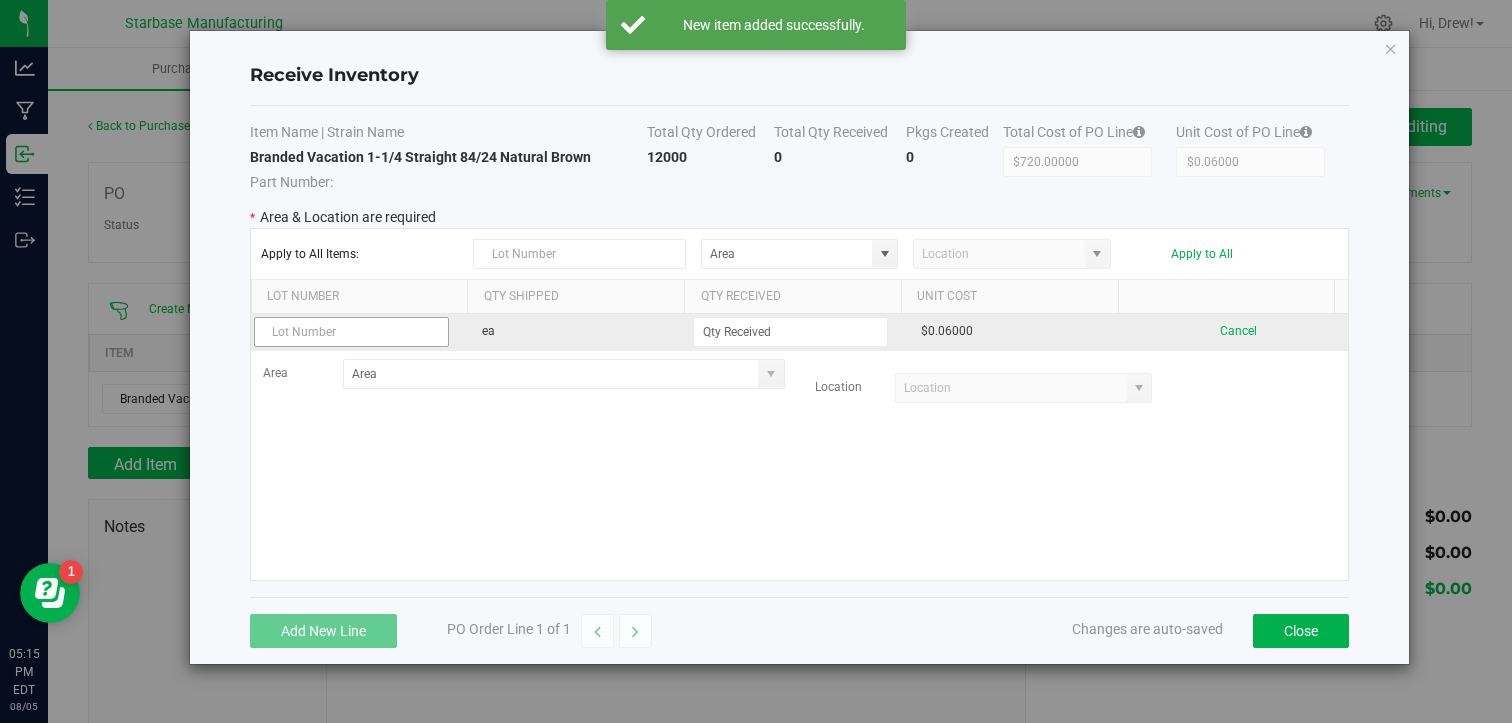 click at bounding box center (352, 332) 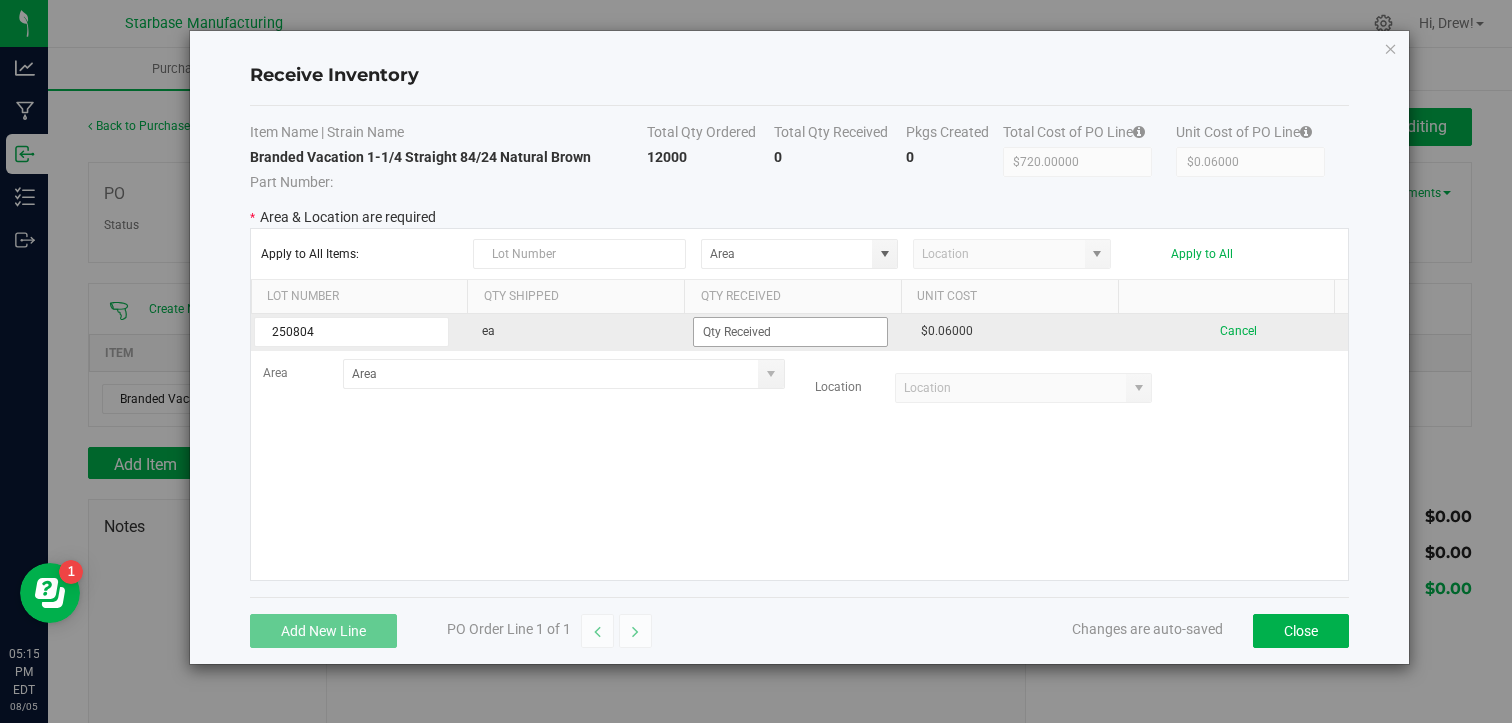 type on "250804" 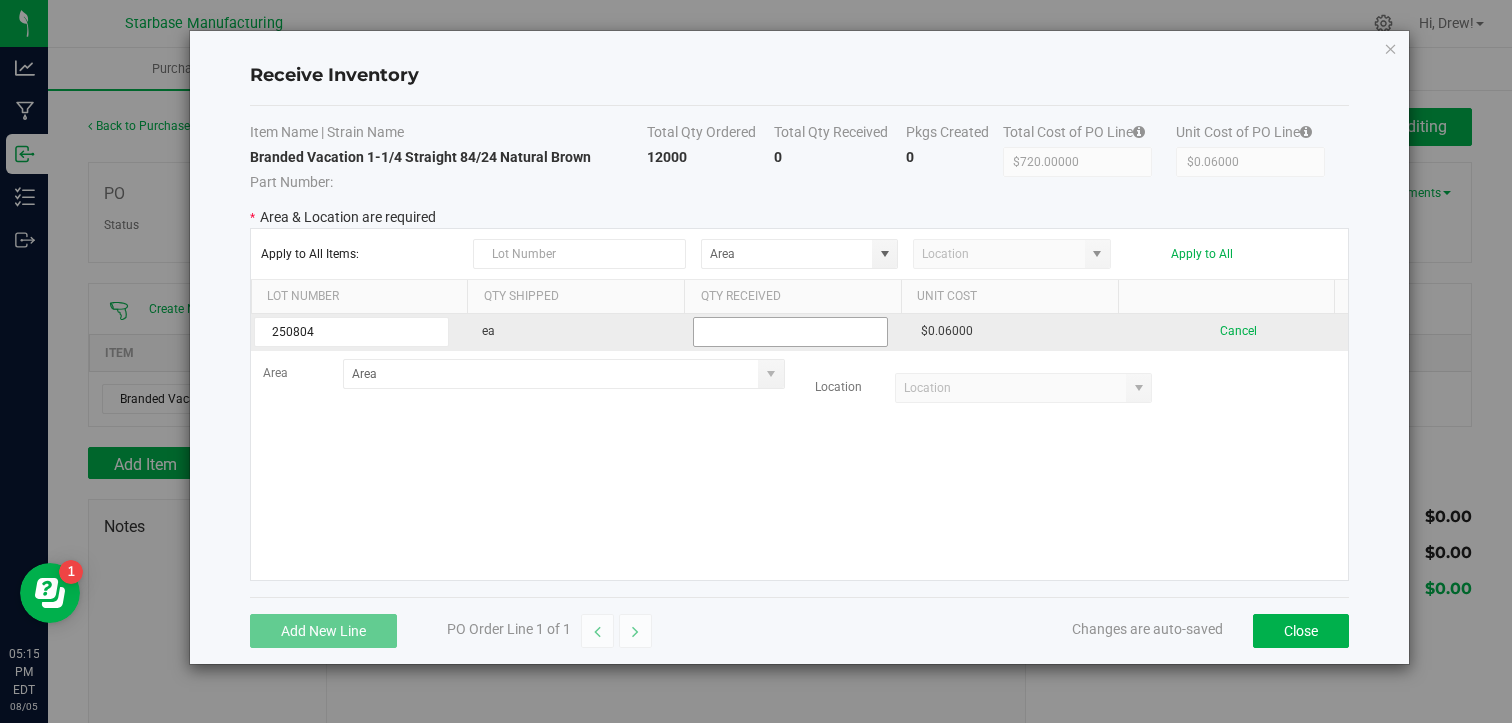 click at bounding box center [791, 332] 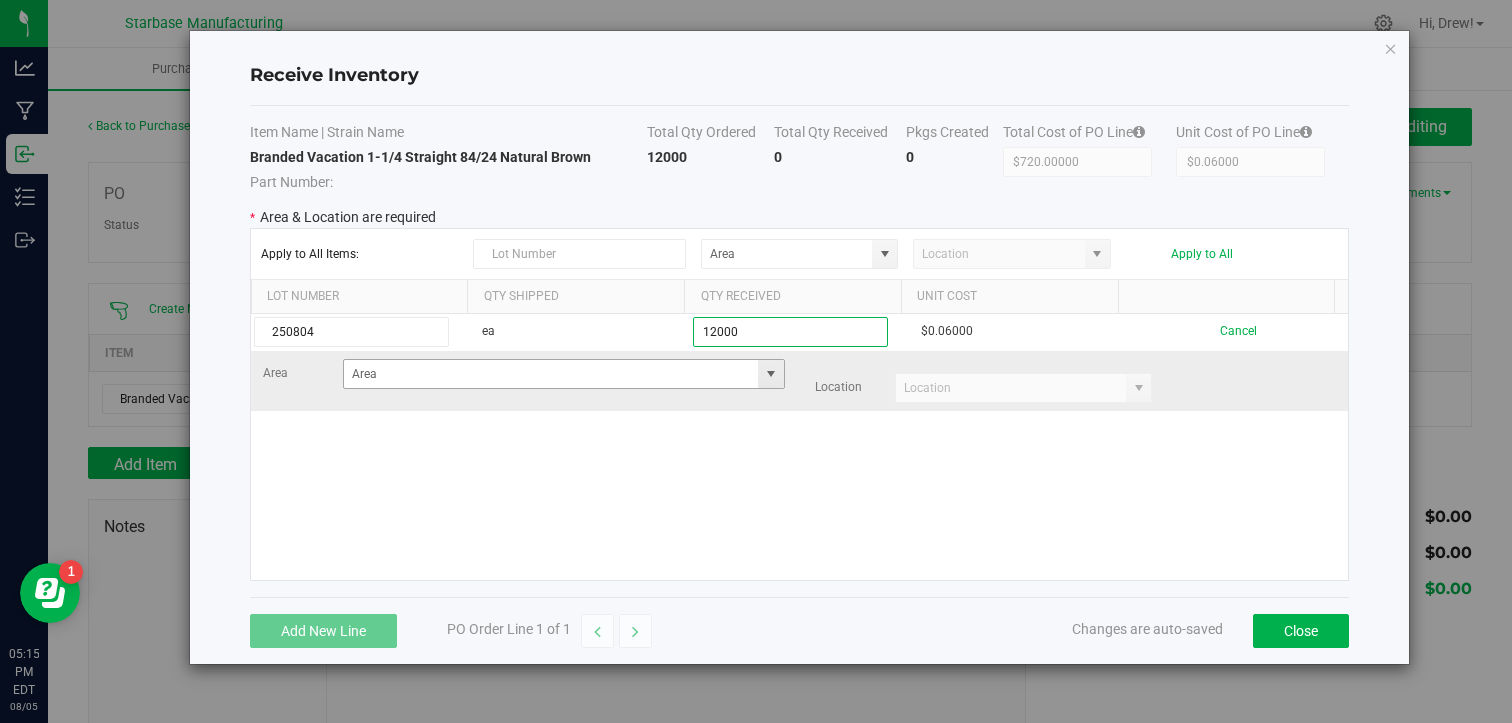 click at bounding box center [771, 374] 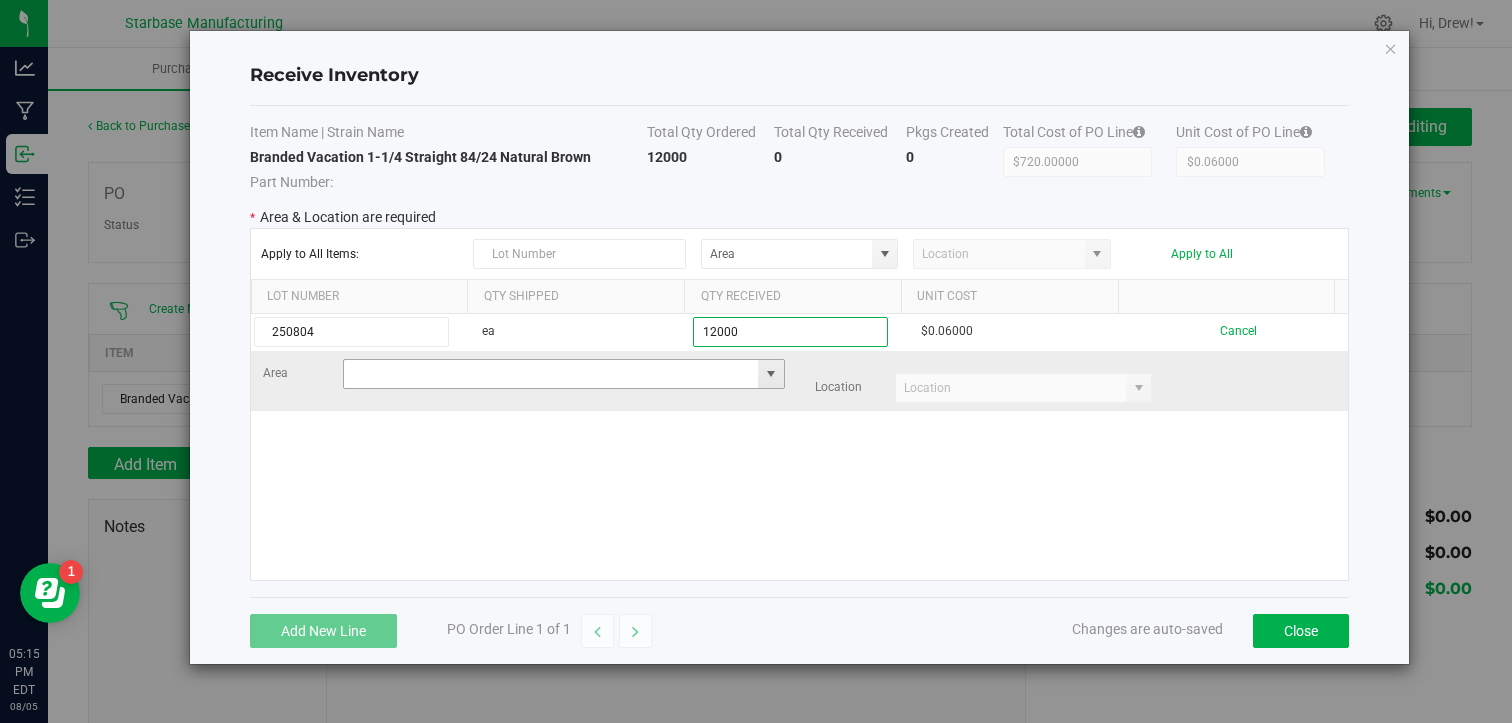 type on "12000 ea" 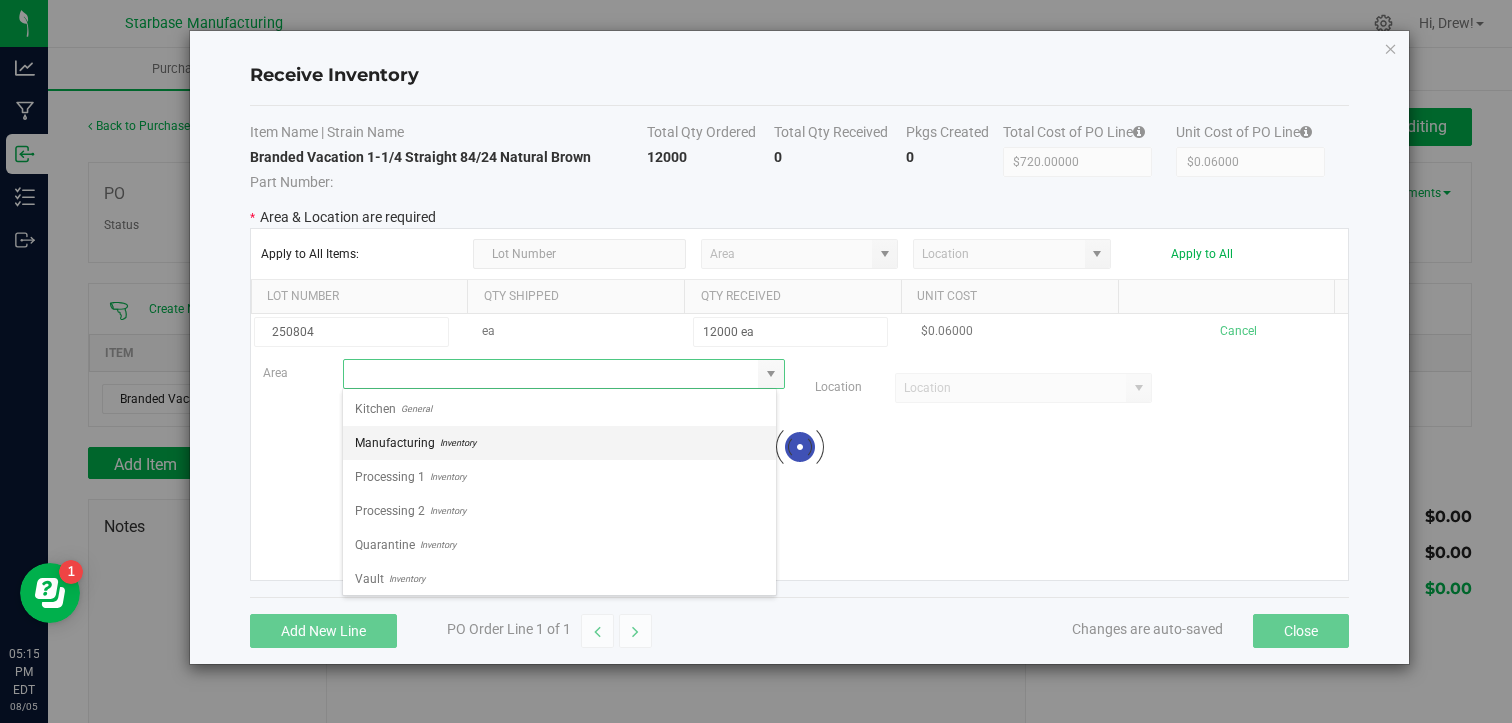 scroll, scrollTop: 99970, scrollLeft: 99565, axis: both 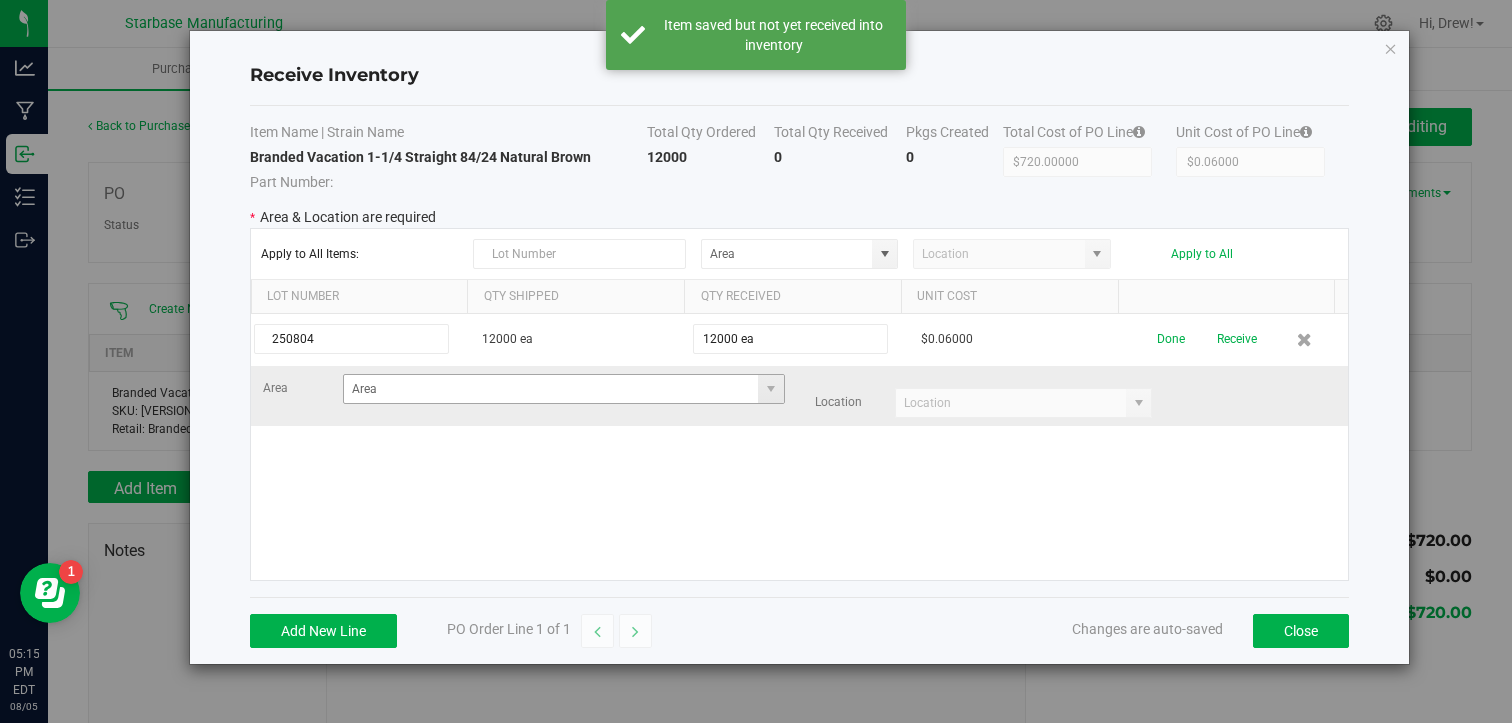 click at bounding box center [770, 389] 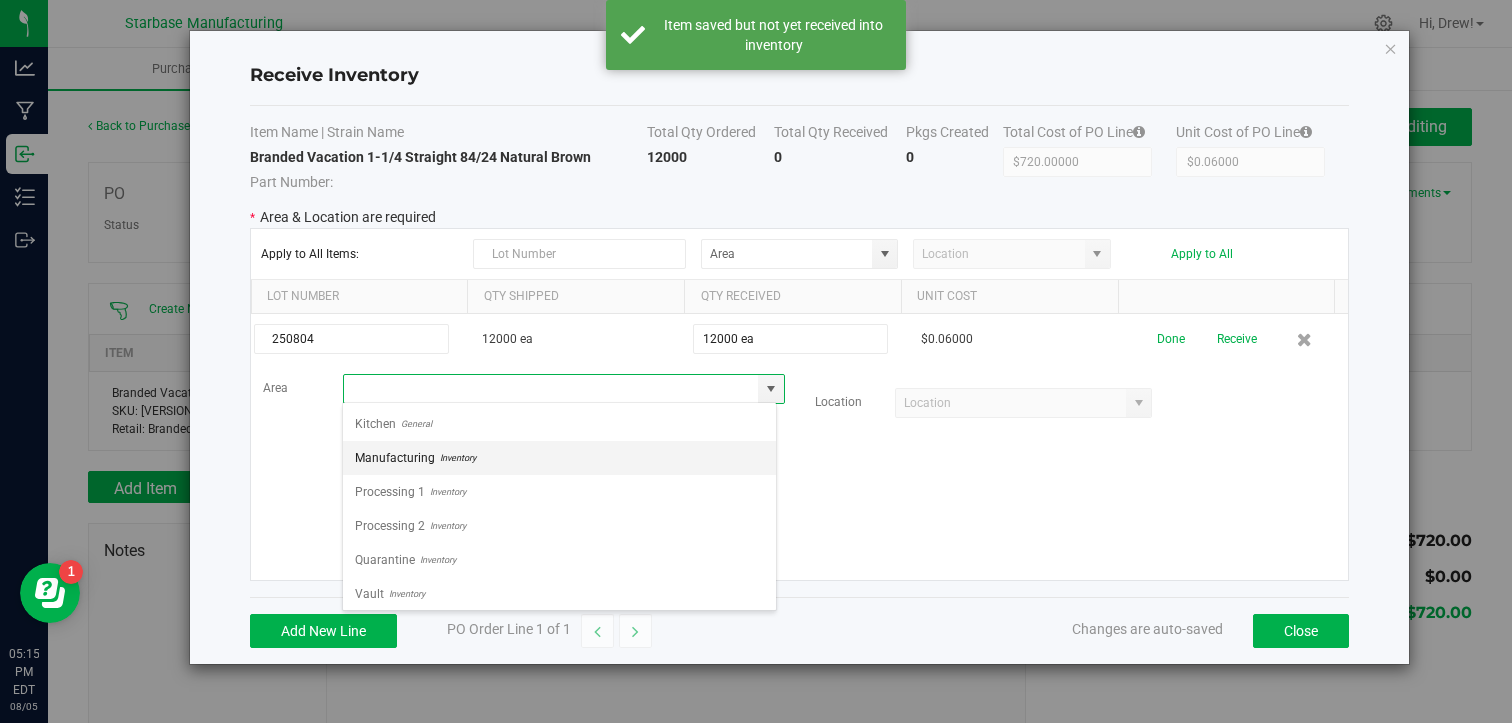 scroll, scrollTop: 99970, scrollLeft: 99565, axis: both 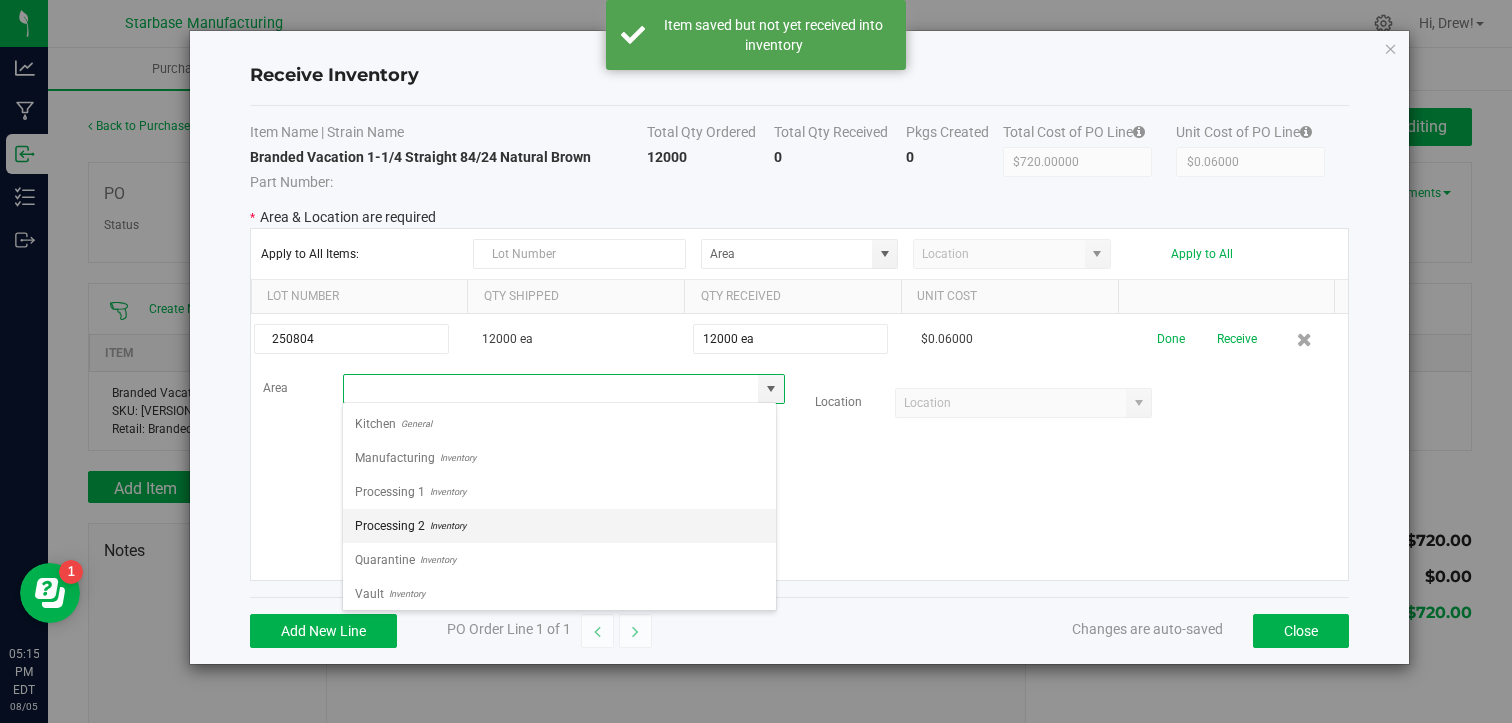 click on "Processing 2 Inventory" at bounding box center (559, 526) 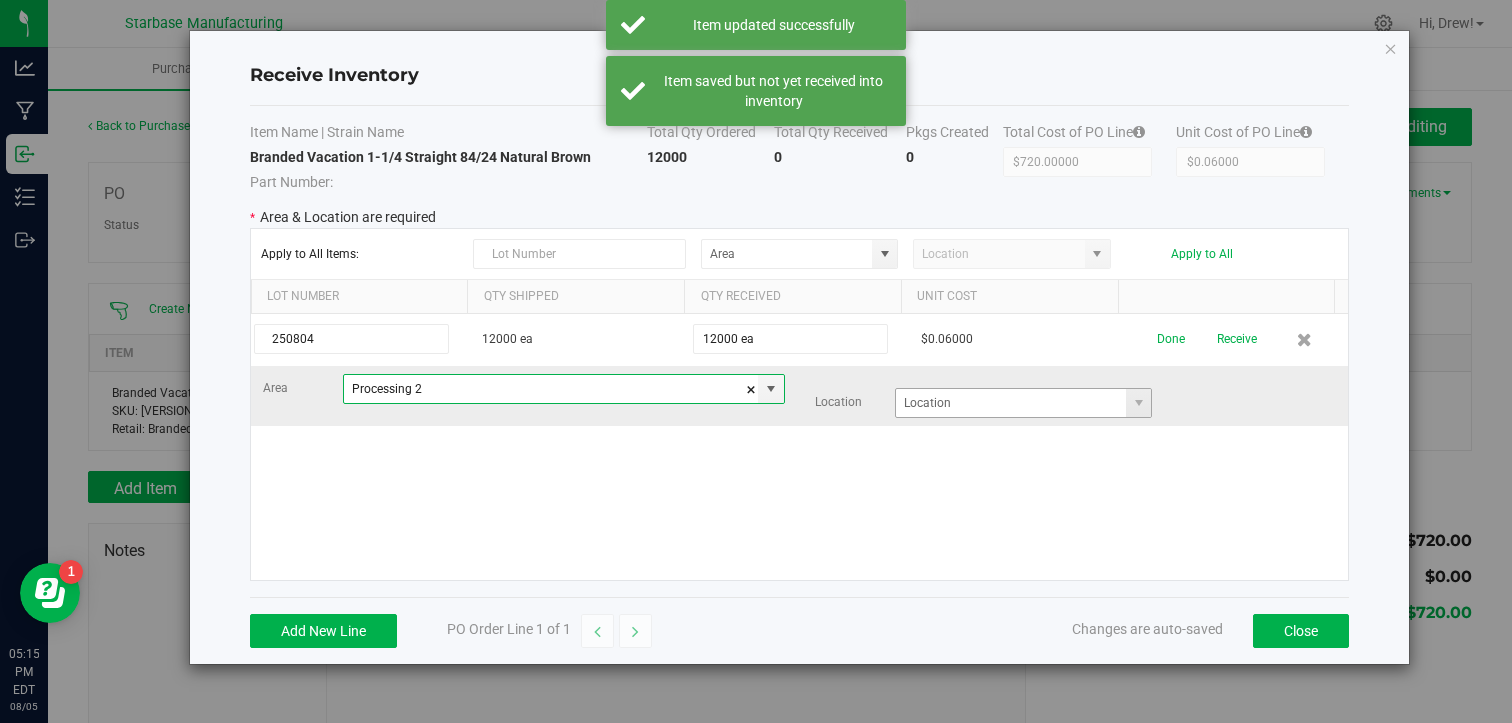 click at bounding box center (1138, 403) 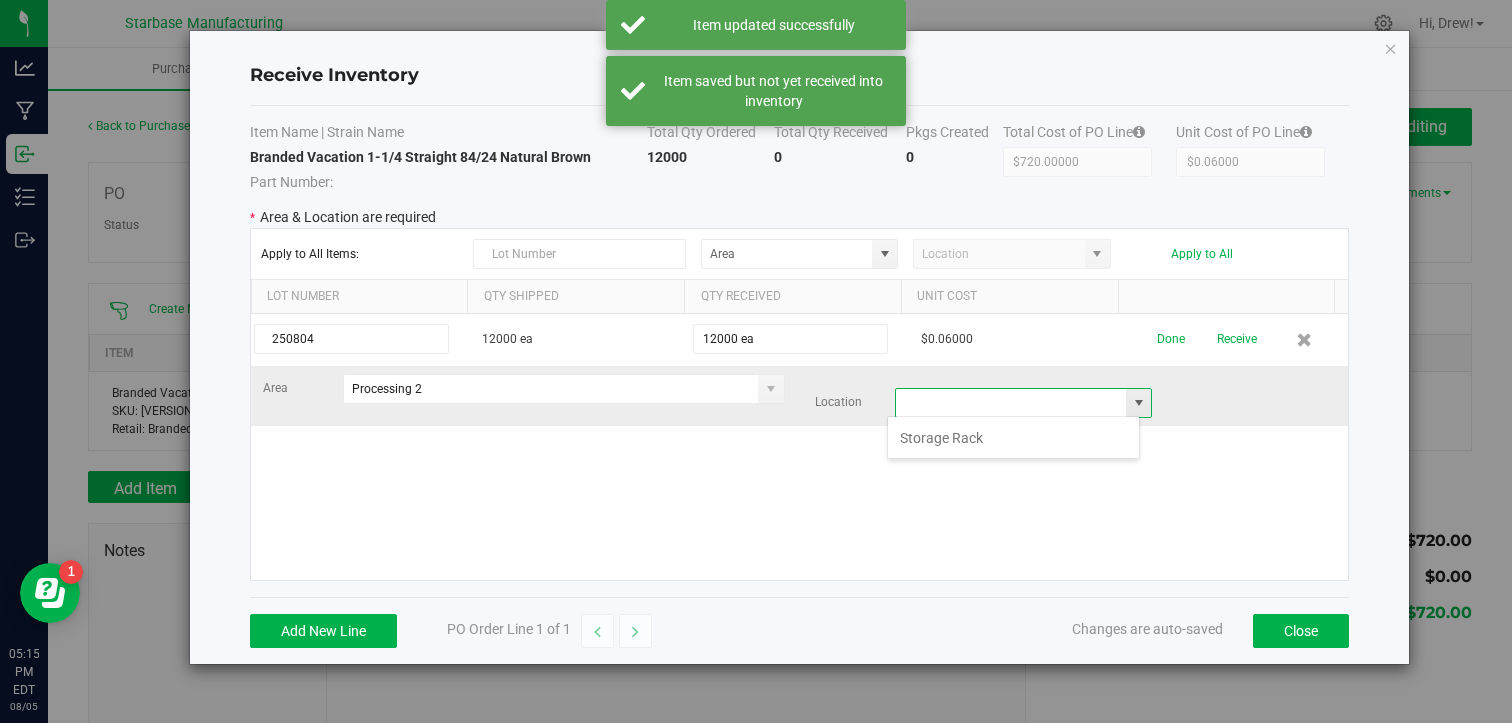 scroll, scrollTop: 99970, scrollLeft: 99747, axis: both 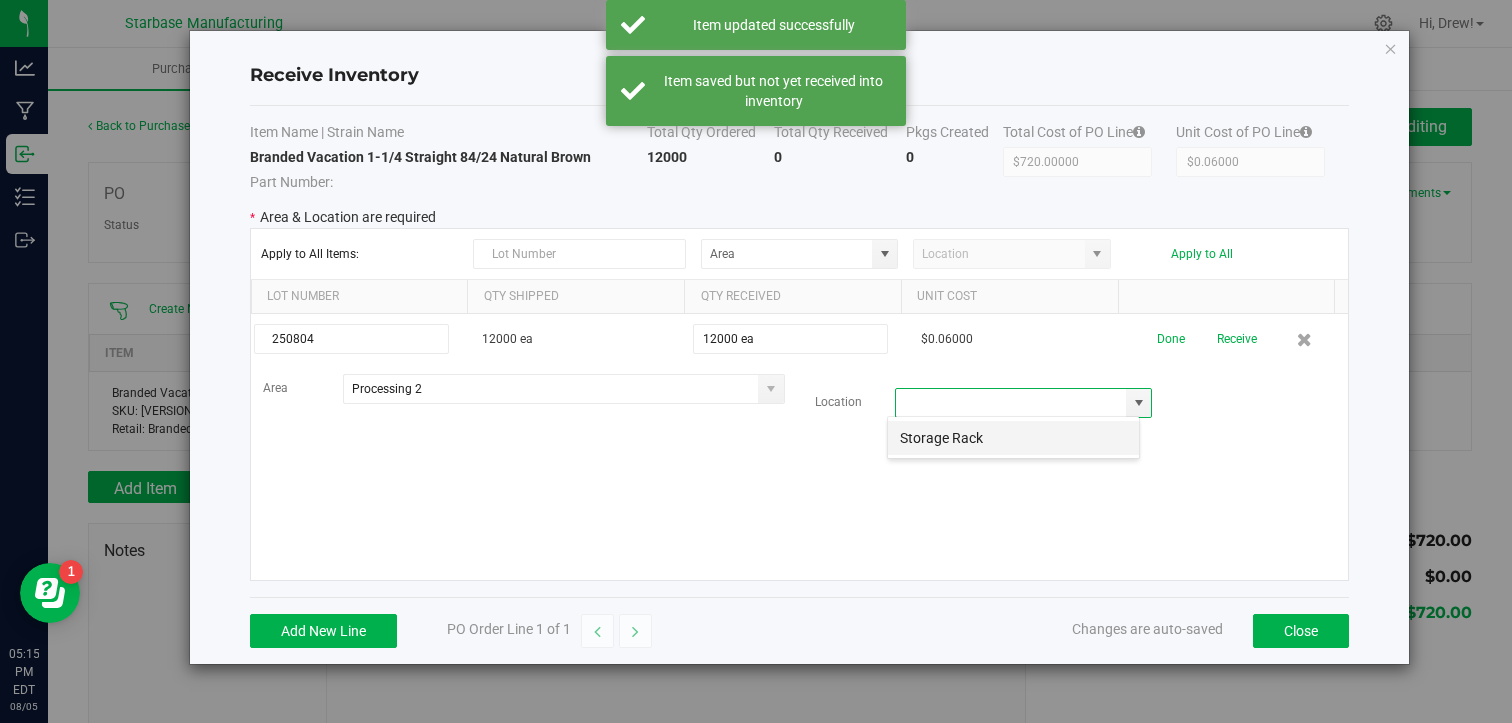 click on "Storage Rack" at bounding box center (1013, 438) 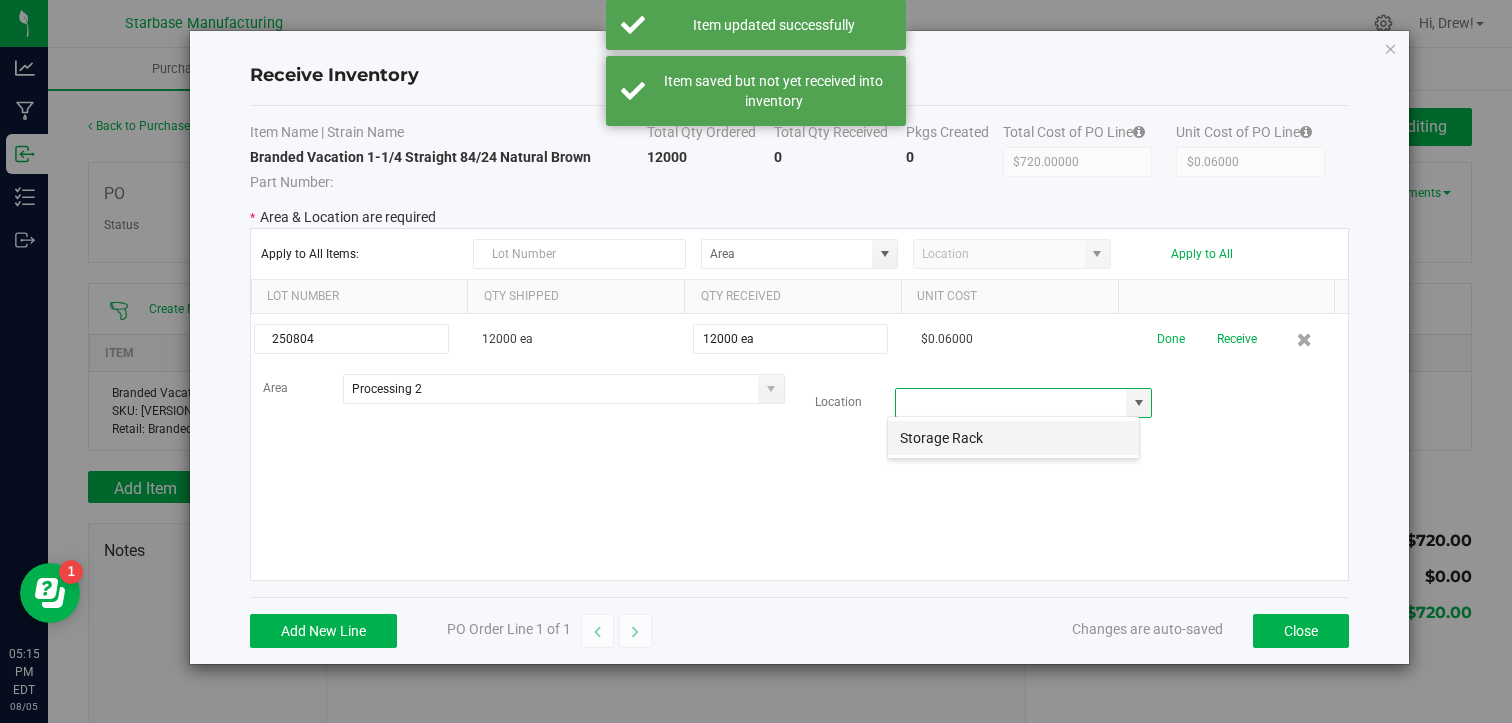 type on "Storage Rack" 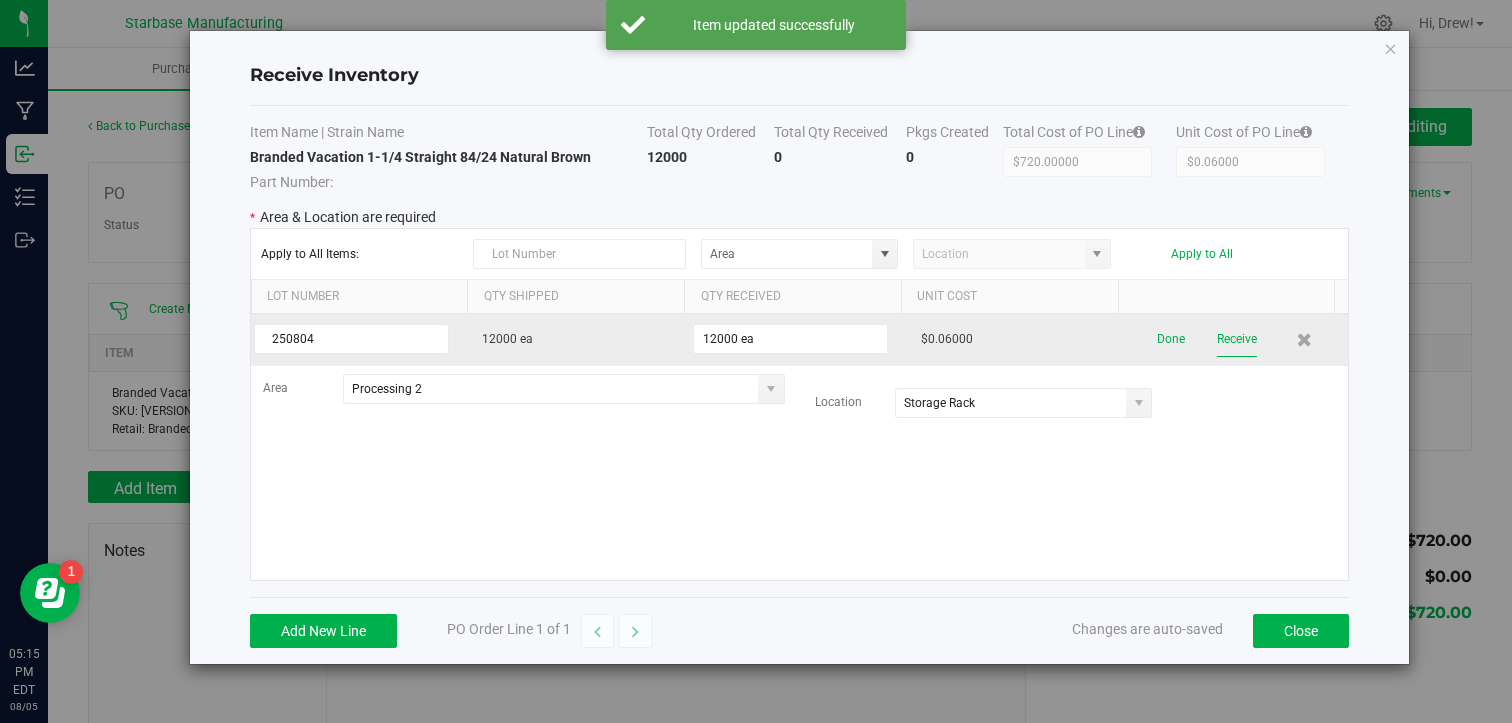 click on "Receive" at bounding box center [1237, 339] 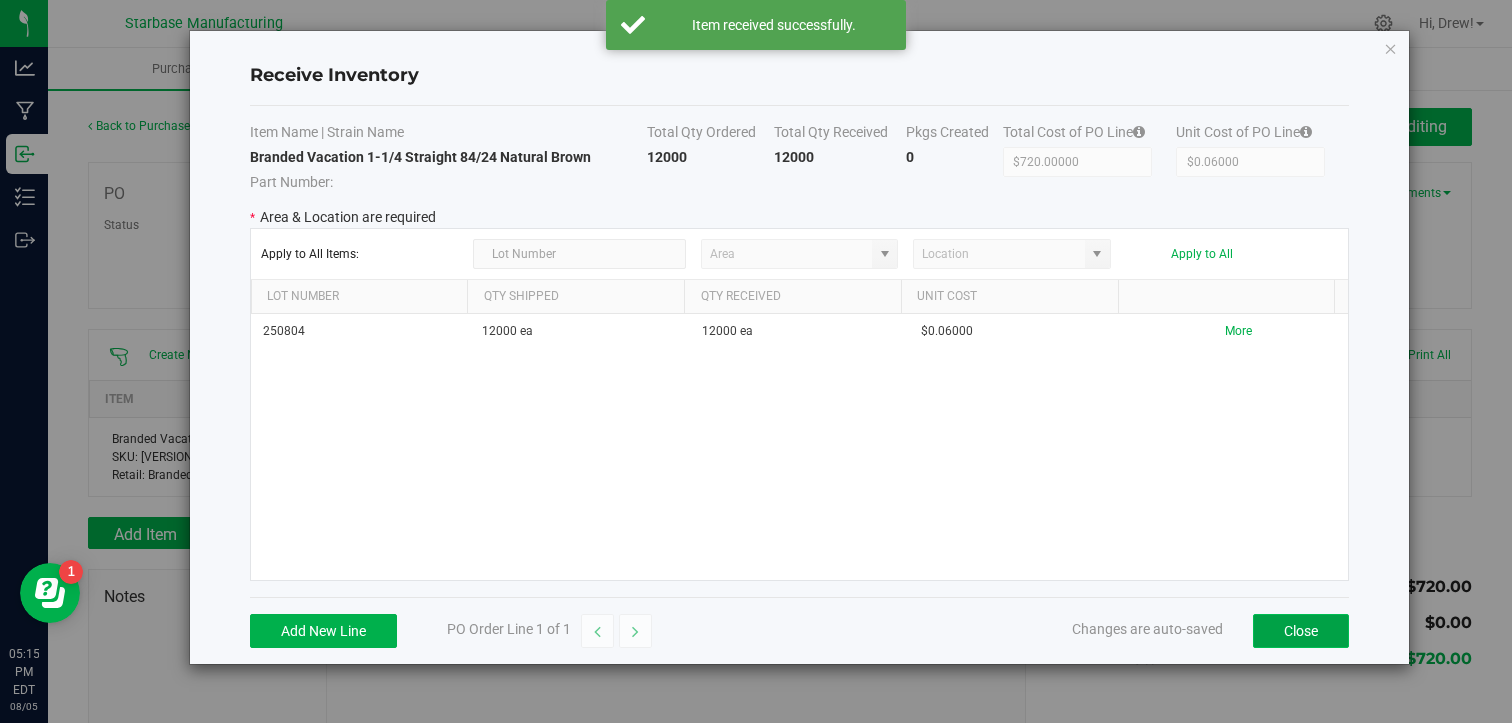 click on "Close" at bounding box center [1301, 631] 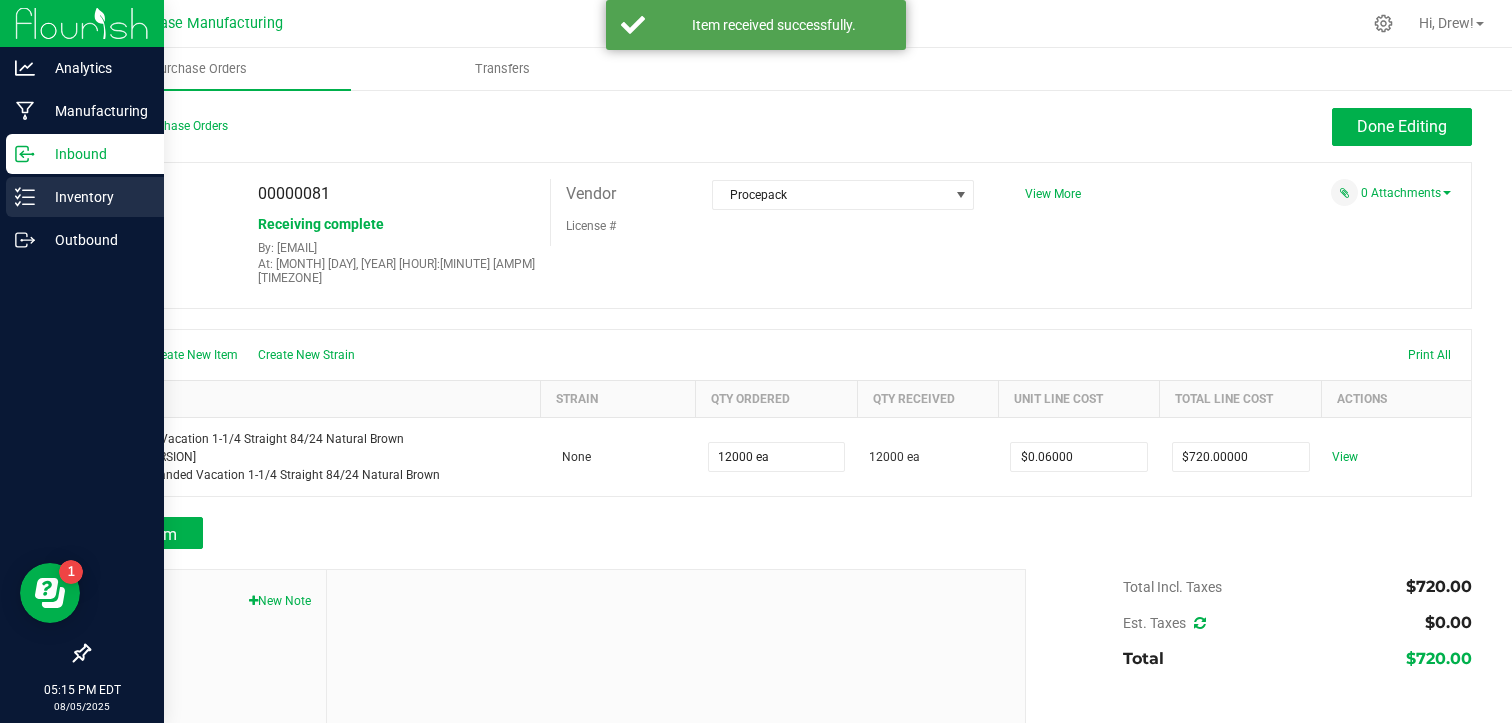 click on "Inventory" at bounding box center [95, 197] 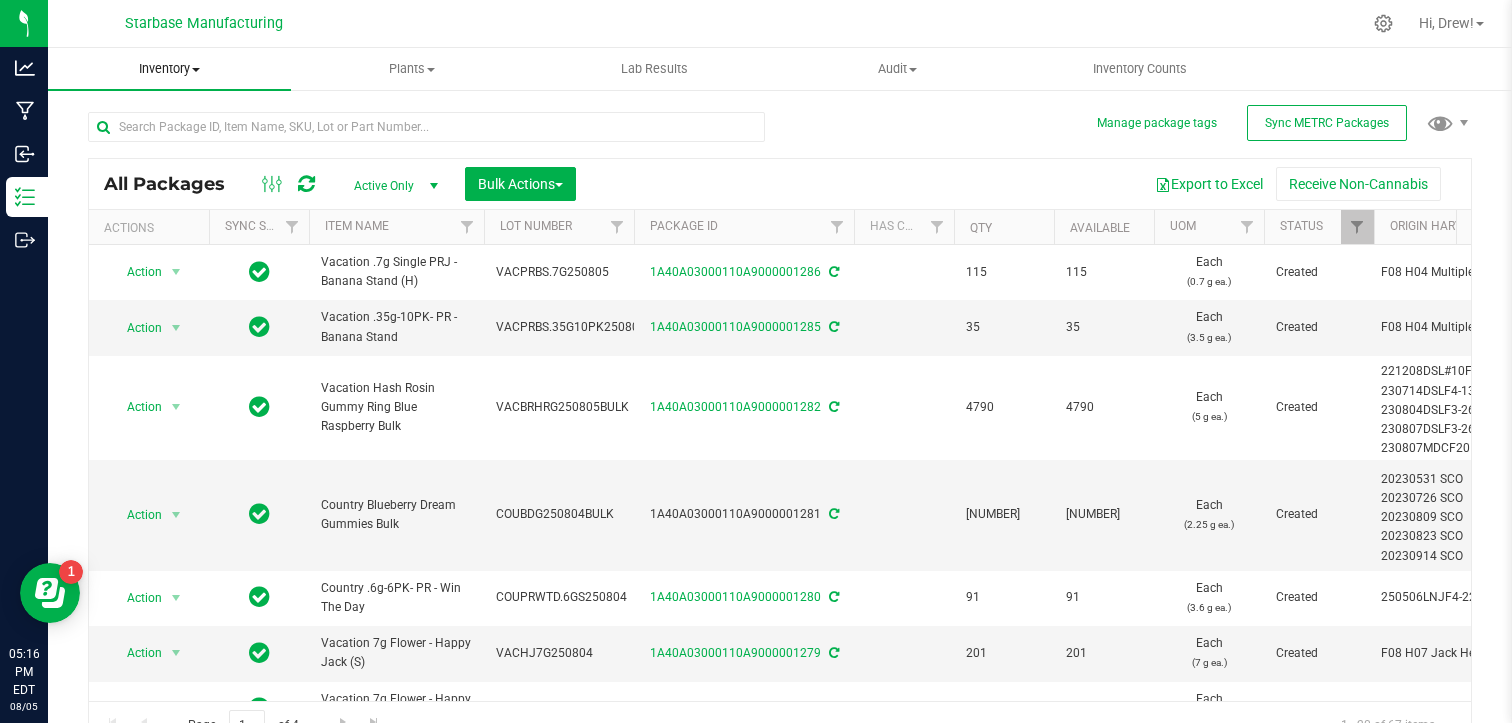 click on "Inventory" at bounding box center [169, 69] 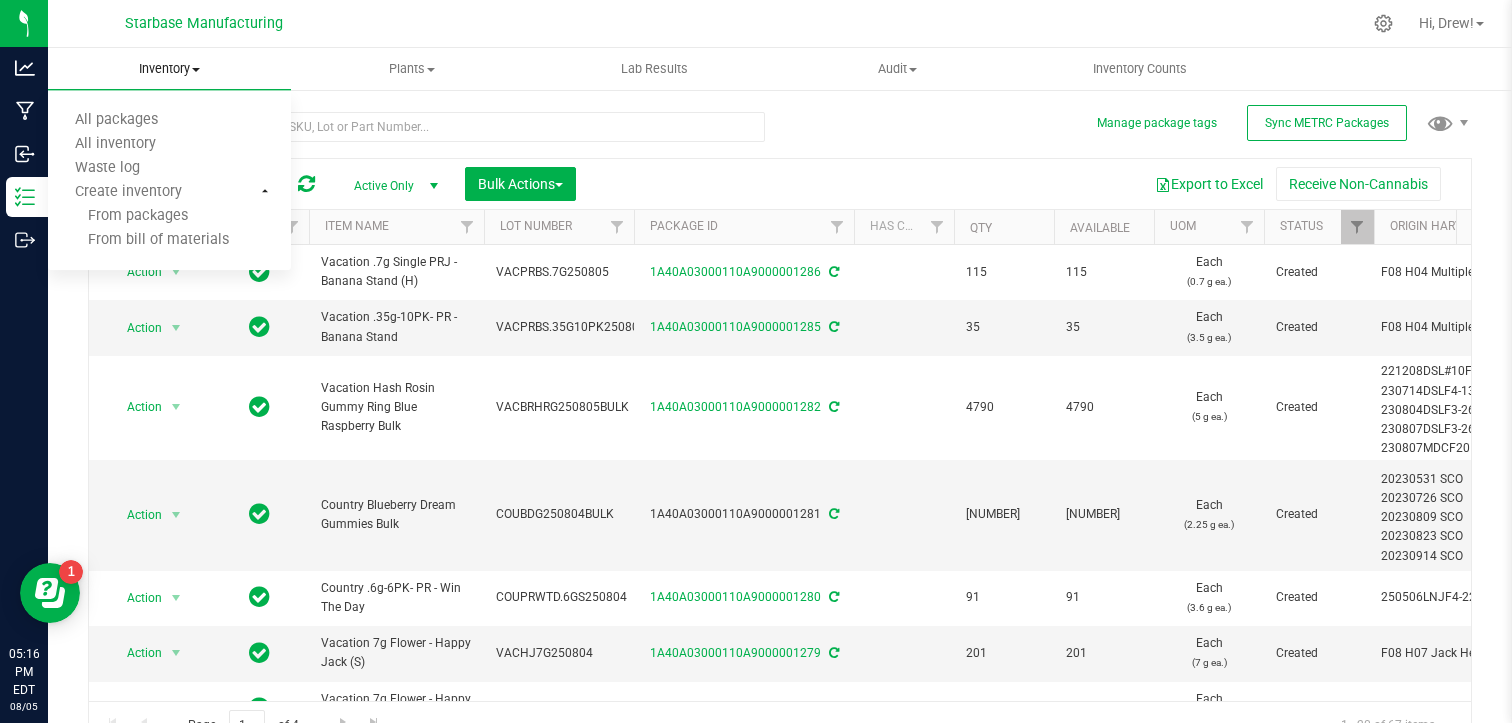 click on "Inventory" at bounding box center (169, 69) 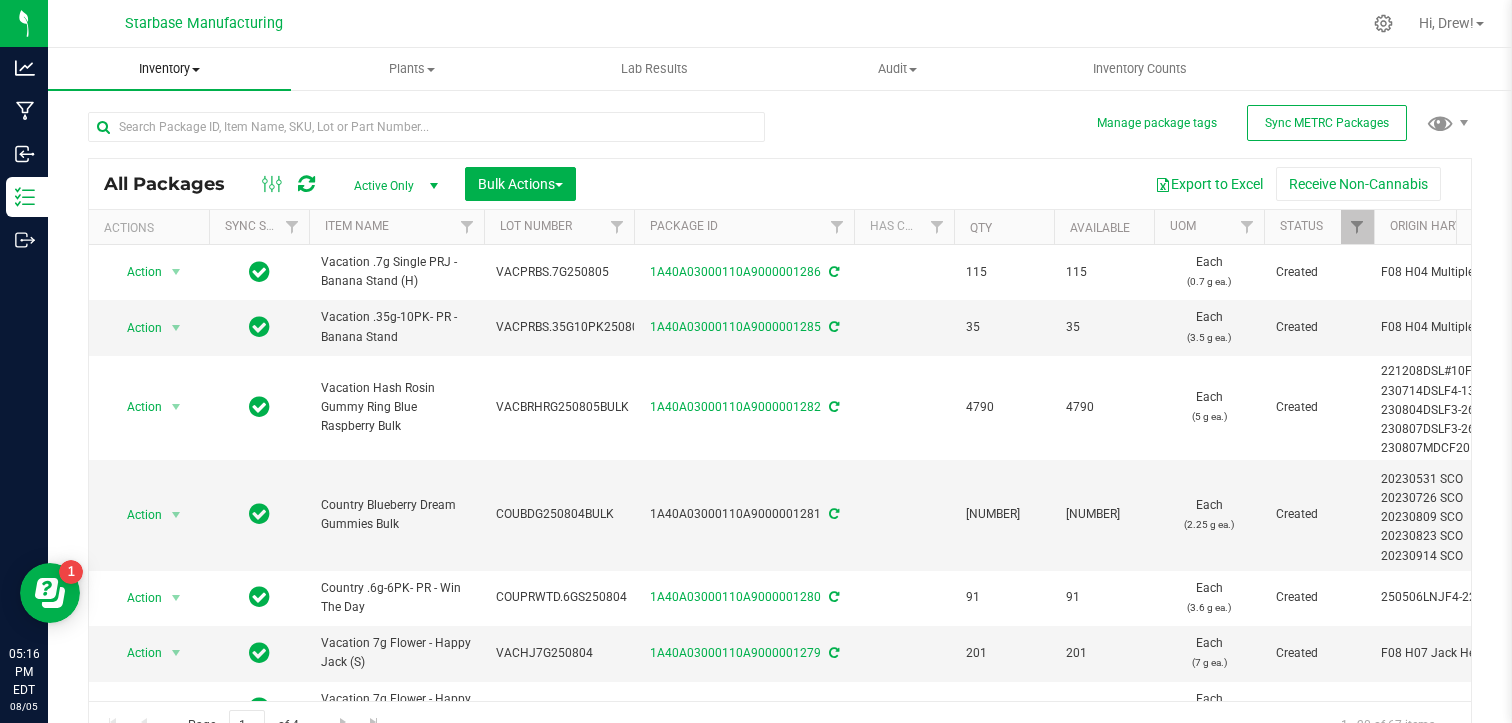 click on "Inventory" at bounding box center [169, 69] 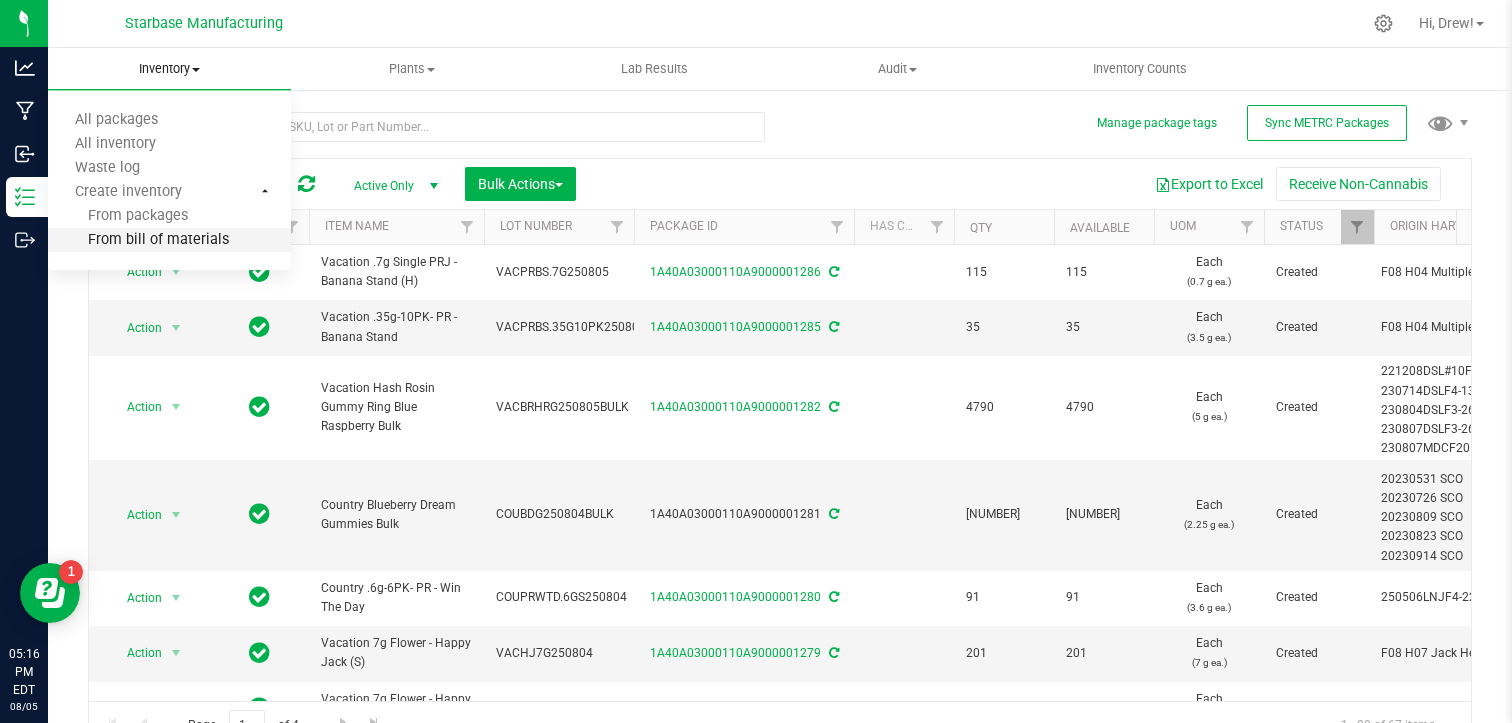 click on "From bill of materials" at bounding box center [138, 240] 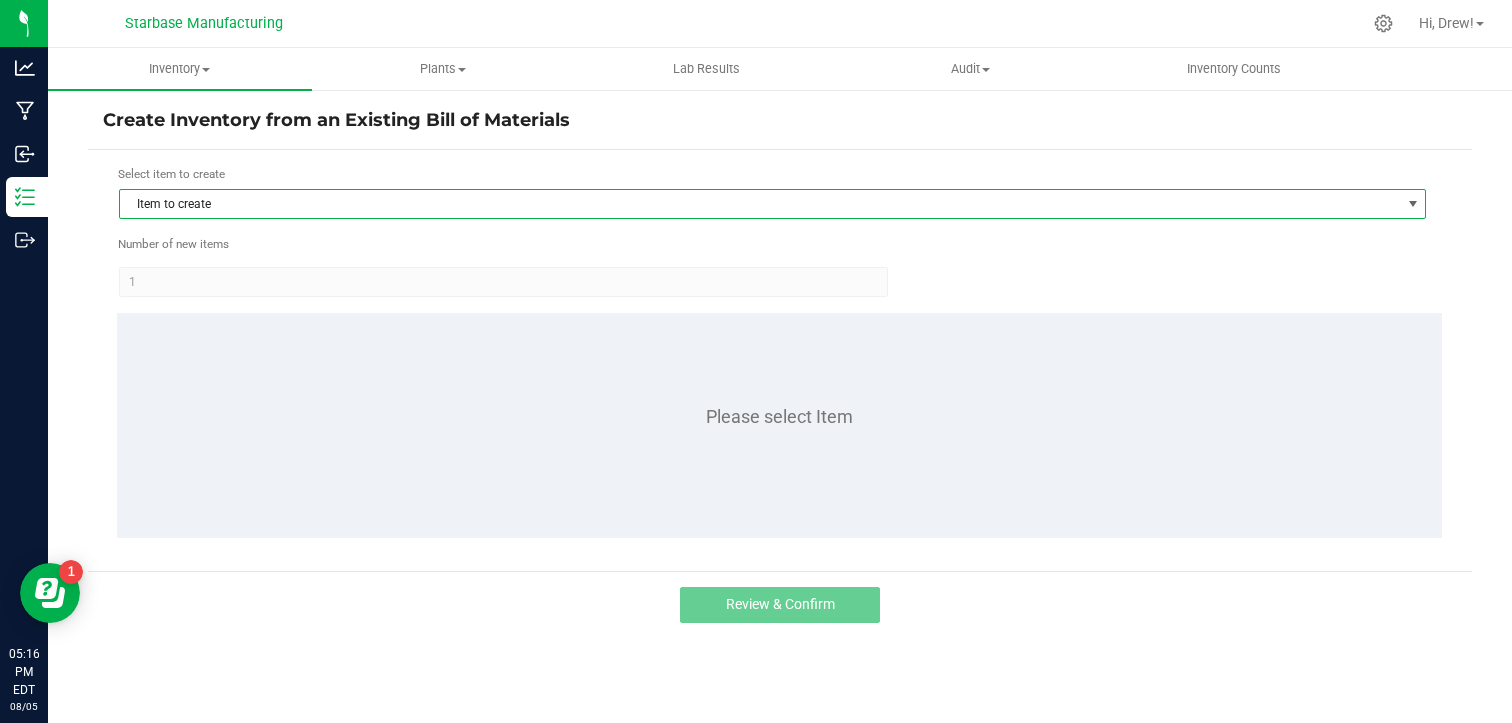 click on "Item to create" at bounding box center [760, 204] 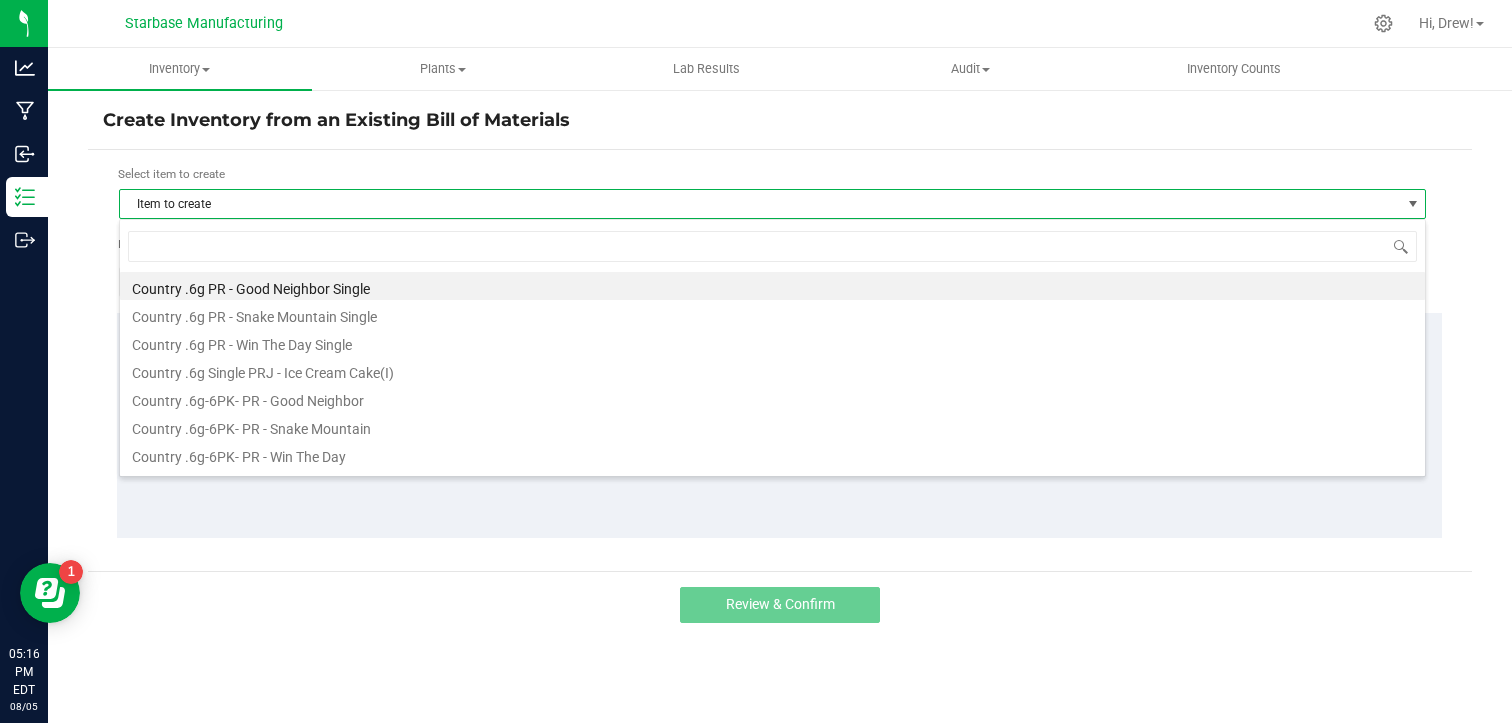 scroll, scrollTop: 99970, scrollLeft: 98692, axis: both 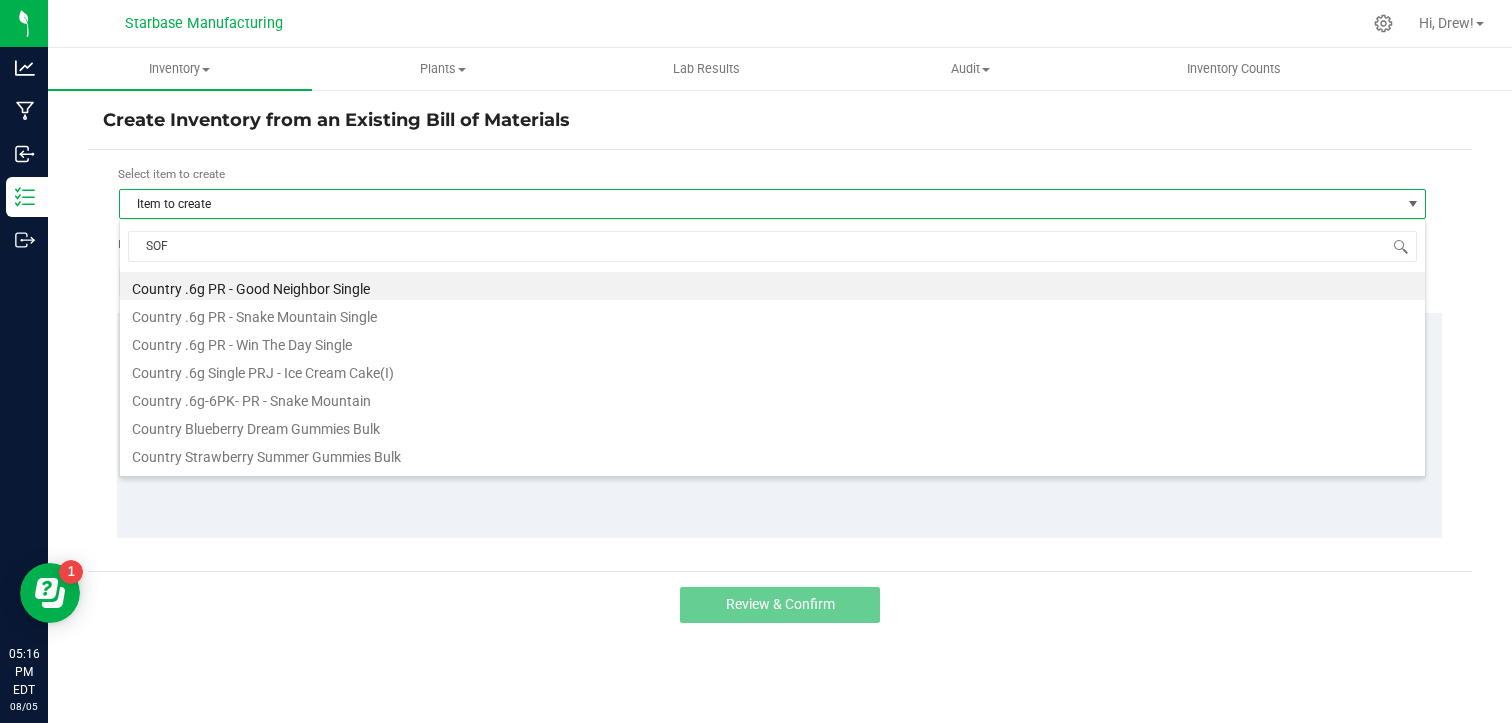 type on "SOFA" 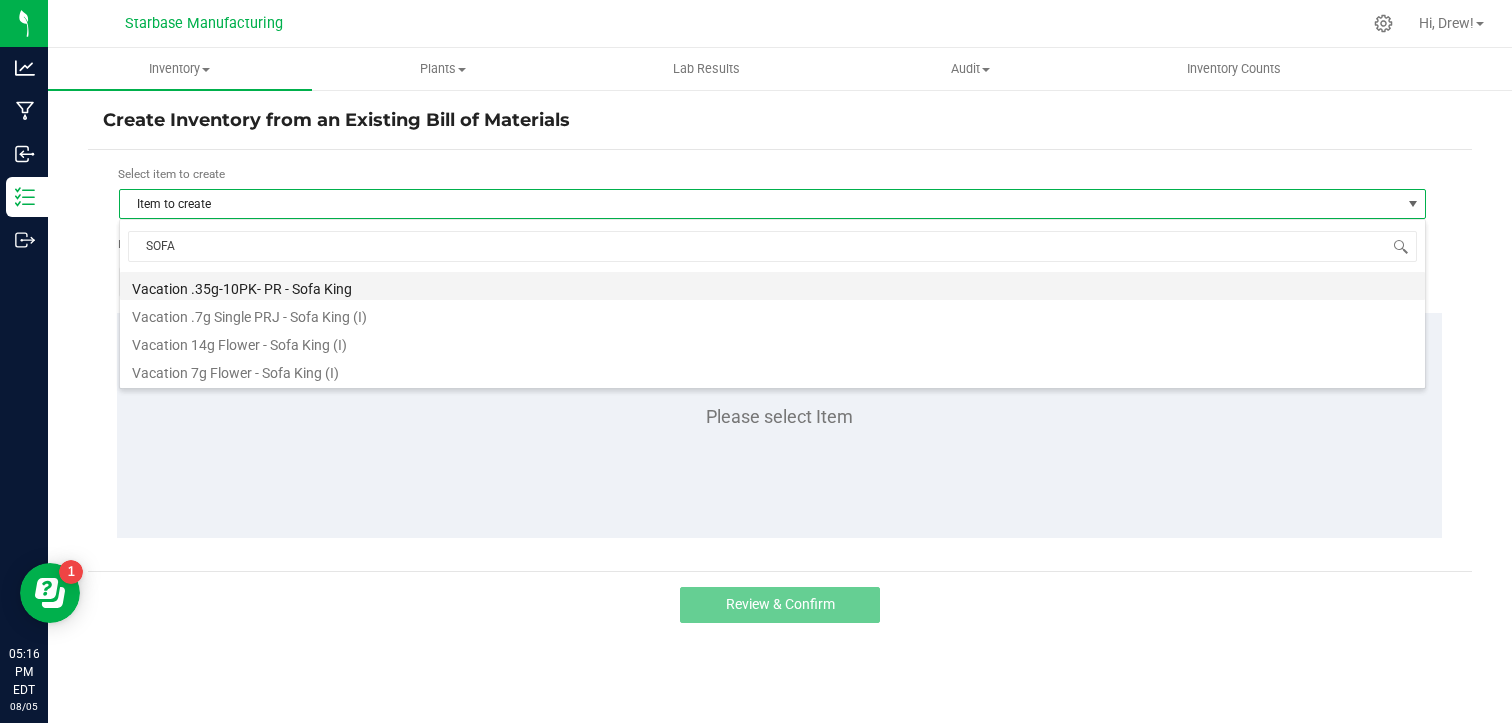 click on "Vacation .35g-10PK- PR - Sofa King" at bounding box center (772, 286) 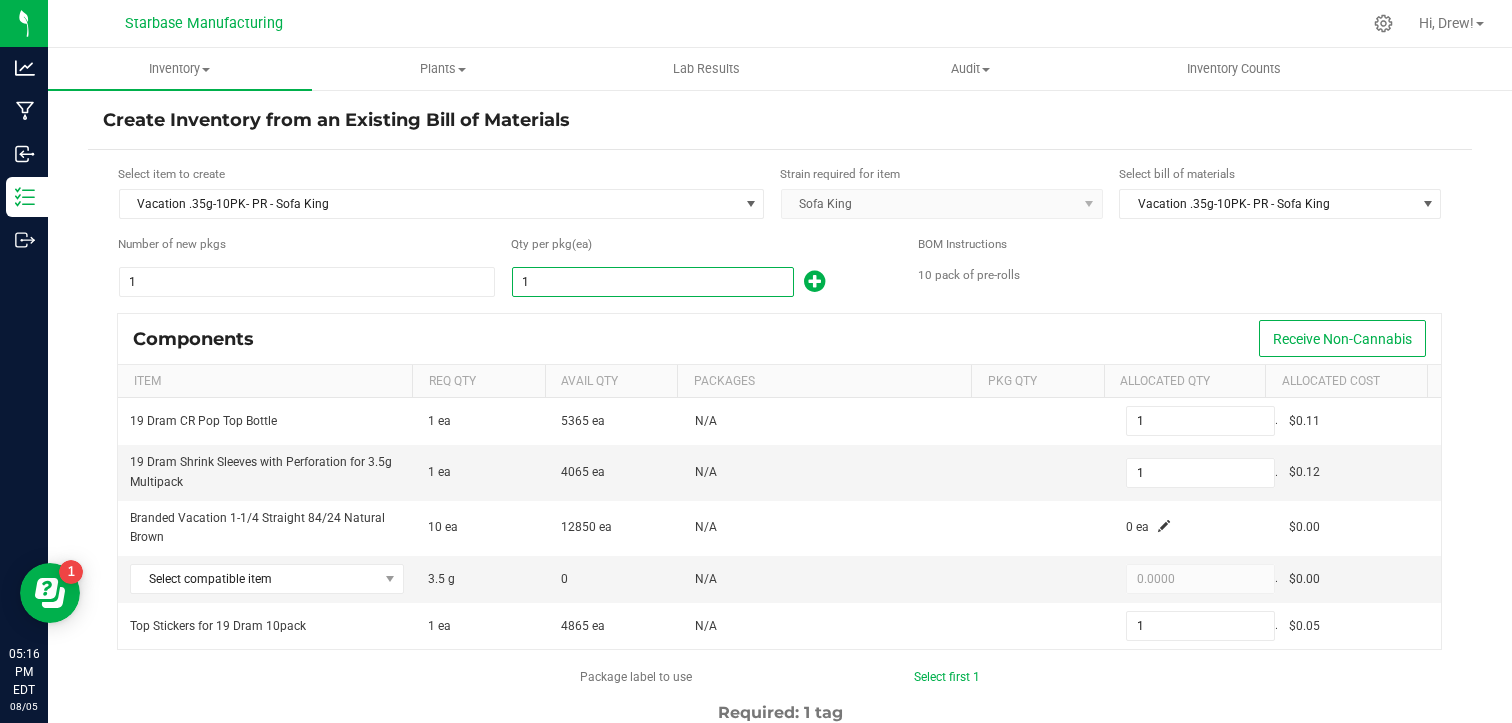click on "1" at bounding box center (653, 282) 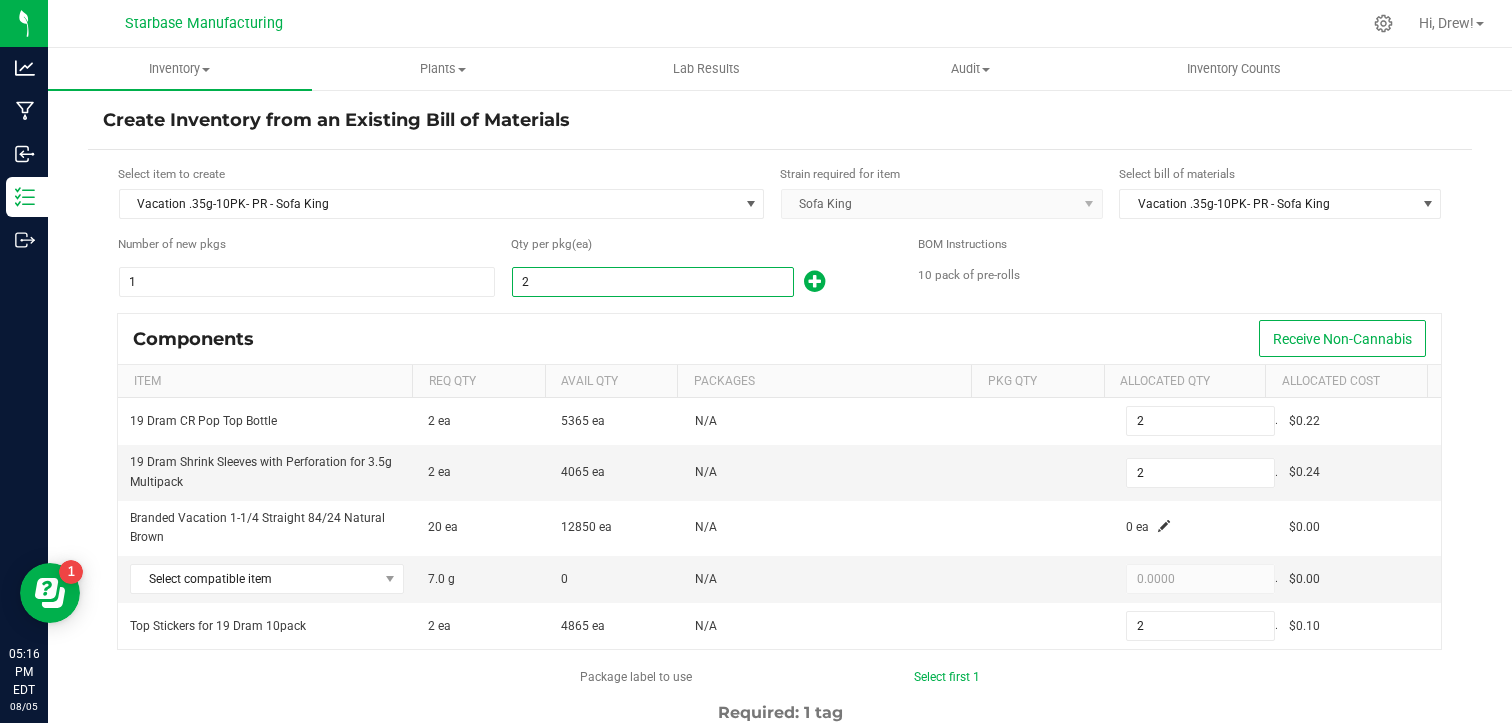 type on "26" 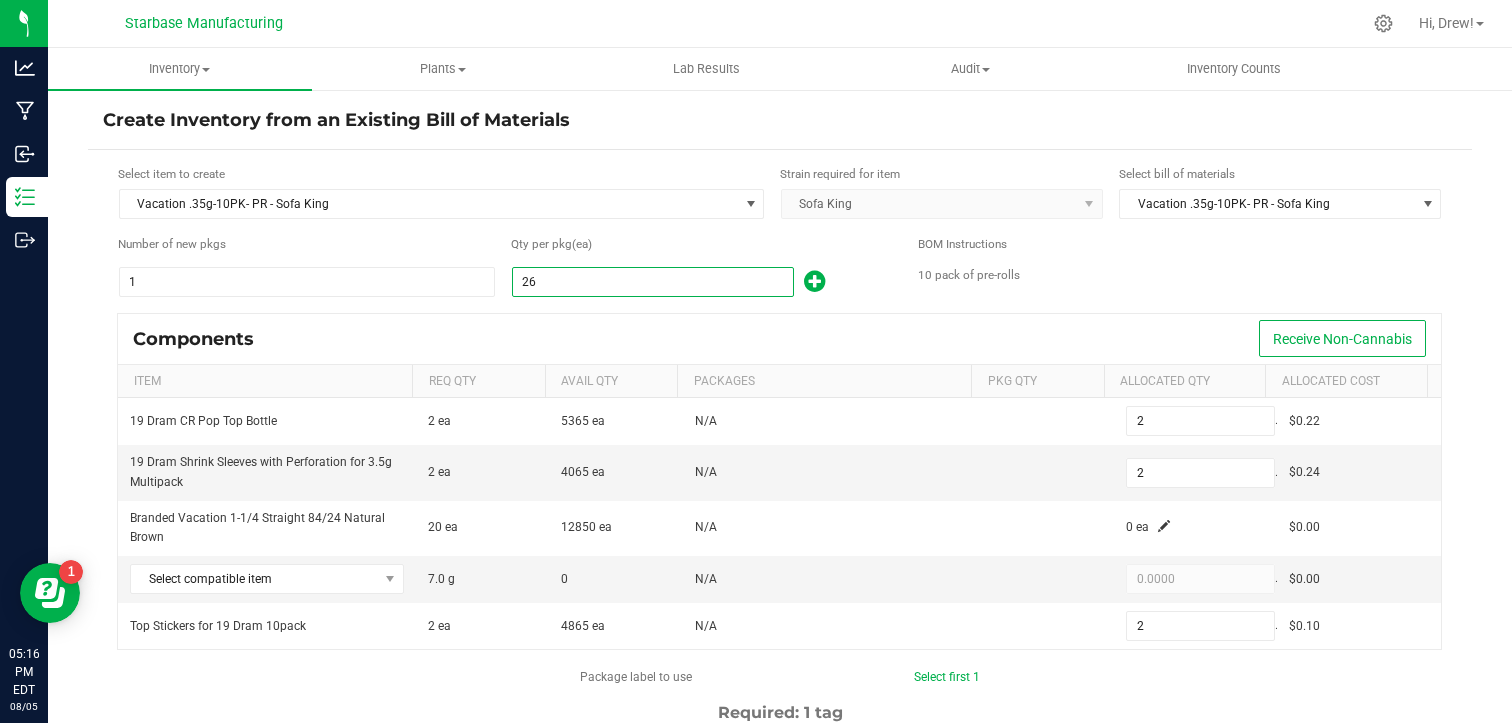 type on "26" 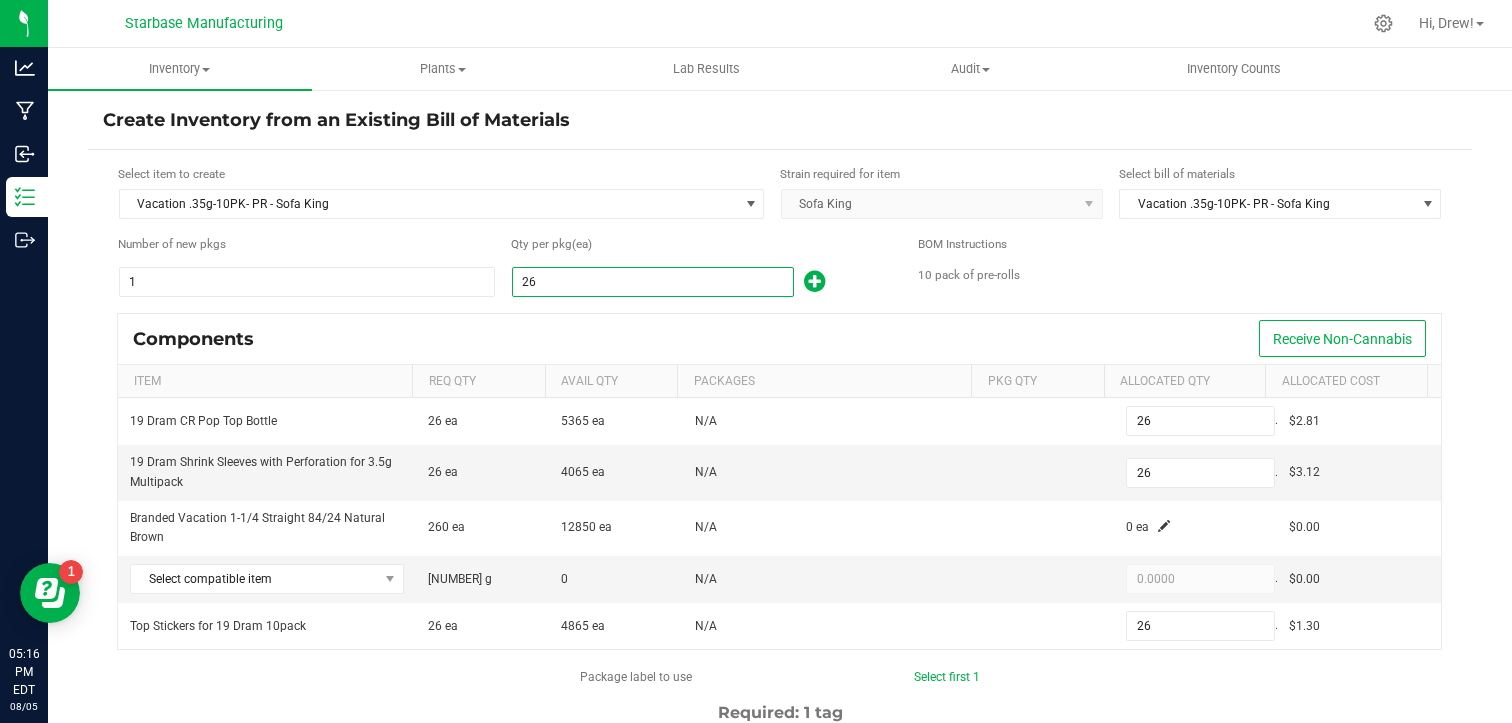 type on "261" 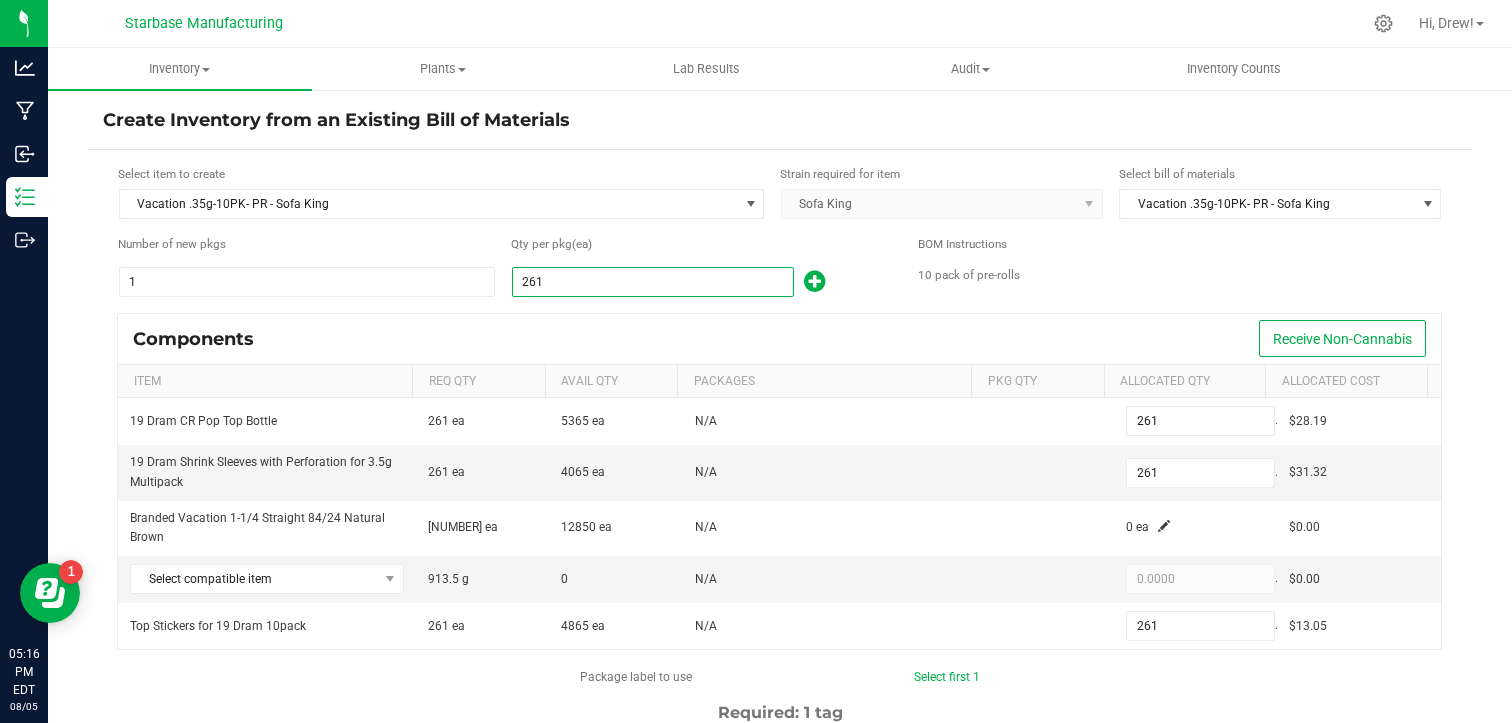type on "261" 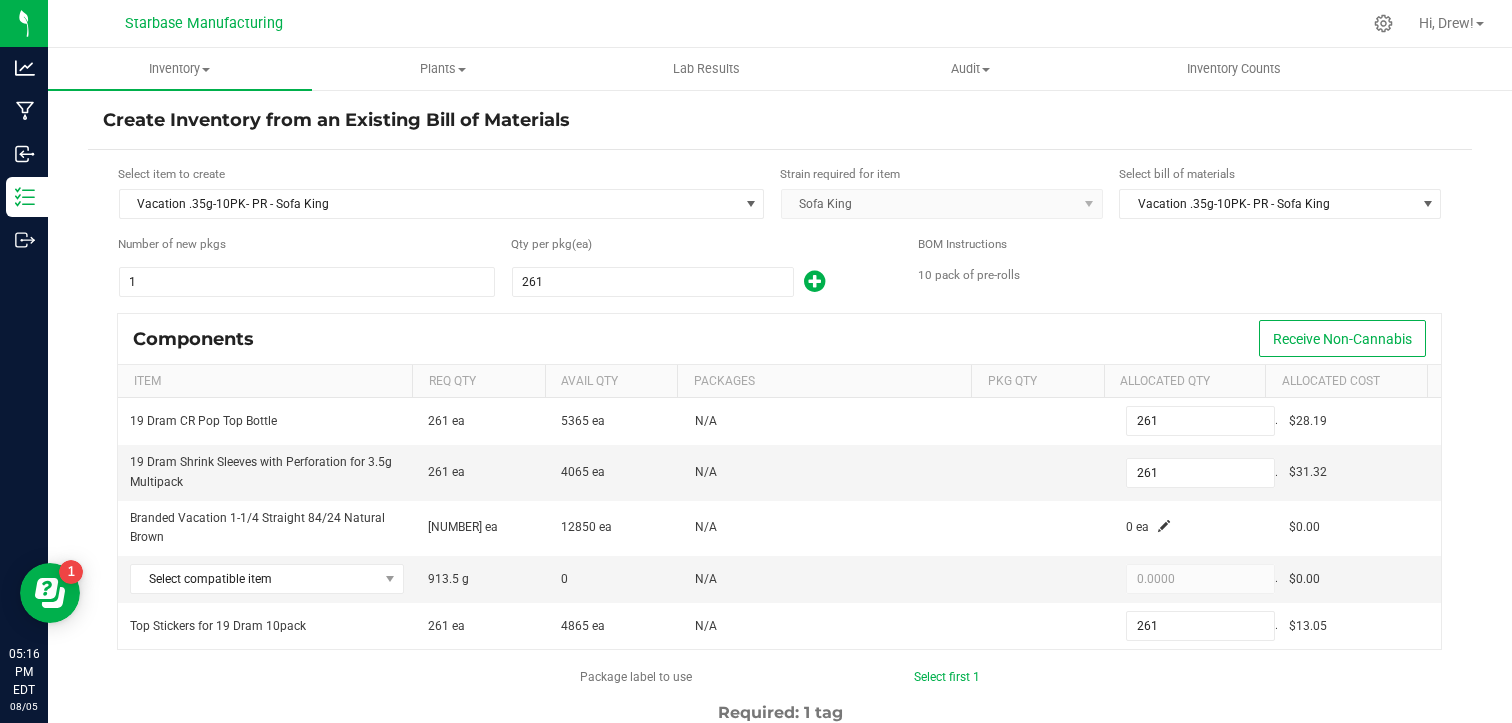click on "Components   Receive Non-Cannabis" at bounding box center (779, 339) 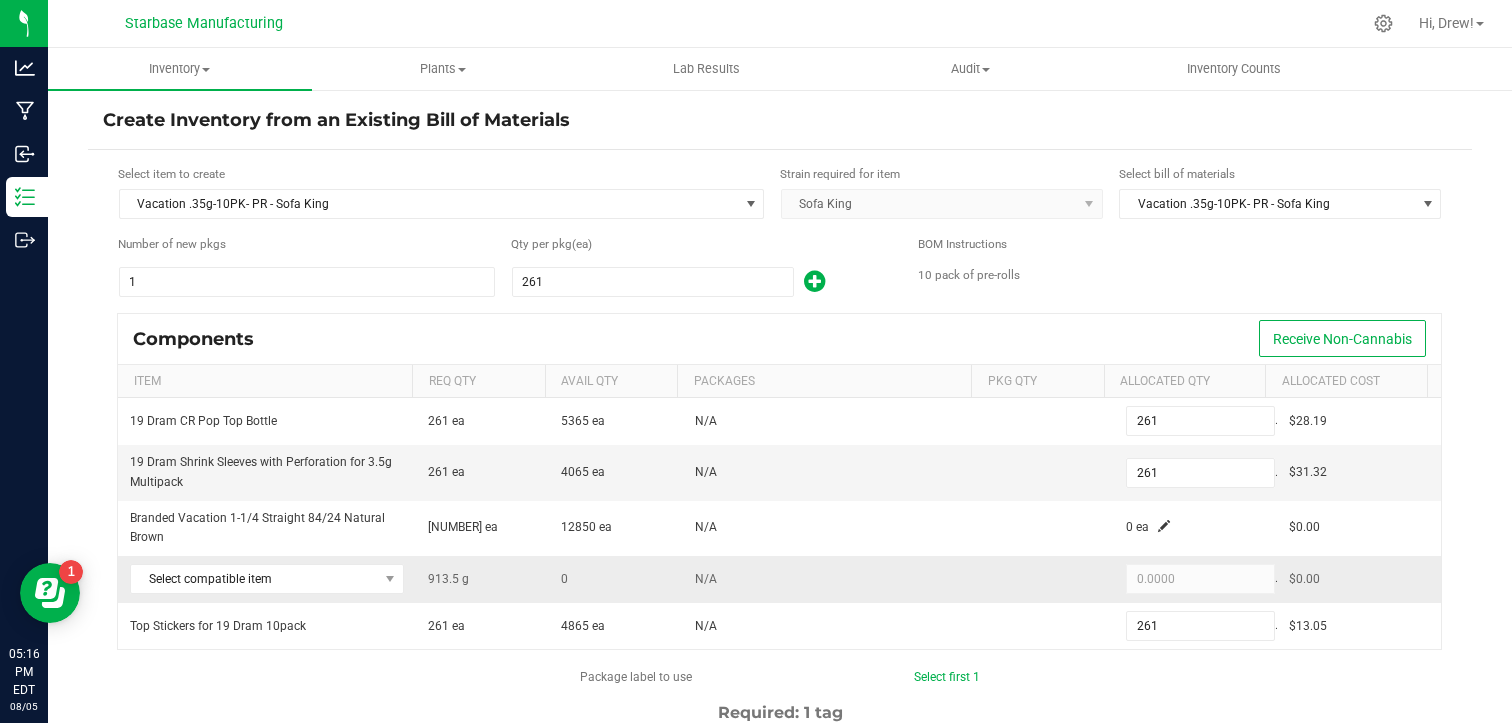 click on "Select compatible item" at bounding box center (266, 579) 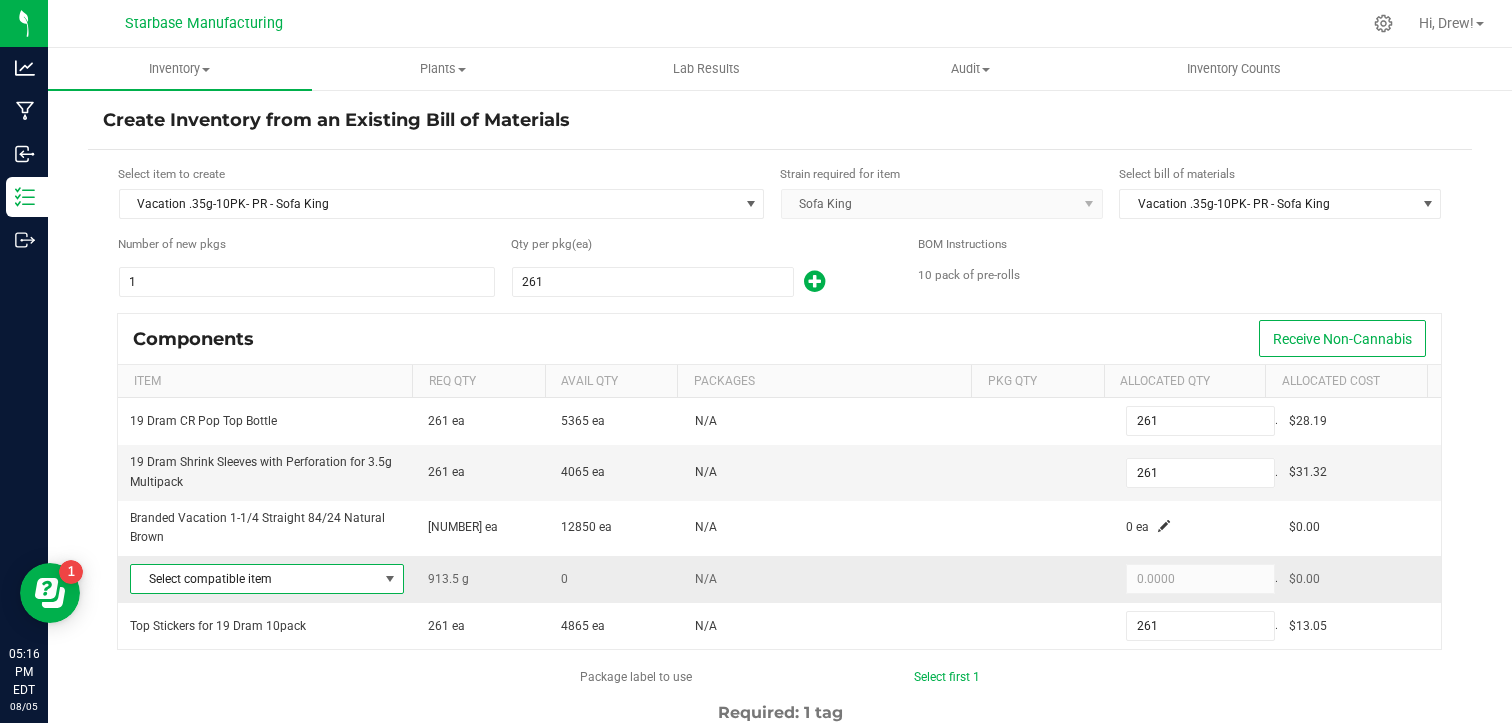 click on "Select compatible item" at bounding box center (254, 579) 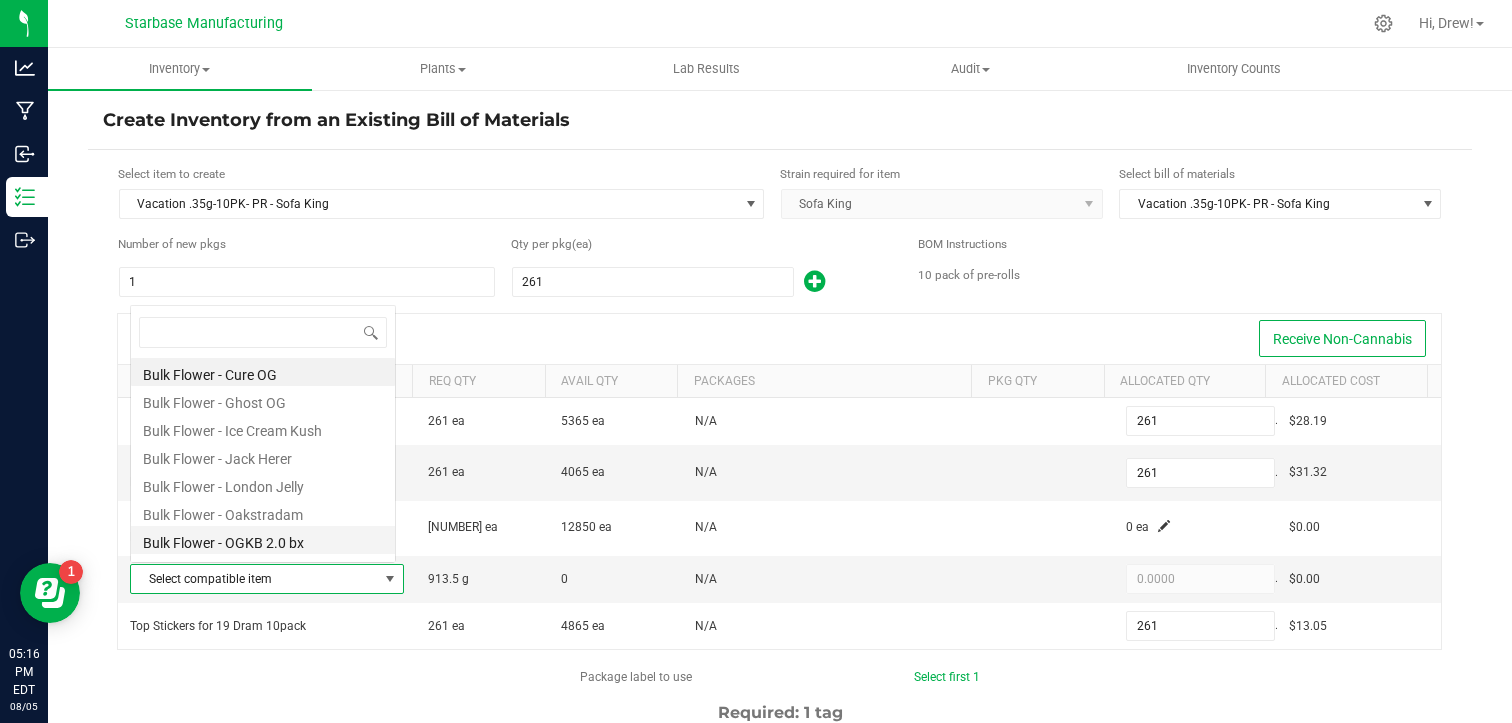 scroll, scrollTop: 0, scrollLeft: 0, axis: both 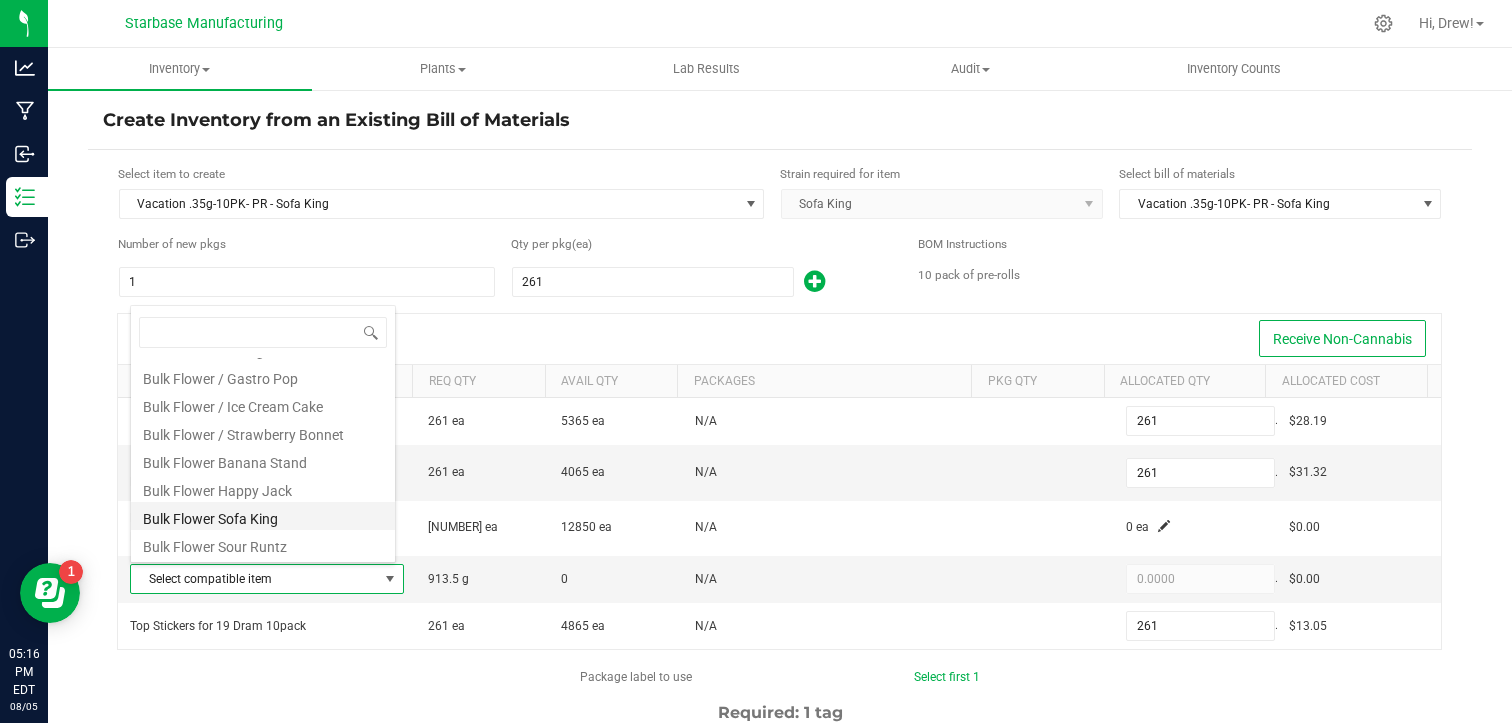 click on "Bulk Flower Sofa King" at bounding box center [263, 516] 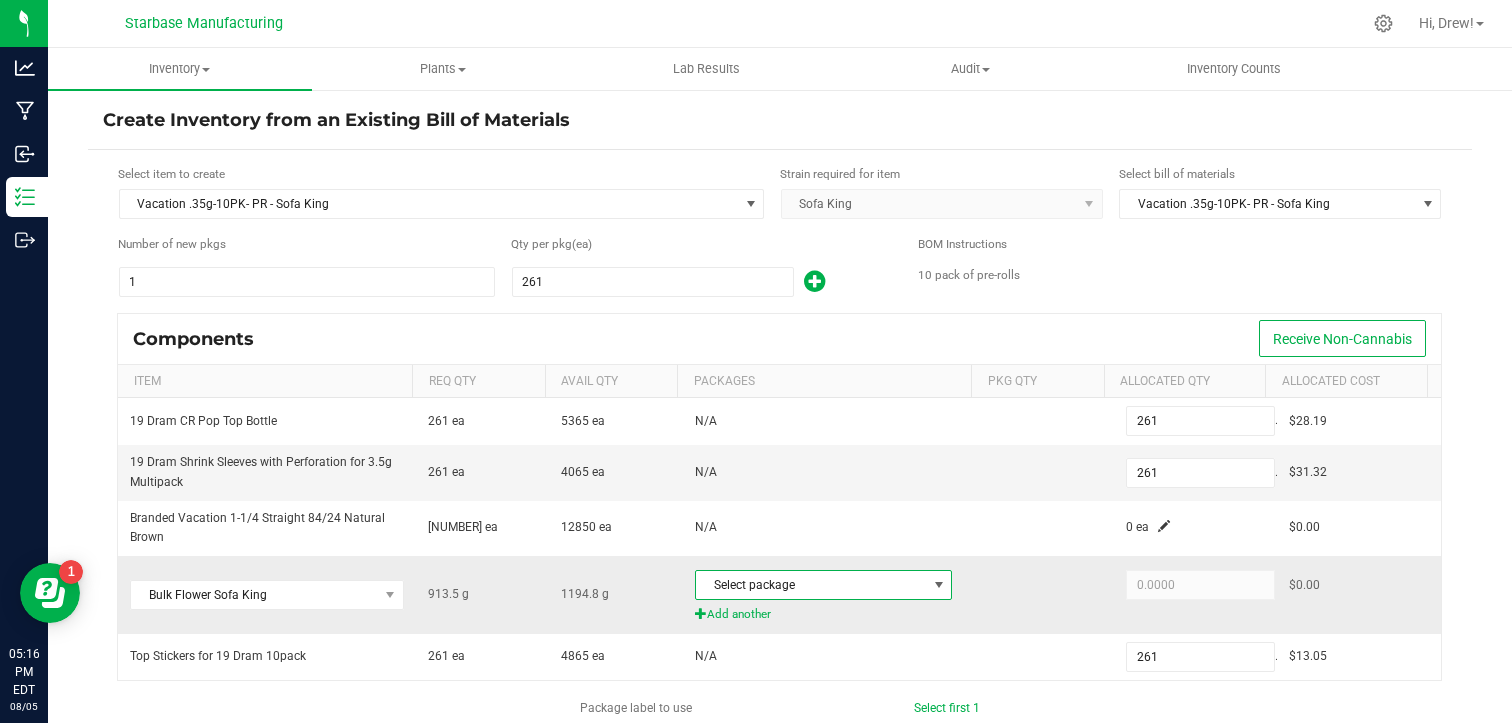 click on "Select package" at bounding box center [811, 585] 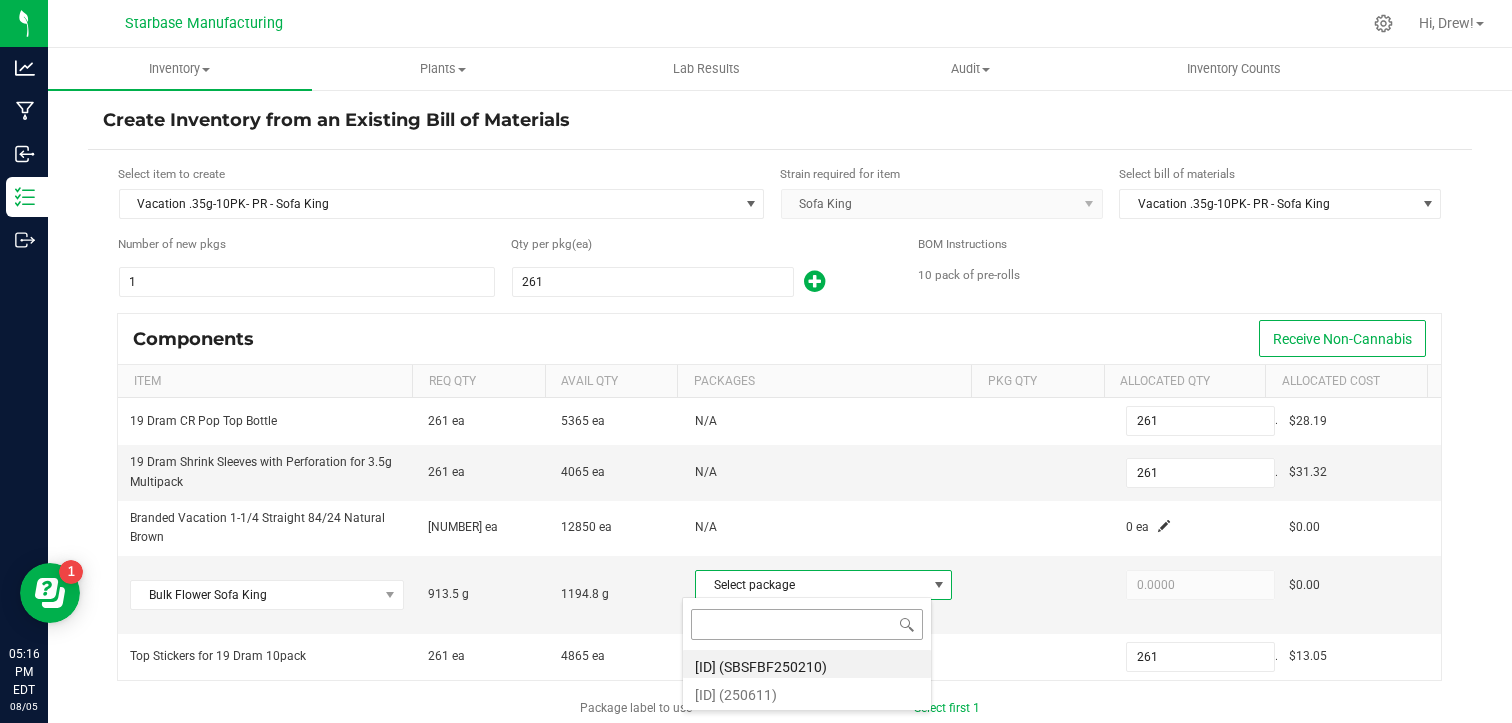 scroll, scrollTop: 99970, scrollLeft: 99749, axis: both 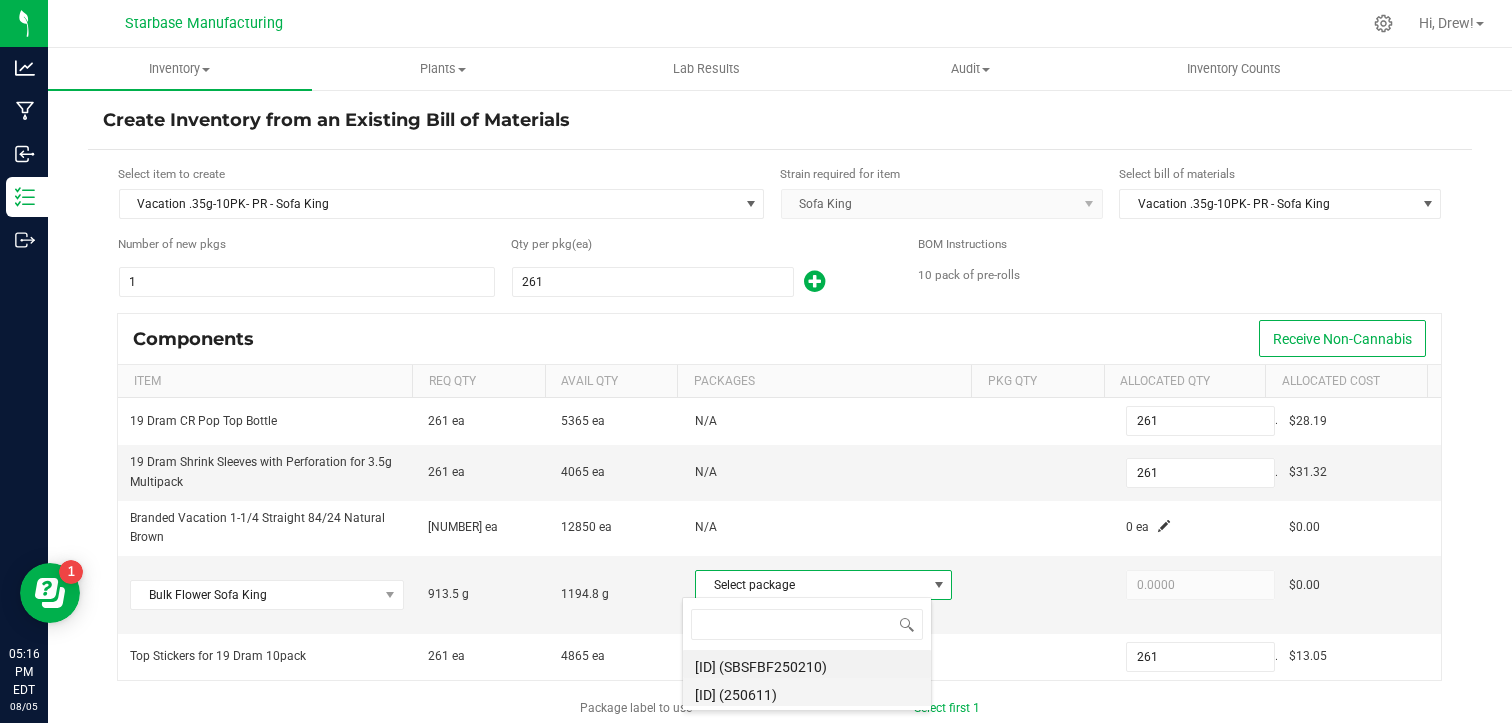 click on "[ID] (250611)" at bounding box center (807, 692) 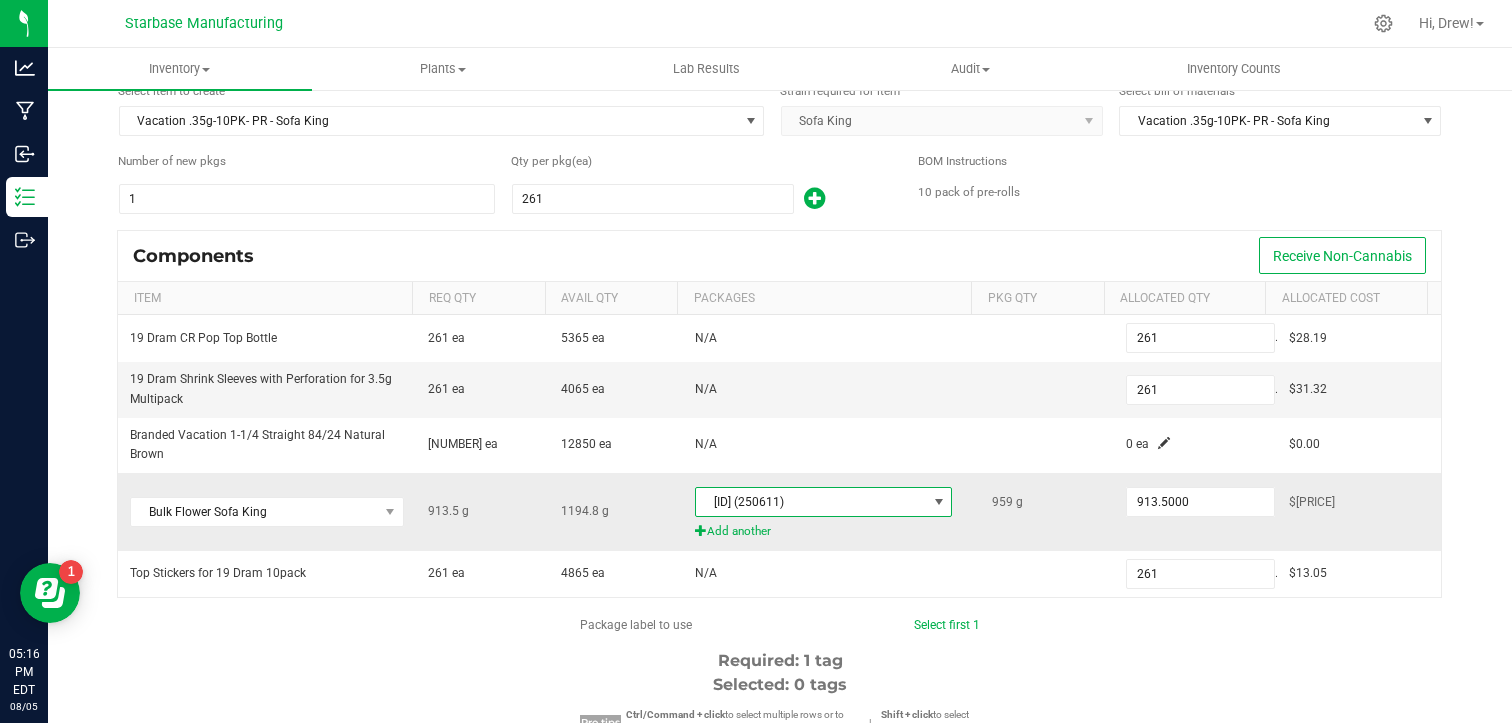 scroll, scrollTop: 84, scrollLeft: 0, axis: vertical 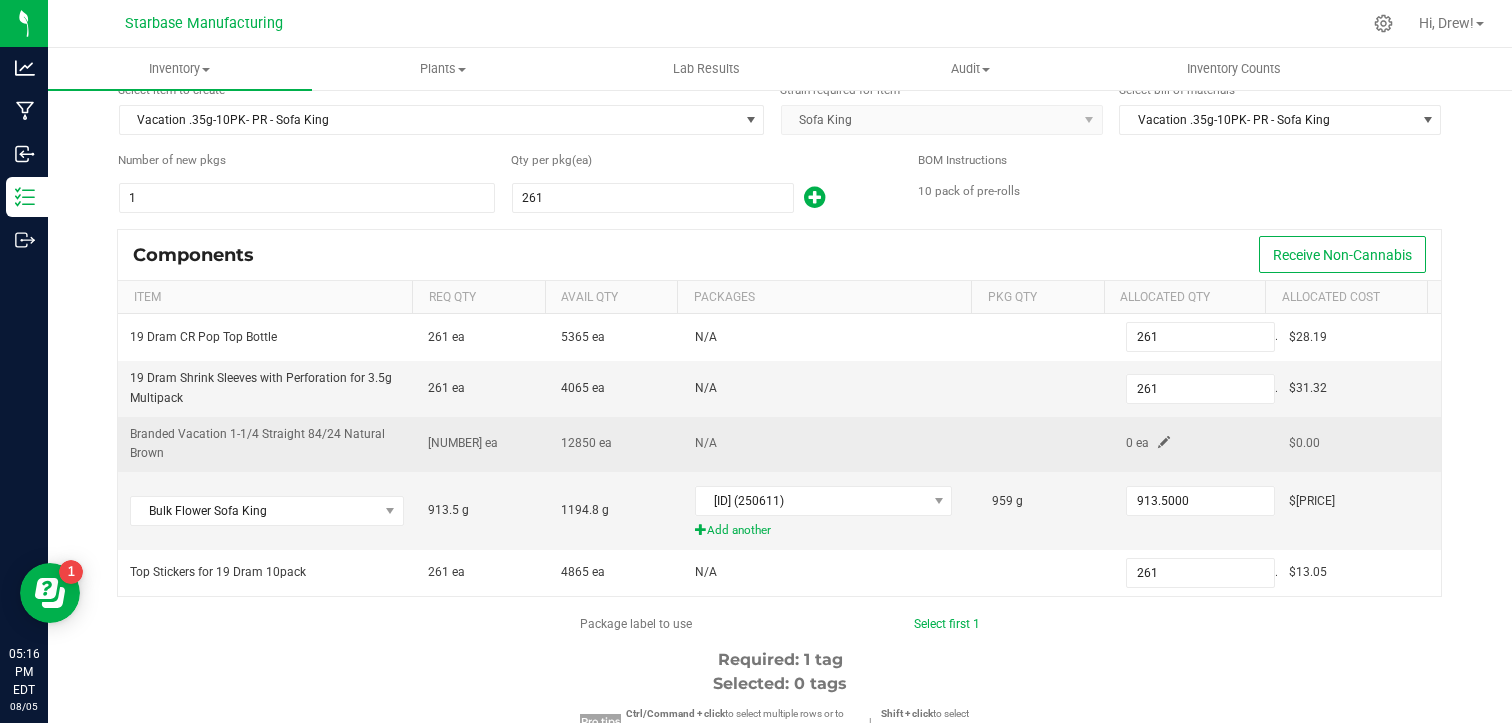 click at bounding box center [1164, 442] 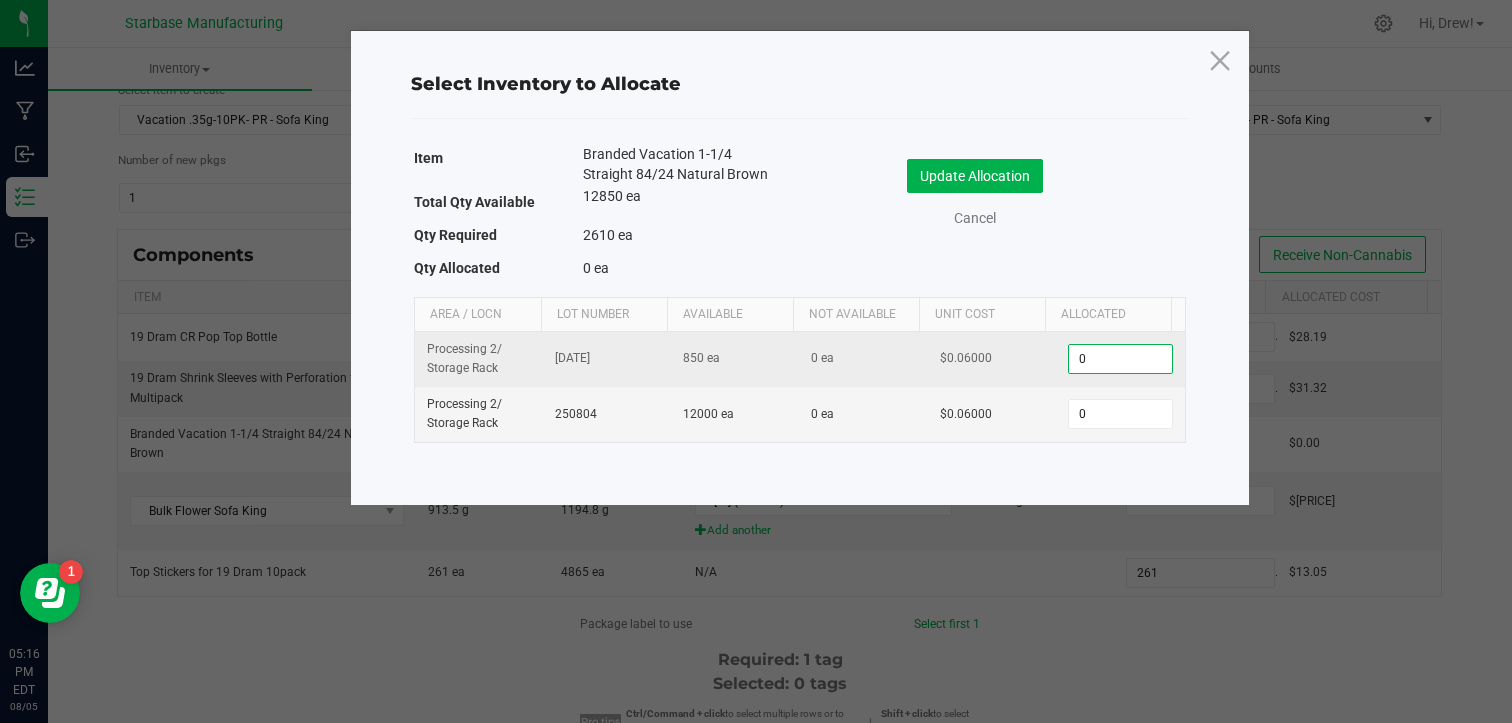click on "0" at bounding box center (1120, 359) 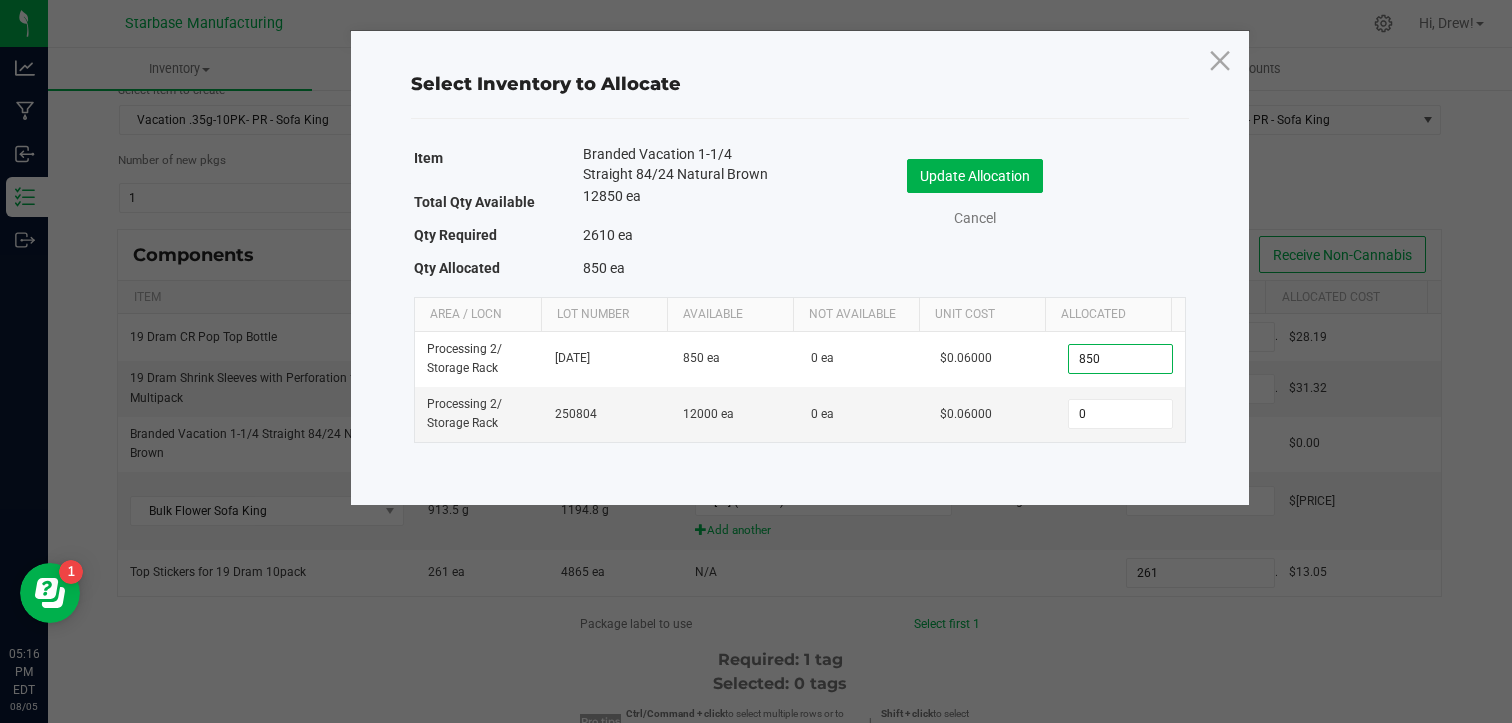 type on "850" 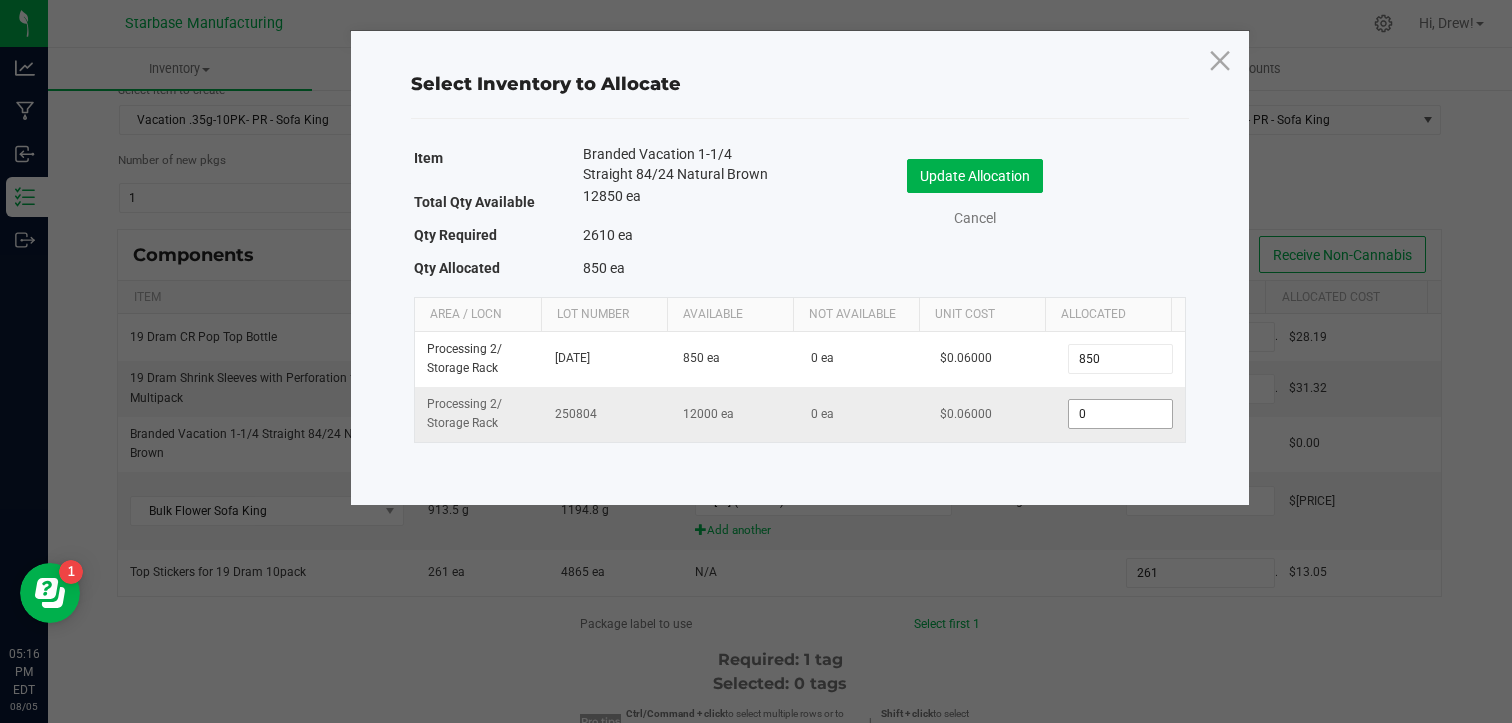 click on "0" at bounding box center (1120, 414) 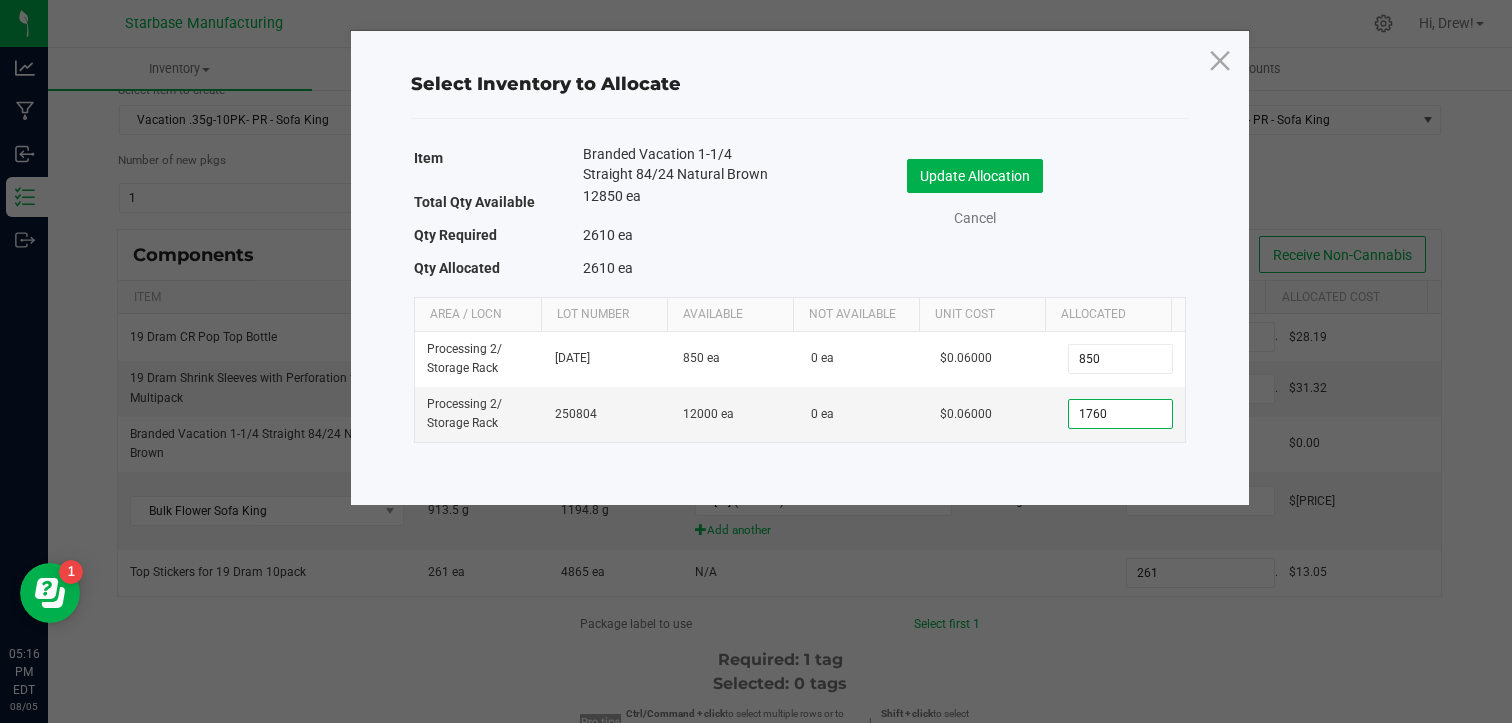 type on "1,760" 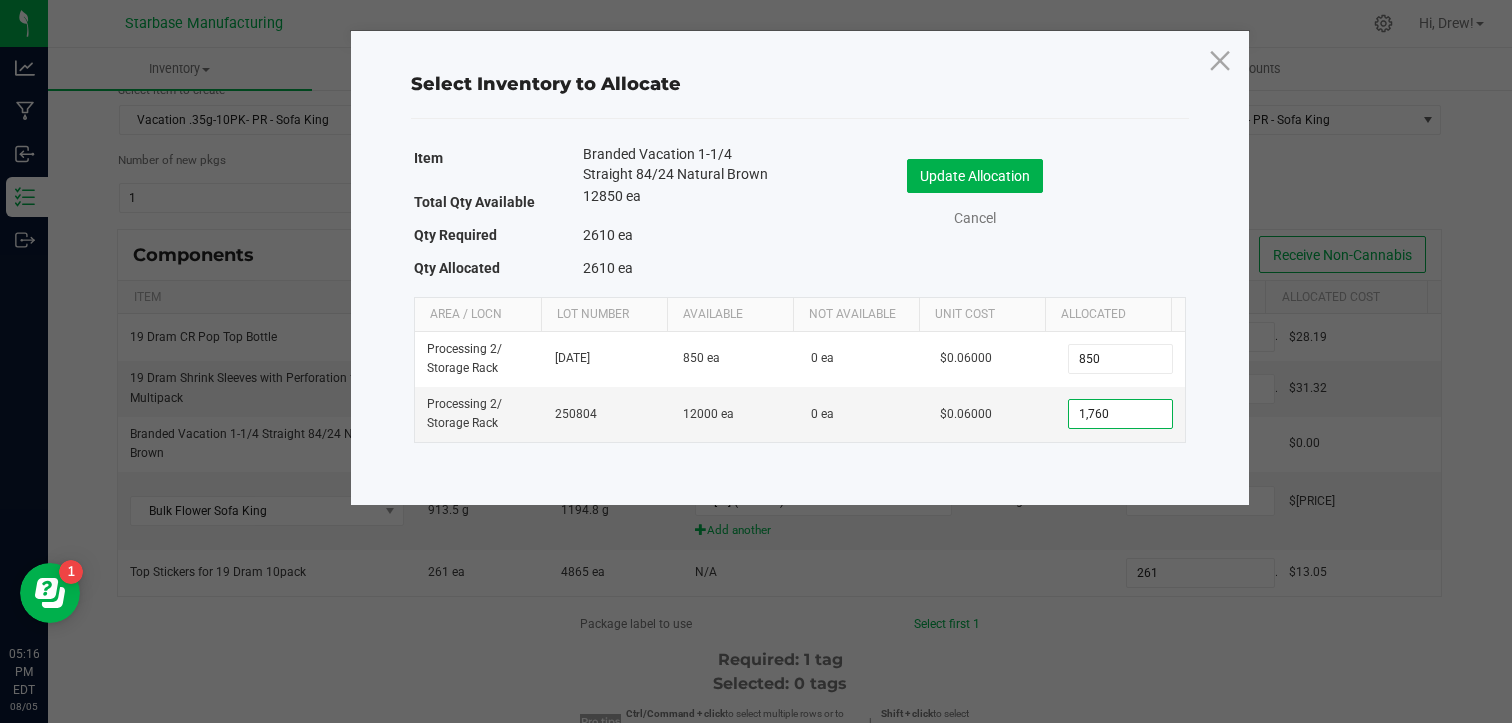 click on "Select Inventory to Allocate   Item   Branded Vacation 1-1/4 Straight 84/24 Natural Brown   Total Qty Available   12850 ea   Qty Required   2610 ea   Qty Allocated   2610 ea   Update Allocation   Cancel" 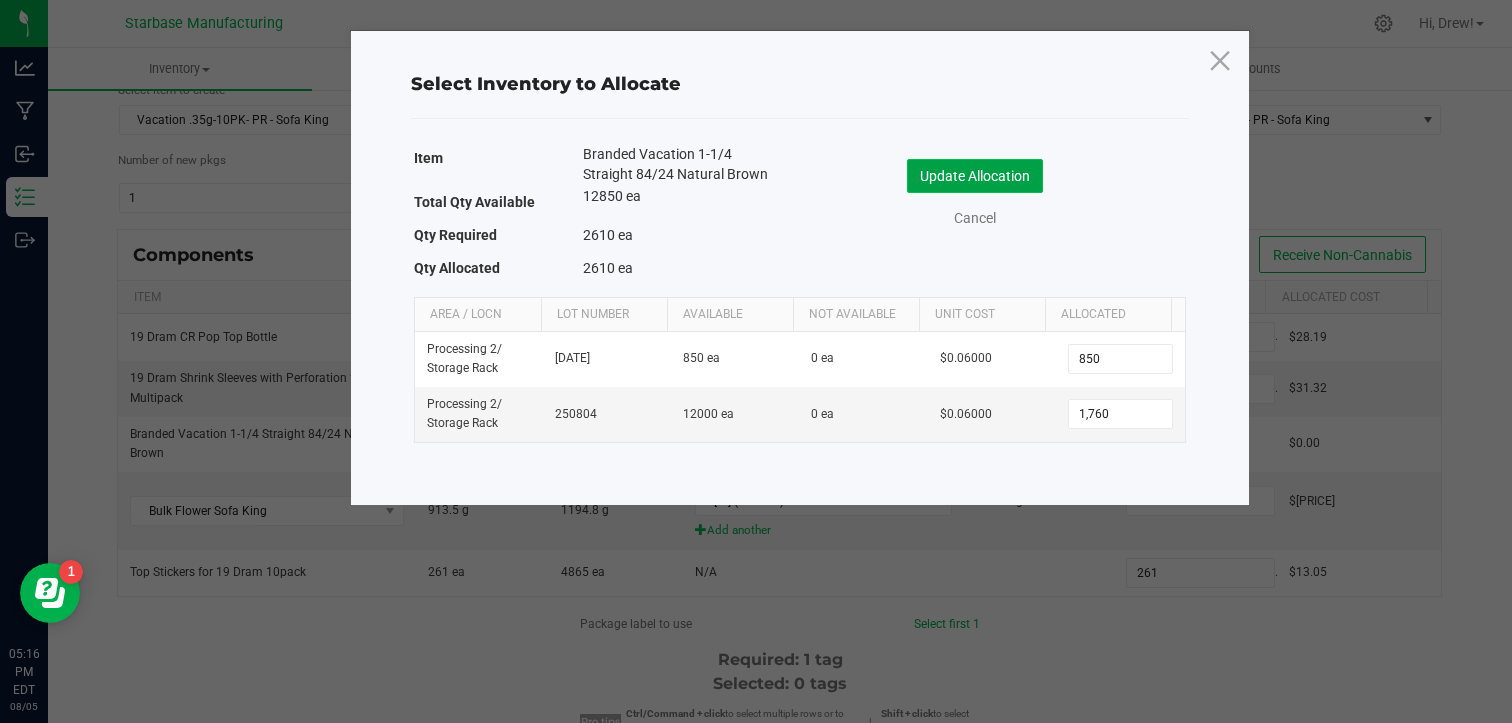 click on "Update Allocation" 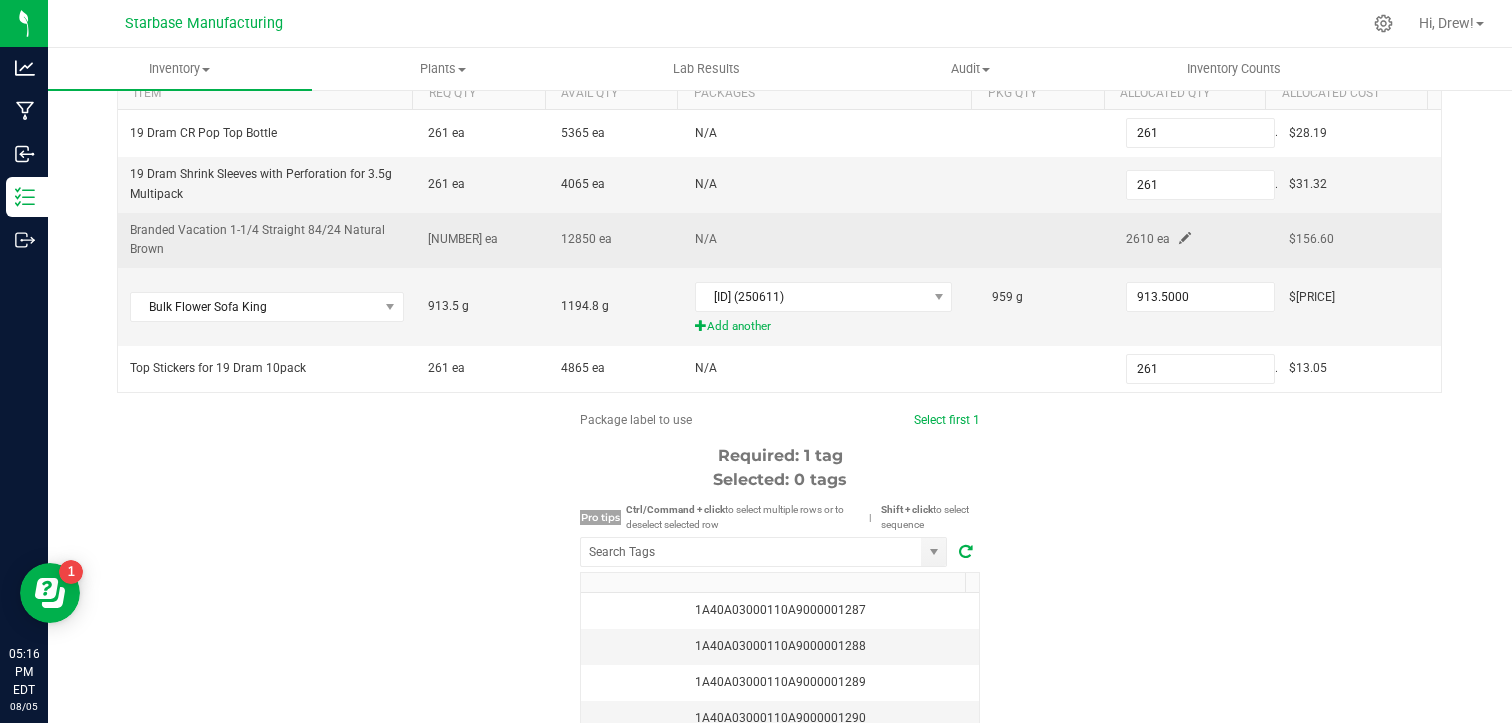 scroll, scrollTop: 330, scrollLeft: 0, axis: vertical 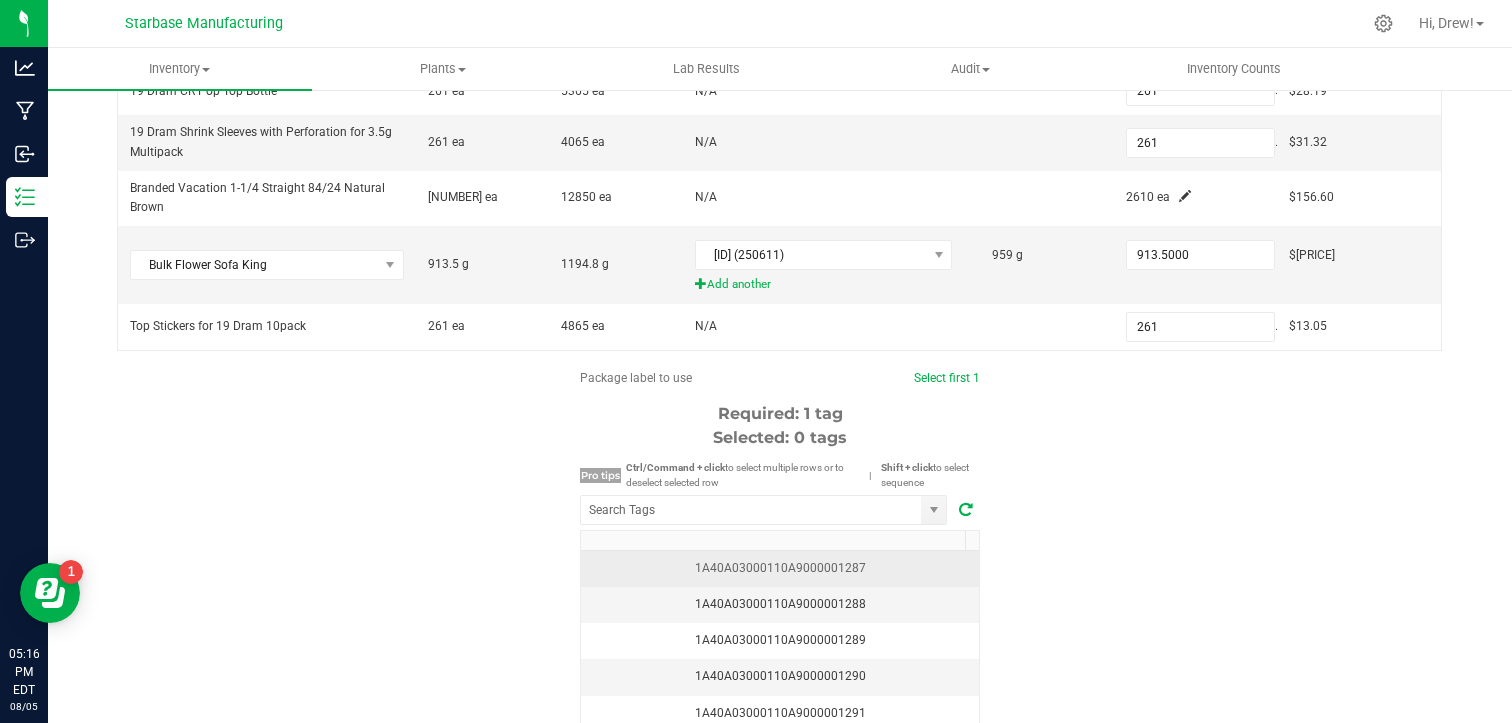 click on "1A40A03000110A9000001287" at bounding box center (780, 568) 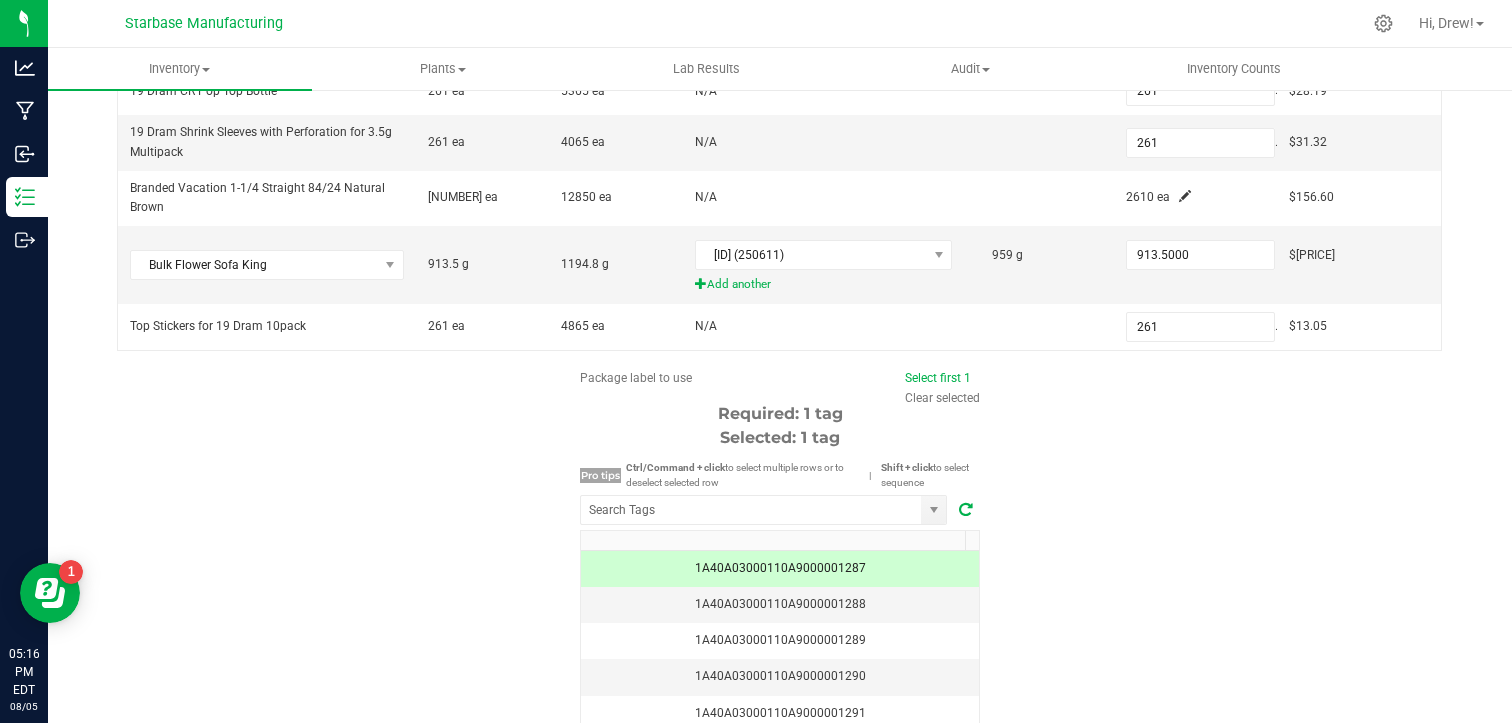 scroll, scrollTop: 434, scrollLeft: 0, axis: vertical 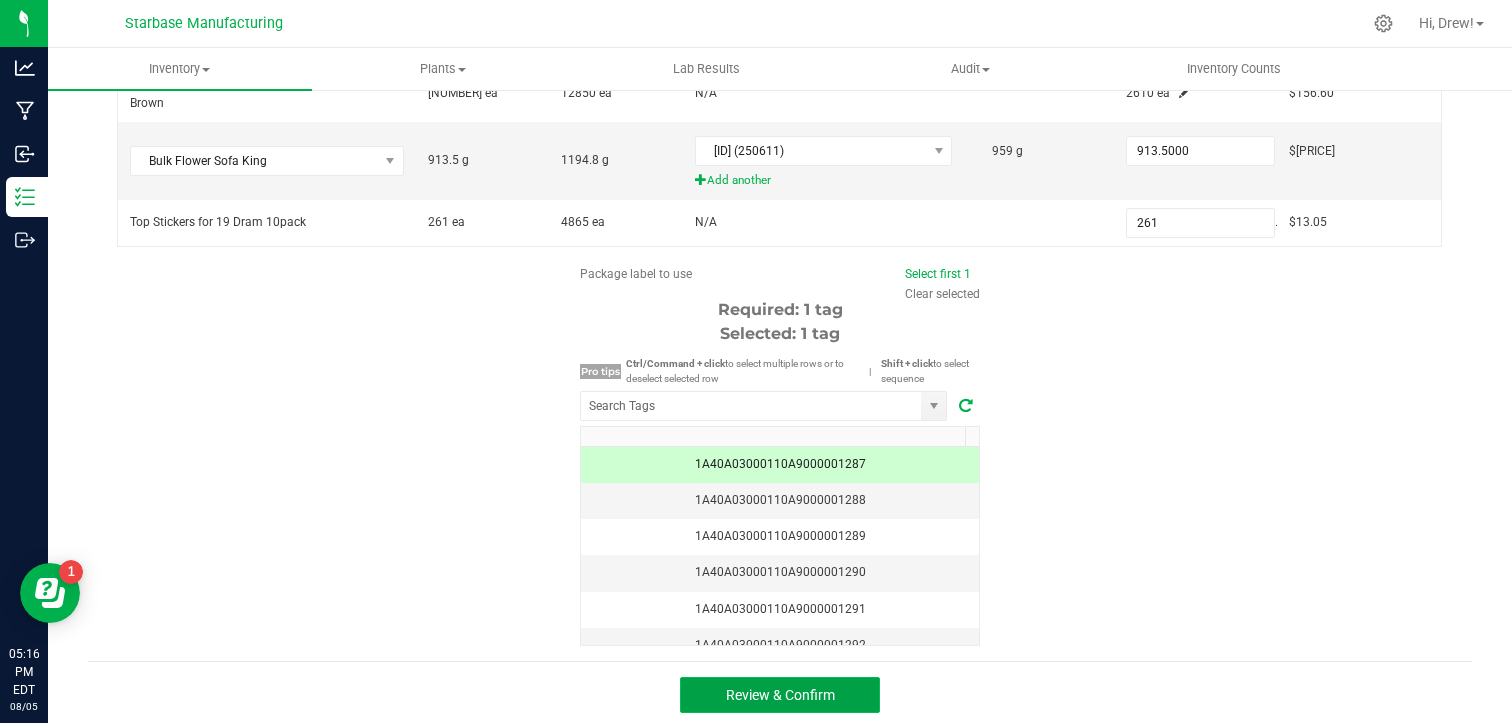 click on "Review & Confirm" at bounding box center (780, 695) 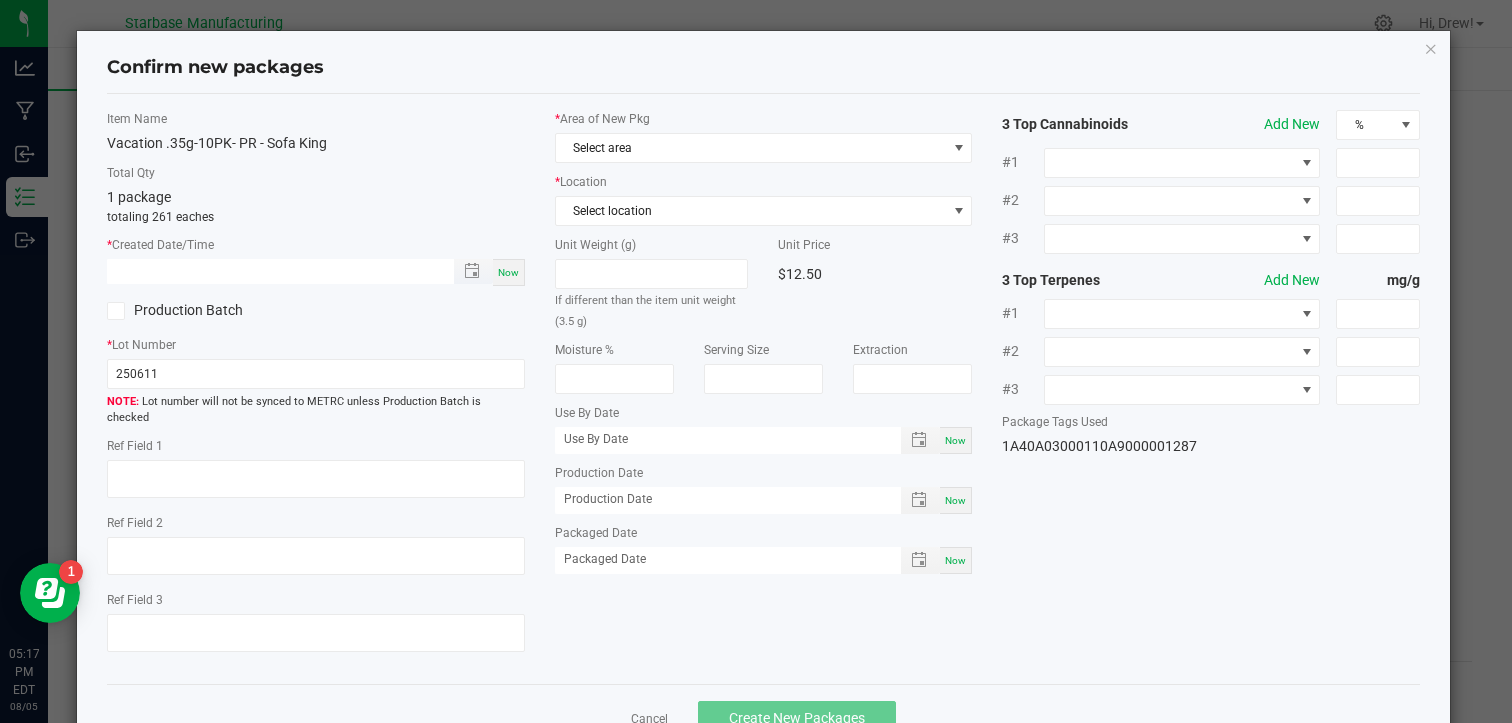 type on "month/day/year hour:minute AM" 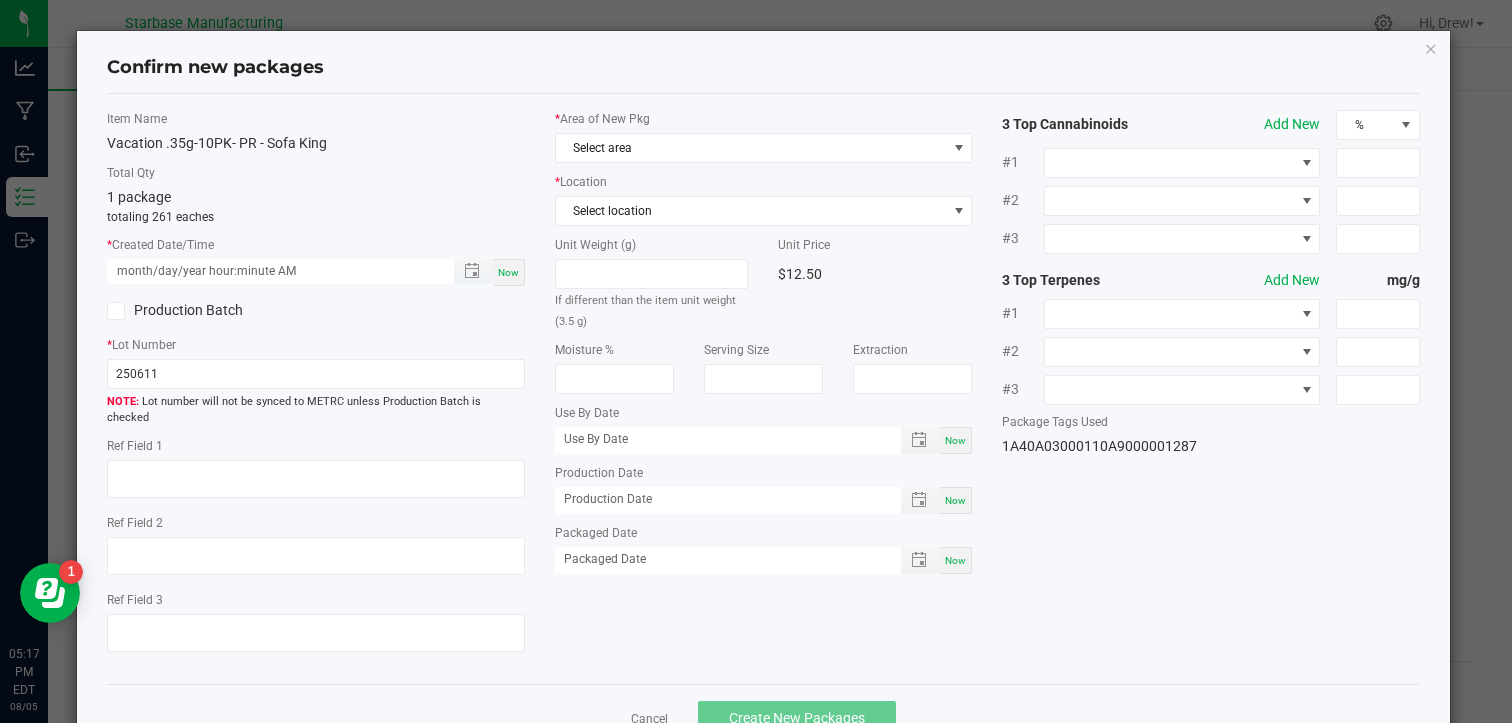 click on "month/day/year hour:minute AM" at bounding box center [269, 271] 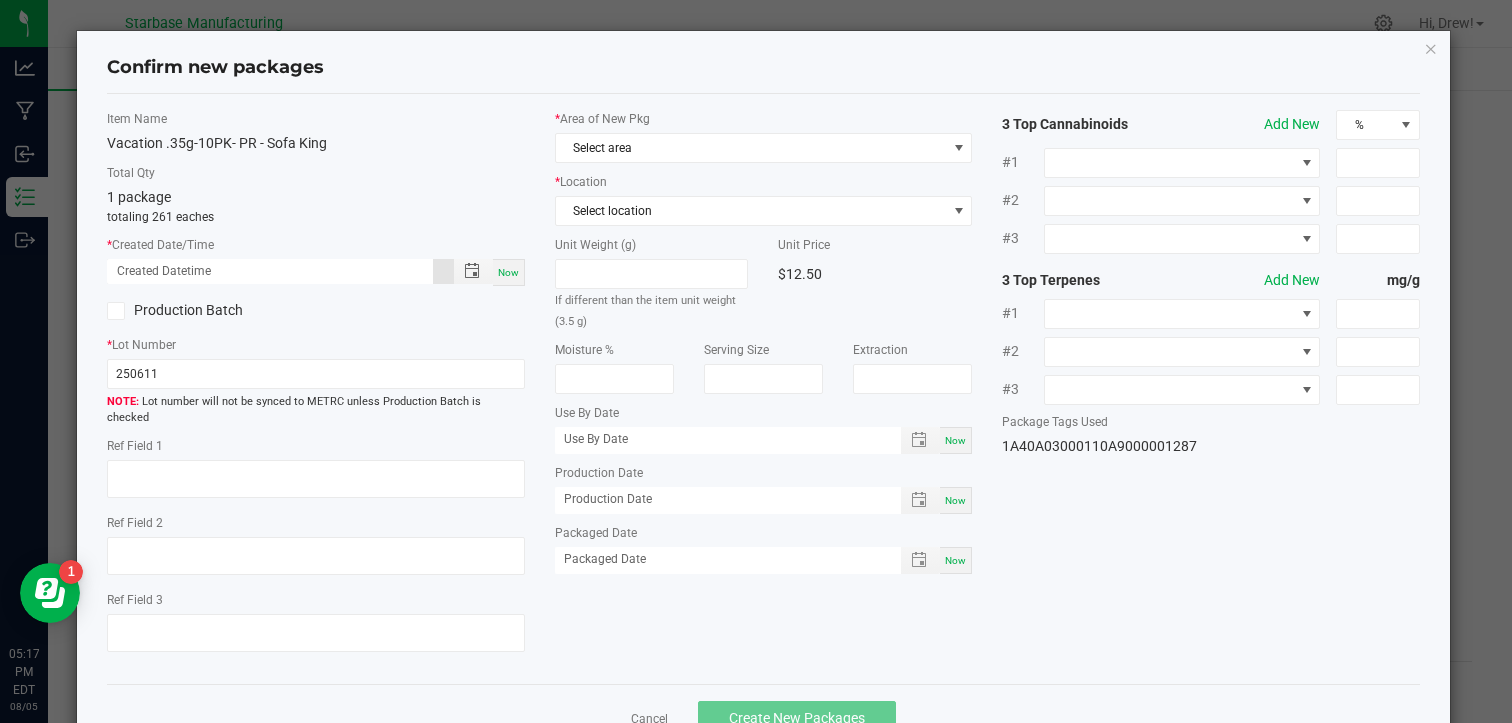 click on "Now" at bounding box center (508, 272) 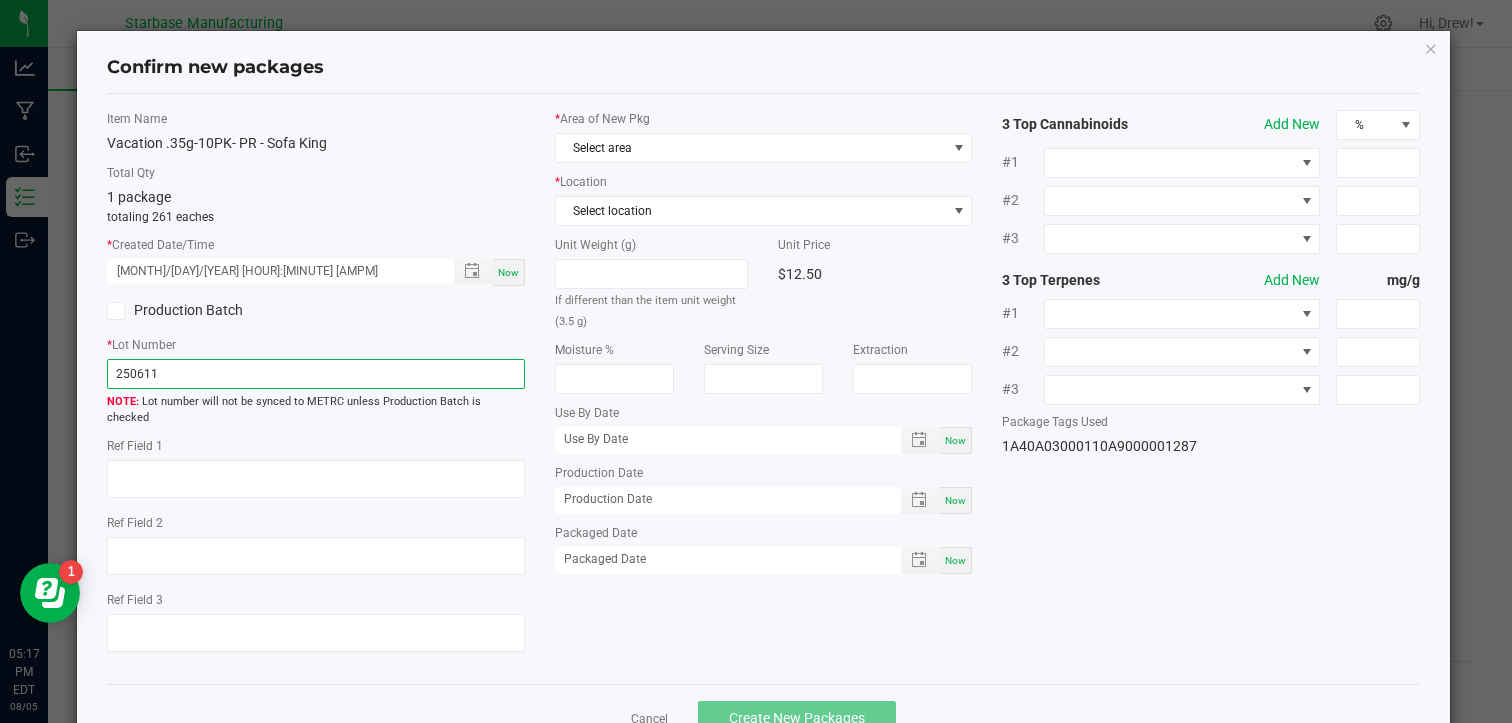 click on "250611" at bounding box center (315, 374) 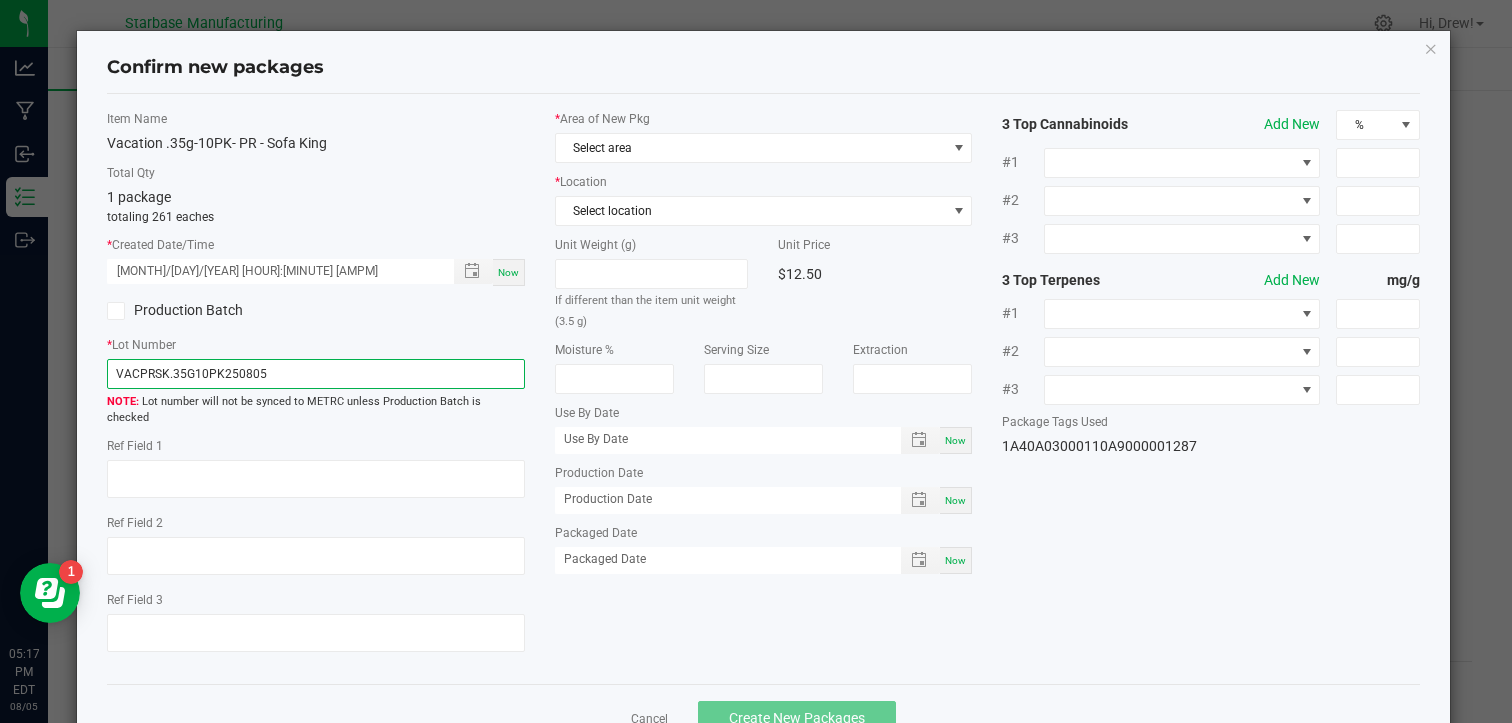 type on "VACPRSK.35G10PK250805" 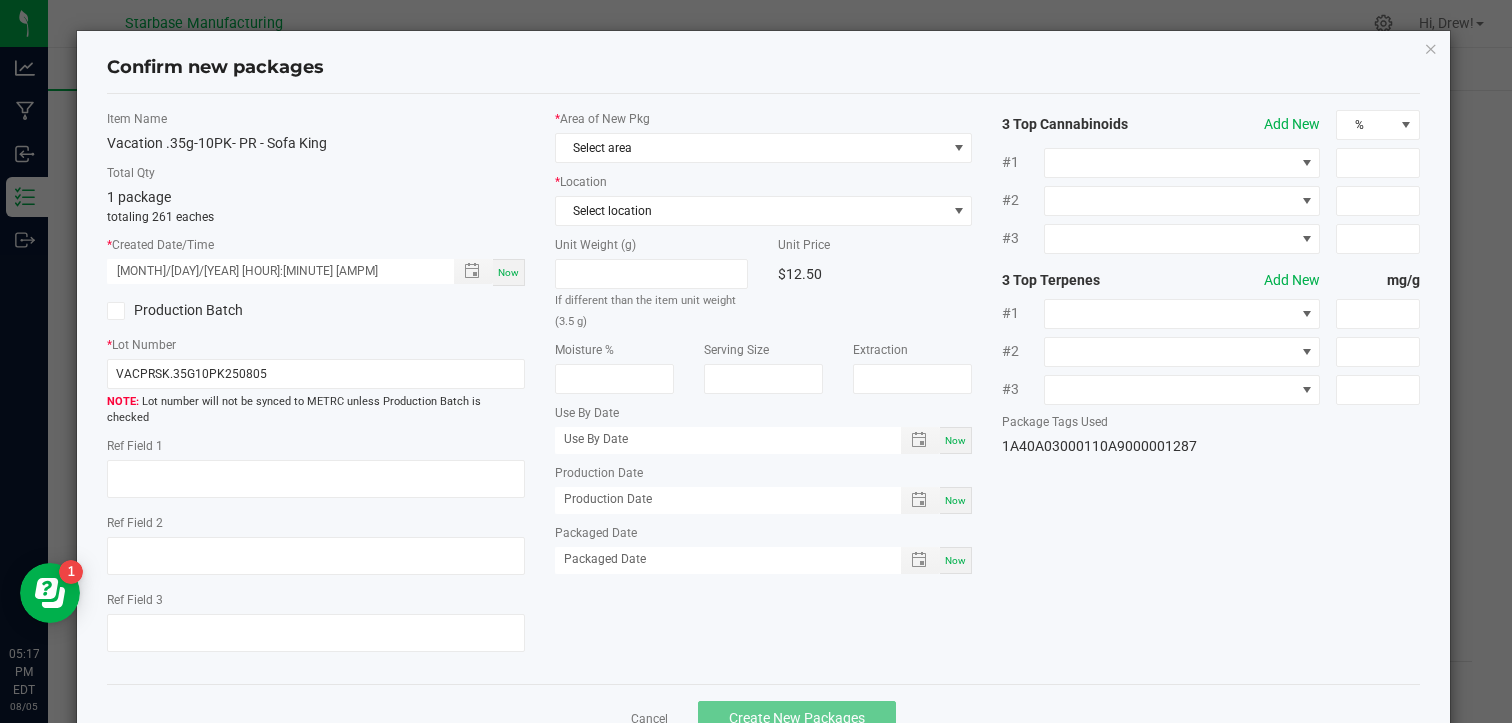 click on "Now" at bounding box center (955, 500) 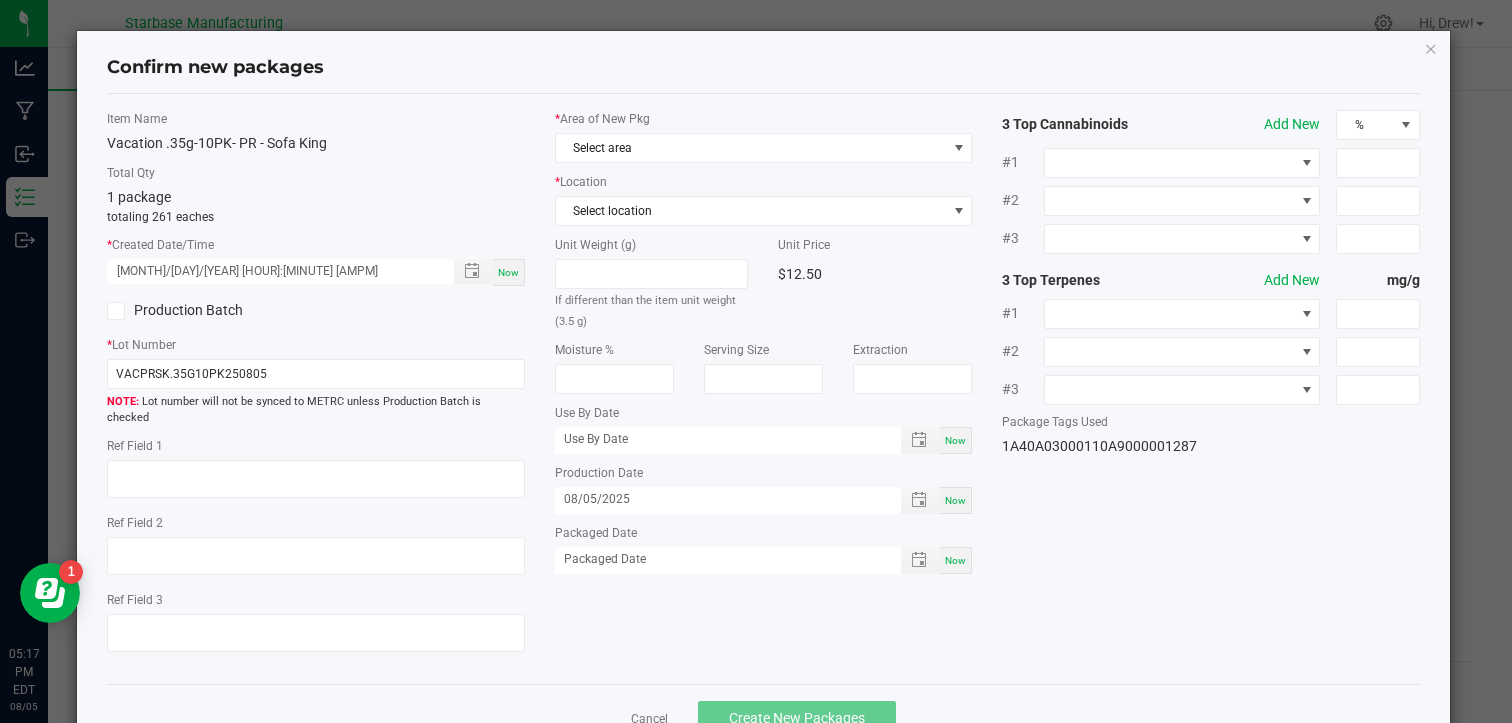 click on "Now" at bounding box center [956, 560] 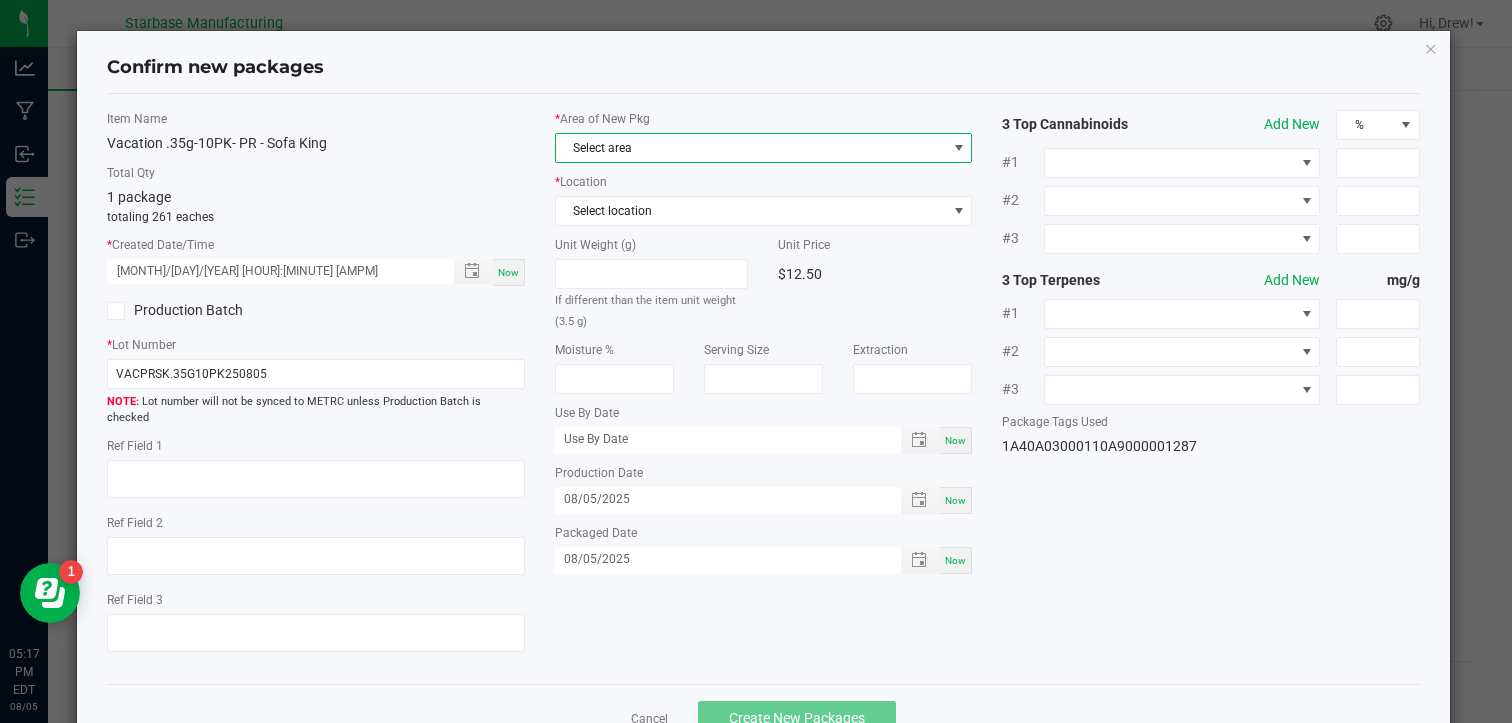click on "Select area" at bounding box center [751, 148] 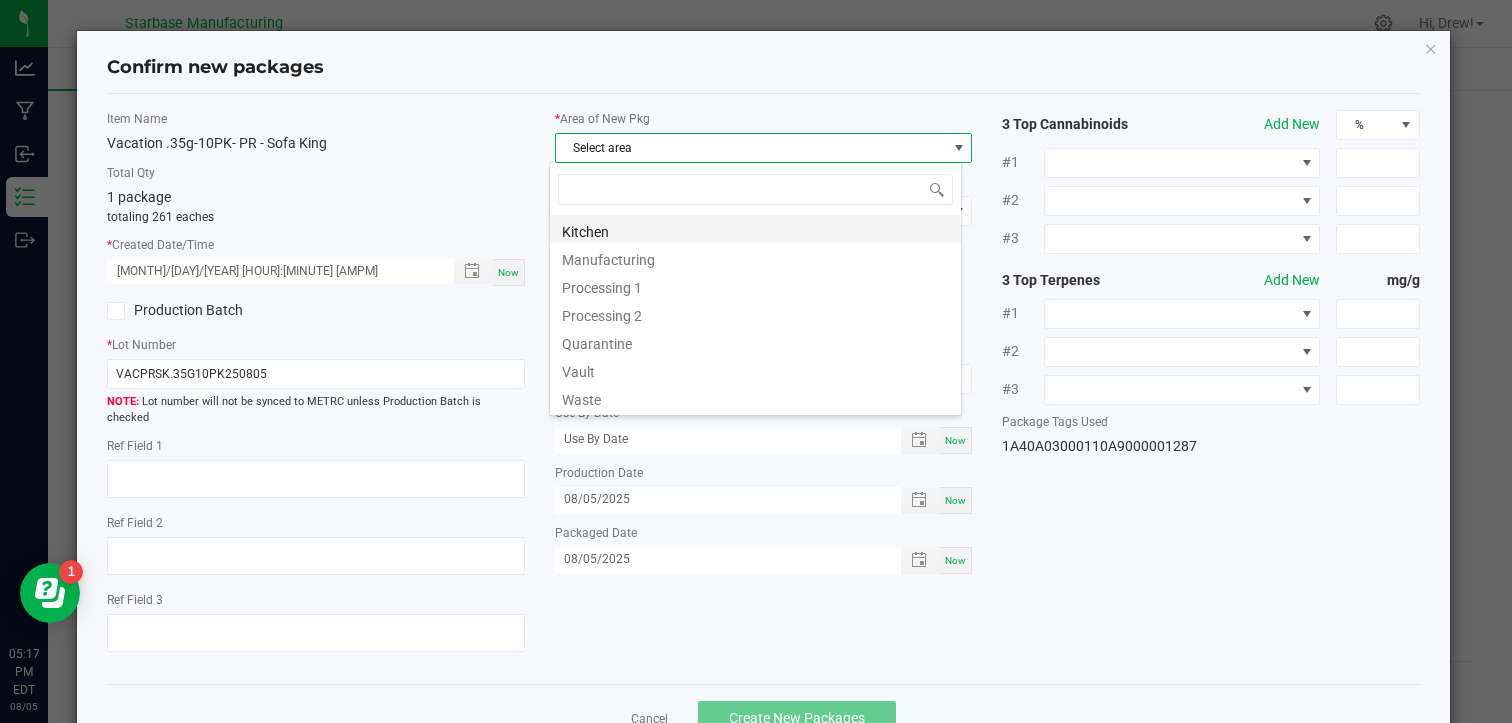 scroll, scrollTop: 99970, scrollLeft: 99587, axis: both 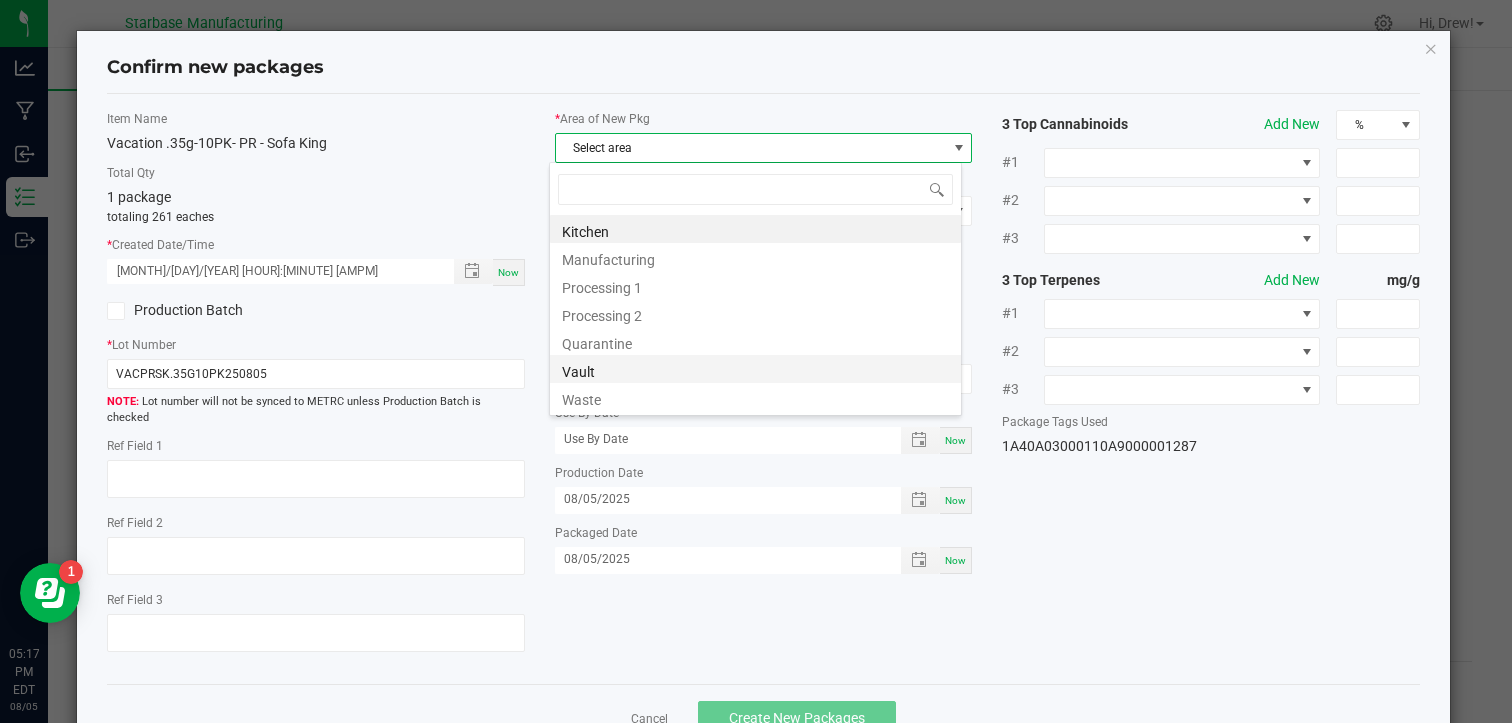click on "Vault" at bounding box center [755, 369] 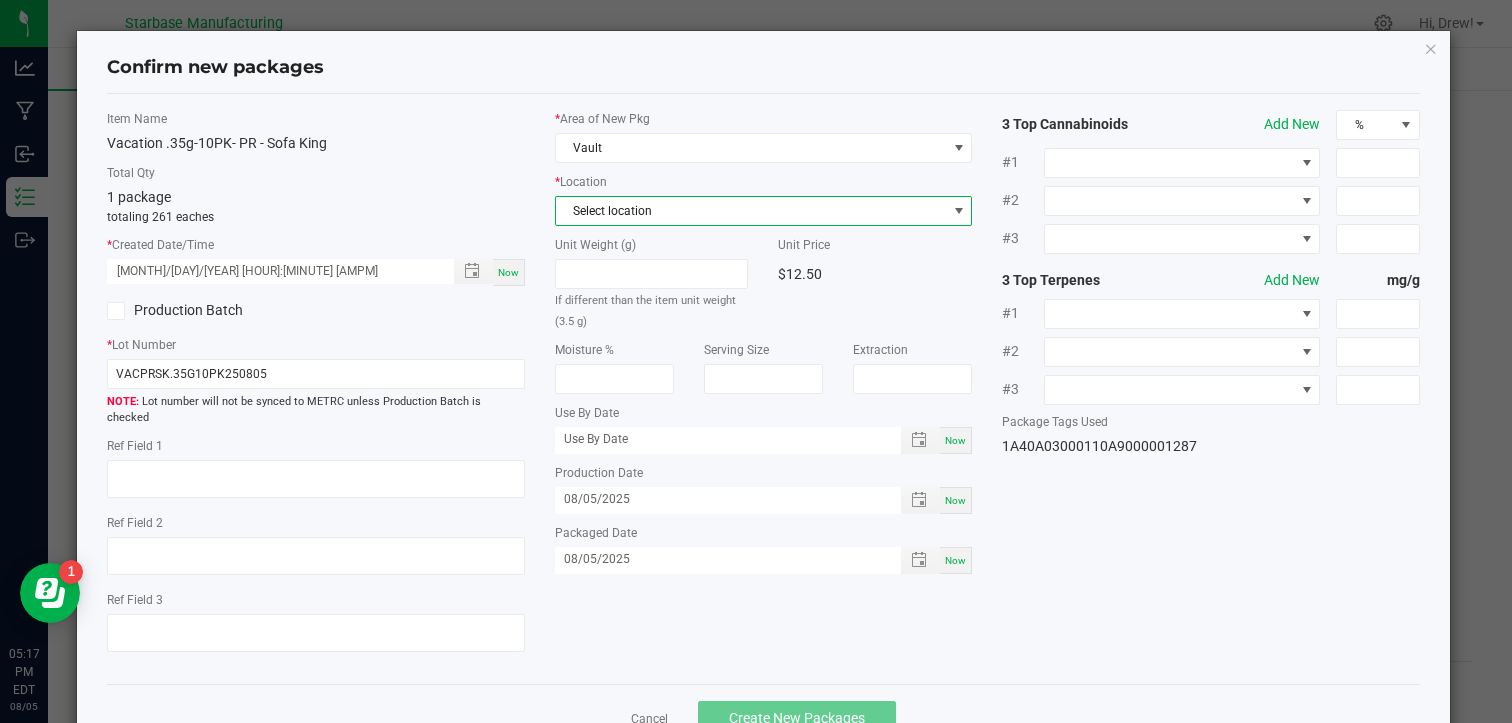 click on "Select location" at bounding box center (751, 211) 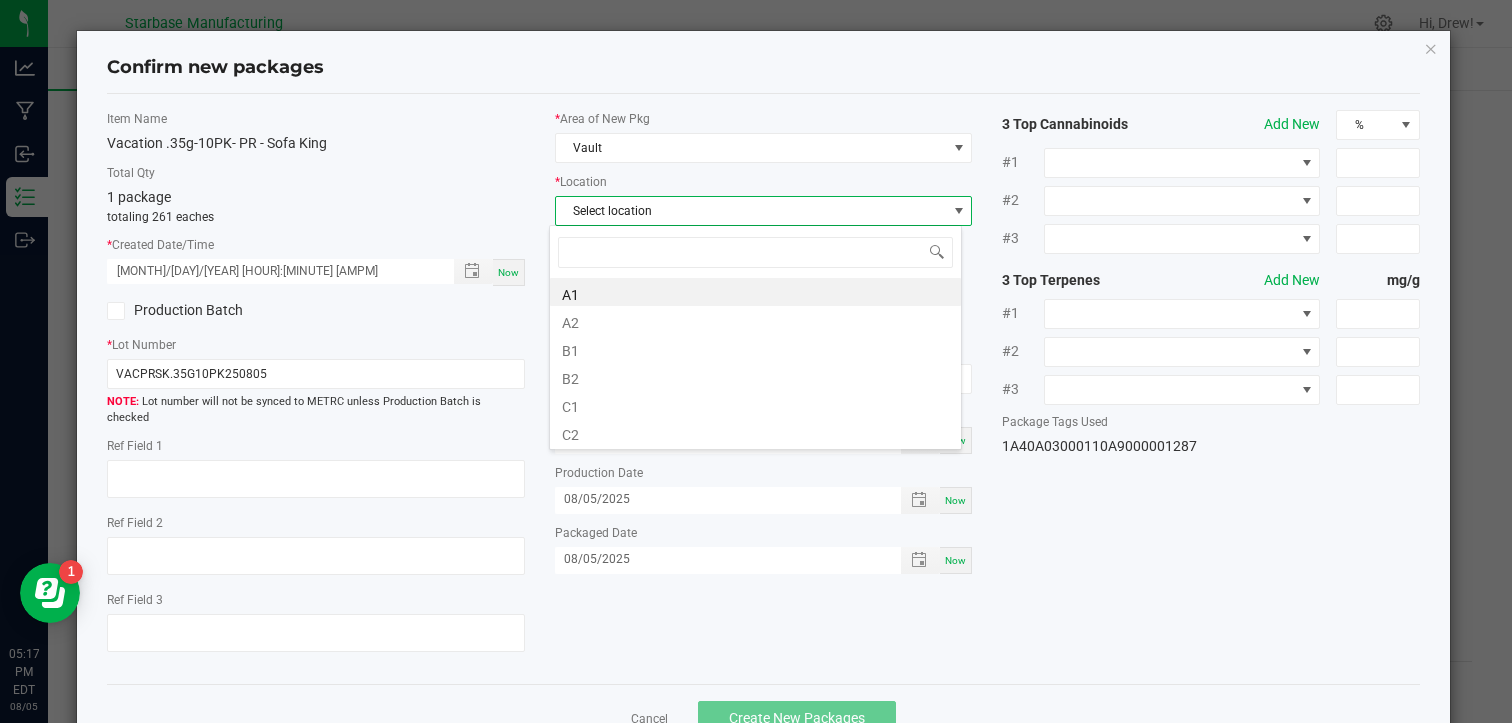 scroll, scrollTop: 99970, scrollLeft: 99587, axis: both 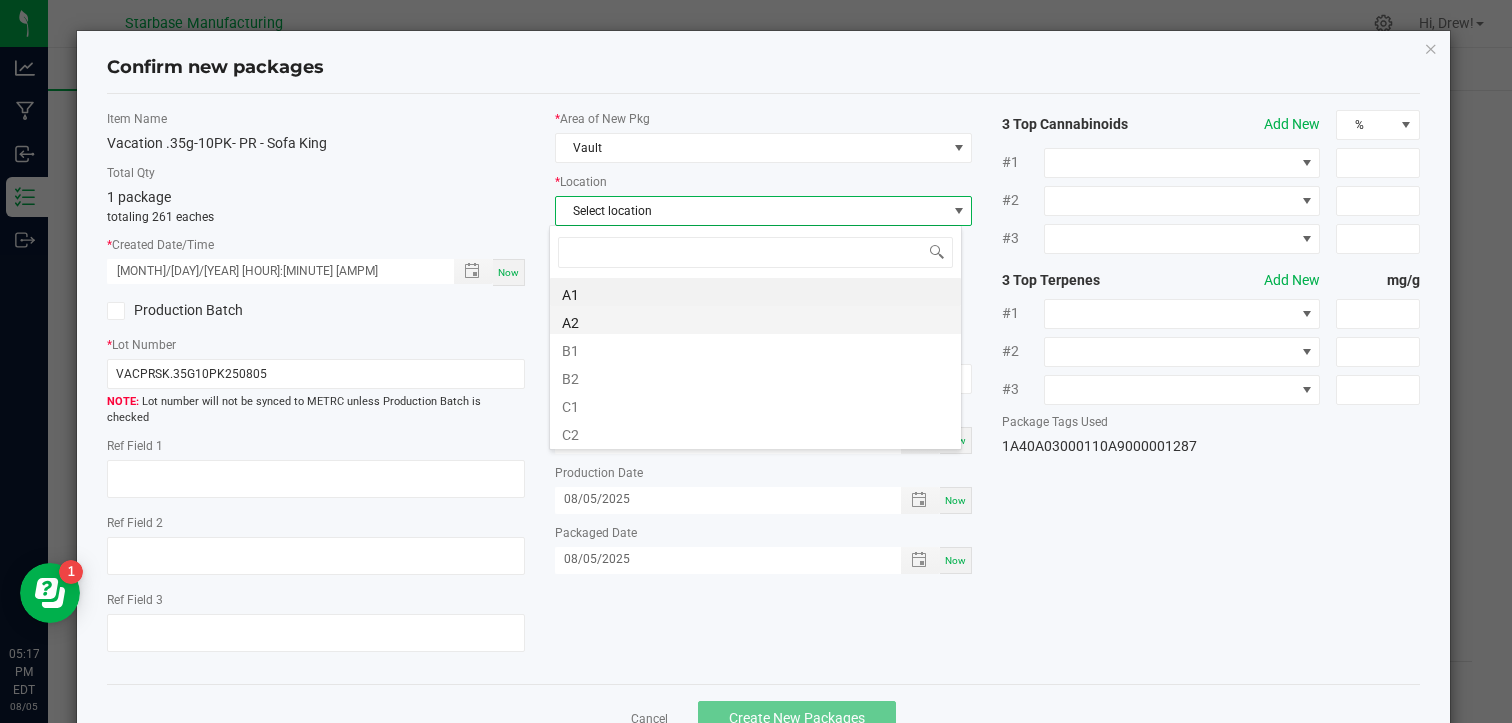 click on "A2" at bounding box center (755, 320) 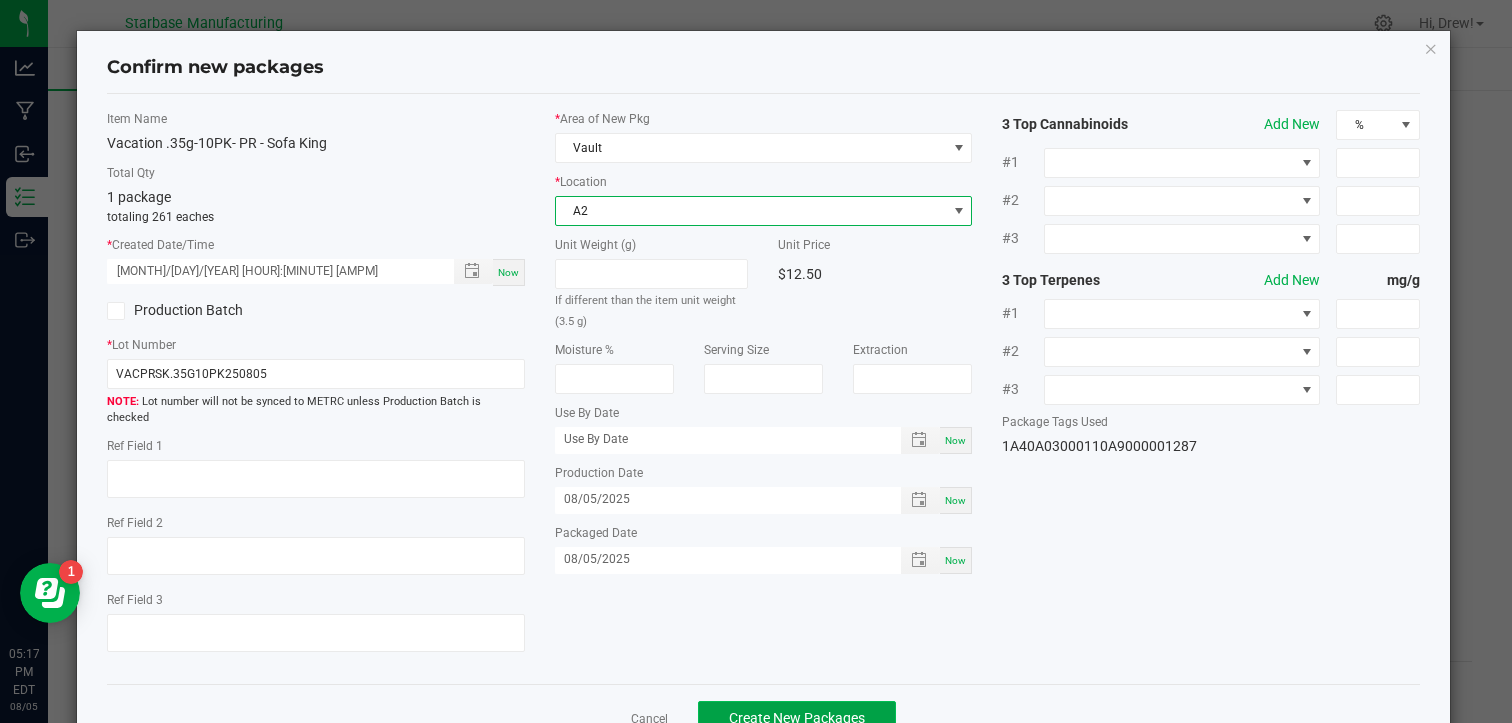 click on "Create New Packages" 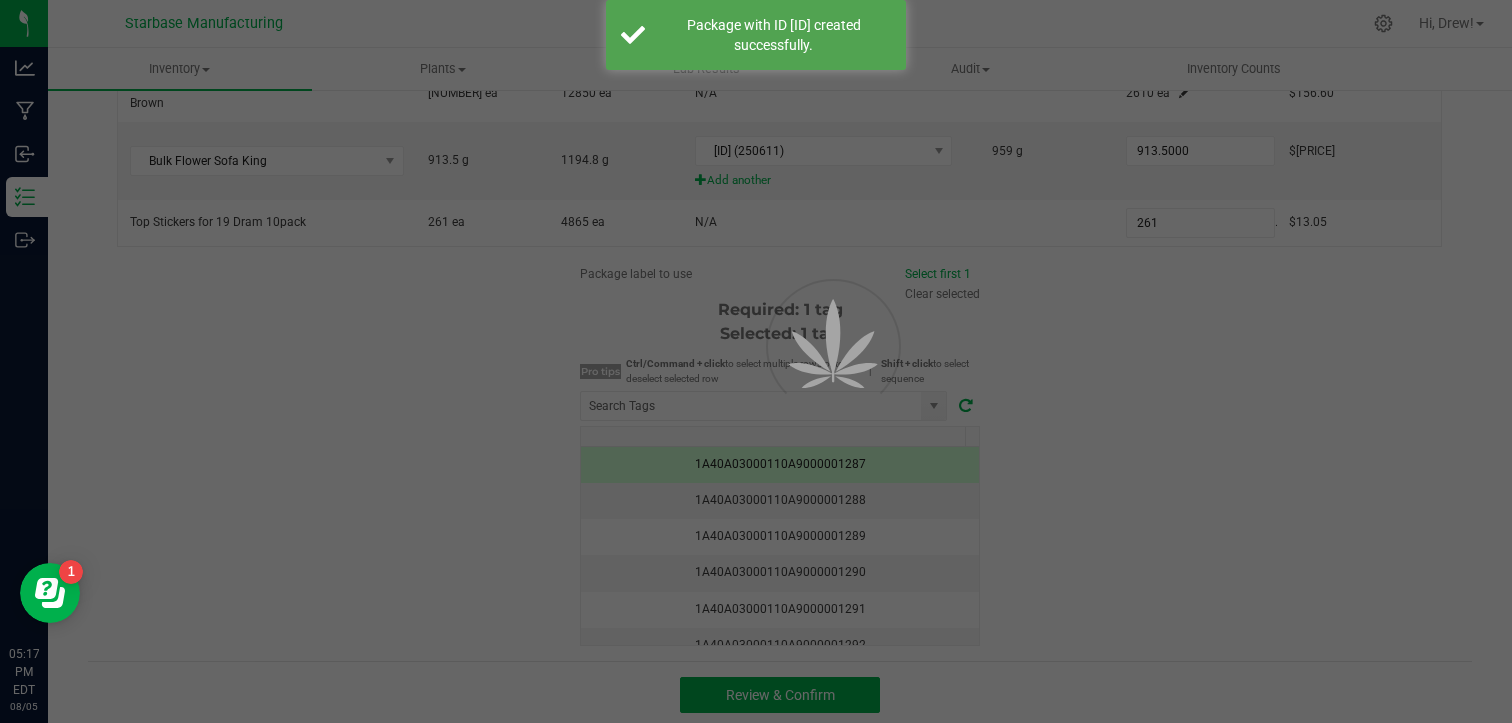 scroll, scrollTop: 0, scrollLeft: 0, axis: both 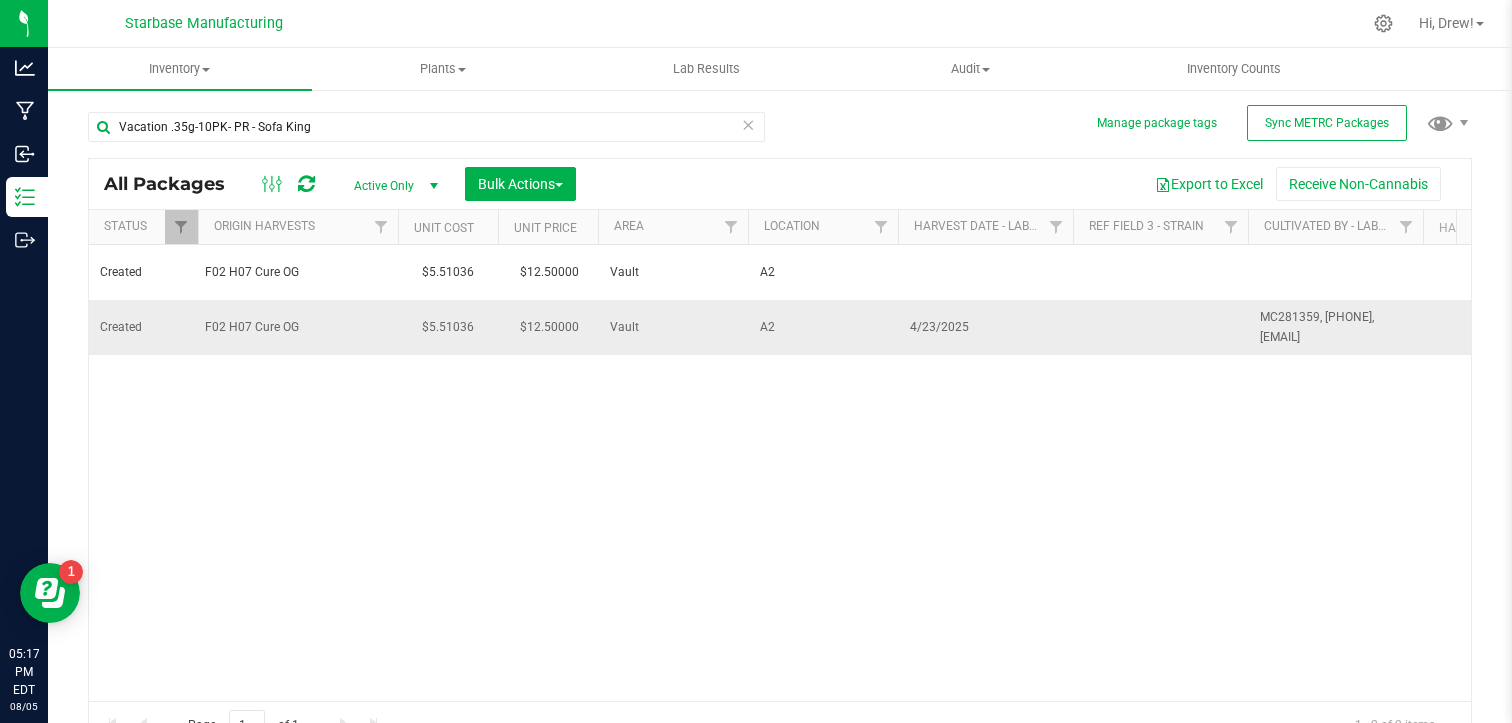 click on "4/23/2025" at bounding box center [985, 327] 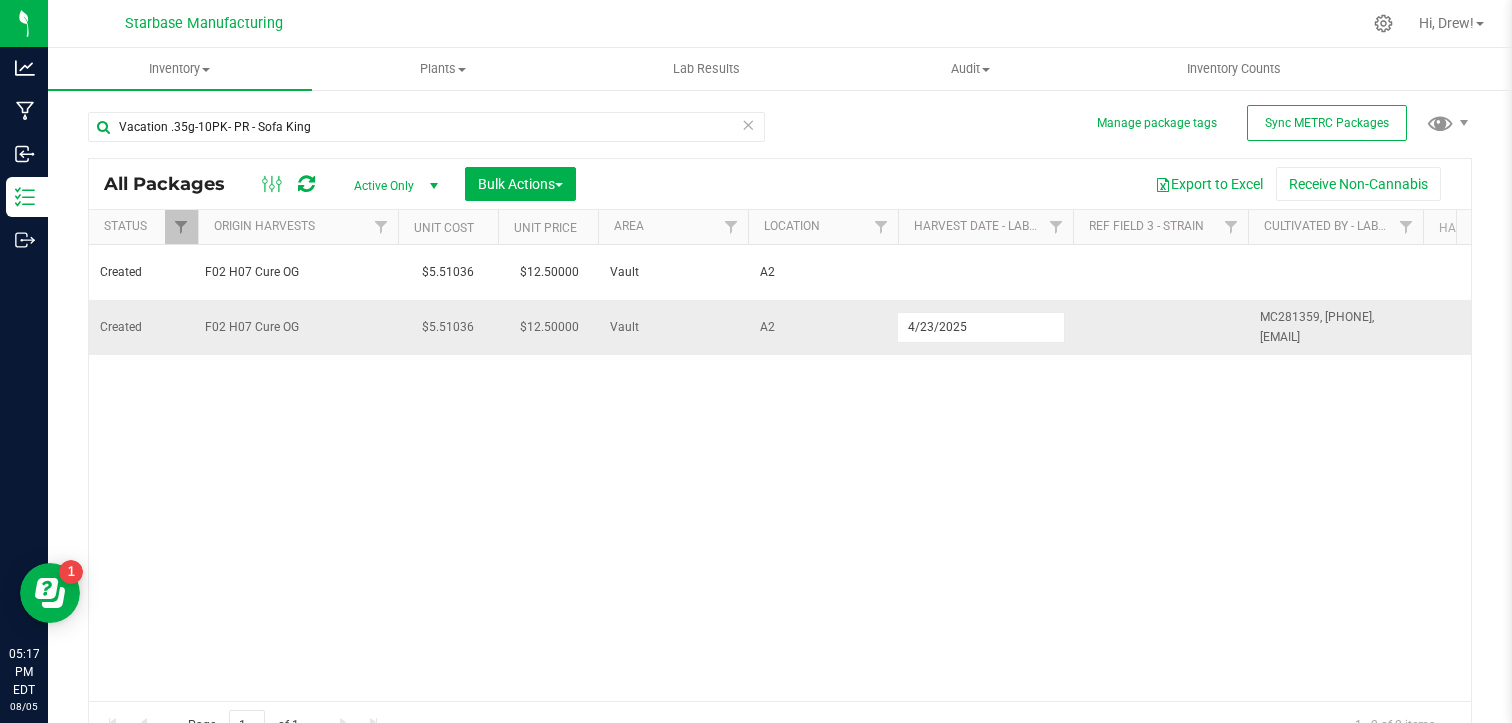 click on "4/23/2025" at bounding box center (981, 327) 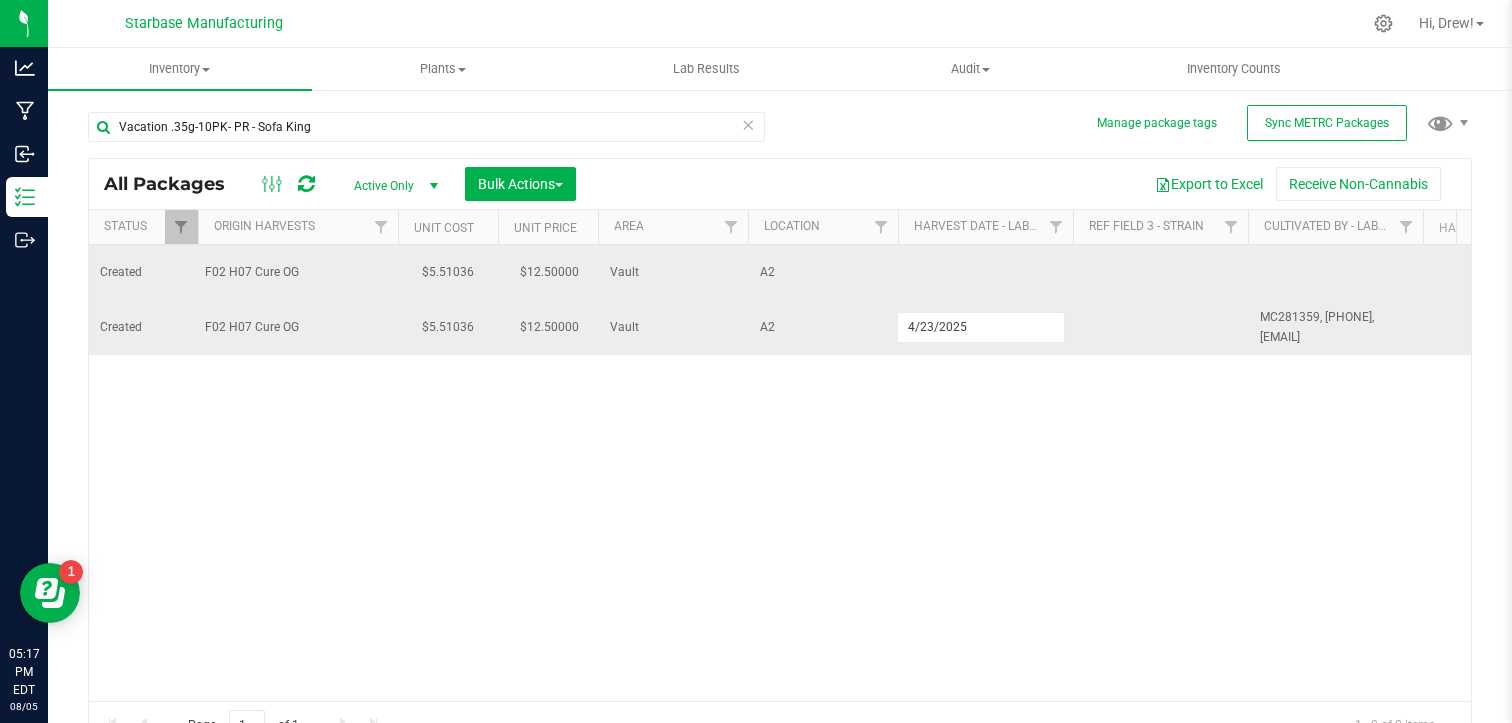 click at bounding box center [985, 272] 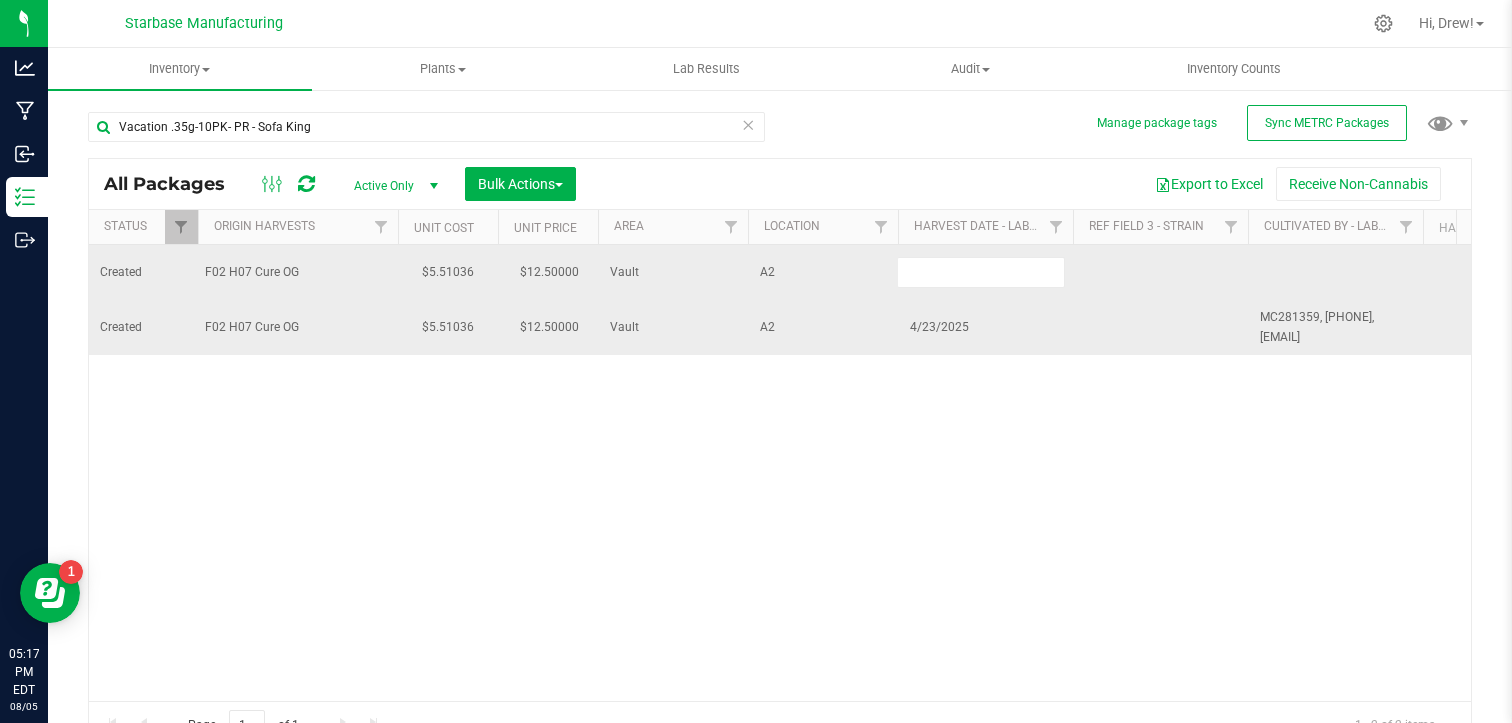 type on "4/23/2025" 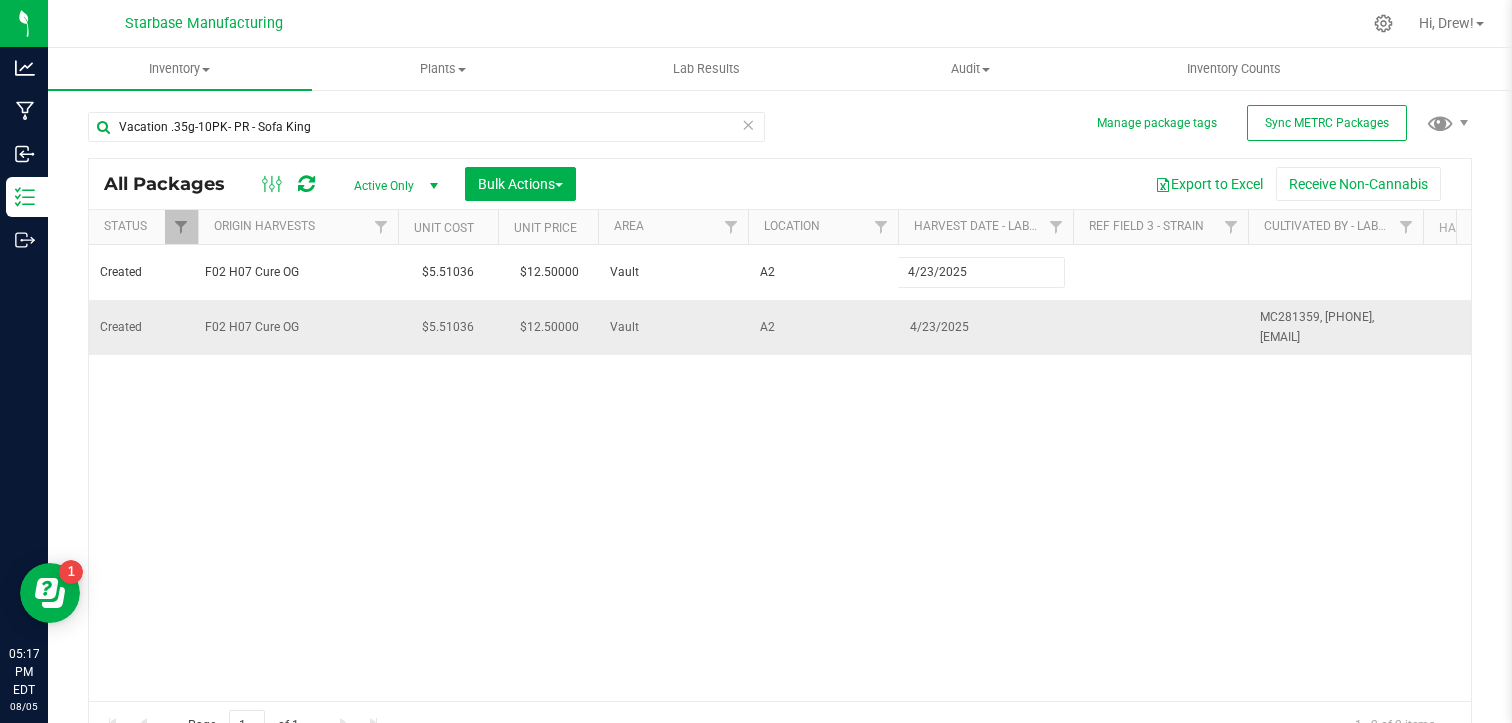 click on "All Packages
Active Only Active Only Lab Samples Locked All External Internal
Bulk Actions
Add to manufacturing run
Add to outbound order
Combine packages
Combine packages (lot)" at bounding box center (780, 453) 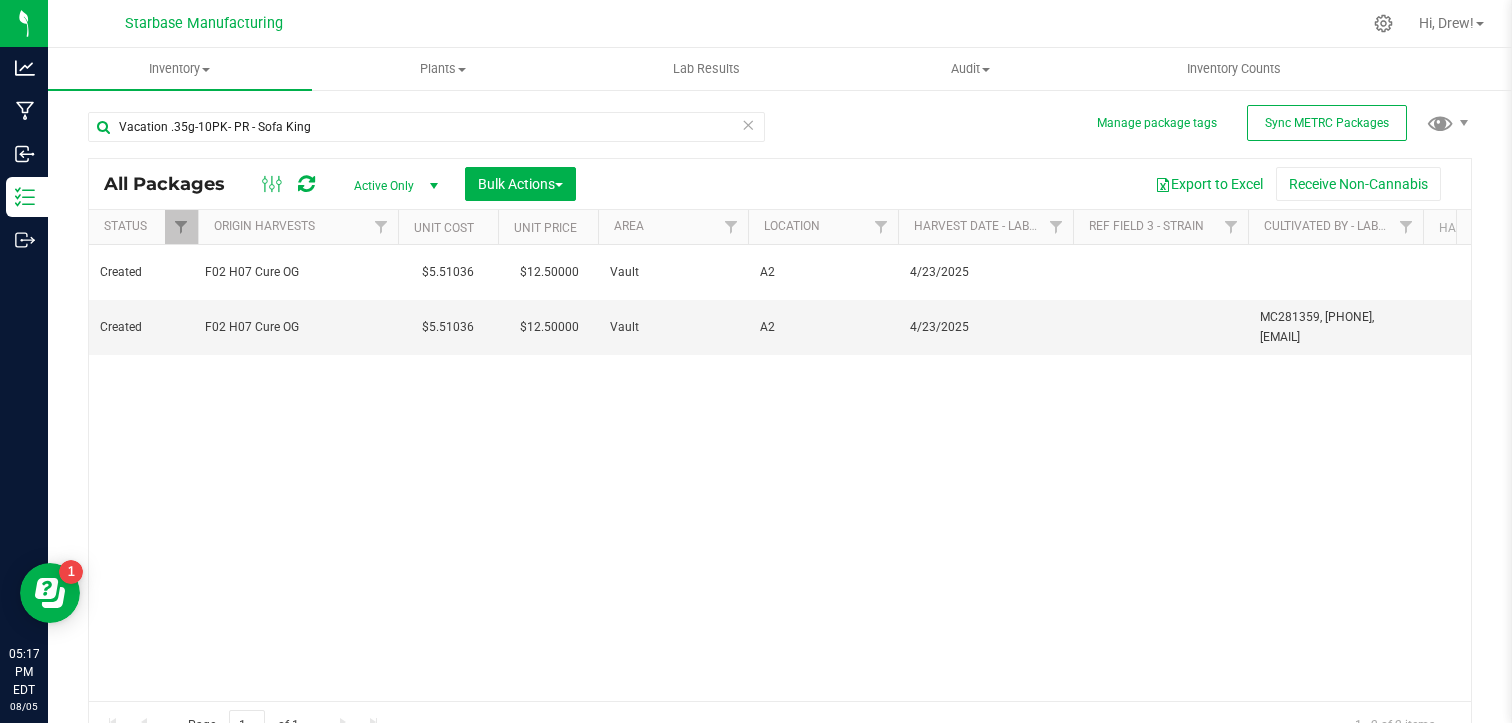 click on "MC281359, [PHONE], [EMAIL]" at bounding box center (1335, 327) 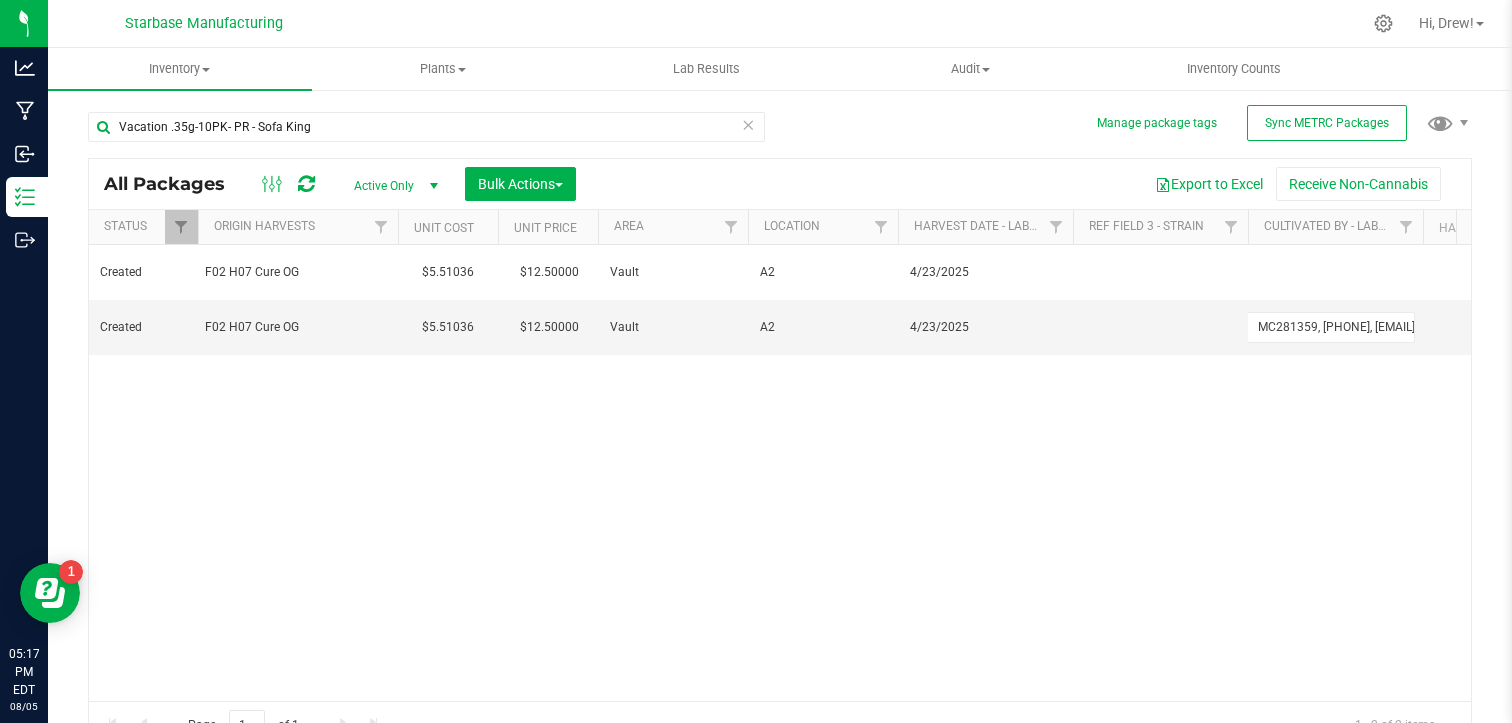 click on "MC281359, [PHONE], [EMAIL]" at bounding box center (1331, 327) 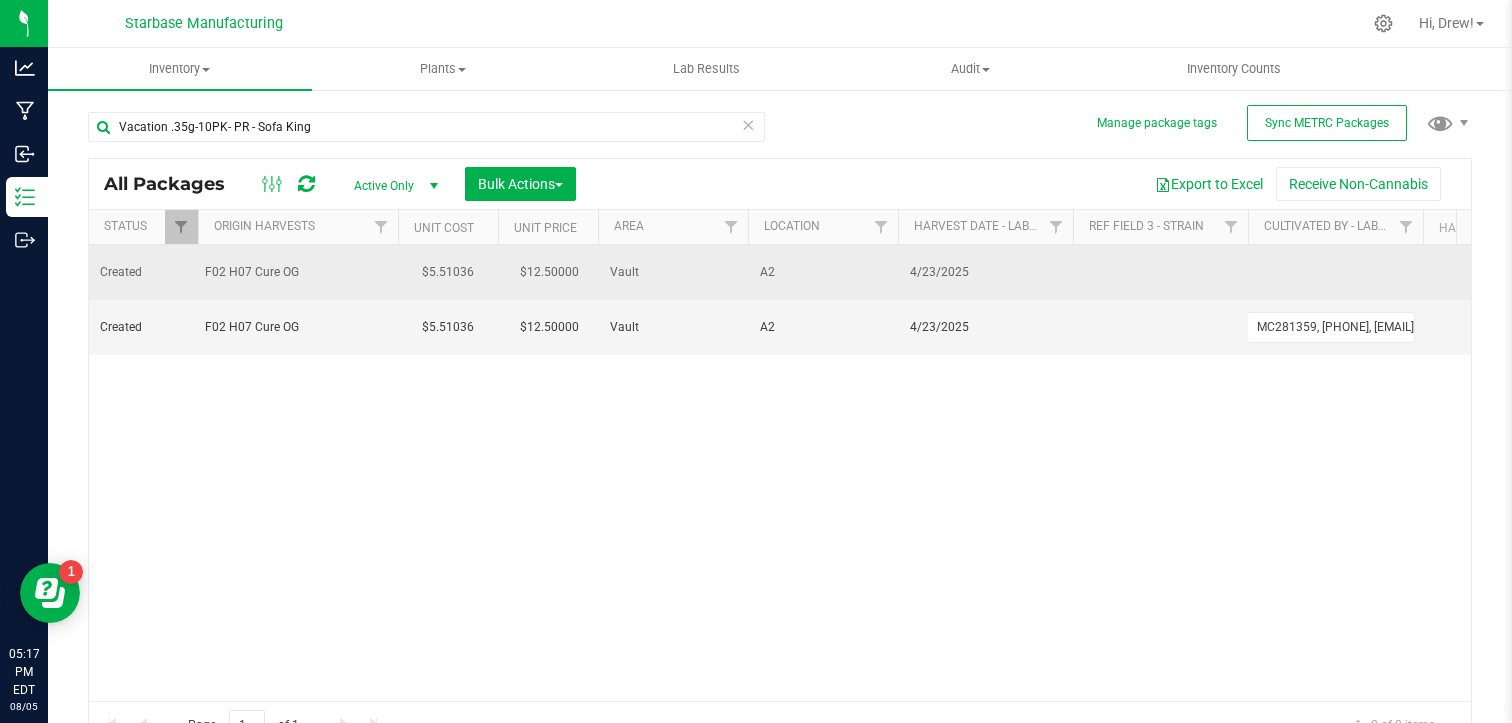 scroll, scrollTop: 0, scrollLeft: 0, axis: both 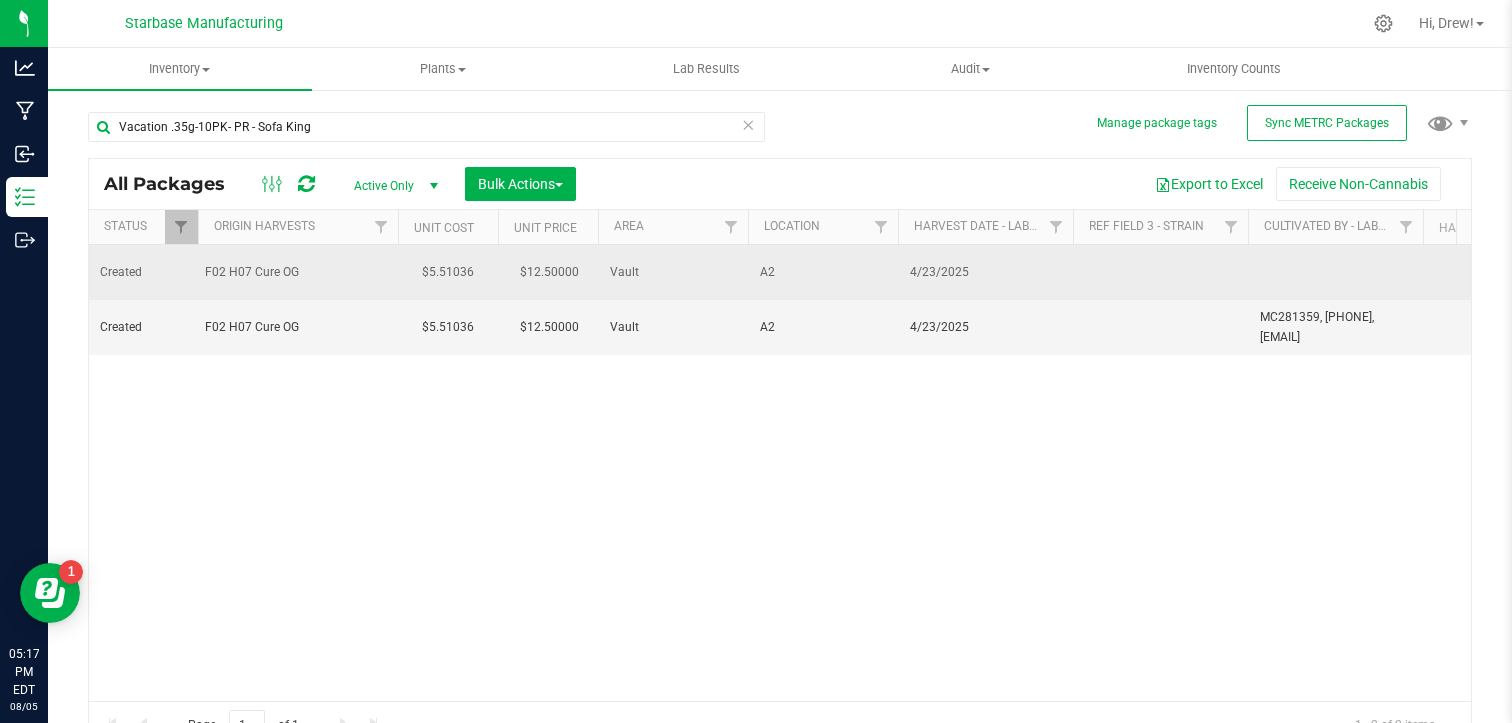 click at bounding box center [1335, 272] 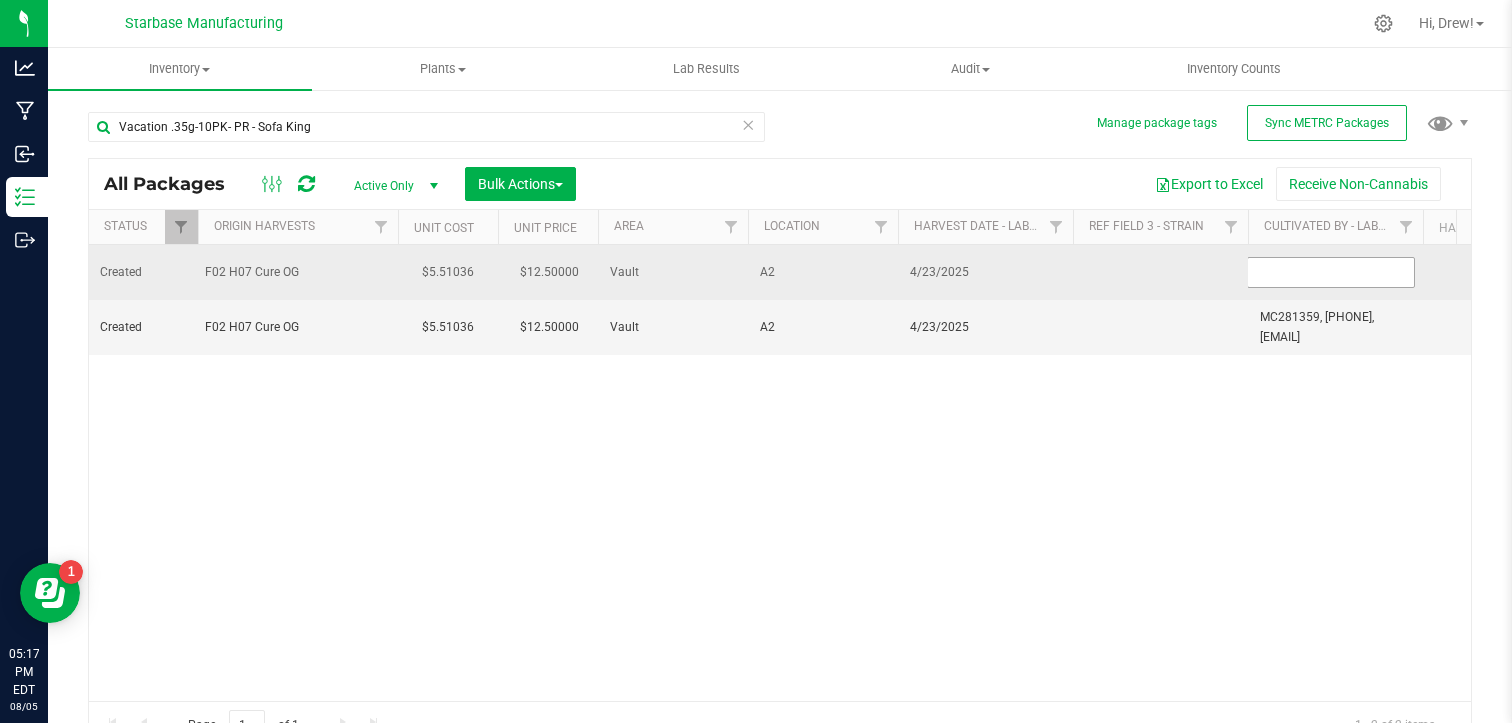 type on "MC281359, [PHONE], [EMAIL]" 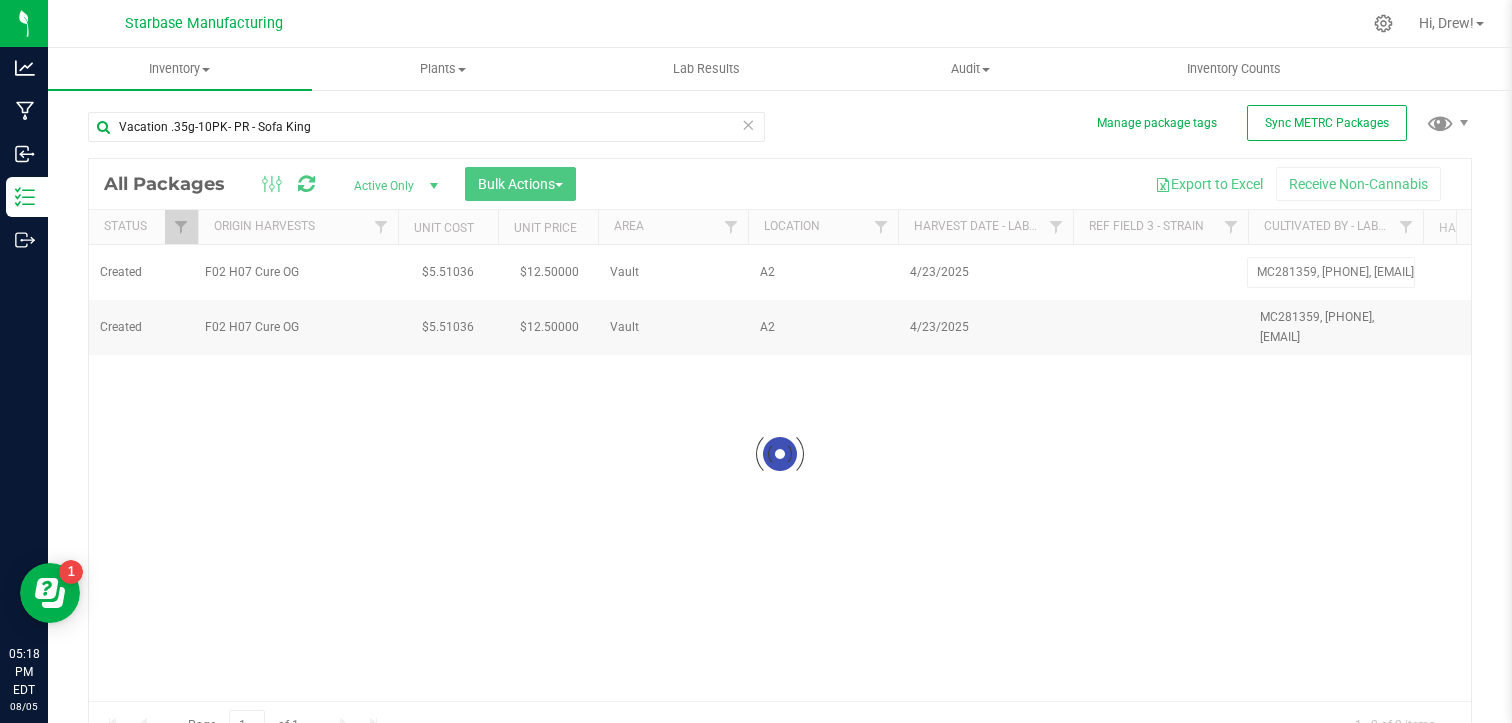 scroll, scrollTop: 0, scrollLeft: 0, axis: both 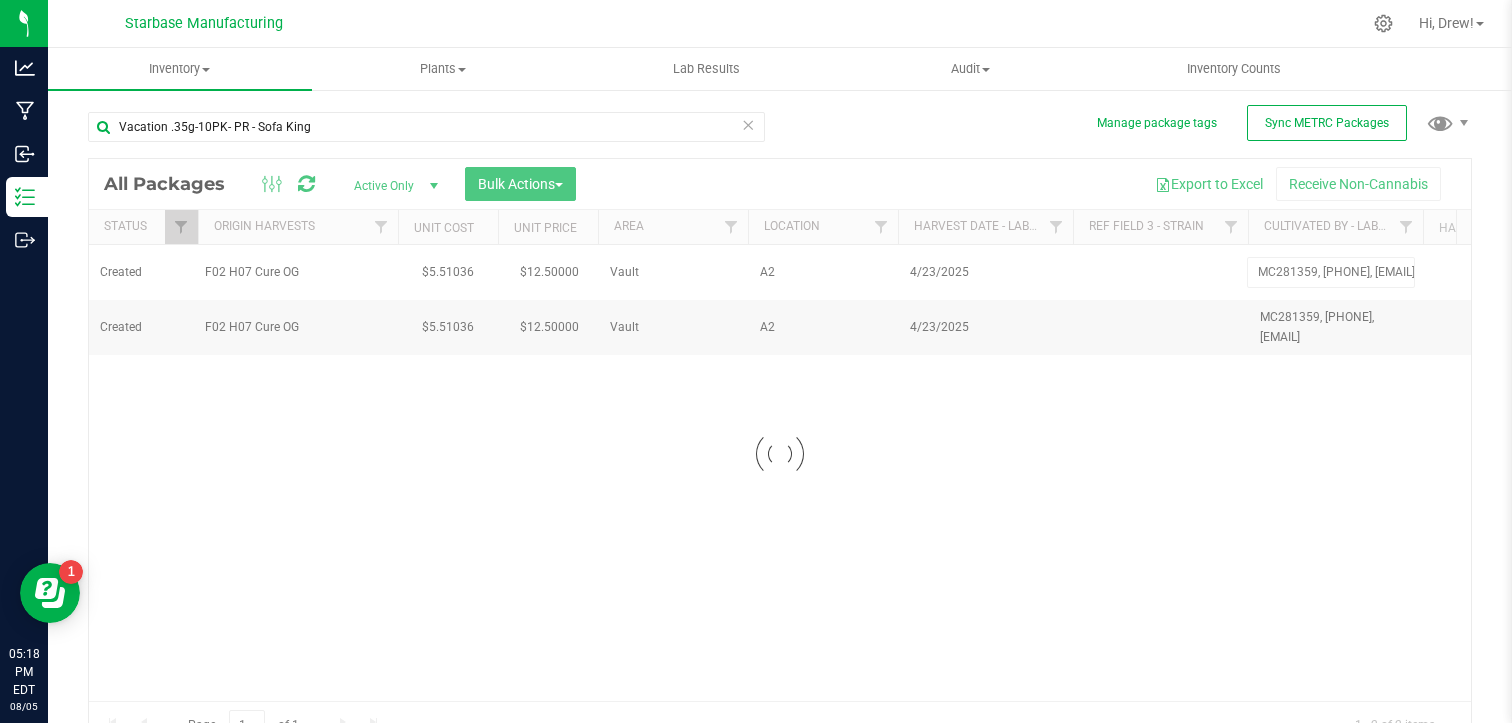 click on "MC281359, [PHONE], [EMAIL]" at bounding box center (780, 472) 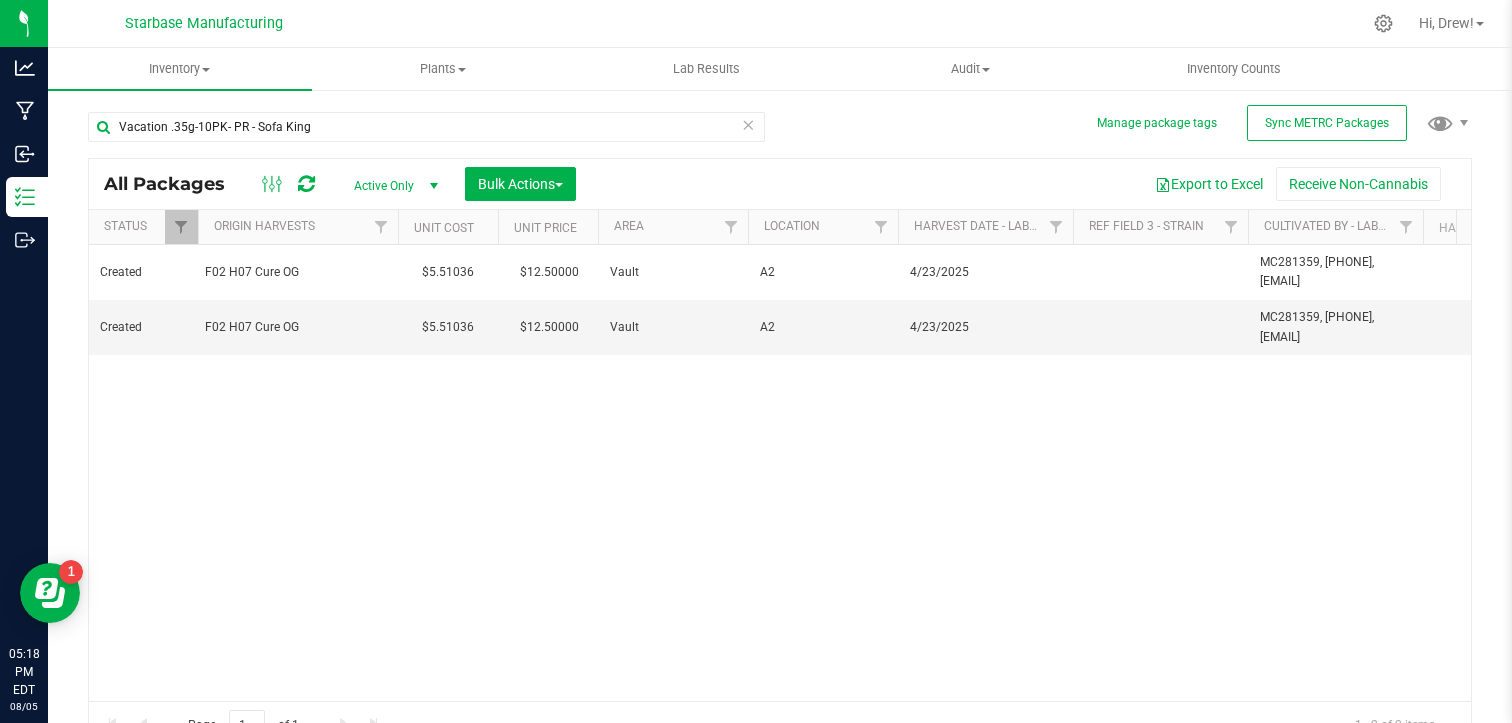 scroll, scrollTop: 0, scrollLeft: 828, axis: horizontal 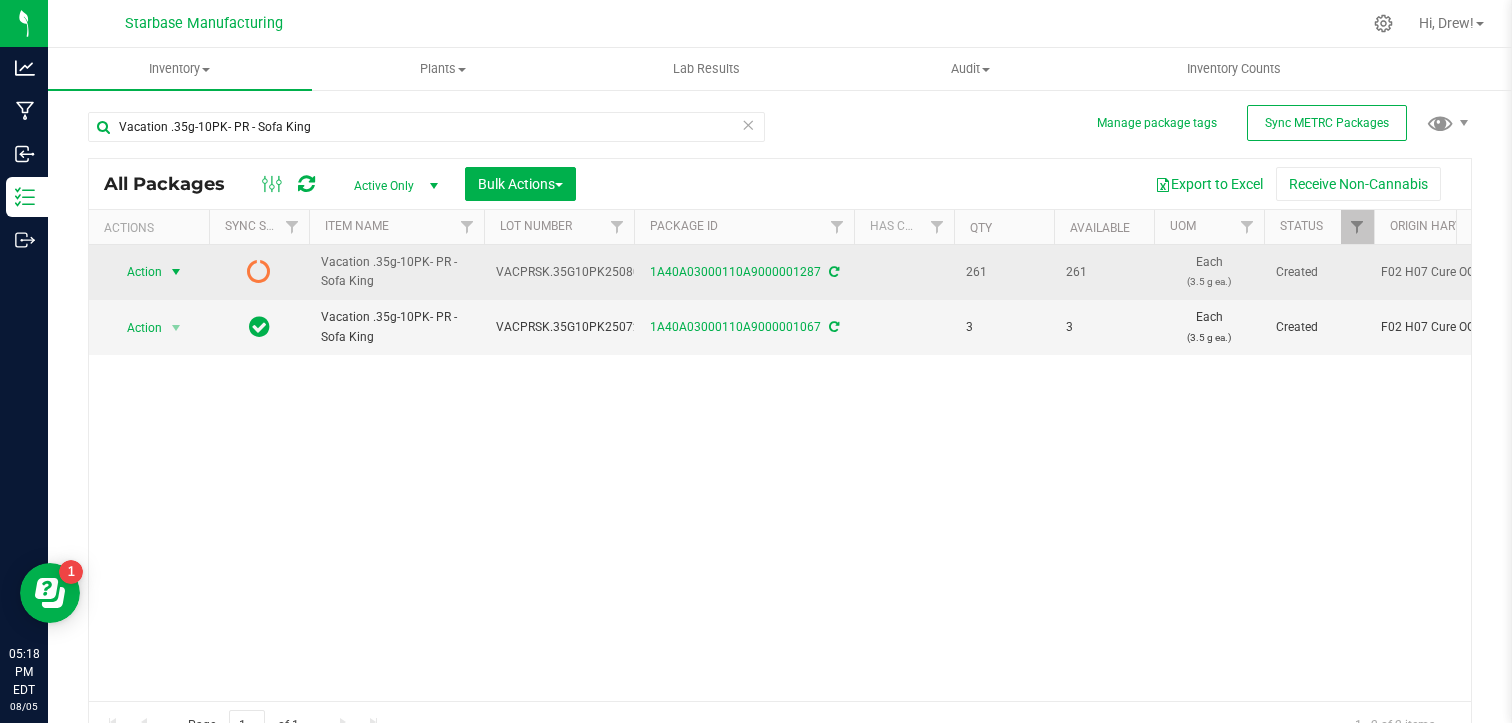 click at bounding box center [176, 272] 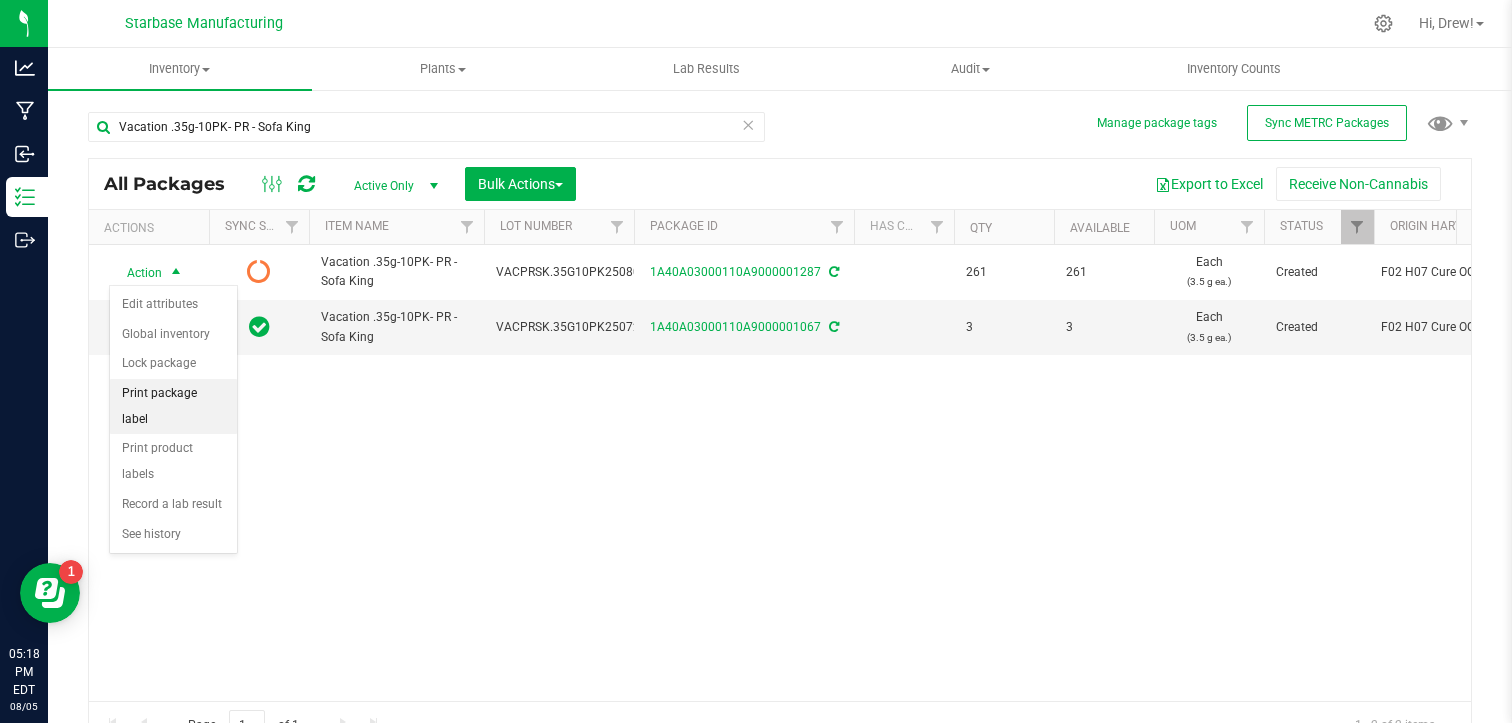 click on "Print package label" at bounding box center (173, 406) 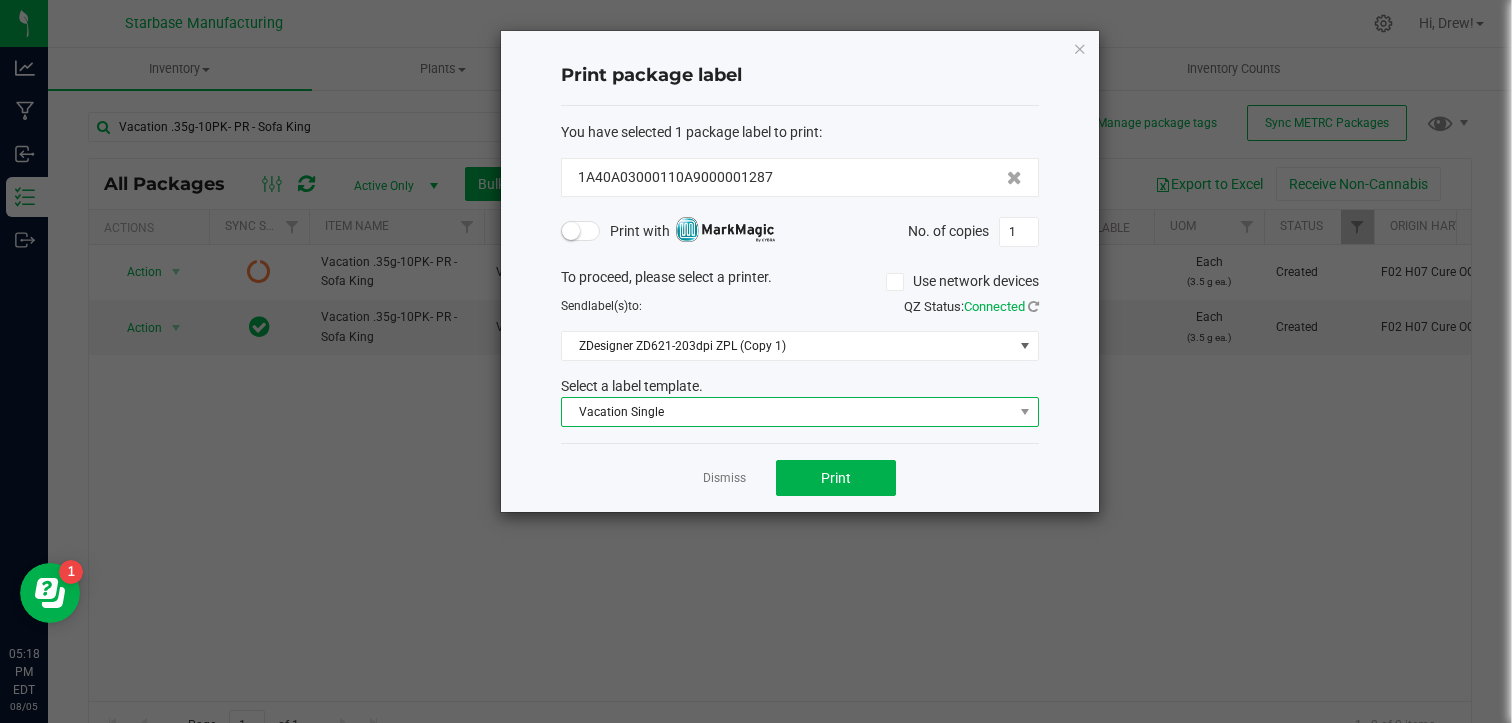 click on "Vacation Single" at bounding box center (787, 412) 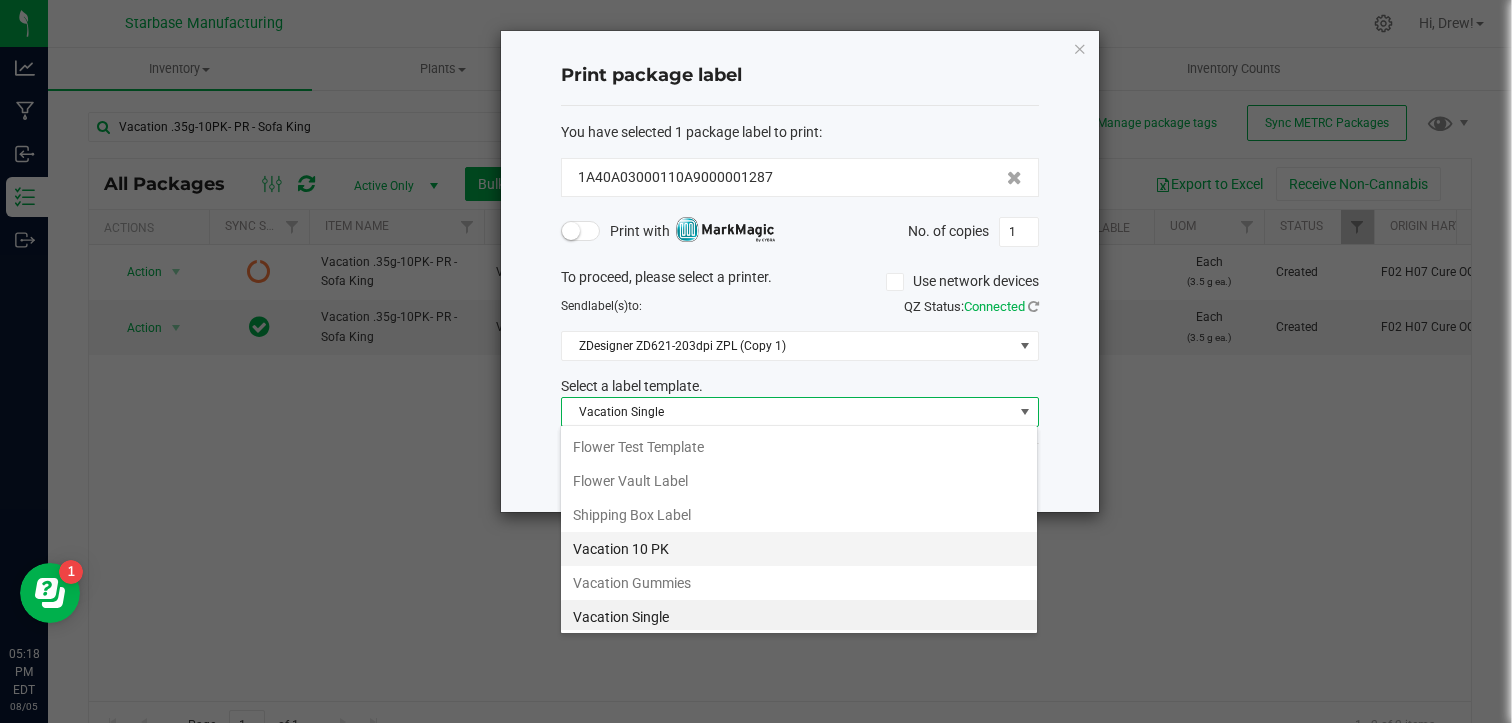 click on "Vacation 10 PK" at bounding box center [799, 549] 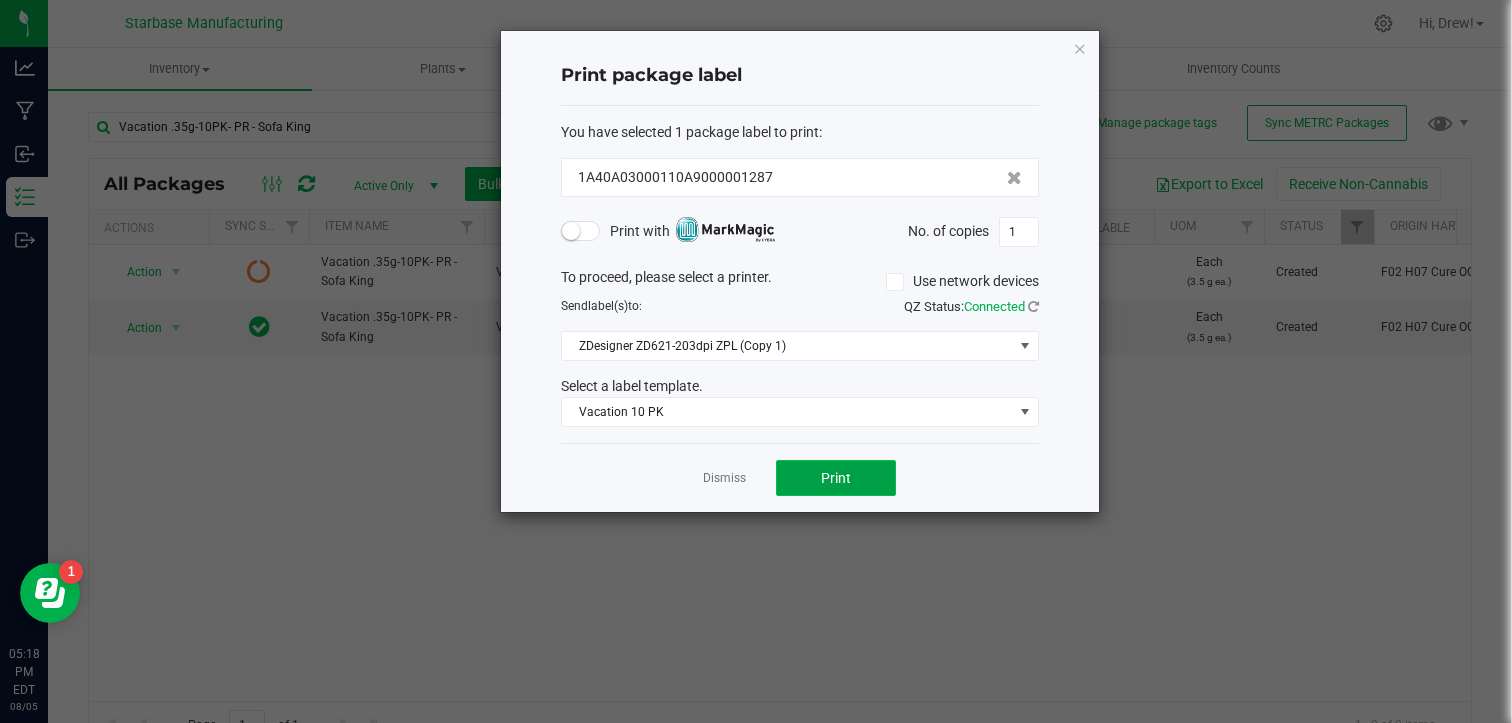 click on "Print" 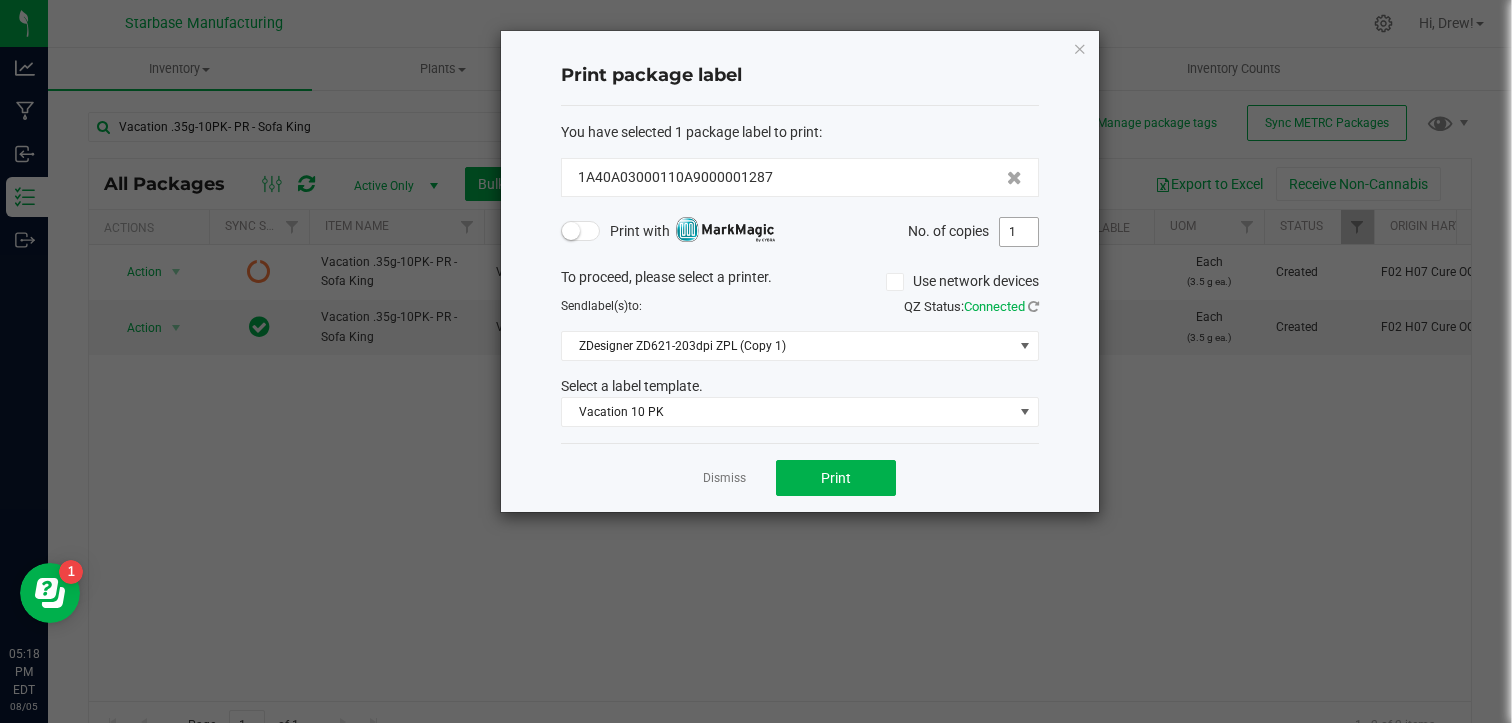 click on "1" at bounding box center (1019, 232) 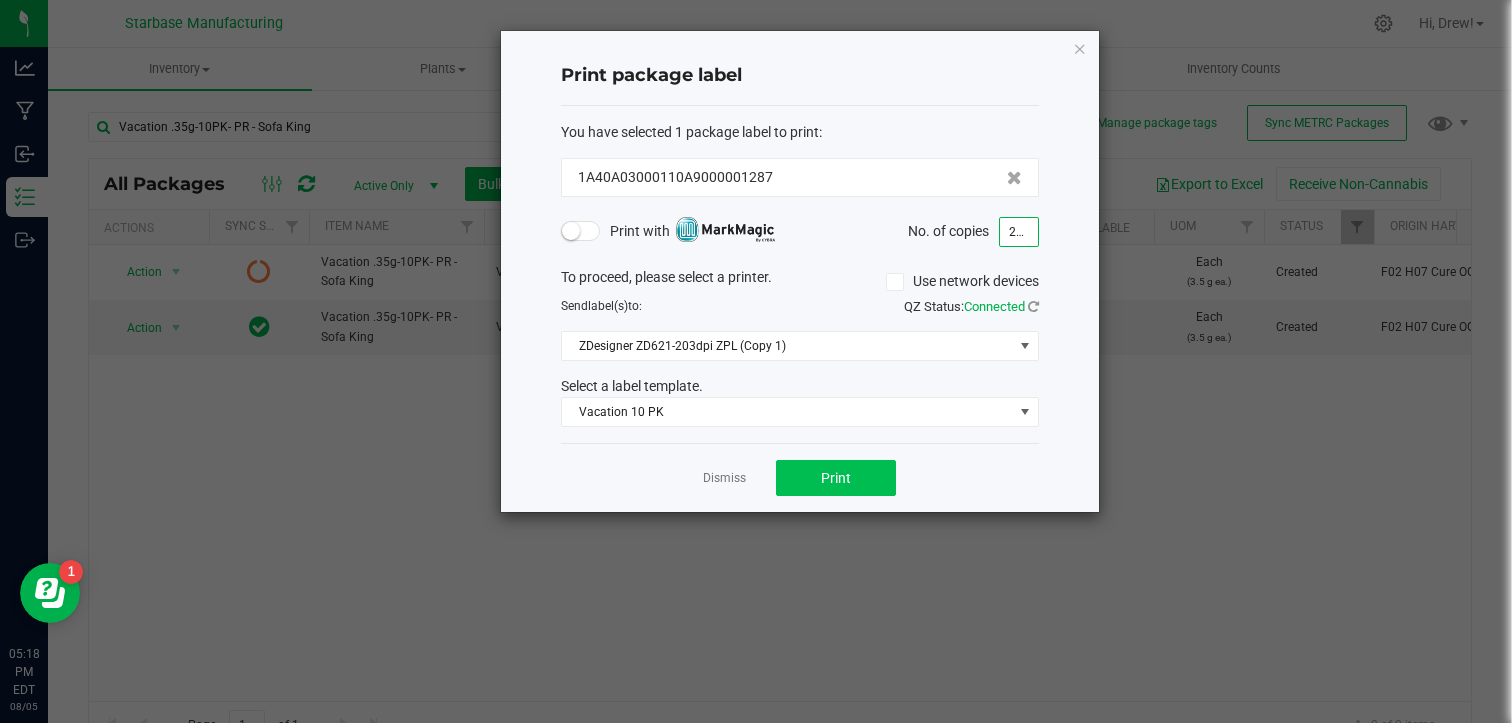 type on "261" 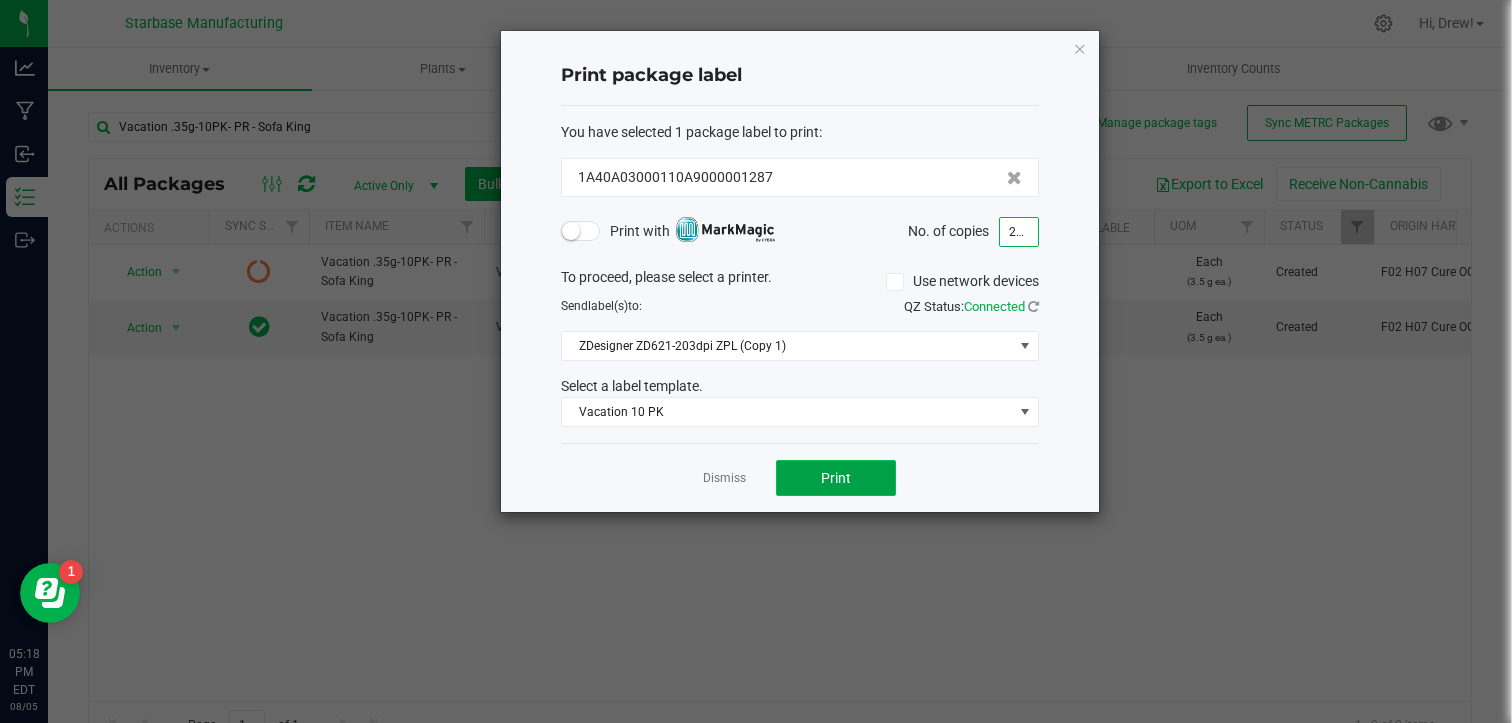 click on "Print" 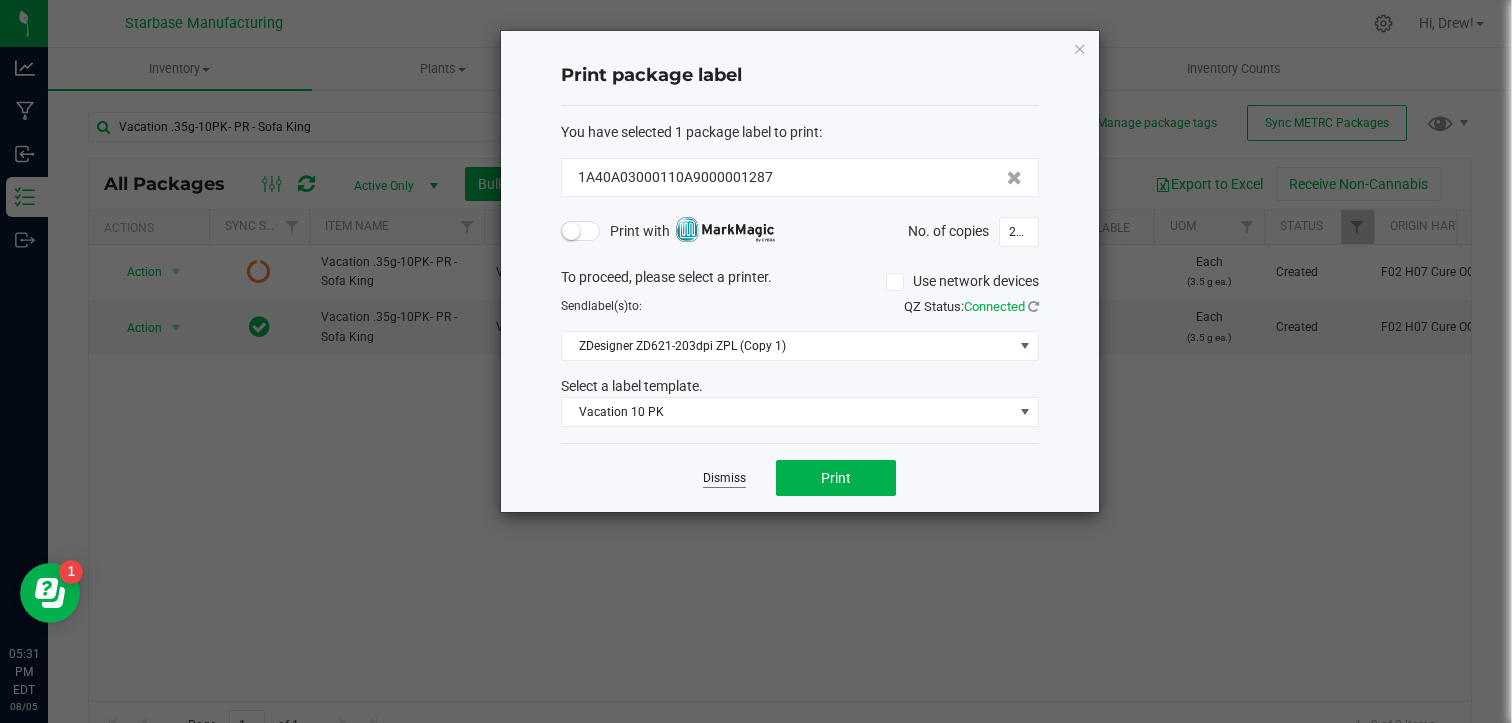click on "Dismiss" 